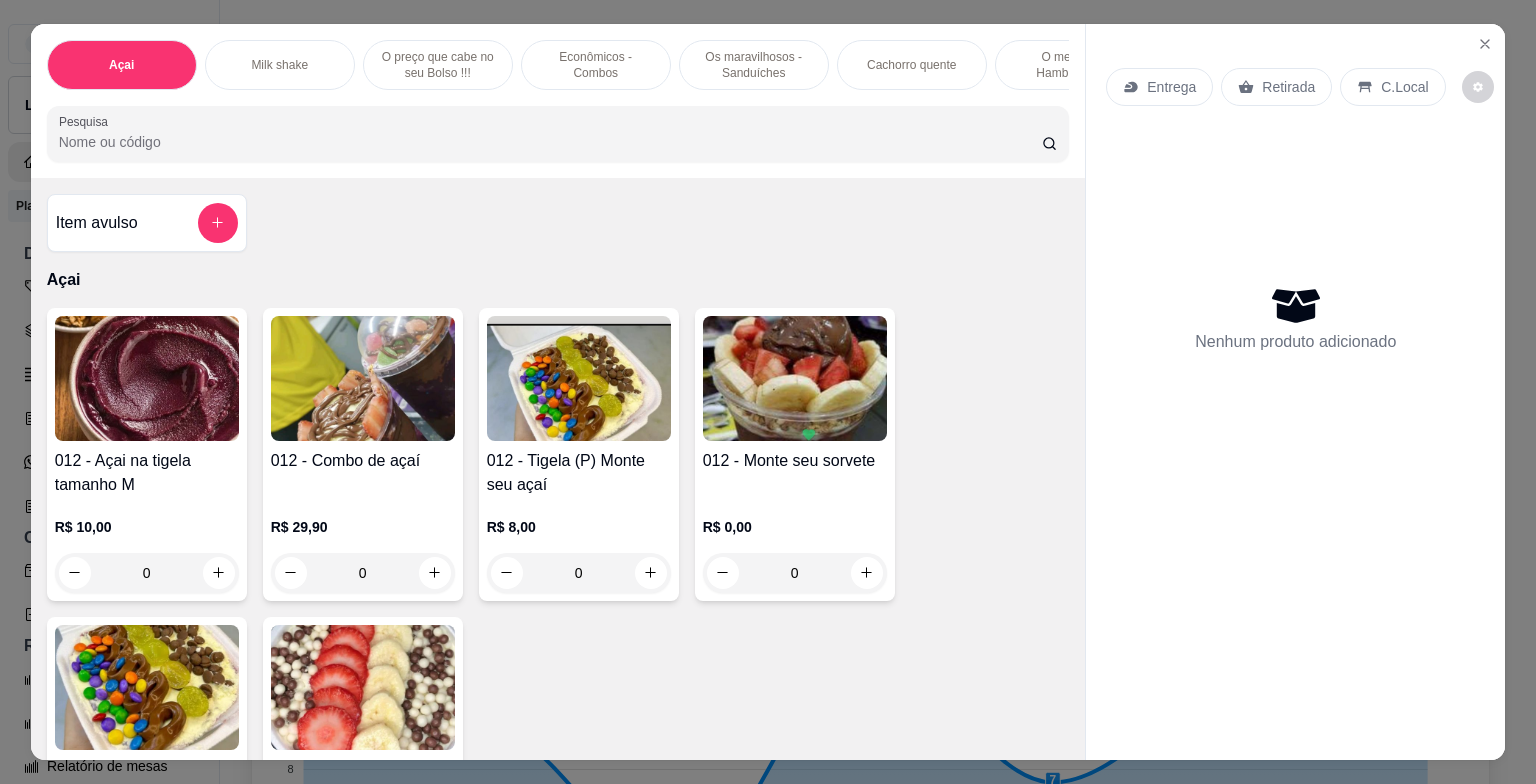 scroll, scrollTop: 0, scrollLeft: 0, axis: both 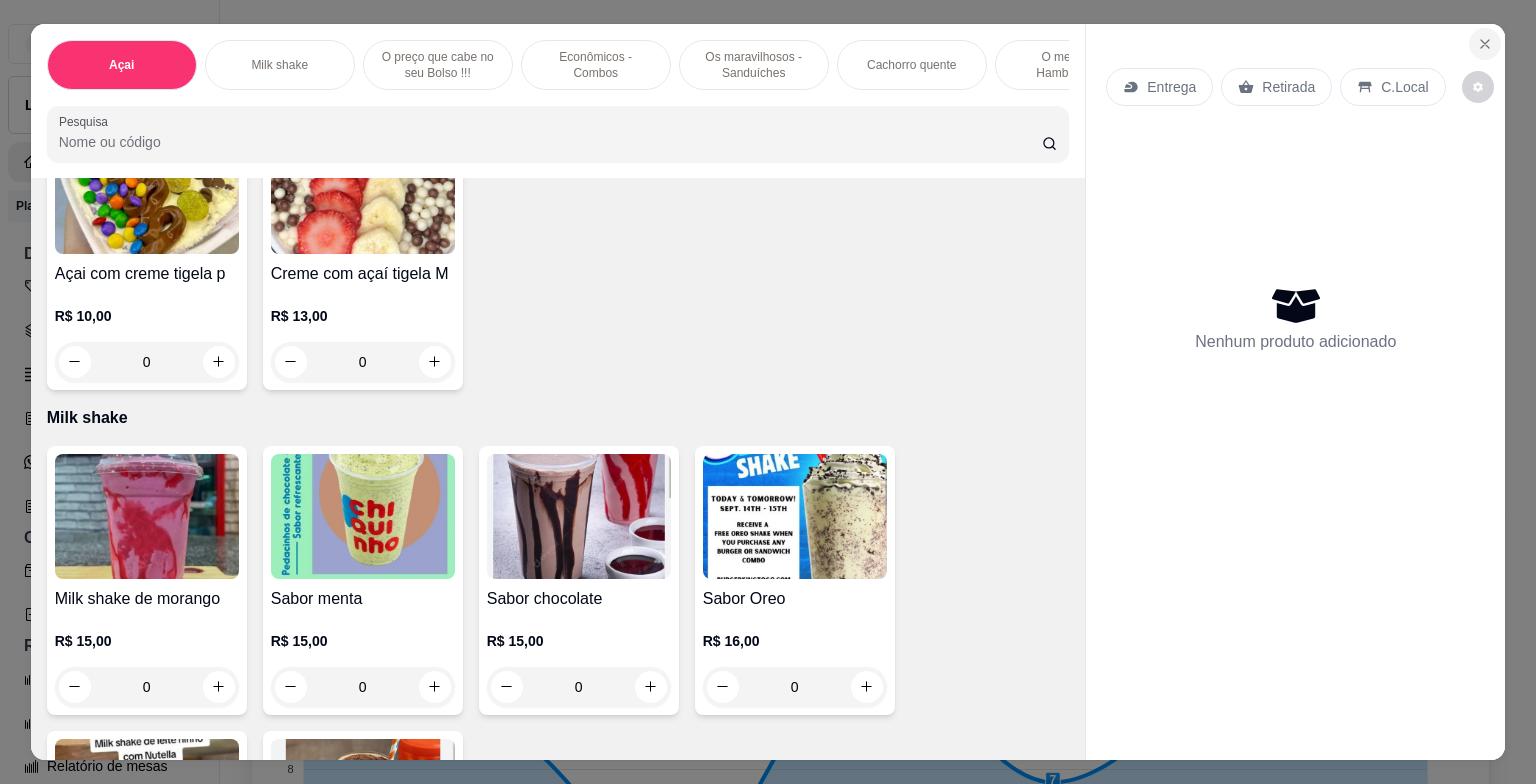 click at bounding box center (1485, 44) 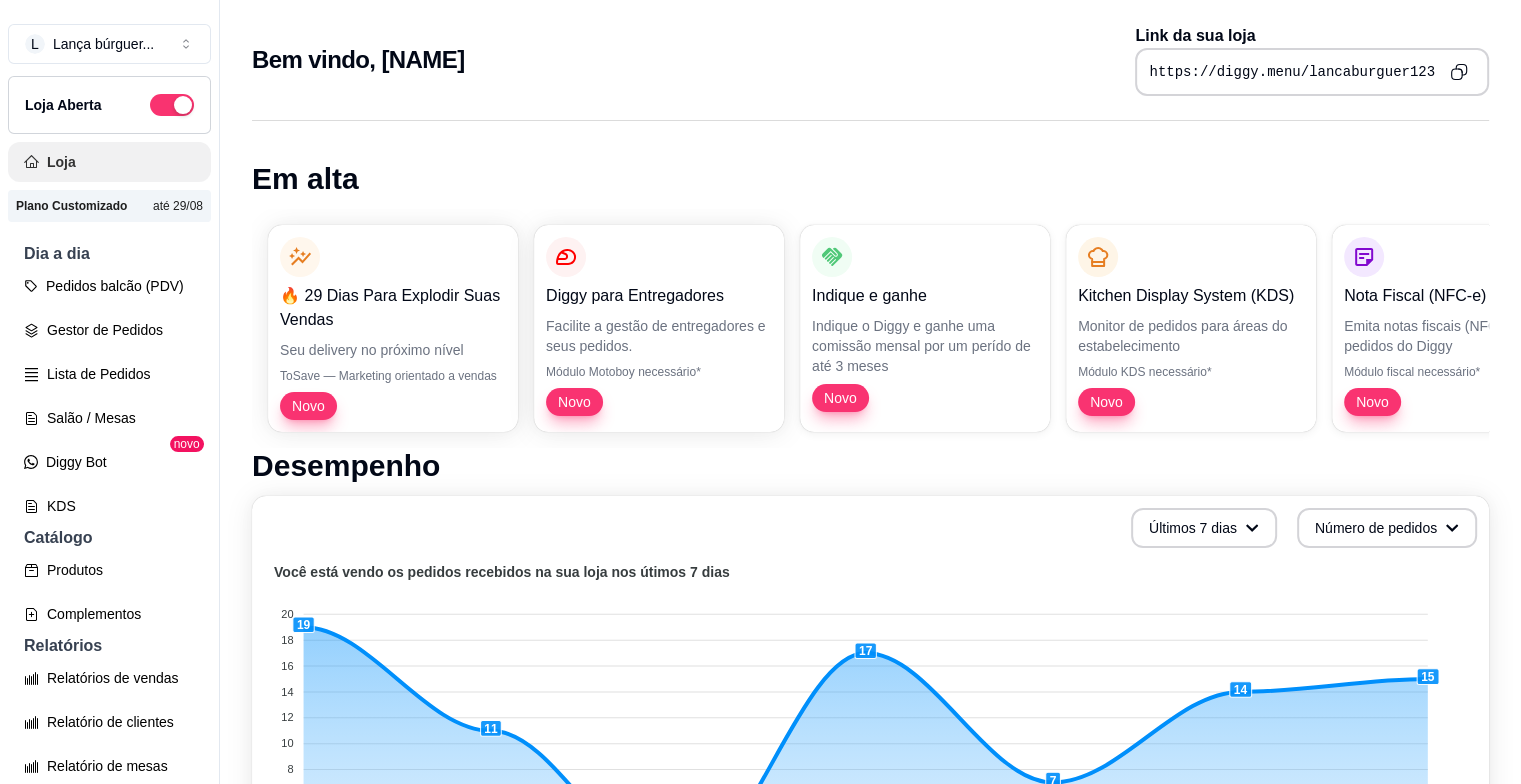 click on "Loja" at bounding box center (109, 162) 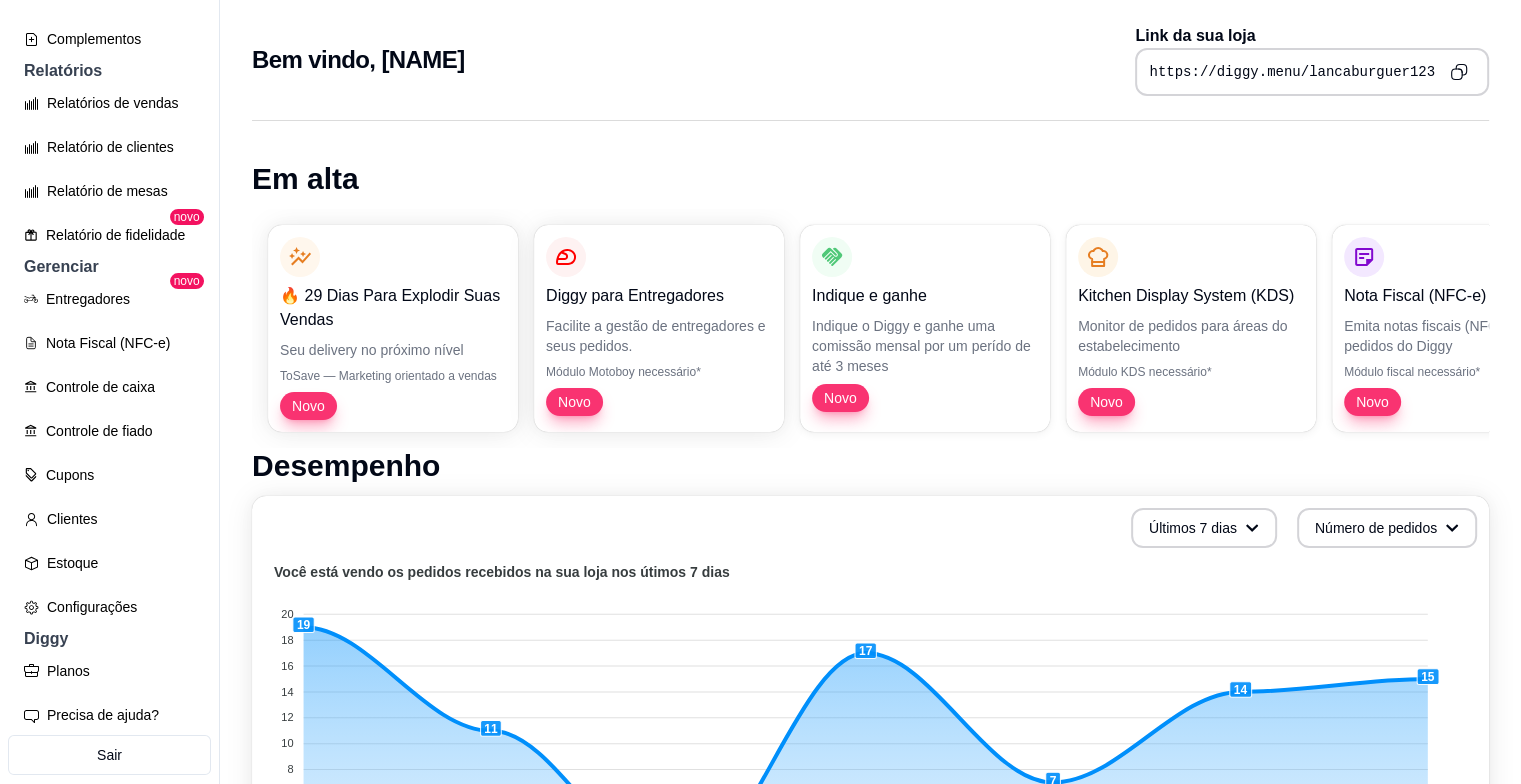scroll, scrollTop: 629, scrollLeft: 0, axis: vertical 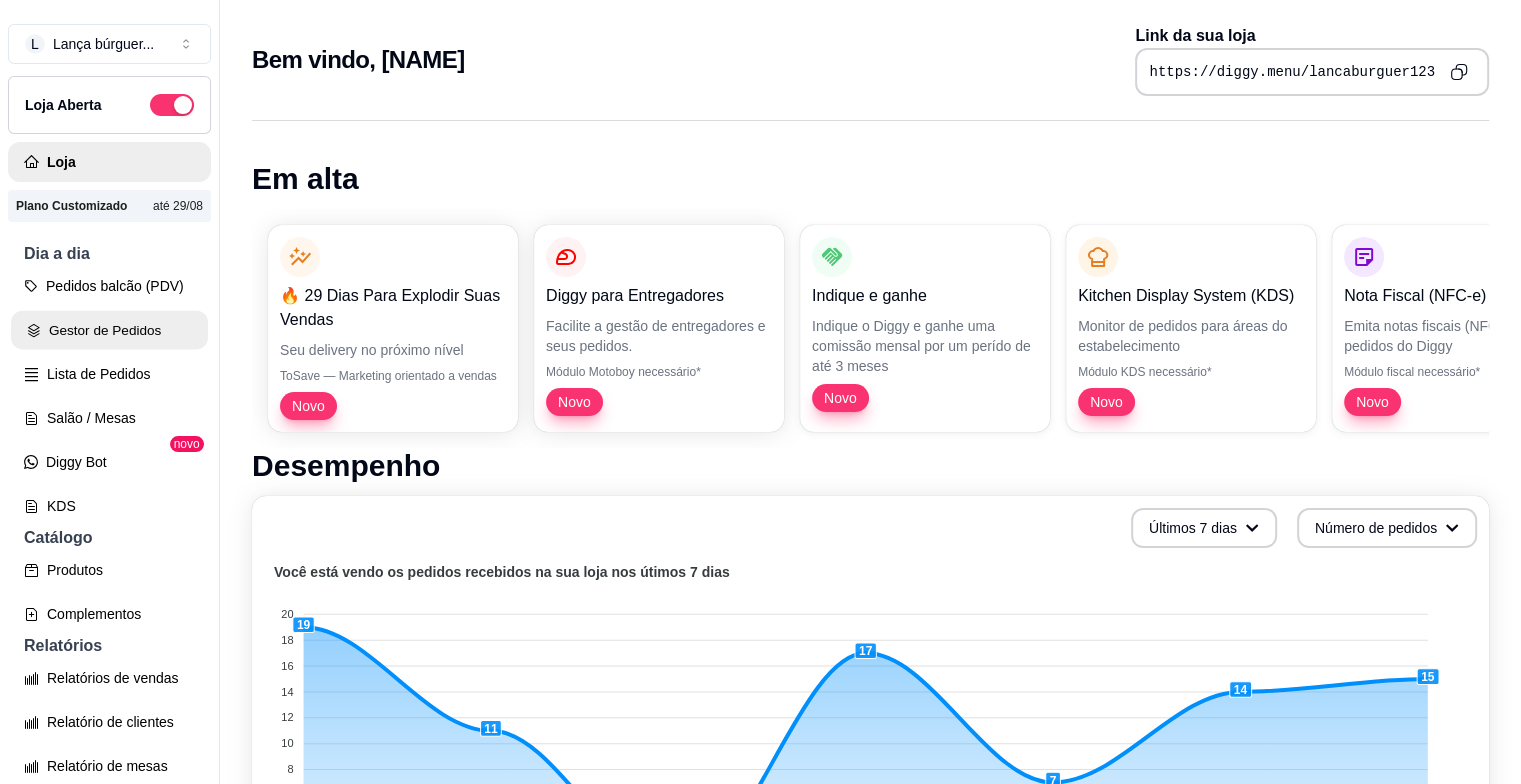 click on "Gestor de Pedidos" at bounding box center [109, 330] 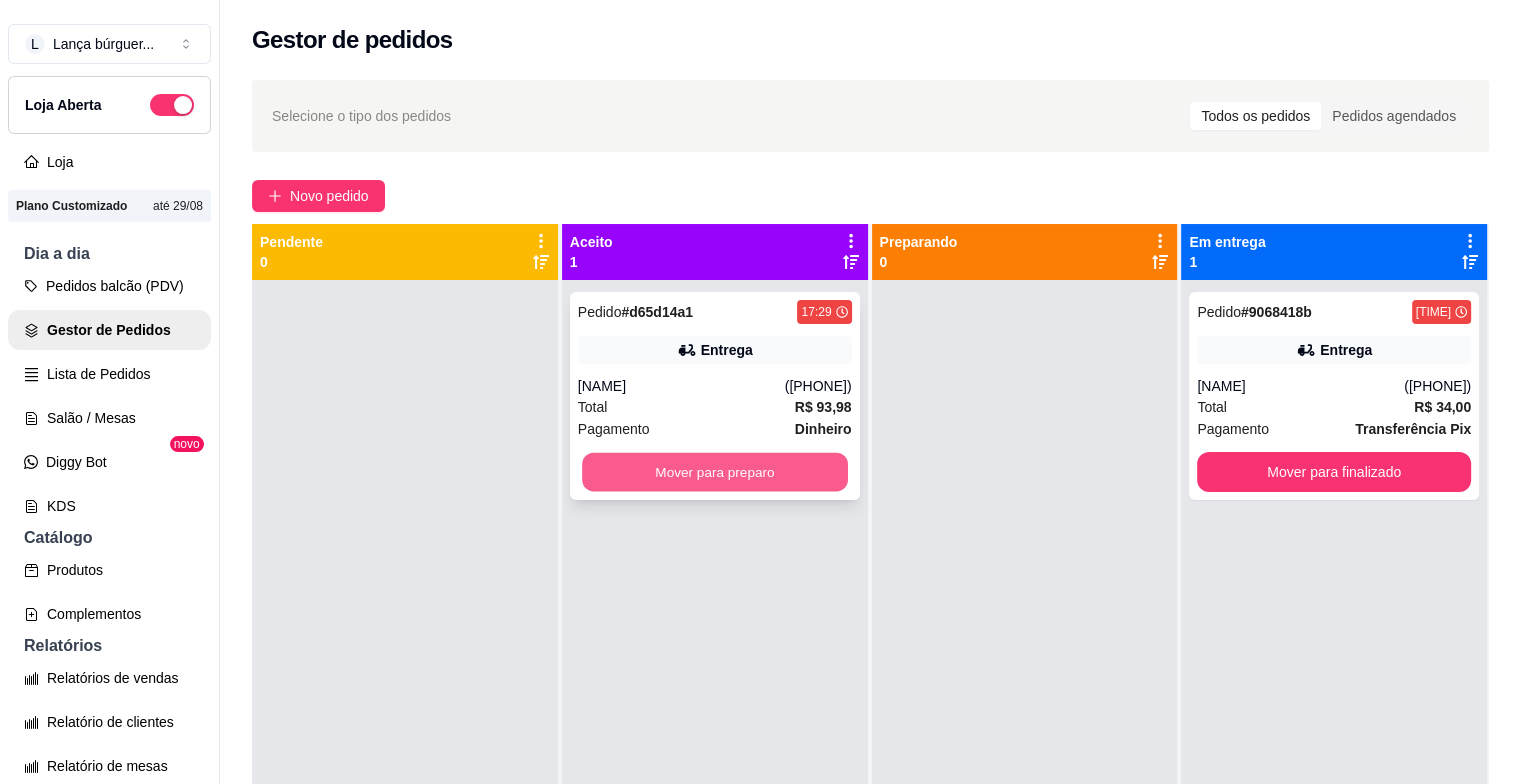 click on "Mover para preparo" at bounding box center (715, 472) 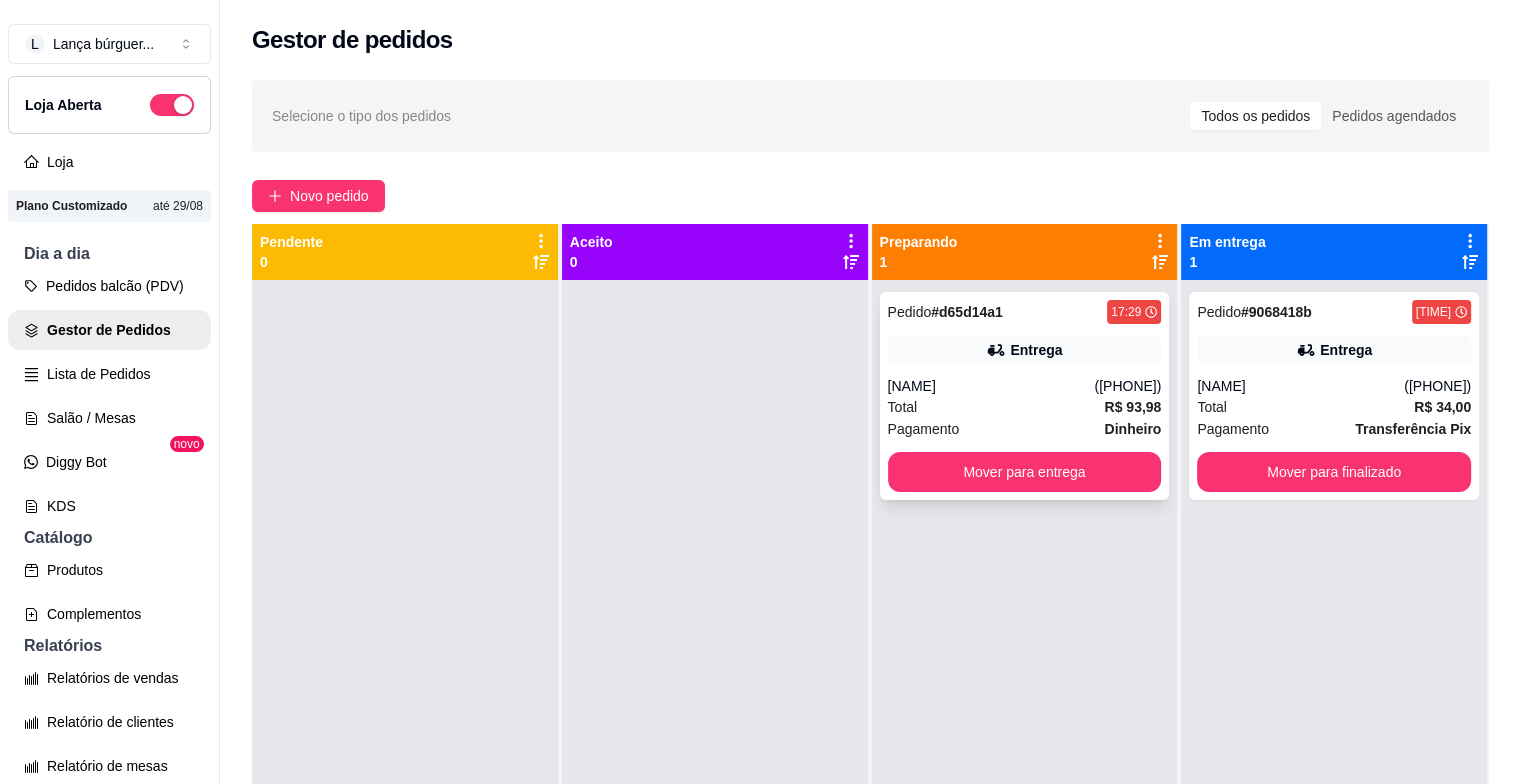 click on "Entrega" at bounding box center (1025, 350) 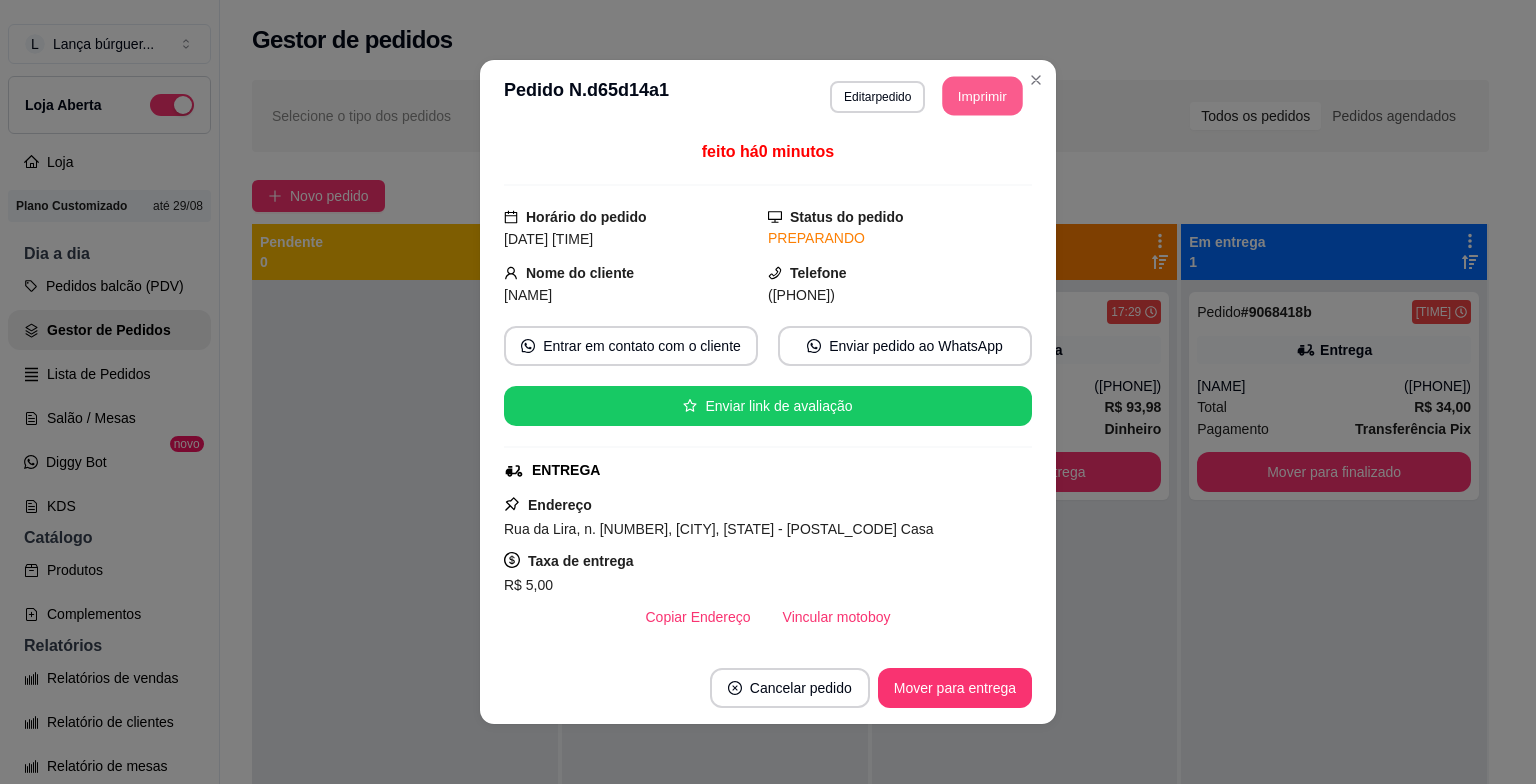 click on "Imprimir" at bounding box center (983, 96) 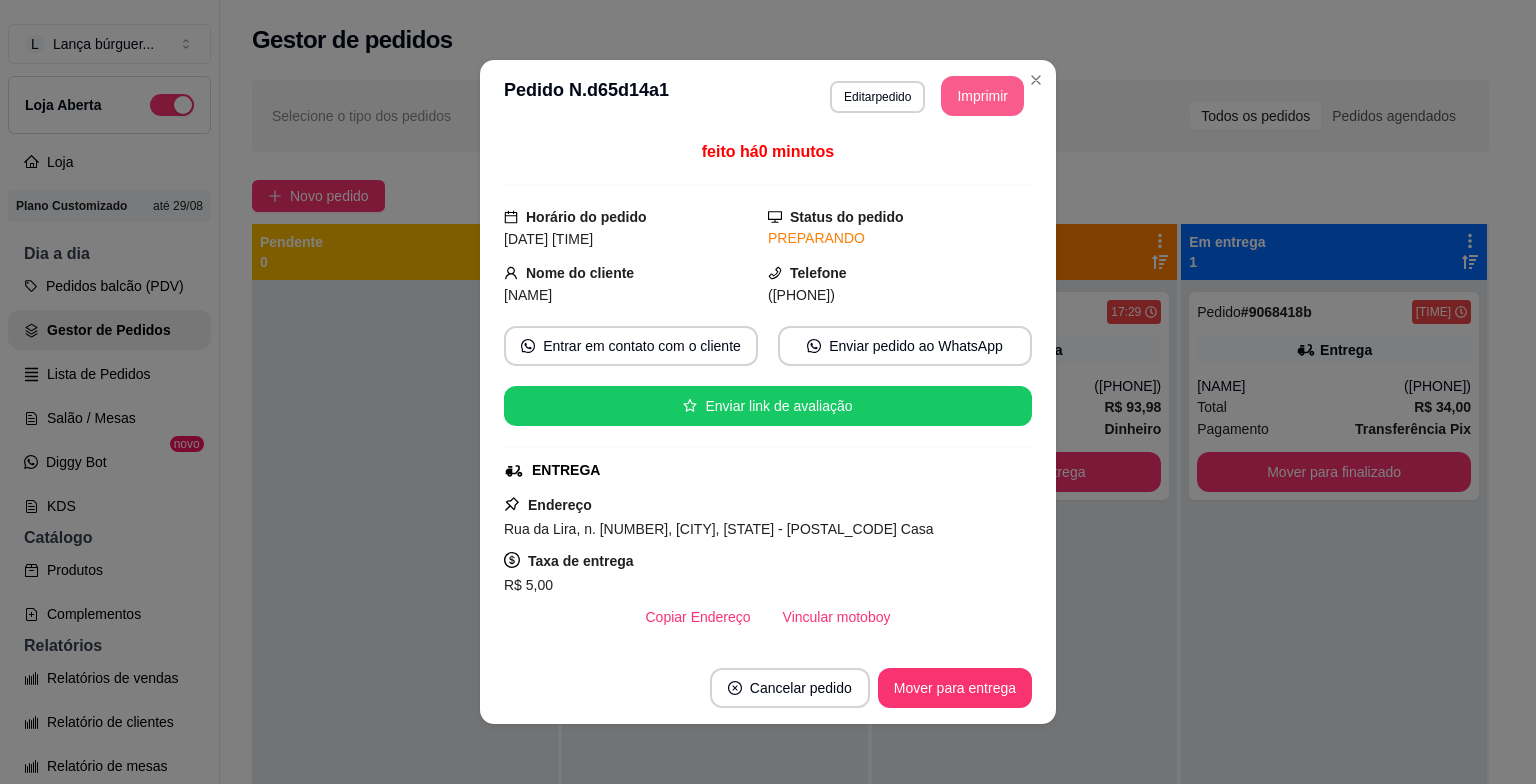 scroll, scrollTop: 0, scrollLeft: 0, axis: both 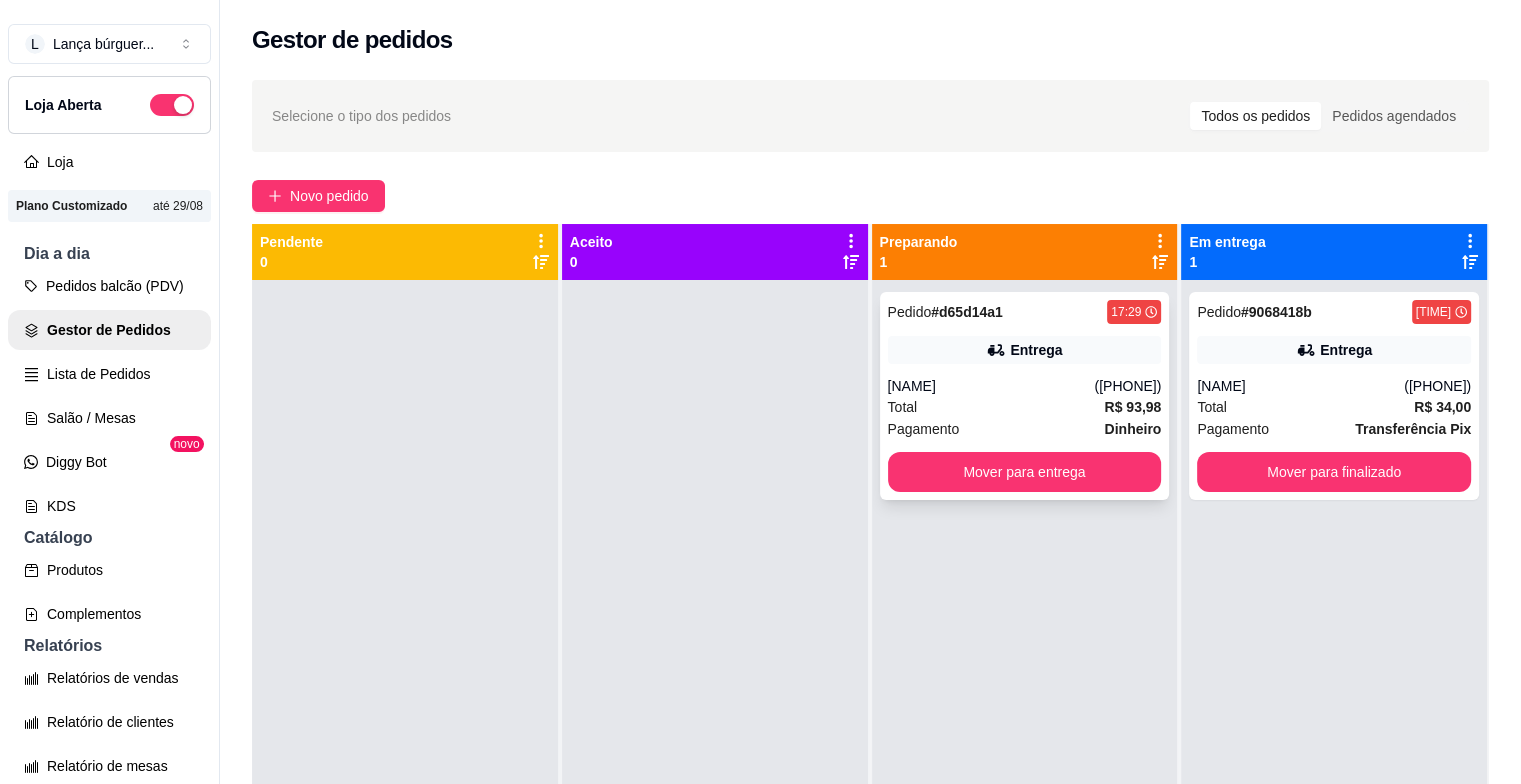 click on "# d65d14a1" at bounding box center [967, 312] 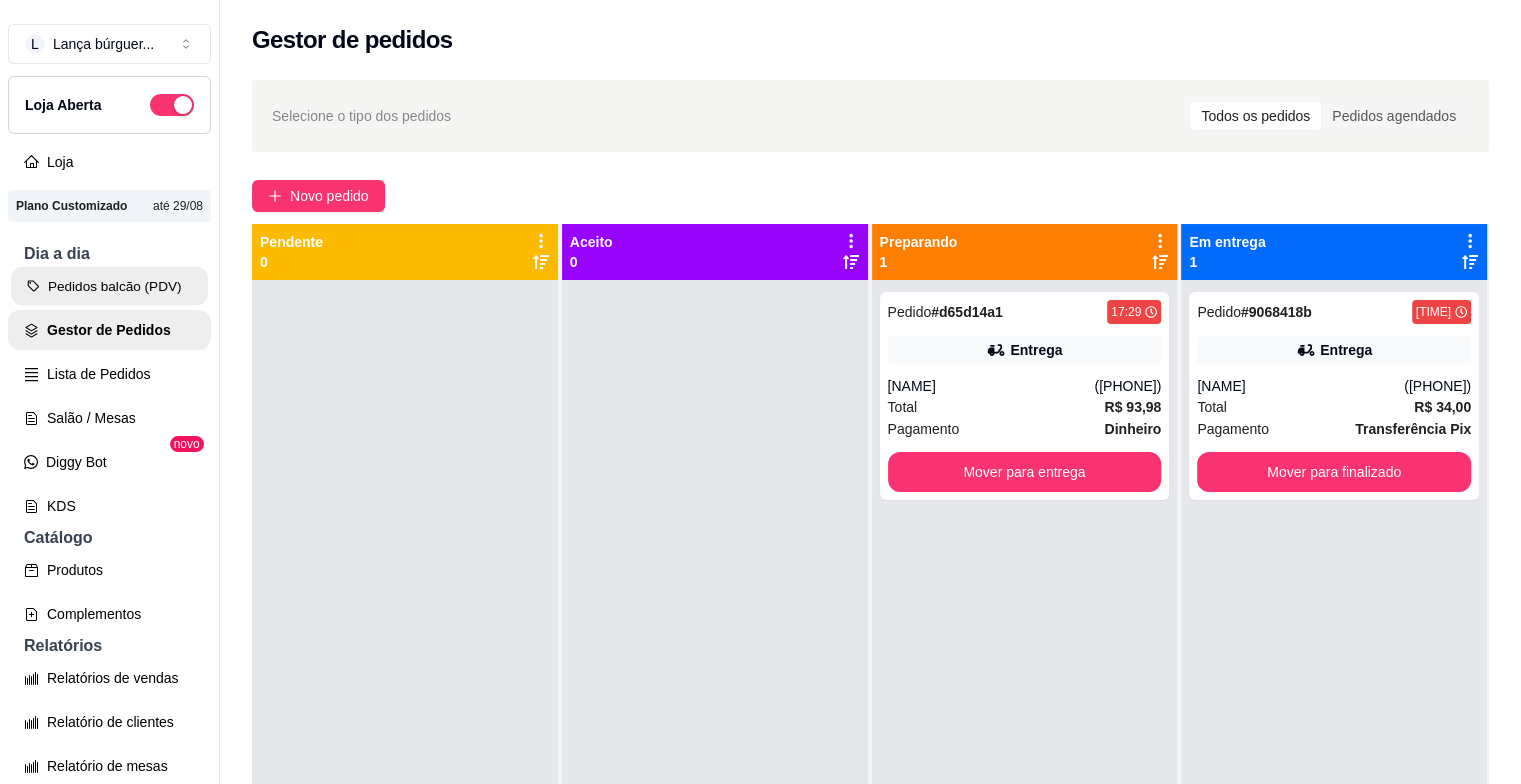 click on "Pedidos balcão (PDV)" at bounding box center [109, 286] 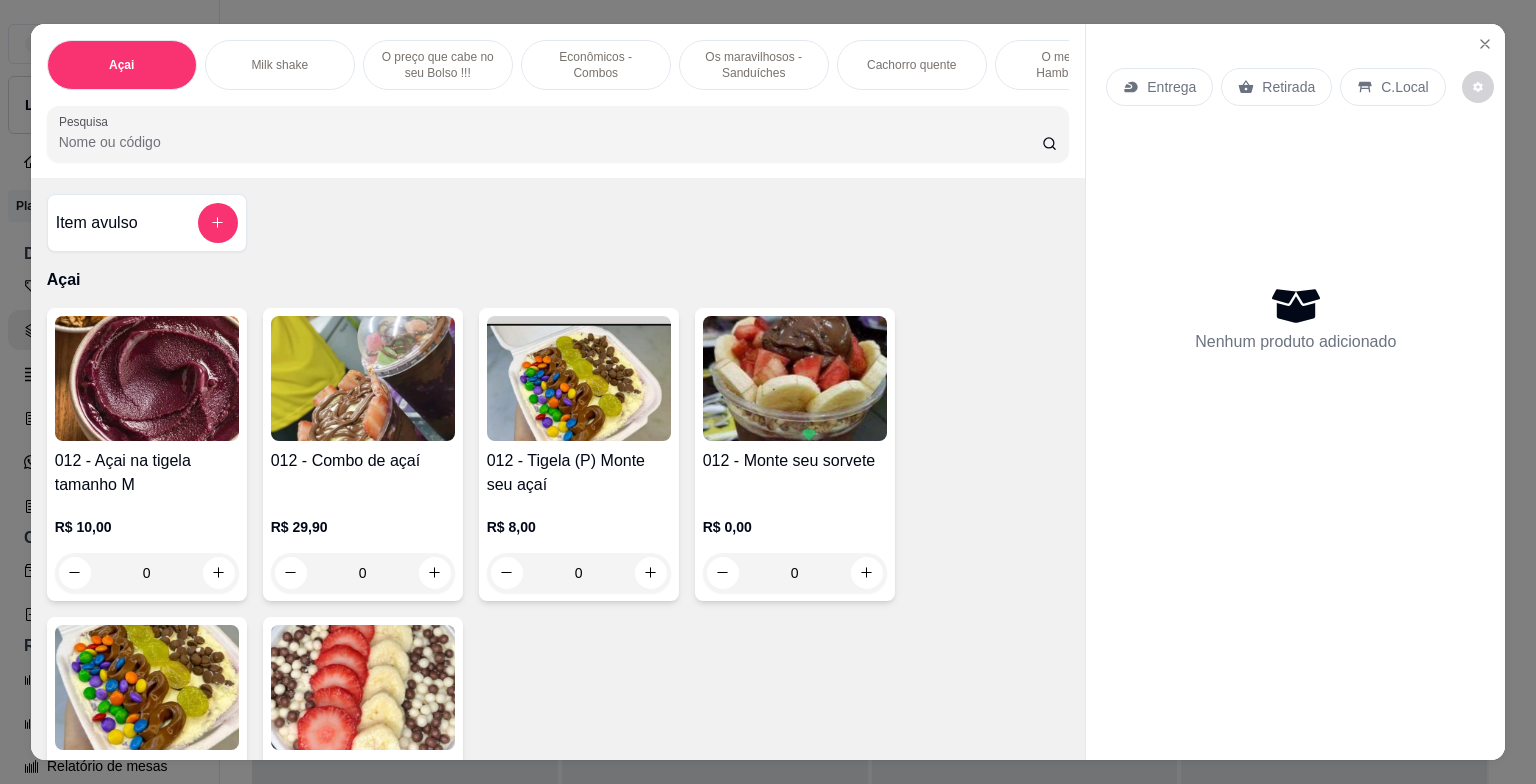 scroll, scrollTop: 0, scrollLeft: 0, axis: both 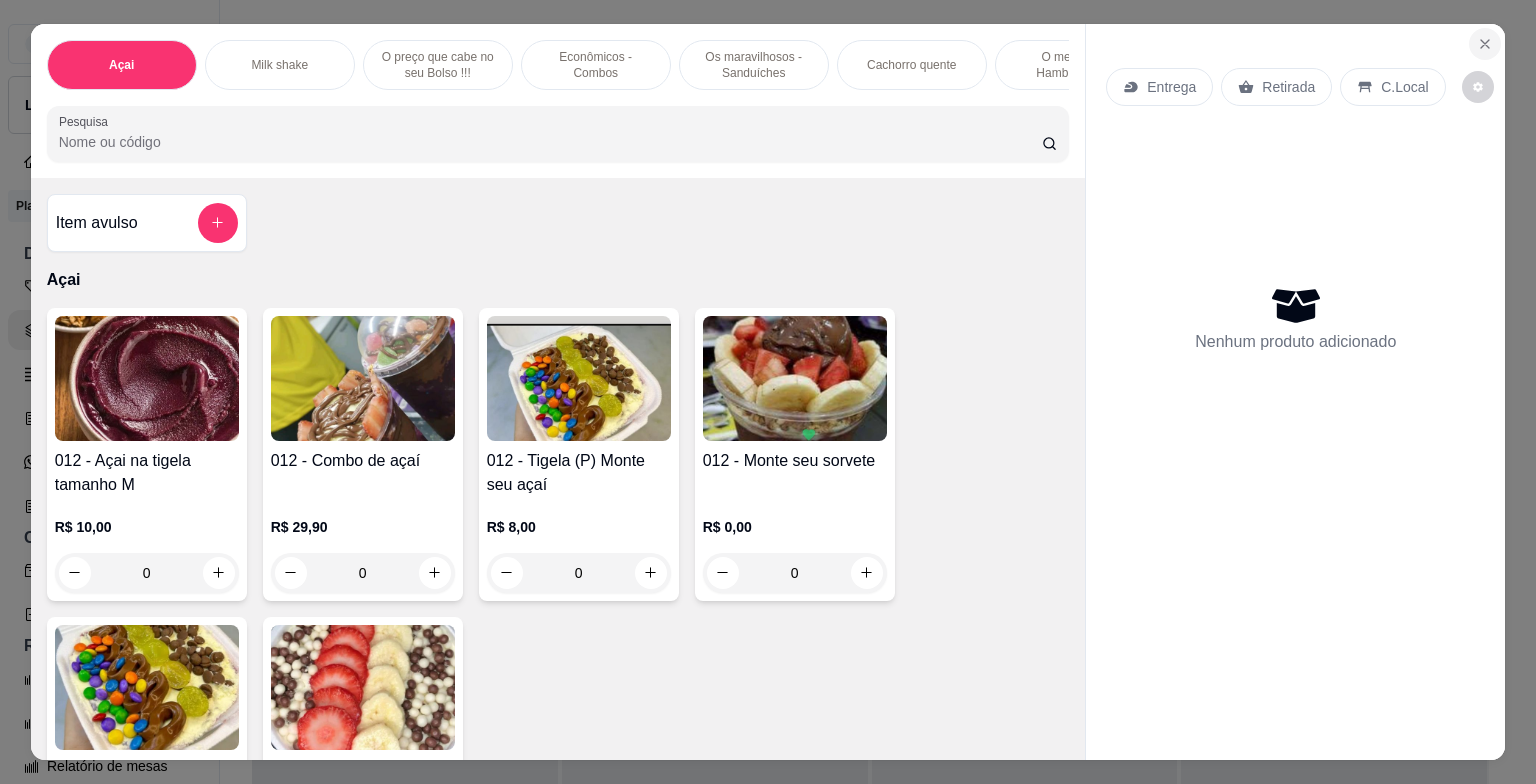 click at bounding box center [1485, 44] 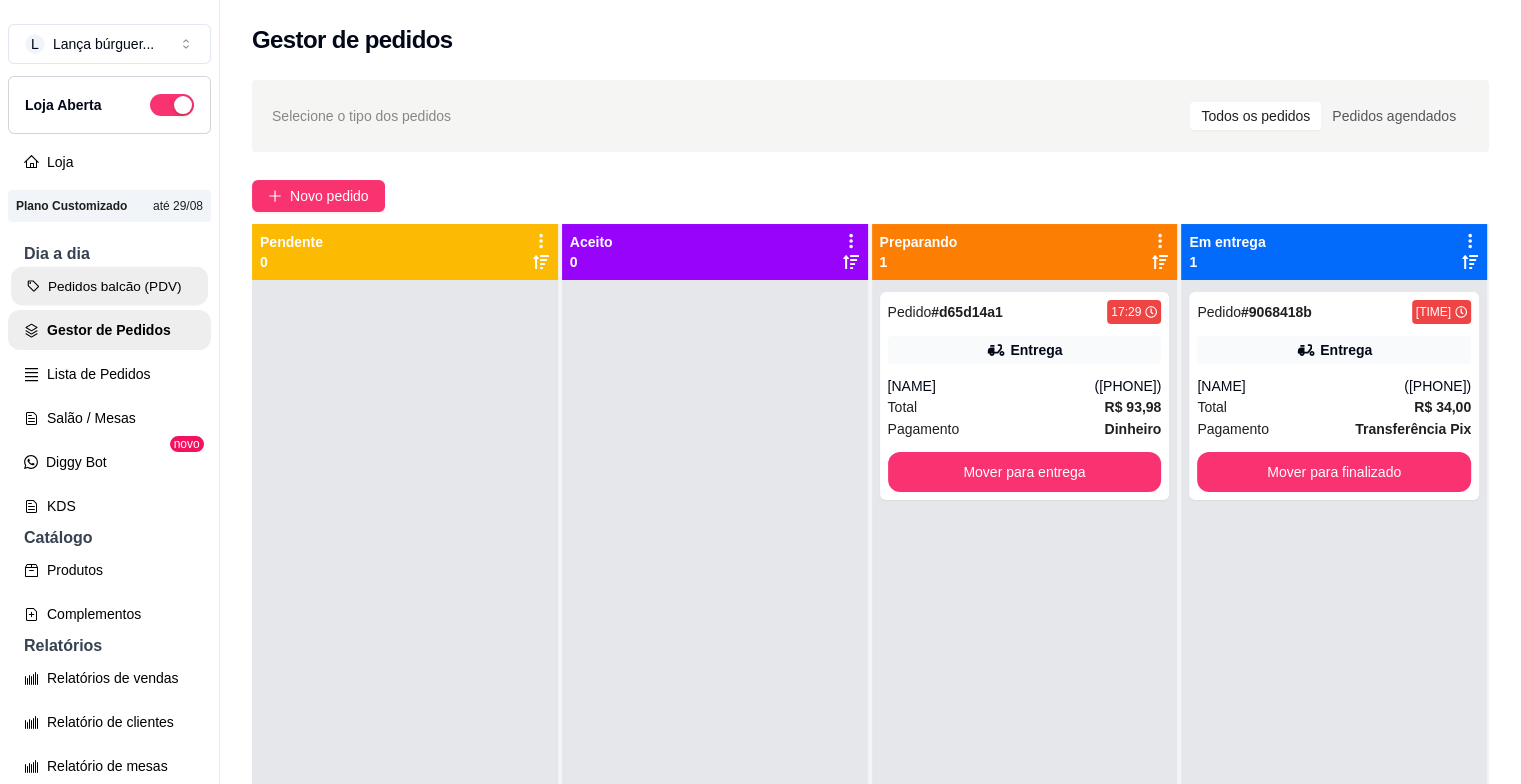 click on "Pedidos balcão (PDV)" at bounding box center [109, 286] 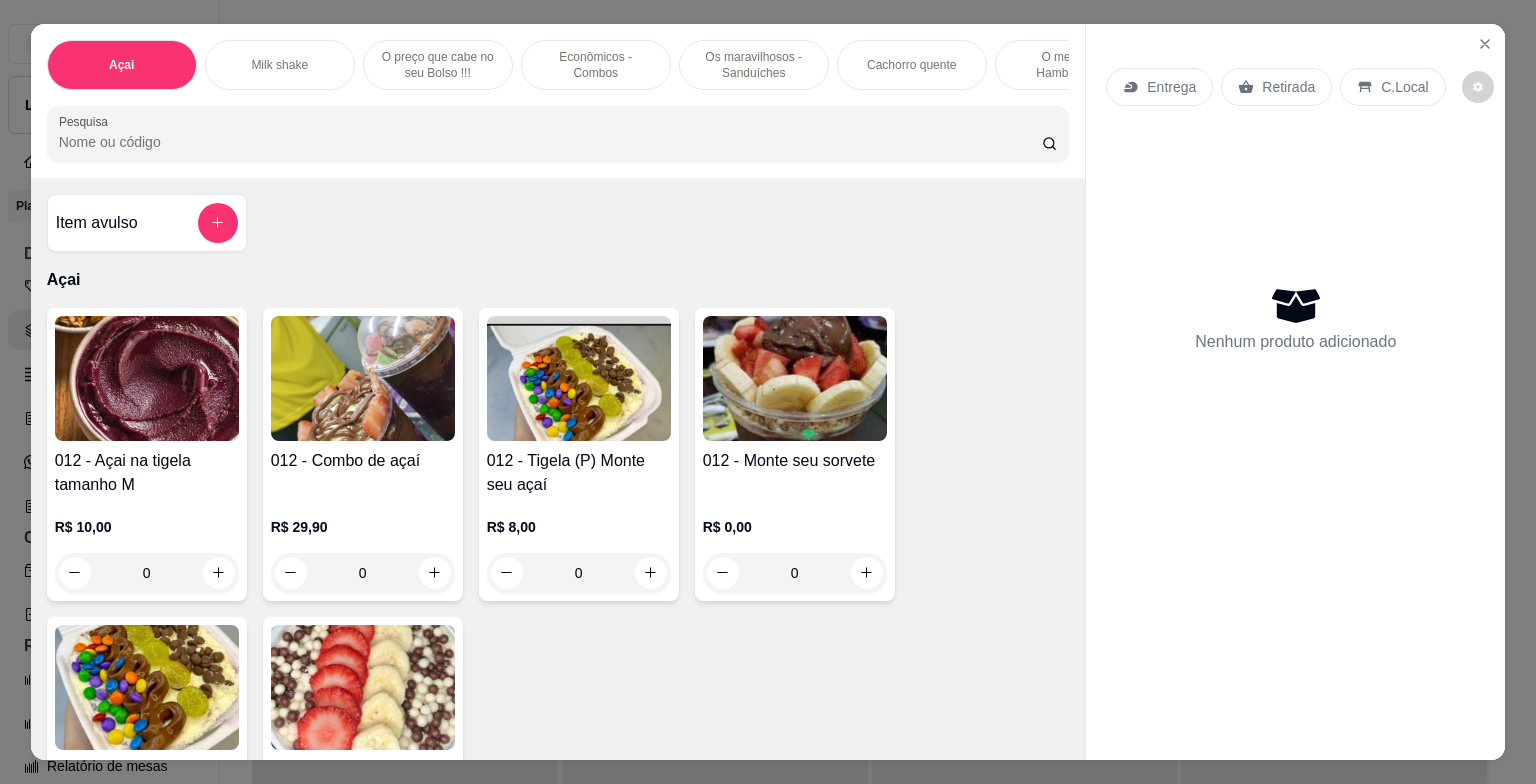 scroll, scrollTop: 496, scrollLeft: 0, axis: vertical 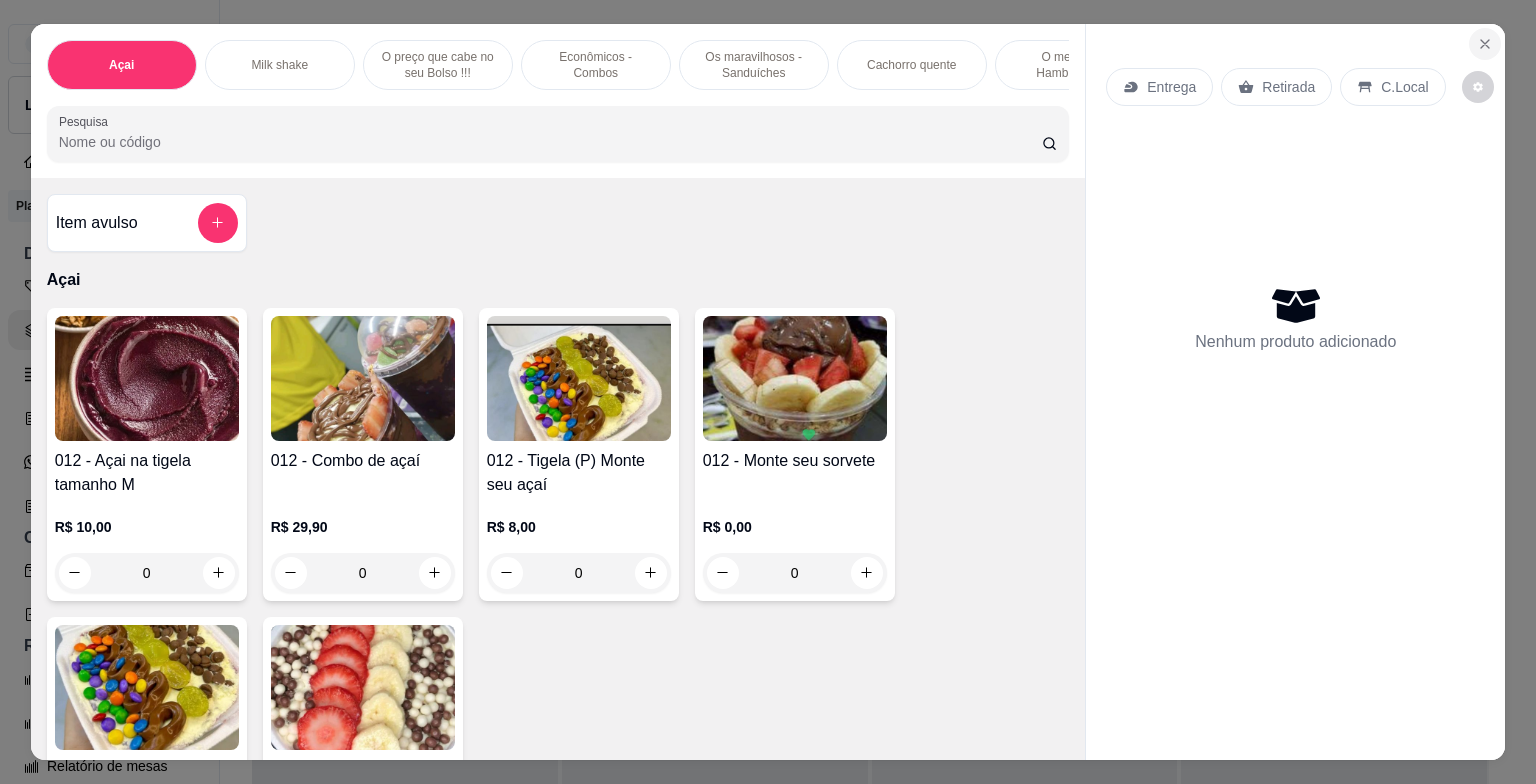click 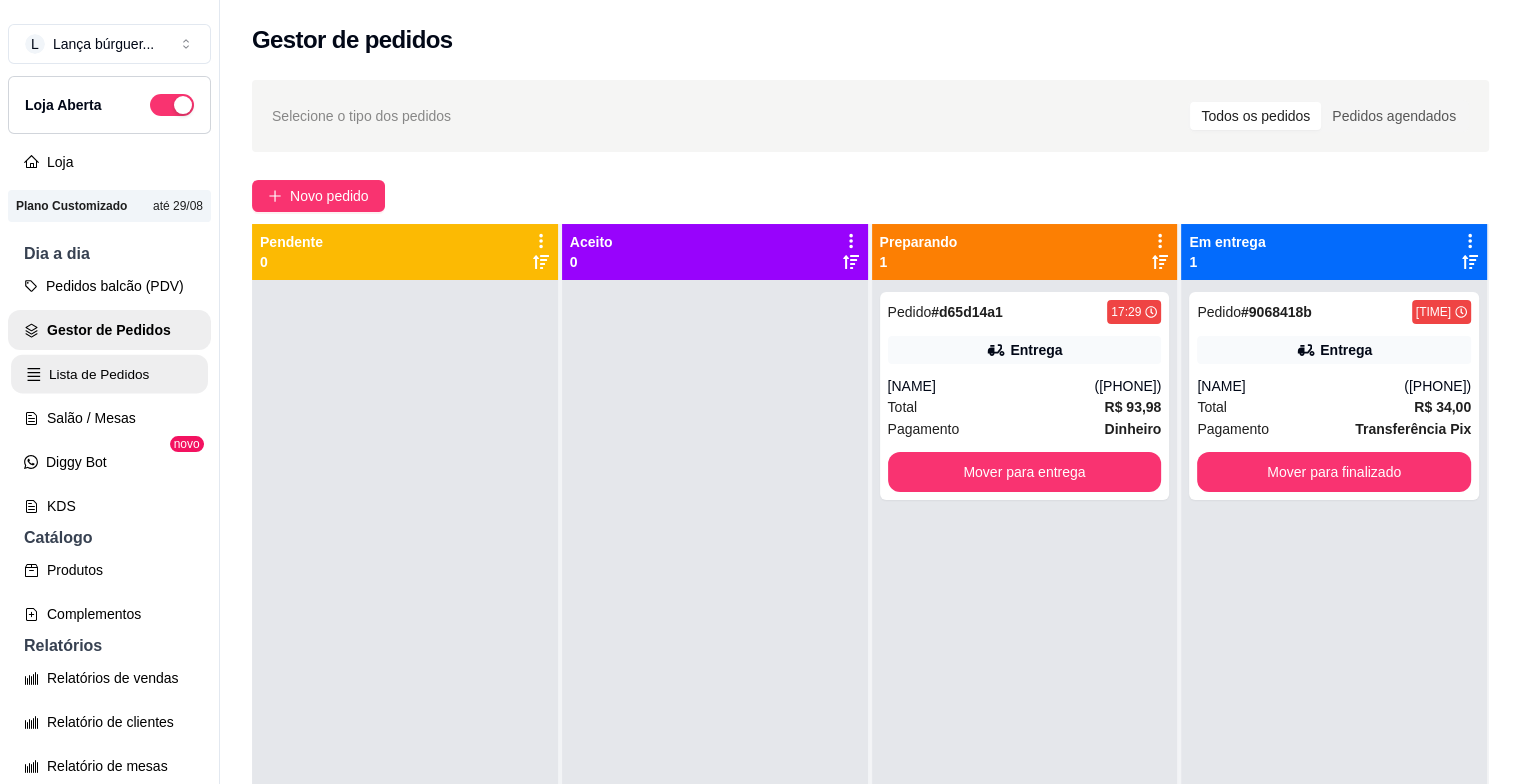 click on "Lista de Pedidos" at bounding box center [109, 374] 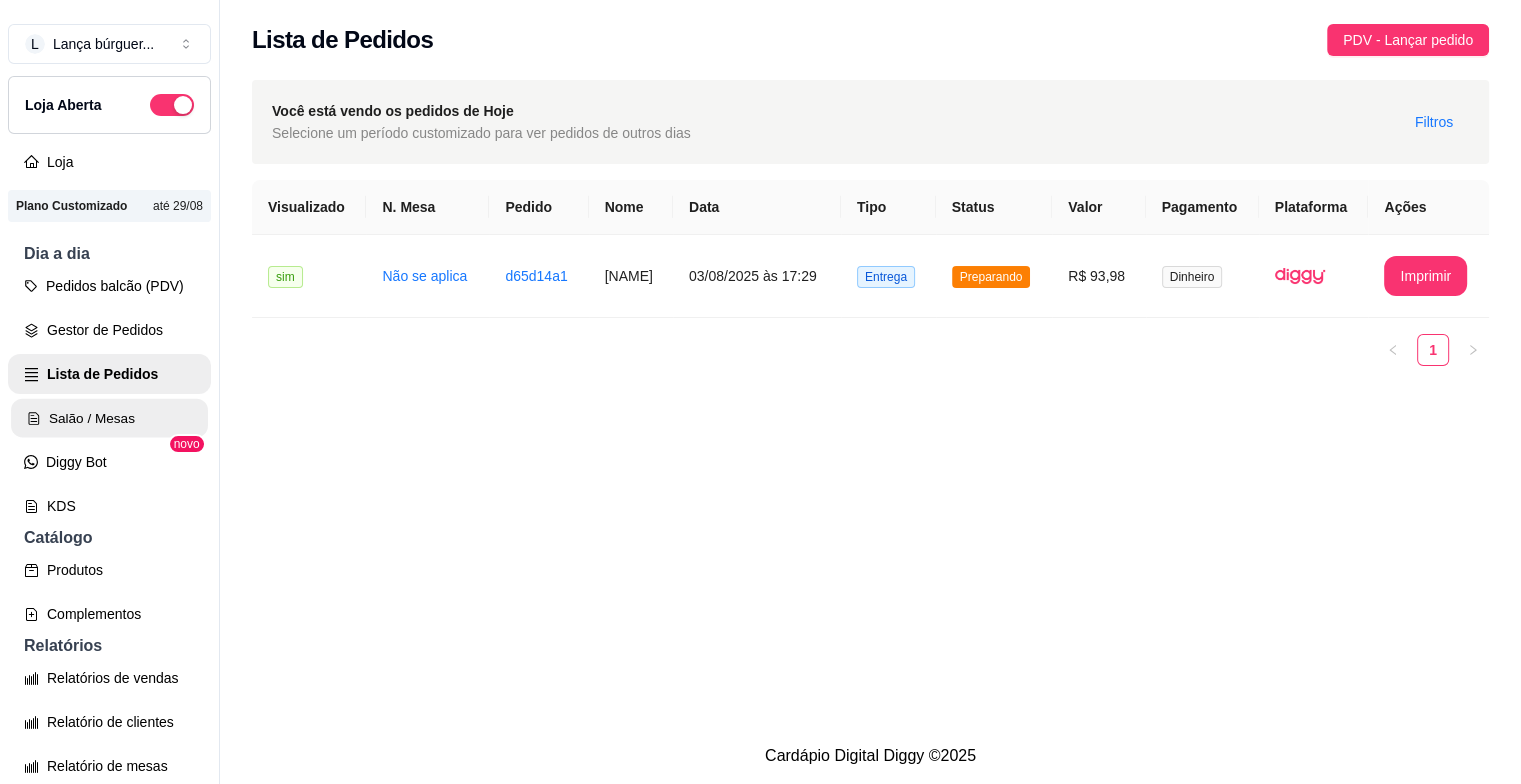 click on "Salão / Mesas" at bounding box center [109, 418] 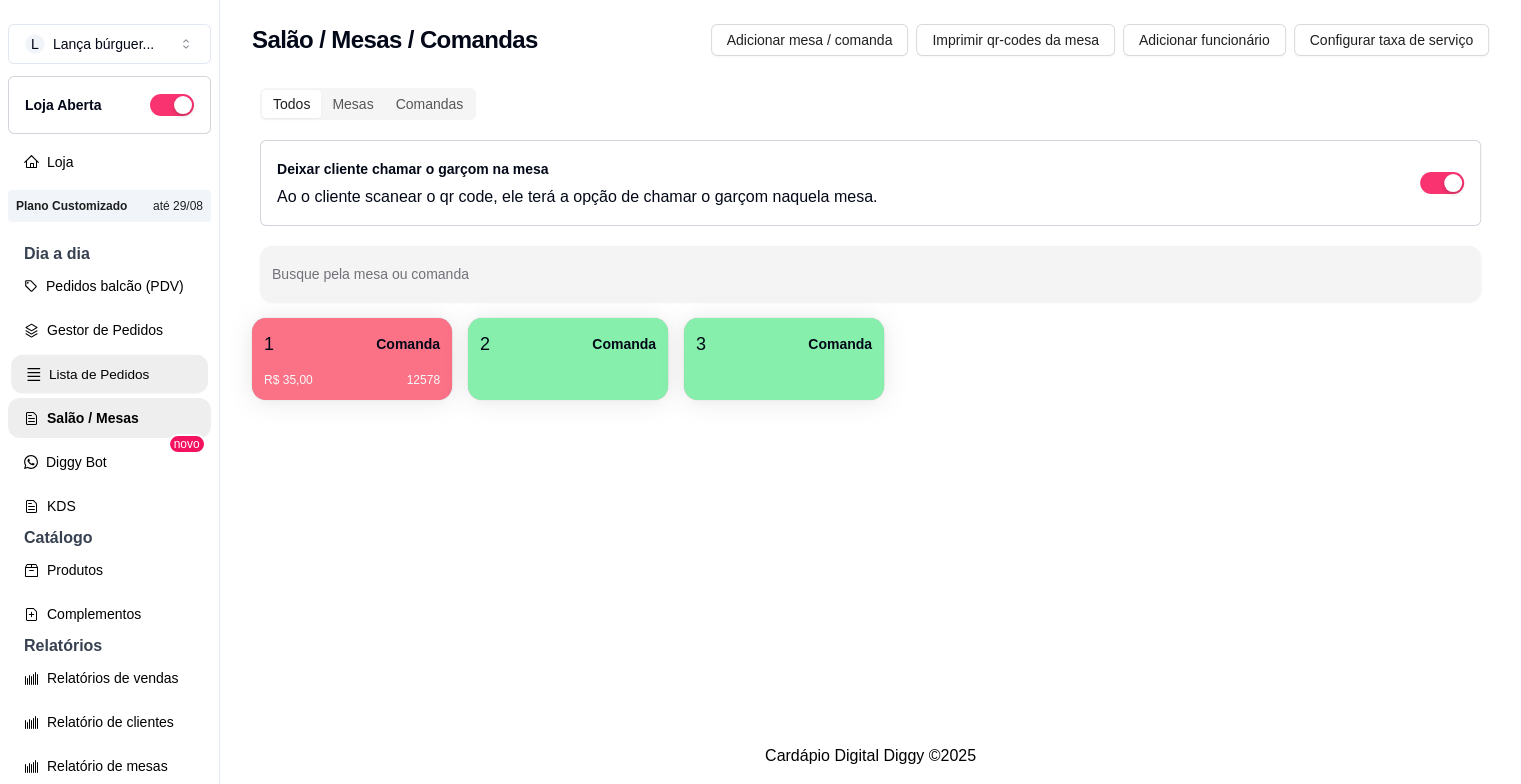 click on "Lista de Pedidos" at bounding box center (109, 374) 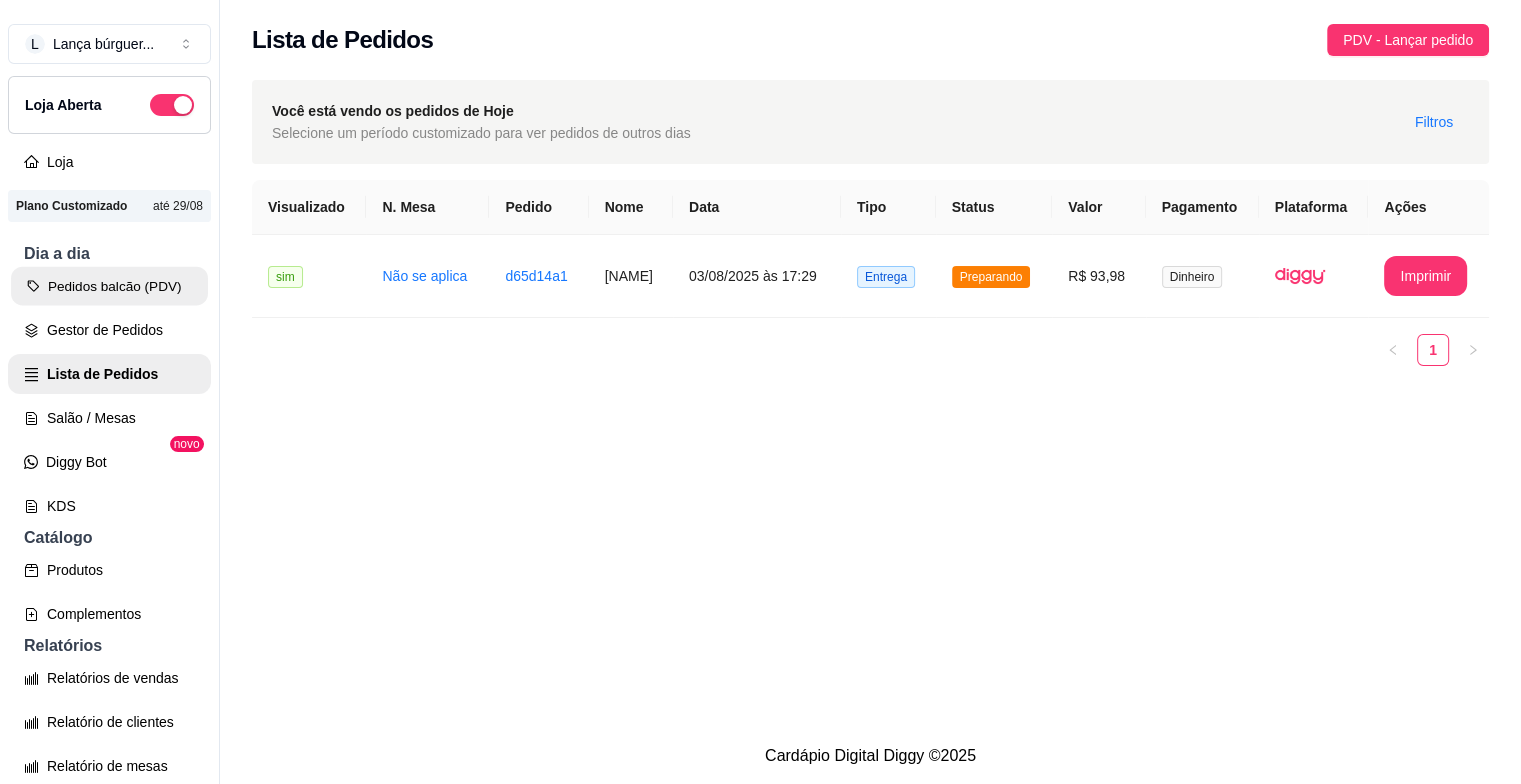 click on "Pedidos balcão (PDV)" at bounding box center (109, 286) 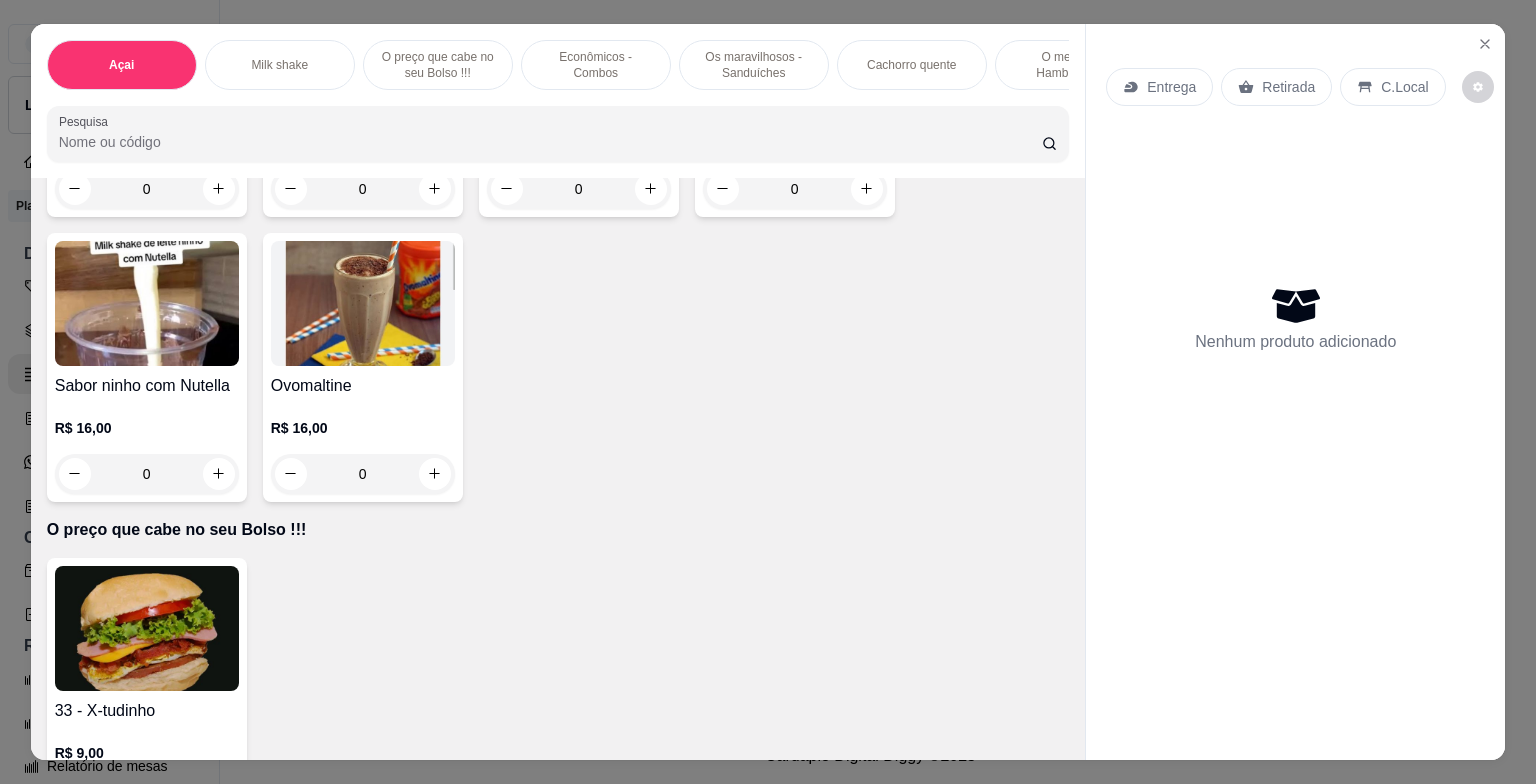 scroll, scrollTop: 1491, scrollLeft: 0, axis: vertical 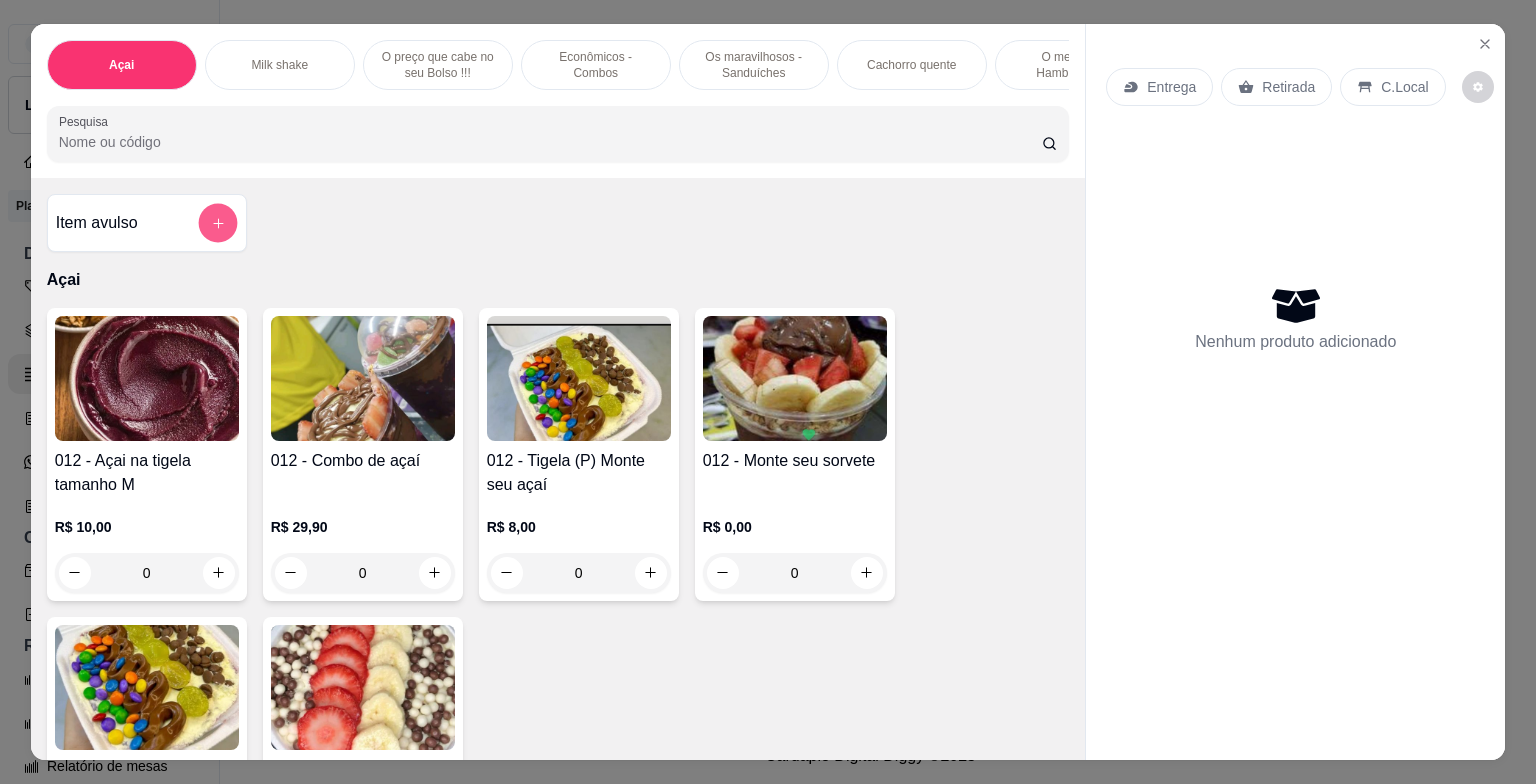 click at bounding box center [217, 222] 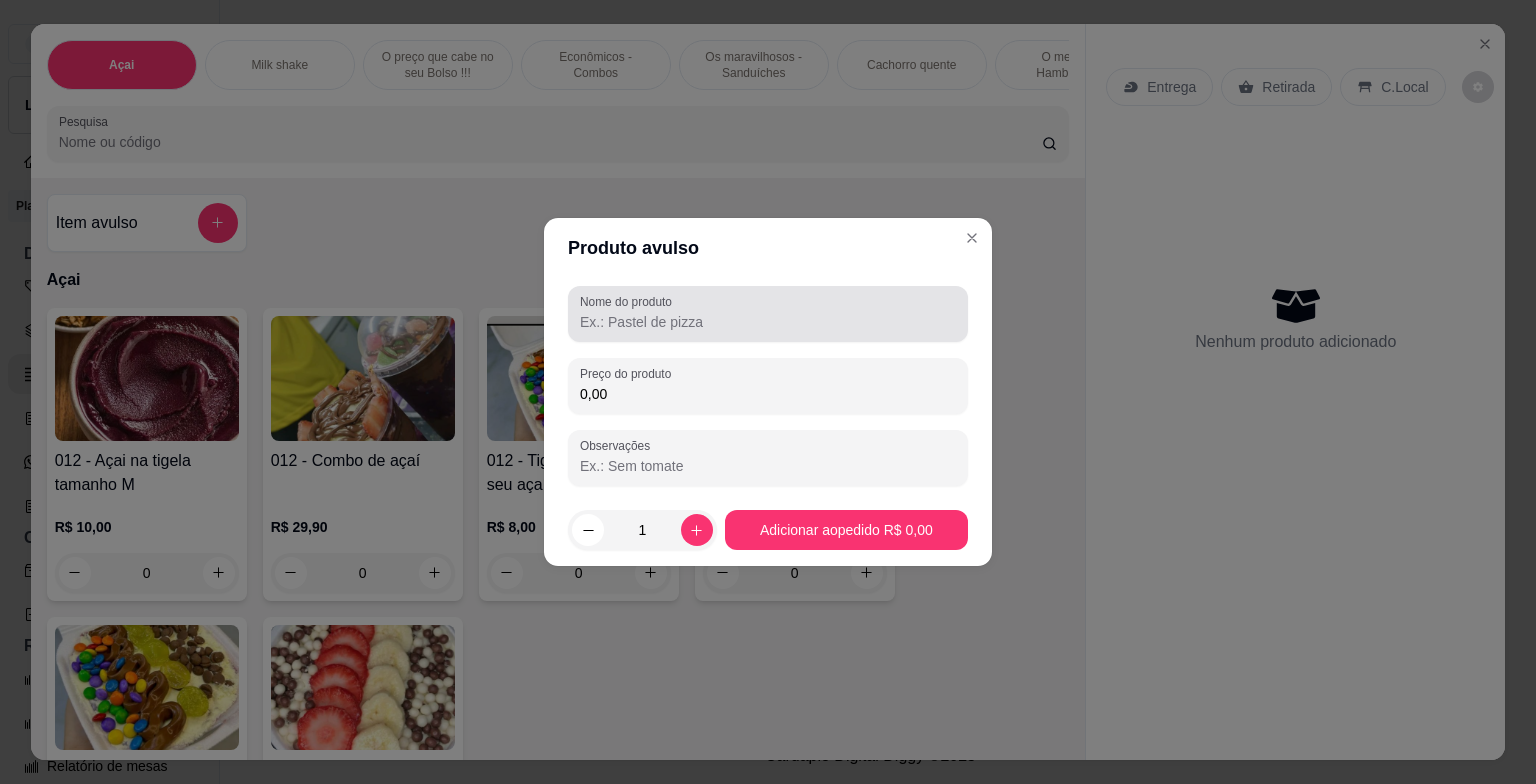 click on "Nome do produto" at bounding box center (768, 322) 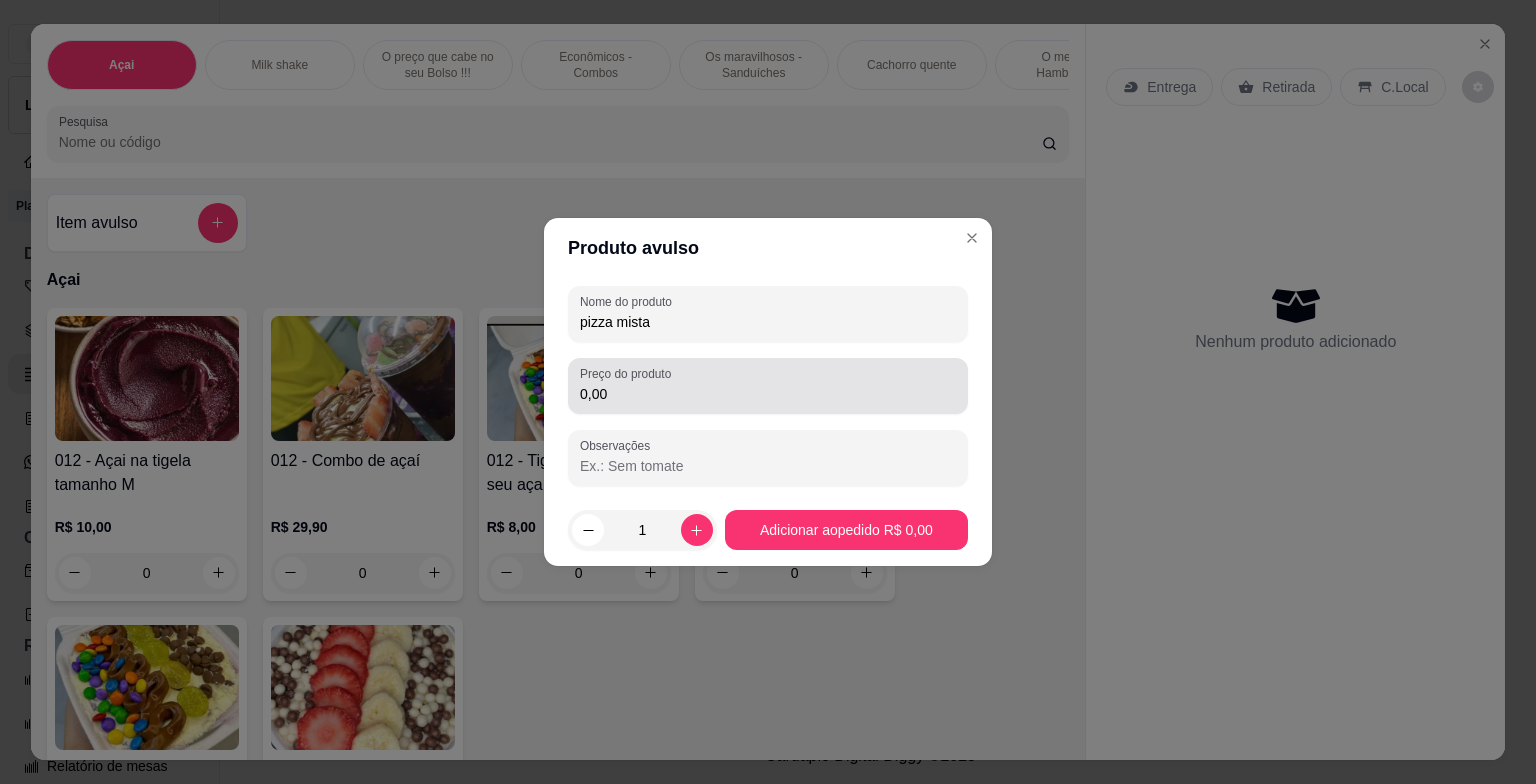 type on "pizza mista" 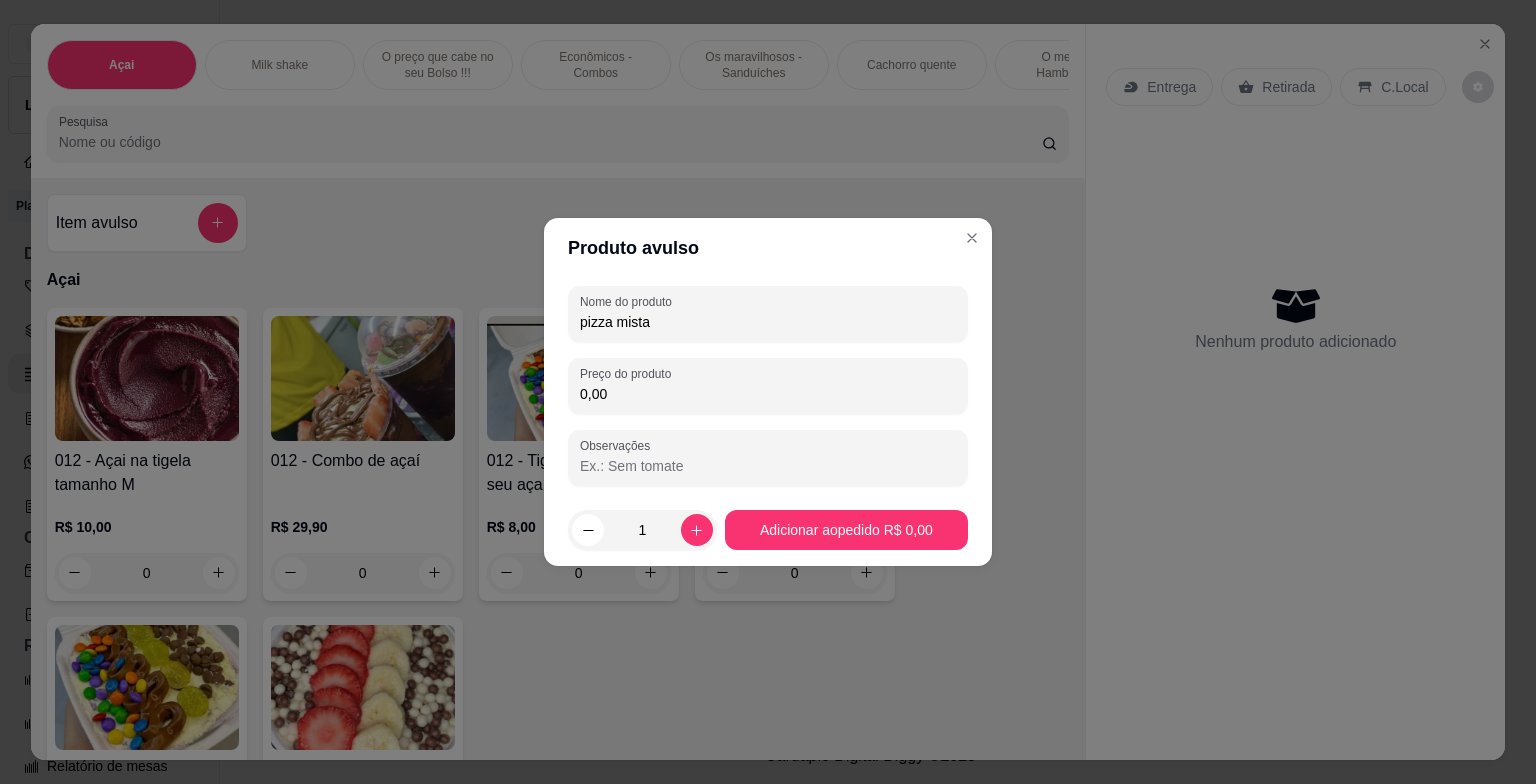 click on "0,00" at bounding box center (768, 394) 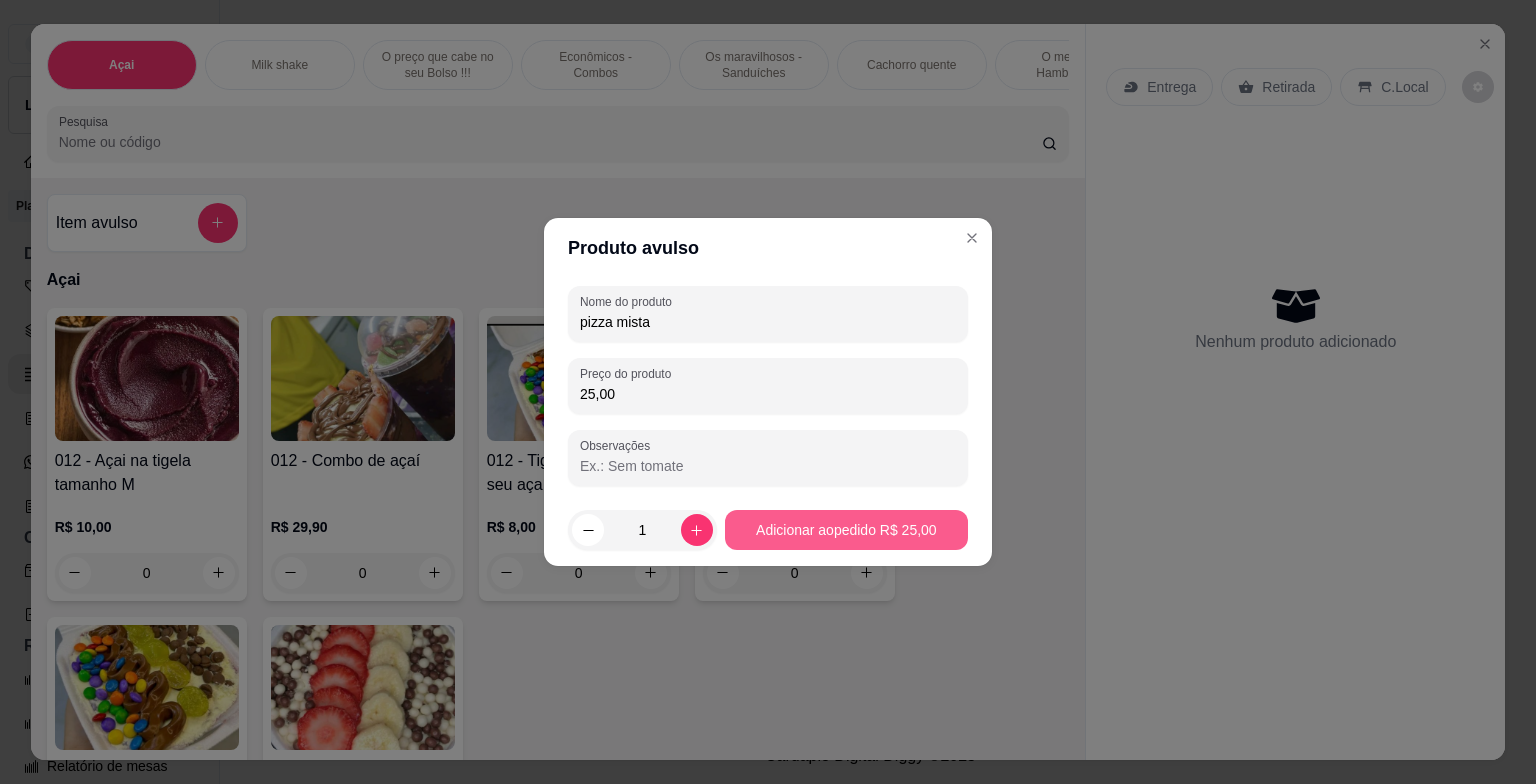 type on "25,00" 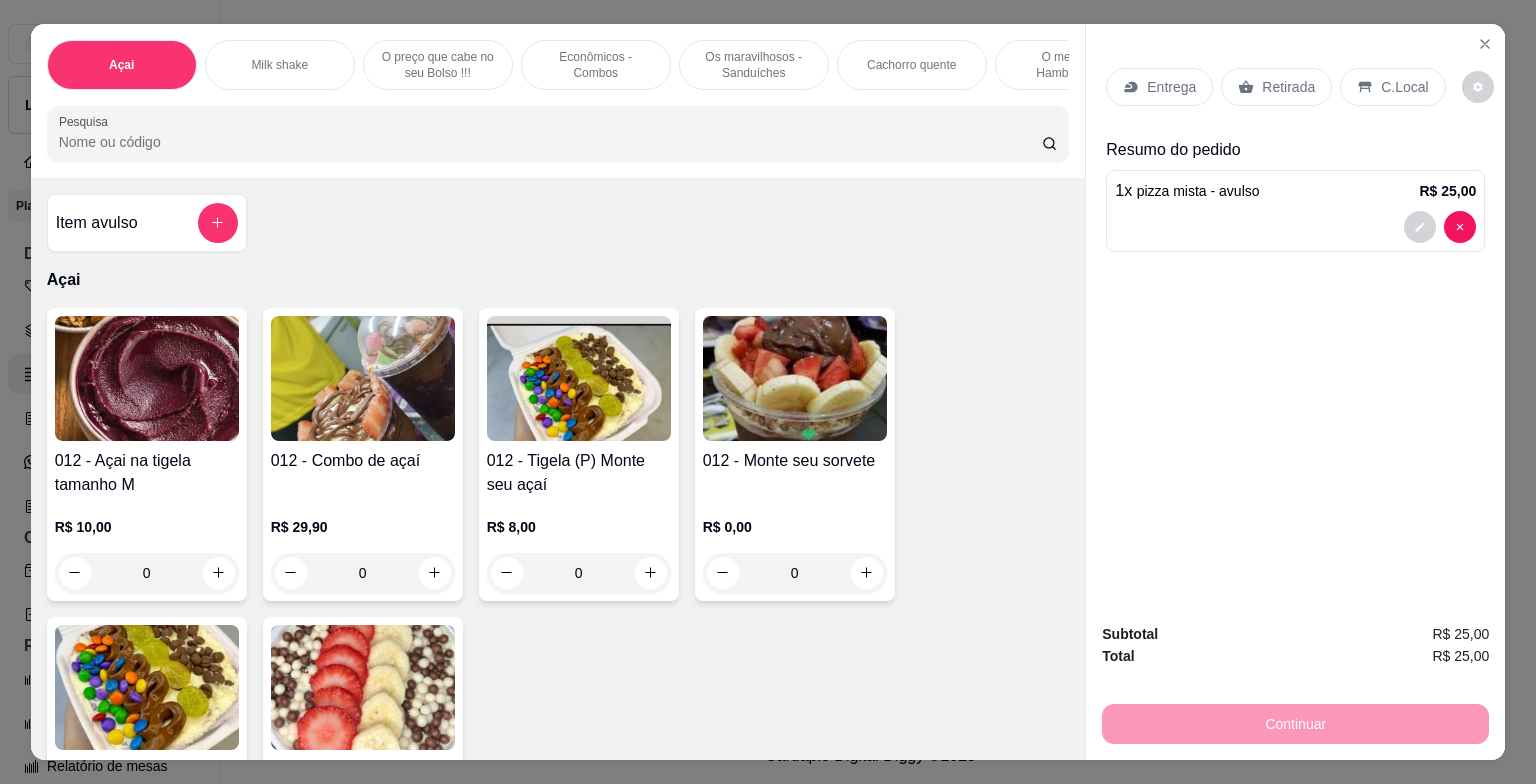 click on "Entrega" at bounding box center [1171, 87] 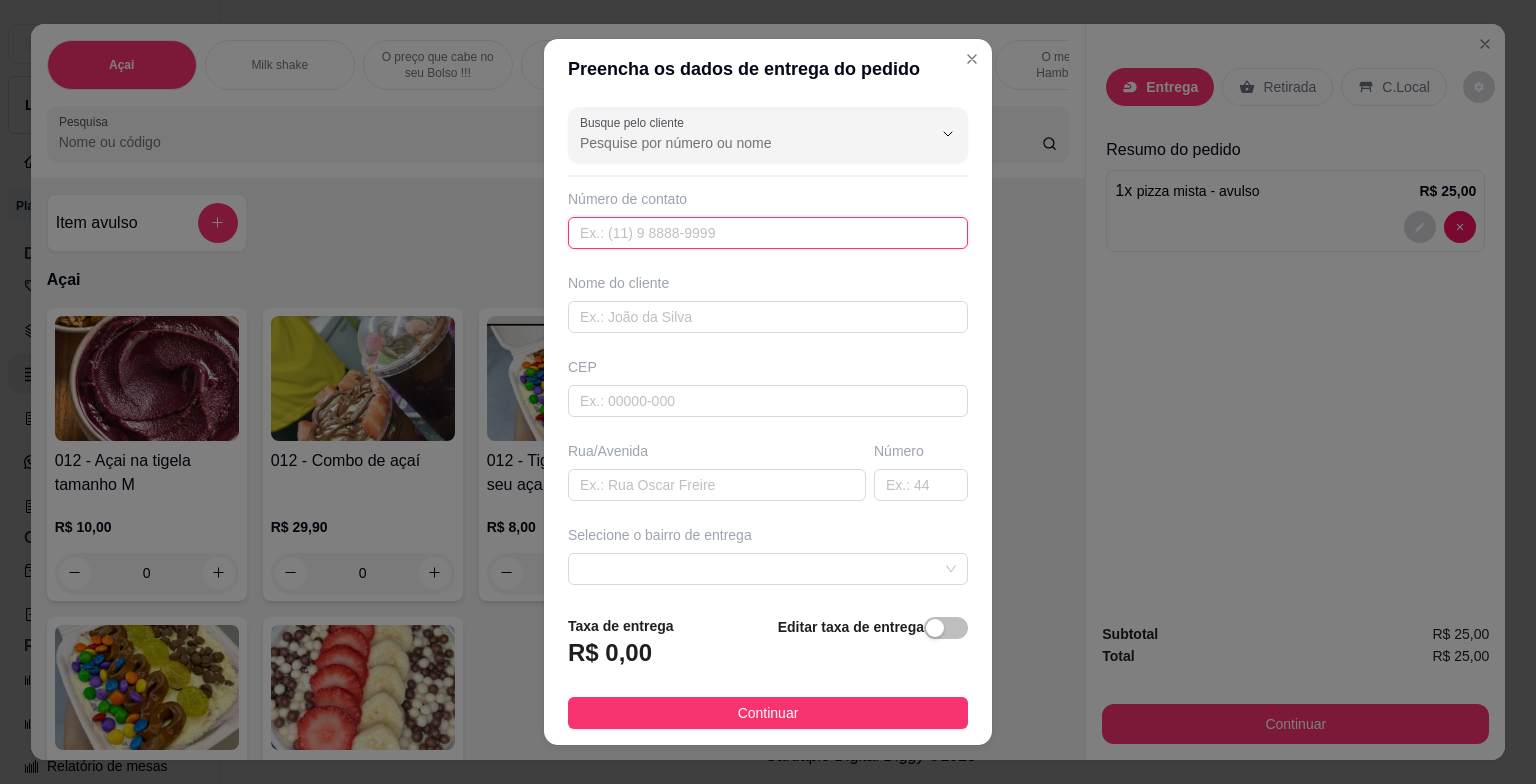 click at bounding box center (768, 233) 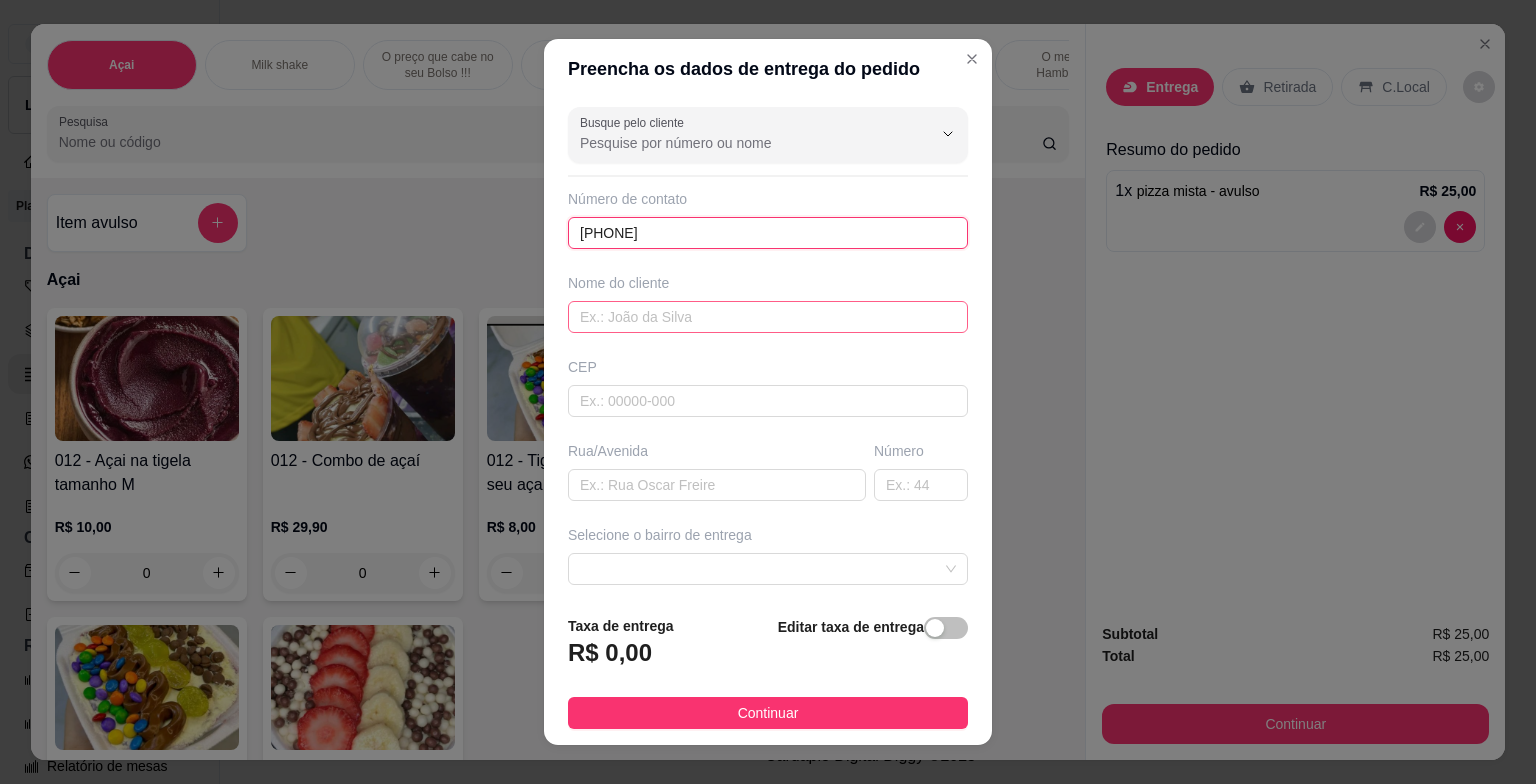 type on "(81) 98783-9460" 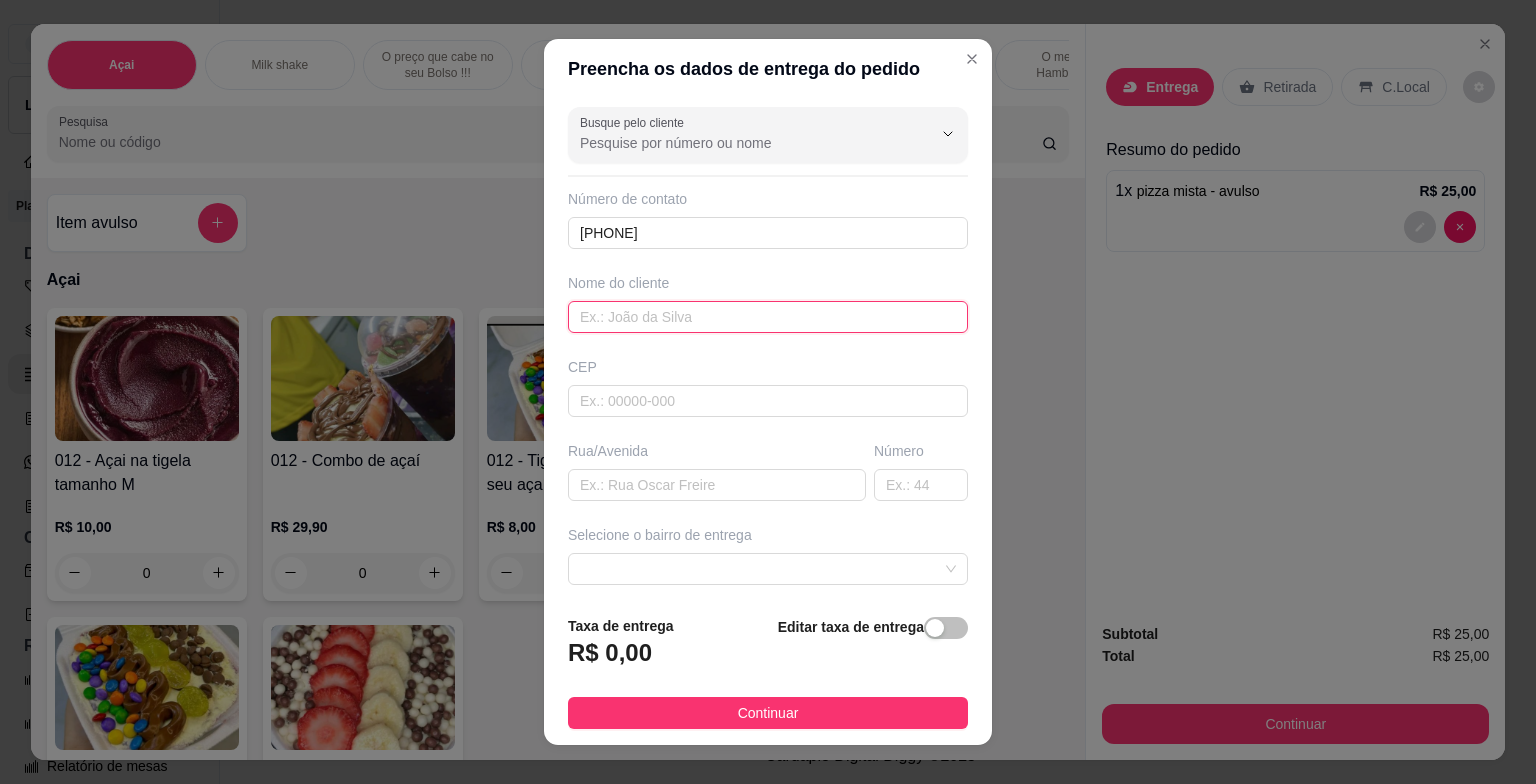 click at bounding box center (768, 317) 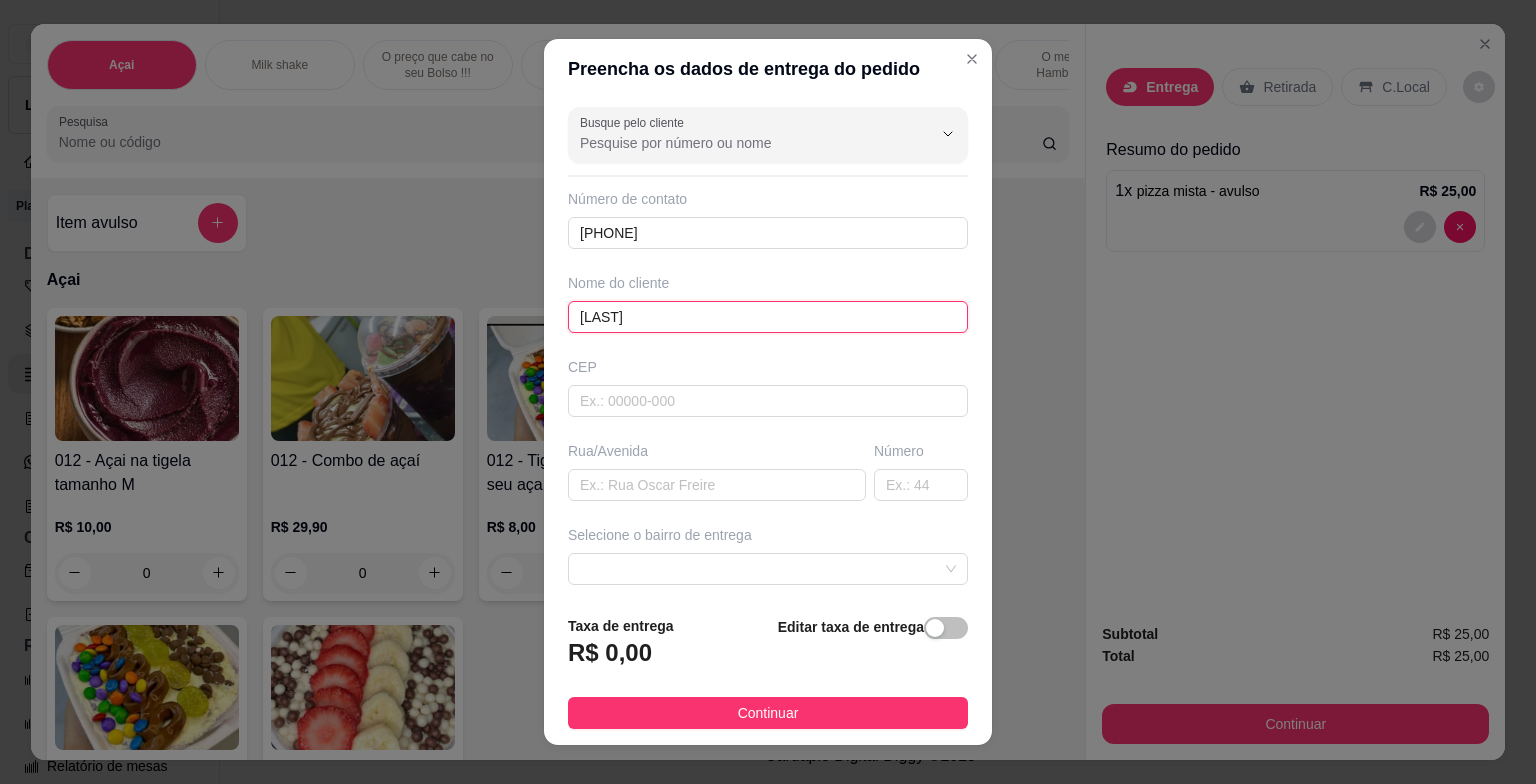 type on "[FIRST]" 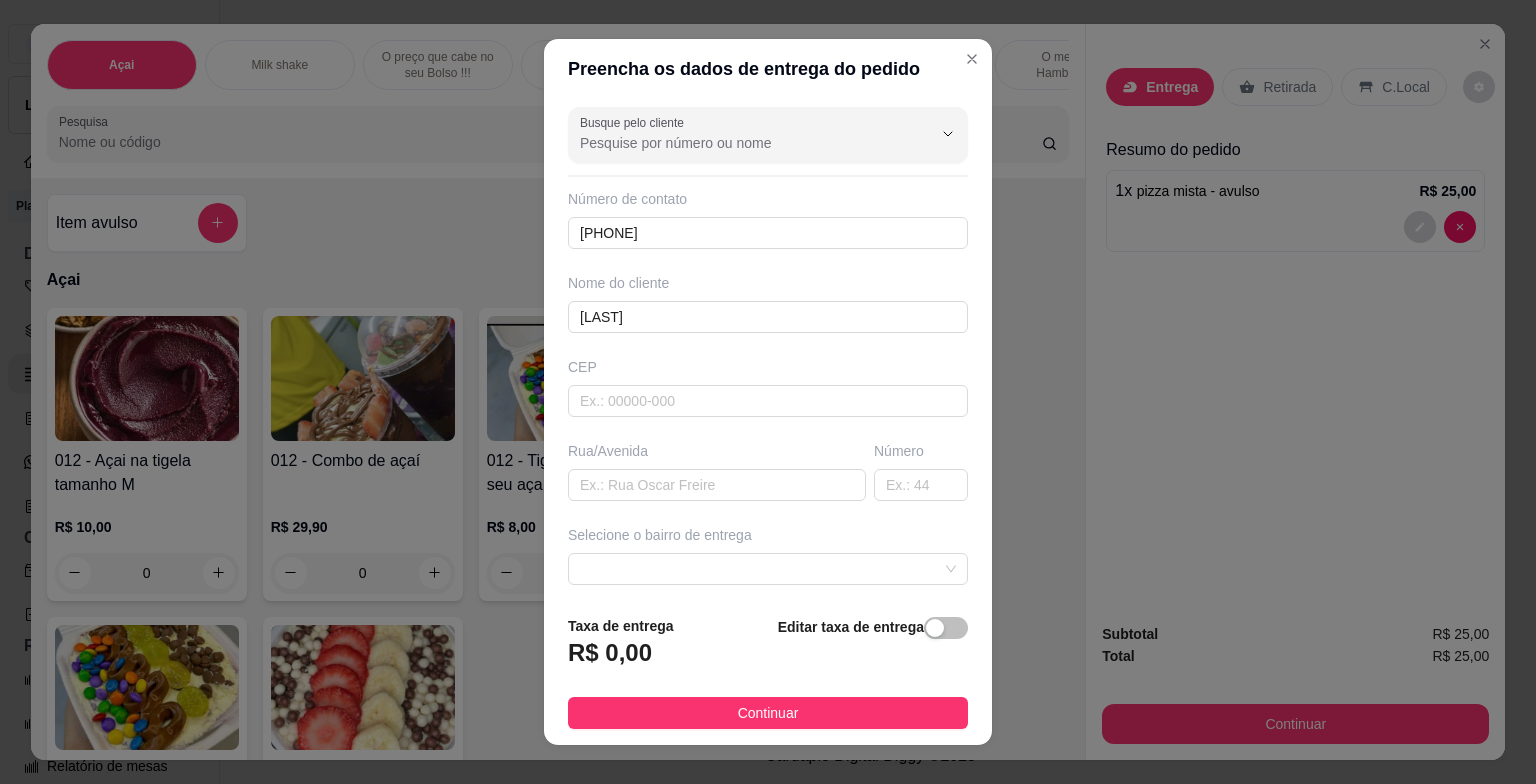 click on "Rua/Avenida" at bounding box center [717, 451] 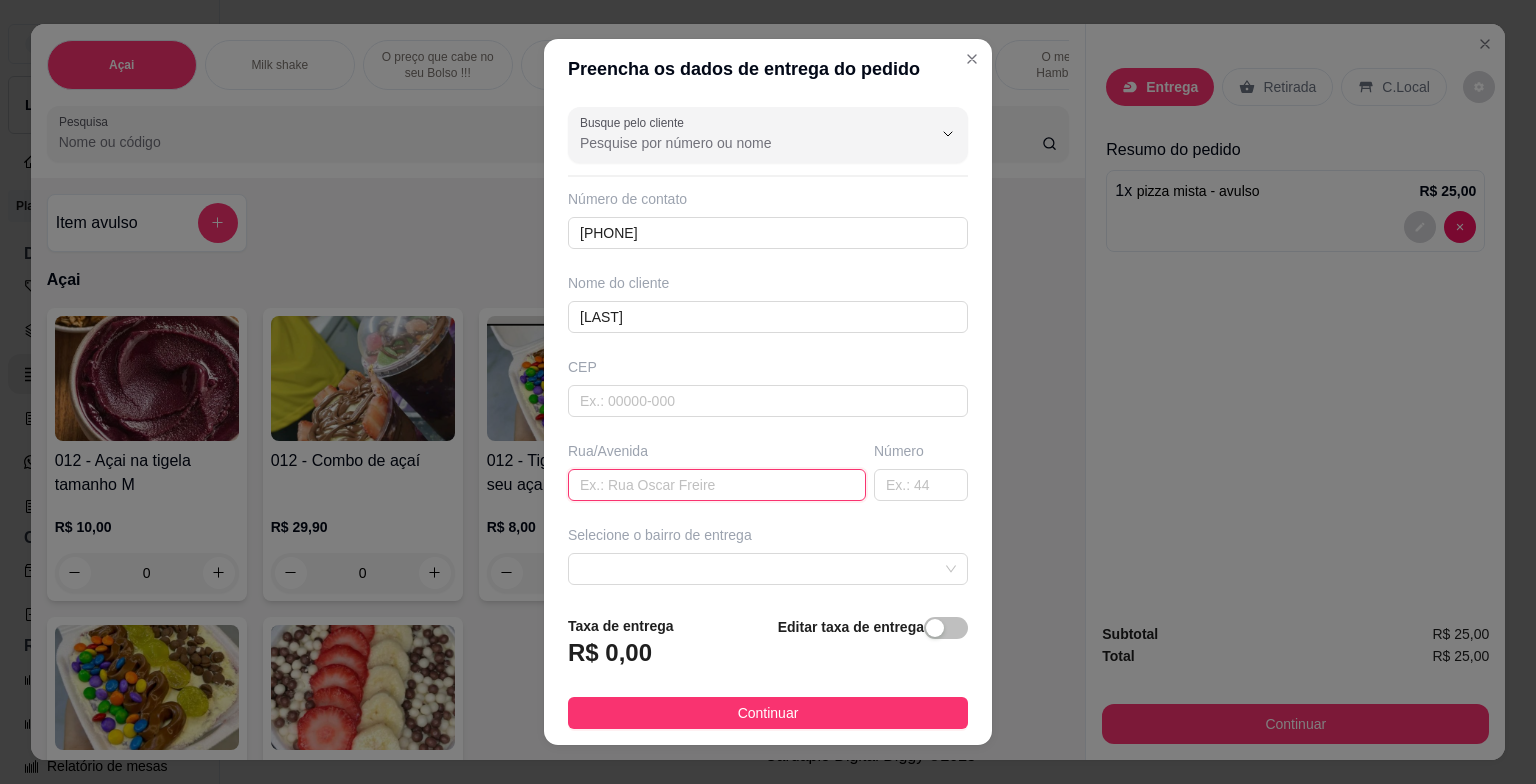 click at bounding box center [717, 485] 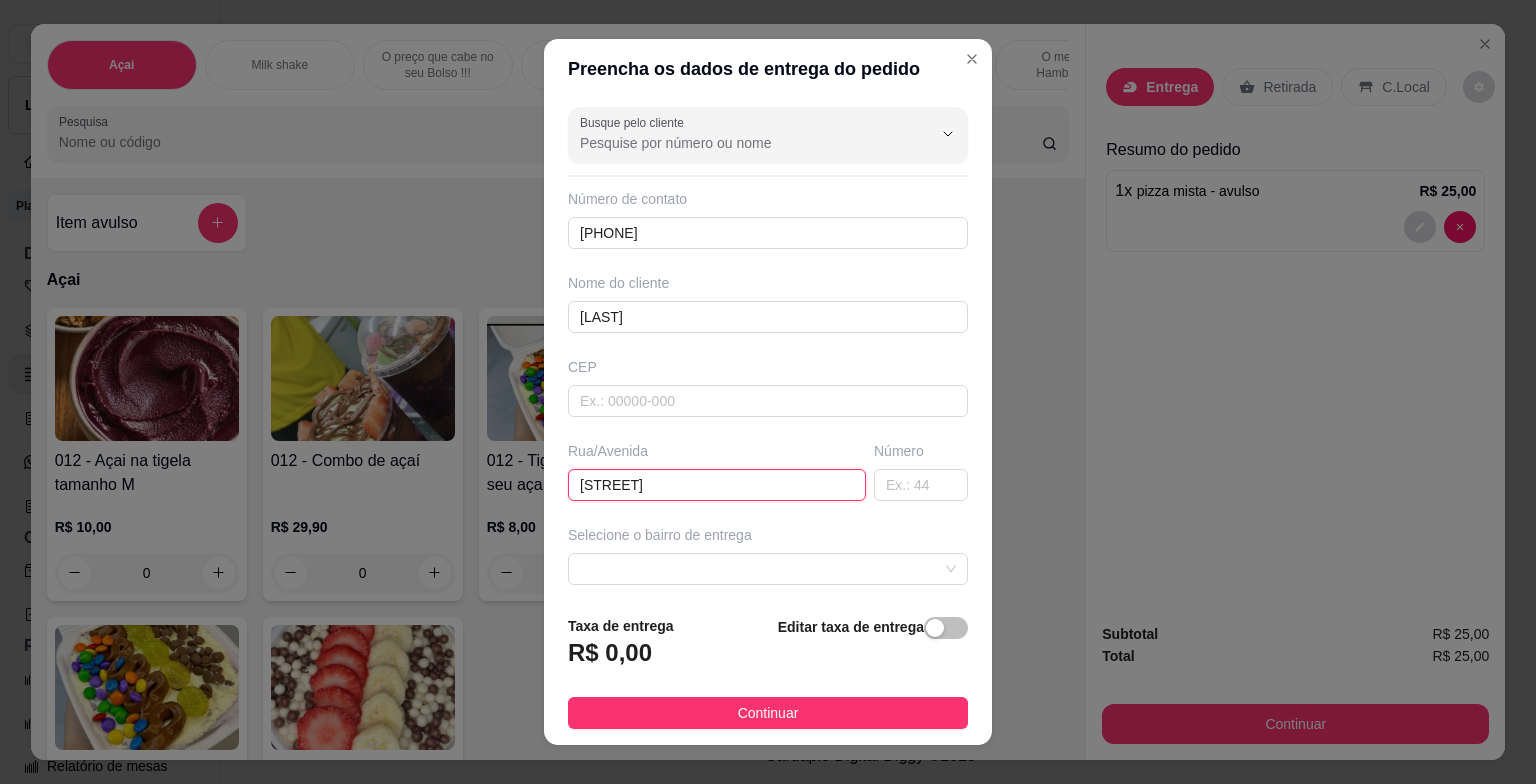 click on "rua f" at bounding box center [717, 485] 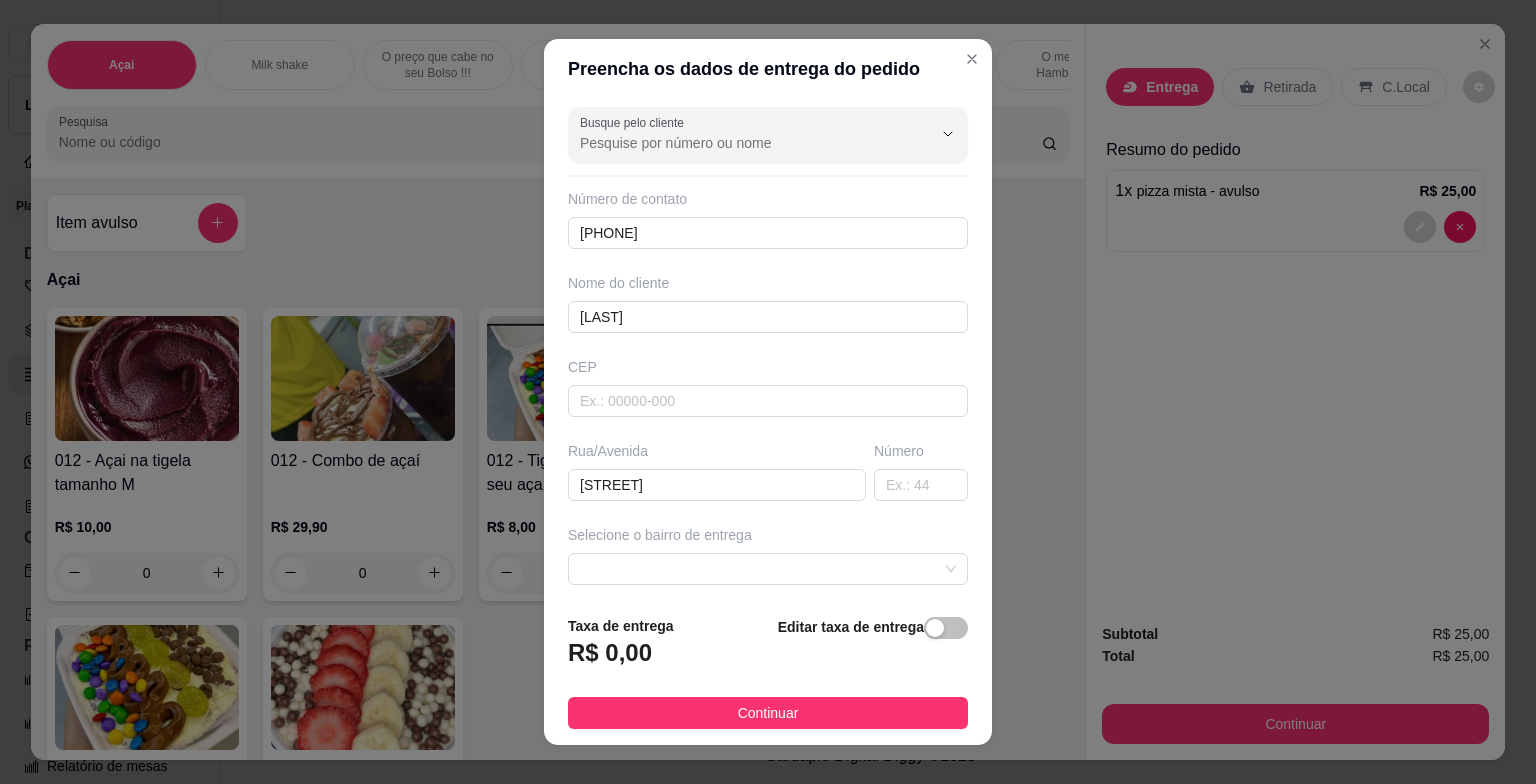 scroll, scrollTop: 171, scrollLeft: 0, axis: vertical 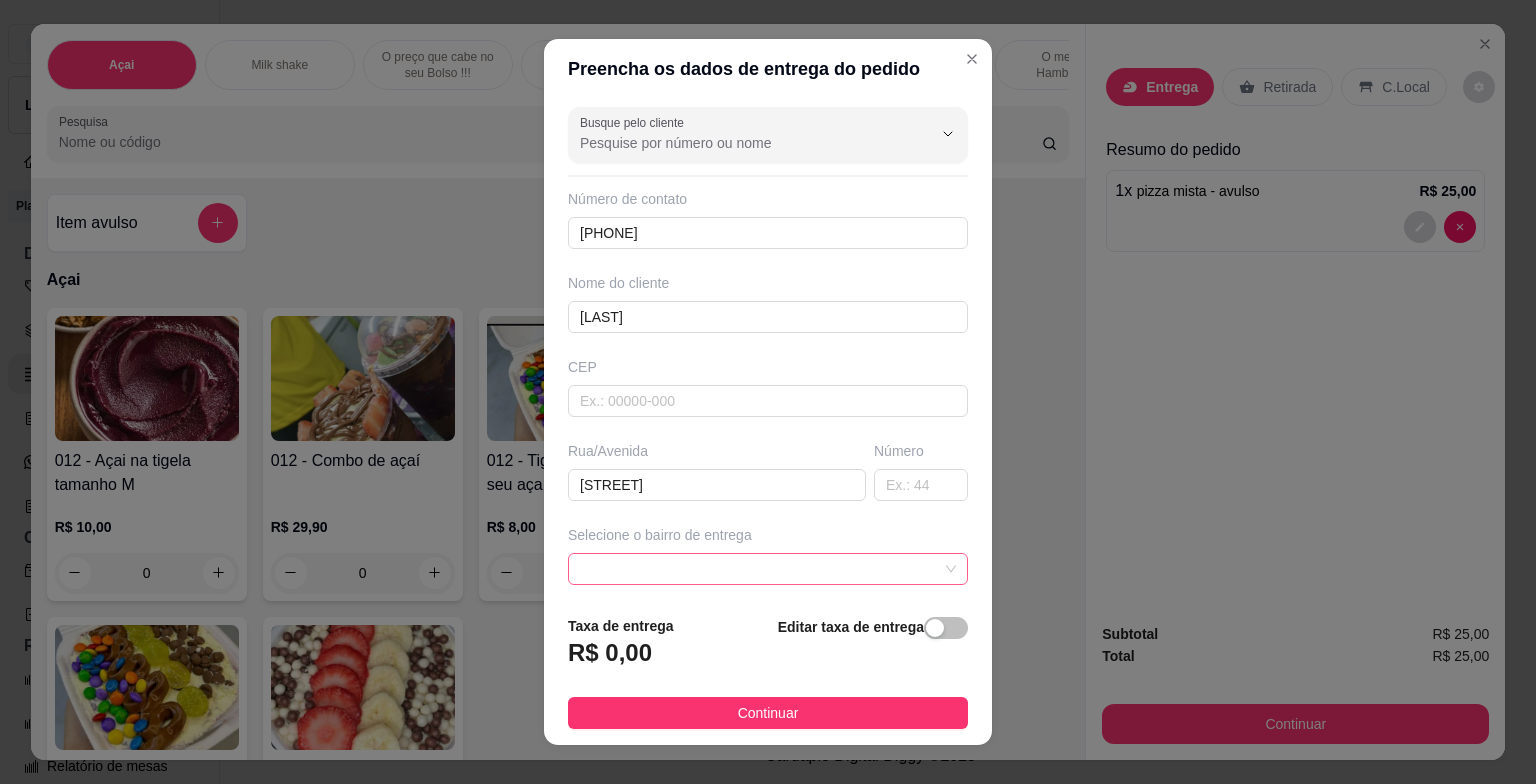 click at bounding box center [768, 569] 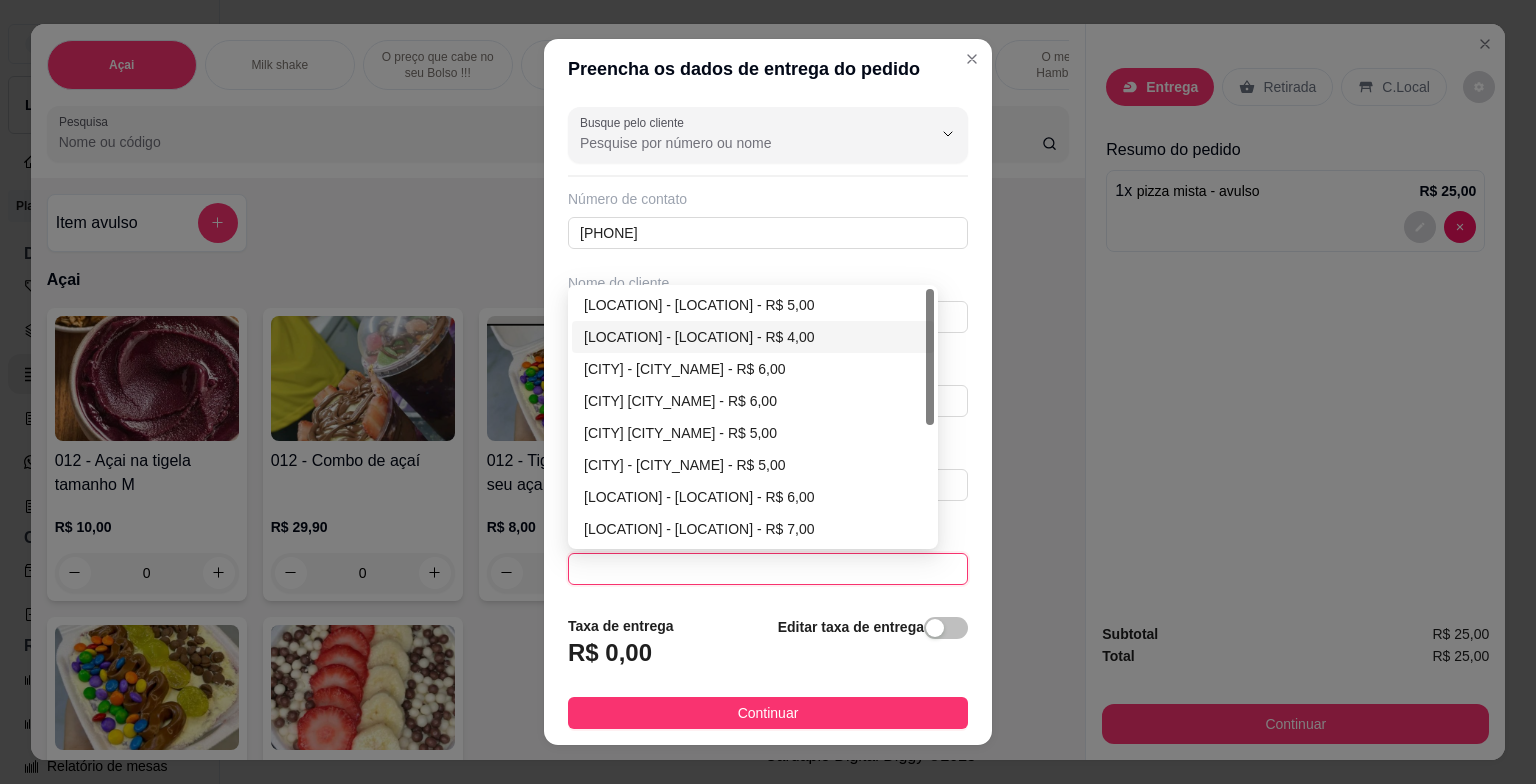 click on "Alto da Conquista - Olinda - R$ 4,00" at bounding box center [753, 337] 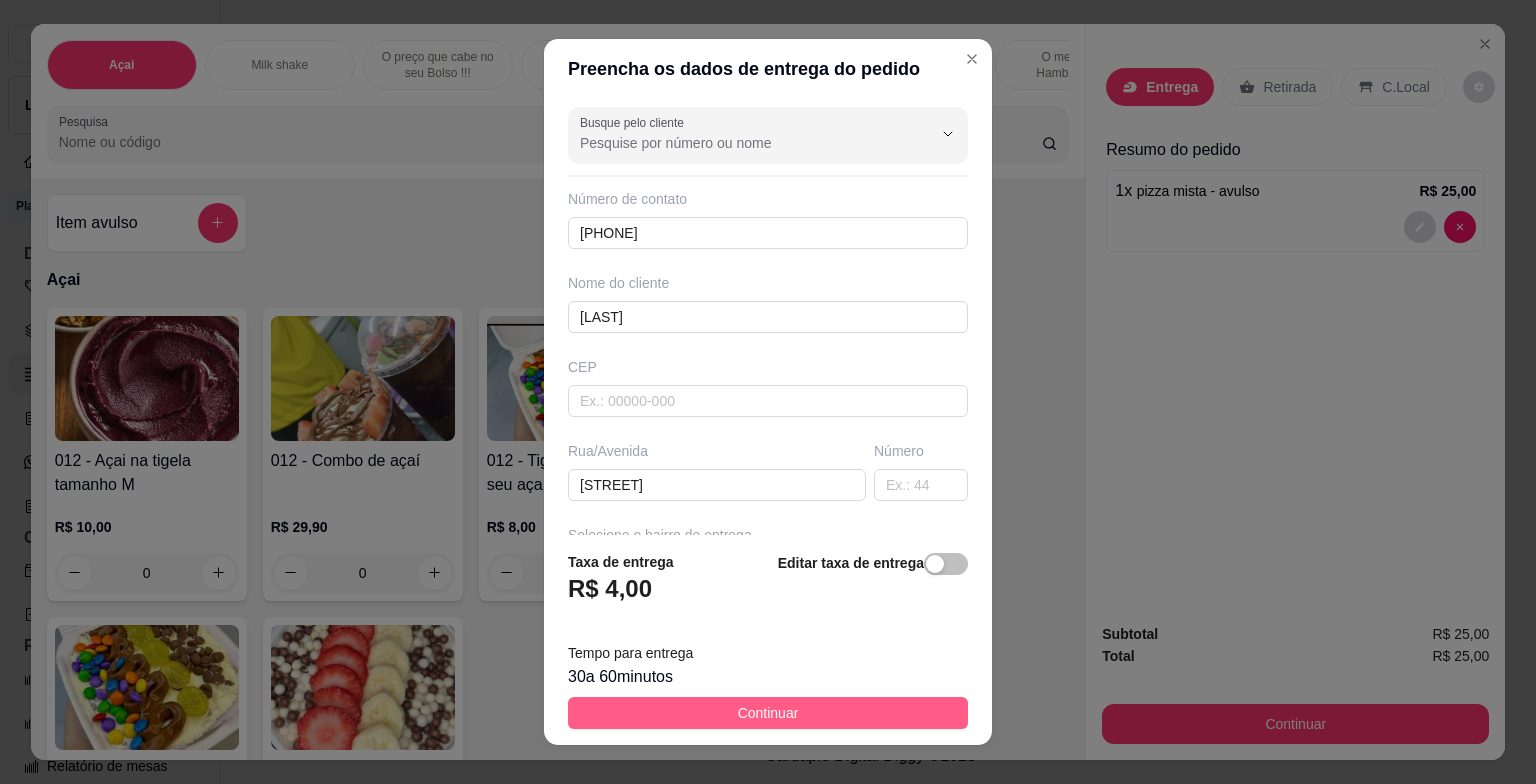 click on "Continuar" at bounding box center [768, 713] 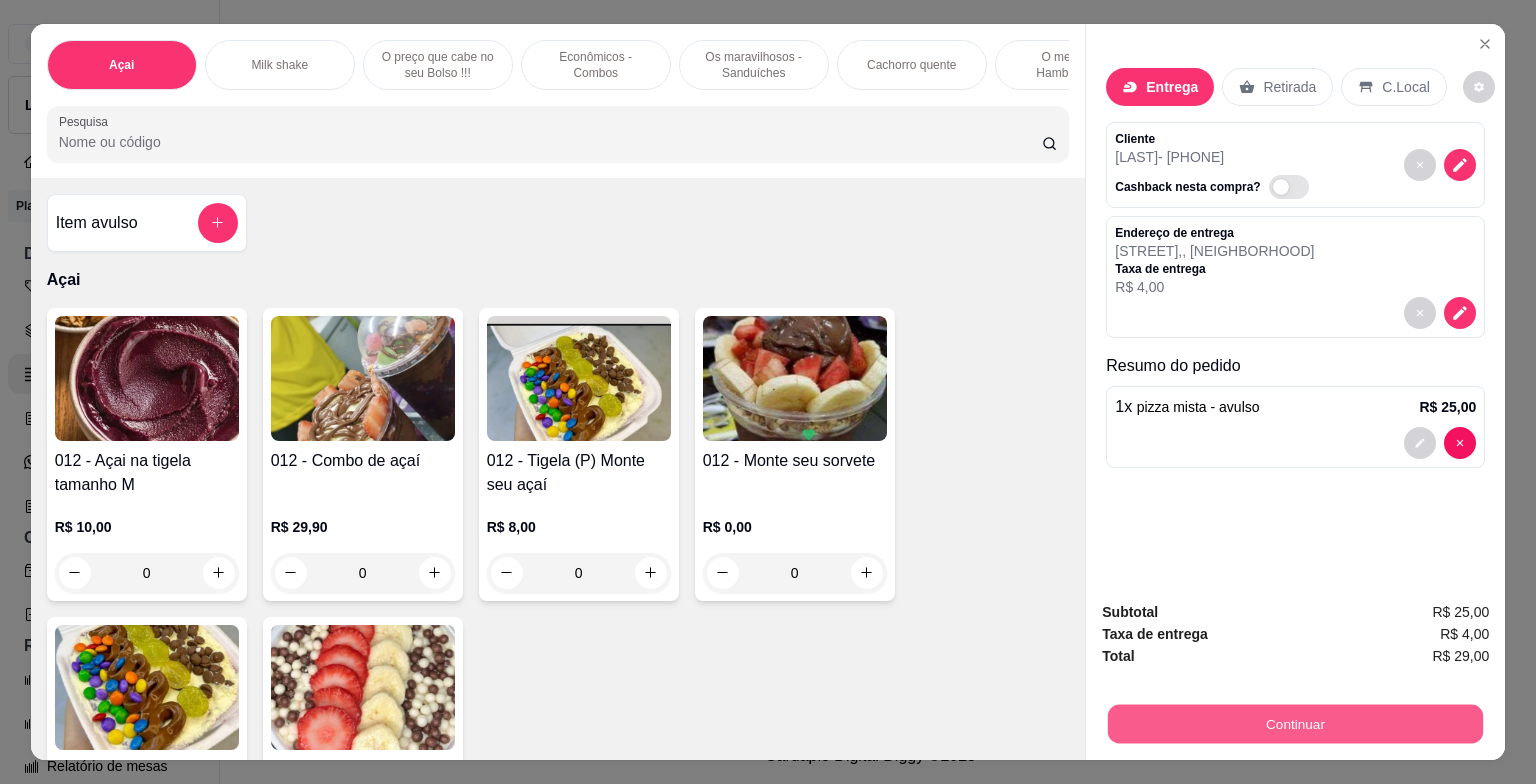 click on "Continuar" at bounding box center (1295, 724) 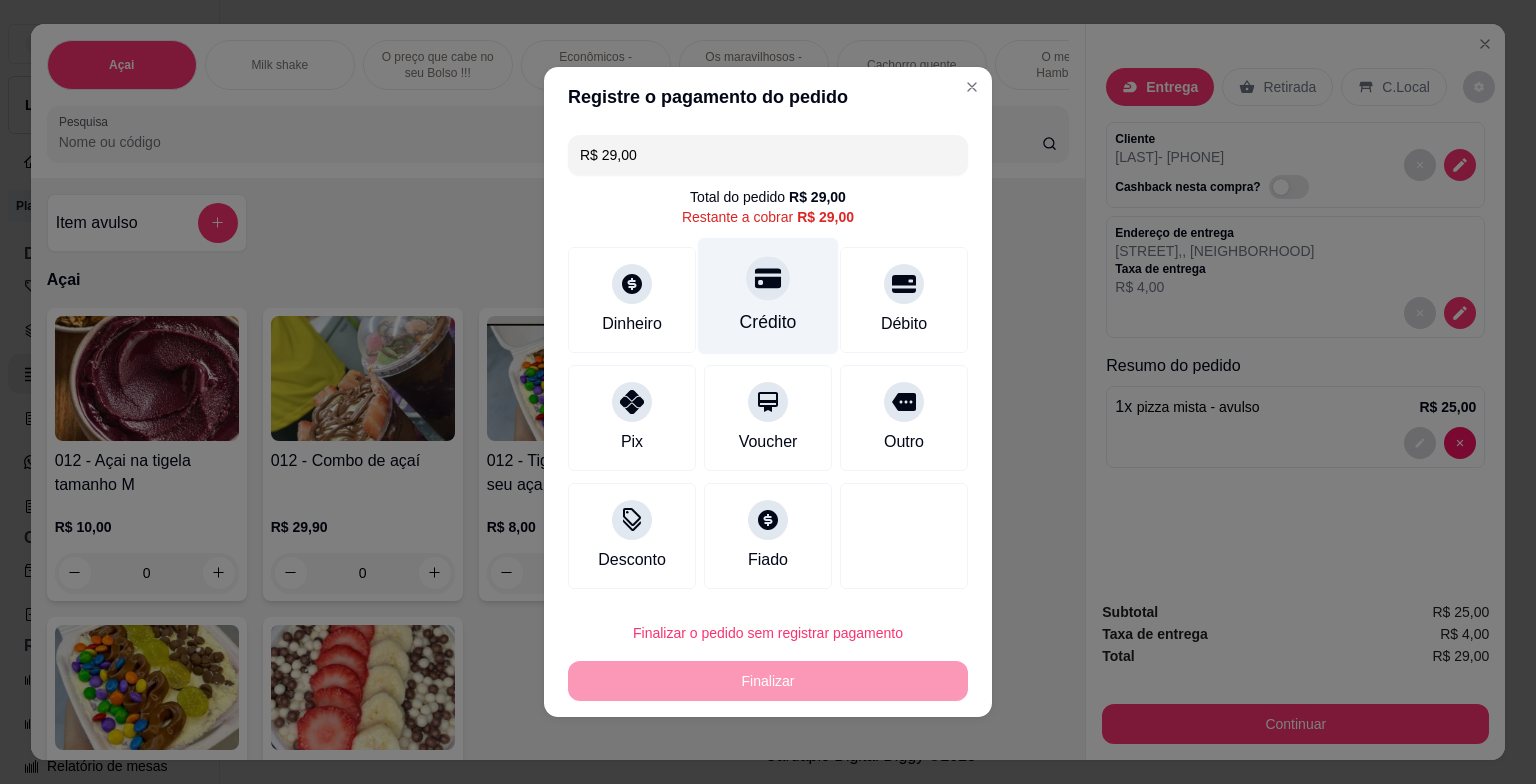 click 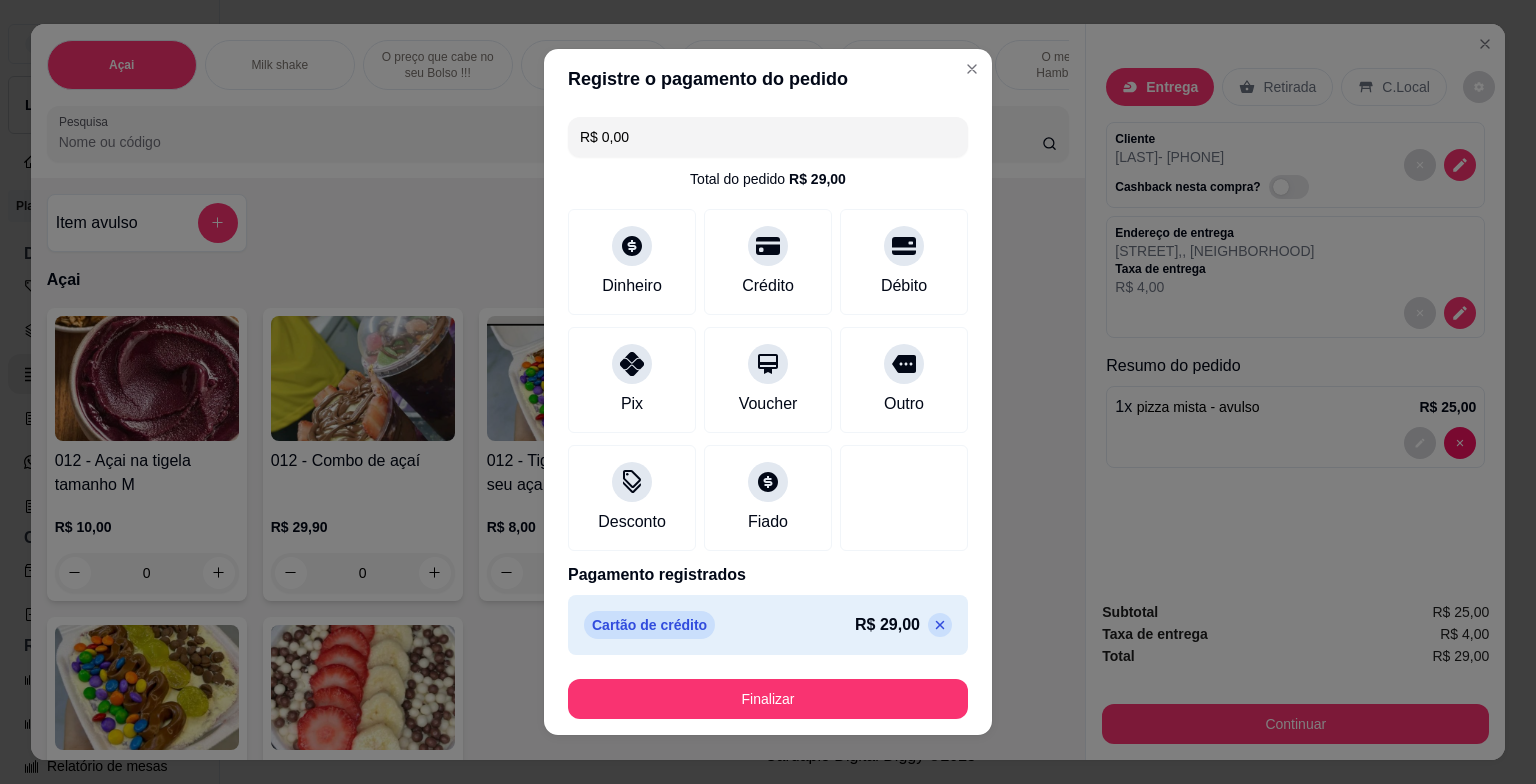 click on "R$ 29,00" at bounding box center [887, 625] 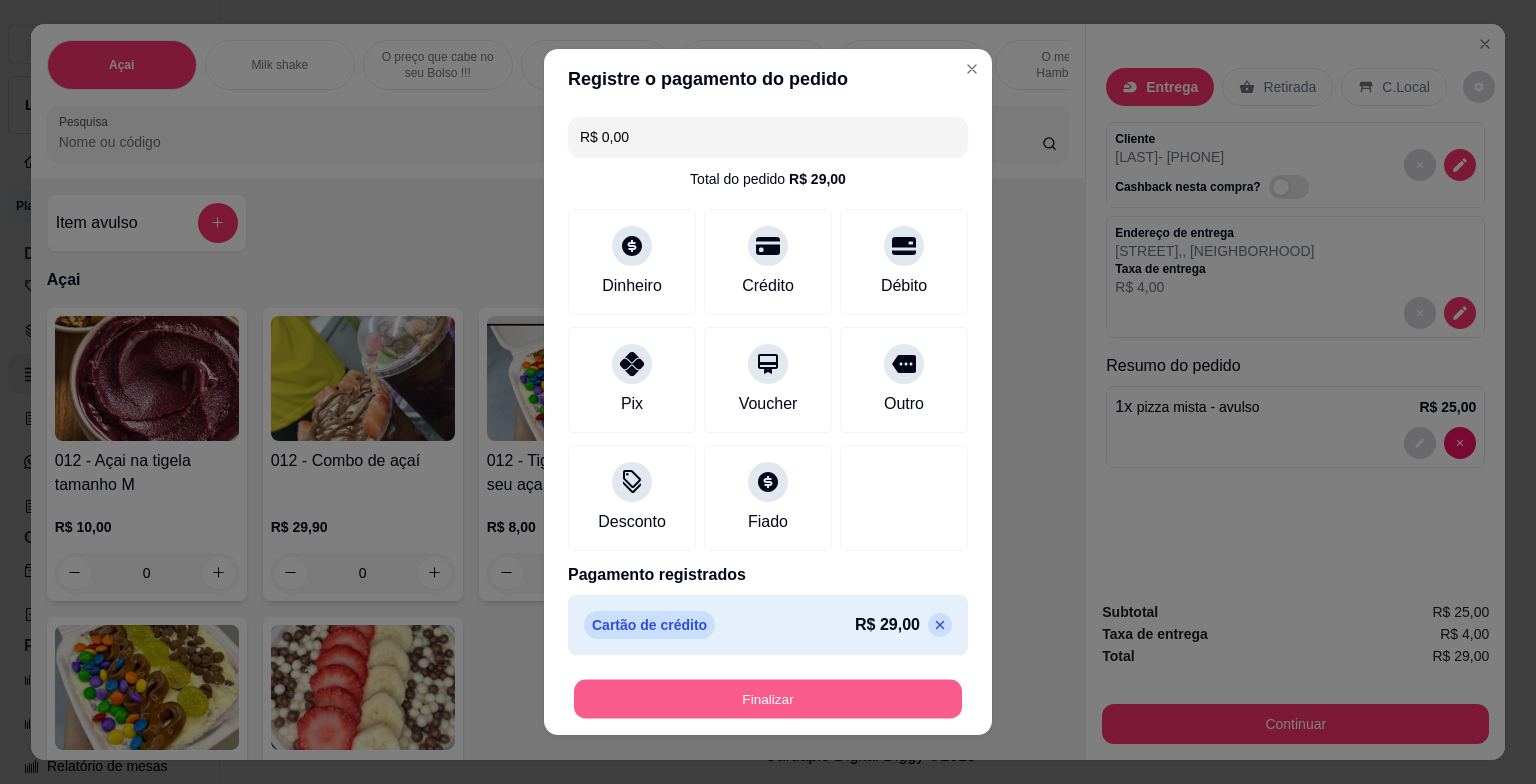 click on "Finalizar" at bounding box center [768, 699] 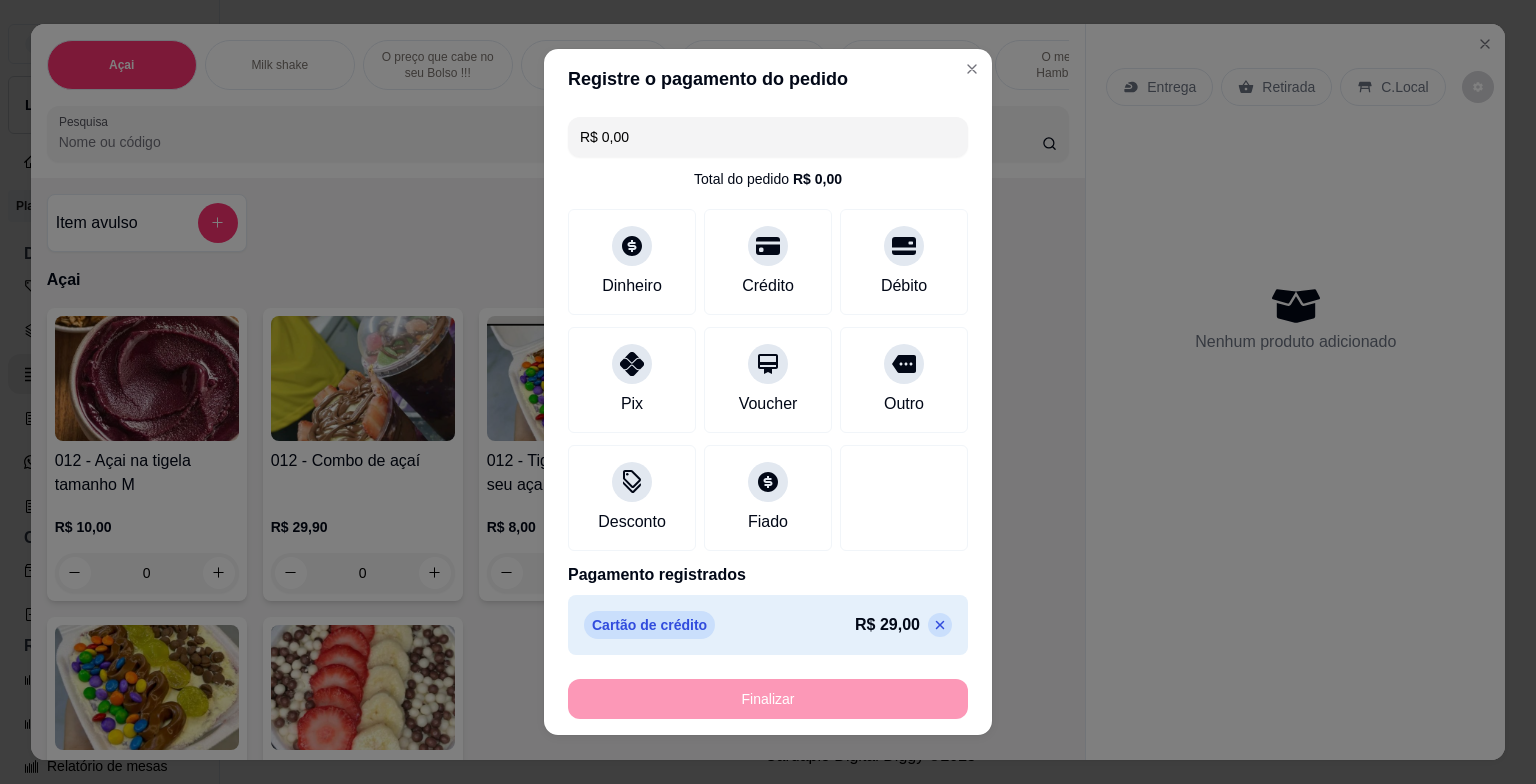 type on "-R$ 29,00" 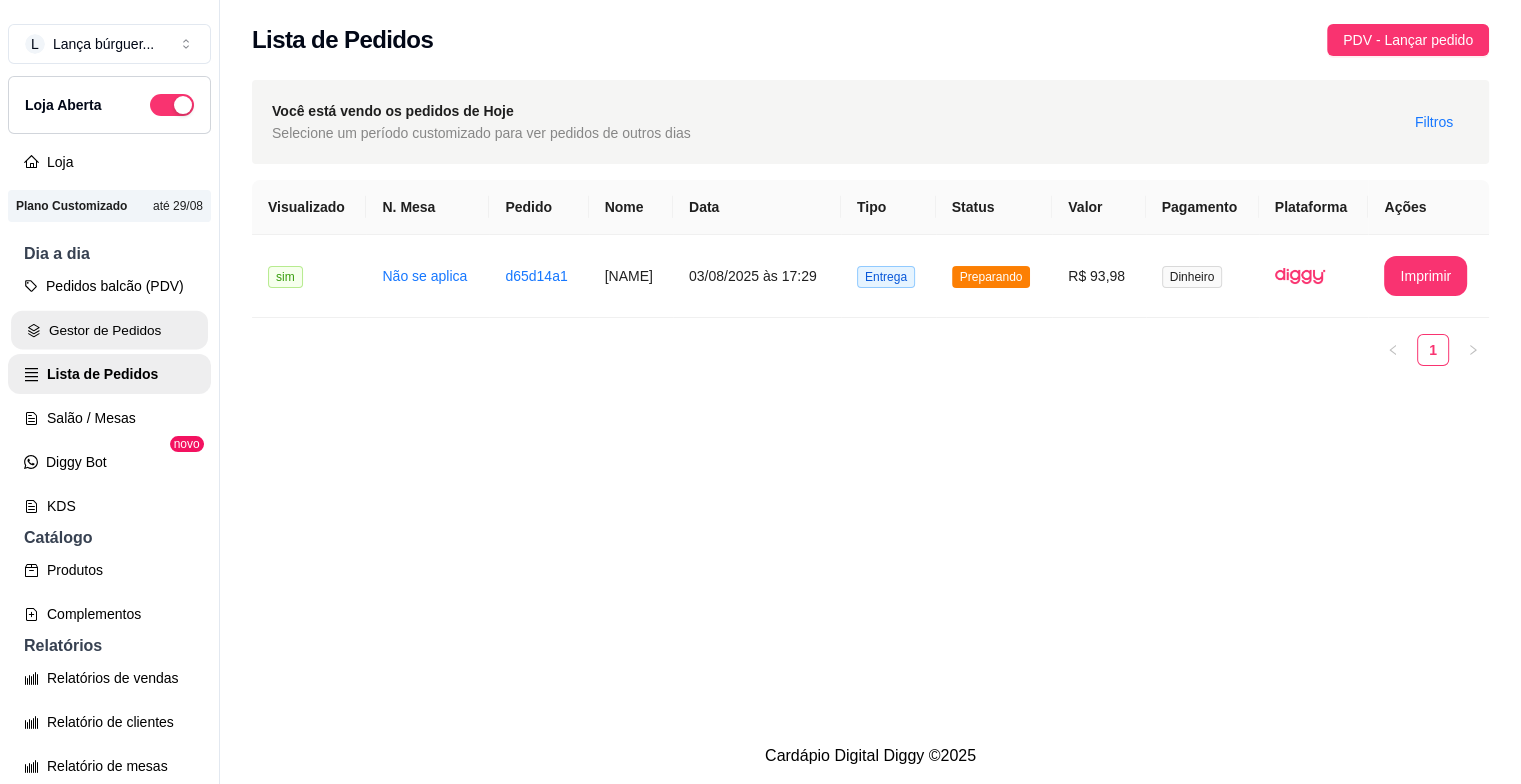 click on "Gestor de Pedidos" at bounding box center (109, 330) 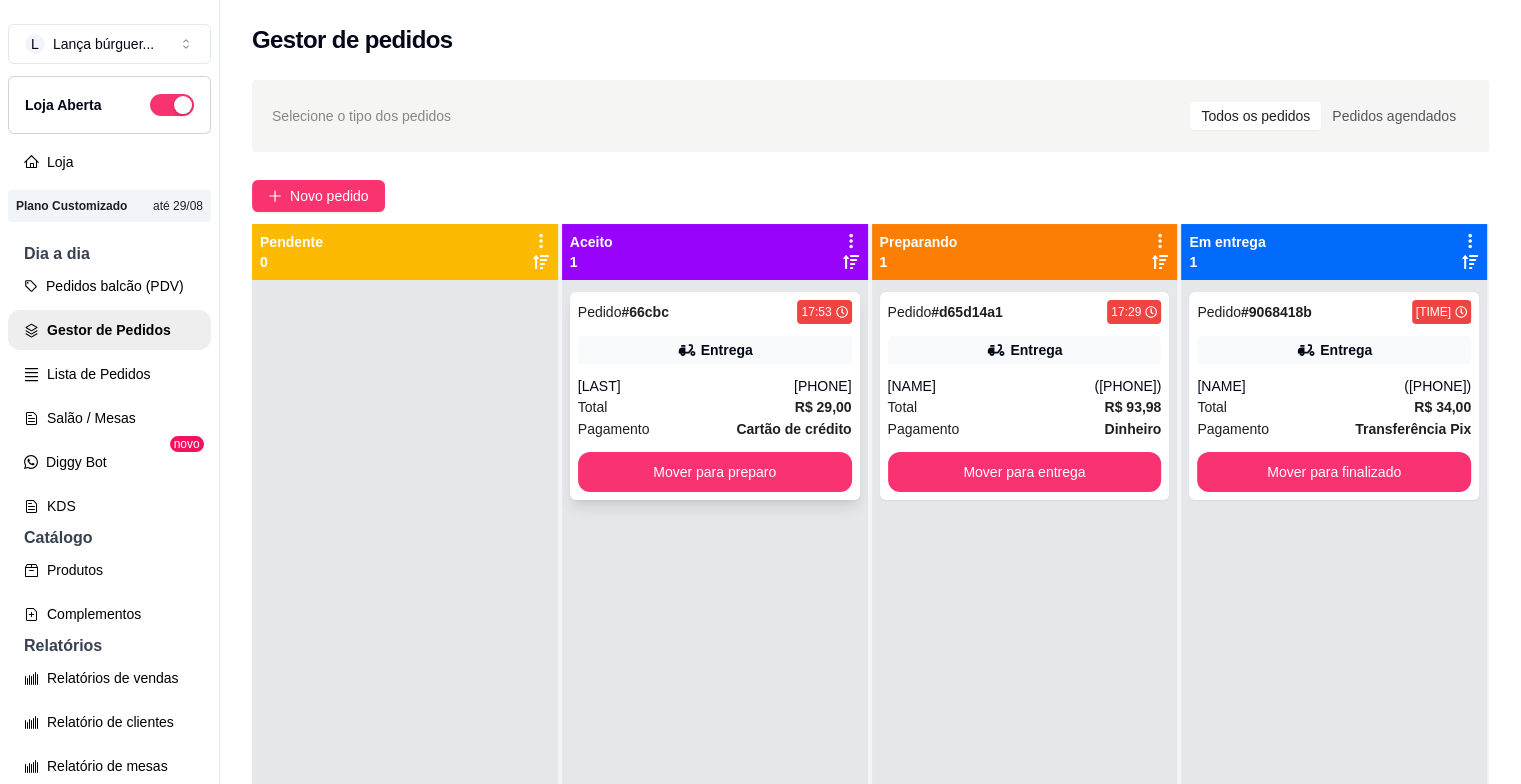 click on "Entrega" at bounding box center (715, 350) 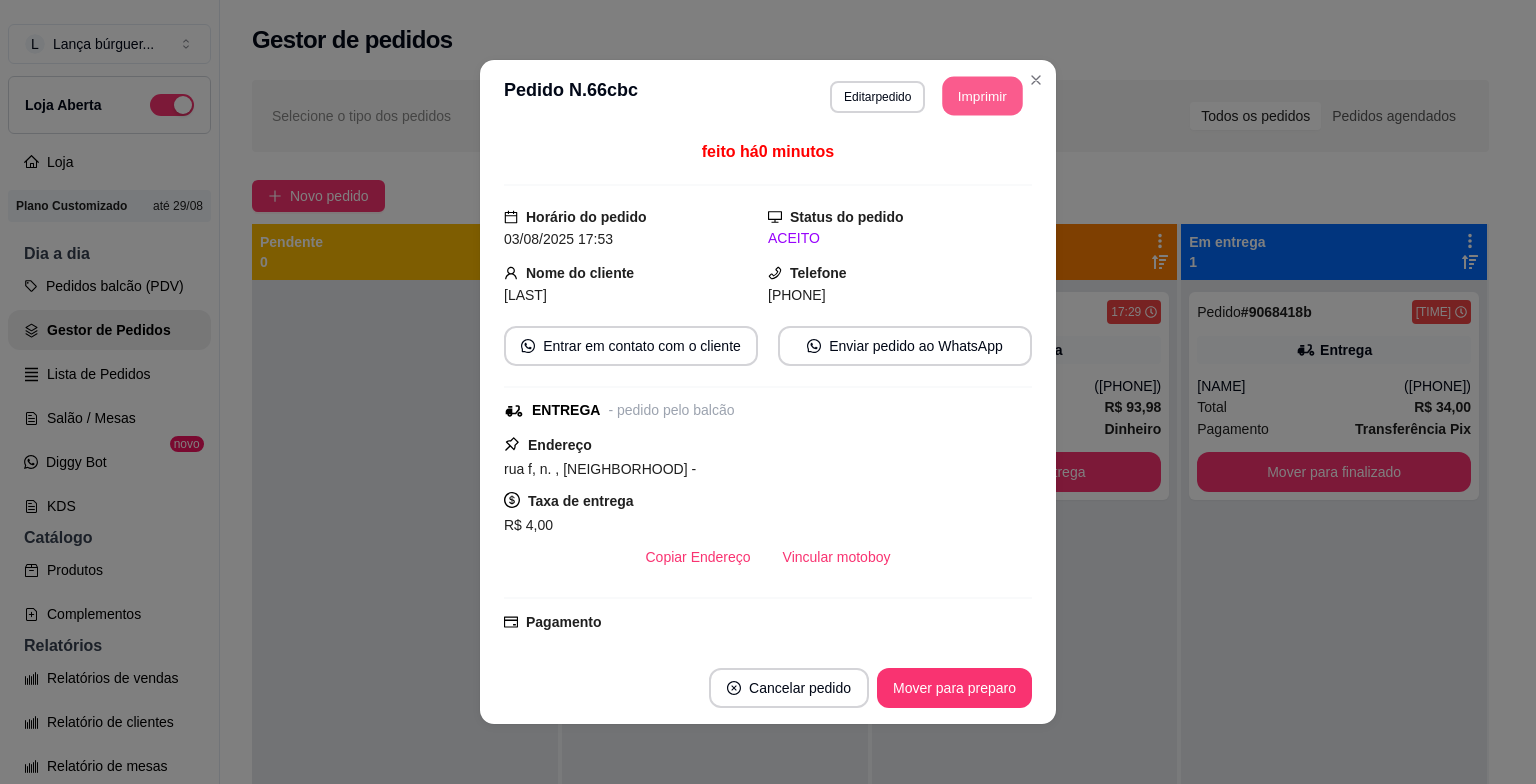 click on "Imprimir" at bounding box center (983, 96) 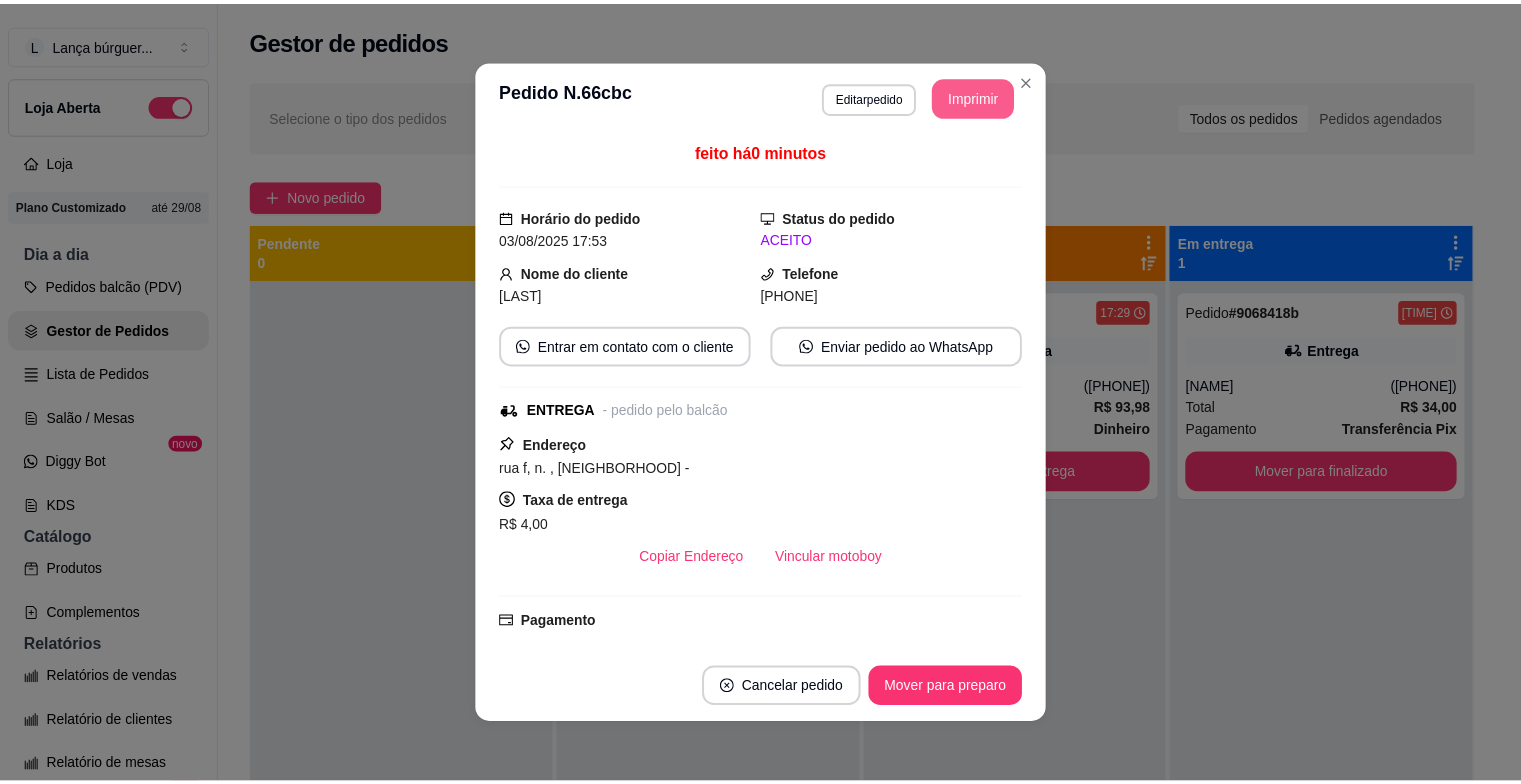 scroll, scrollTop: 0, scrollLeft: 0, axis: both 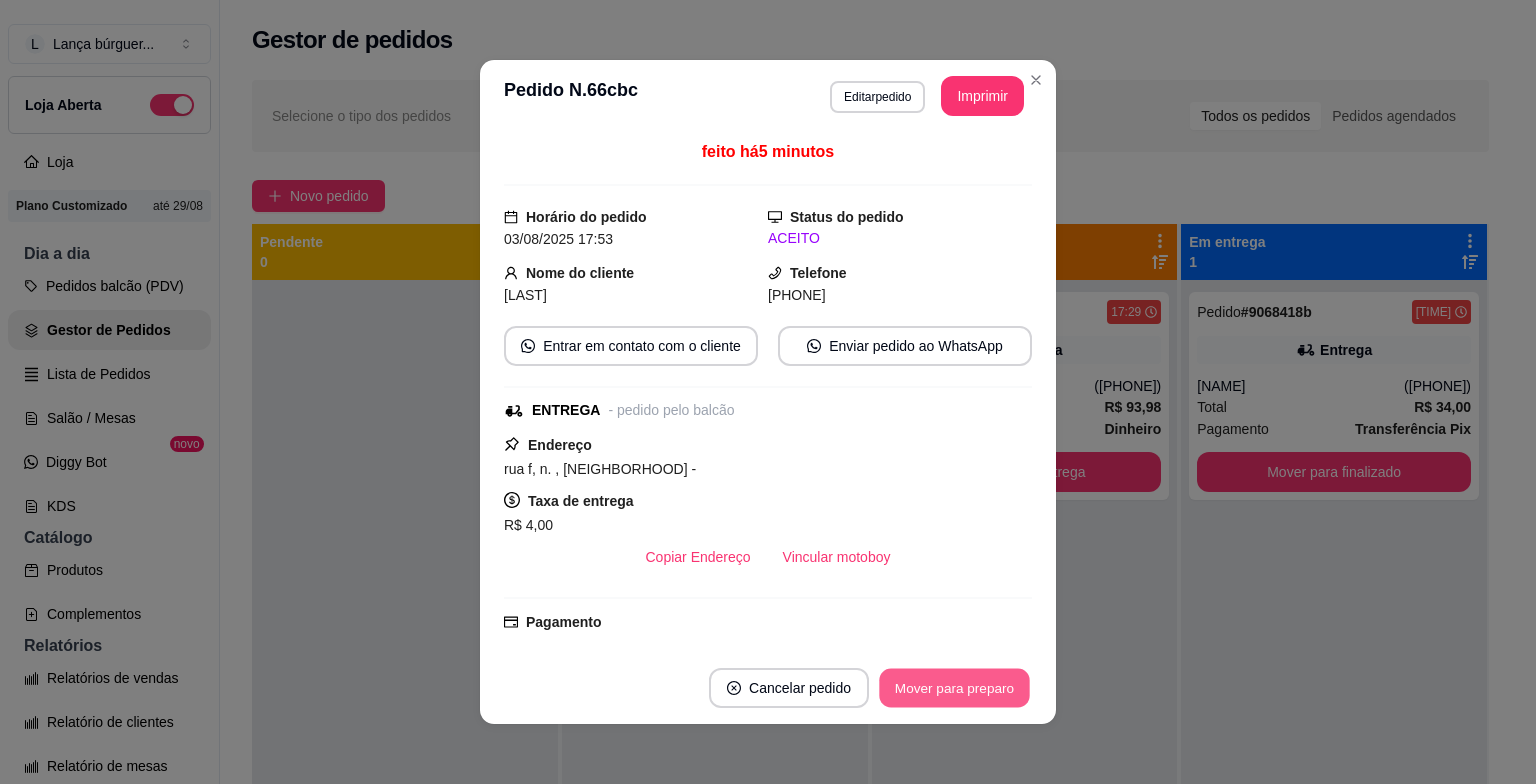 click on "Mover para preparo" at bounding box center [954, 688] 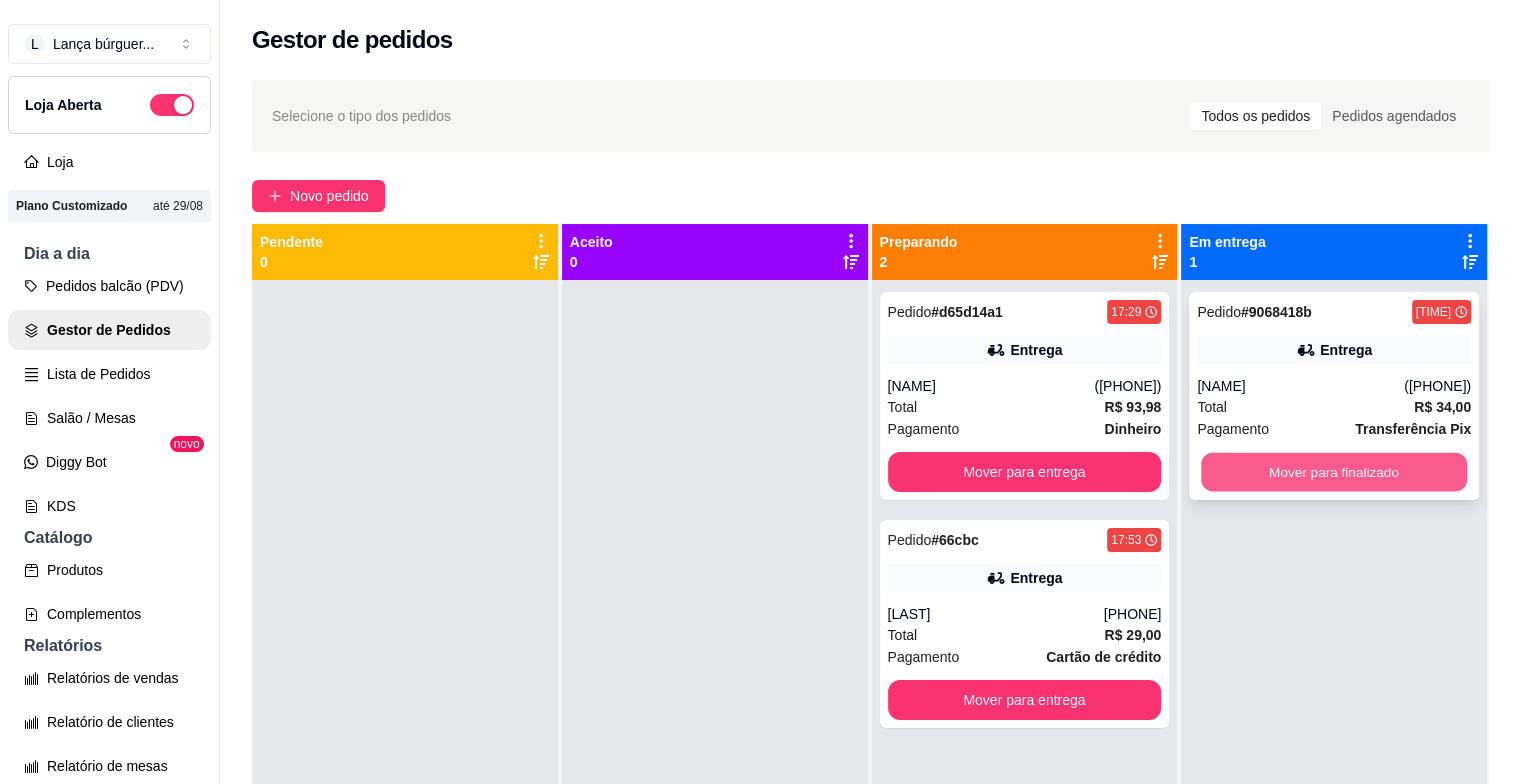 click on "Mover para finalizado" at bounding box center (1334, 472) 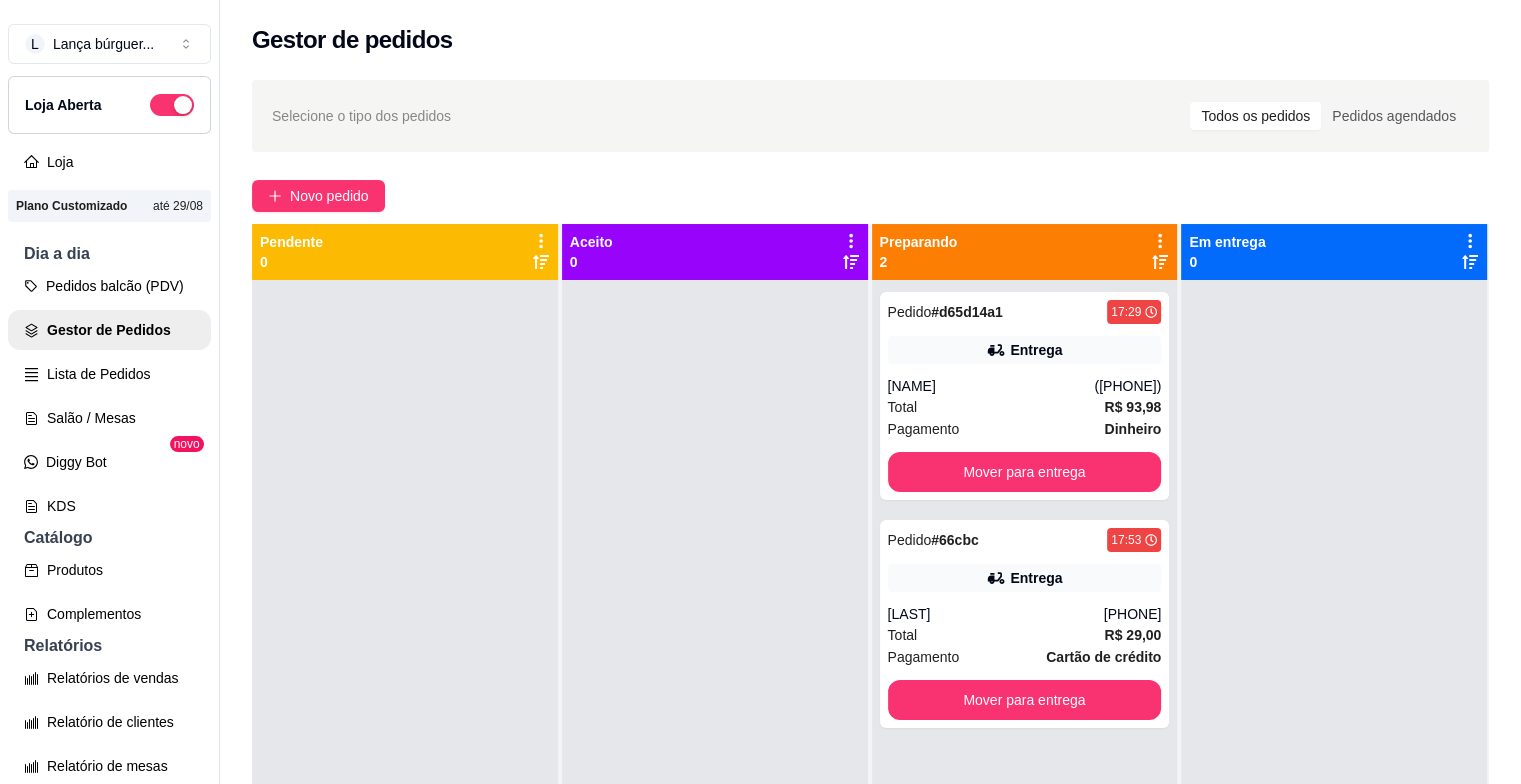 scroll, scrollTop: 319, scrollLeft: 0, axis: vertical 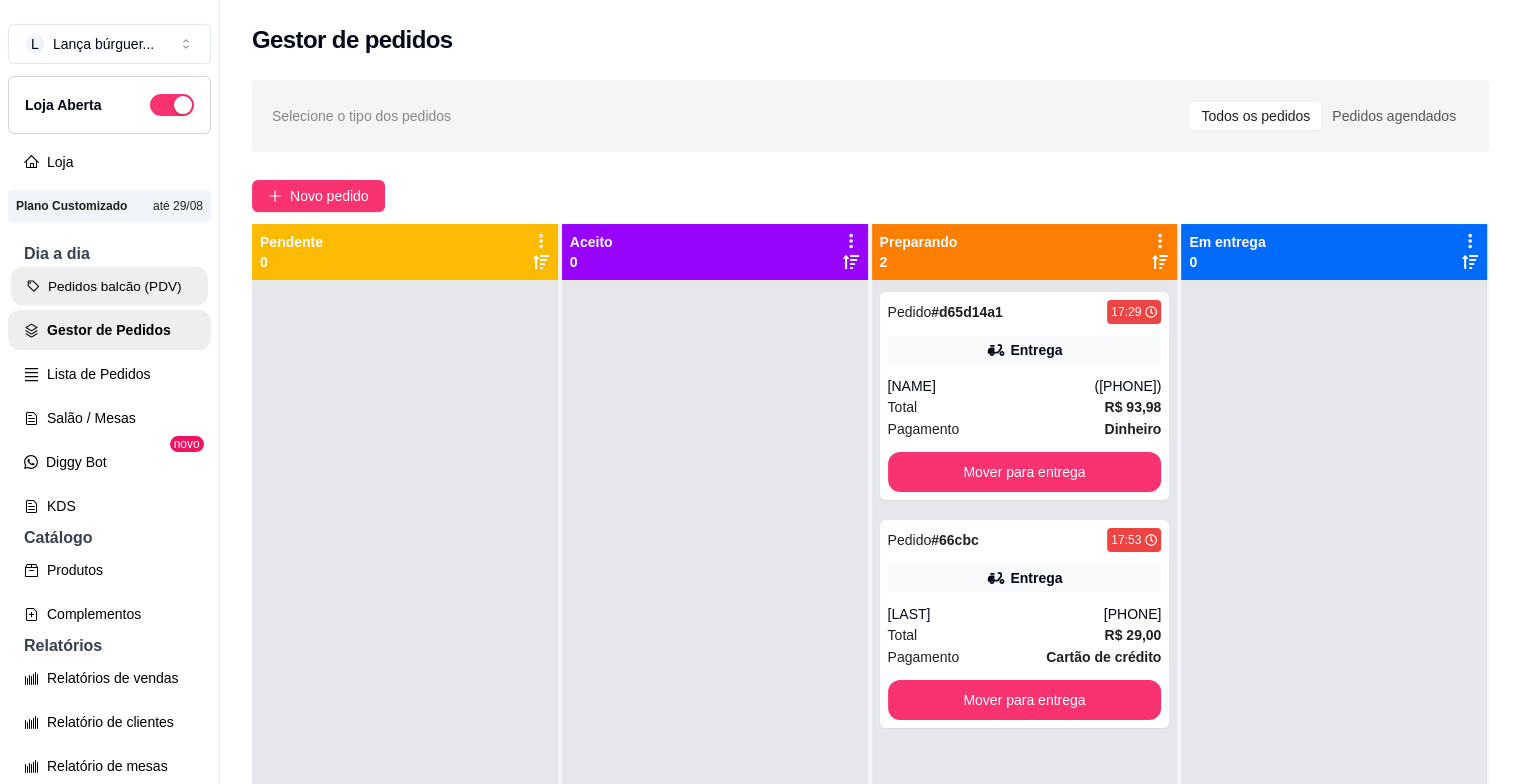 click on "Pedidos balcão (PDV)" at bounding box center [109, 286] 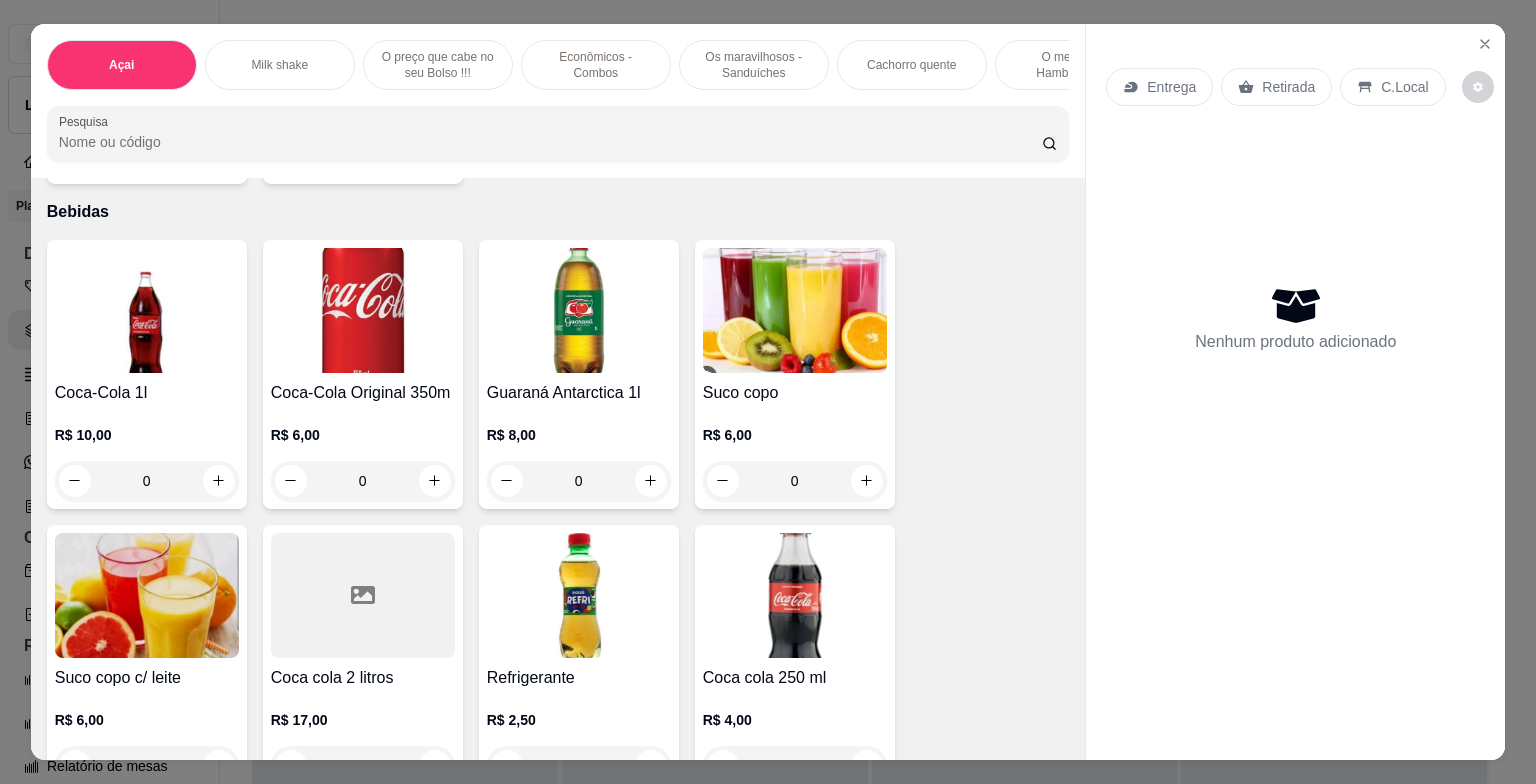 scroll, scrollTop: 7952, scrollLeft: 0, axis: vertical 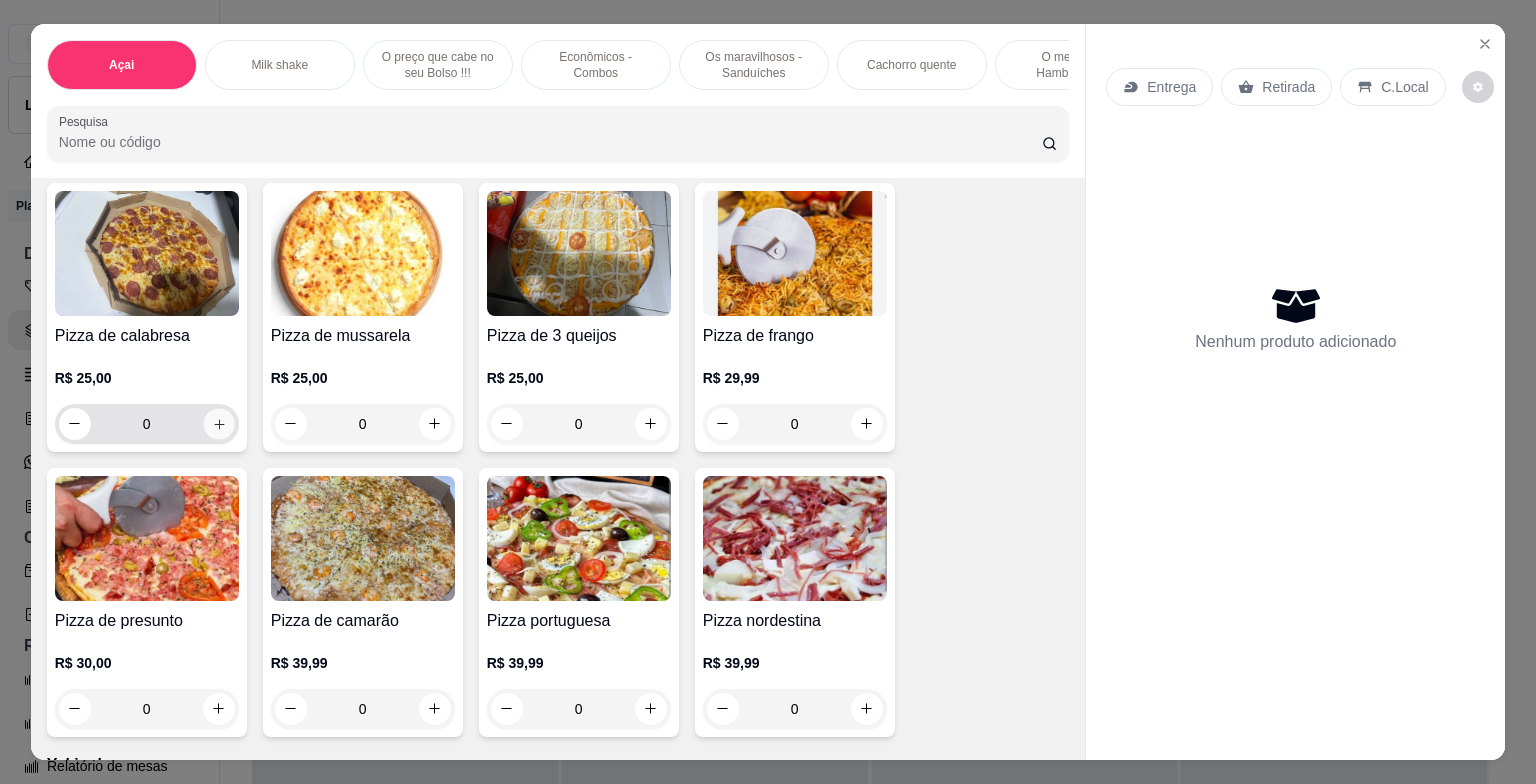 click at bounding box center (218, 423) 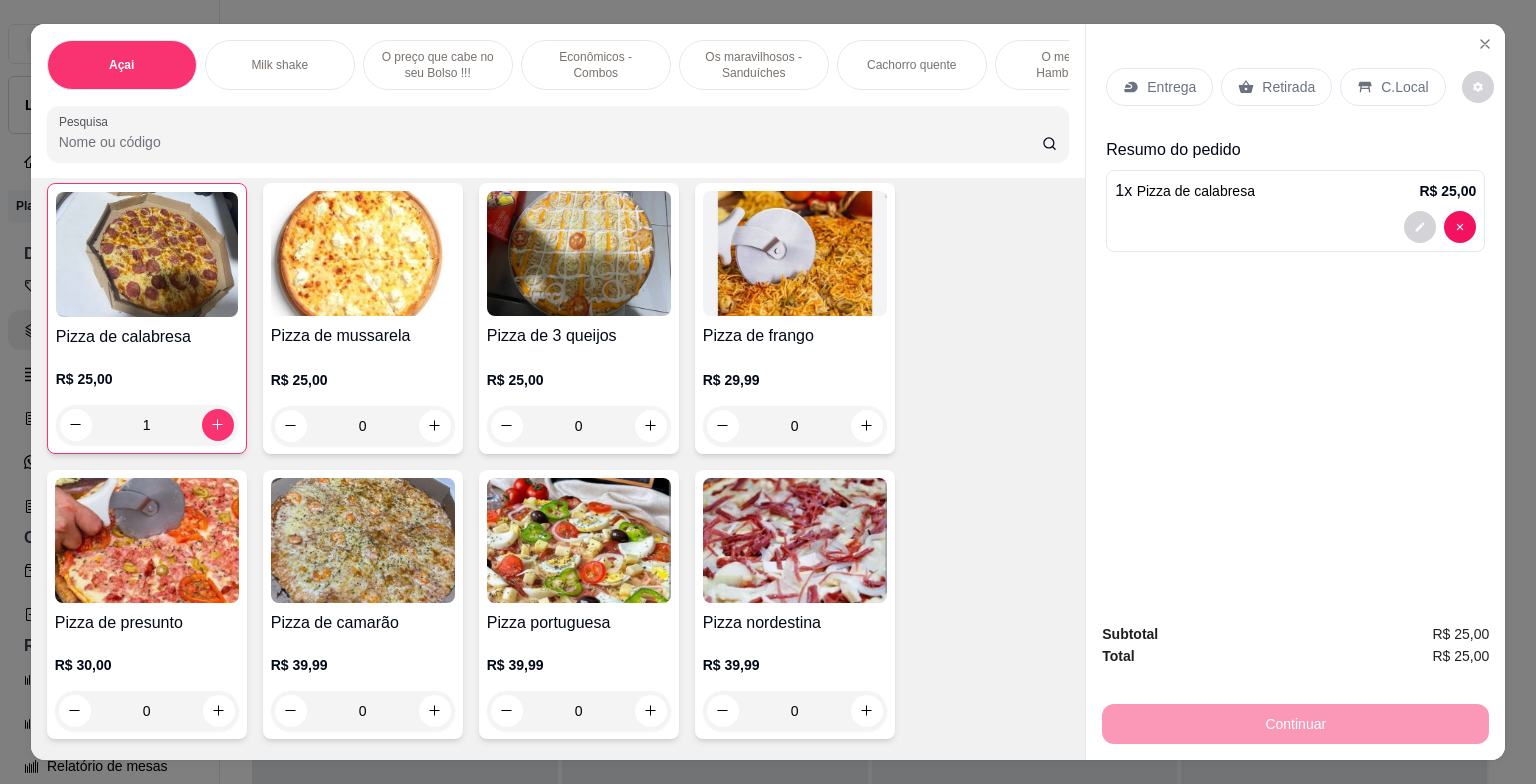 click on "Retirada" at bounding box center [1276, 87] 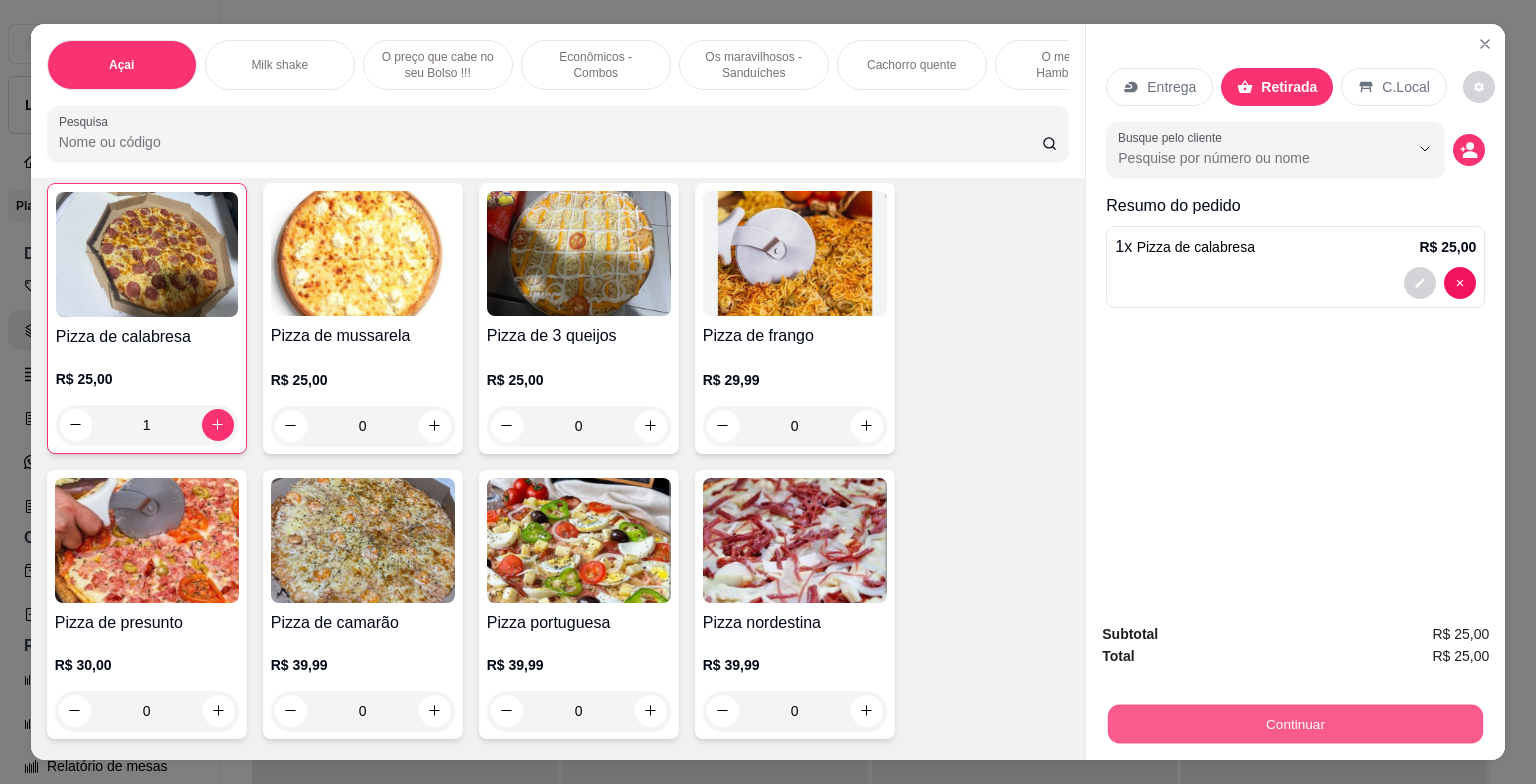 click on "Continuar" at bounding box center [1295, 724] 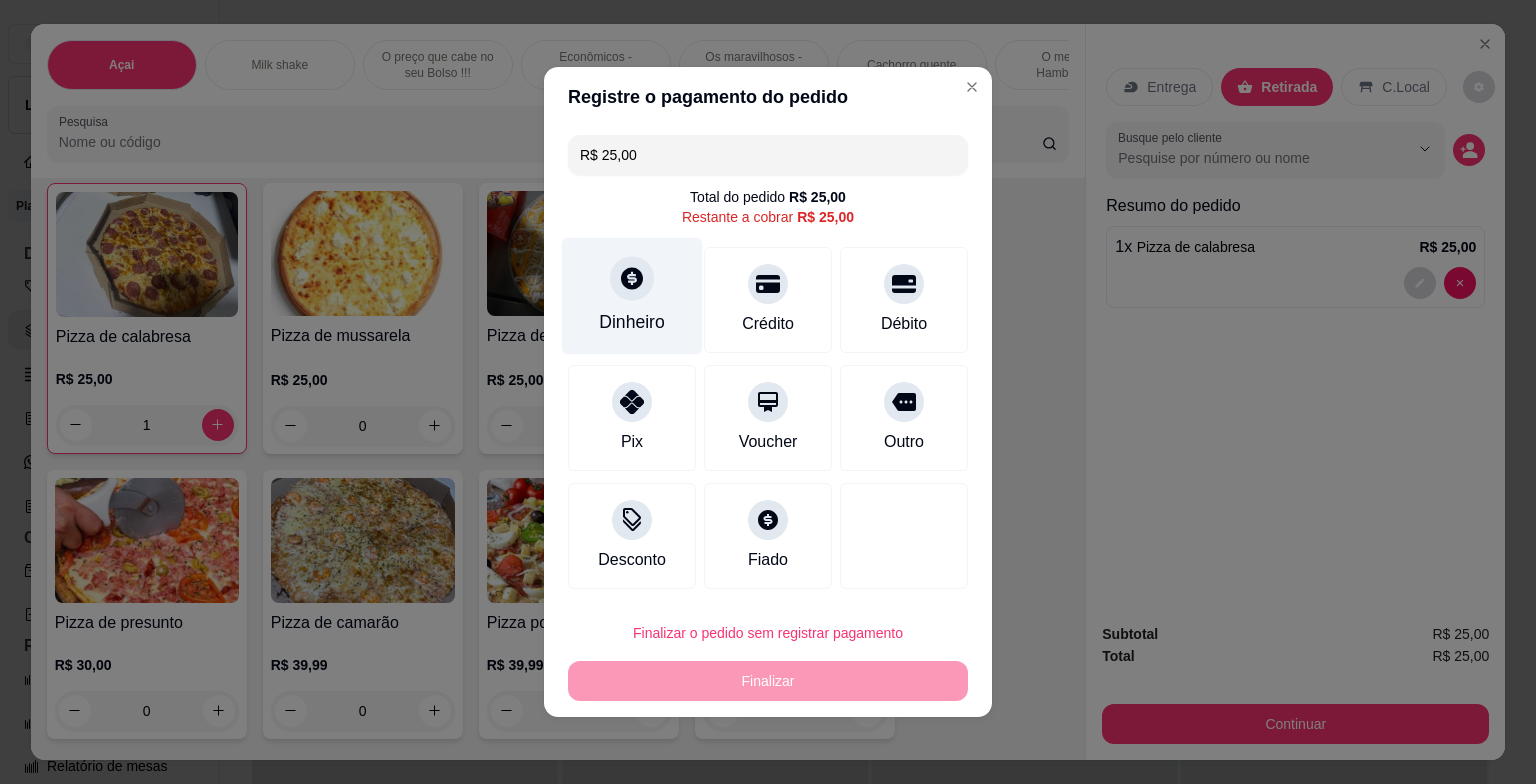 click on "Dinheiro" at bounding box center (632, 296) 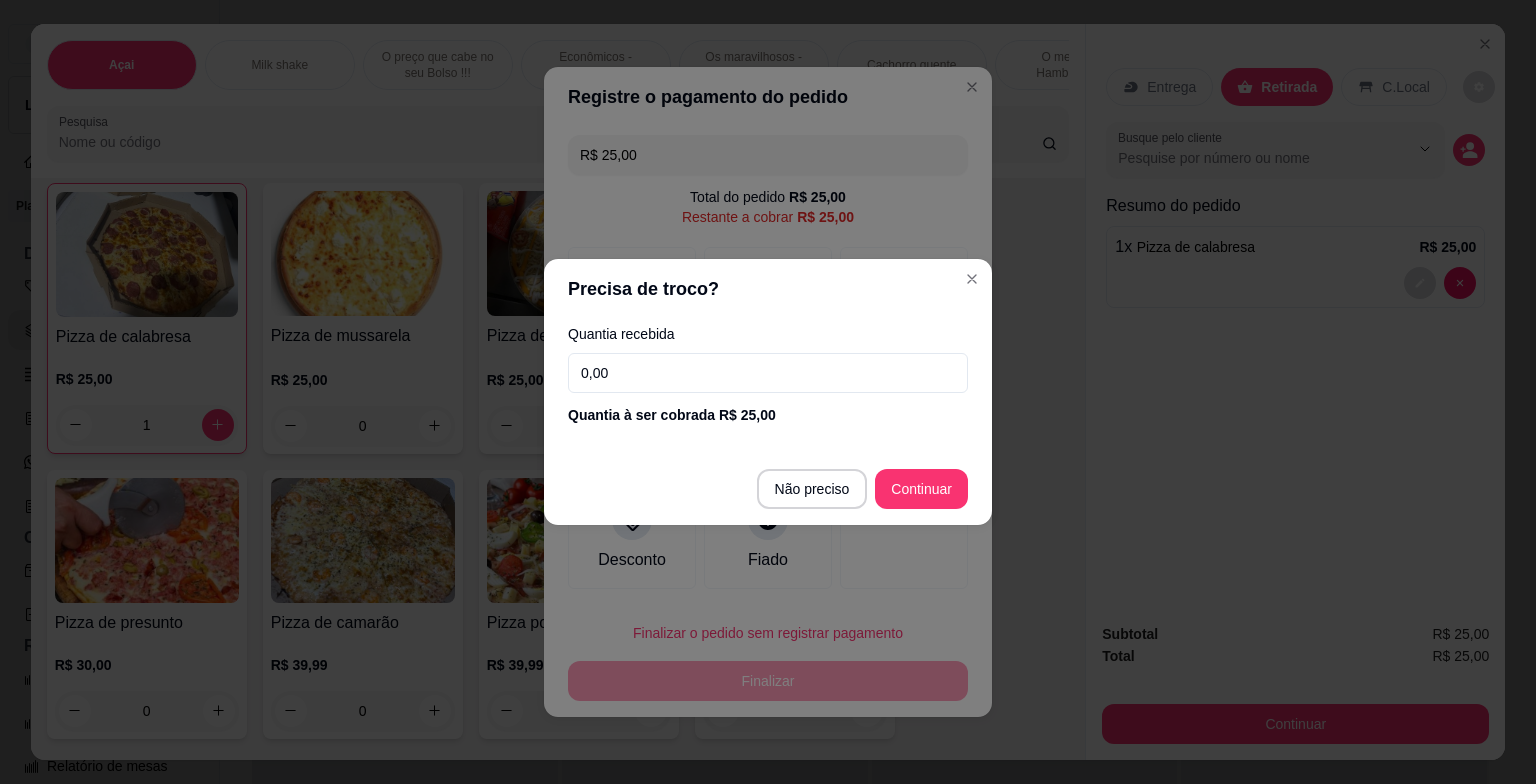 click on "0,00" at bounding box center [768, 373] 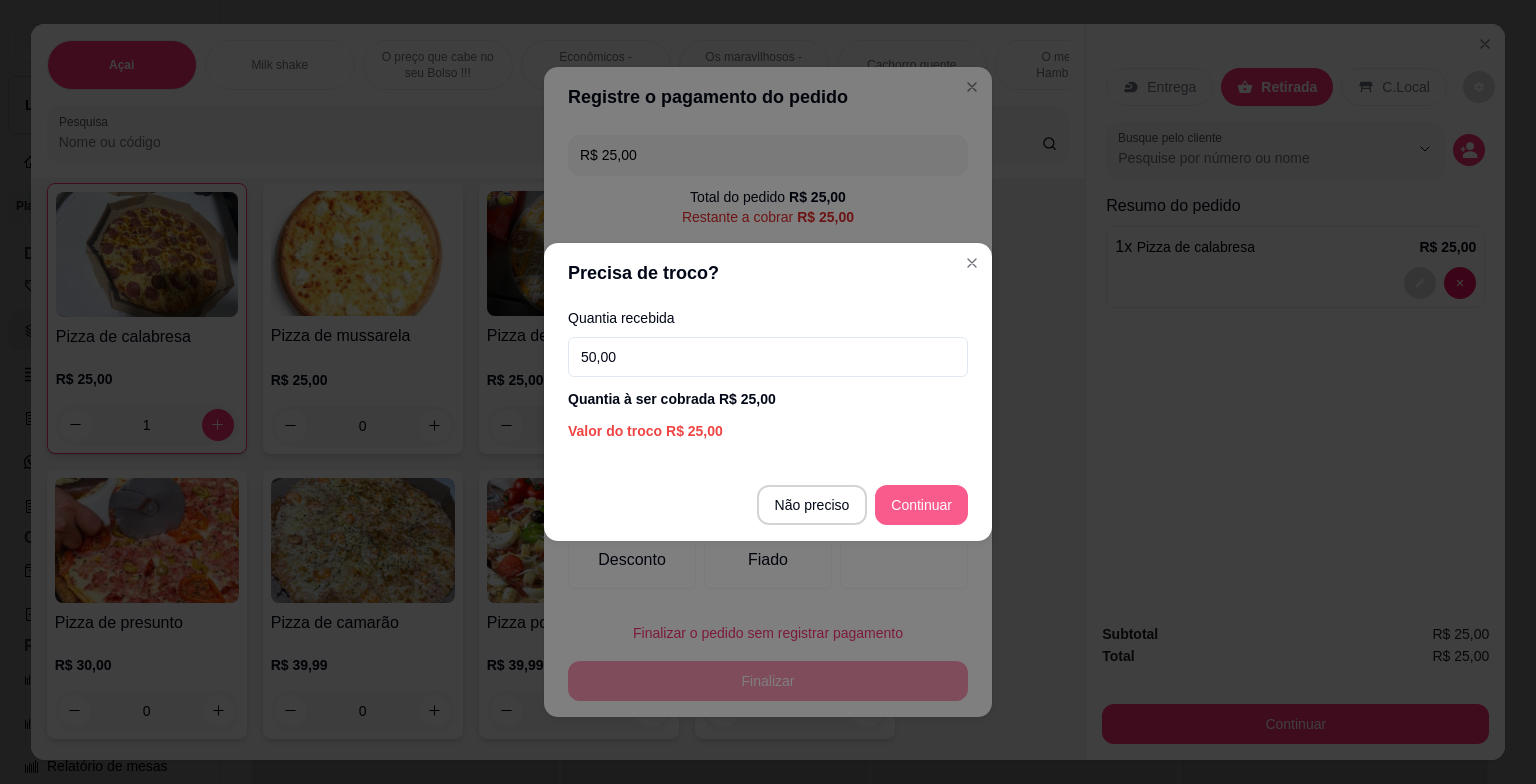 type on "50,00" 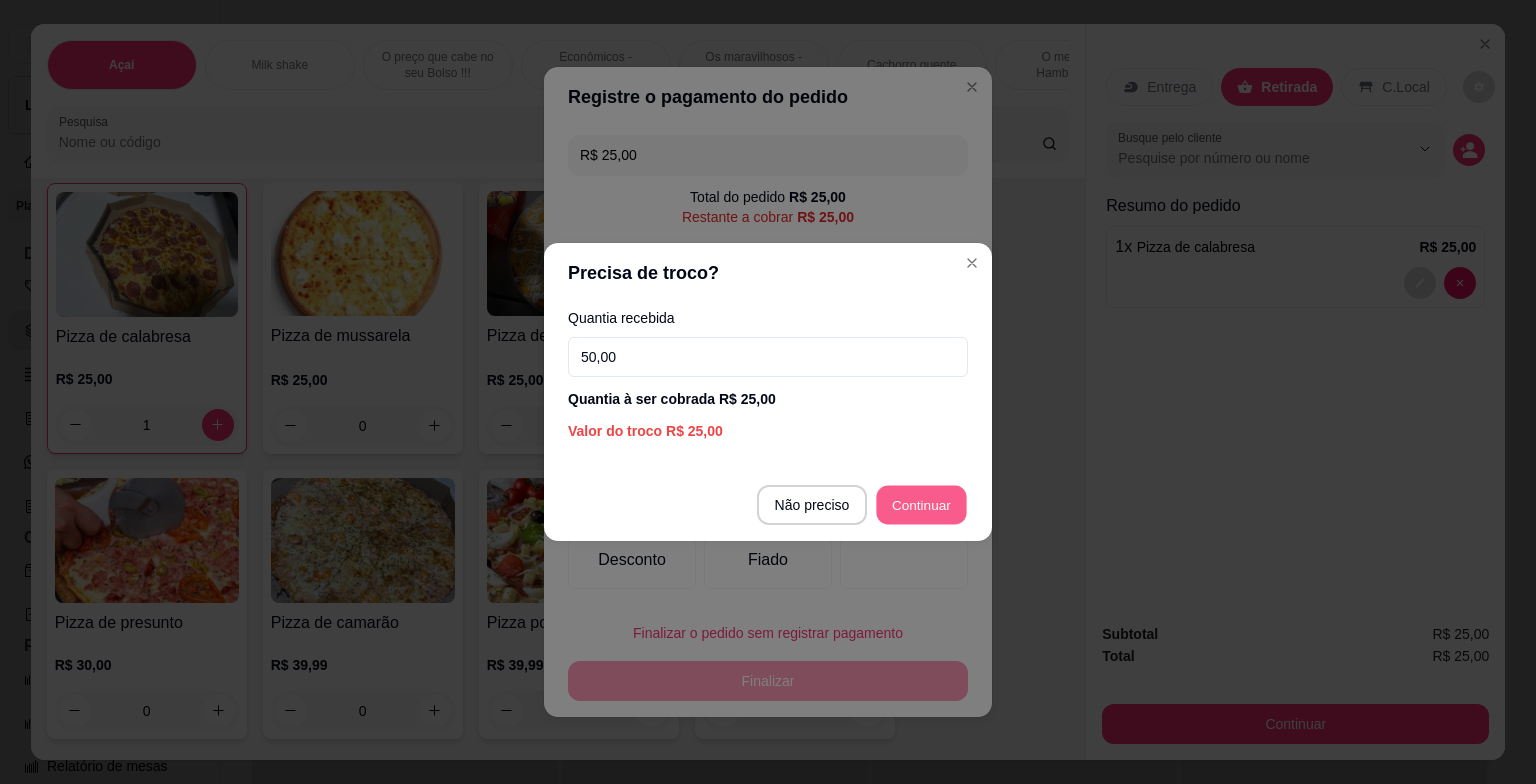type on "R$ 0,00" 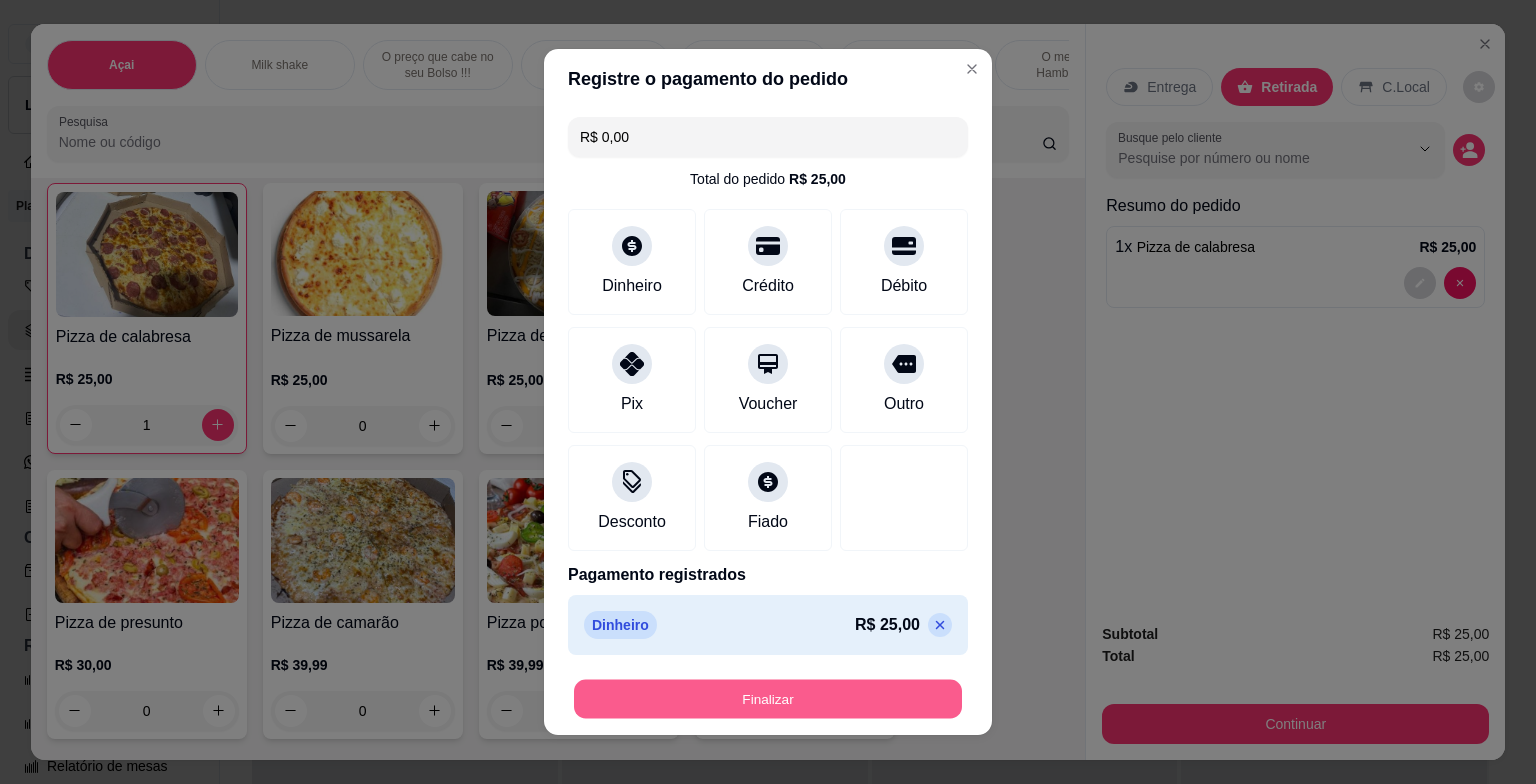 click on "Finalizar" at bounding box center (768, 699) 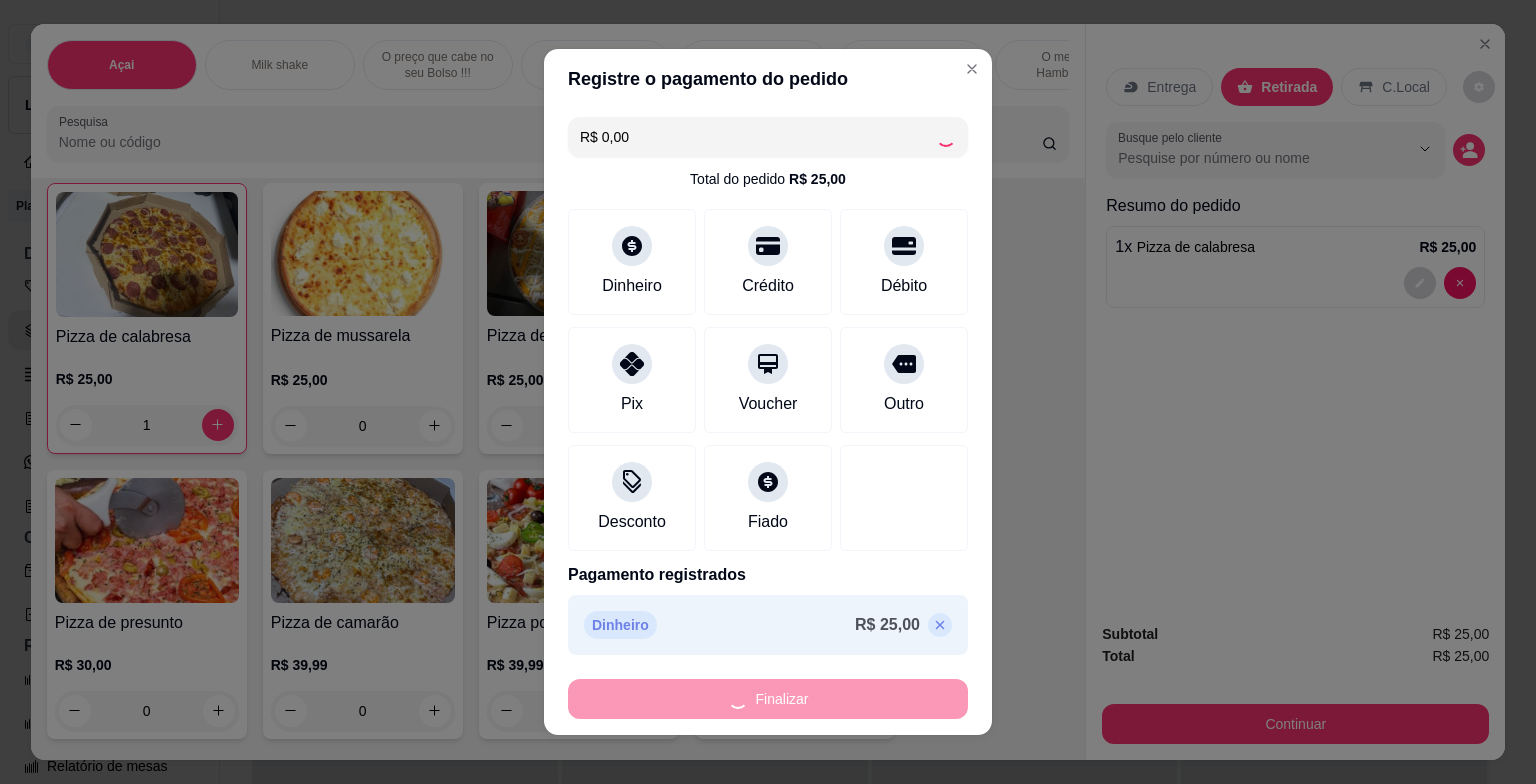 type on "0" 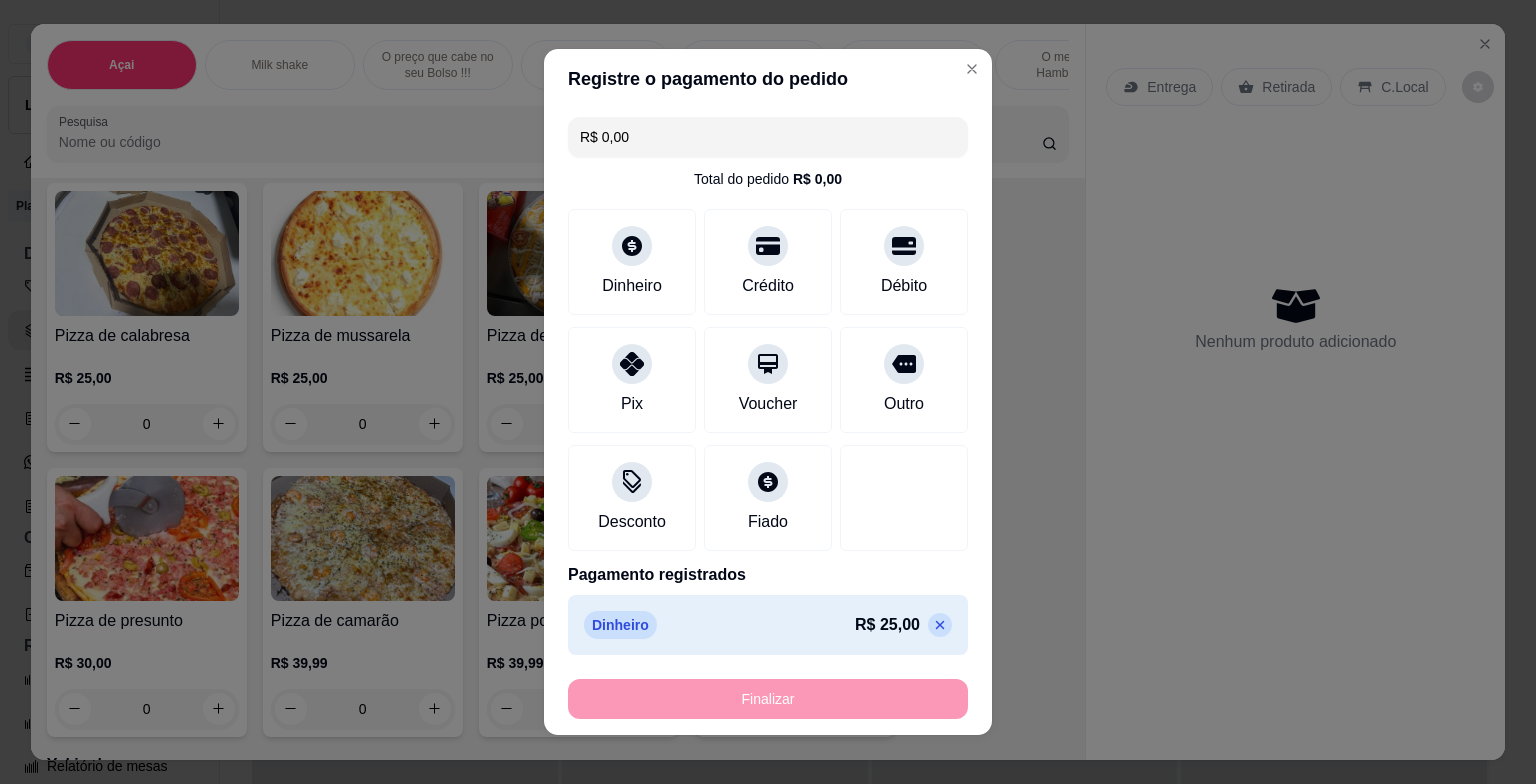 type on "-R$ 25,00" 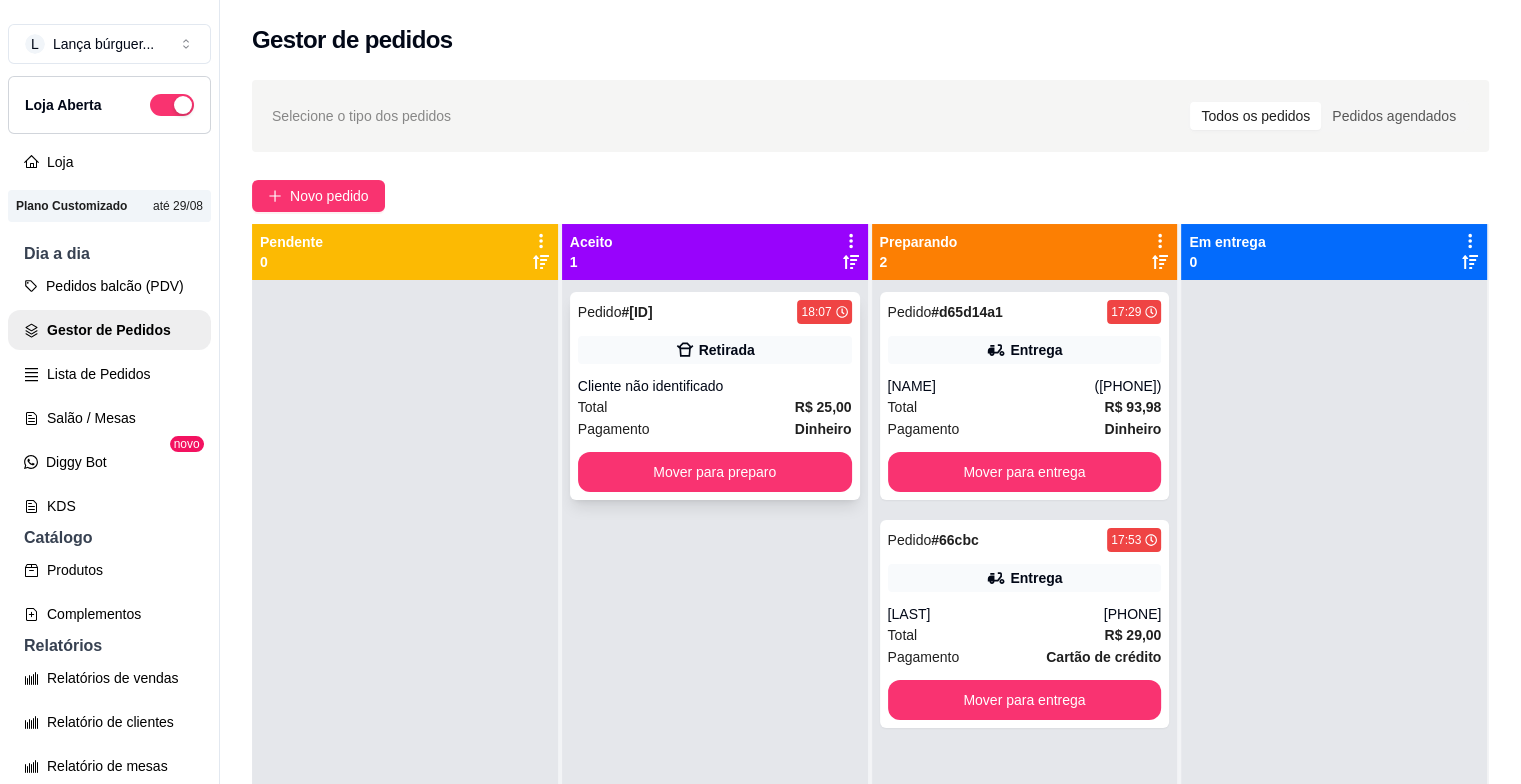 click on "Pagamento Dinheiro" at bounding box center [715, 429] 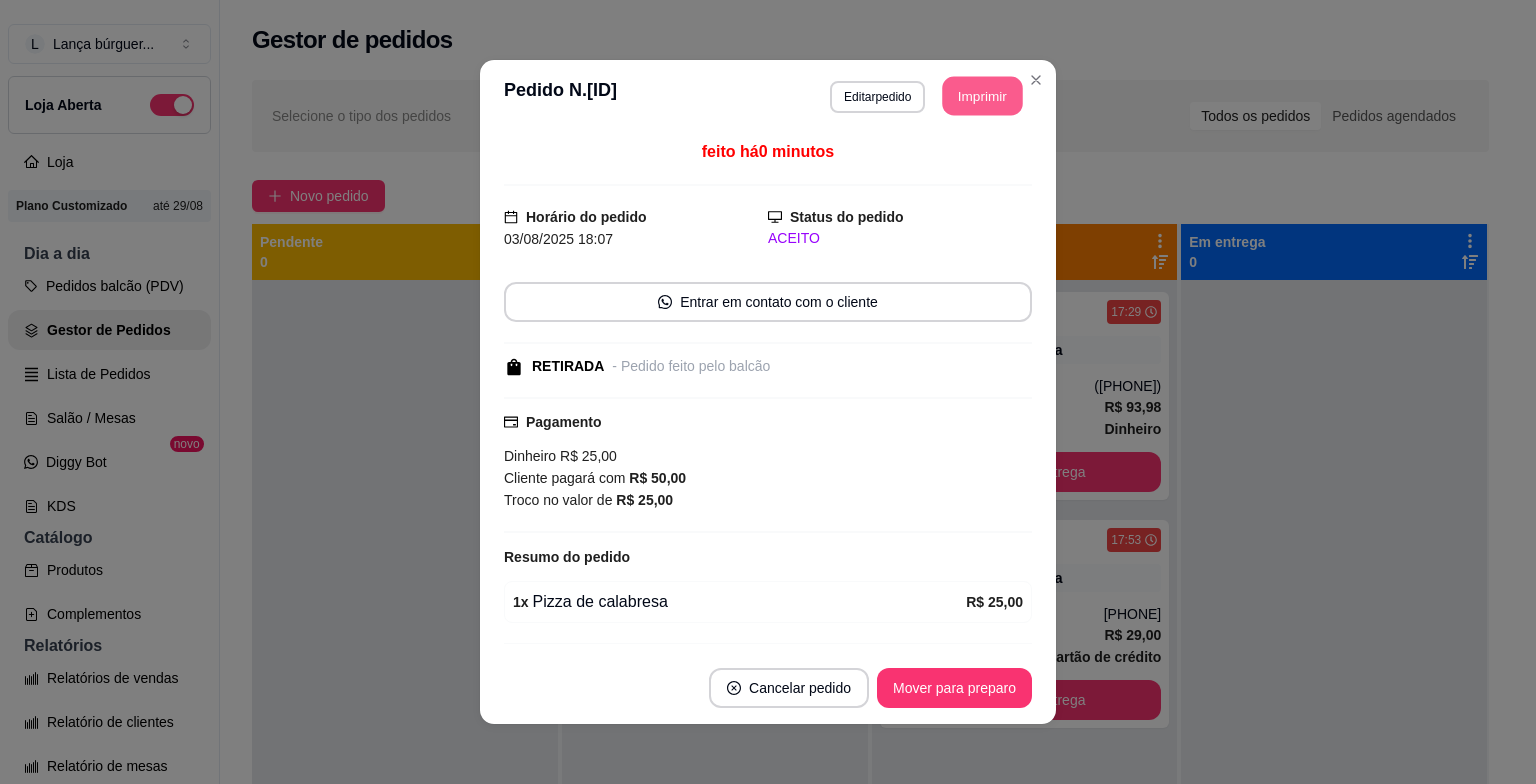click on "Imprimir" at bounding box center (983, 96) 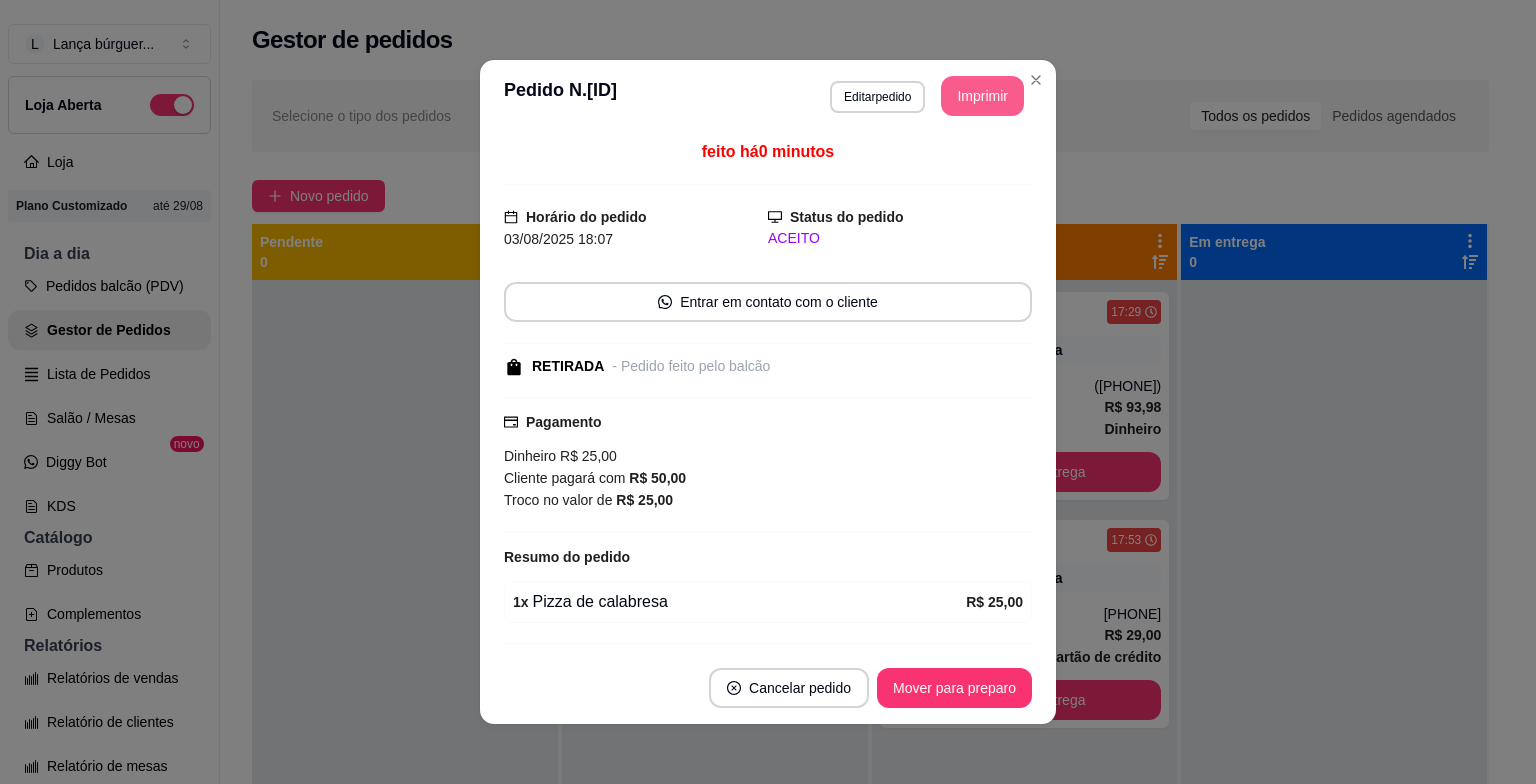 scroll, scrollTop: 0, scrollLeft: 0, axis: both 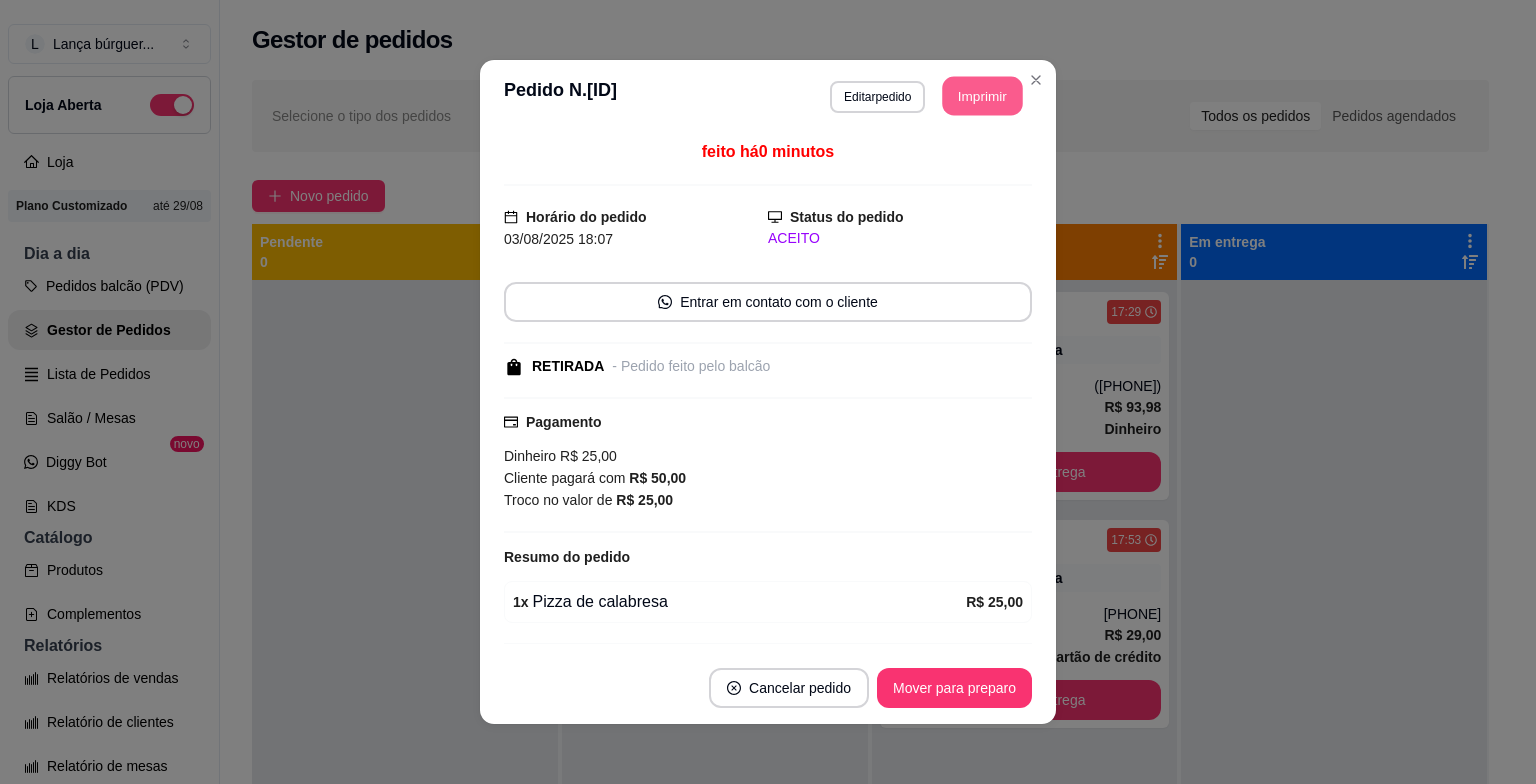 click on "Imprimir" at bounding box center [983, 96] 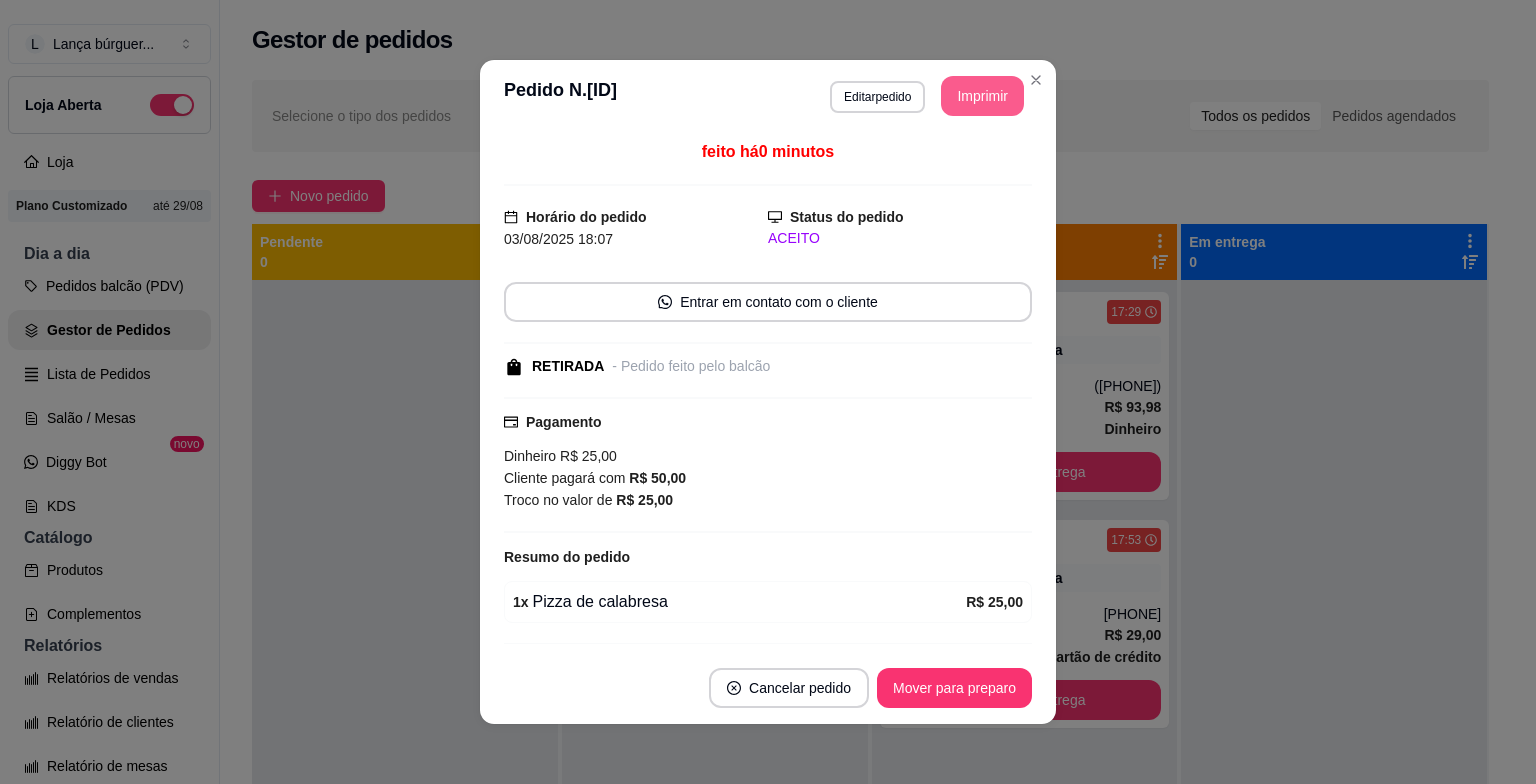 scroll, scrollTop: 0, scrollLeft: 0, axis: both 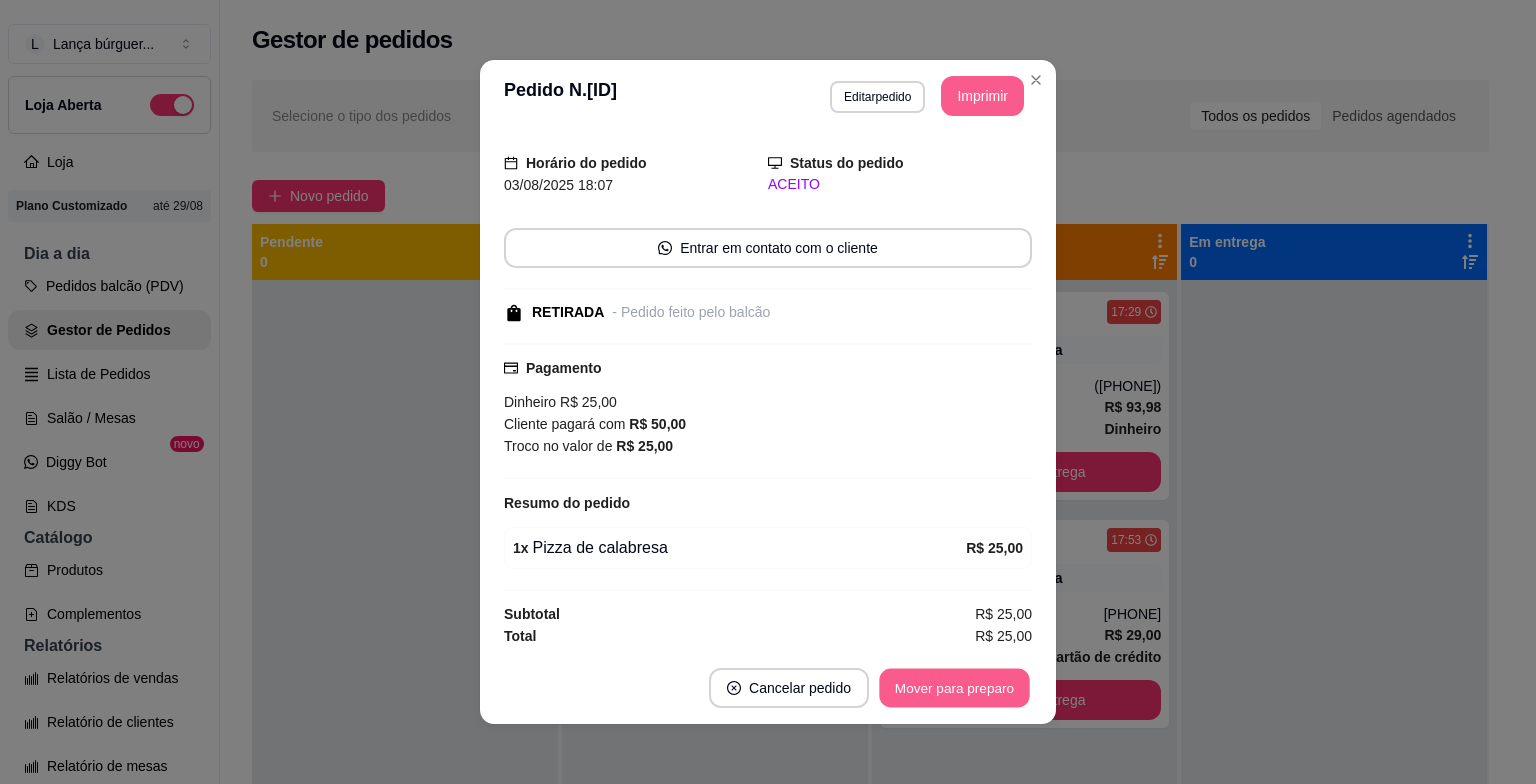 click on "Mover para preparo" at bounding box center (954, 688) 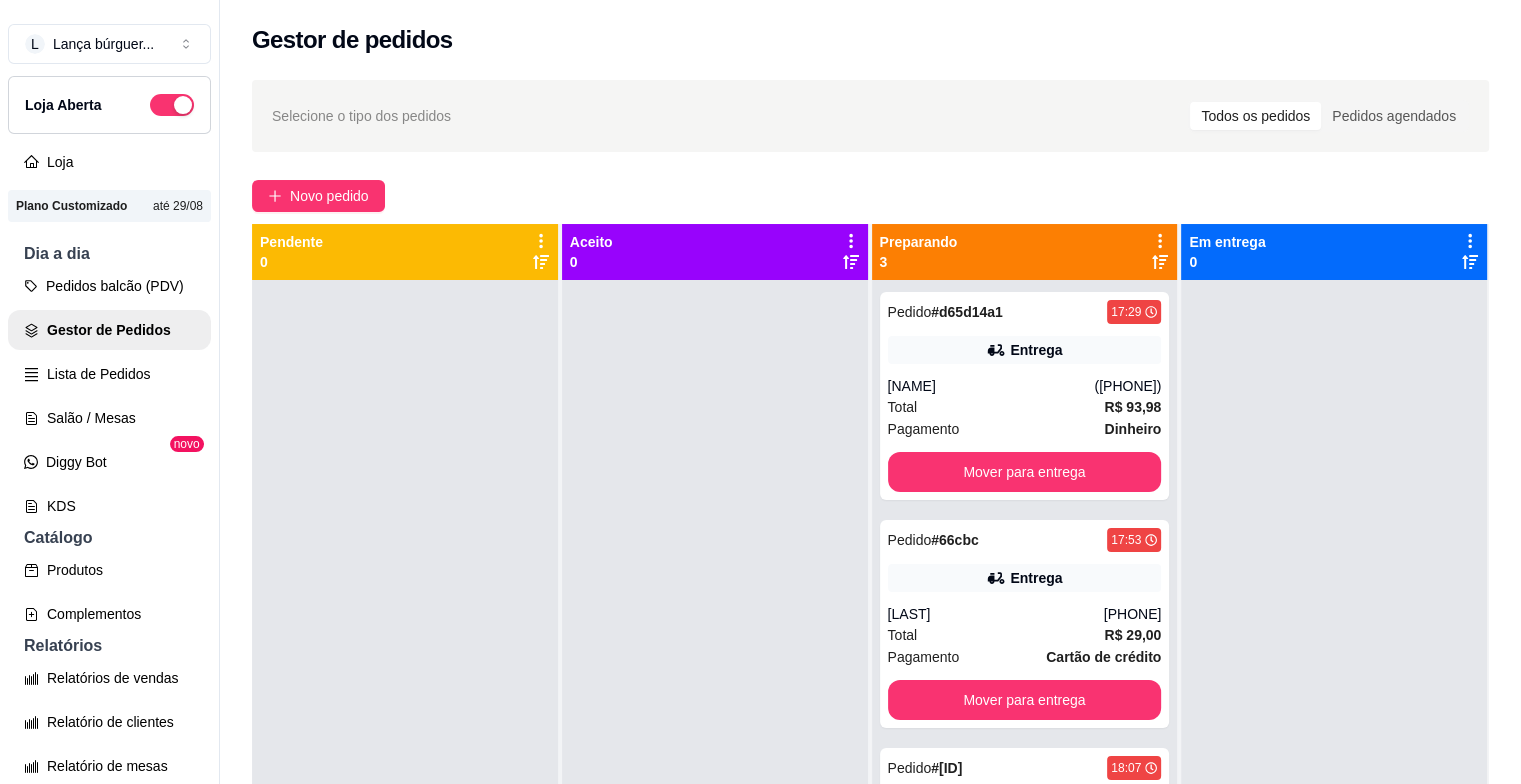 scroll, scrollTop: 319, scrollLeft: 0, axis: vertical 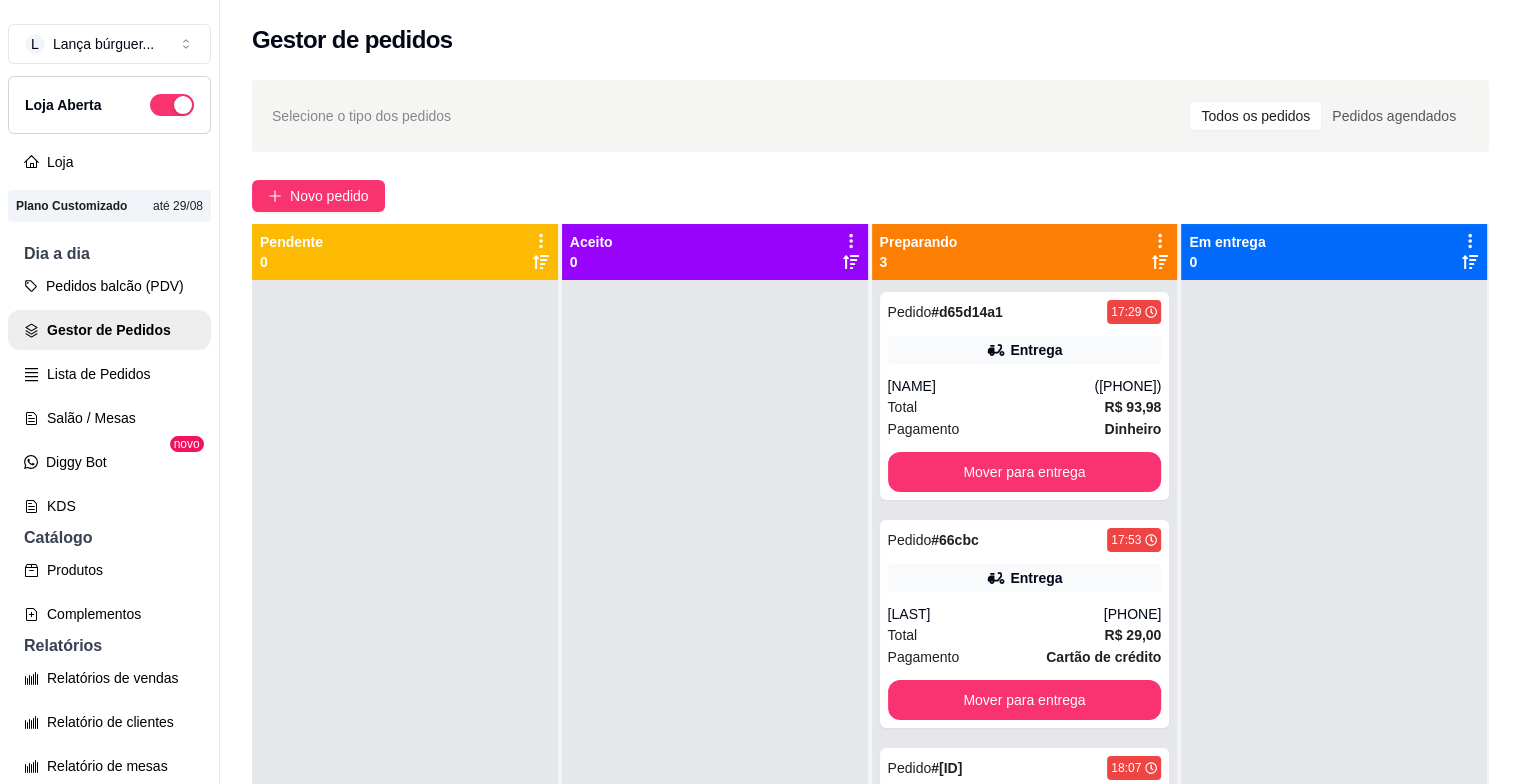 click on "Selecione o tipo dos pedidos Todos os pedidos Pedidos agendados Novo pedido Pendente 0 Aceito 0 Preparando 3 Pedido  # d65d14a1 17:29 Entrega Maria Eduarda  (81) 99594-5103 Total R$ 93,98 Pagamento Dinheiro Mover para entrega Pedido  # 66cbc 17:53 Entrega renaldo (81) 98783-9460 Total R$ 29,00 Pagamento Cartão de crédito Mover para entrega Pedido  # d67e0 18:07 Retirada Cliente não identificado Total R$ 25,00 Pagamento Dinheiro Mover para retirada disponível Em entrega 0" at bounding box center [870, 550] 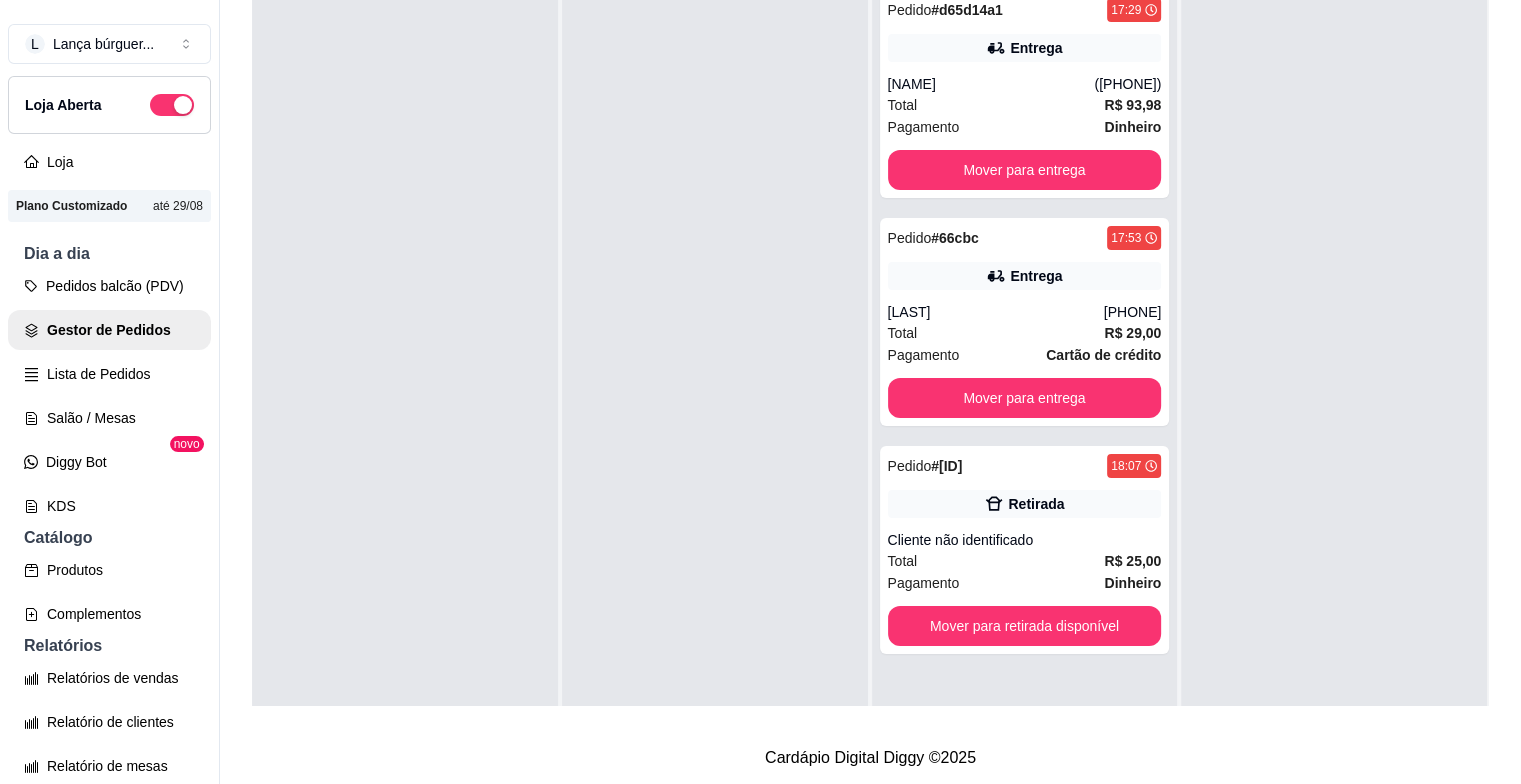 scroll, scrollTop: 319, scrollLeft: 0, axis: vertical 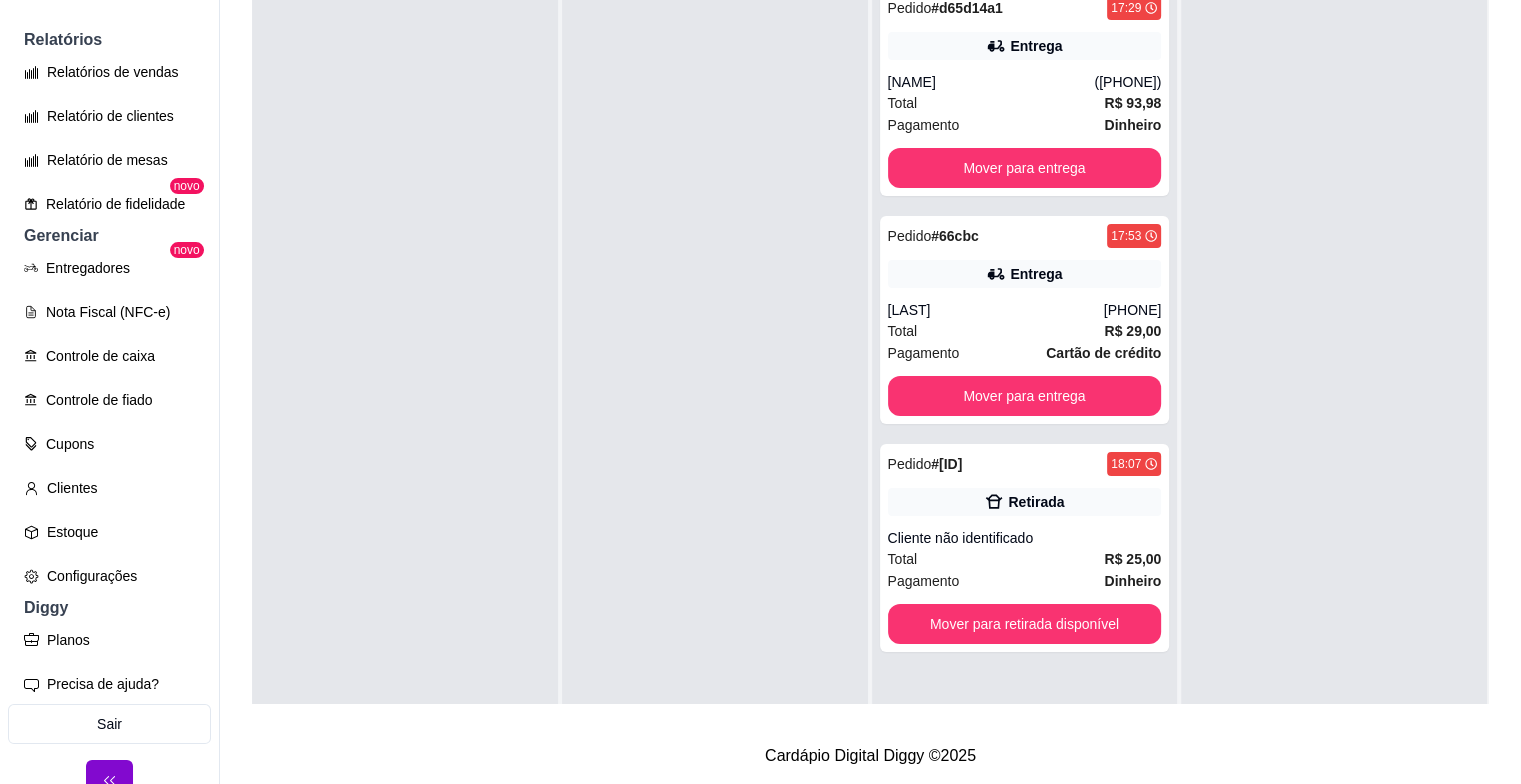 click on "L Lança búrguer ... Loja Aberta Loja Plano Customizado até 29/08 Dia a dia Pedidos balcão (PDV) Gestor de Pedidos Lista de Pedidos Salão / Mesas Diggy Bot novo KDS Catálogo Produtos Complementos Relatórios Relatórios de vendas Relatório de clientes Relatório de mesas Relatório de fidelidade novo Gerenciar Entregadores novo Nota Fiscal (NFC-e) Controle de caixa Controle de fiado Cupons Clientes Estoque Configurações Diggy Planos Precisa de ajuda? Sair" at bounding box center (110, 408) 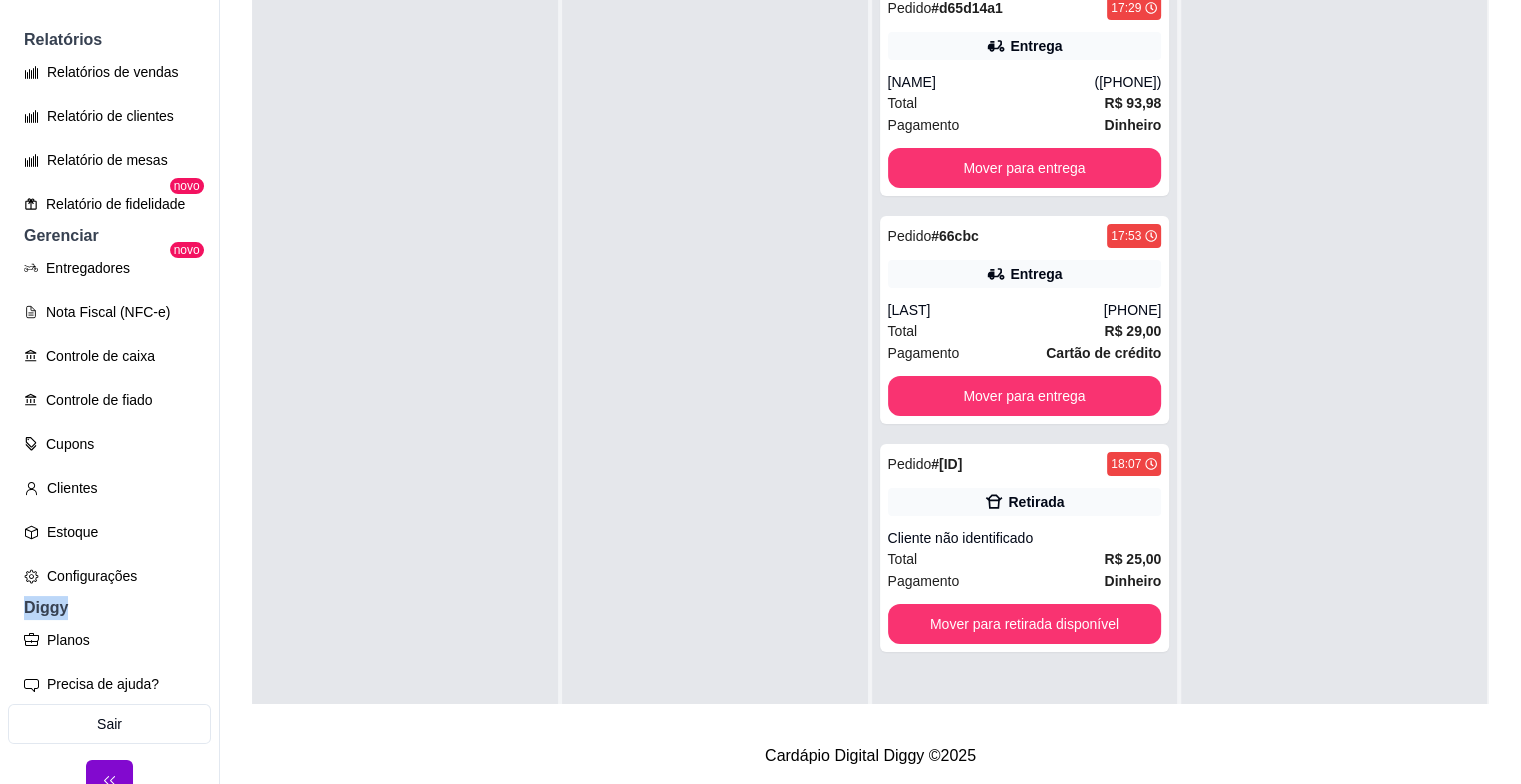 click on "L Lança búrguer ... Loja Aberta Loja Plano Customizado até 29/08 Dia a dia Pedidos balcão (PDV) Gestor de Pedidos Lista de Pedidos Salão / Mesas Diggy Bot novo KDS Catálogo Produtos Complementos Relatórios Relatórios de vendas Relatório de clientes Relatório de mesas Relatório de fidelidade novo Gerenciar Entregadores novo Nota Fiscal (NFC-e) Controle de caixa Controle de fiado Cupons Clientes Estoque Configurações Diggy Planos Precisa de ajuda? Sair" at bounding box center [110, 408] 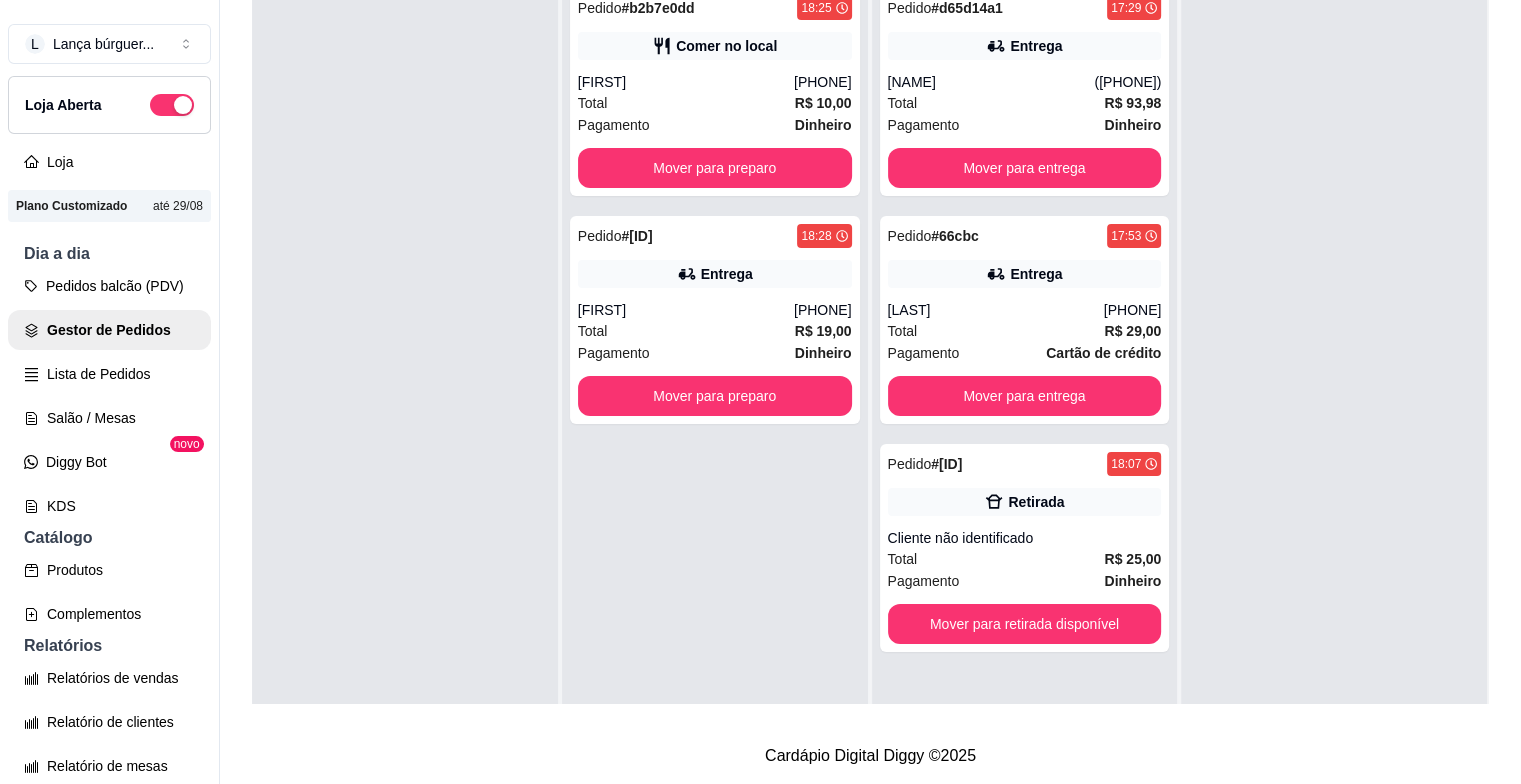 scroll, scrollTop: 0, scrollLeft: 0, axis: both 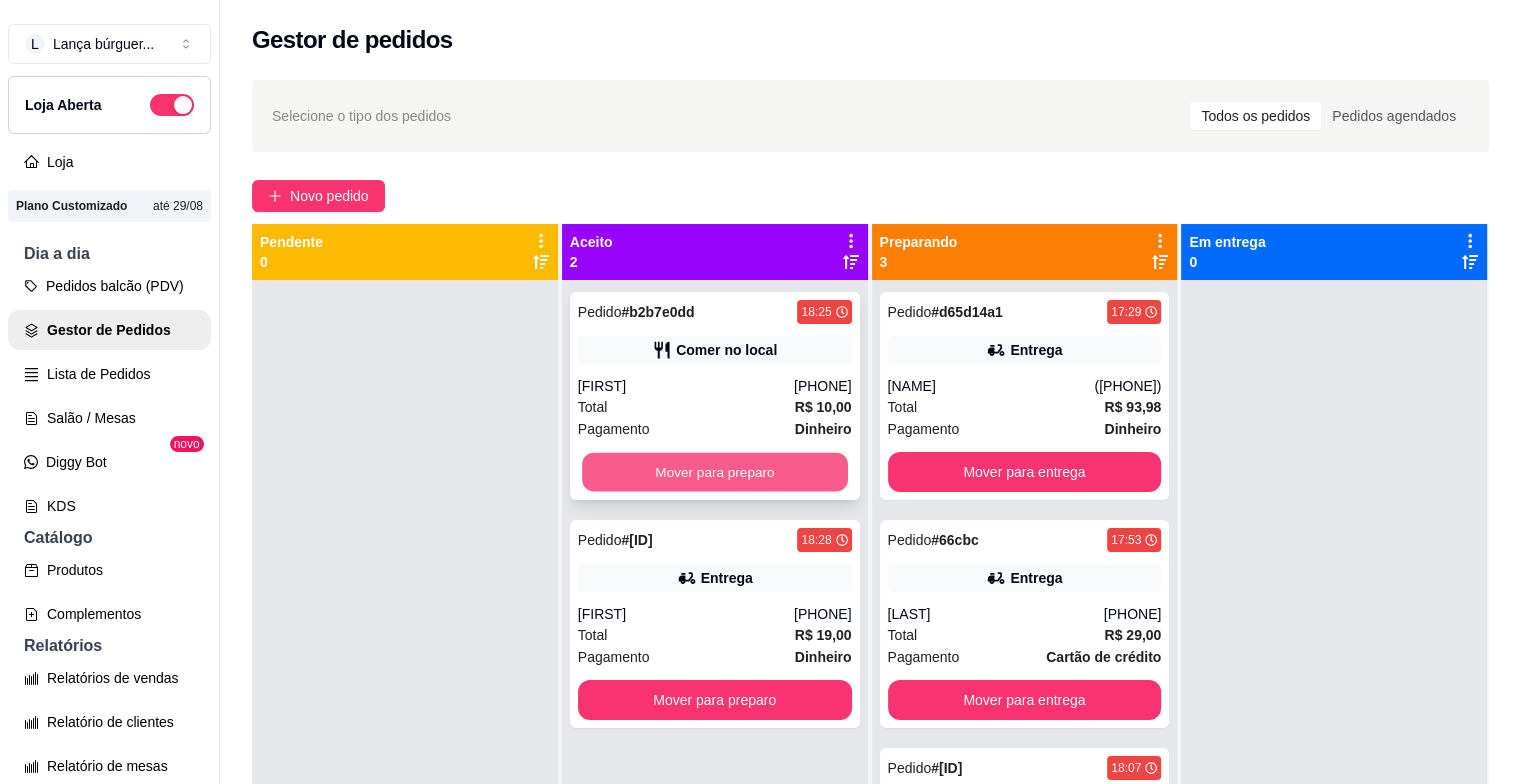 click on "Mover para preparo" at bounding box center (715, 472) 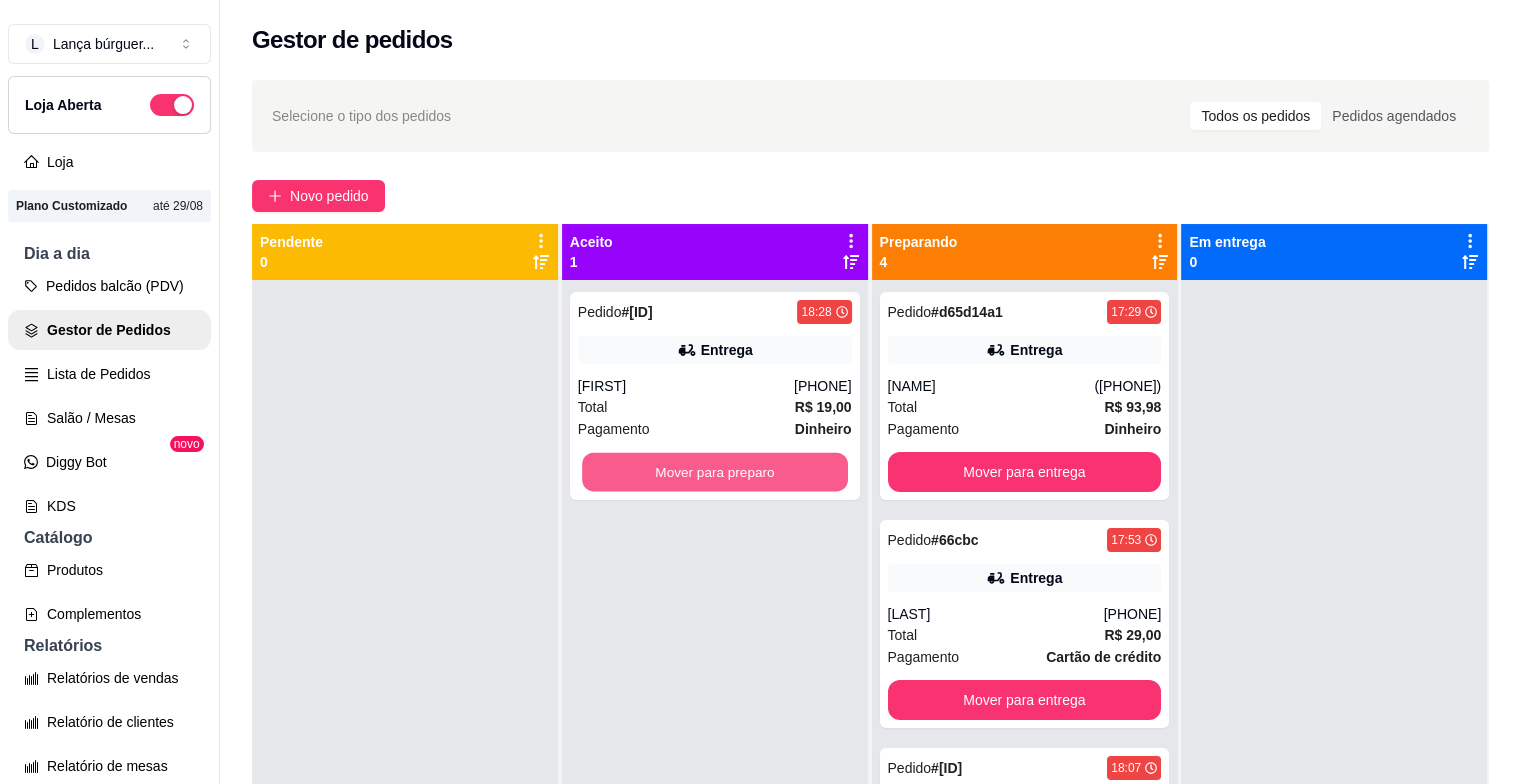 click on "Mover para preparo" at bounding box center (715, 472) 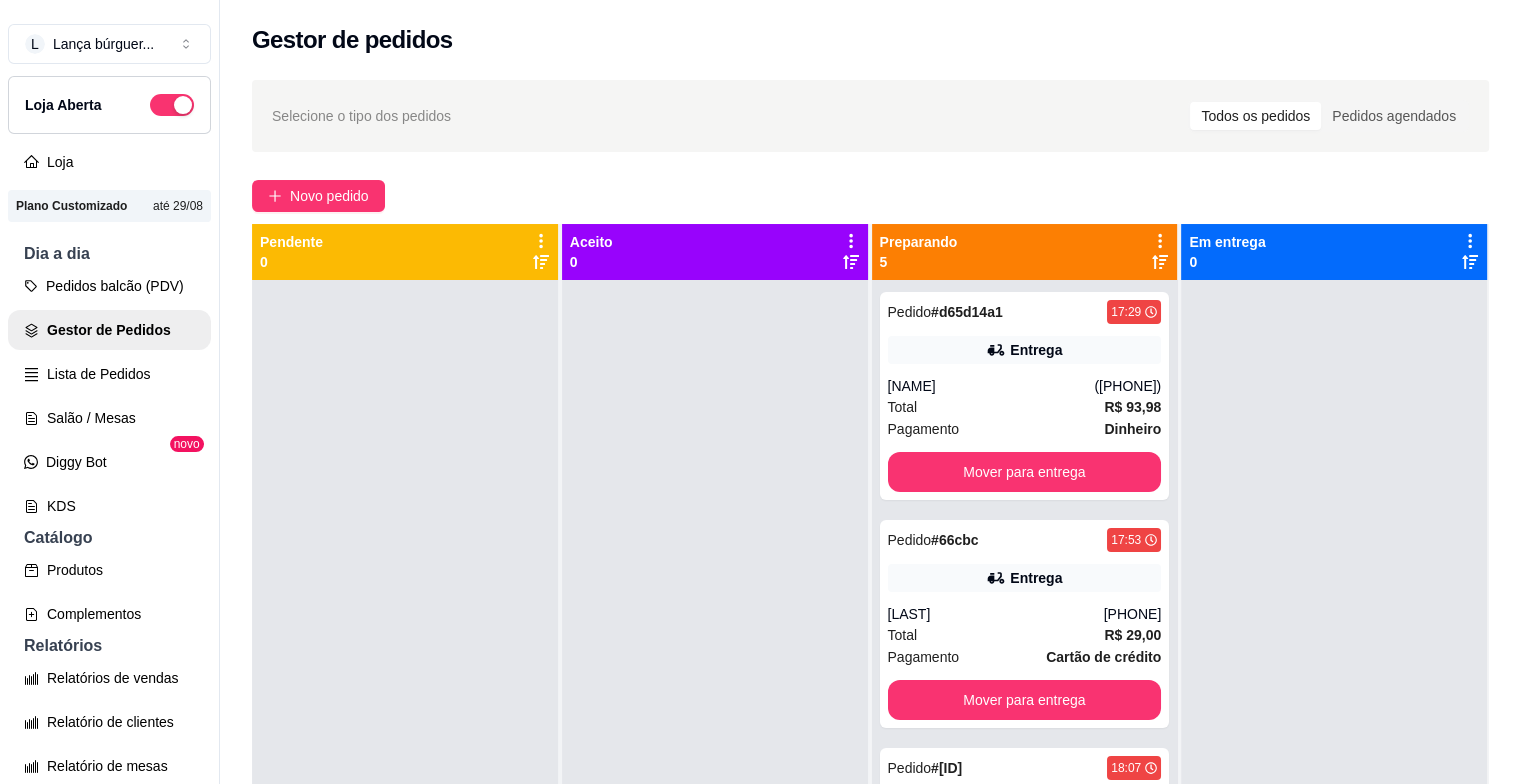 scroll, scrollTop: 319, scrollLeft: 0, axis: vertical 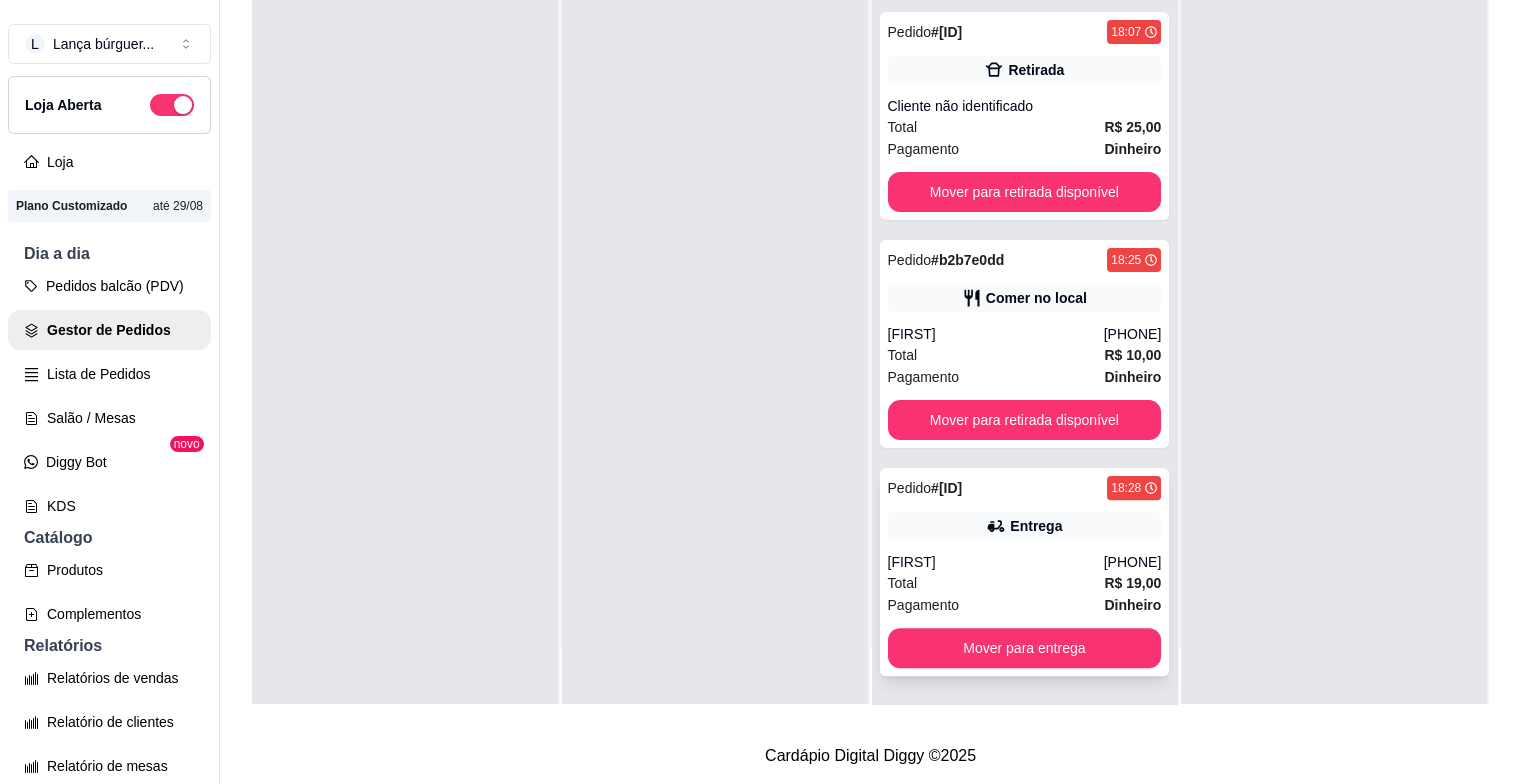 click on "[FIRST]" at bounding box center [996, 562] 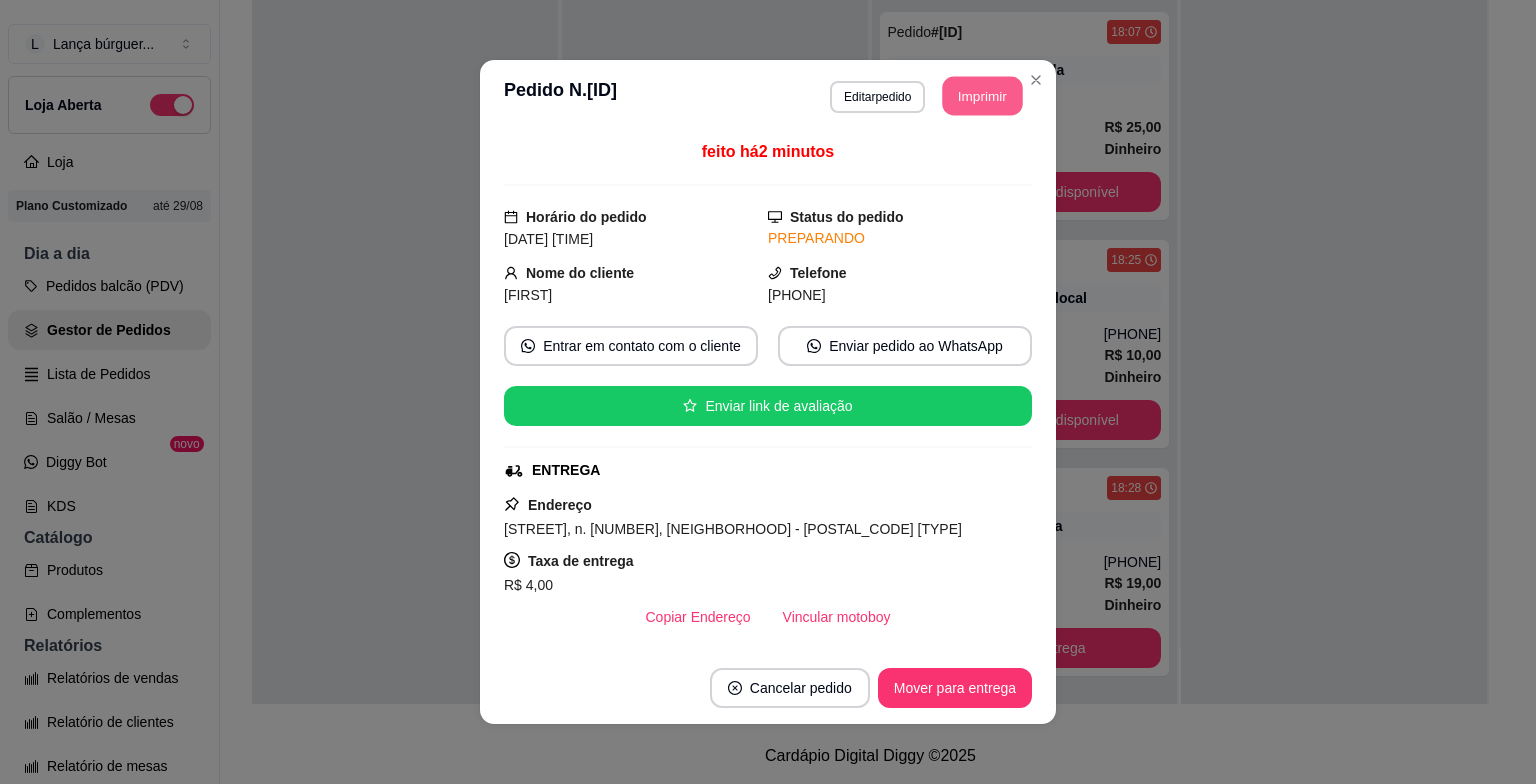 click on "Imprimir" at bounding box center [983, 96] 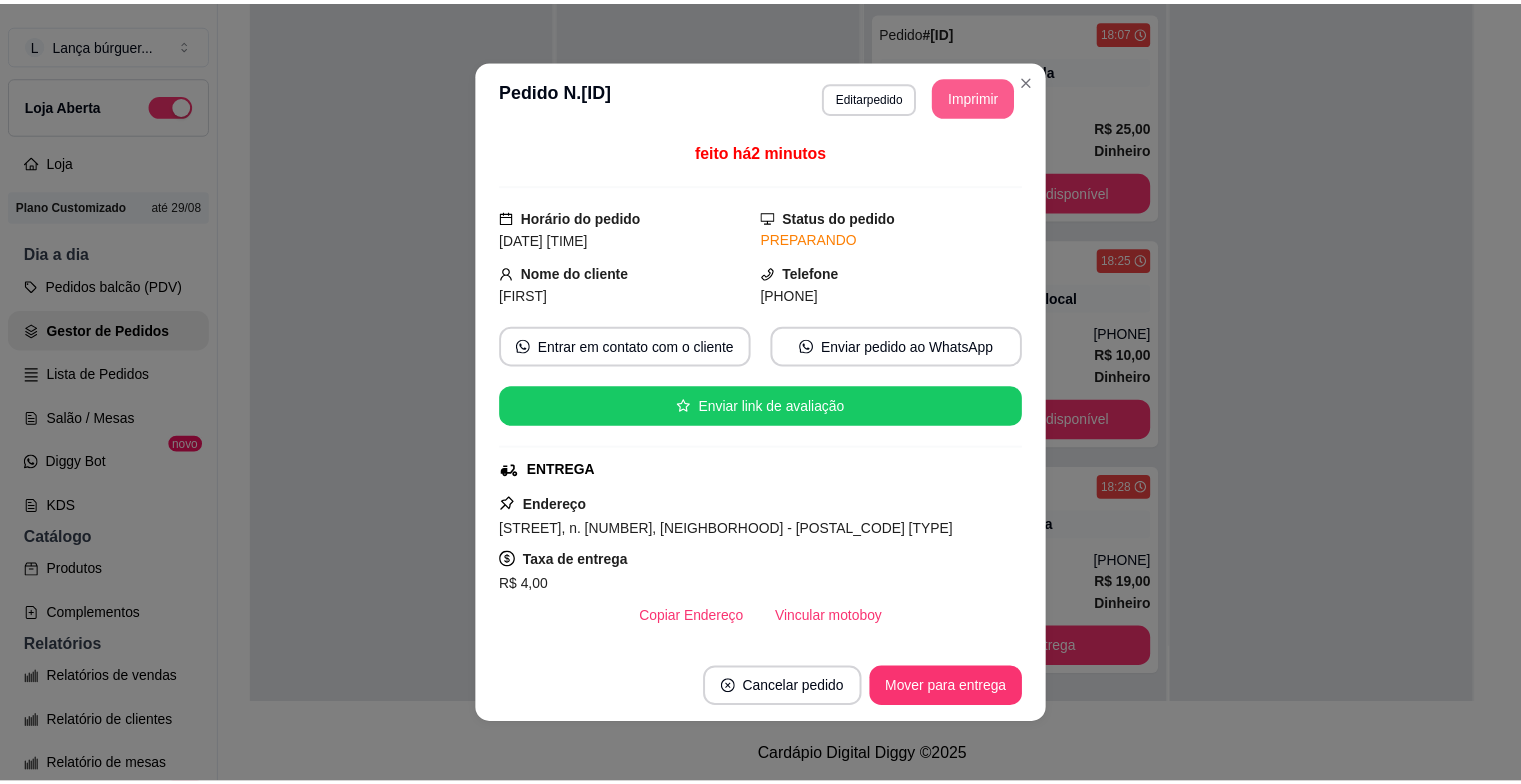 scroll, scrollTop: 0, scrollLeft: 0, axis: both 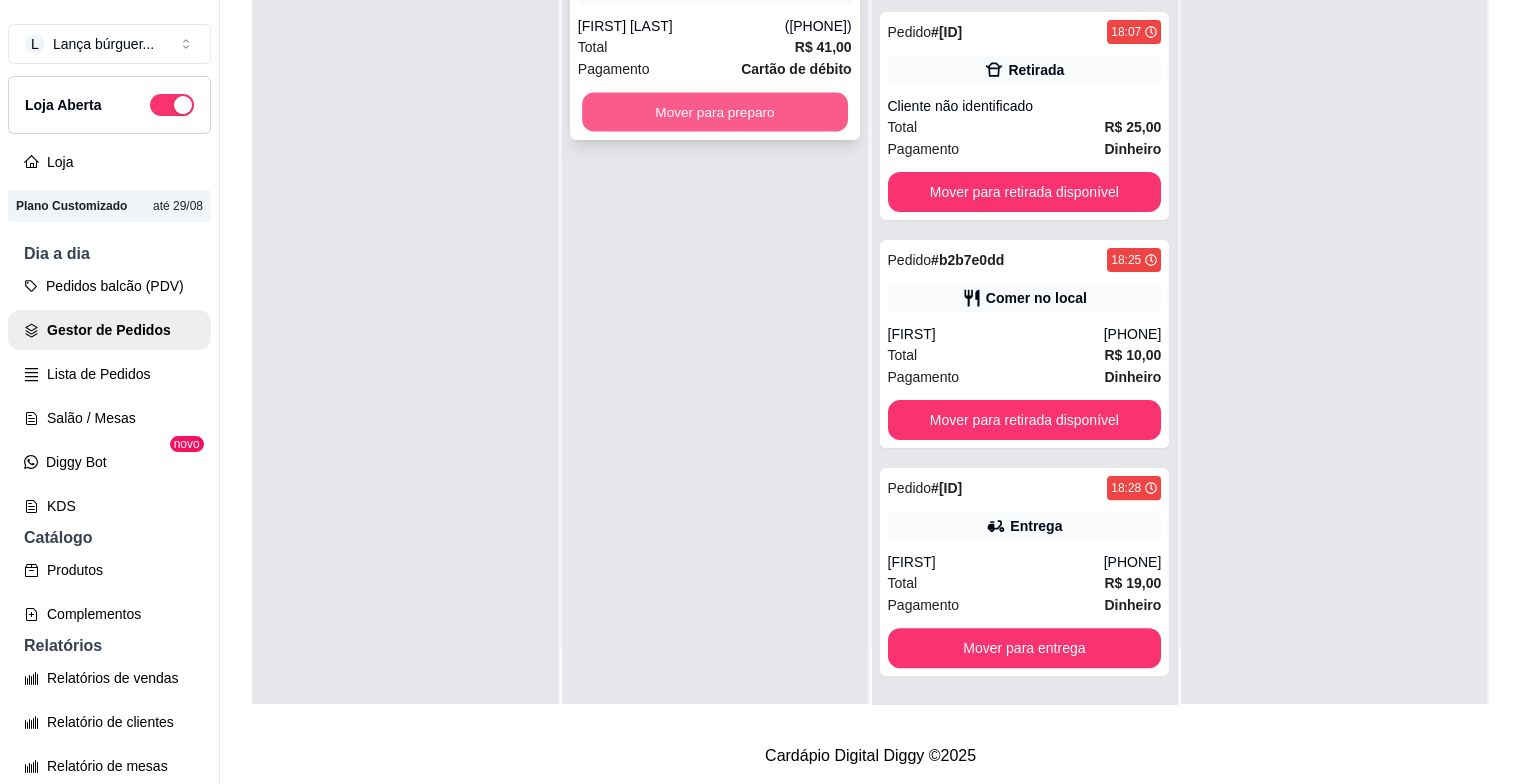 click on "Mover para preparo" at bounding box center [715, 112] 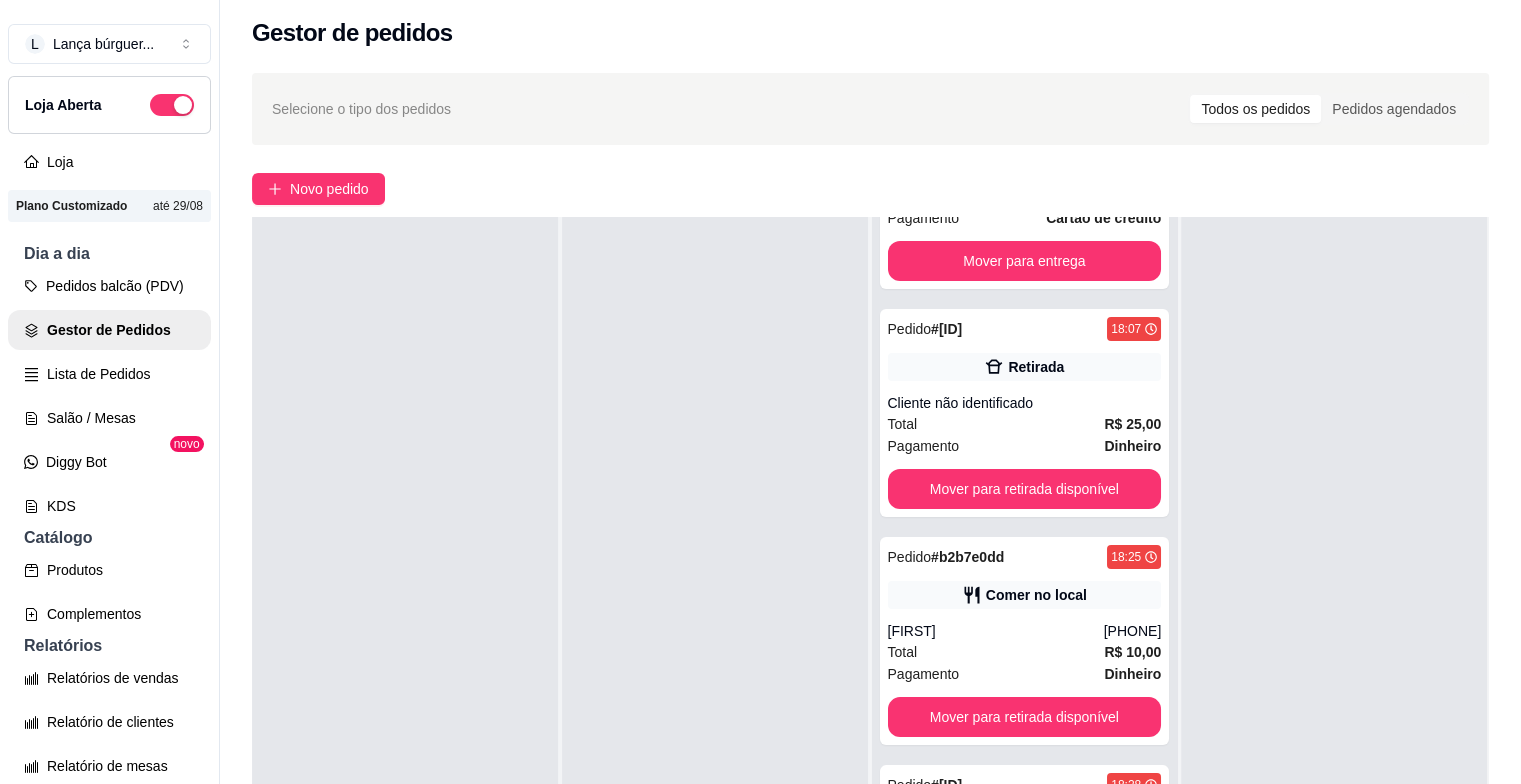 scroll, scrollTop: 0, scrollLeft: 0, axis: both 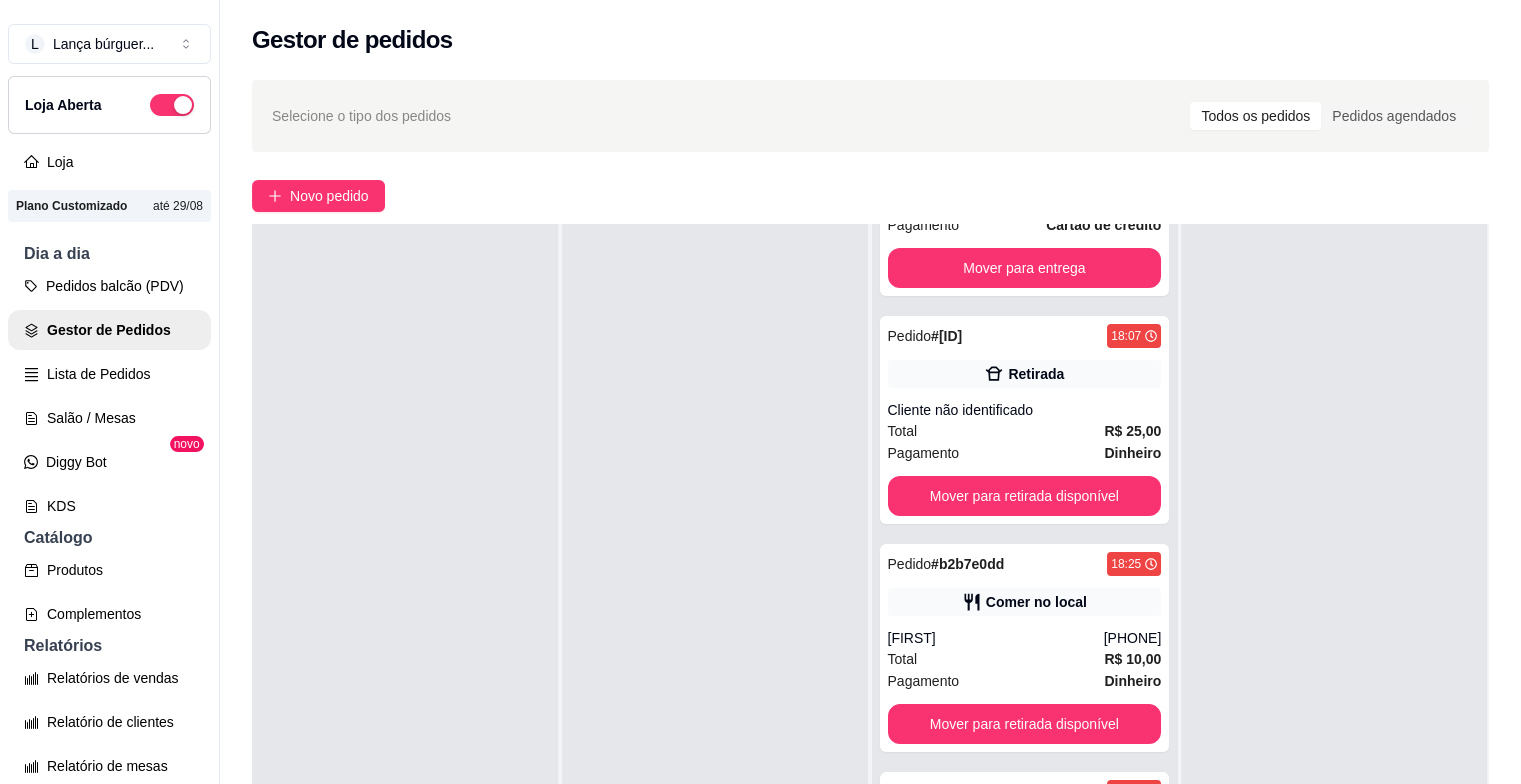 drag, startPoint x: 1371, startPoint y: 446, endPoint x: 1497, endPoint y: 581, distance: 184.66457 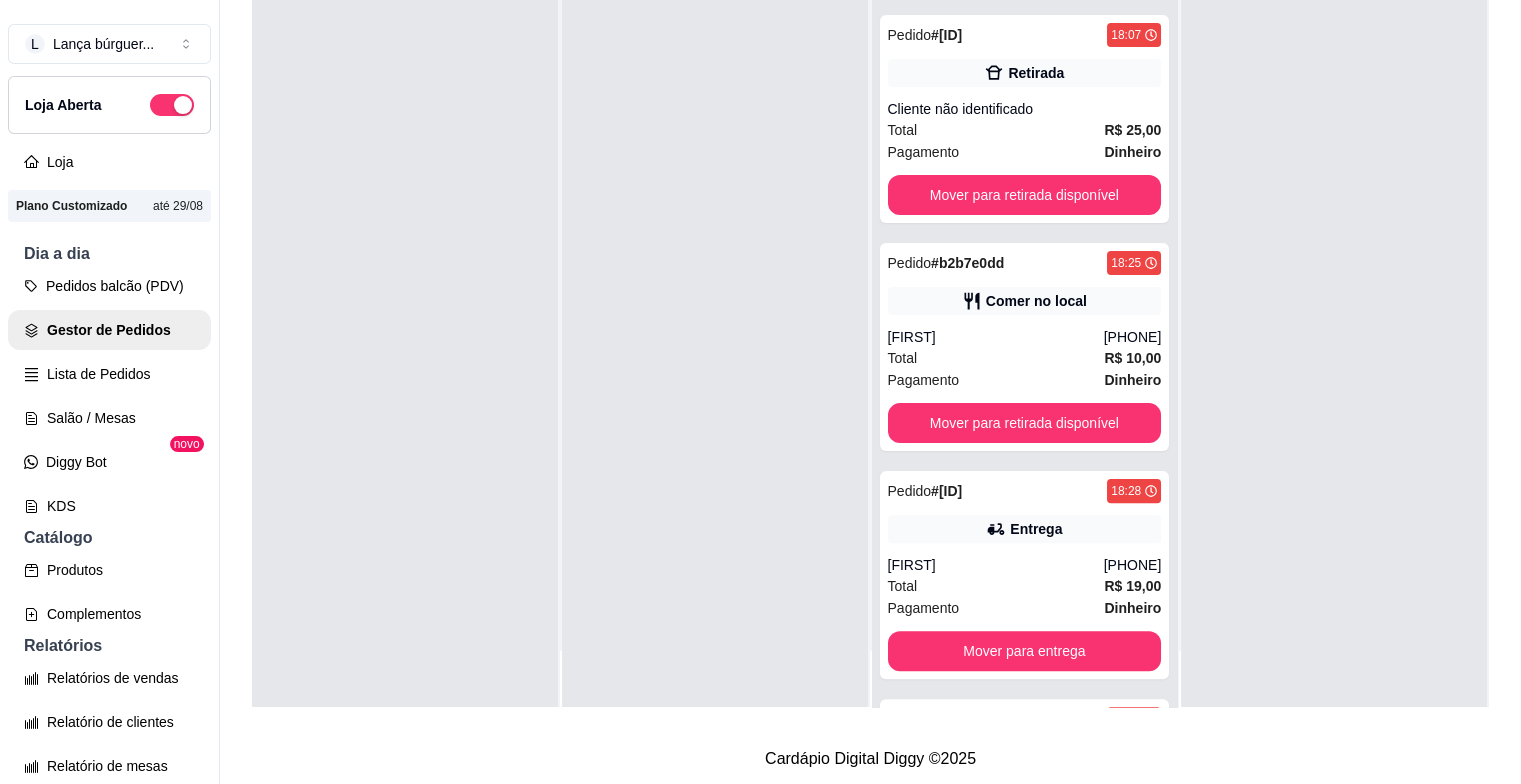 scroll, scrollTop: 319, scrollLeft: 0, axis: vertical 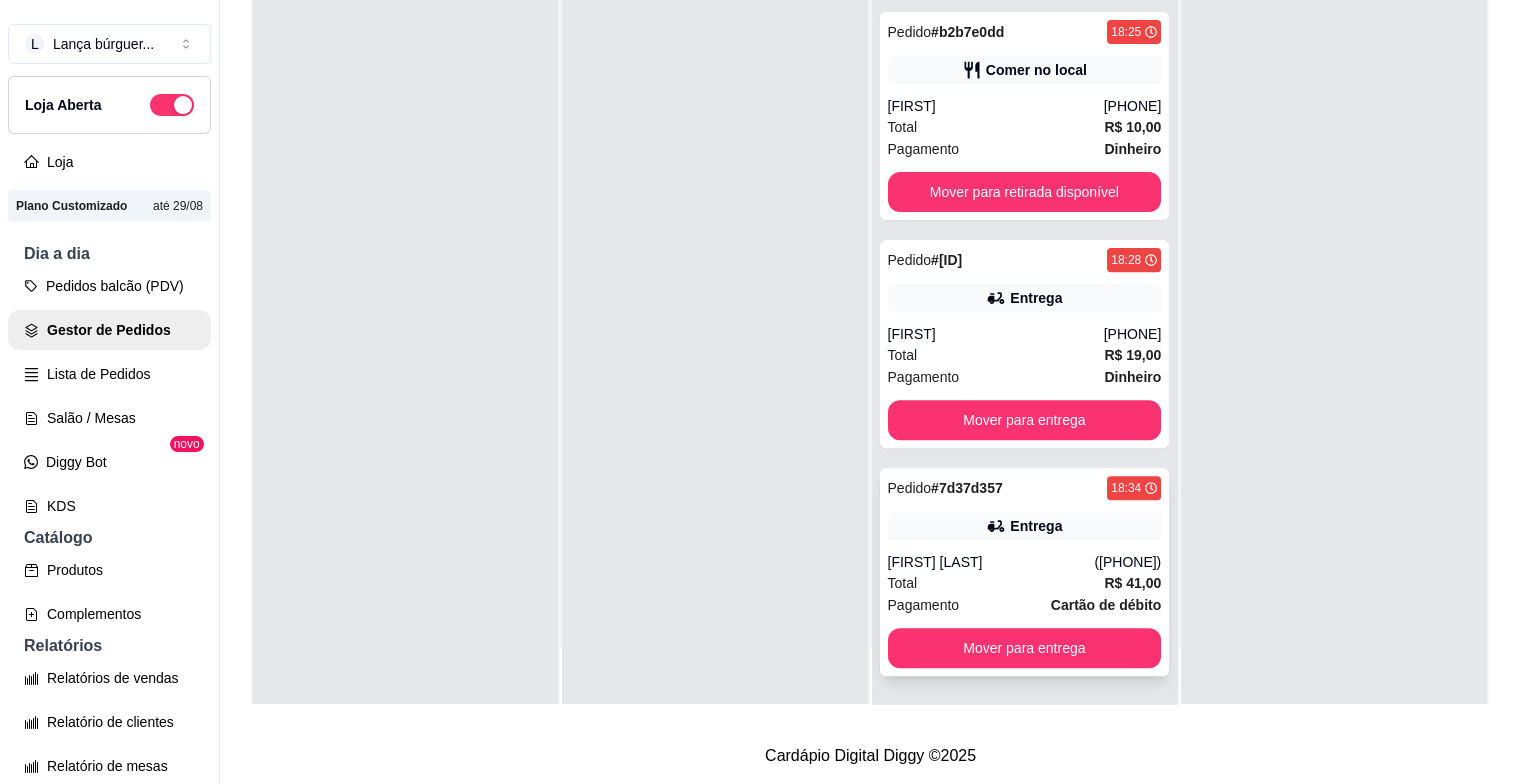 click on "Pagamento Cartão de débito" at bounding box center (1025, 605) 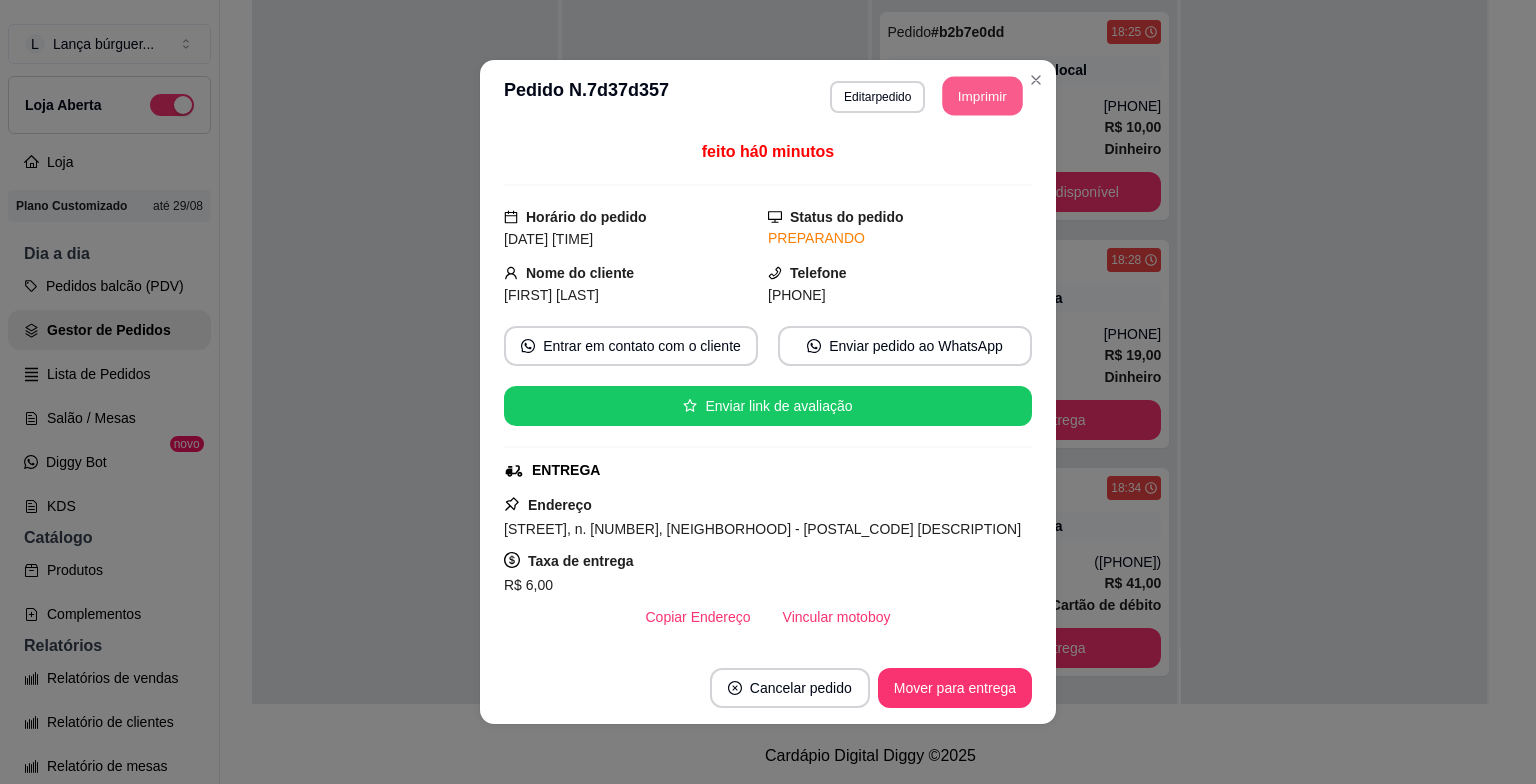 click on "Imprimir" at bounding box center [983, 96] 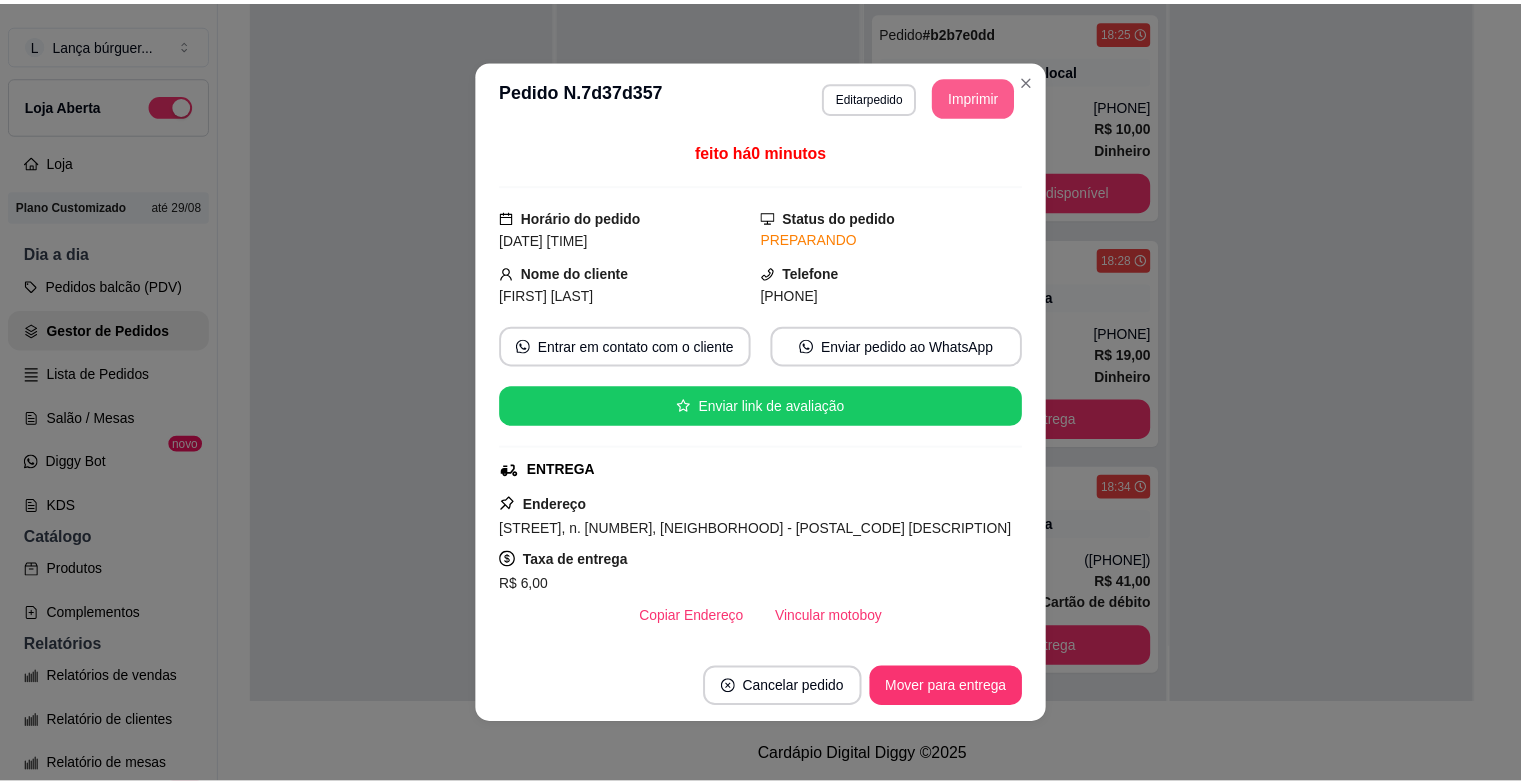 scroll, scrollTop: 0, scrollLeft: 0, axis: both 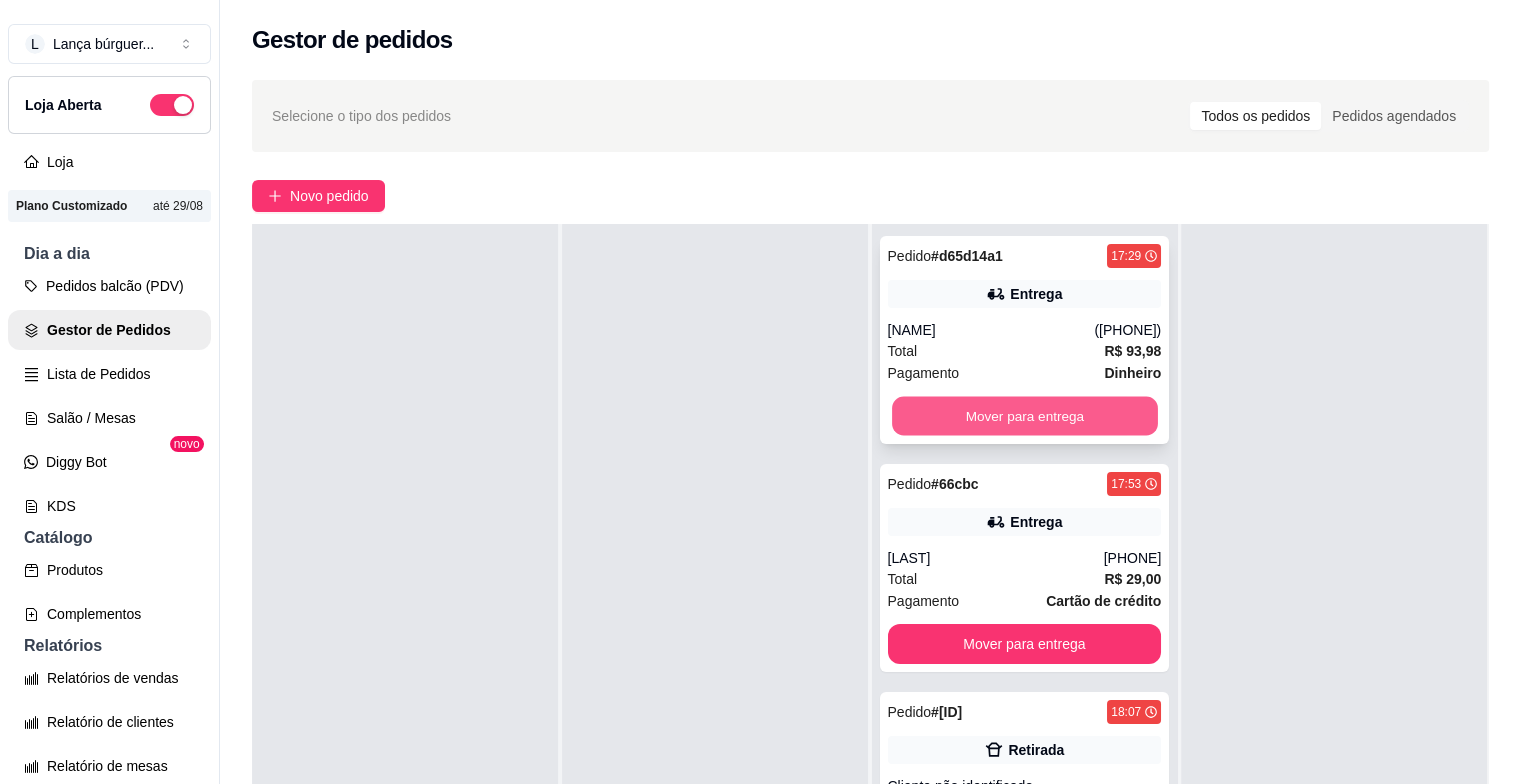 click on "Mover para entrega" at bounding box center (1025, 416) 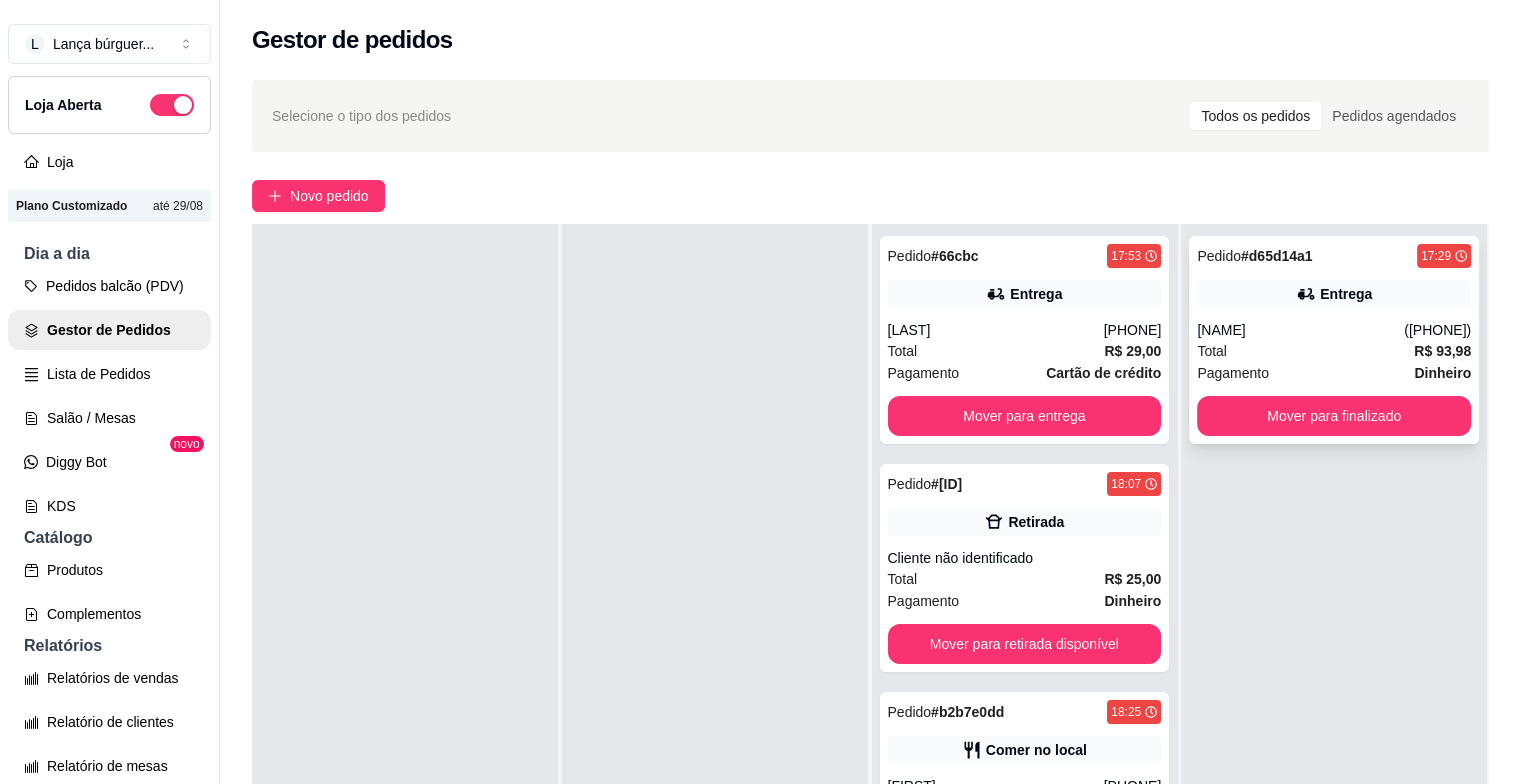 click on "[FIRST] [LAST]" at bounding box center (1300, 330) 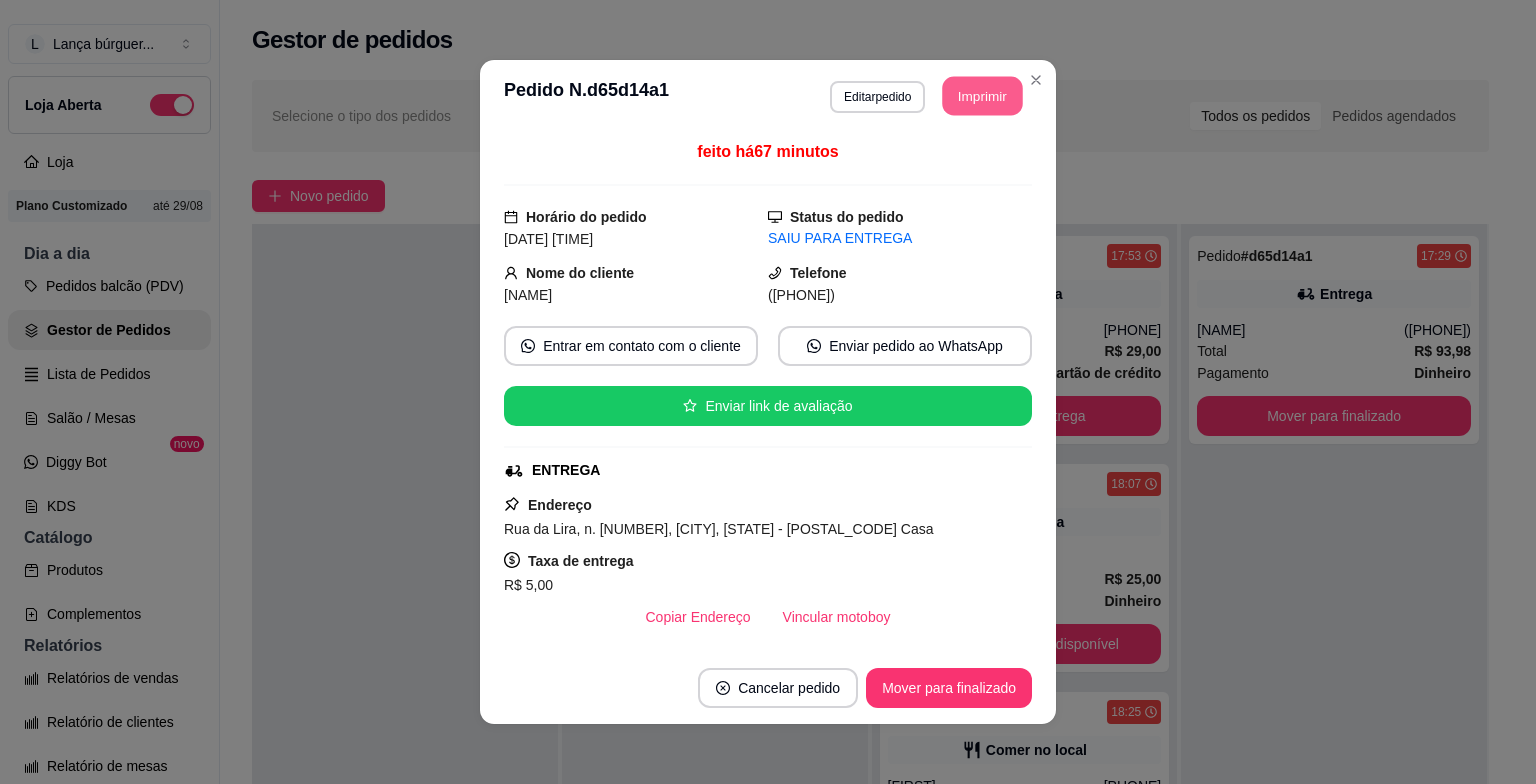 click on "Imprimir" at bounding box center (983, 96) 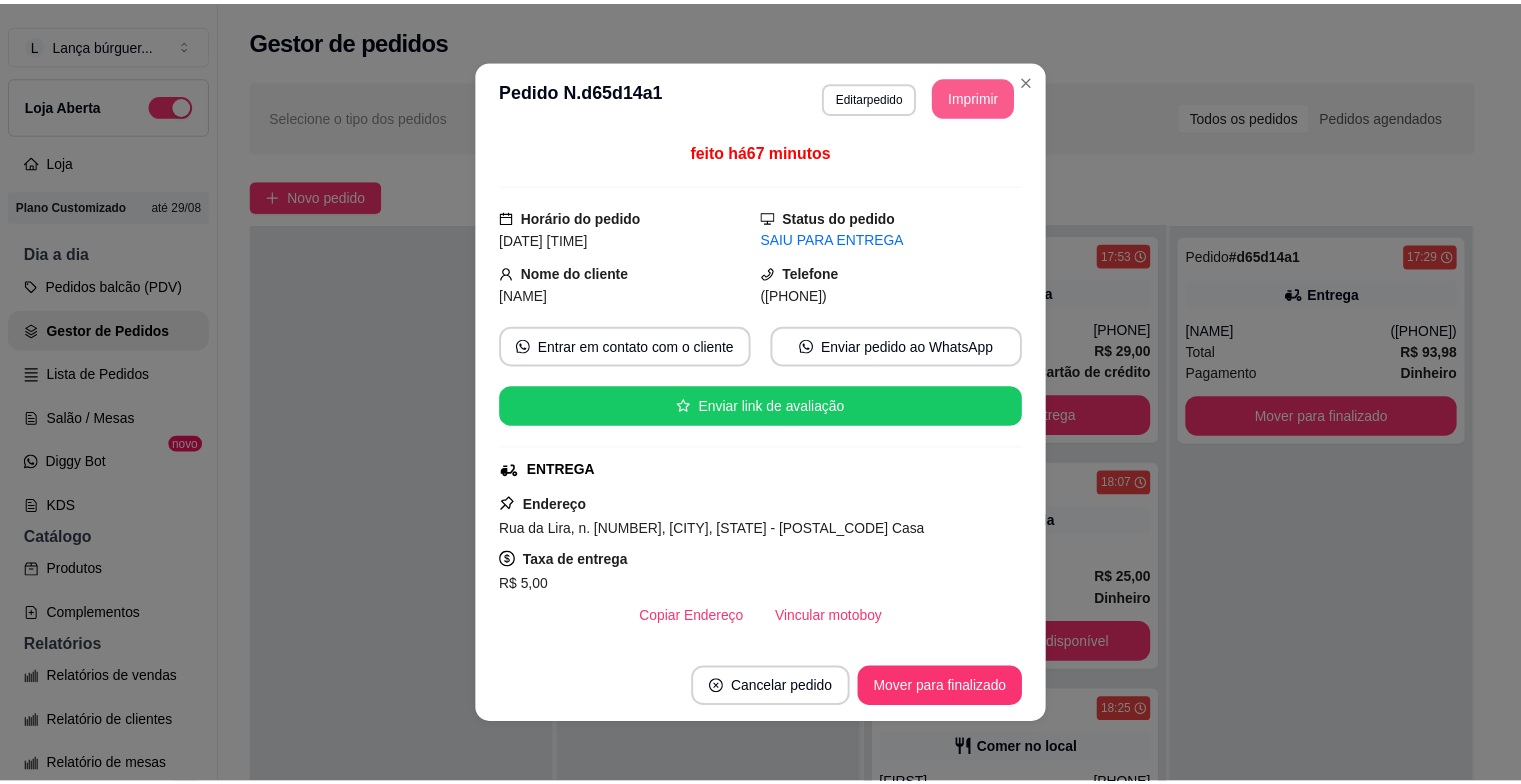 scroll, scrollTop: 0, scrollLeft: 0, axis: both 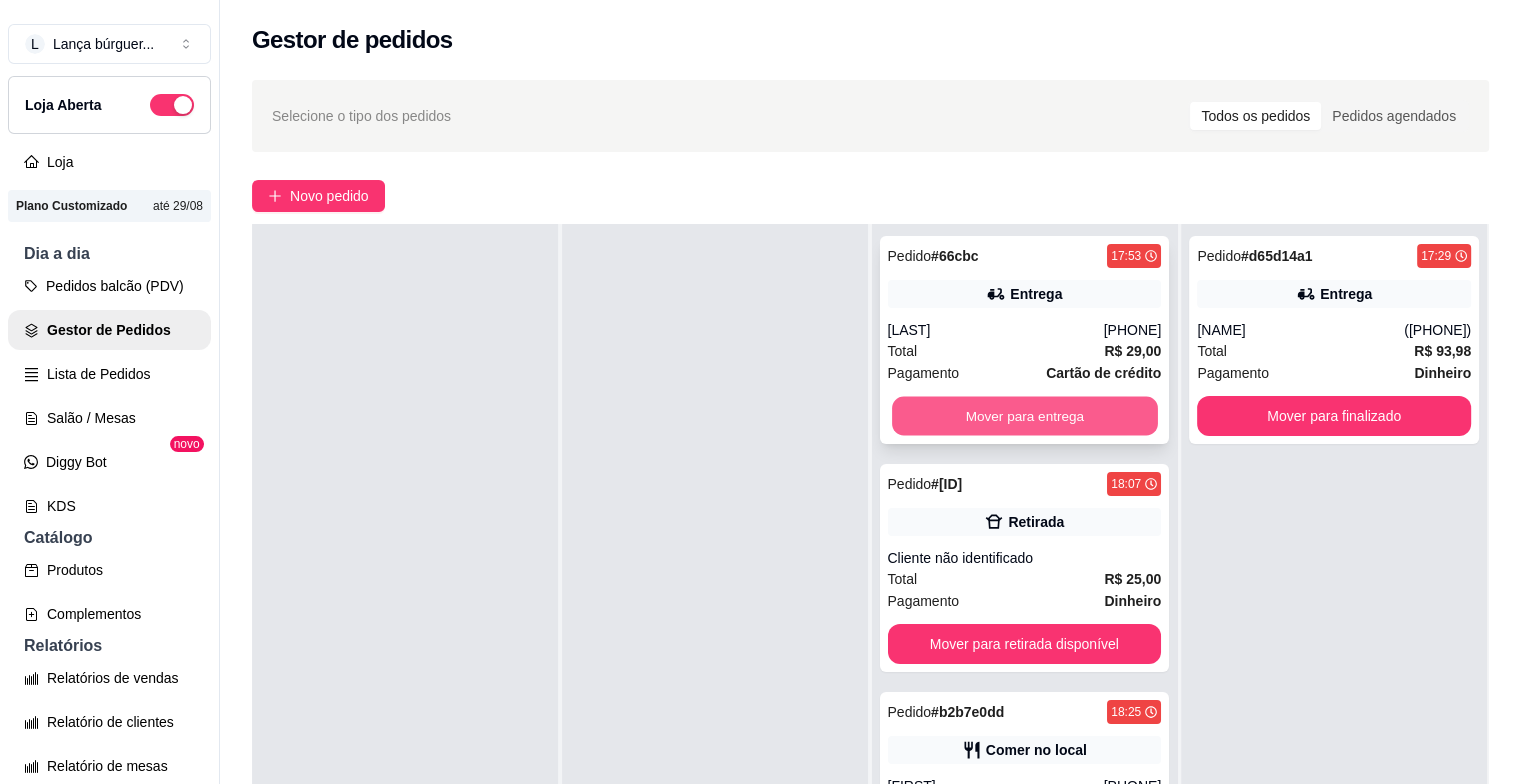 click on "Mover para entrega" at bounding box center [1025, 416] 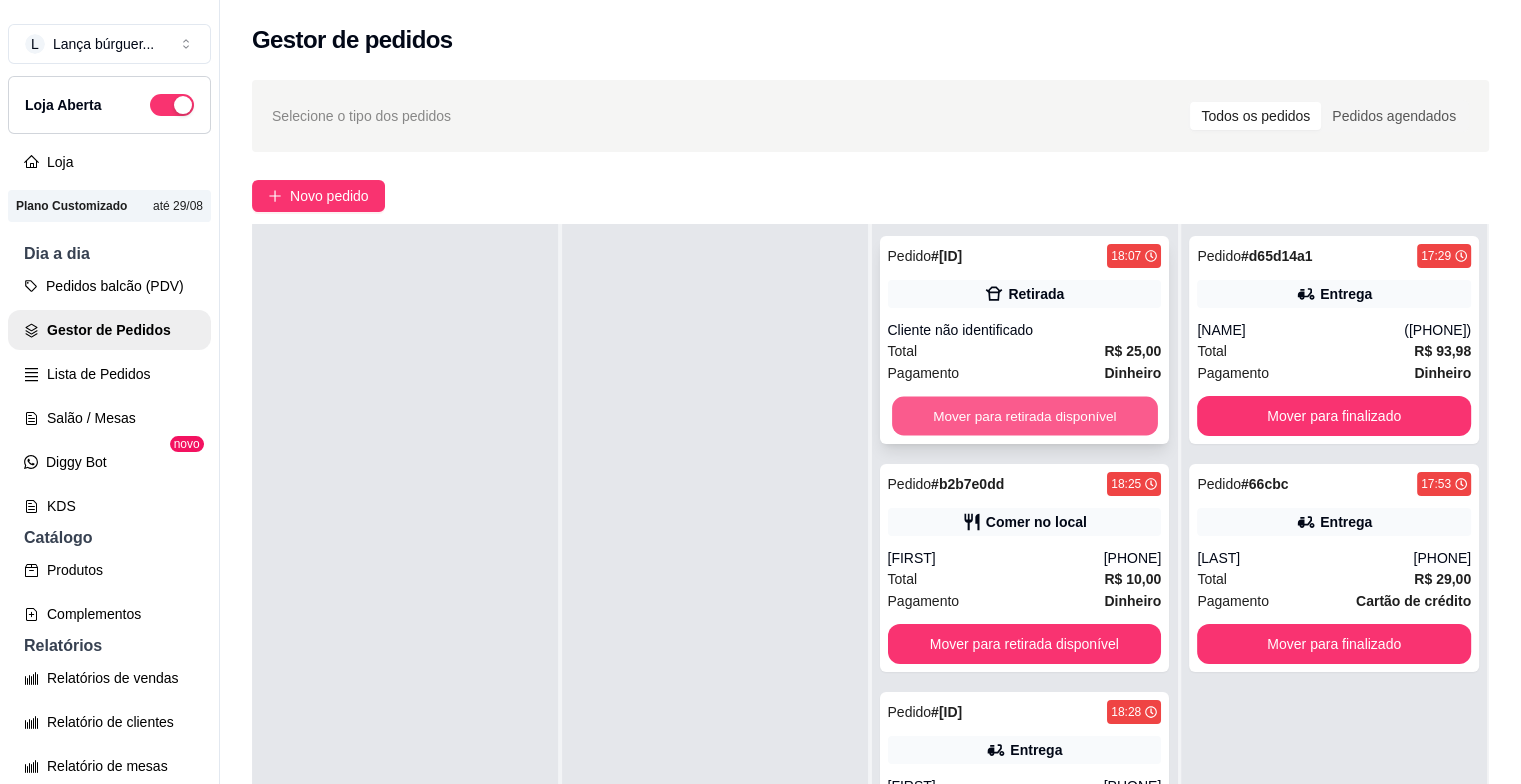 click on "Mover para retirada disponível" at bounding box center [1025, 416] 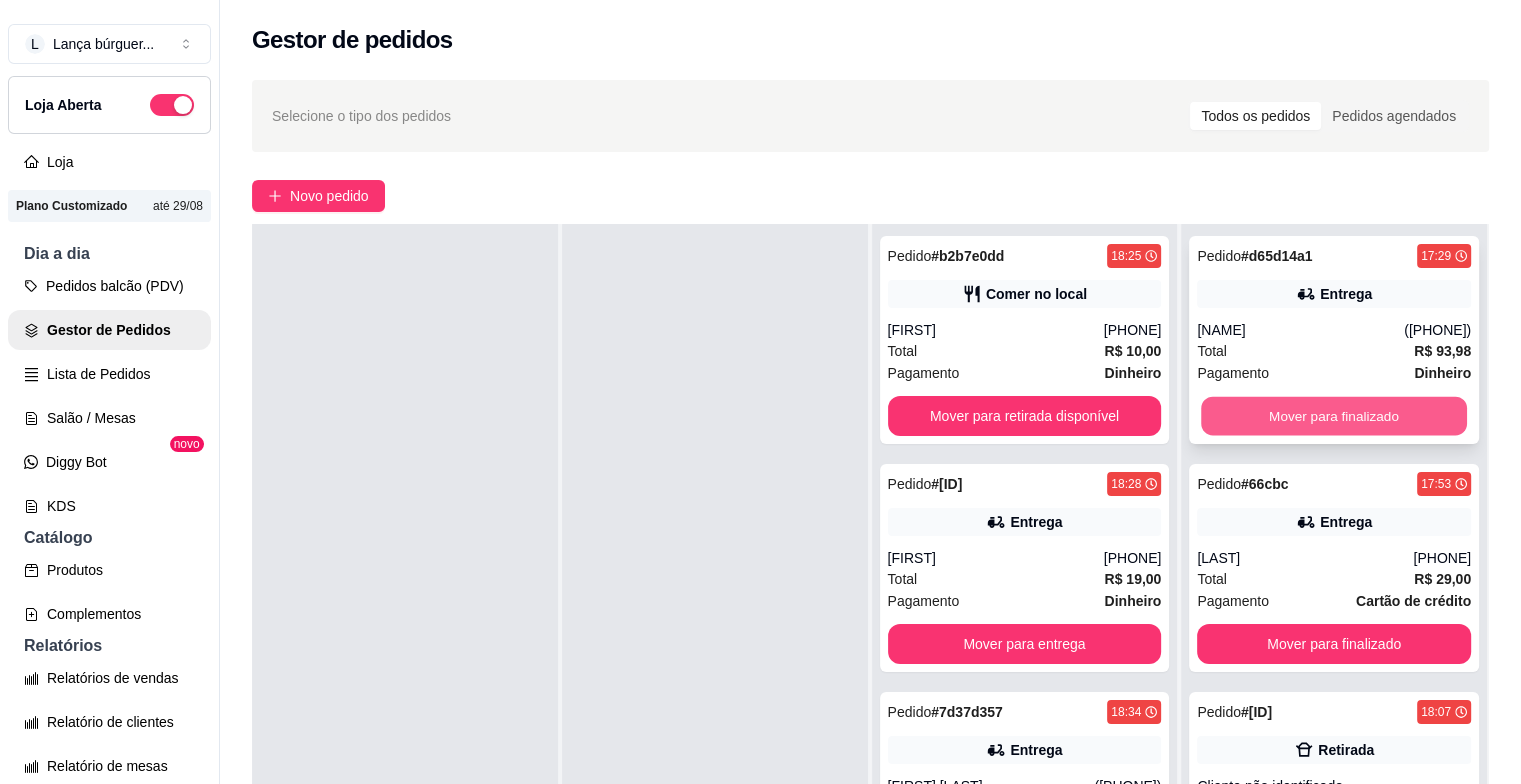 click on "Mover para finalizado" at bounding box center (1334, 416) 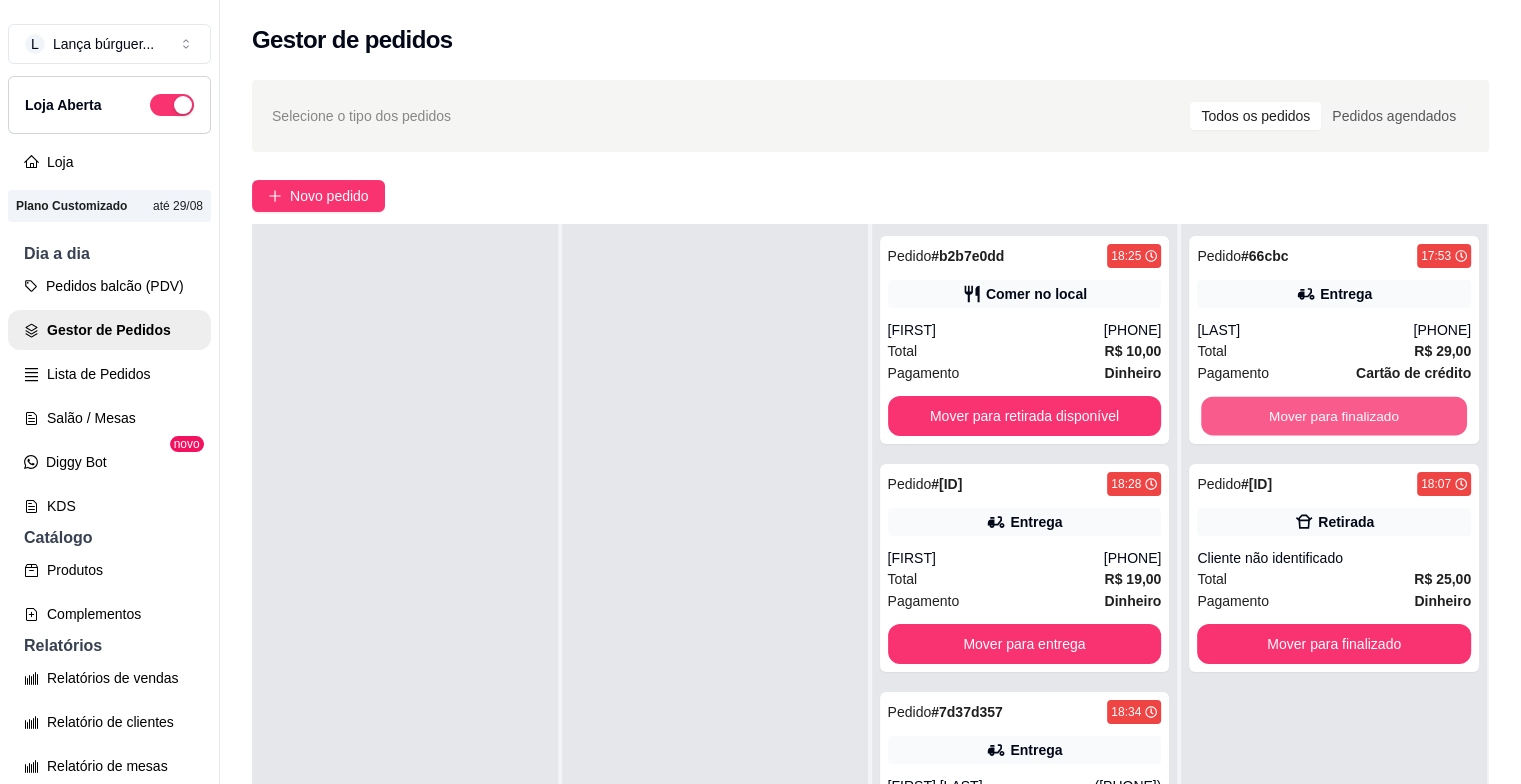 click on "Mover para finalizado" at bounding box center (1334, 416) 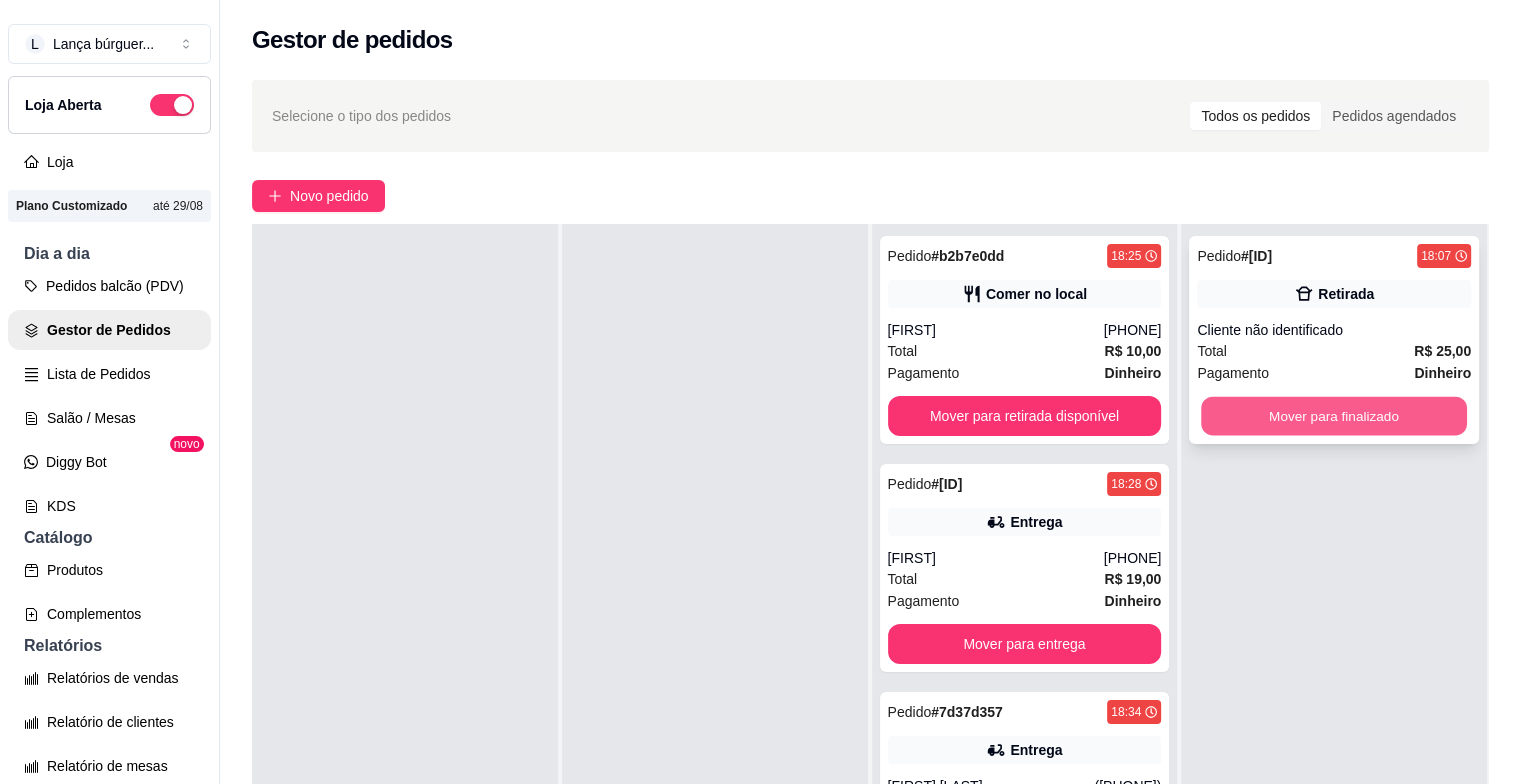 click on "Mover para finalizado" at bounding box center (1334, 416) 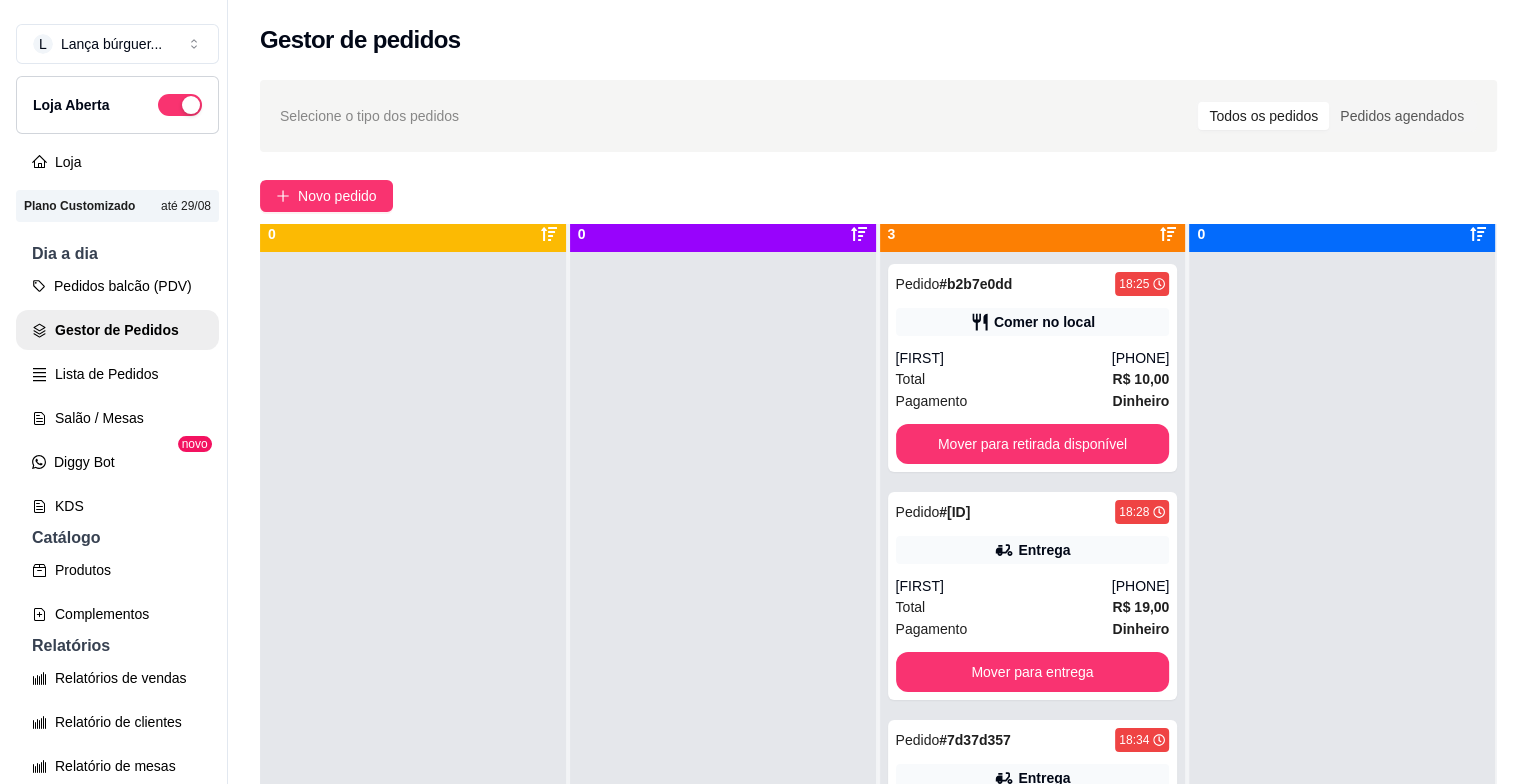 scroll, scrollTop: 0, scrollLeft: 0, axis: both 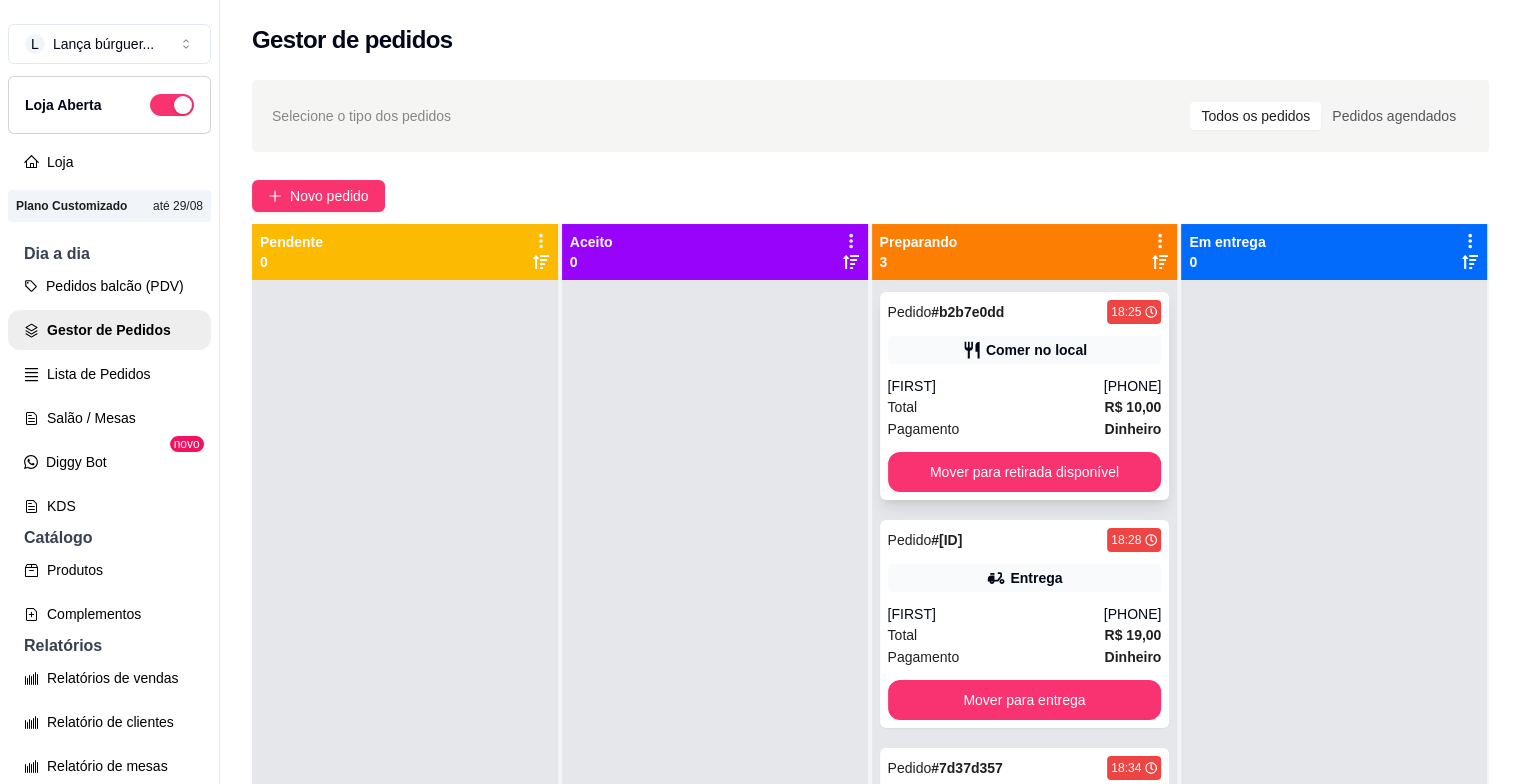 click on "[FIRST]" at bounding box center (996, 386) 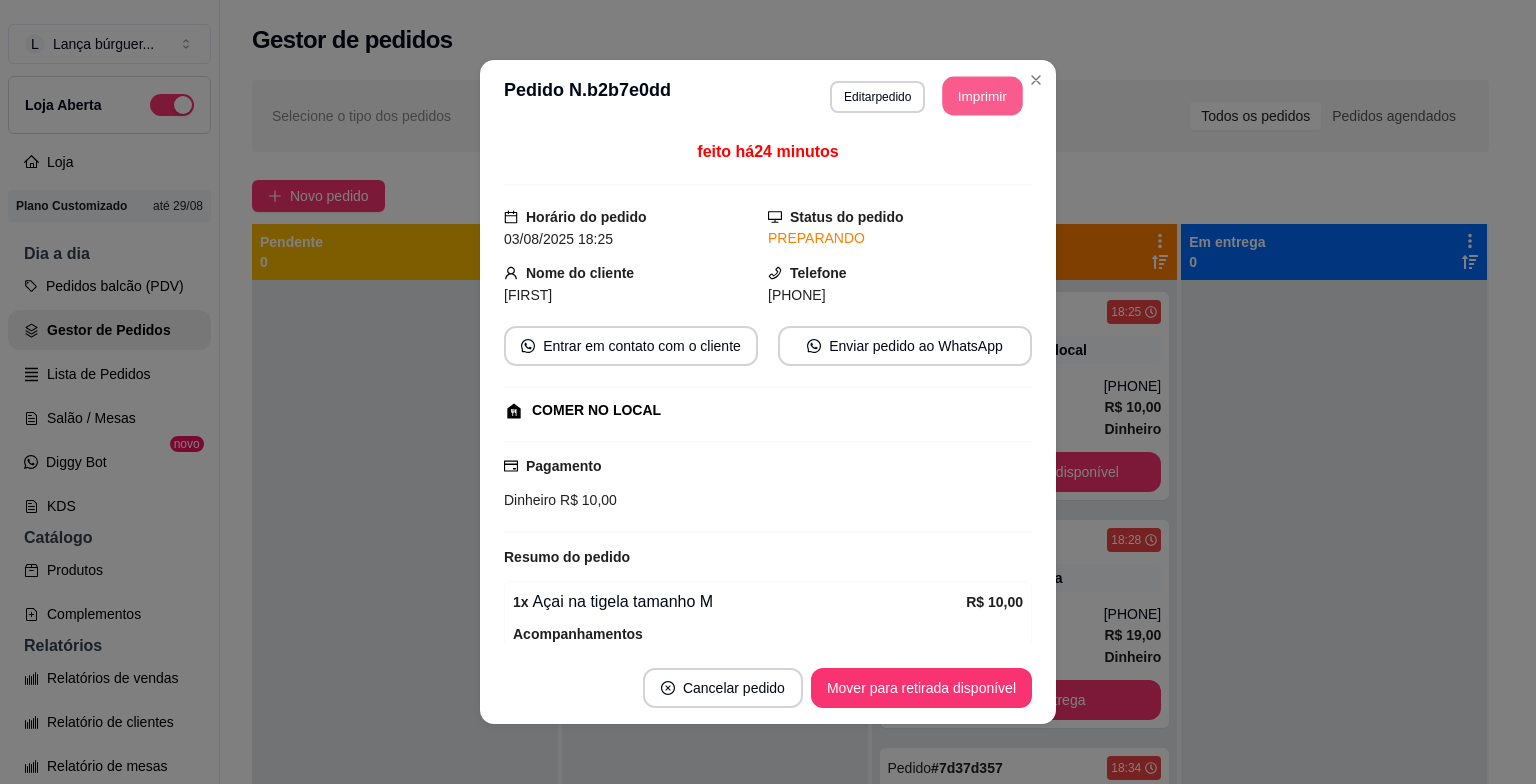 click on "Imprimir" at bounding box center [983, 96] 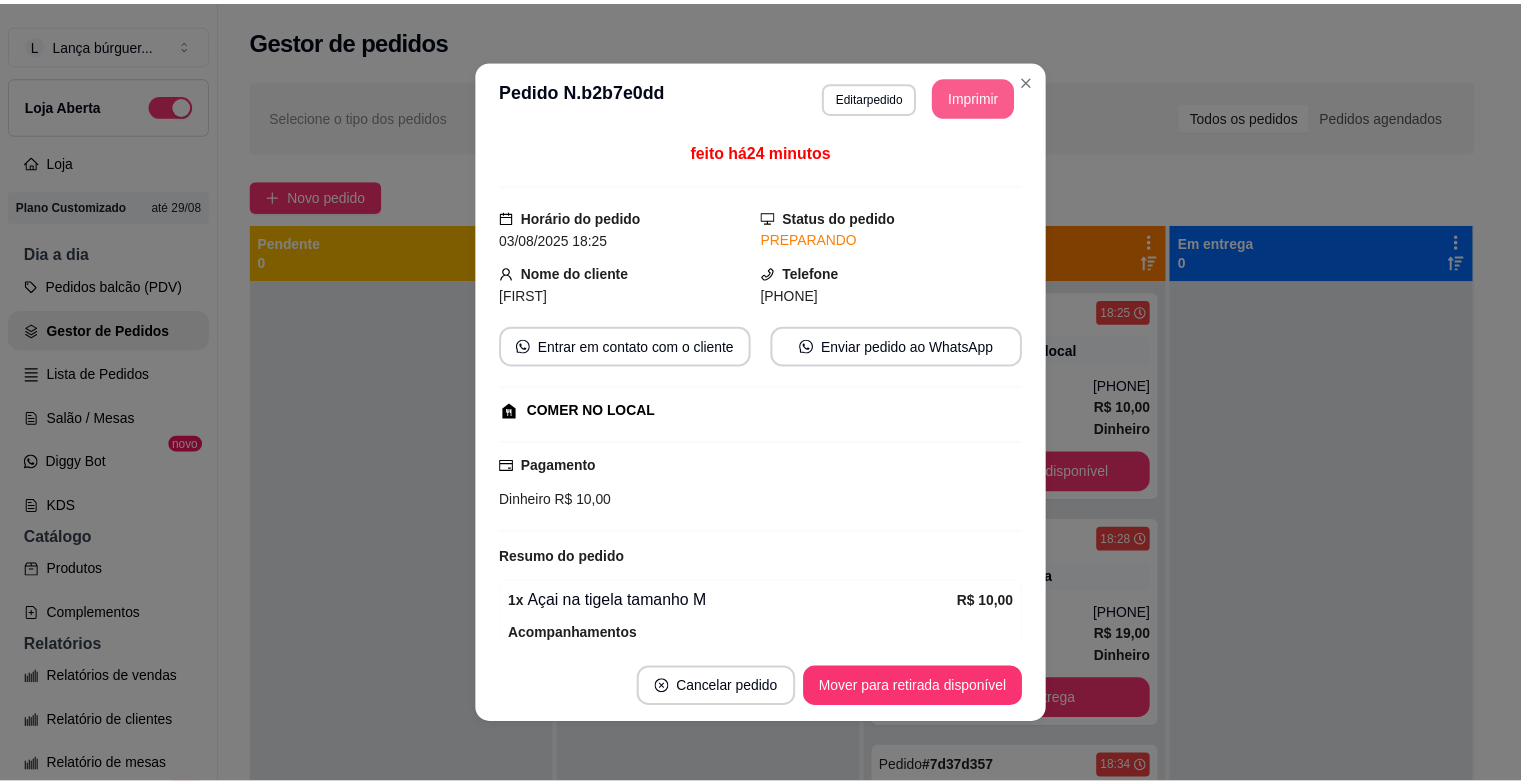 scroll, scrollTop: 0, scrollLeft: 0, axis: both 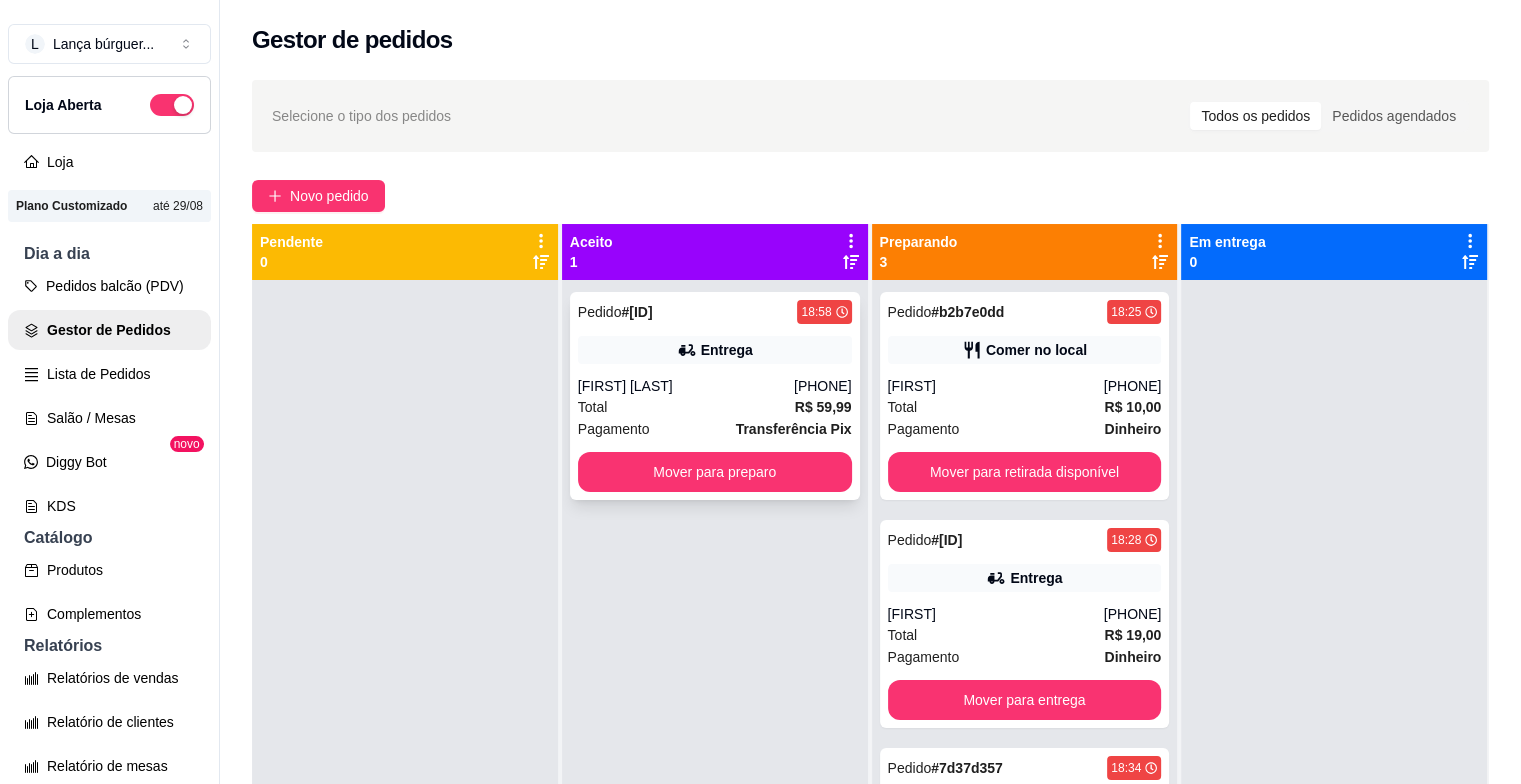 click on "[NAME]" at bounding box center (686, 386) 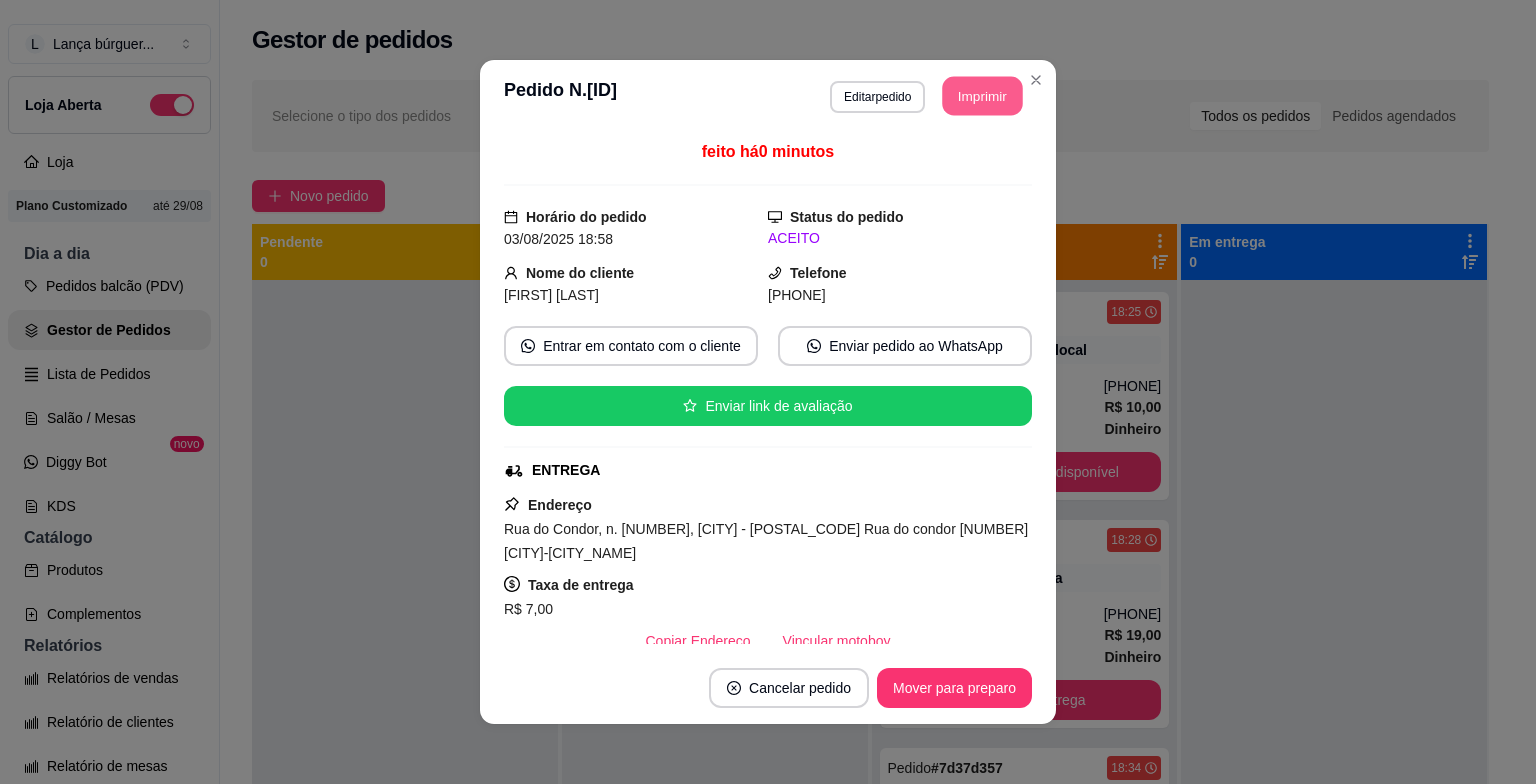 click on "Imprimir" at bounding box center (983, 96) 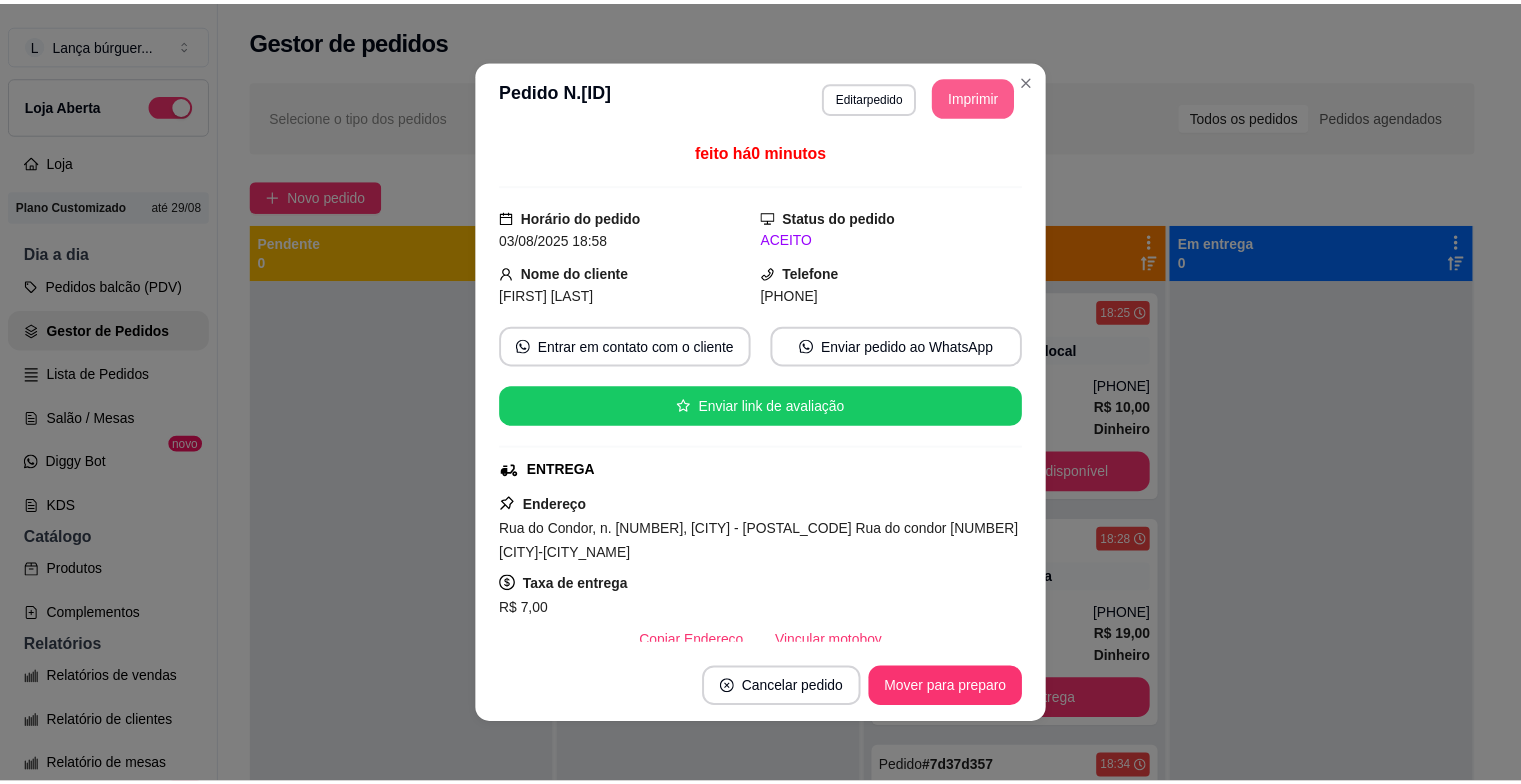 scroll, scrollTop: 0, scrollLeft: 0, axis: both 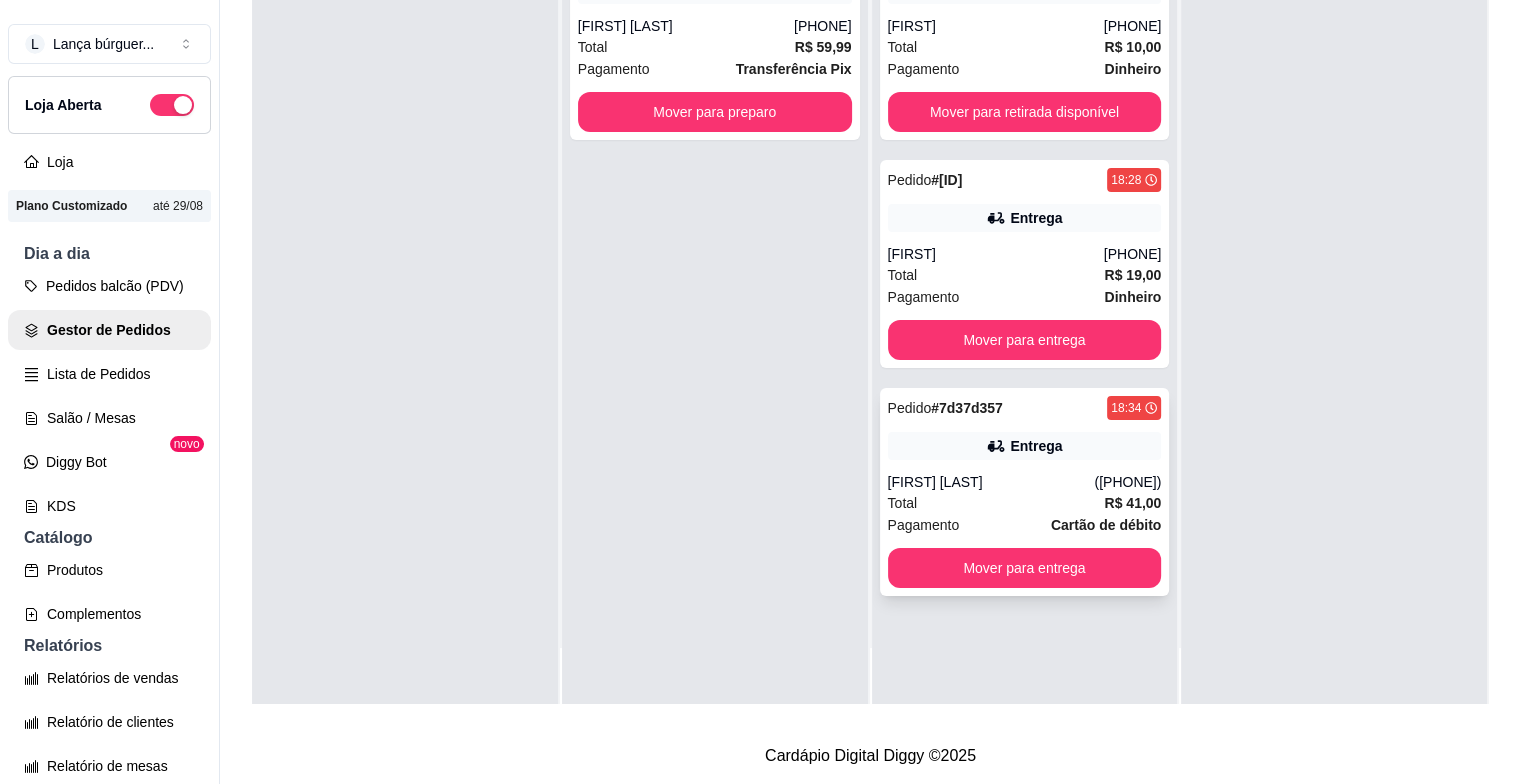 click on "[FIRST] [LAST]" at bounding box center [991, 482] 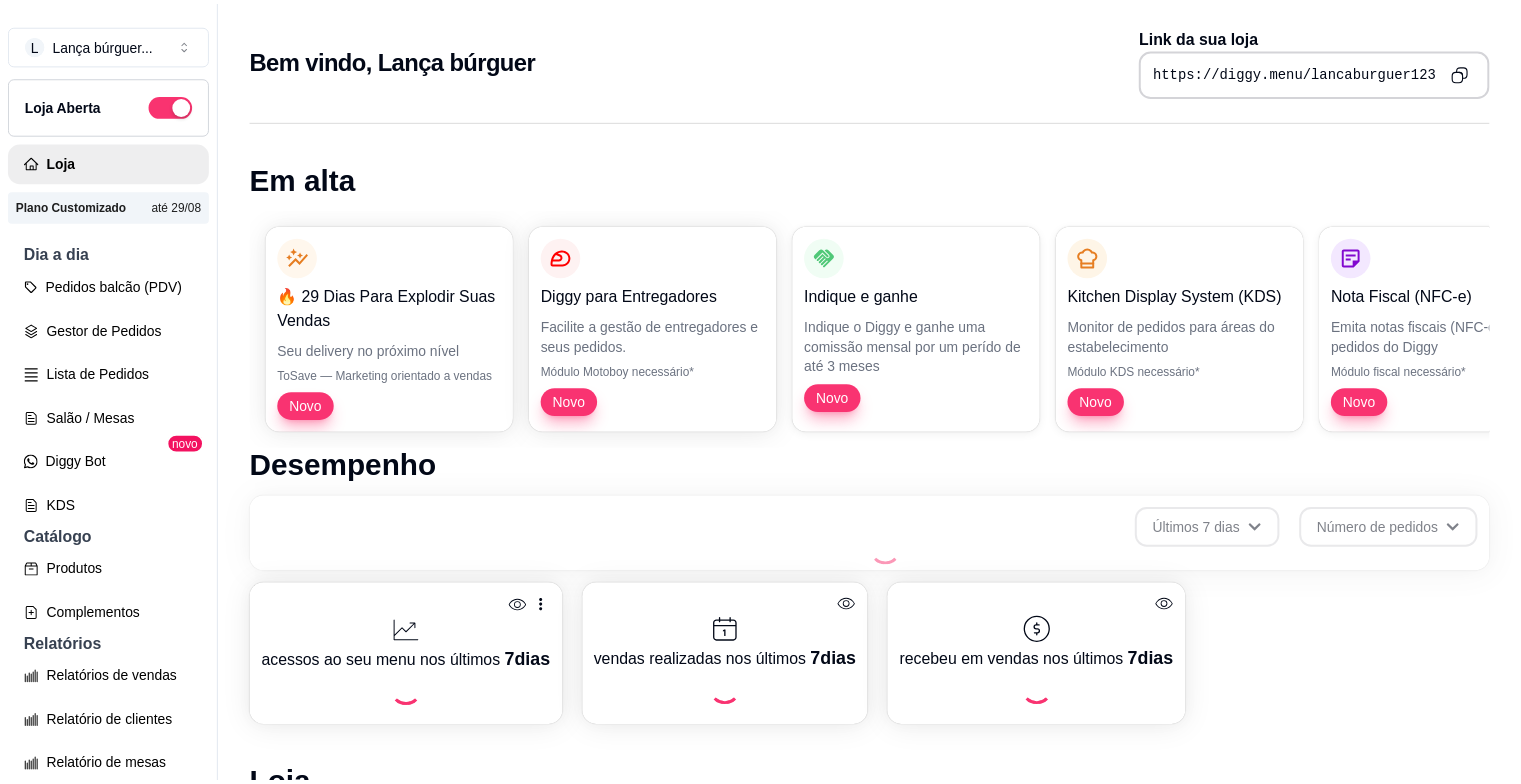 scroll, scrollTop: 0, scrollLeft: 0, axis: both 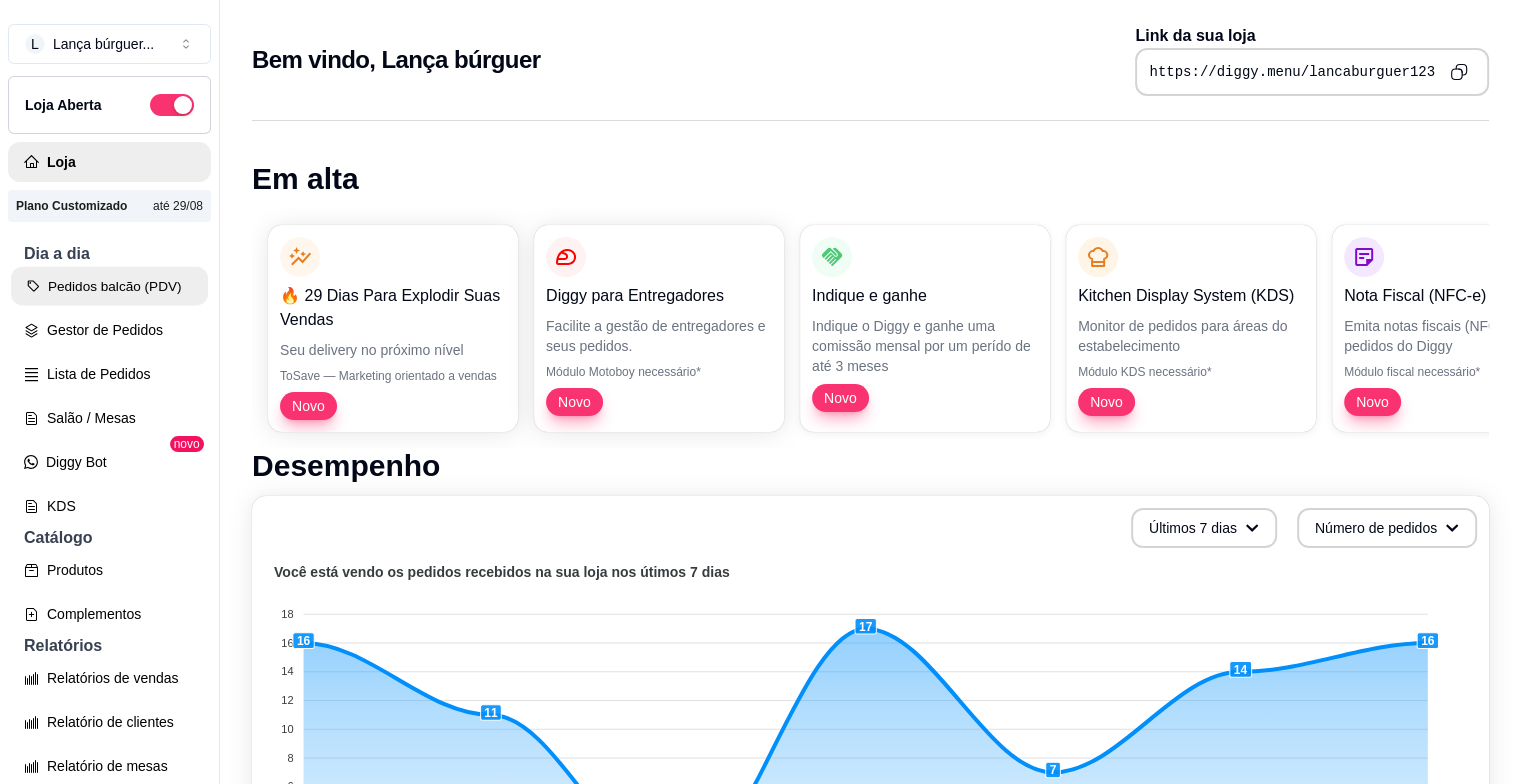 click on "Pedidos balcão (PDV)" at bounding box center (109, 286) 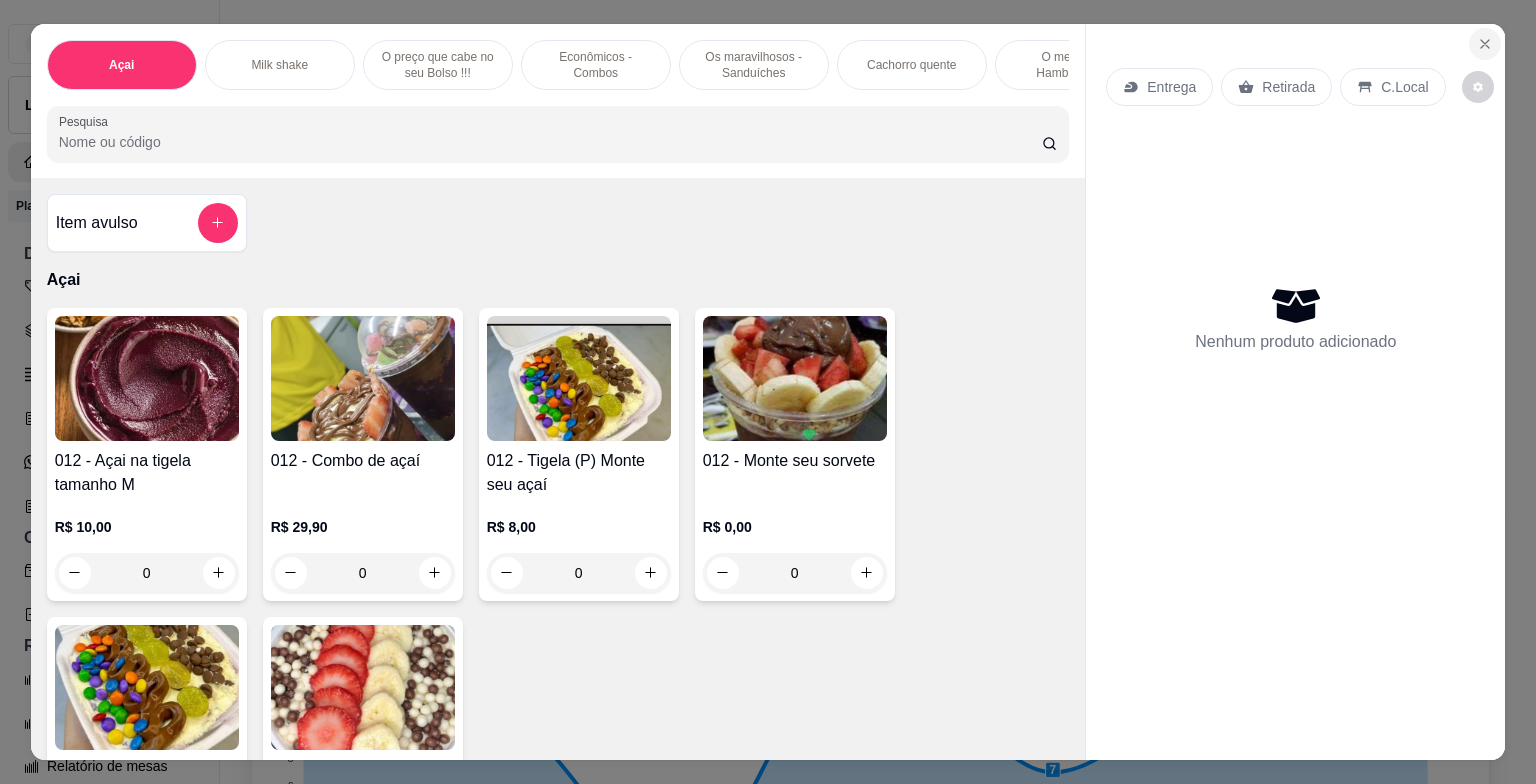 click 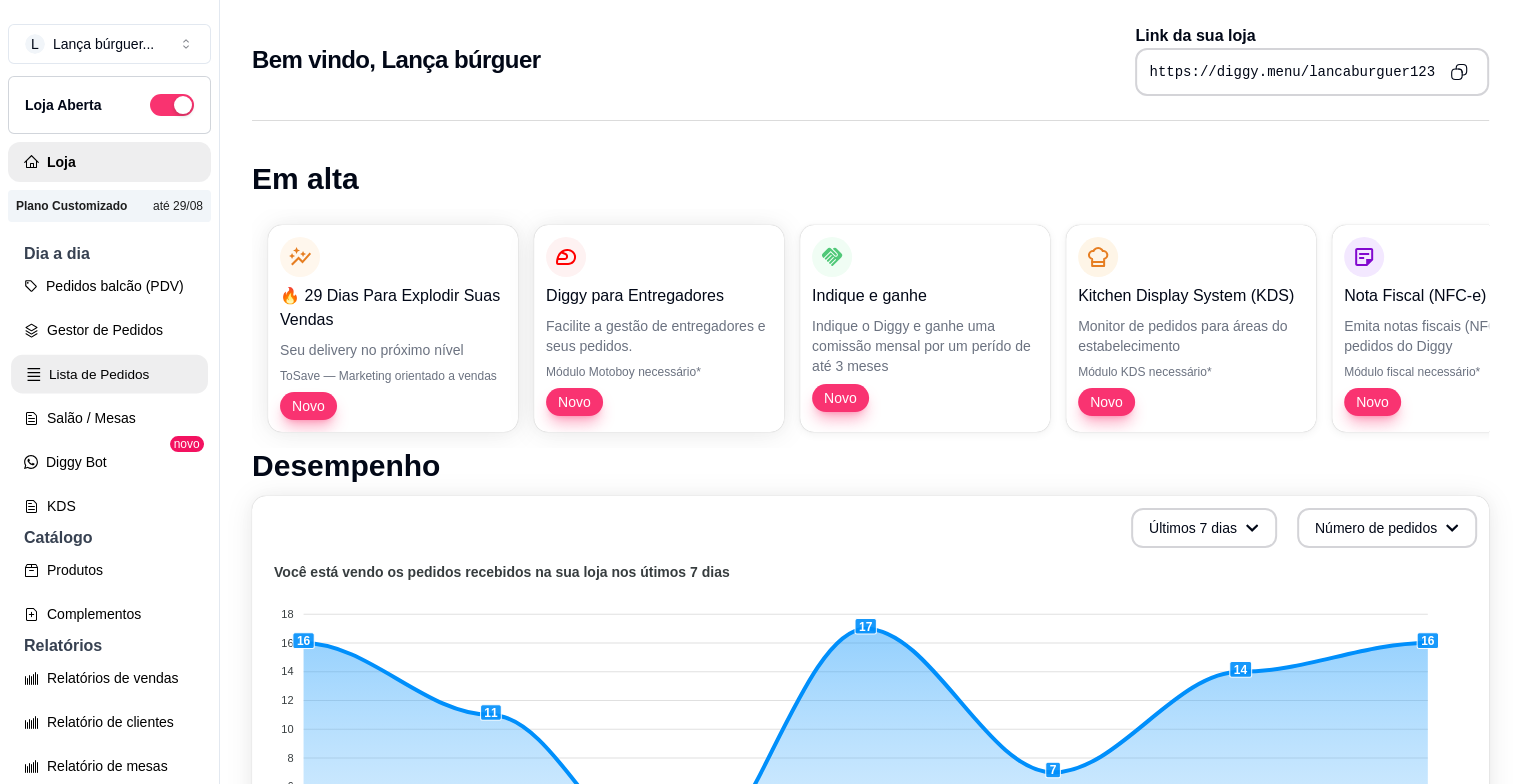 click on "Lista de Pedidos" at bounding box center (109, 374) 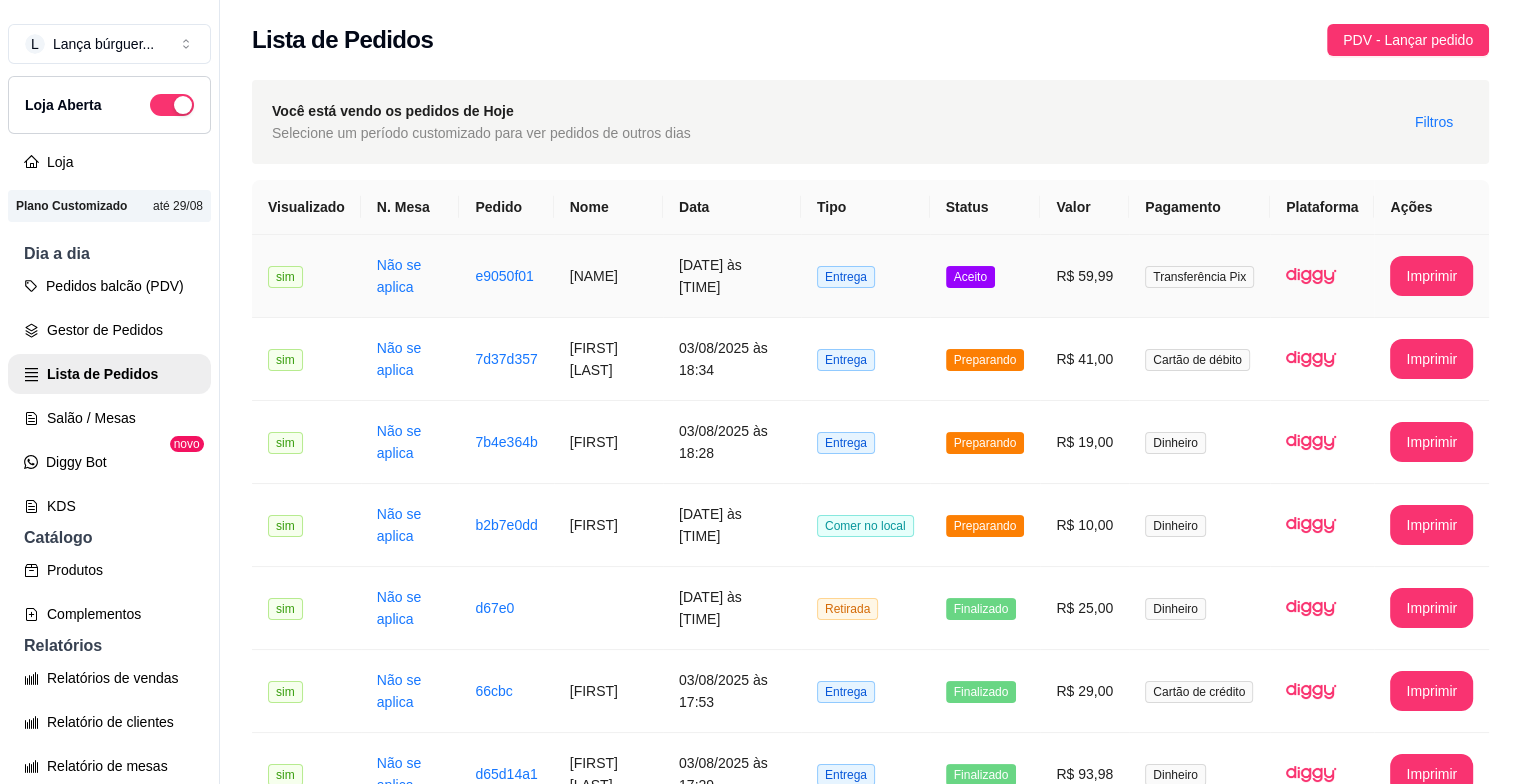click on "Aceito" at bounding box center [985, 276] 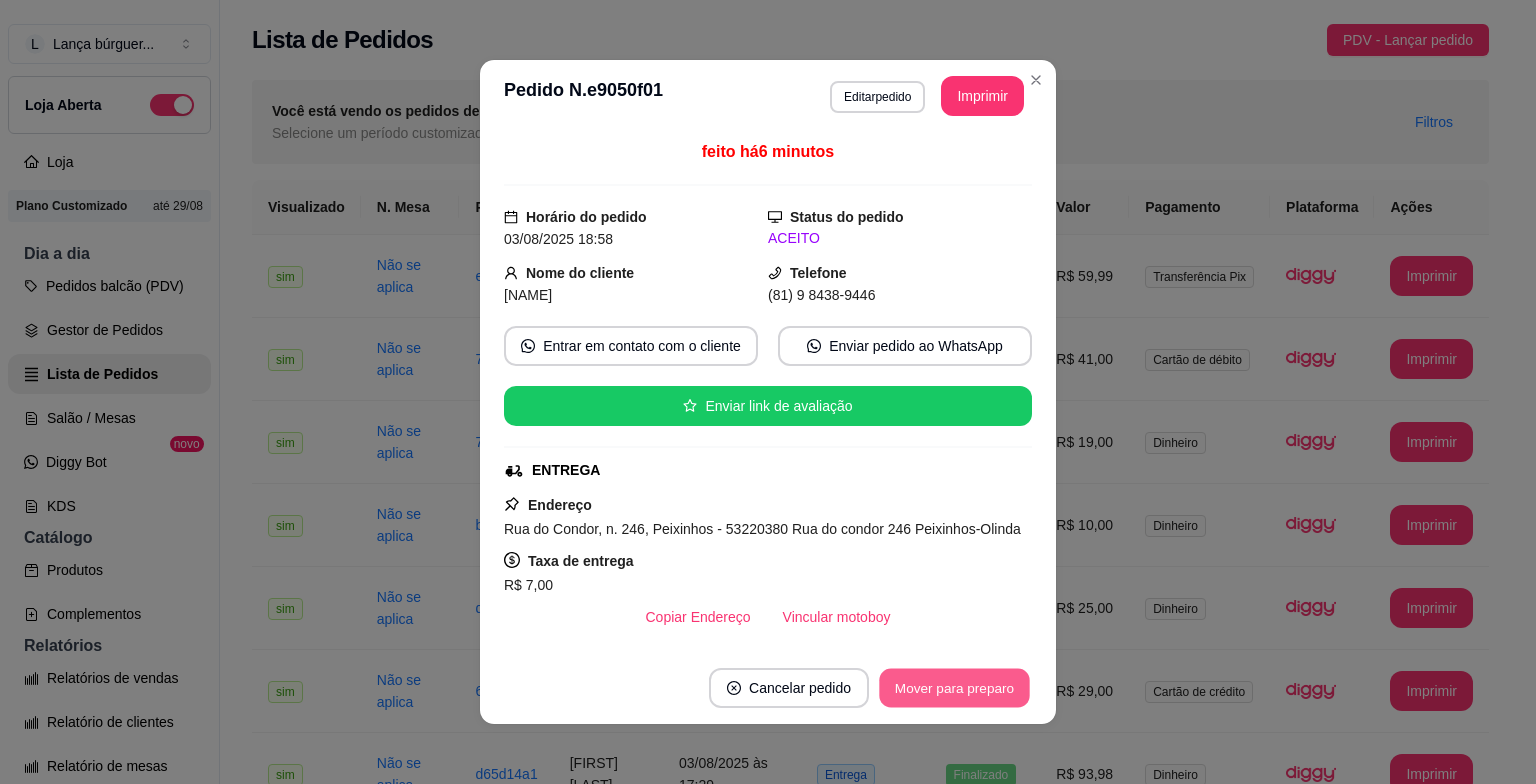click on "Mover para preparo" at bounding box center (954, 688) 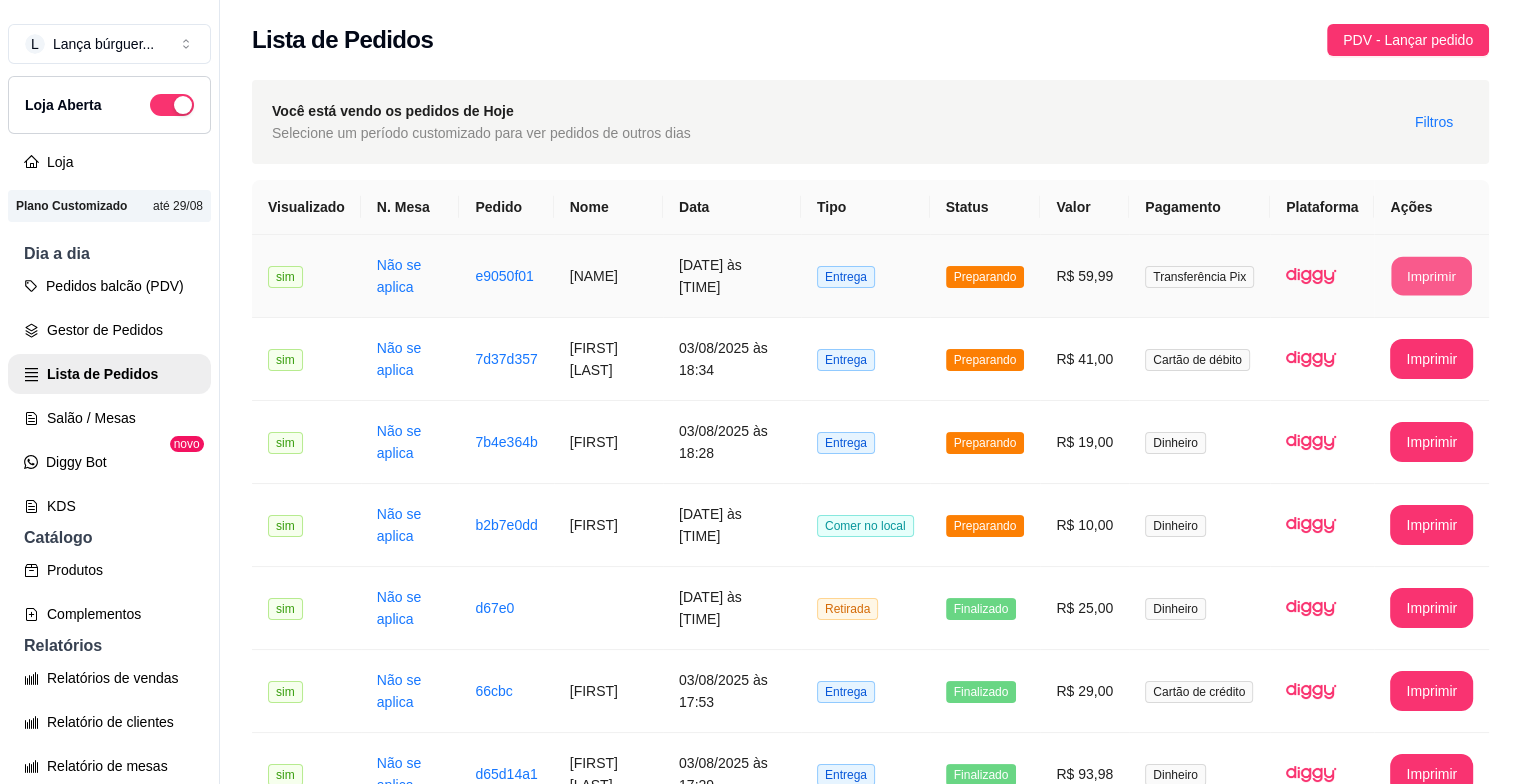 click on "Imprimir" at bounding box center (1432, 276) 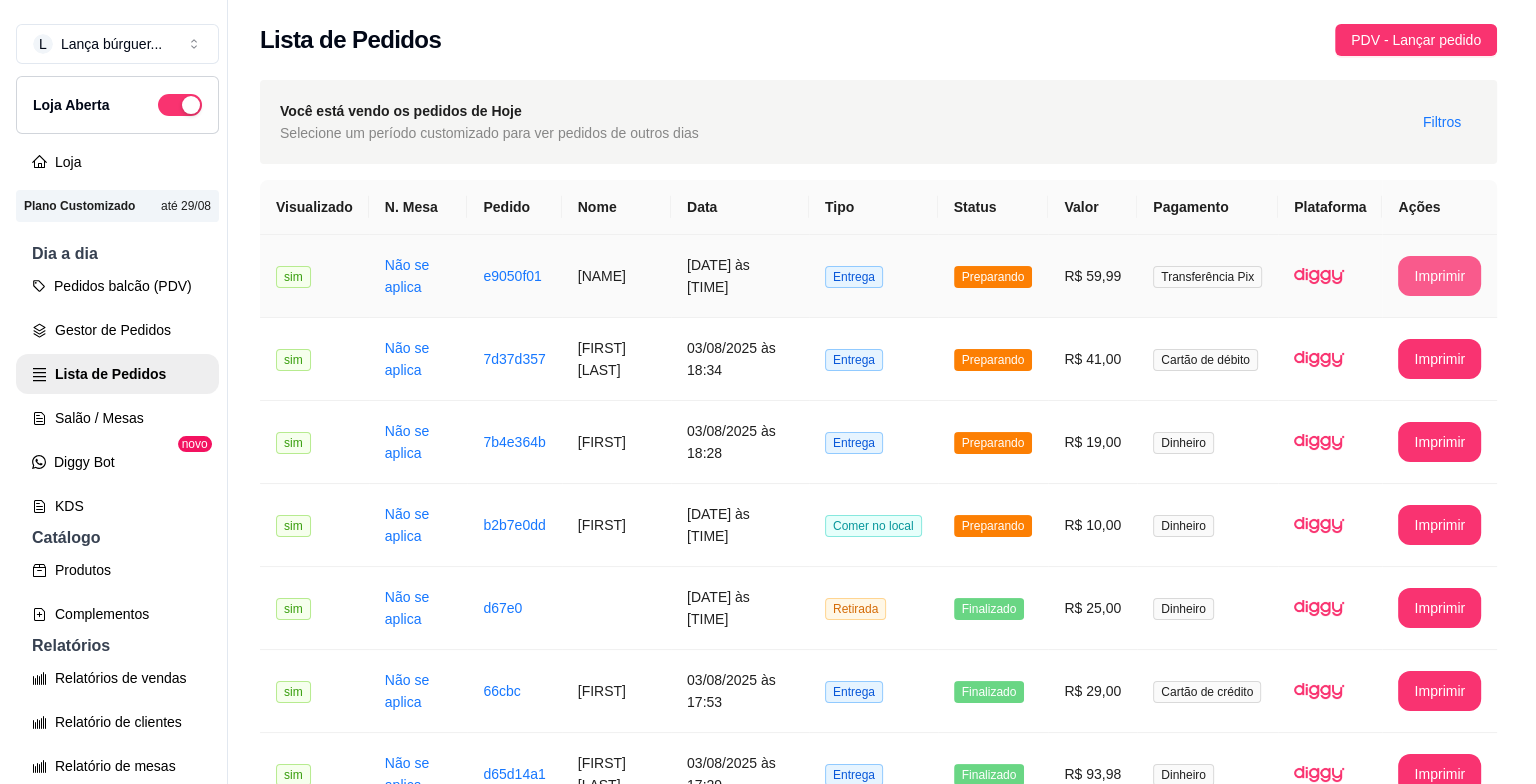 scroll, scrollTop: 0, scrollLeft: 0, axis: both 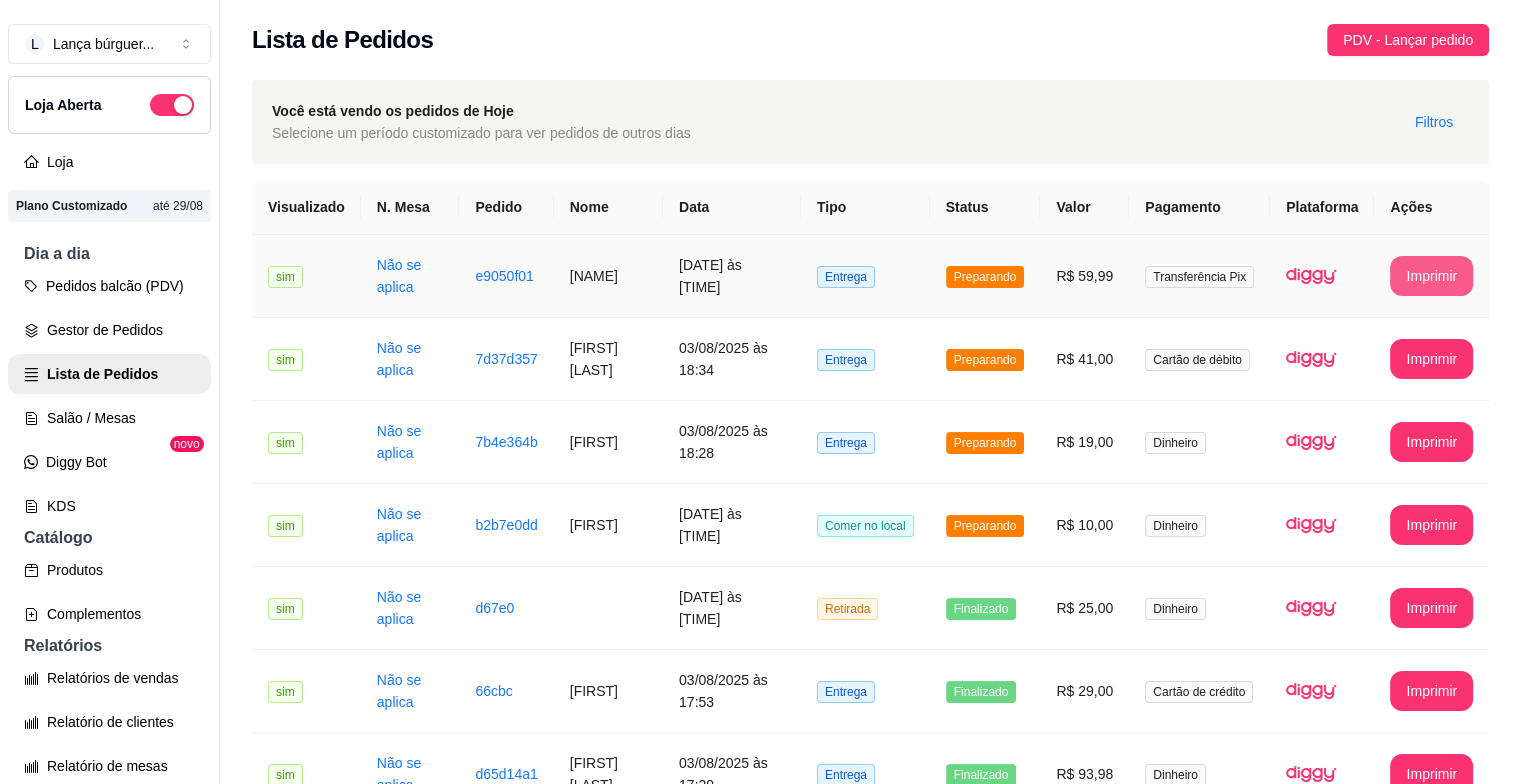 click on "N. Mesa" at bounding box center (410, 207) 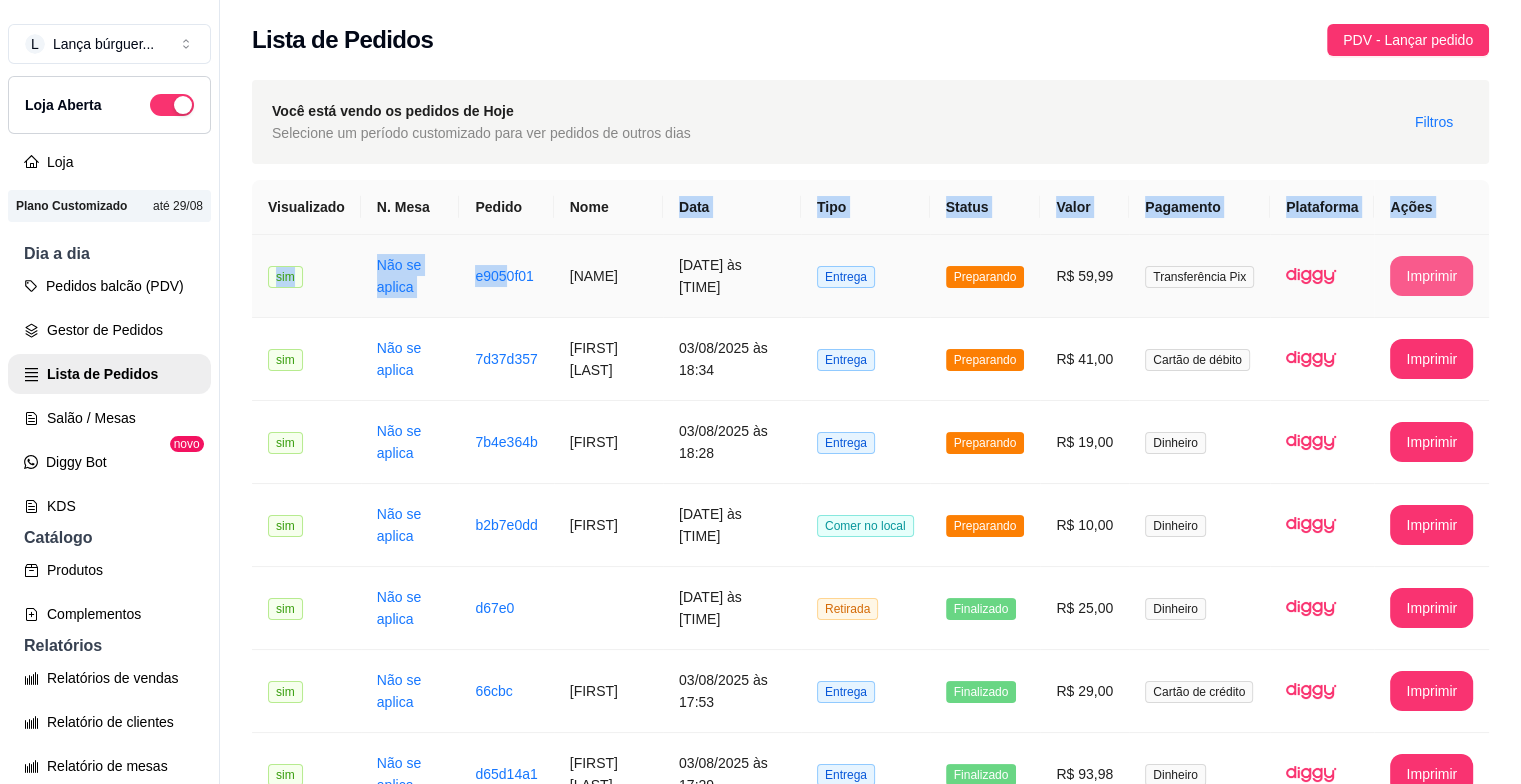 drag, startPoint x: 619, startPoint y: 219, endPoint x: 493, endPoint y: 328, distance: 166.60432 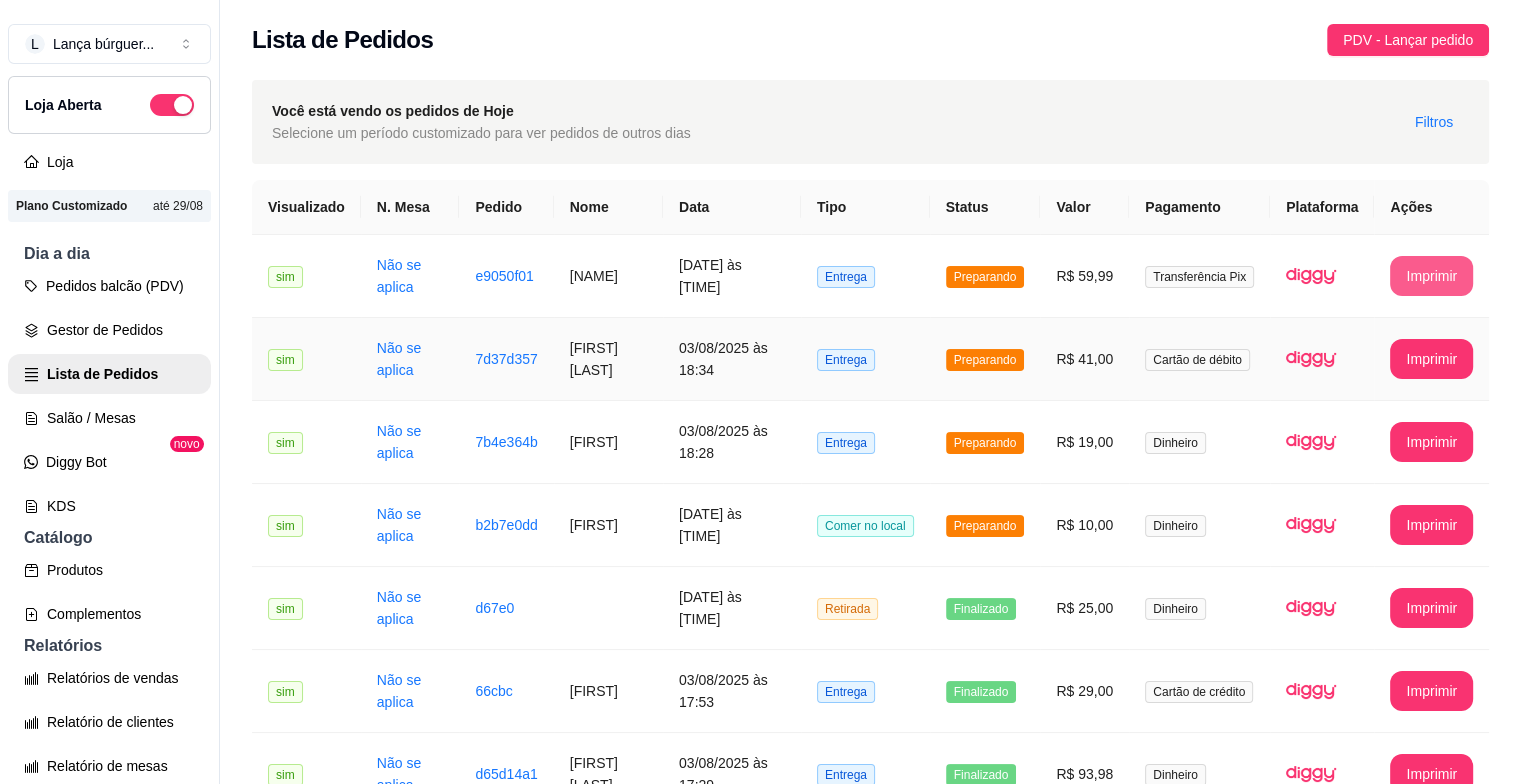 drag, startPoint x: 493, startPoint y: 328, endPoint x: 604, endPoint y: 359, distance: 115.24756 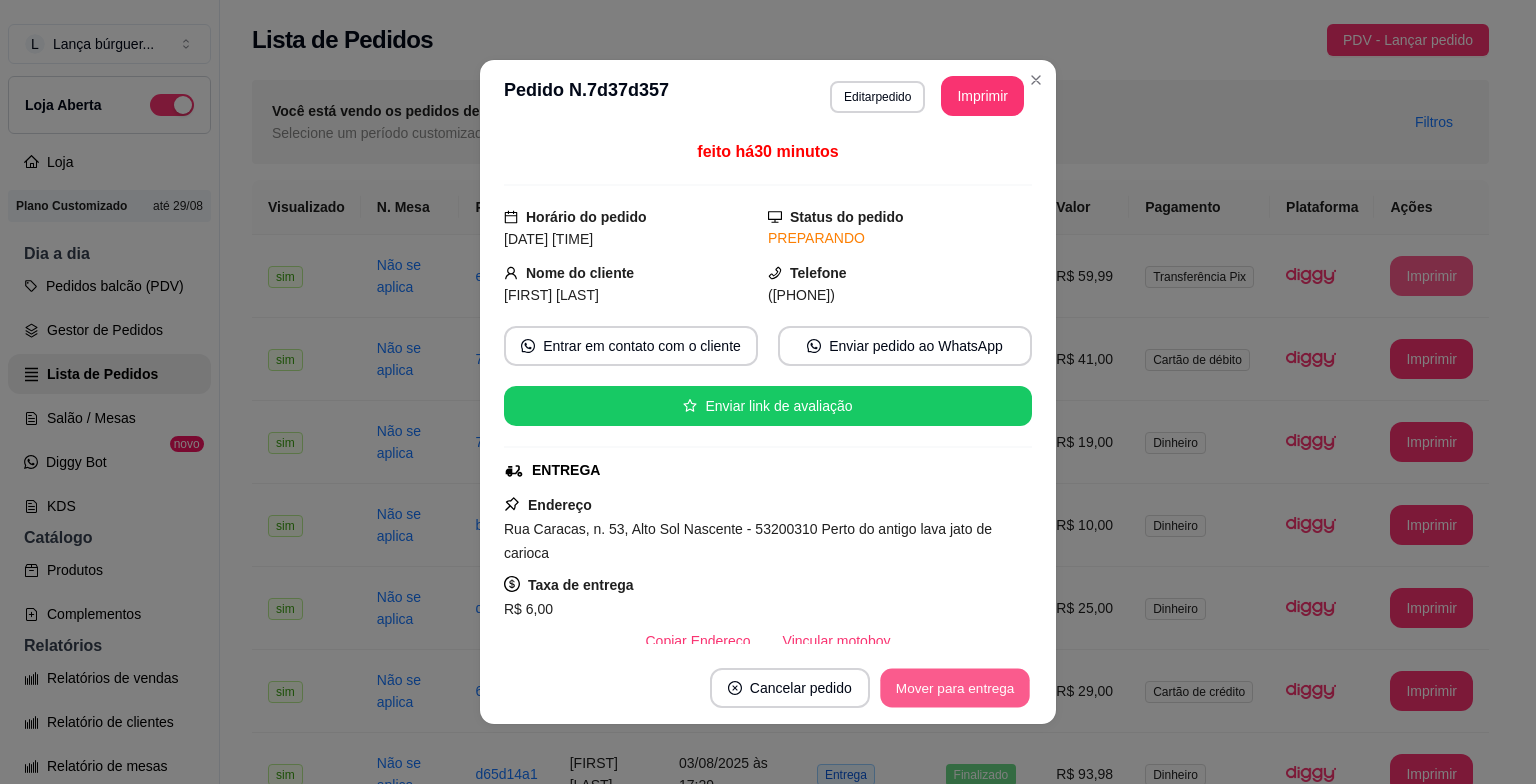 click on "Mover para entrega" at bounding box center [955, 688] 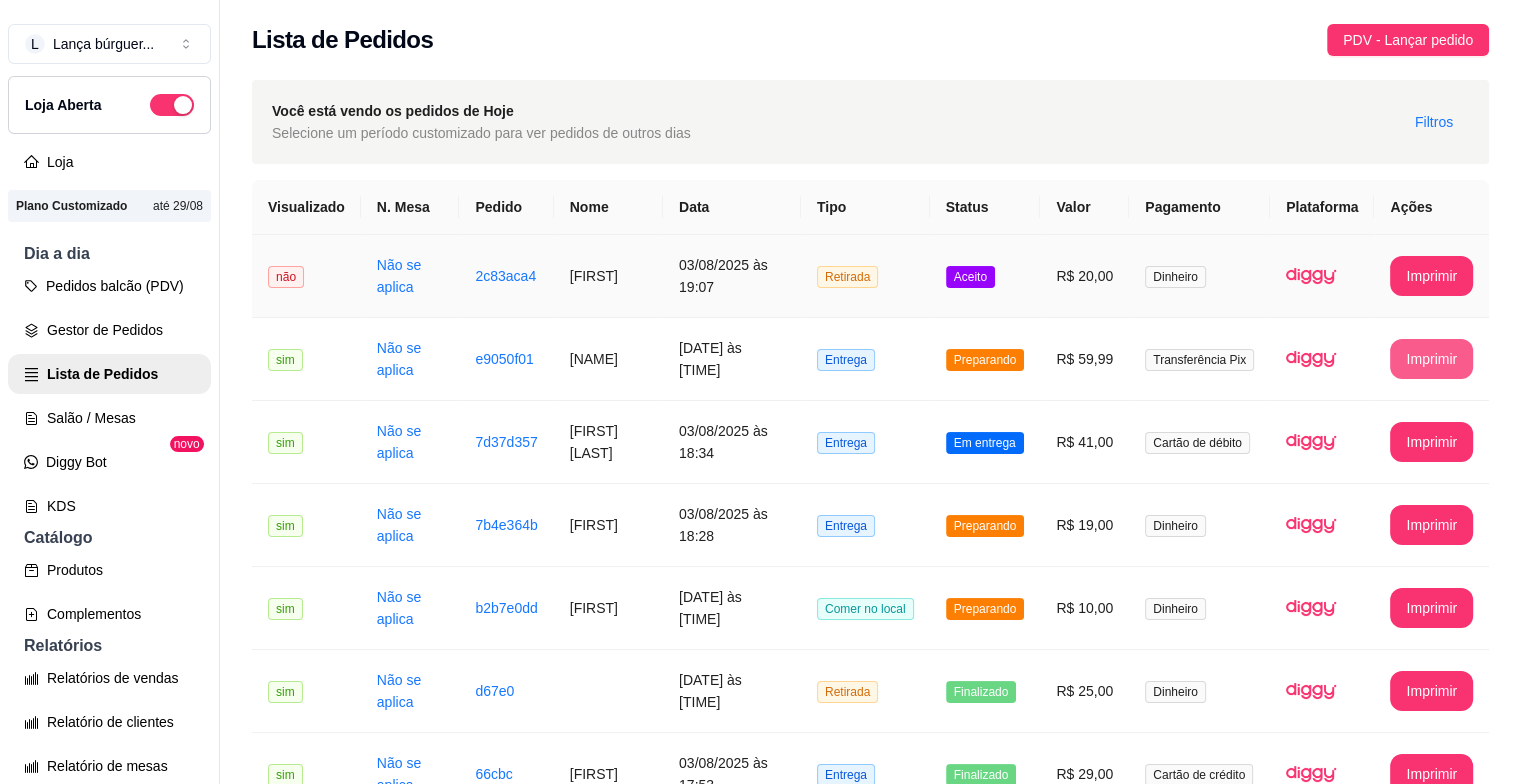 click on "03/08/2025 às 19:07" at bounding box center [732, 276] 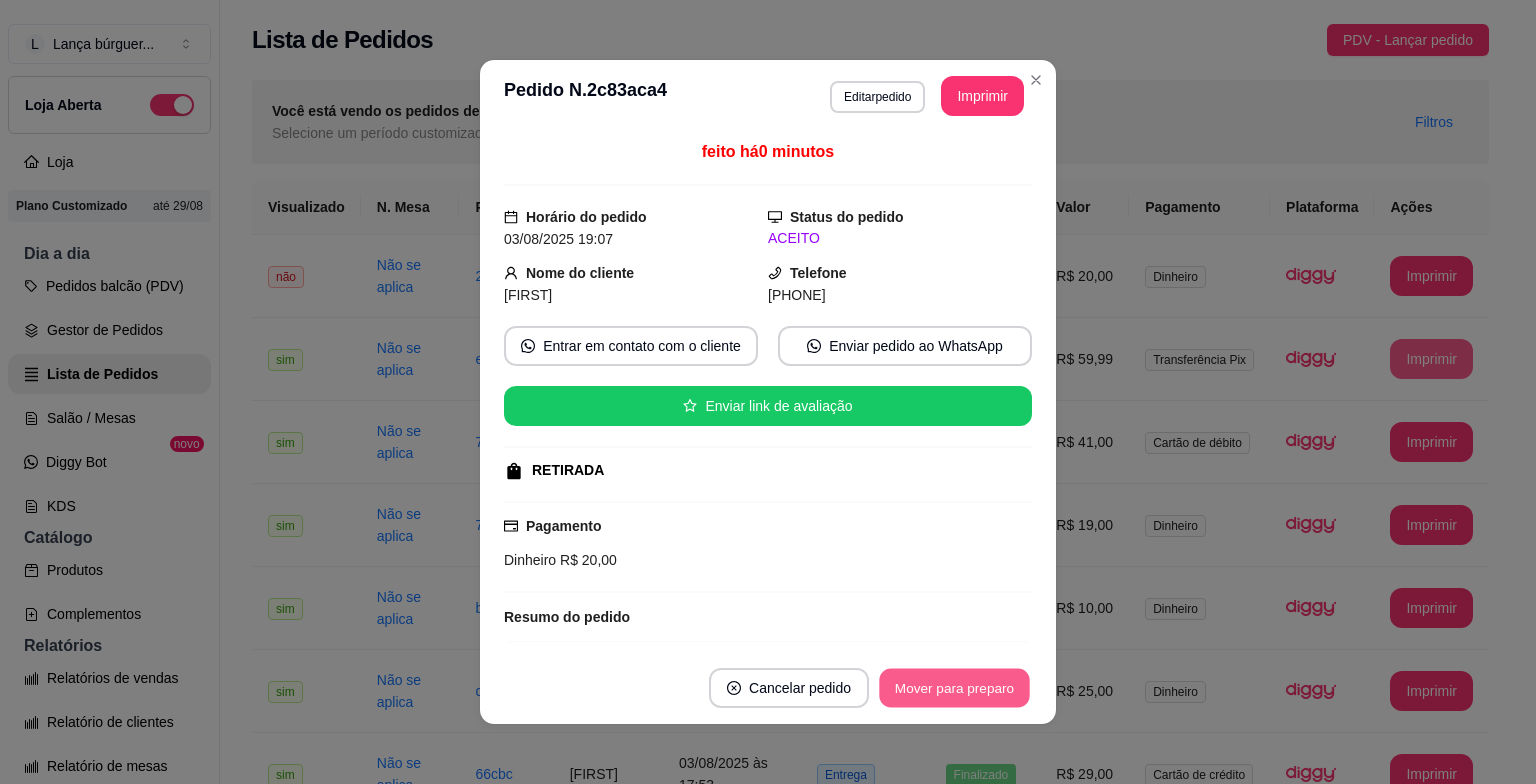 click on "Mover para preparo" at bounding box center [954, 688] 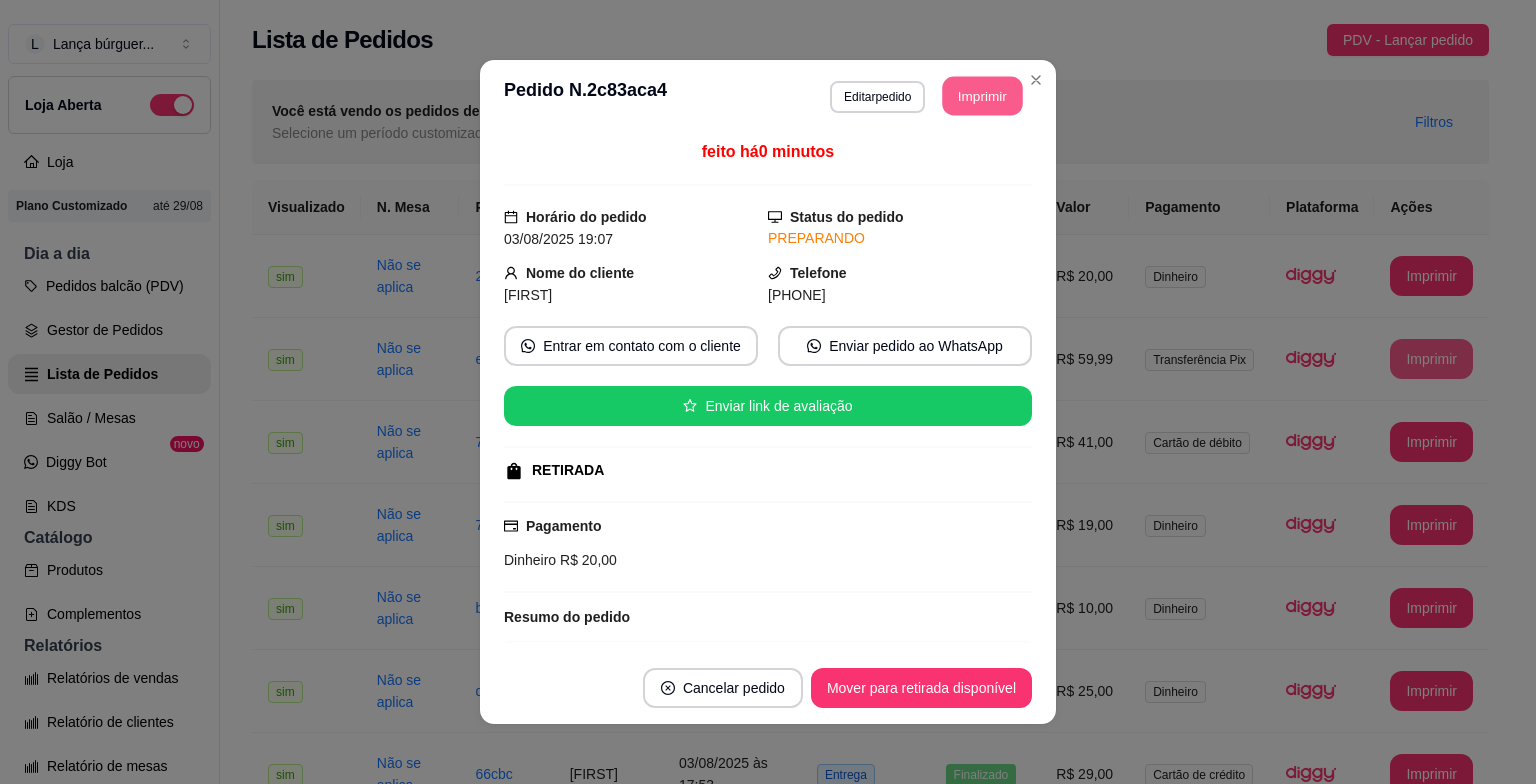 click on "Imprimir" at bounding box center (983, 96) 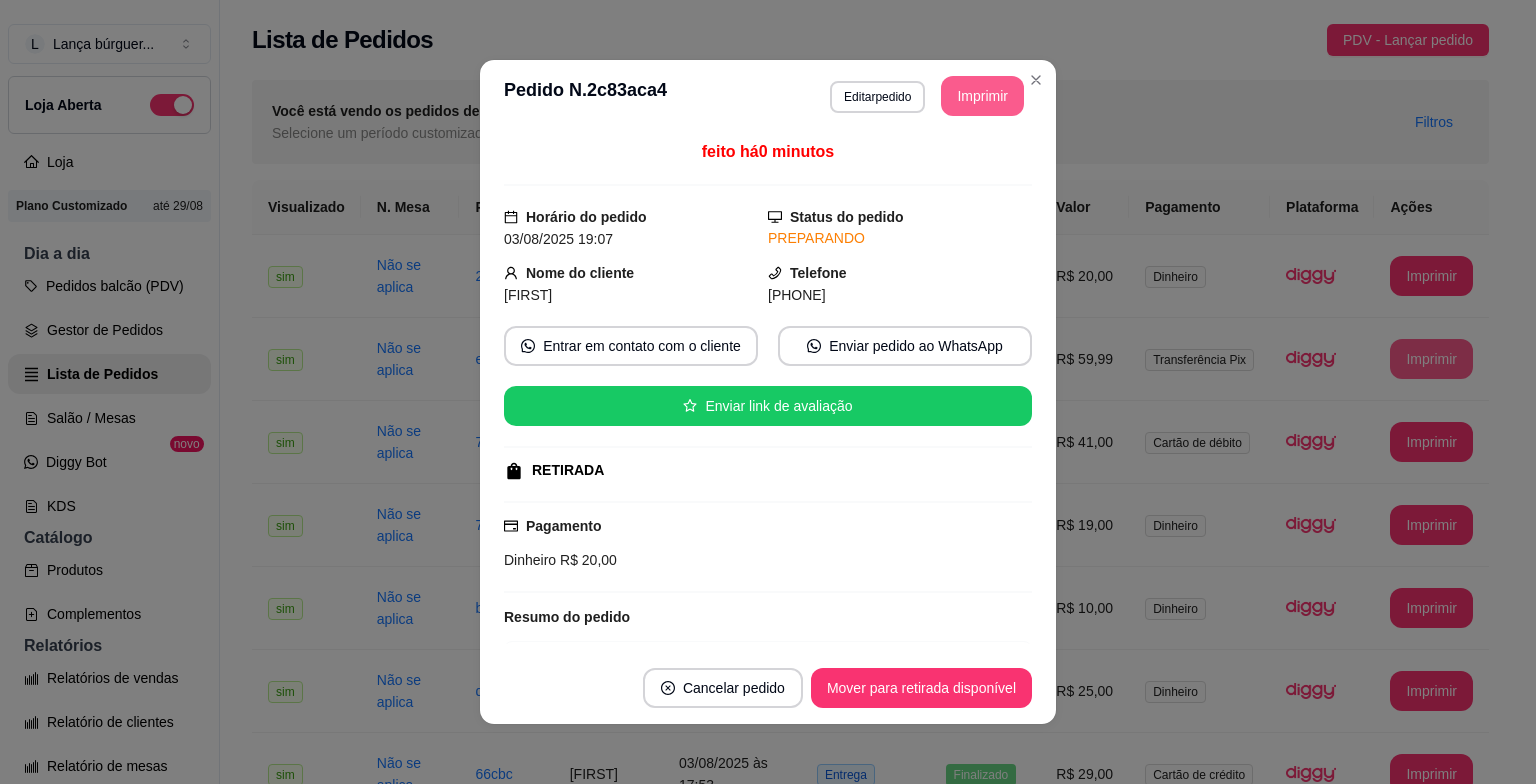 scroll, scrollTop: 0, scrollLeft: 0, axis: both 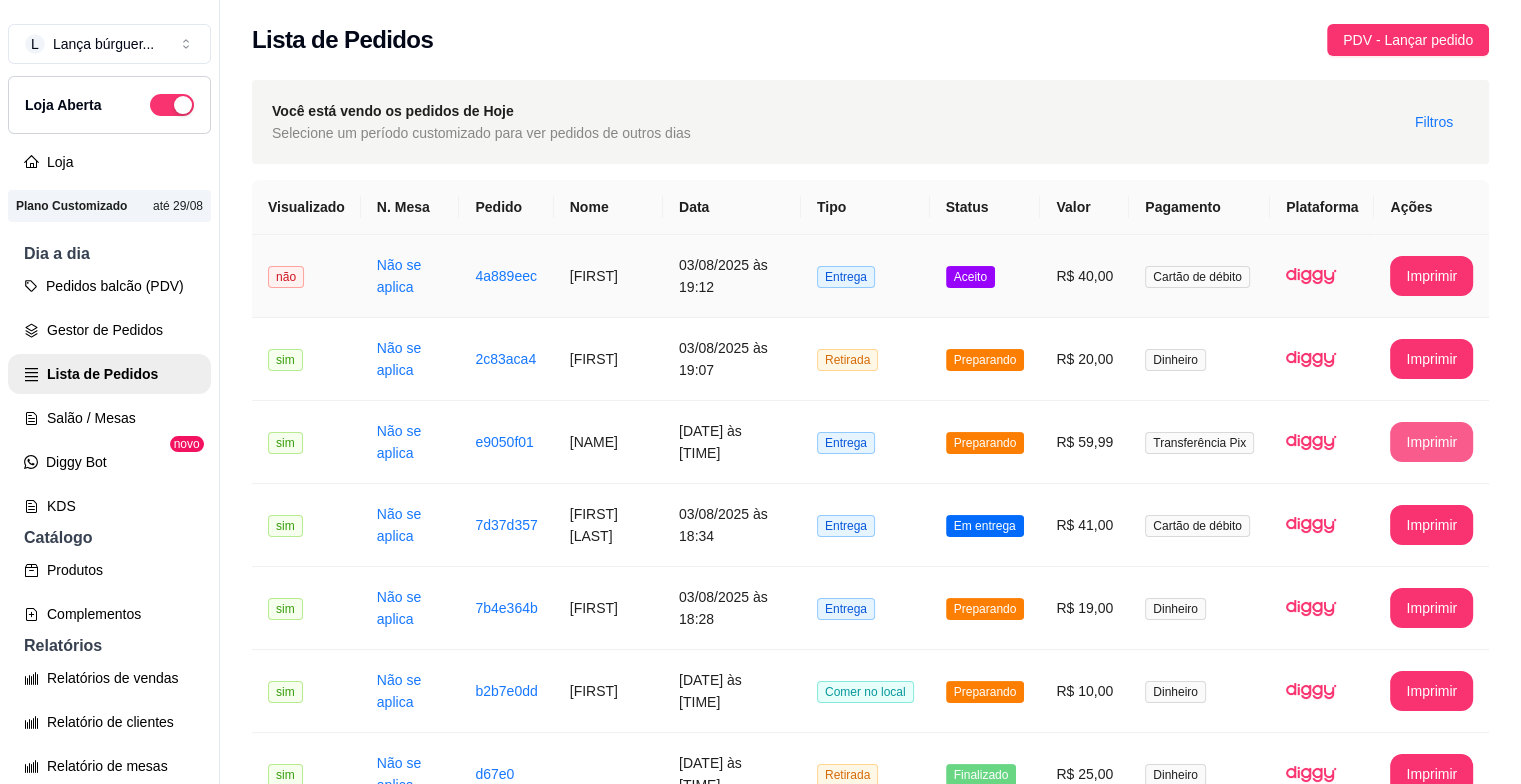 click on "03/08/2025 às 19:12" at bounding box center (732, 276) 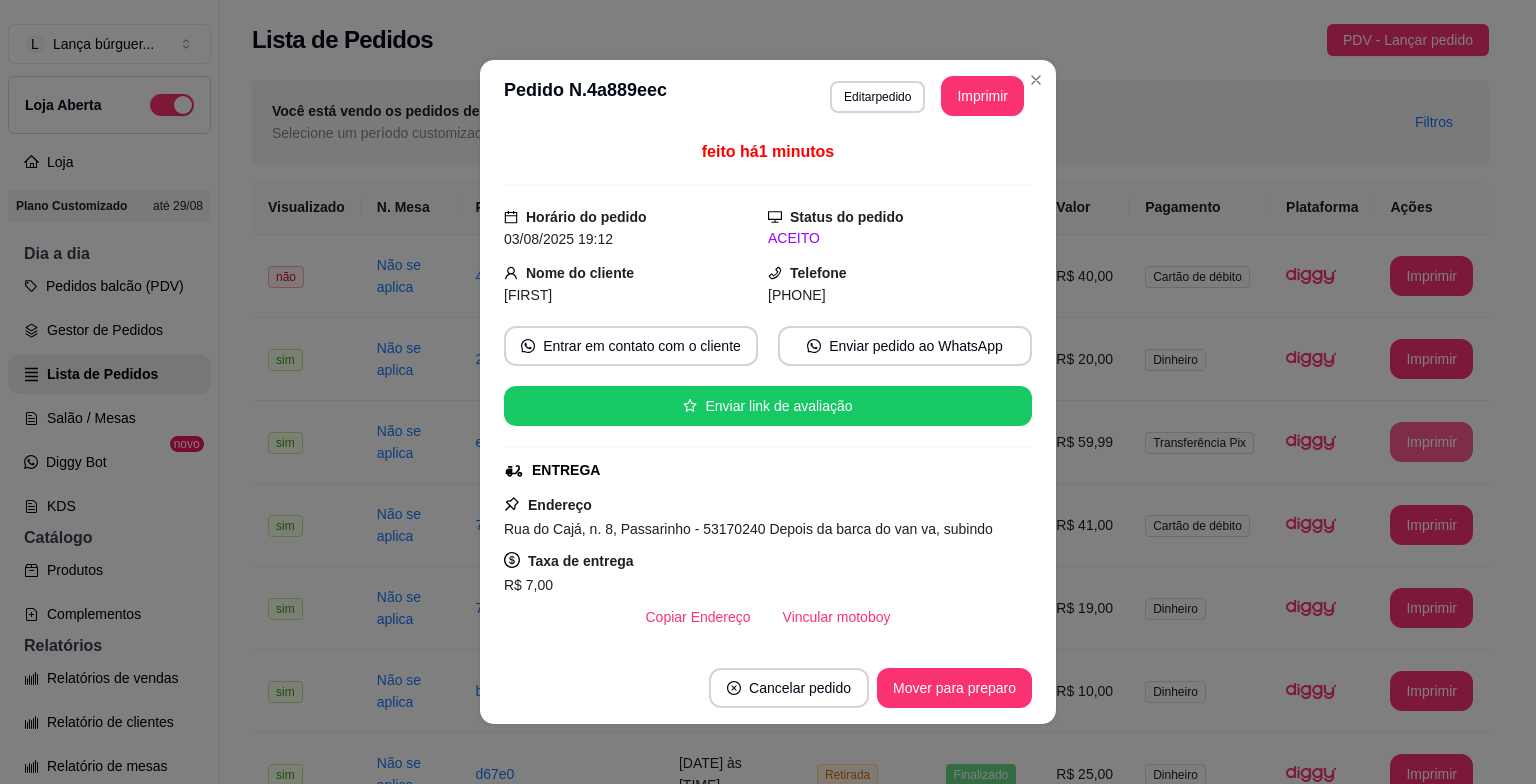 click on "R$ 7,00" at bounding box center [768, 585] 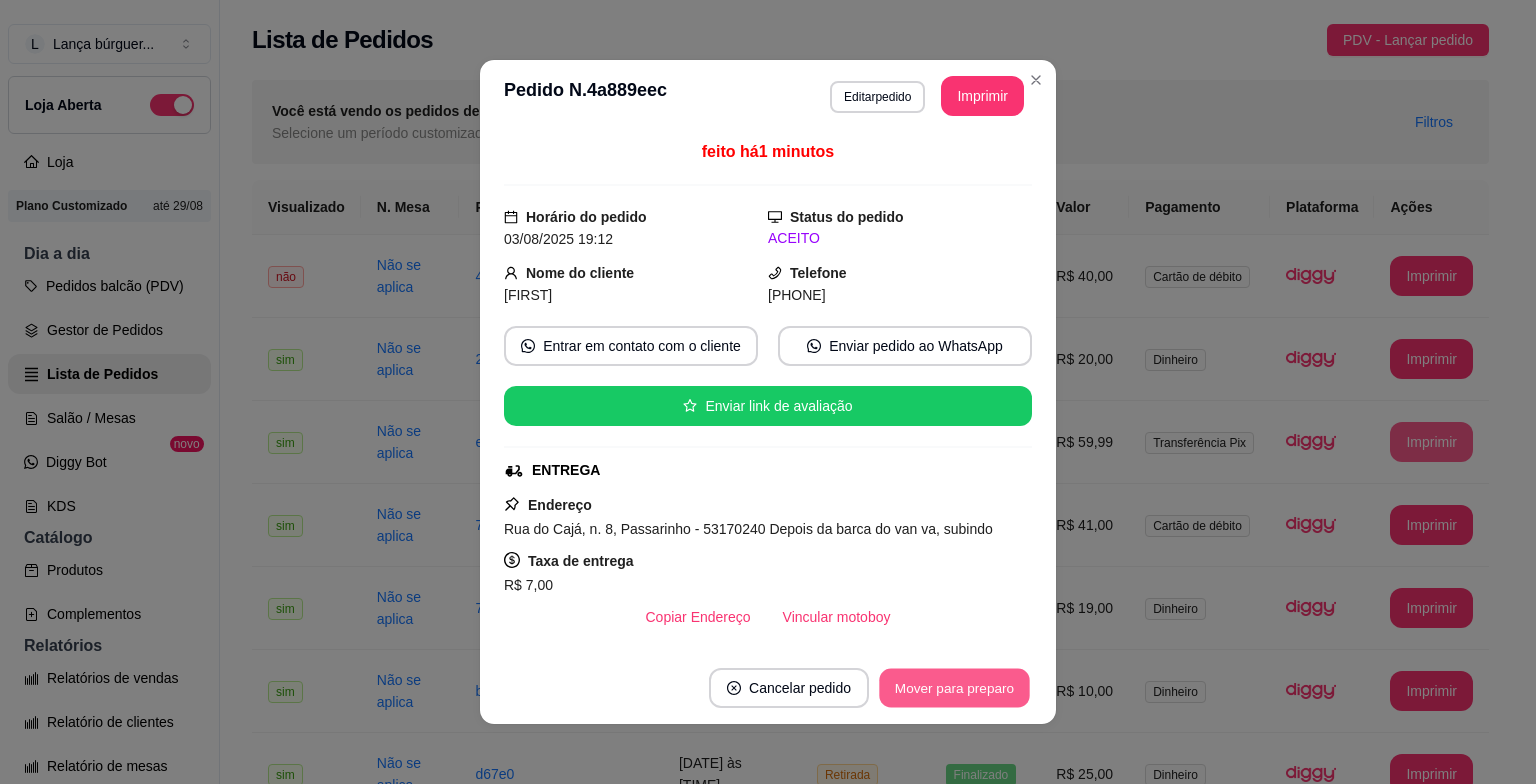 click on "Mover para preparo" at bounding box center (954, 688) 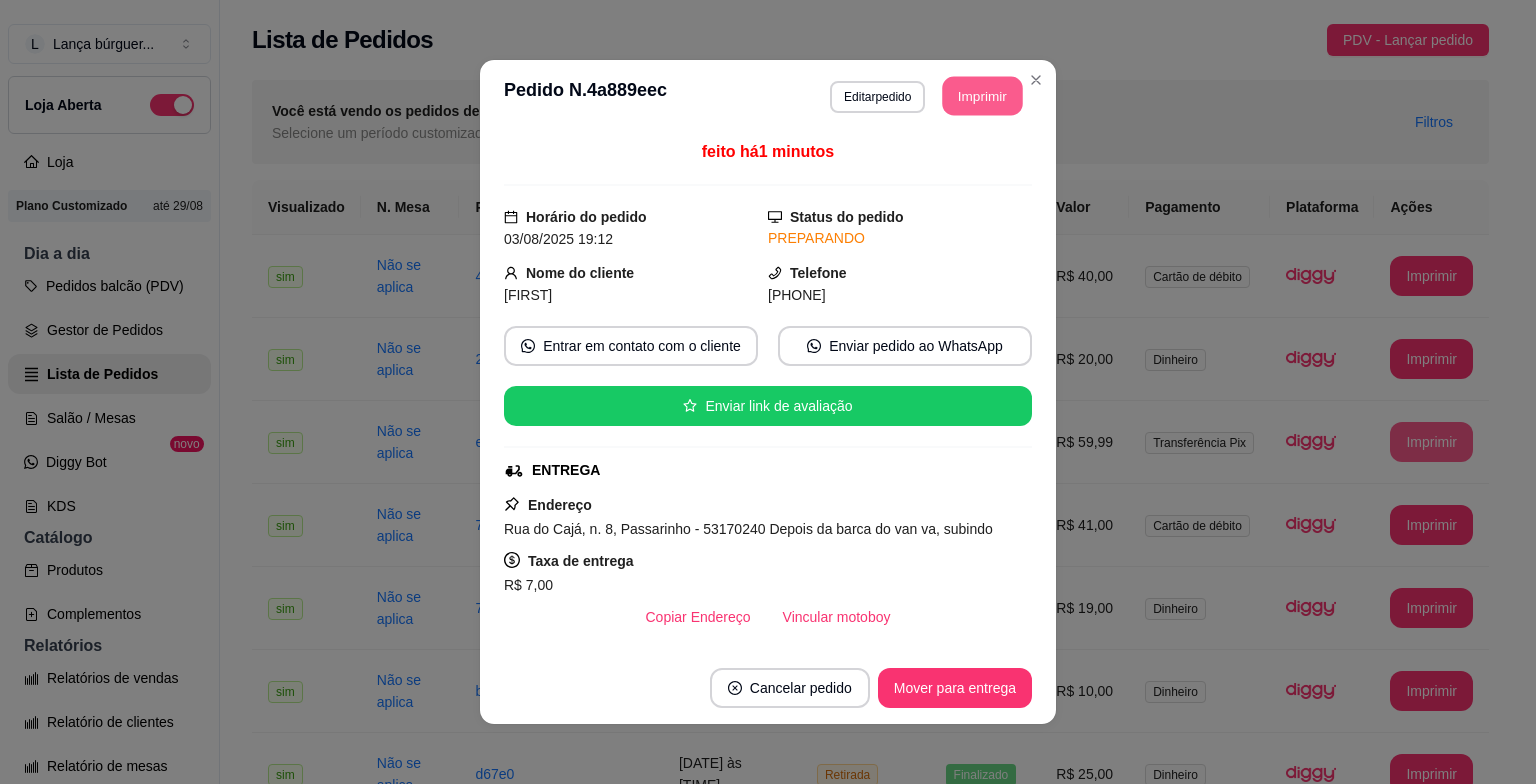 click on "Imprimir" at bounding box center (983, 96) 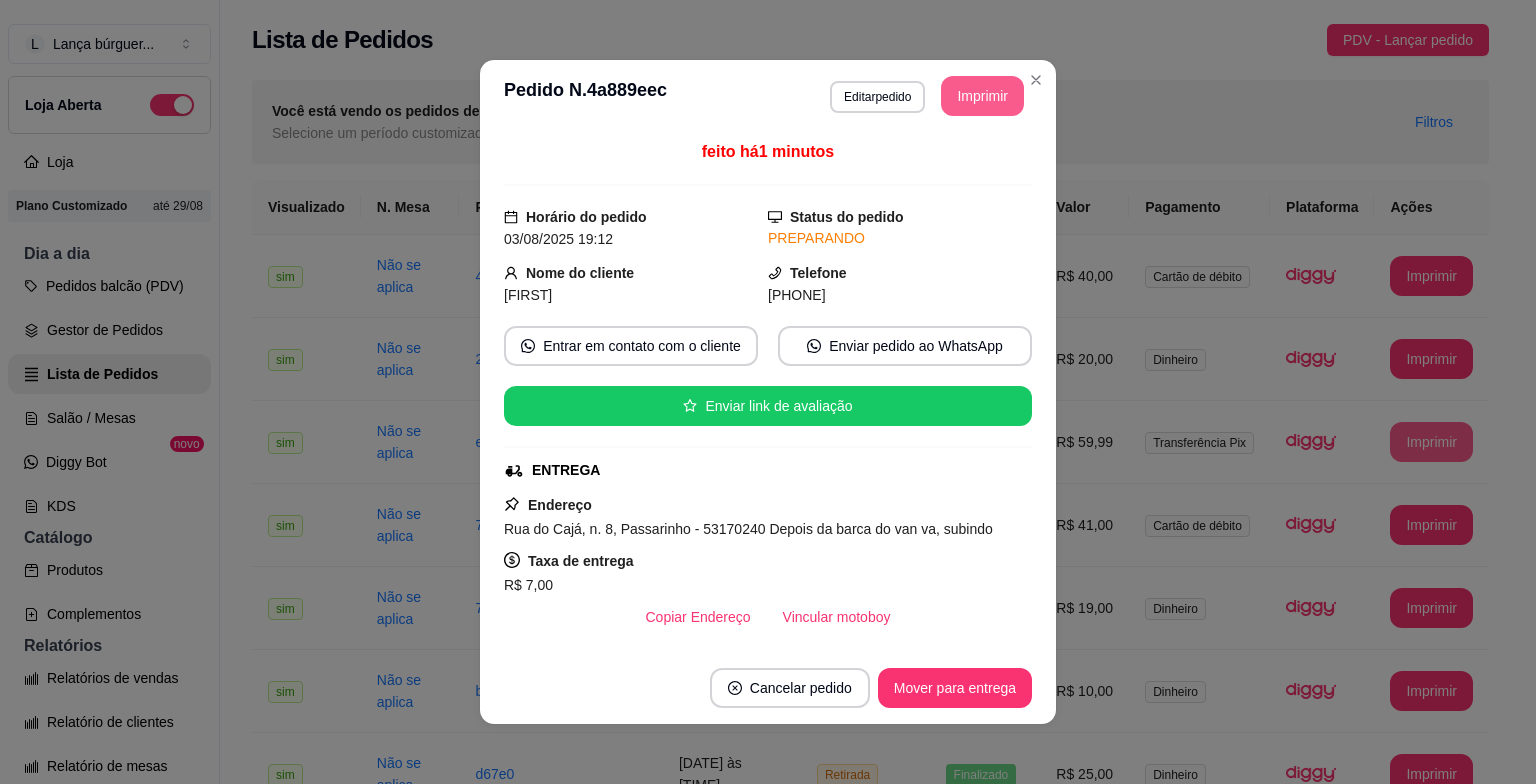 scroll, scrollTop: 0, scrollLeft: 0, axis: both 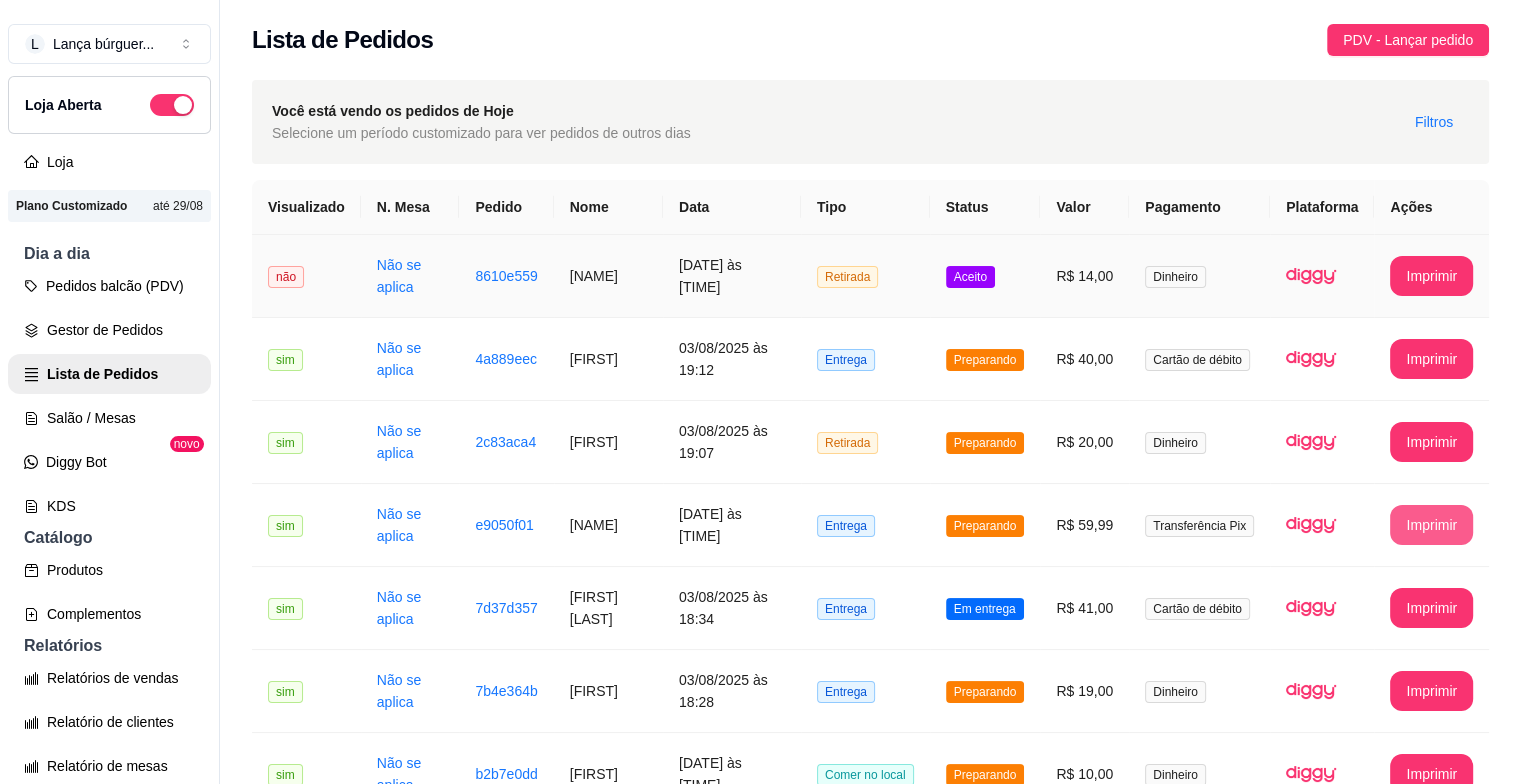 click on "[DATE] às [TIME]" at bounding box center [732, 276] 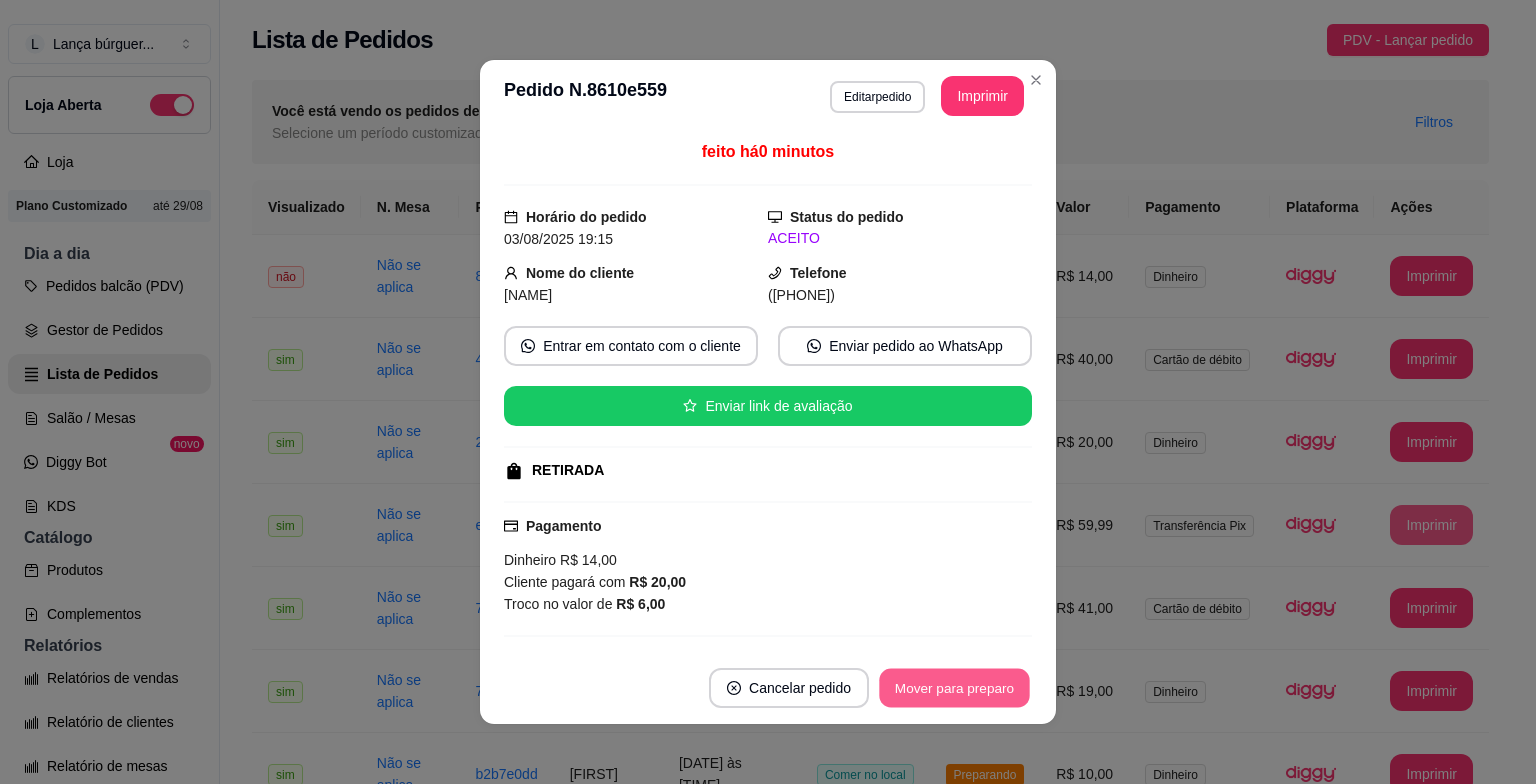 click on "Mover para preparo" at bounding box center [954, 688] 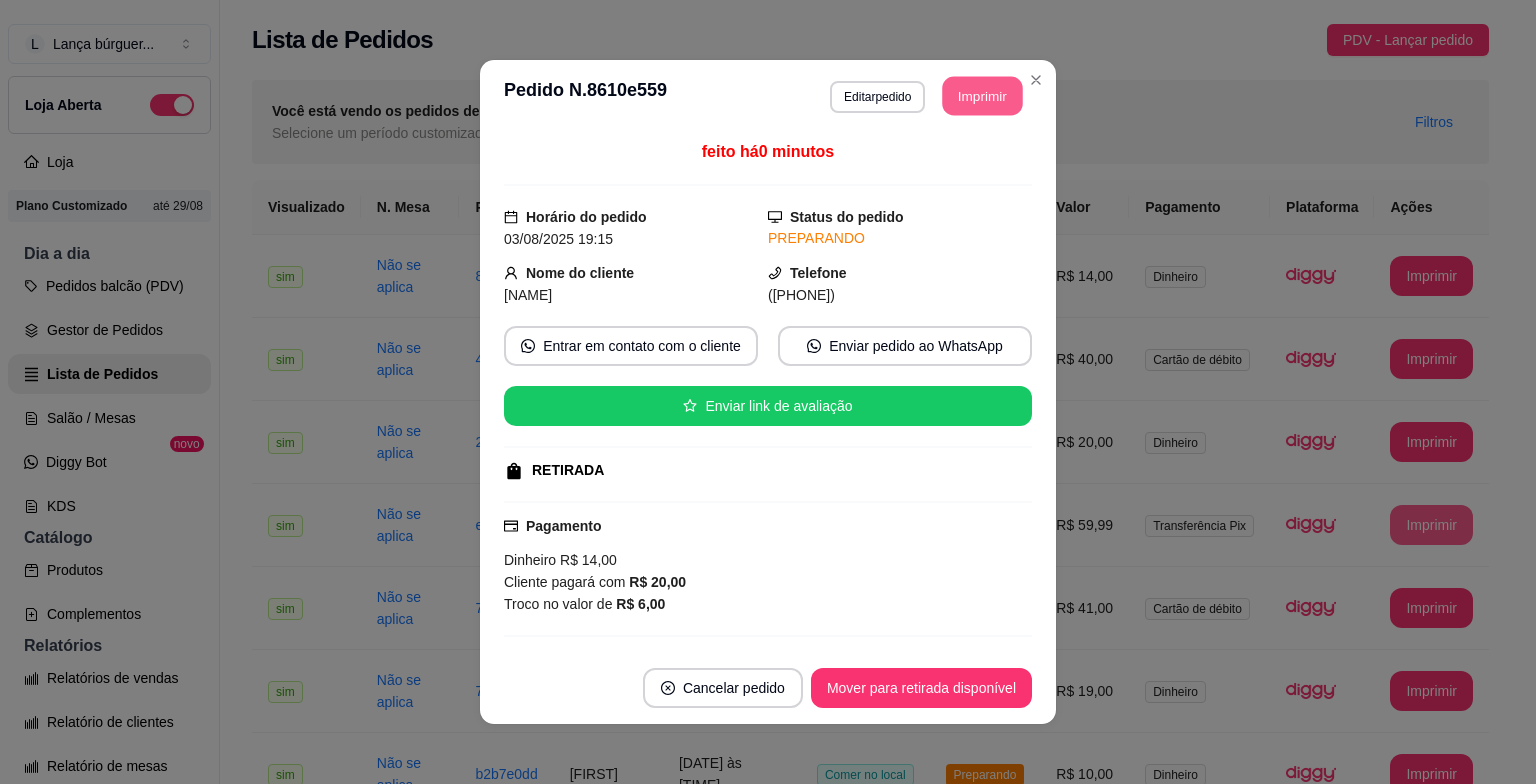 click on "Imprimir" at bounding box center [983, 96] 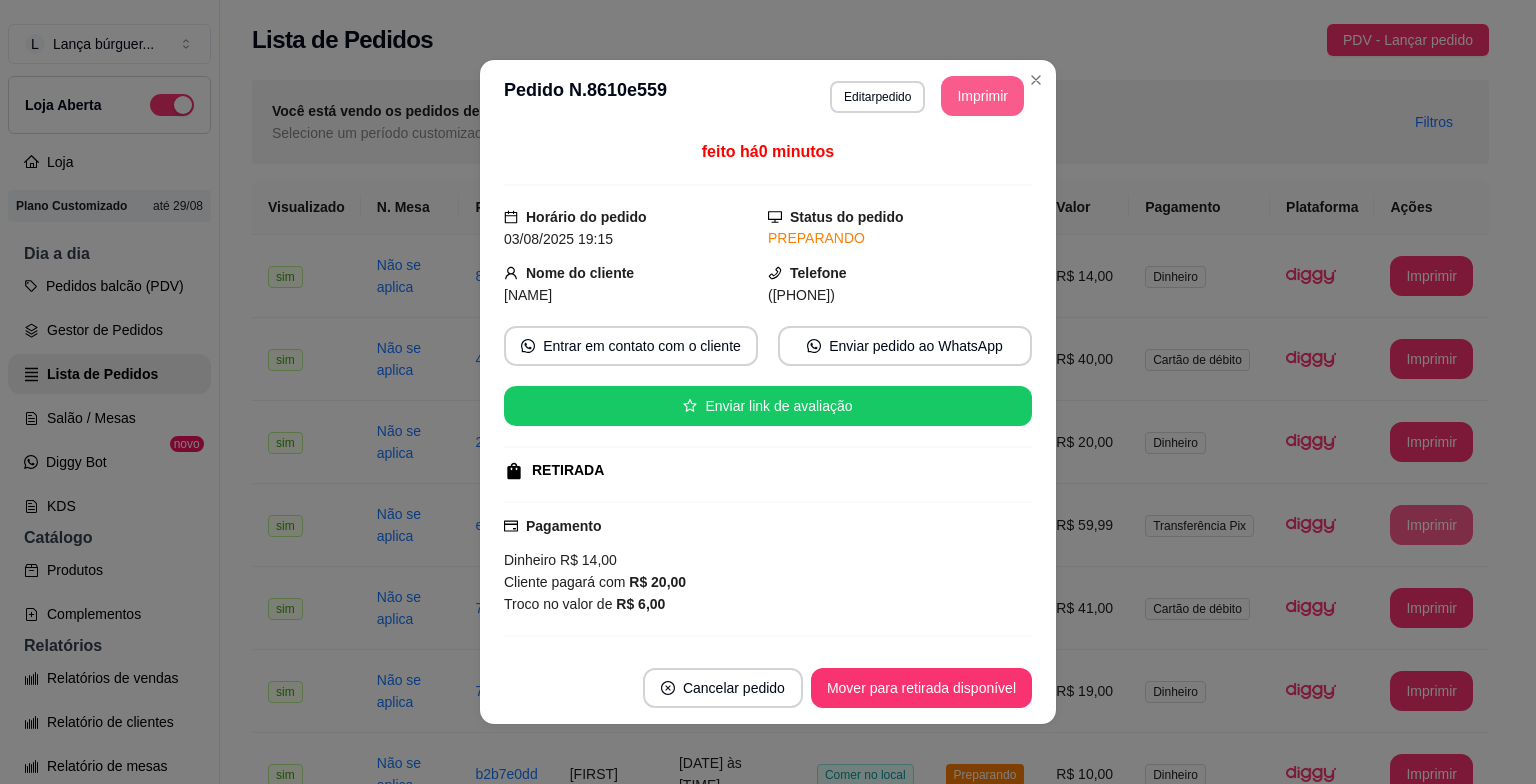 scroll, scrollTop: 0, scrollLeft: 0, axis: both 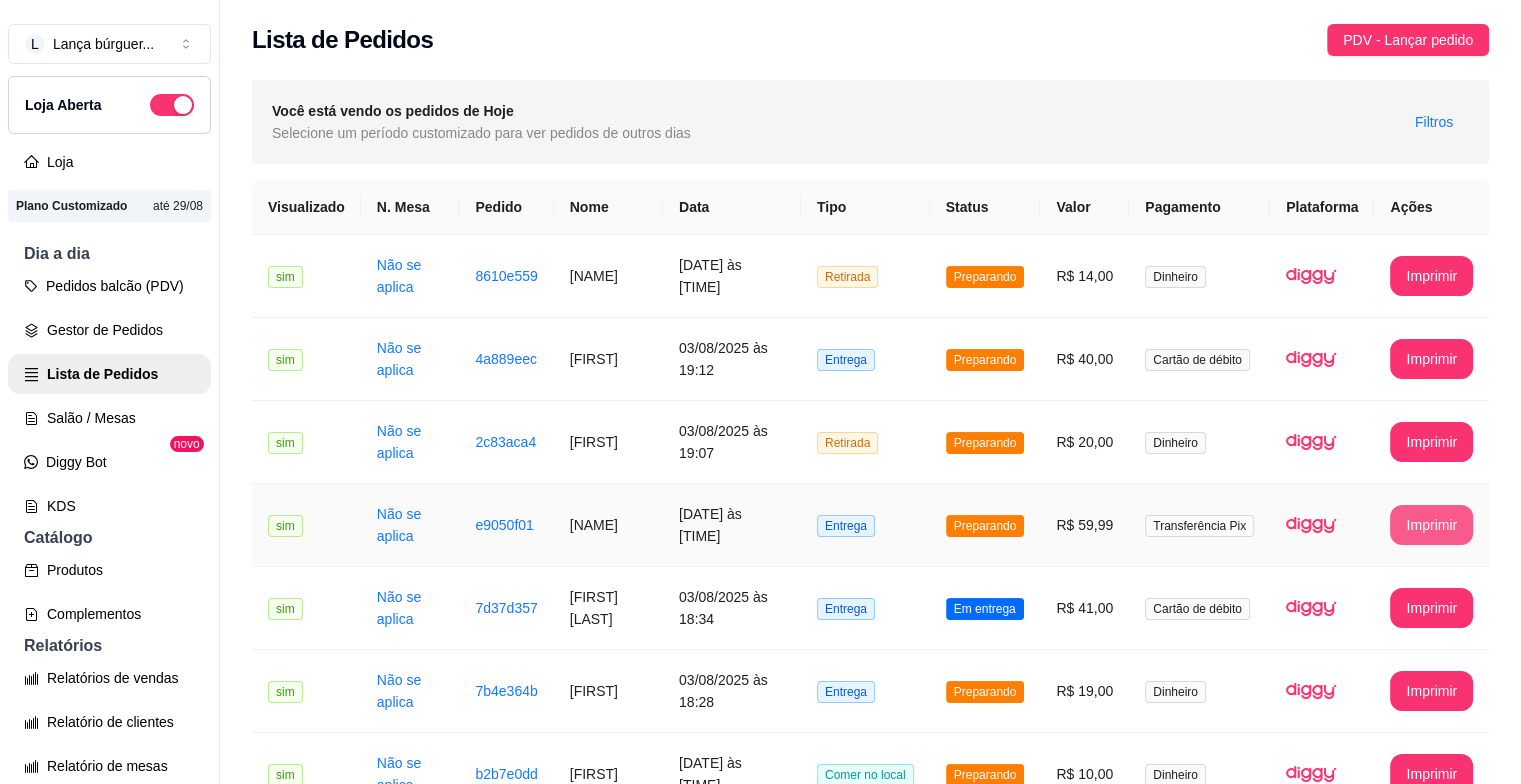 click on "Preparando" at bounding box center [985, 526] 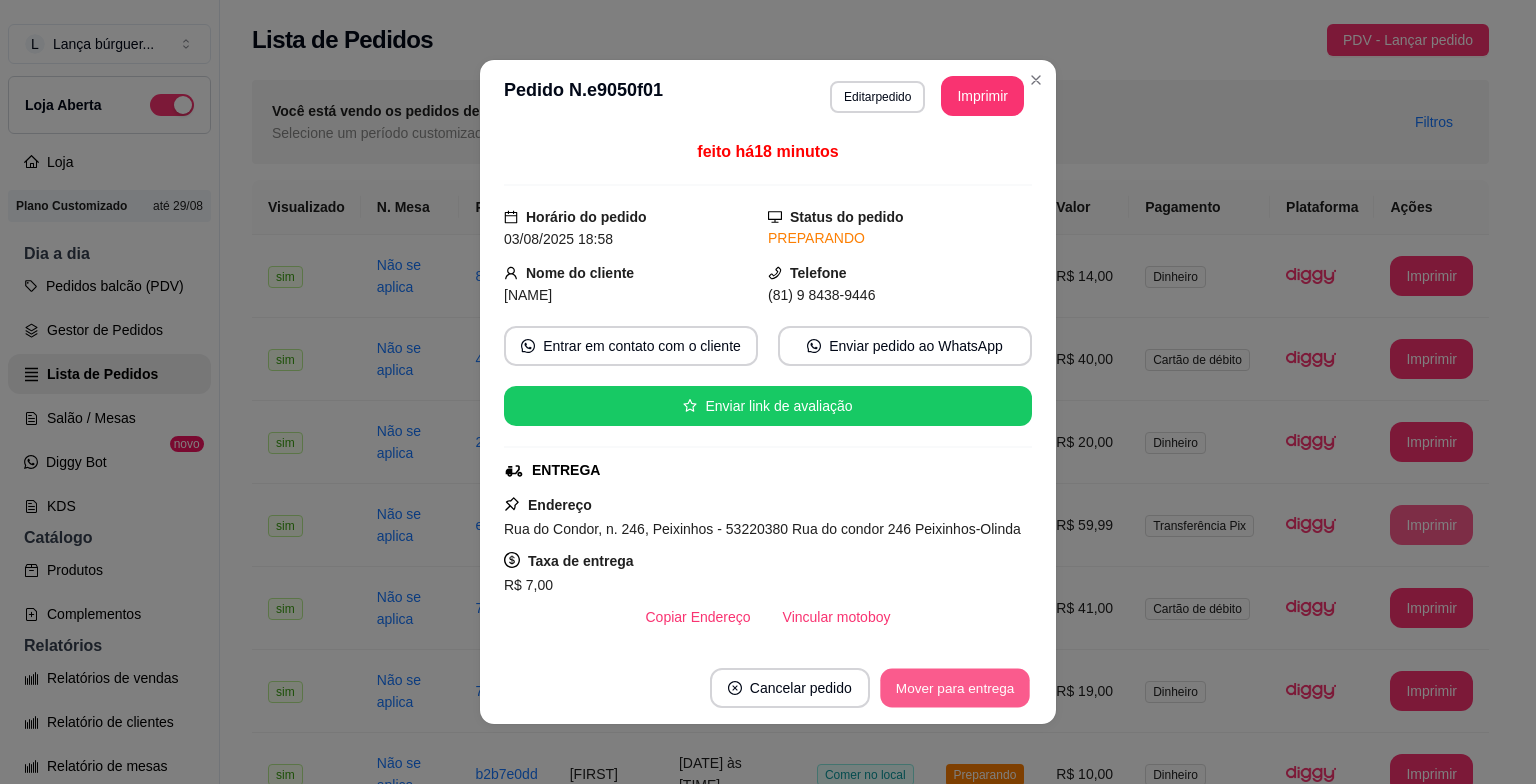 click on "Mover para entrega" at bounding box center [955, 688] 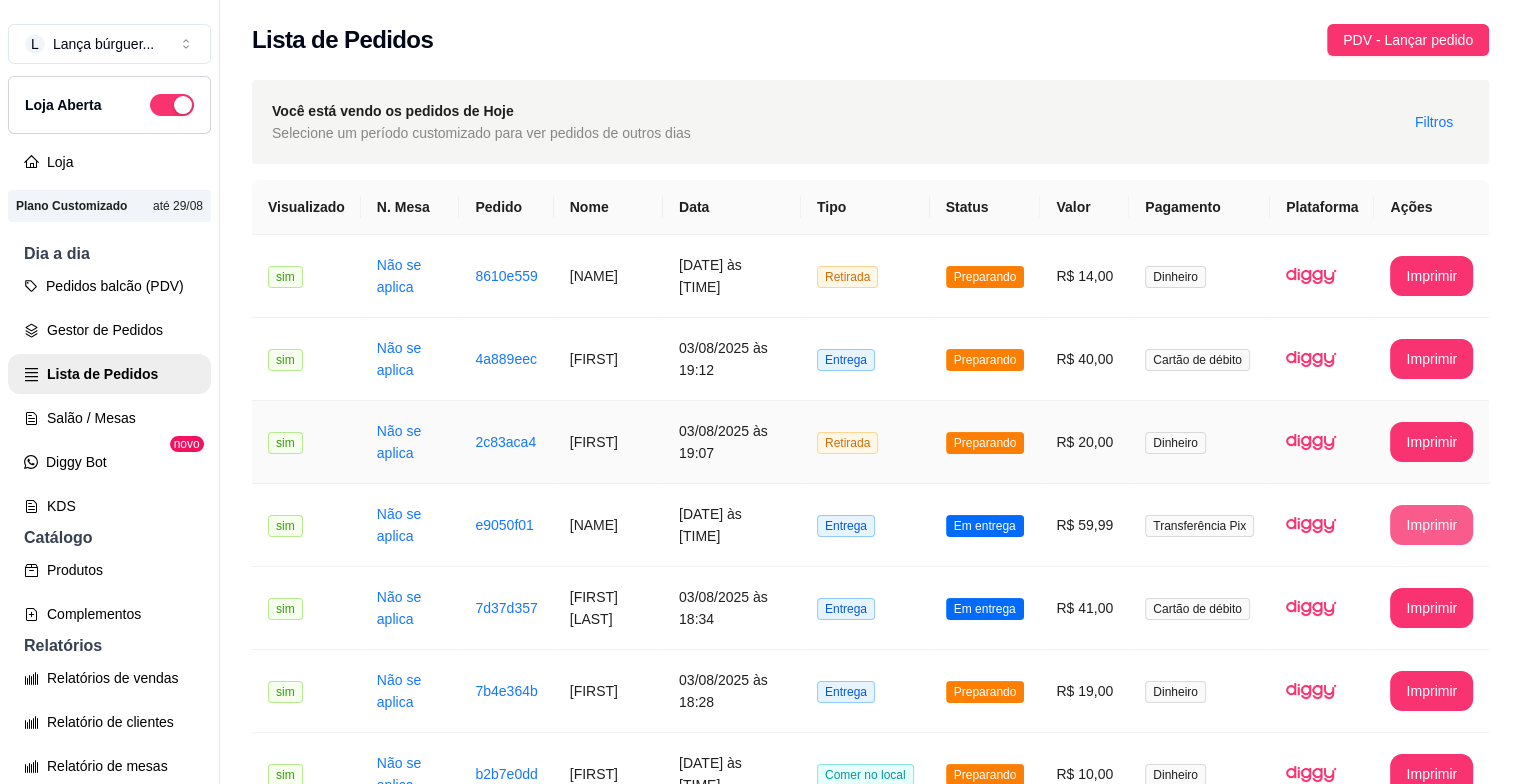 click on "[FIRST]" at bounding box center [608, 442] 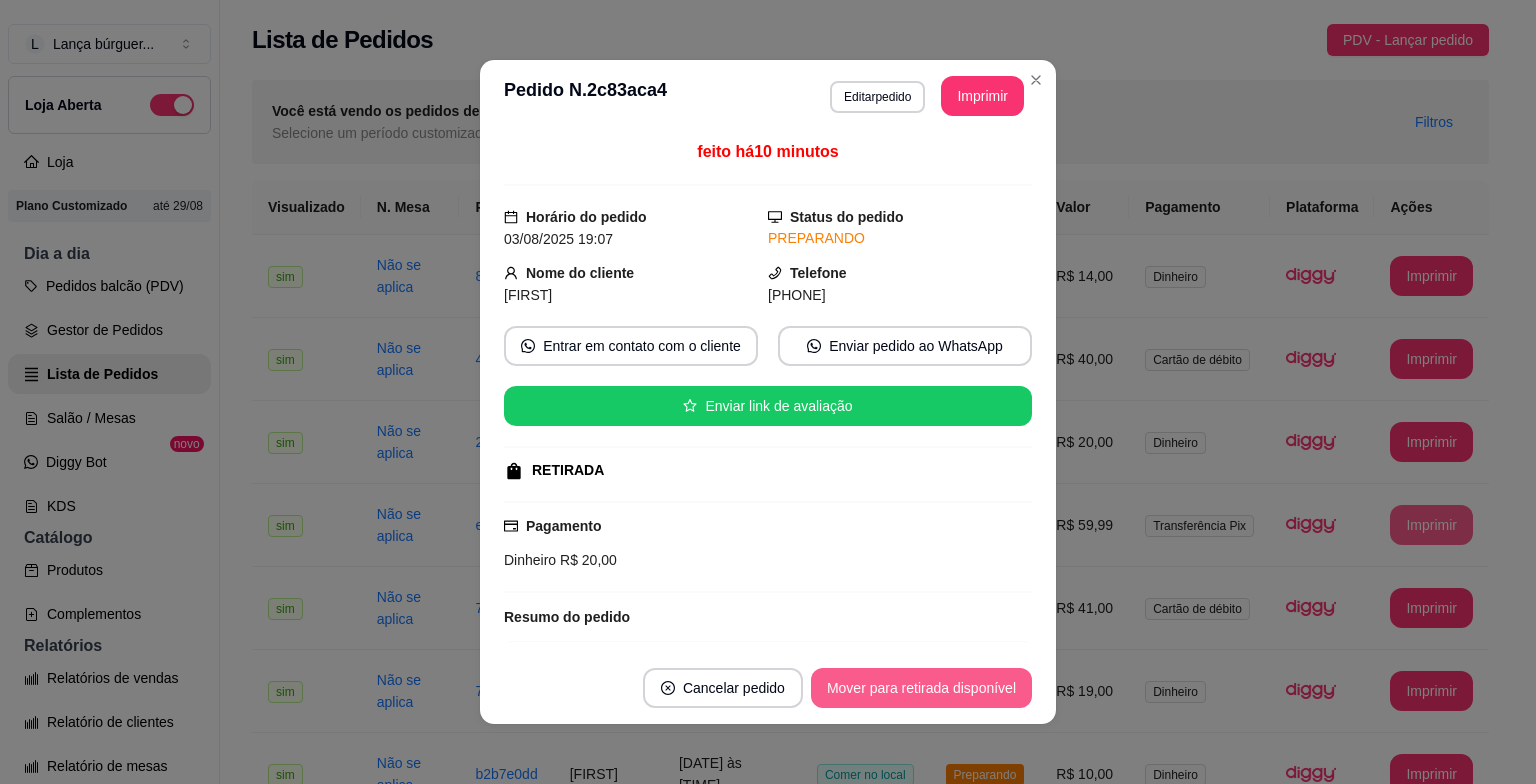 click on "Mover para retirada disponível" at bounding box center (921, 688) 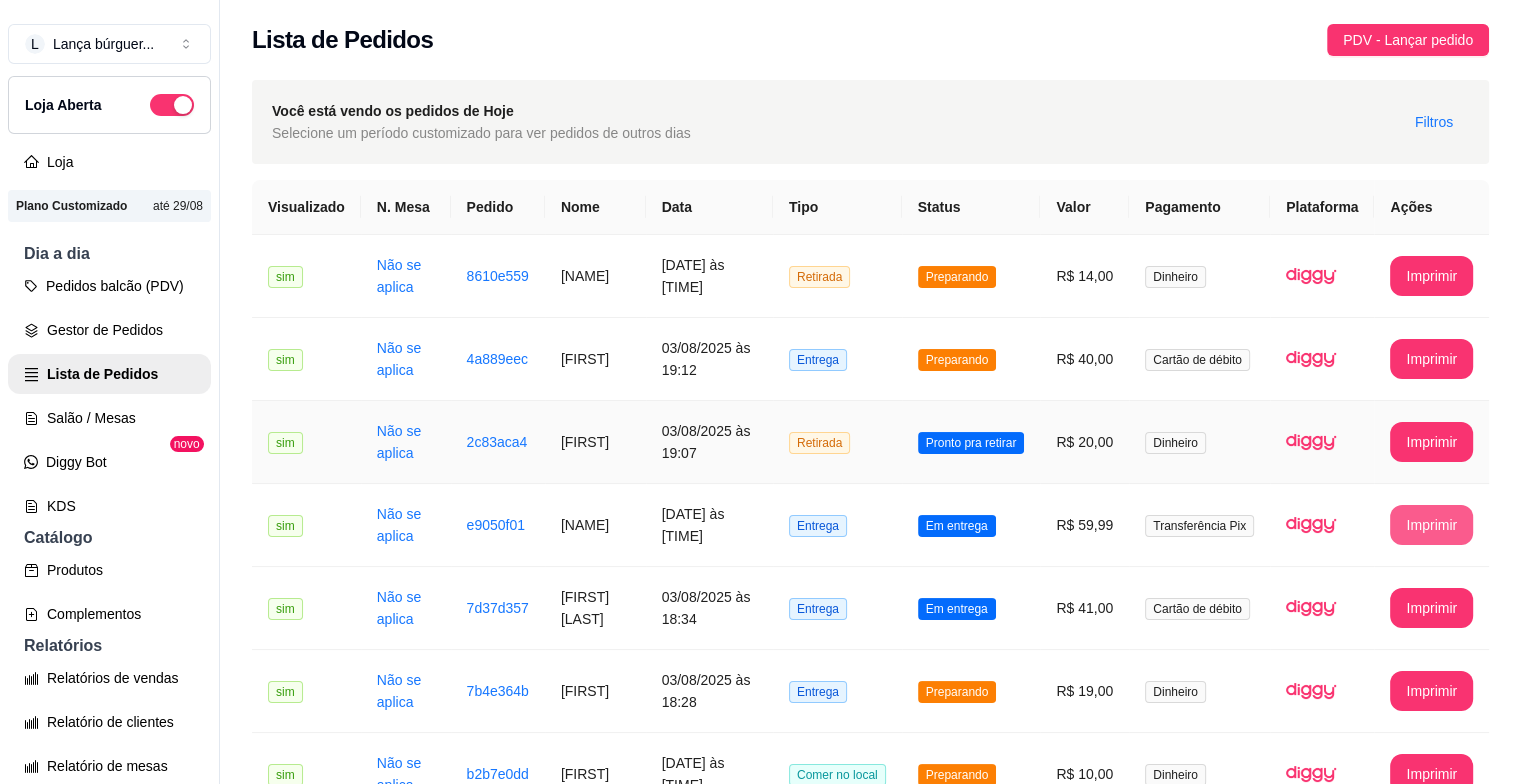 click on "03/08/2025 às 19:07" at bounding box center (709, 442) 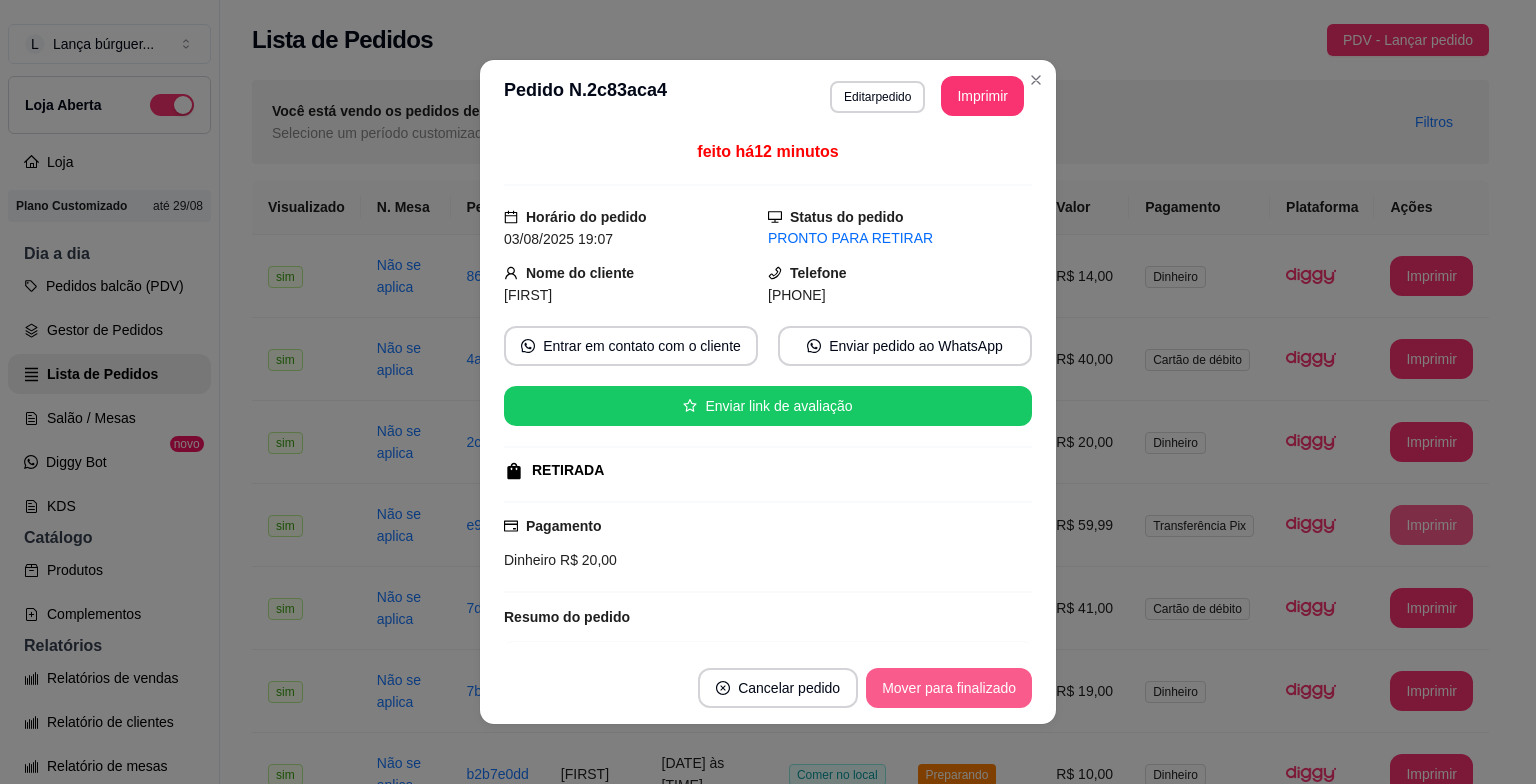 click on "Mover para finalizado" at bounding box center (949, 688) 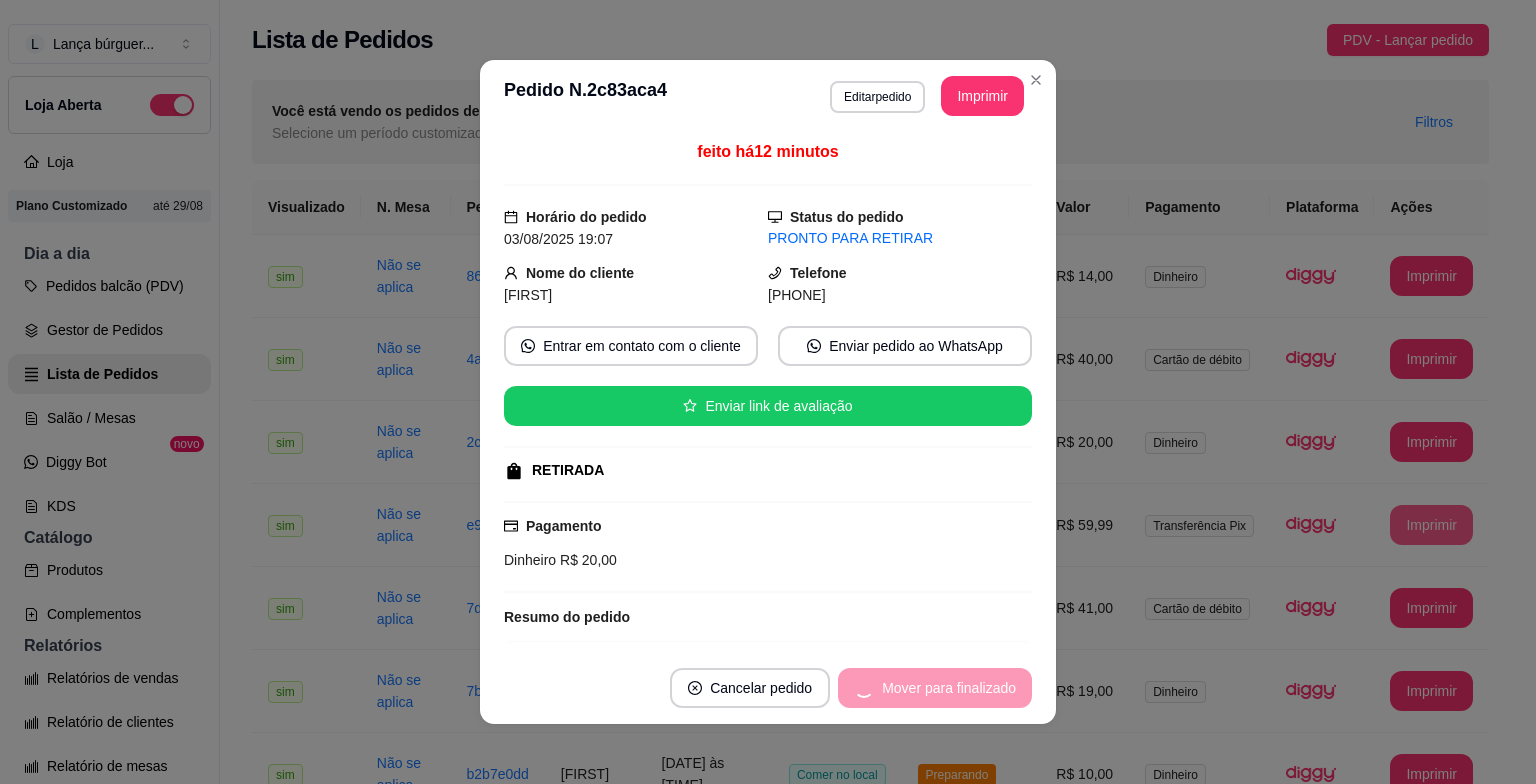 click on "Mover para finalizado" at bounding box center [935, 688] 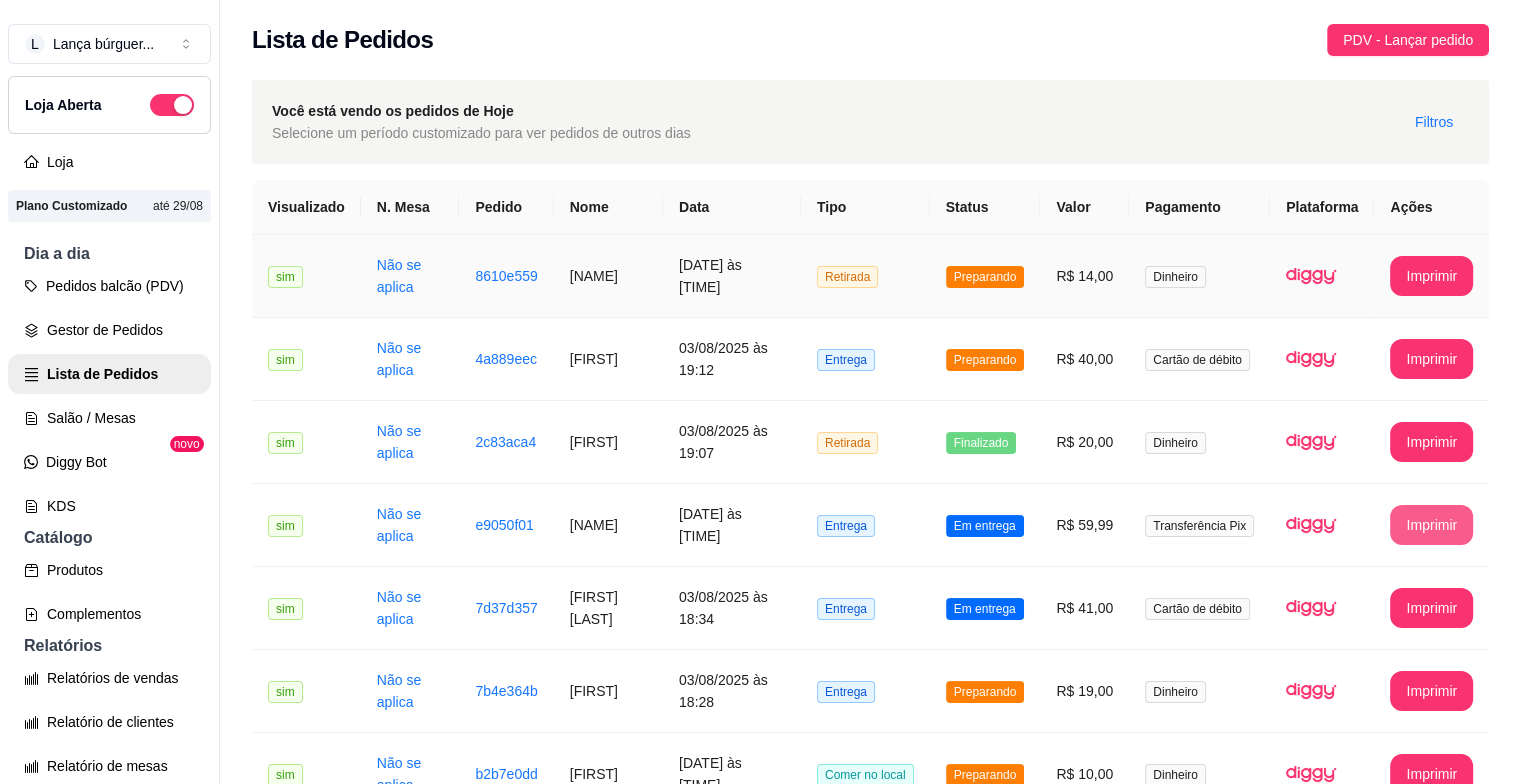 click on "[DATE] às [TIME]" at bounding box center [732, 276] 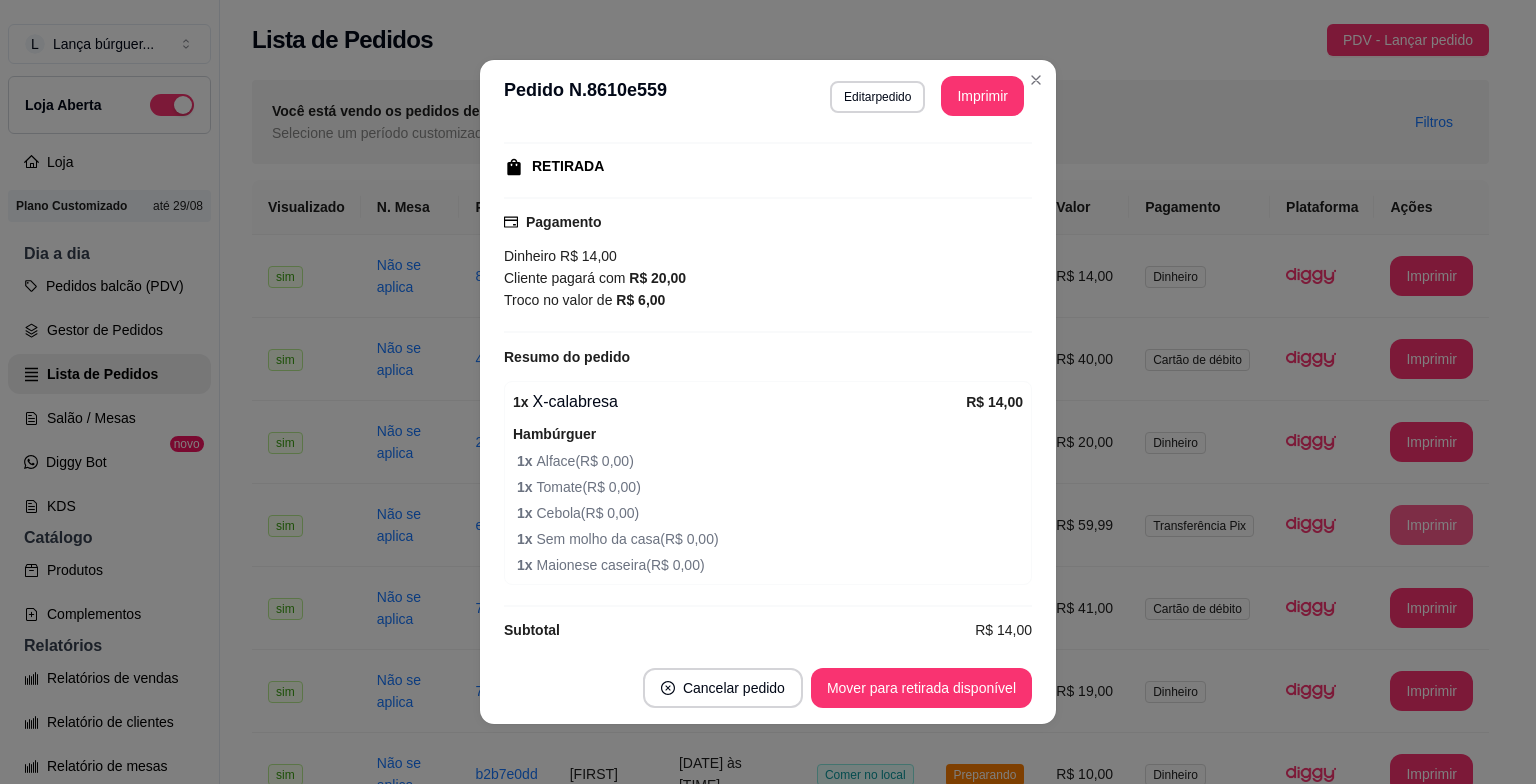 scroll, scrollTop: 320, scrollLeft: 0, axis: vertical 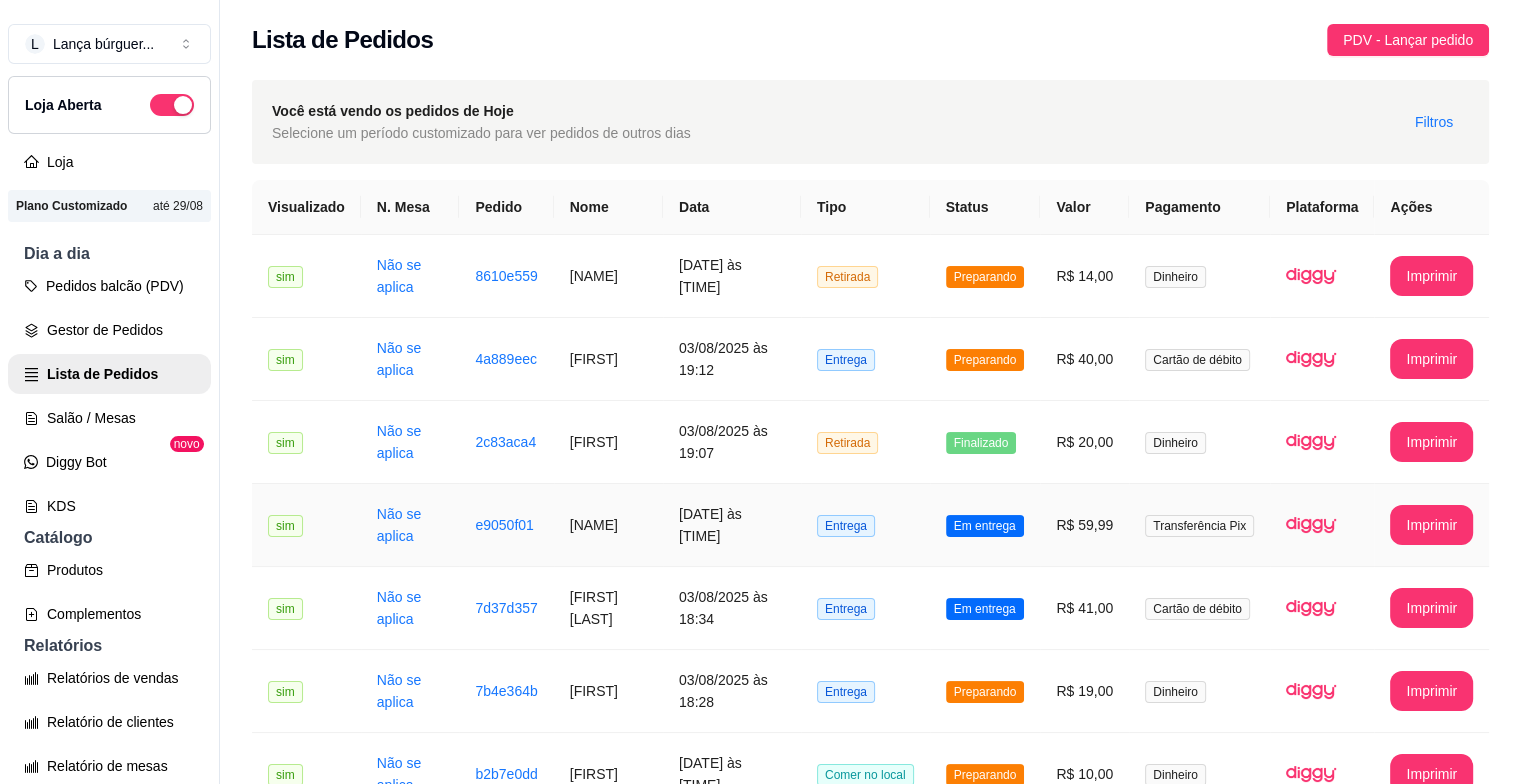 click on "Em entrega" at bounding box center (985, 526) 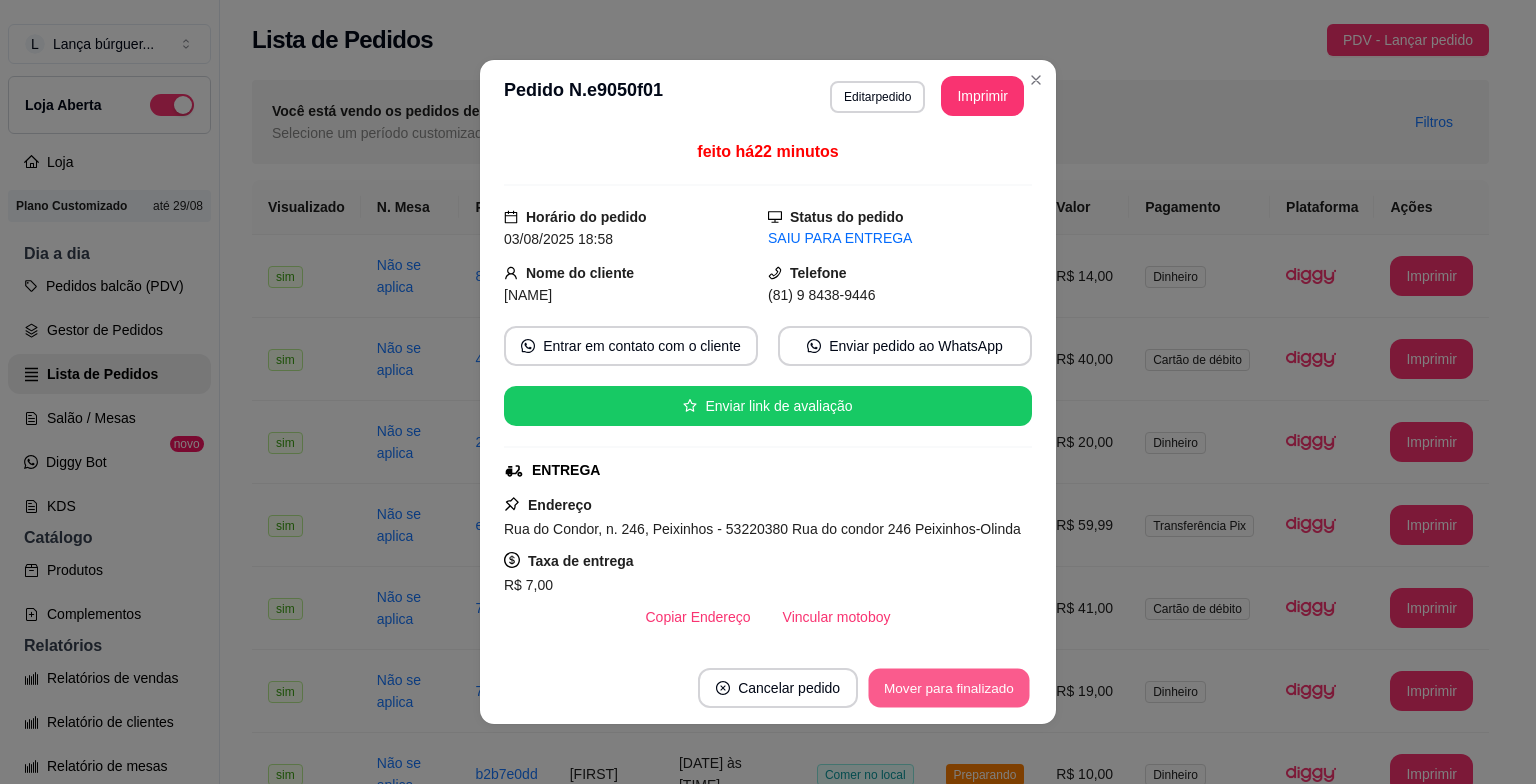 click on "Mover para finalizado" at bounding box center (949, 688) 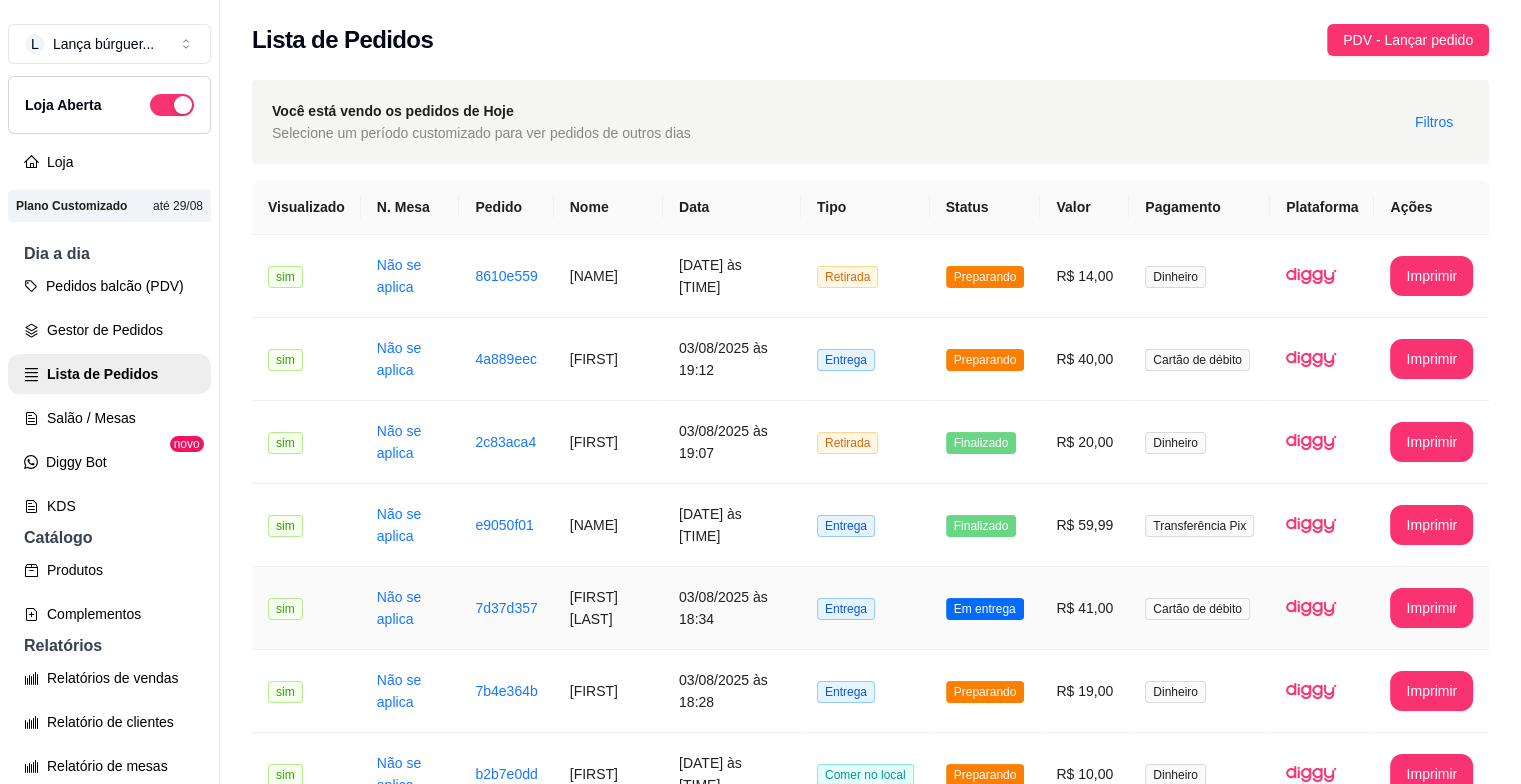 click on "[FIRST] [LAST]" at bounding box center [608, 608] 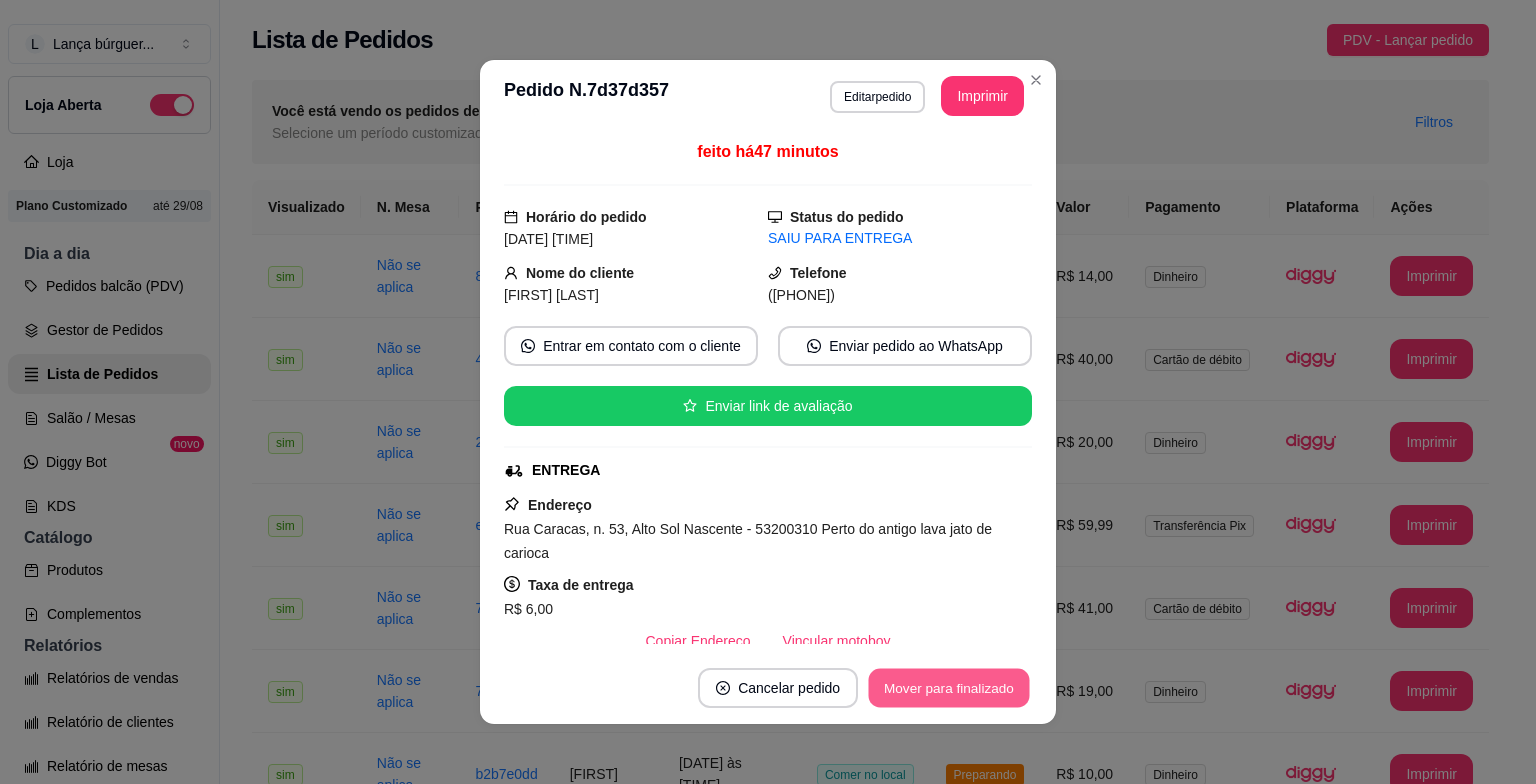 click on "Mover para finalizado" at bounding box center (949, 688) 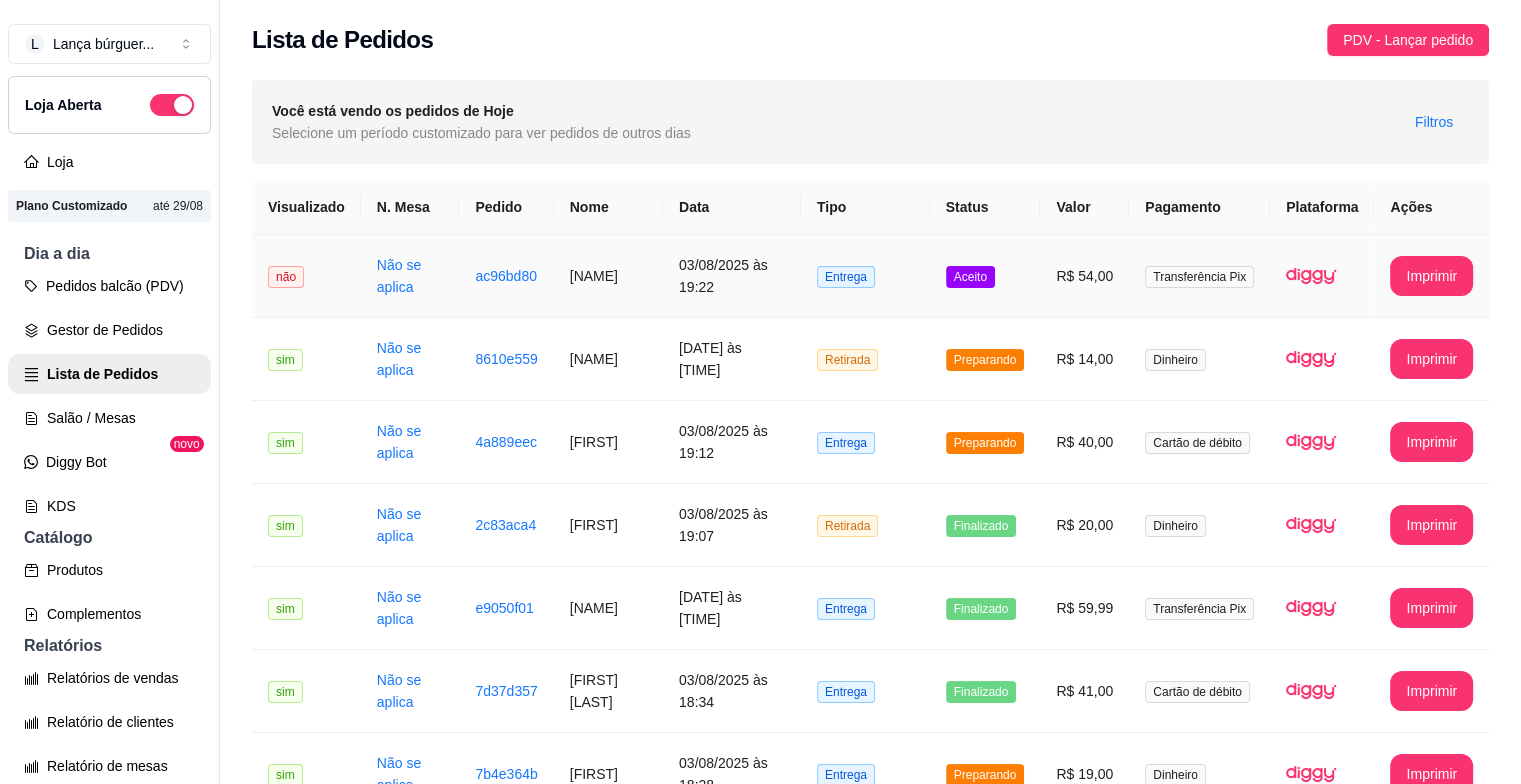 click on "[NAME]" at bounding box center (608, 276) 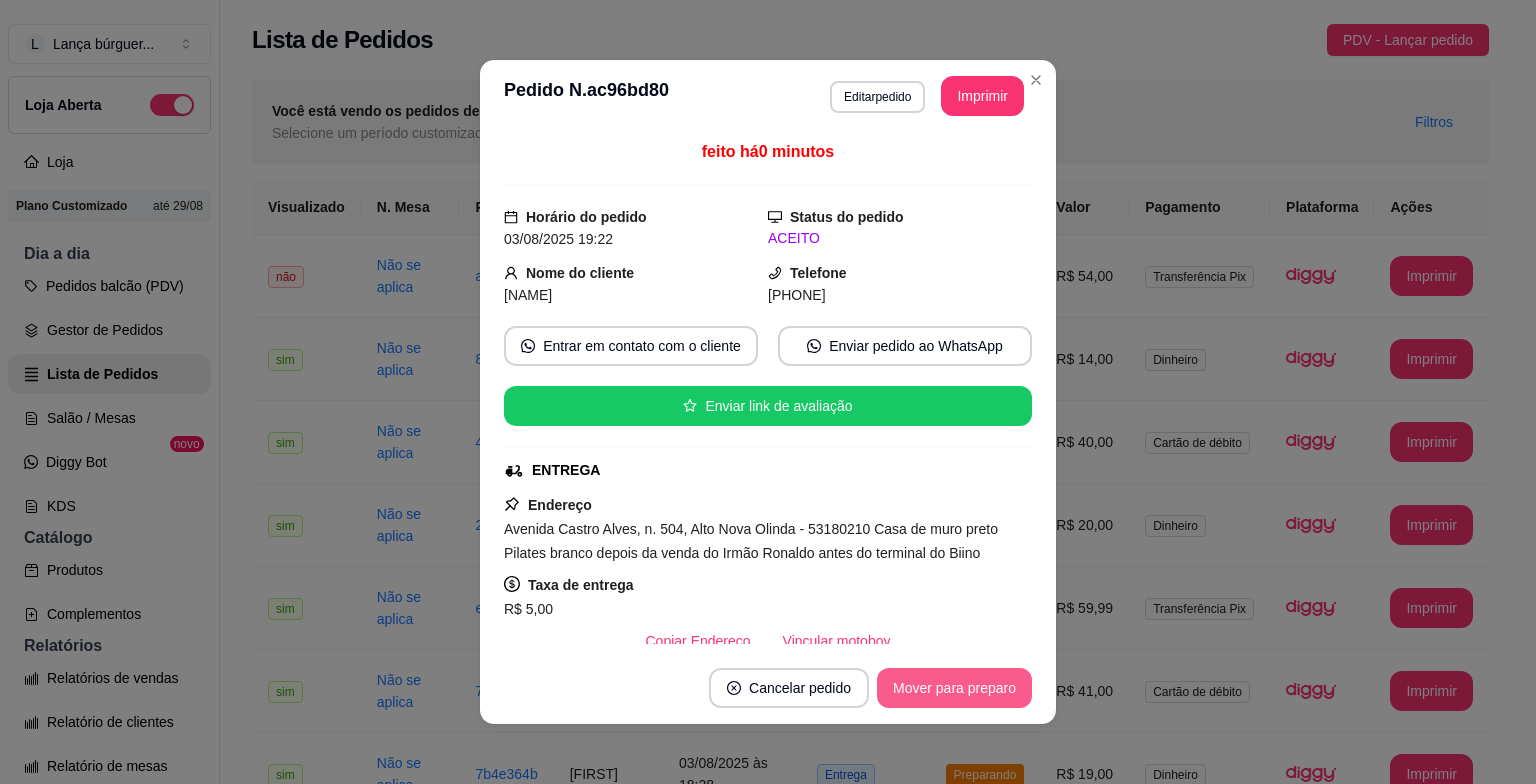 click on "Mover para preparo" at bounding box center (954, 688) 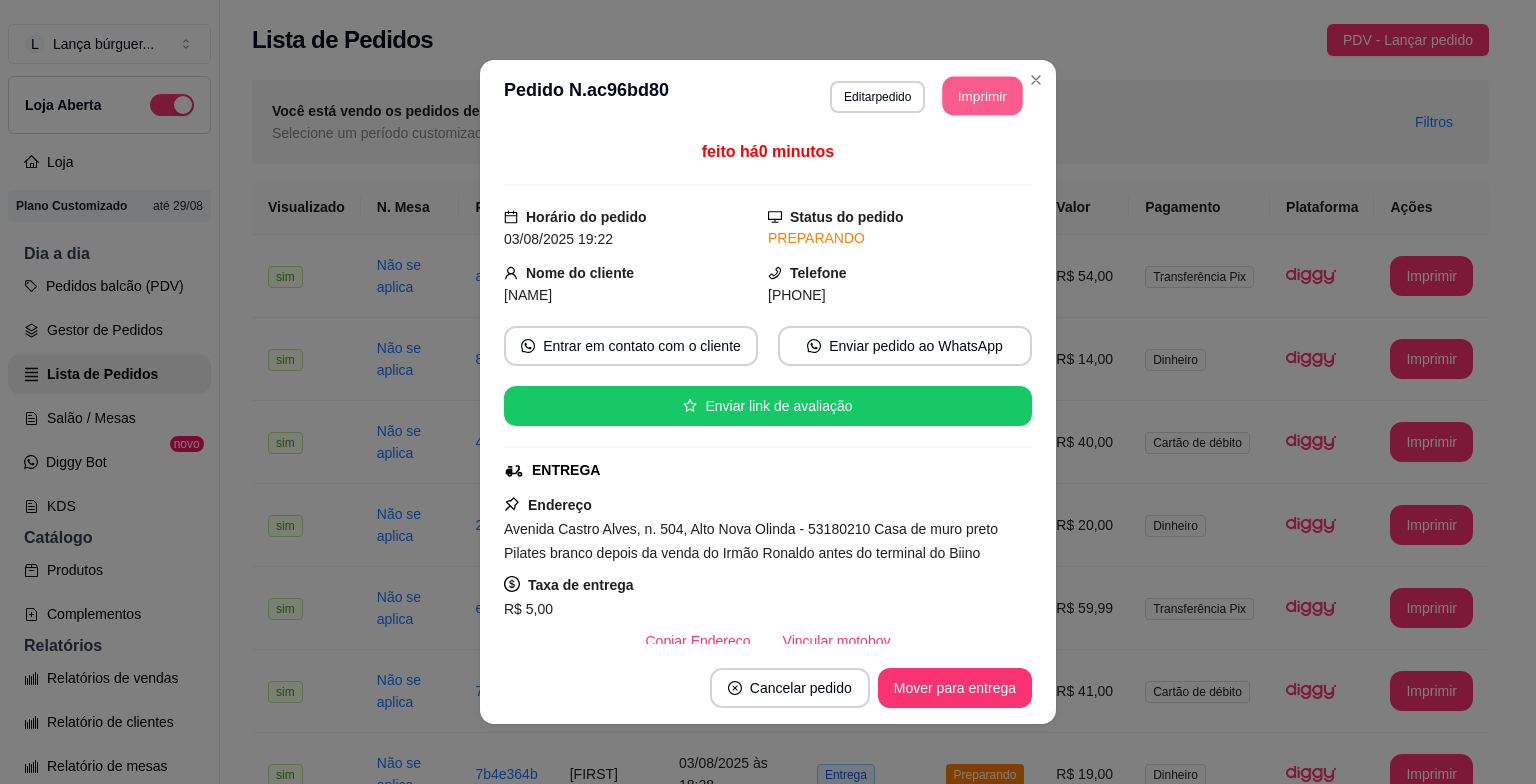 click on "Imprimir" at bounding box center (983, 96) 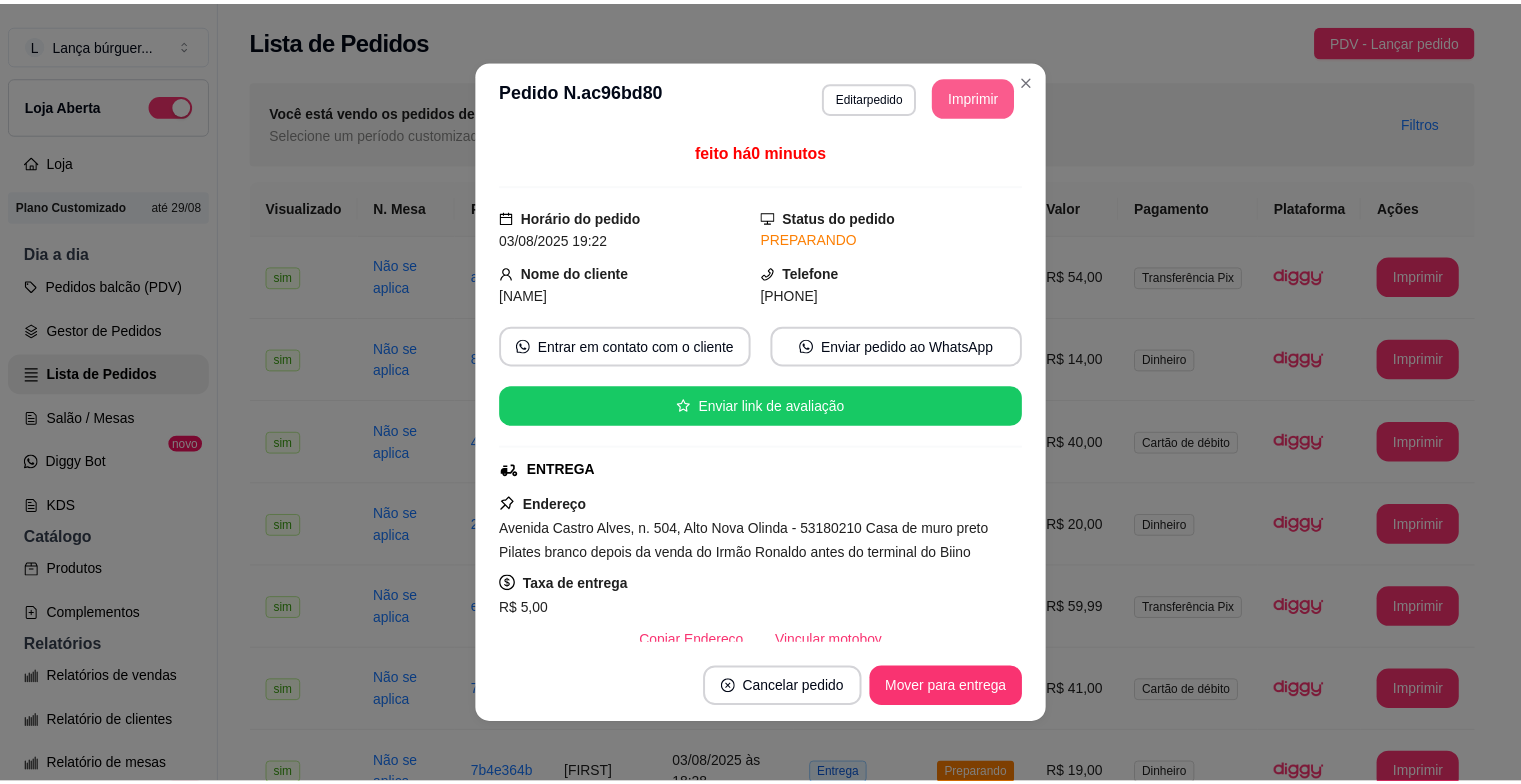 scroll, scrollTop: 0, scrollLeft: 0, axis: both 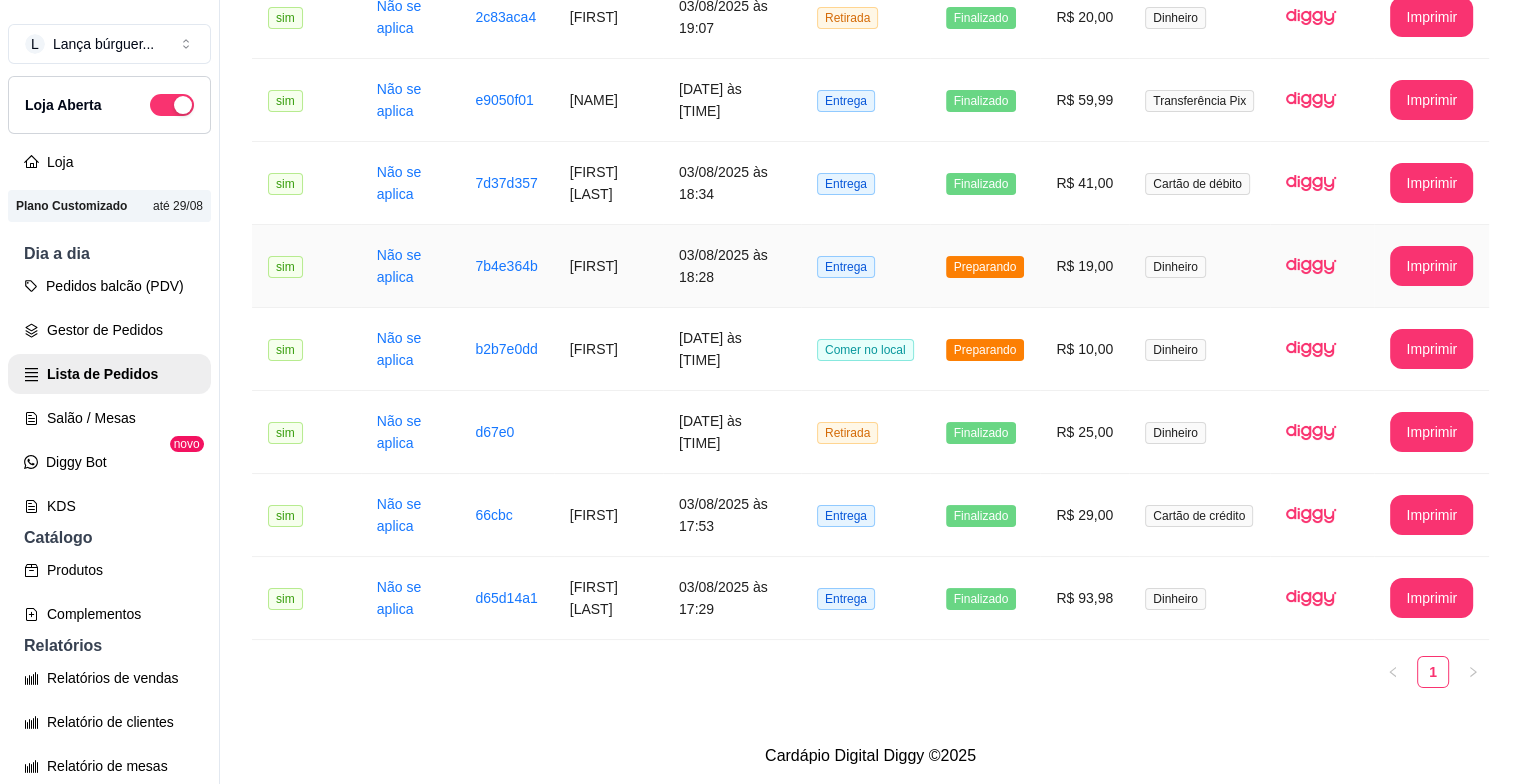 click on "03/08/2025 às 18:28" at bounding box center (732, 266) 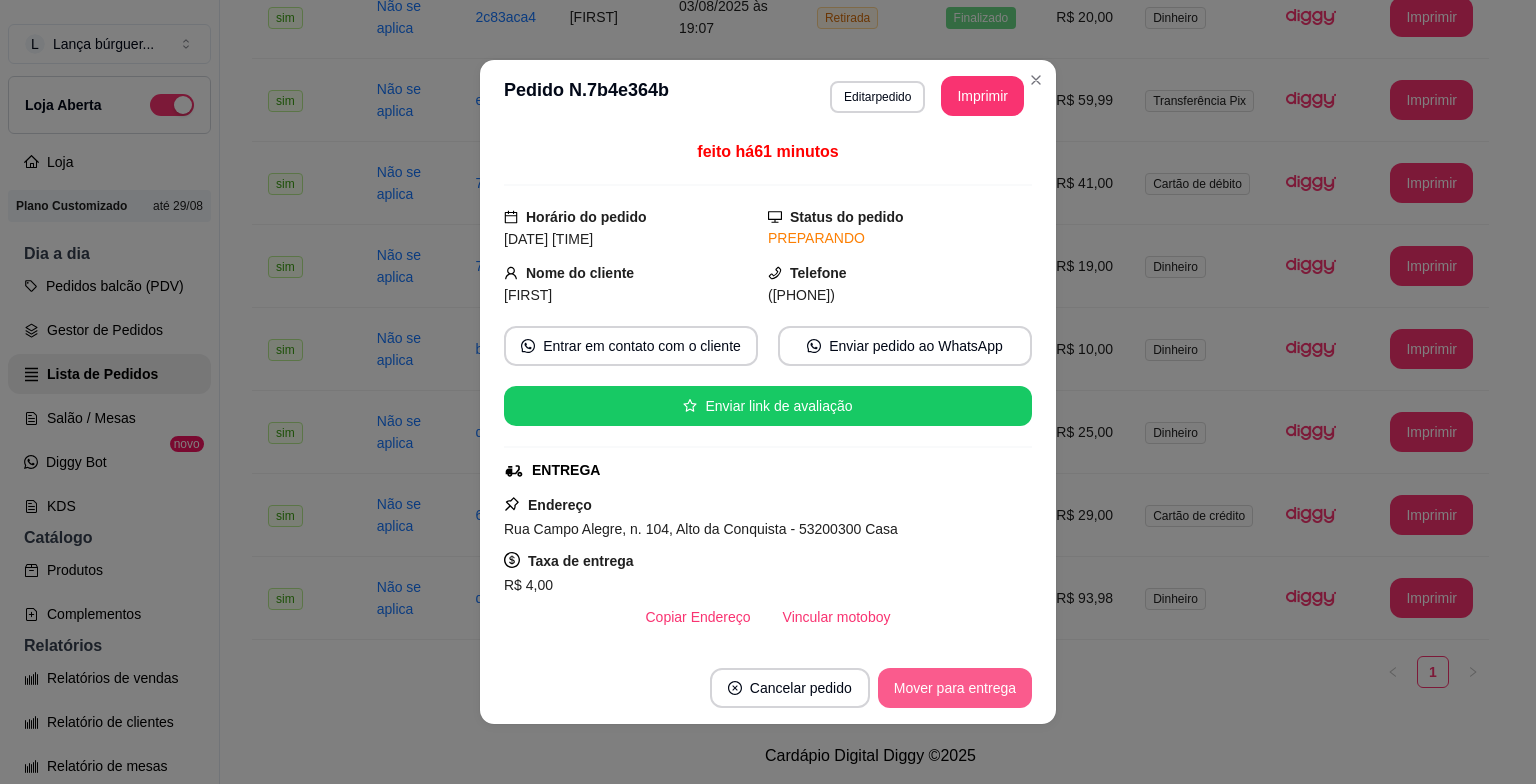 click on "Mover para entrega" at bounding box center [955, 688] 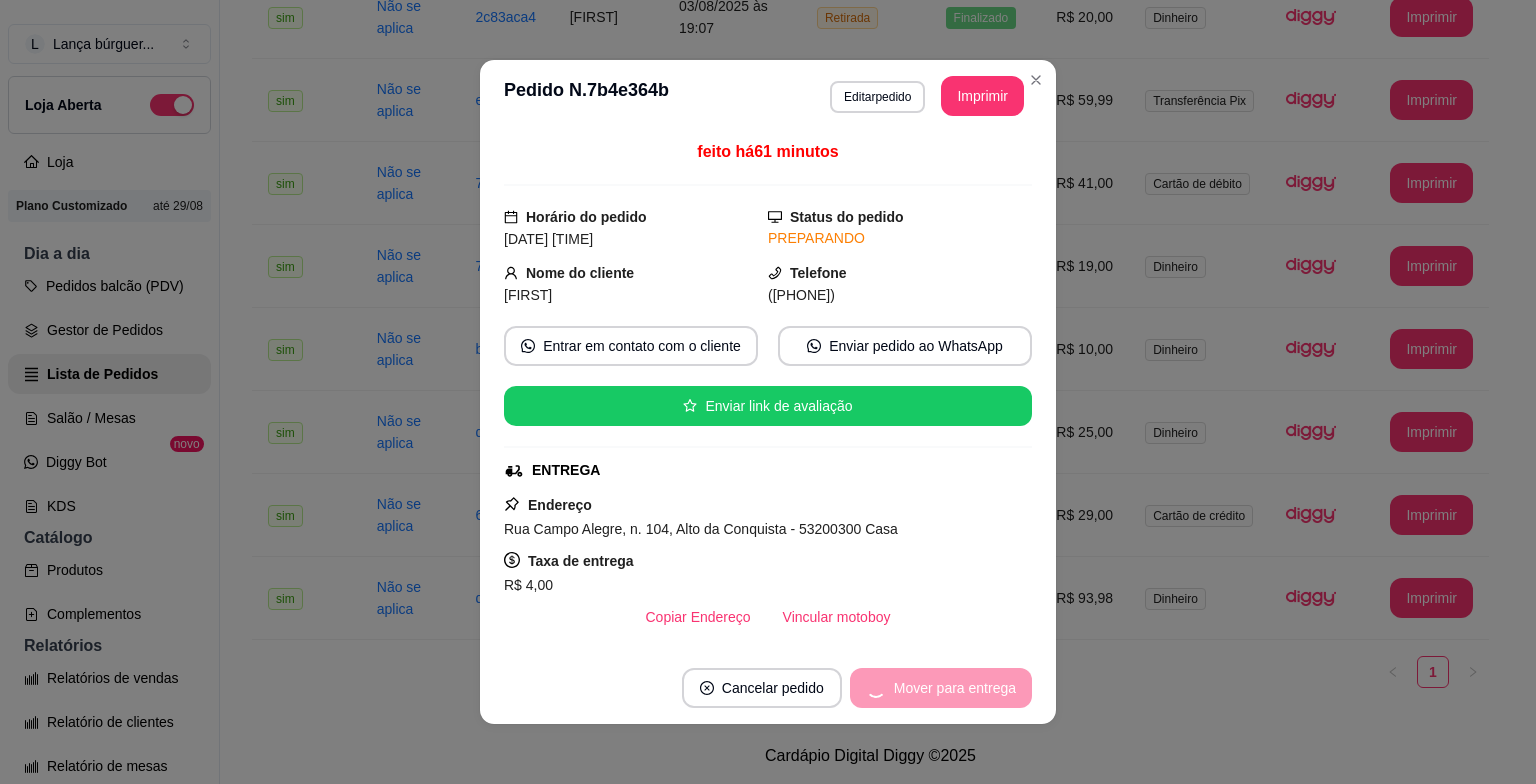 click on "Mover para entrega" at bounding box center (941, 688) 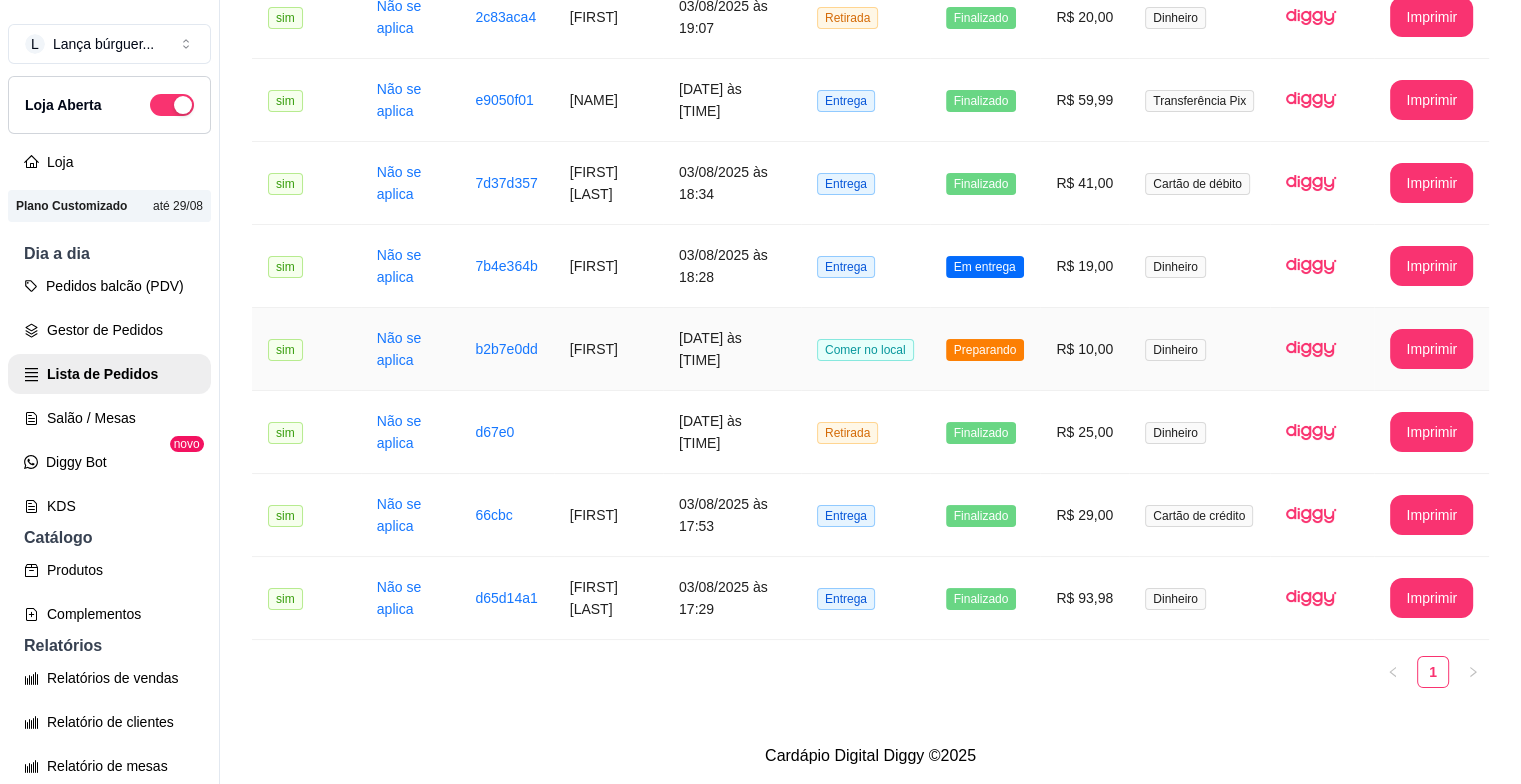 click on "Preparando" at bounding box center (985, 350) 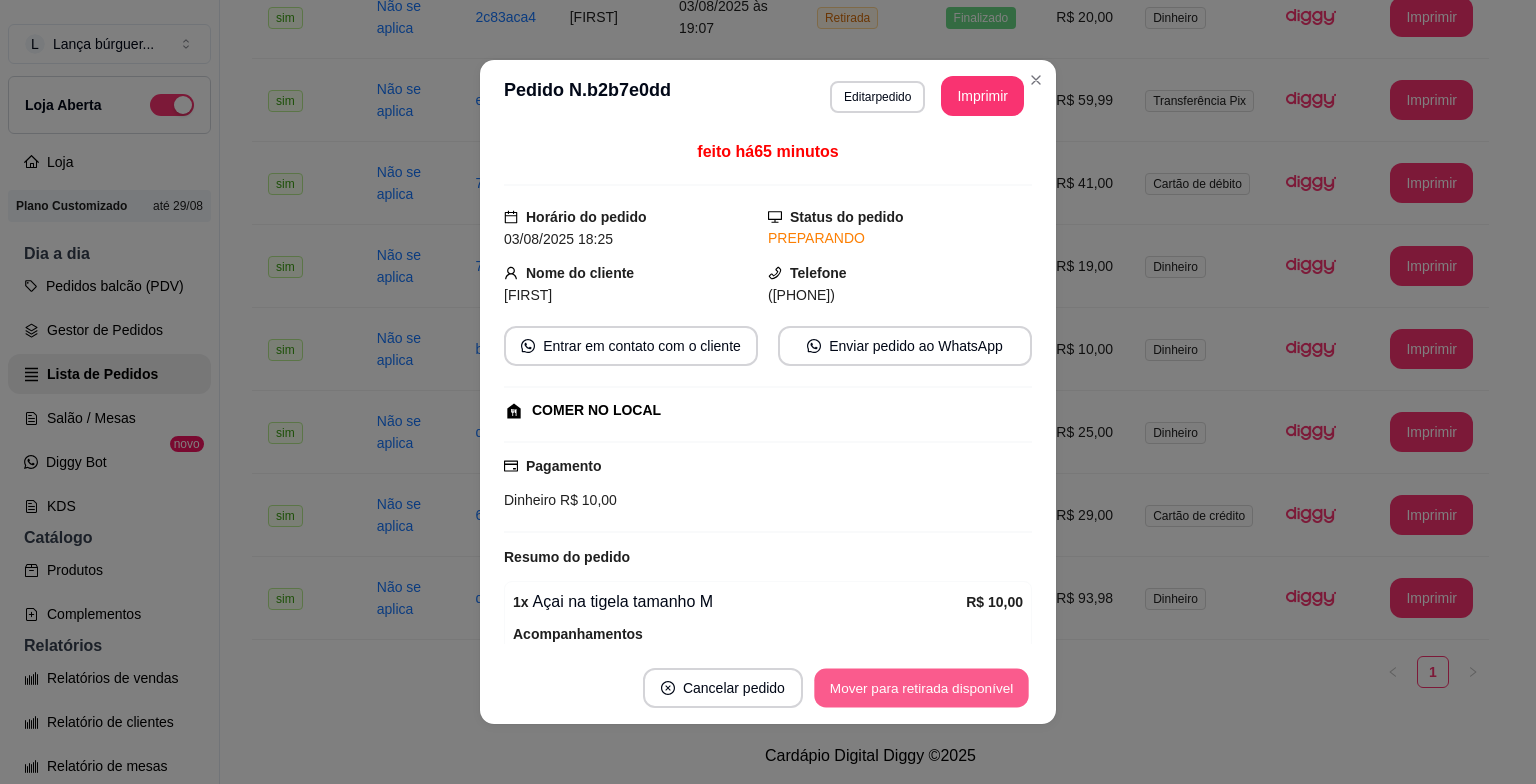 click on "Mover para retirada disponível" at bounding box center (921, 688) 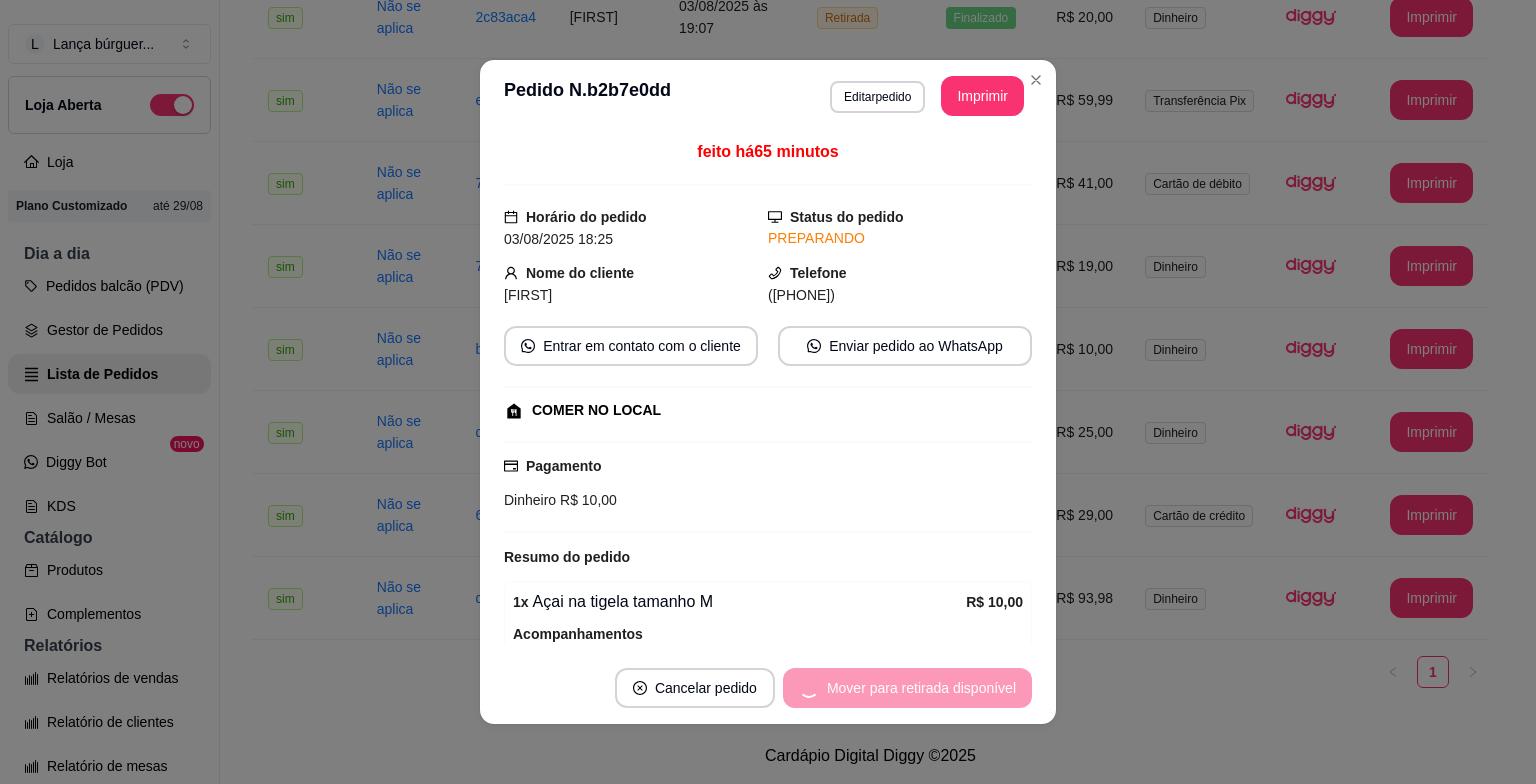 click on "Mover para retirada disponível" at bounding box center [907, 688] 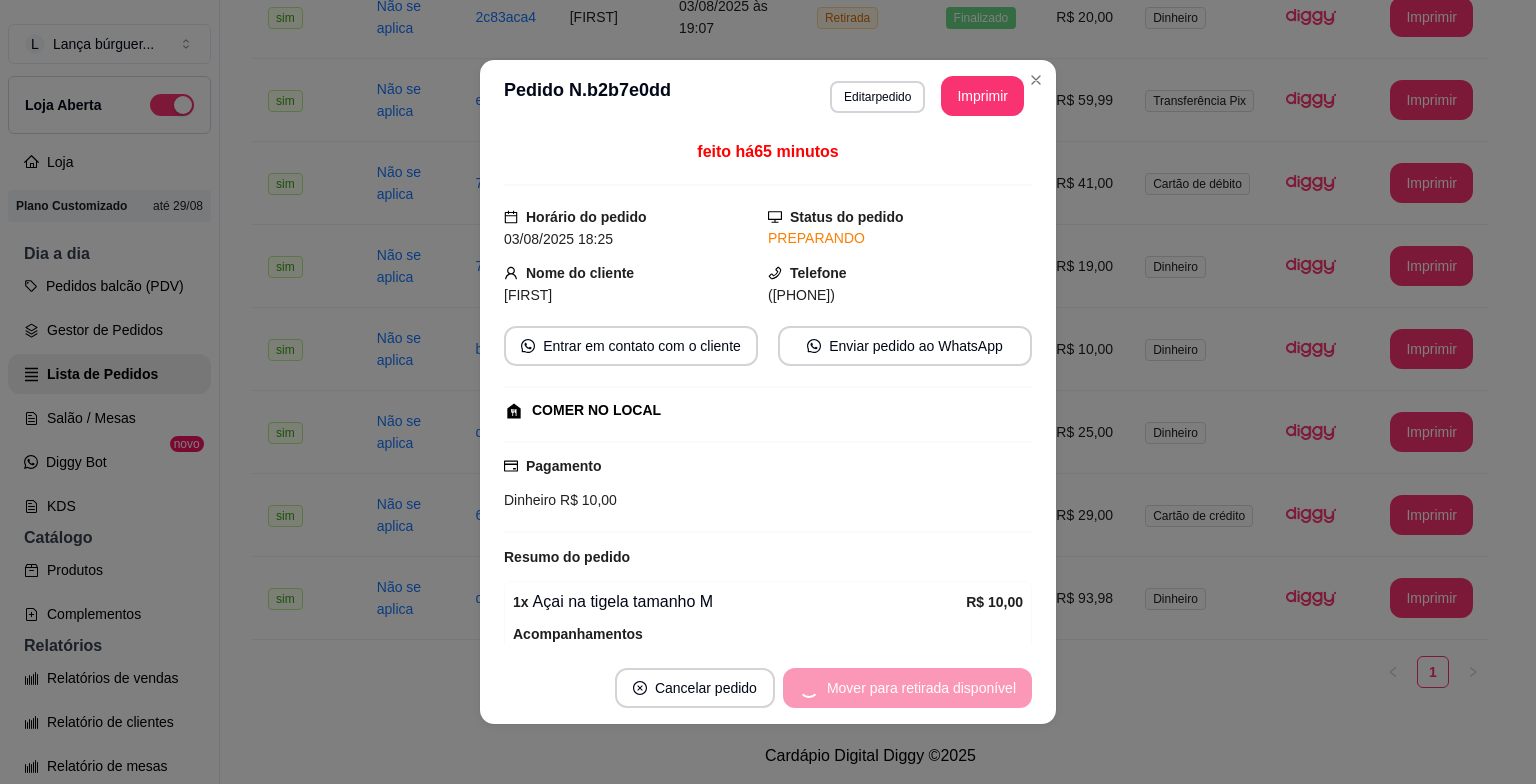 click on "Mover para retirada disponível" at bounding box center [907, 688] 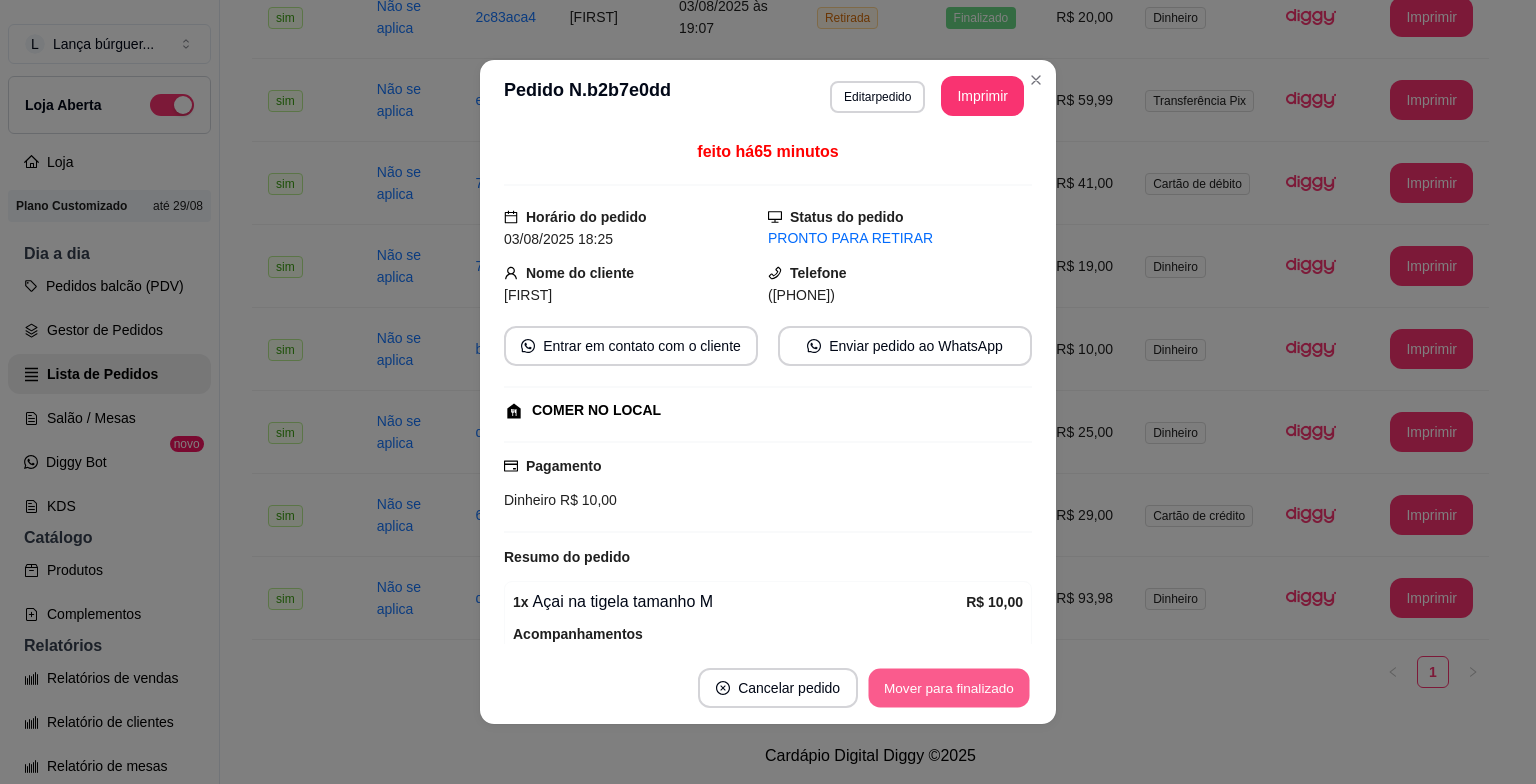 click on "Mover para finalizado" at bounding box center [949, 688] 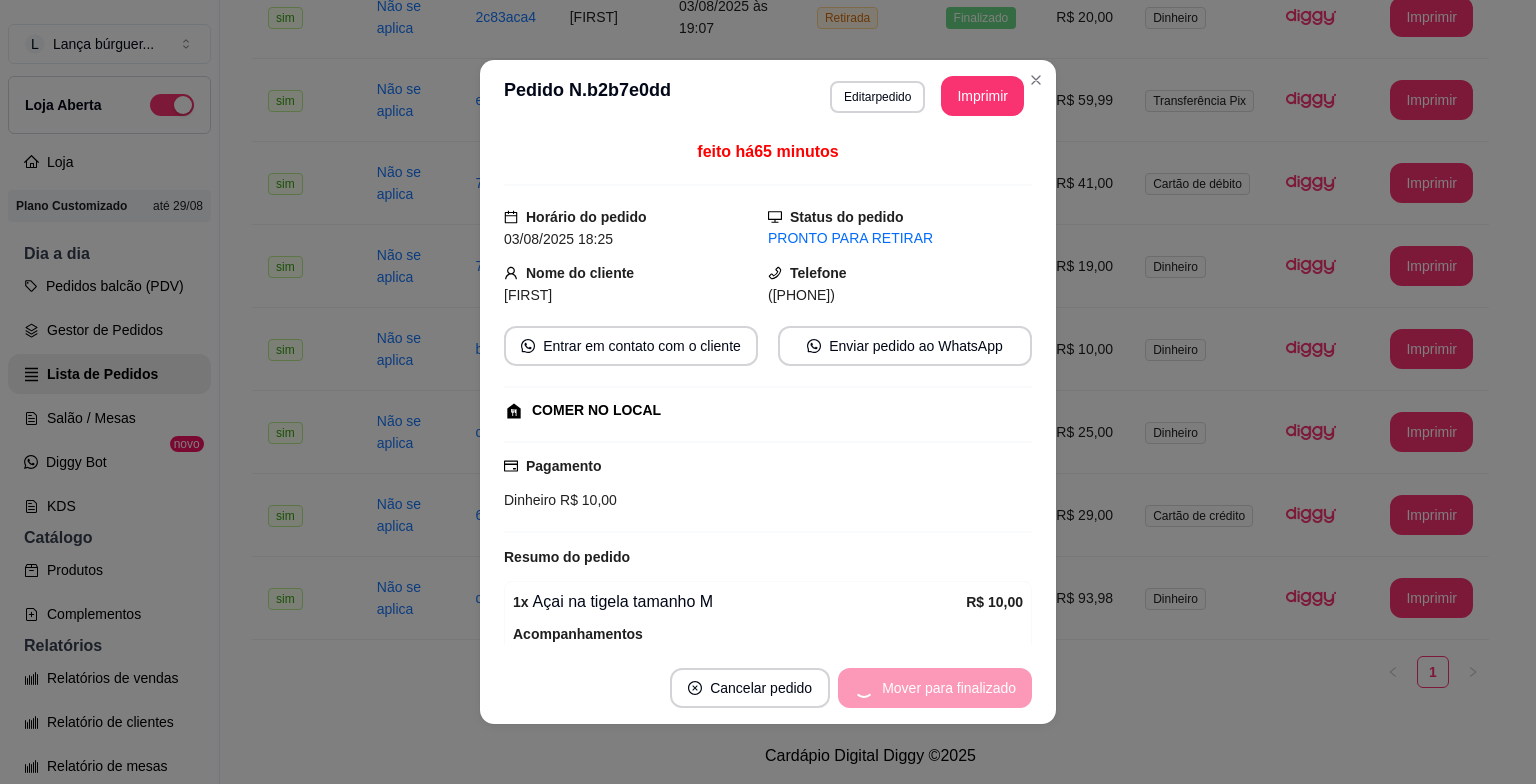 click on "Mover para finalizado" at bounding box center [935, 688] 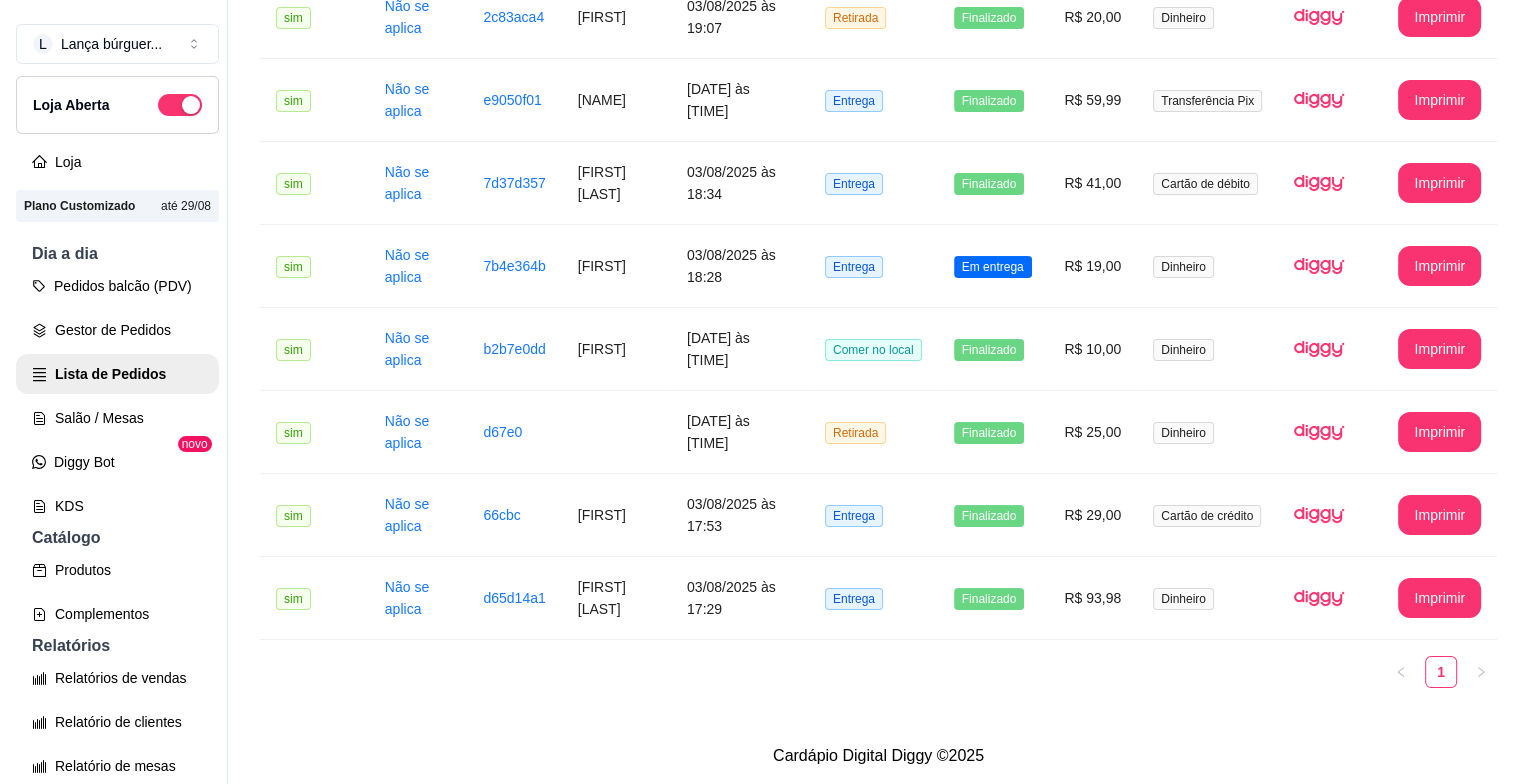 scroll, scrollTop: 0, scrollLeft: 0, axis: both 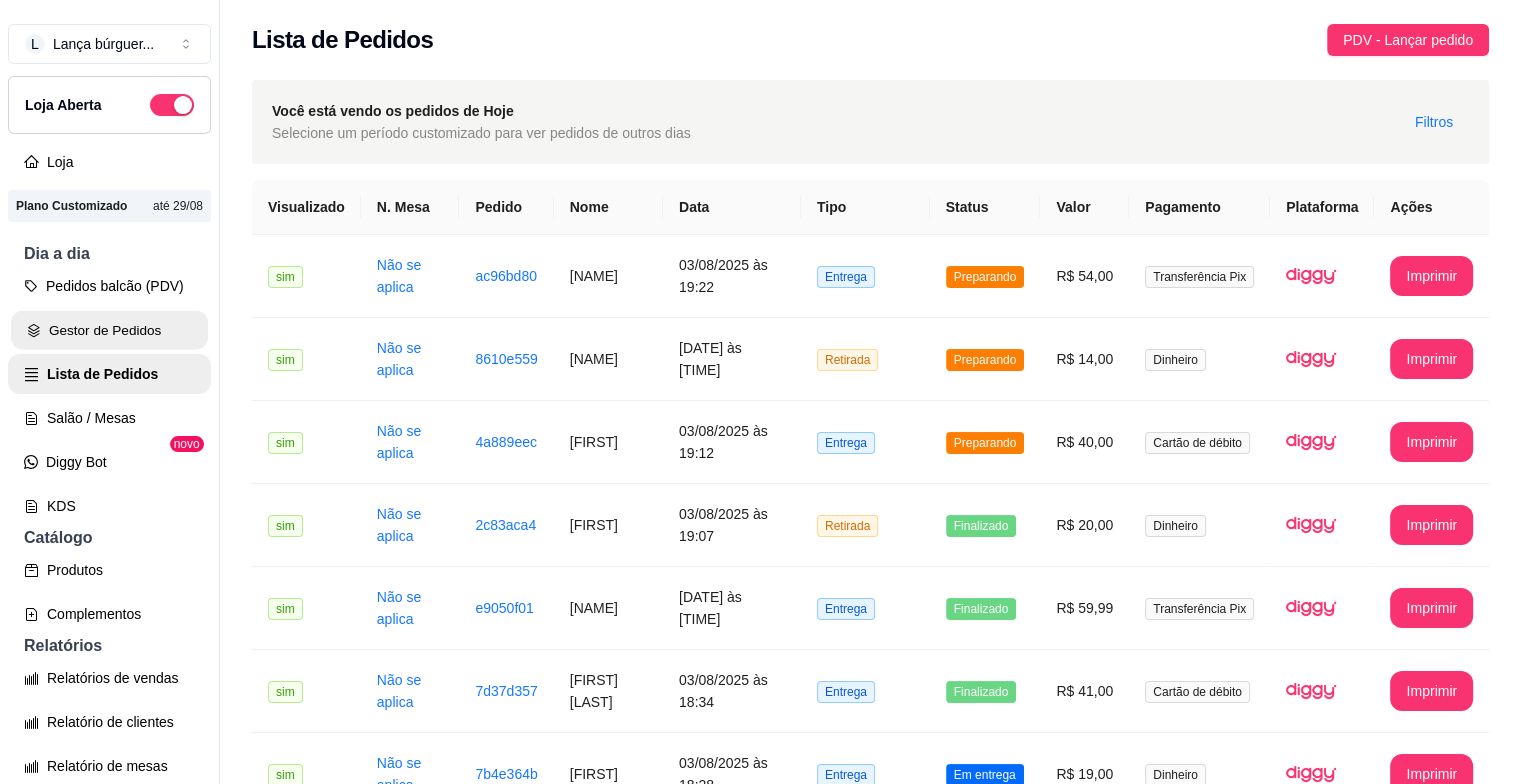 click on "Gestor de Pedidos" at bounding box center [109, 330] 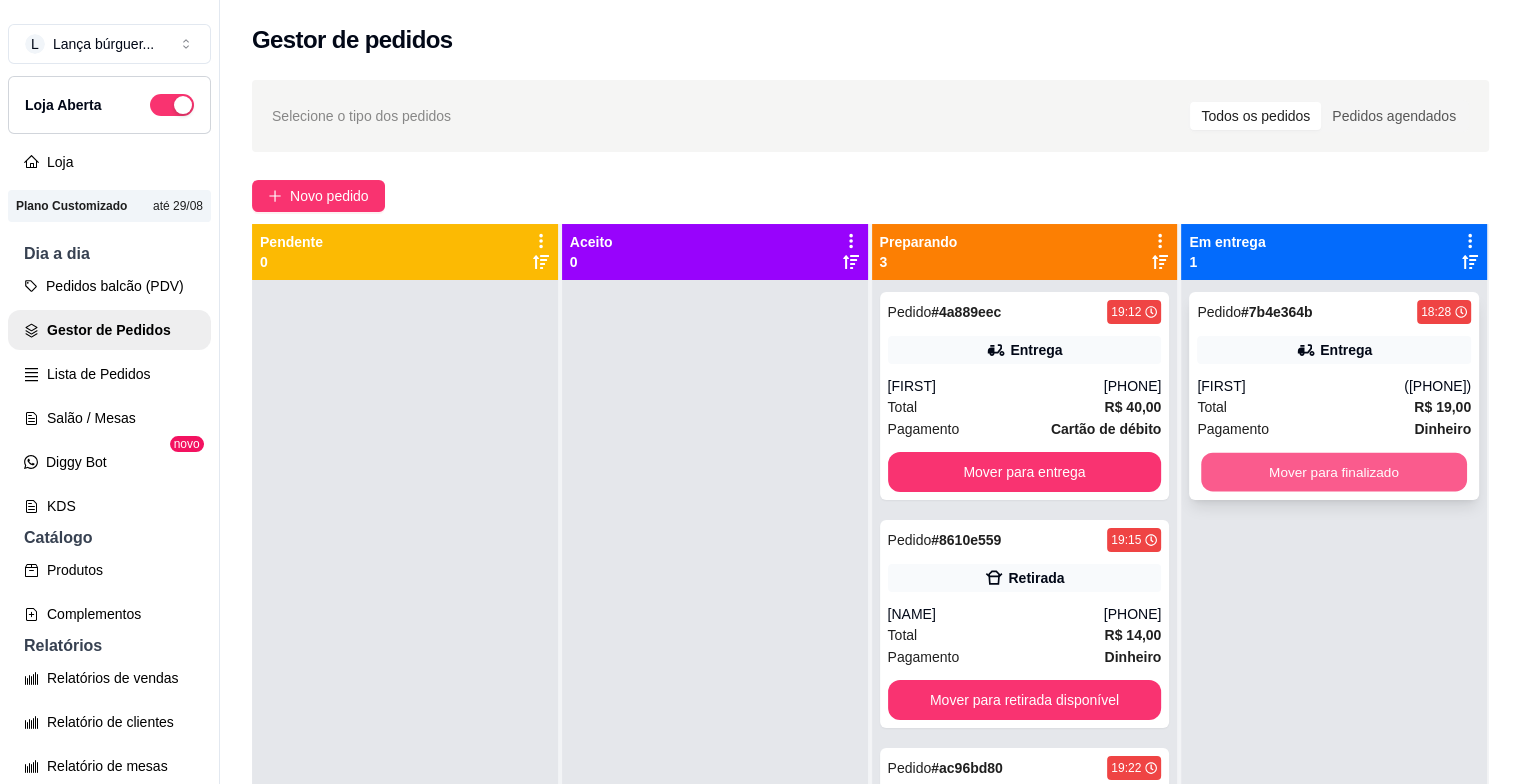 click on "Mover para finalizado" at bounding box center [1334, 472] 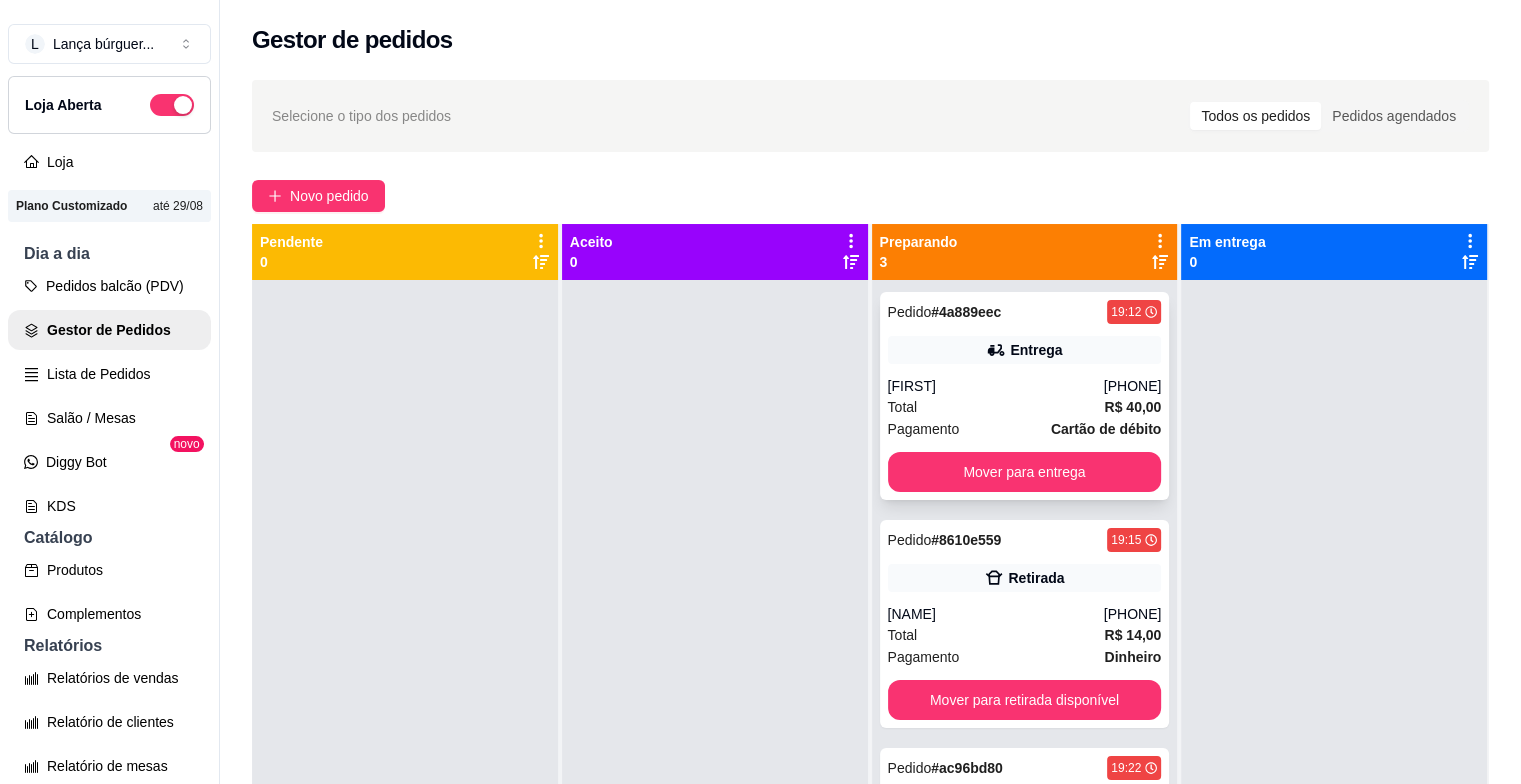 click on "Pagamento Cartão de débito" at bounding box center (1025, 429) 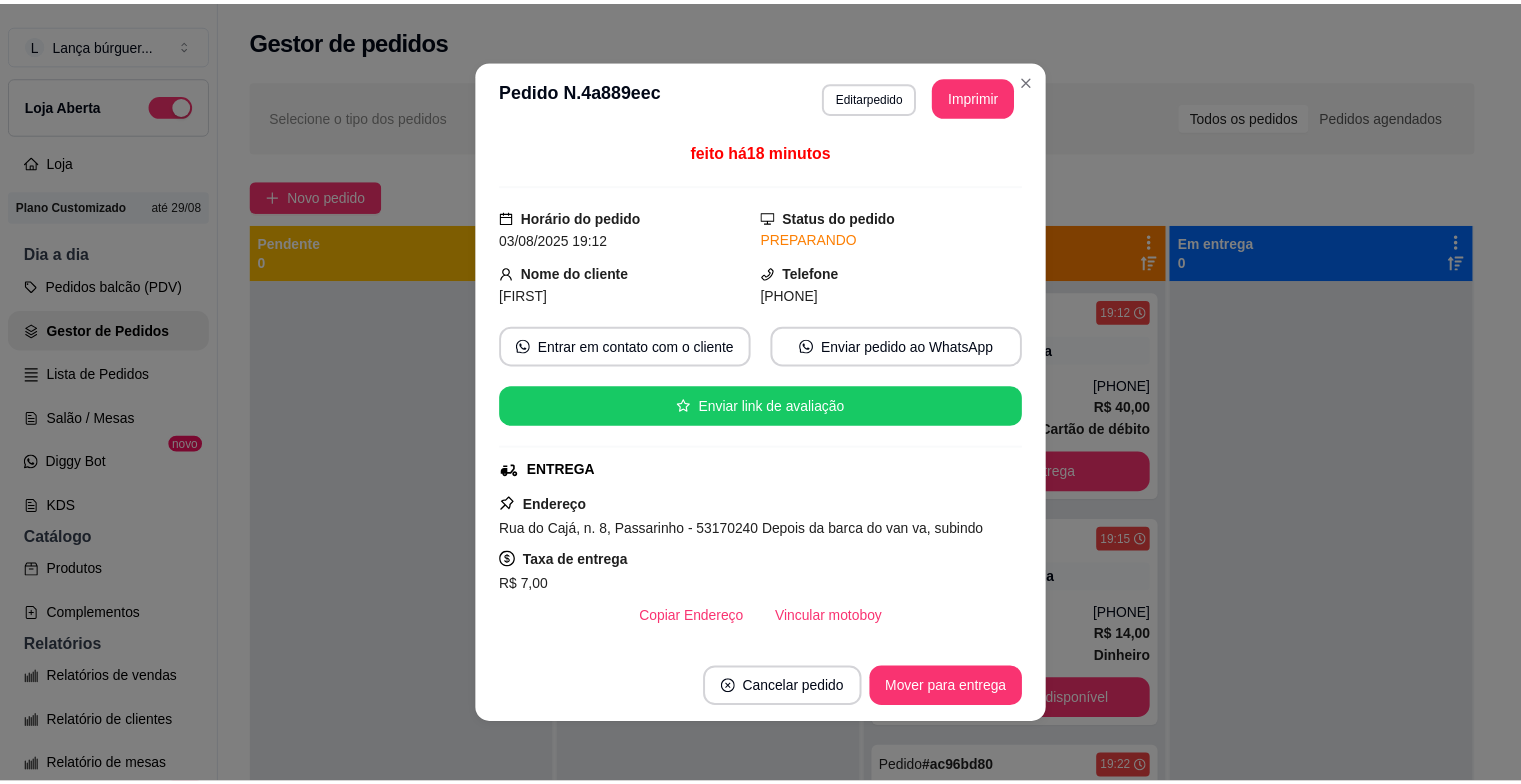 scroll, scrollTop: 440, scrollLeft: 0, axis: vertical 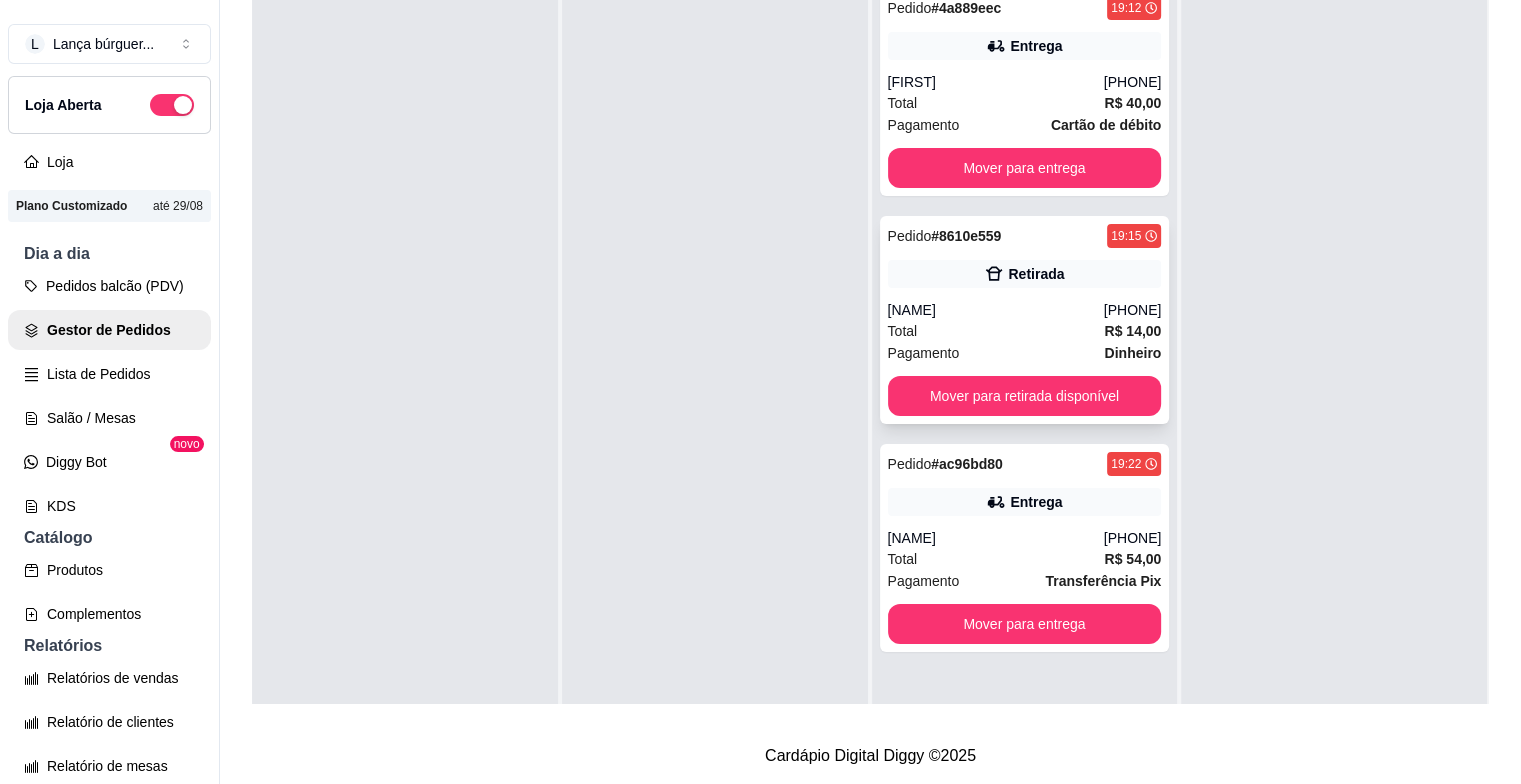 click on "Total R$ 14,00" at bounding box center (1025, 331) 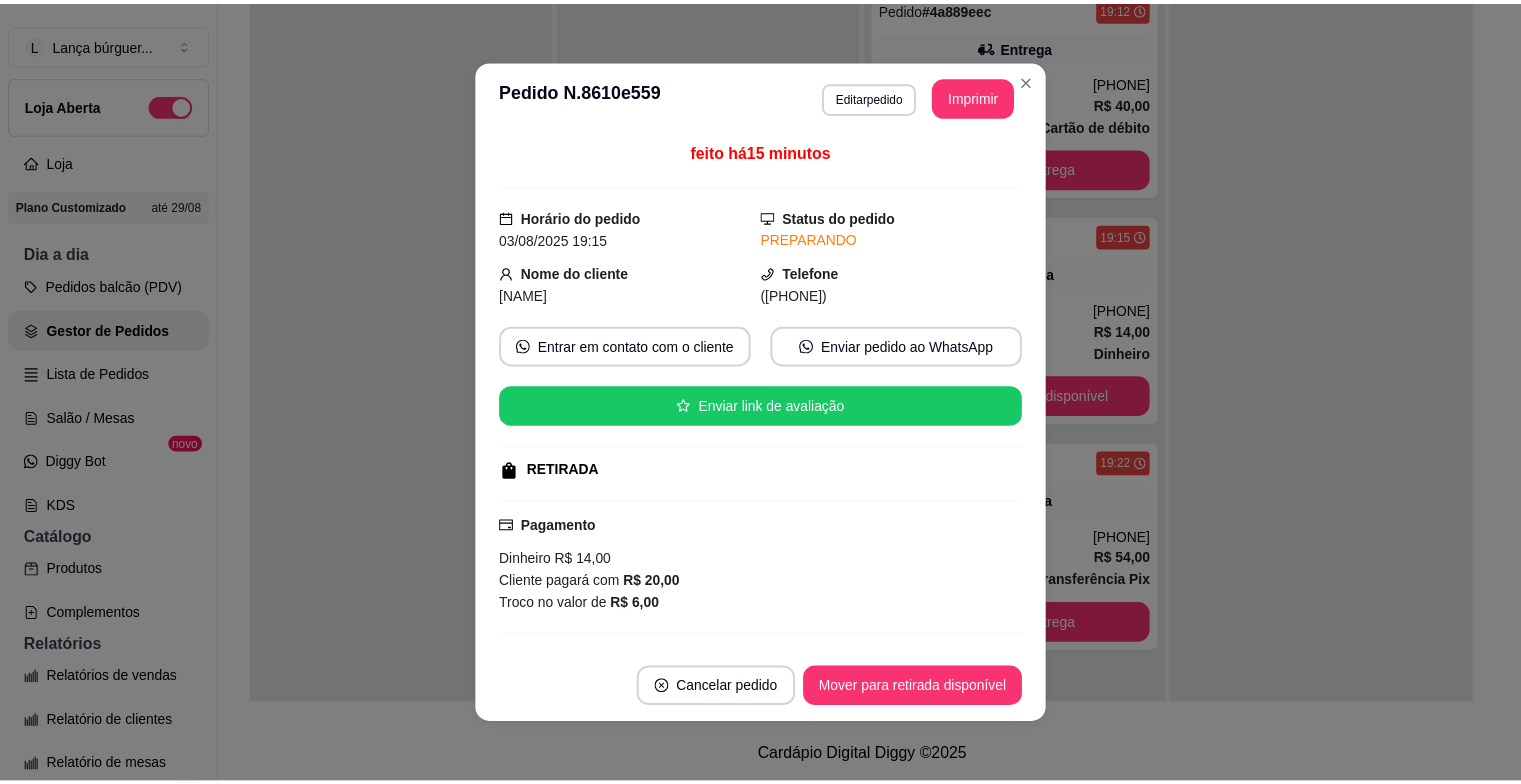 scroll, scrollTop: 320, scrollLeft: 0, axis: vertical 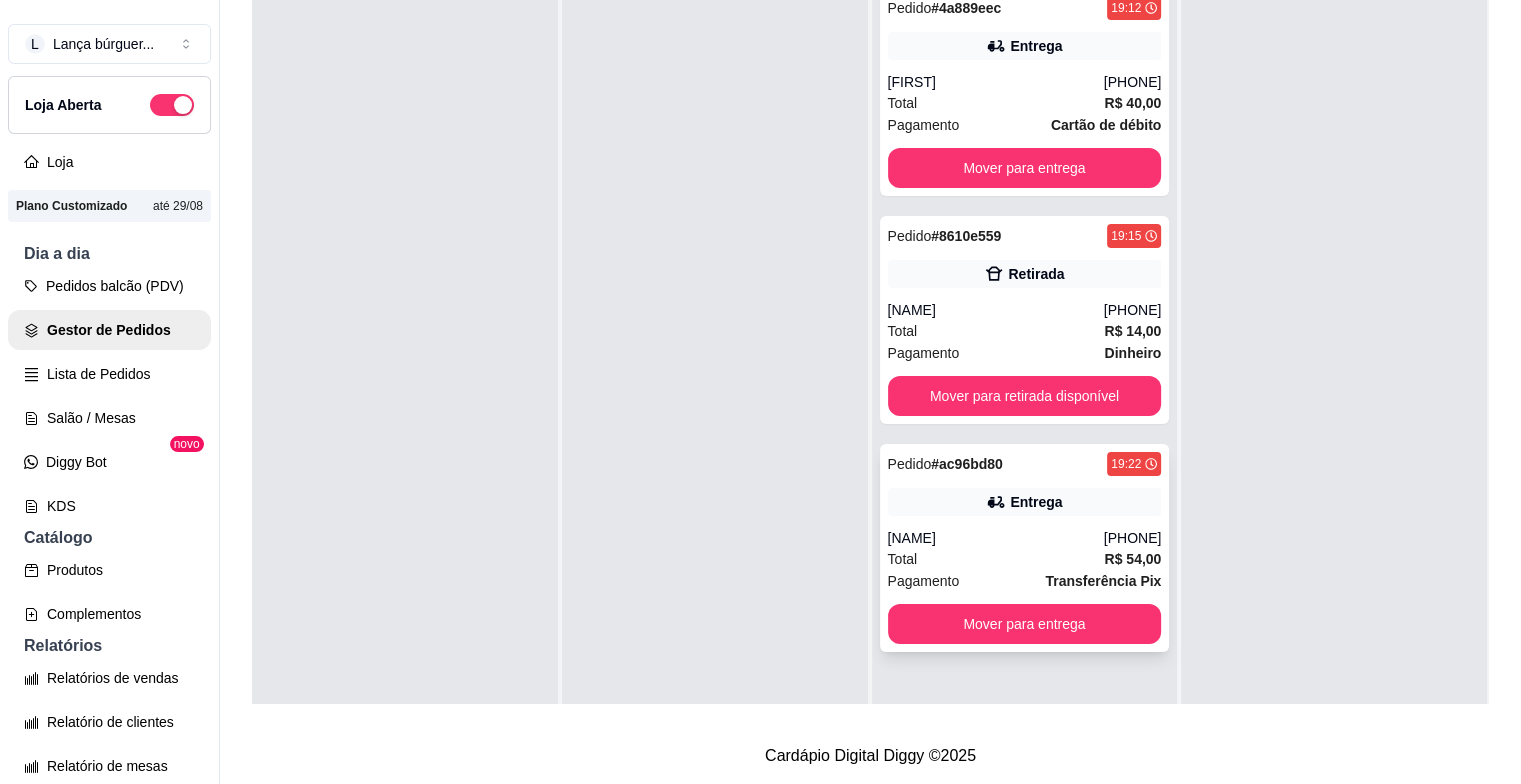 click on "Pedido # ac96bd80 [TIME] Entrega [FIRST] ([PHONE]) Total R$ 54,00 Pagamento Transferência Pix Mover para entrega" at bounding box center [1025, 548] 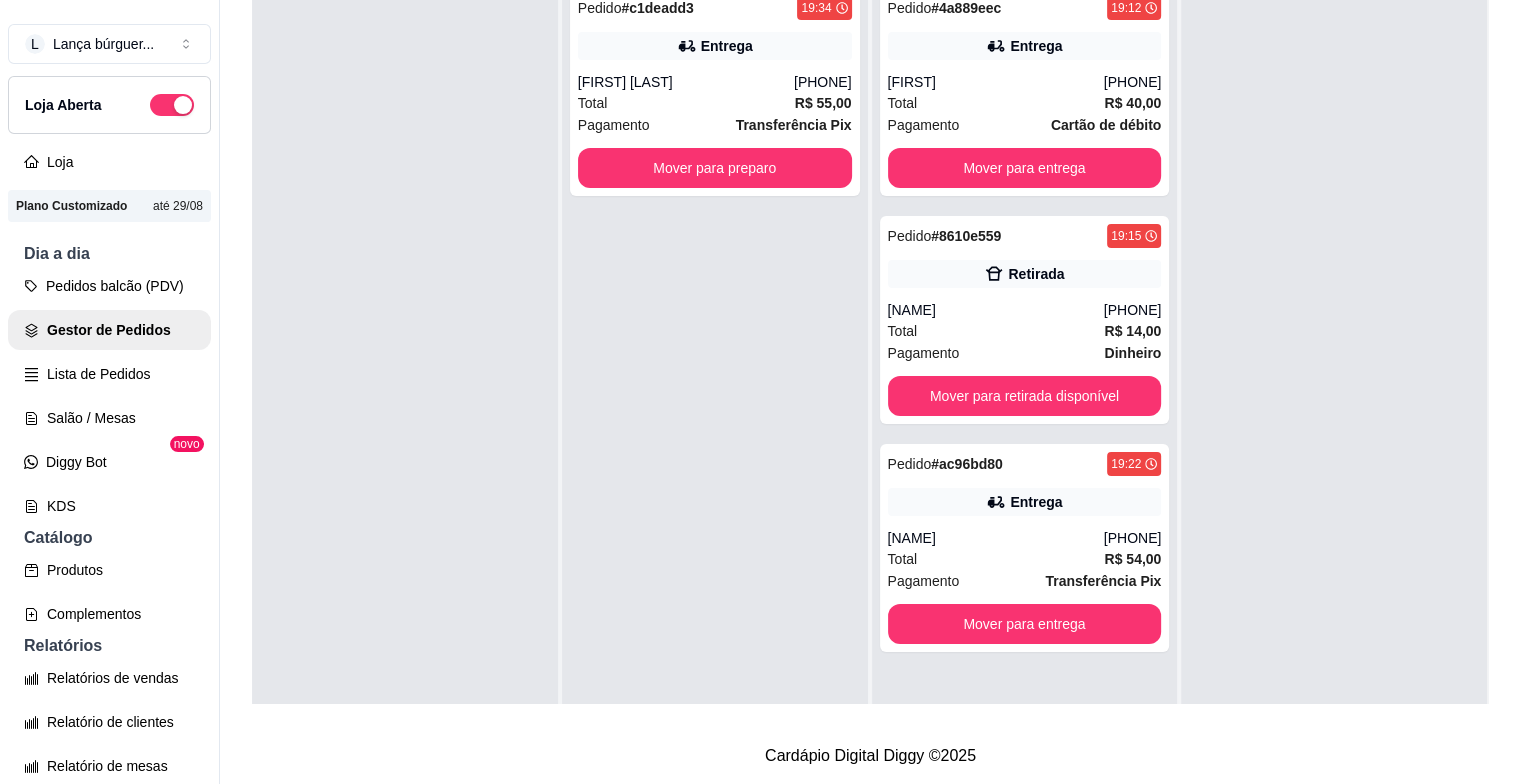 scroll, scrollTop: 0, scrollLeft: 0, axis: both 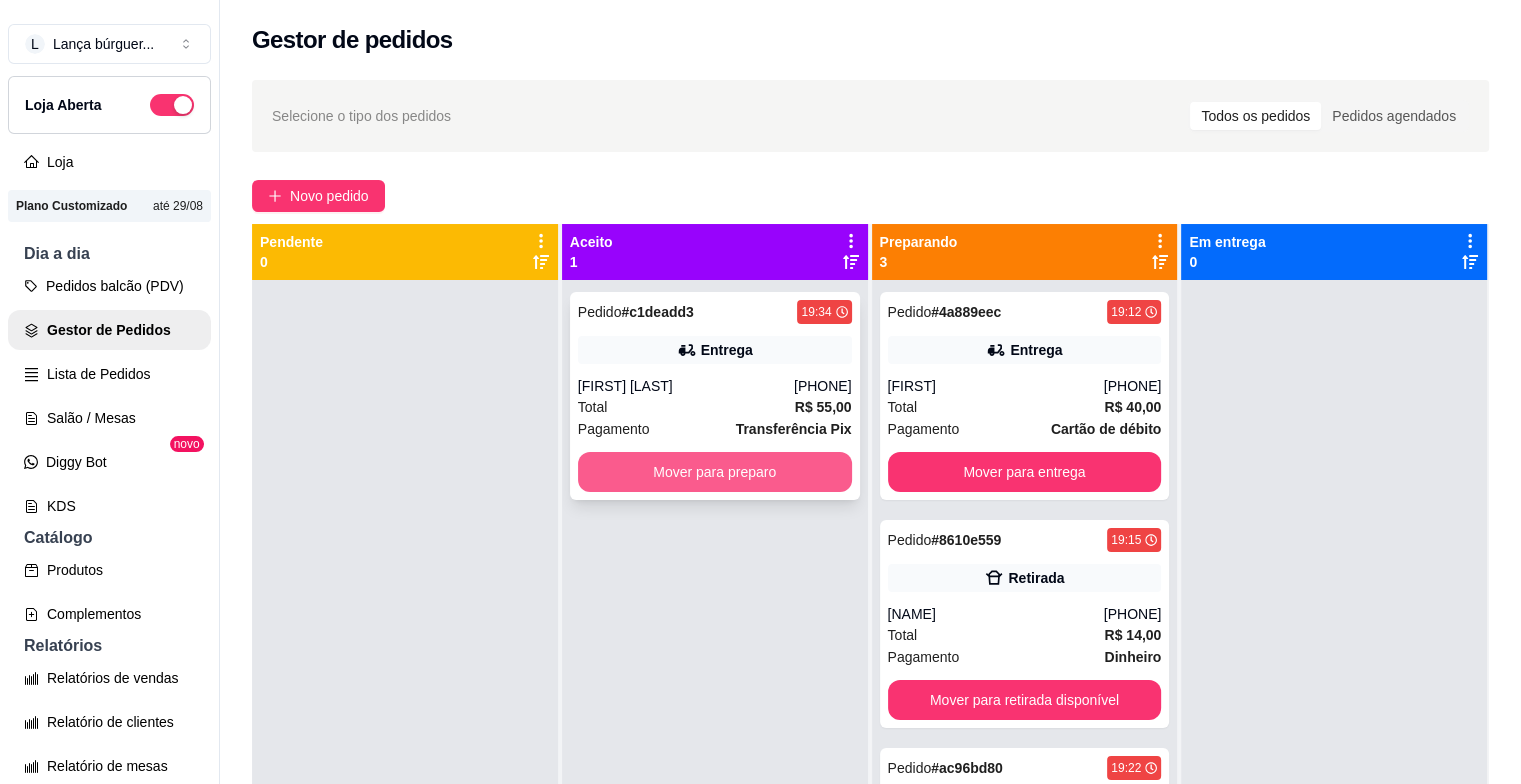 click on "Mover para preparo" at bounding box center [715, 472] 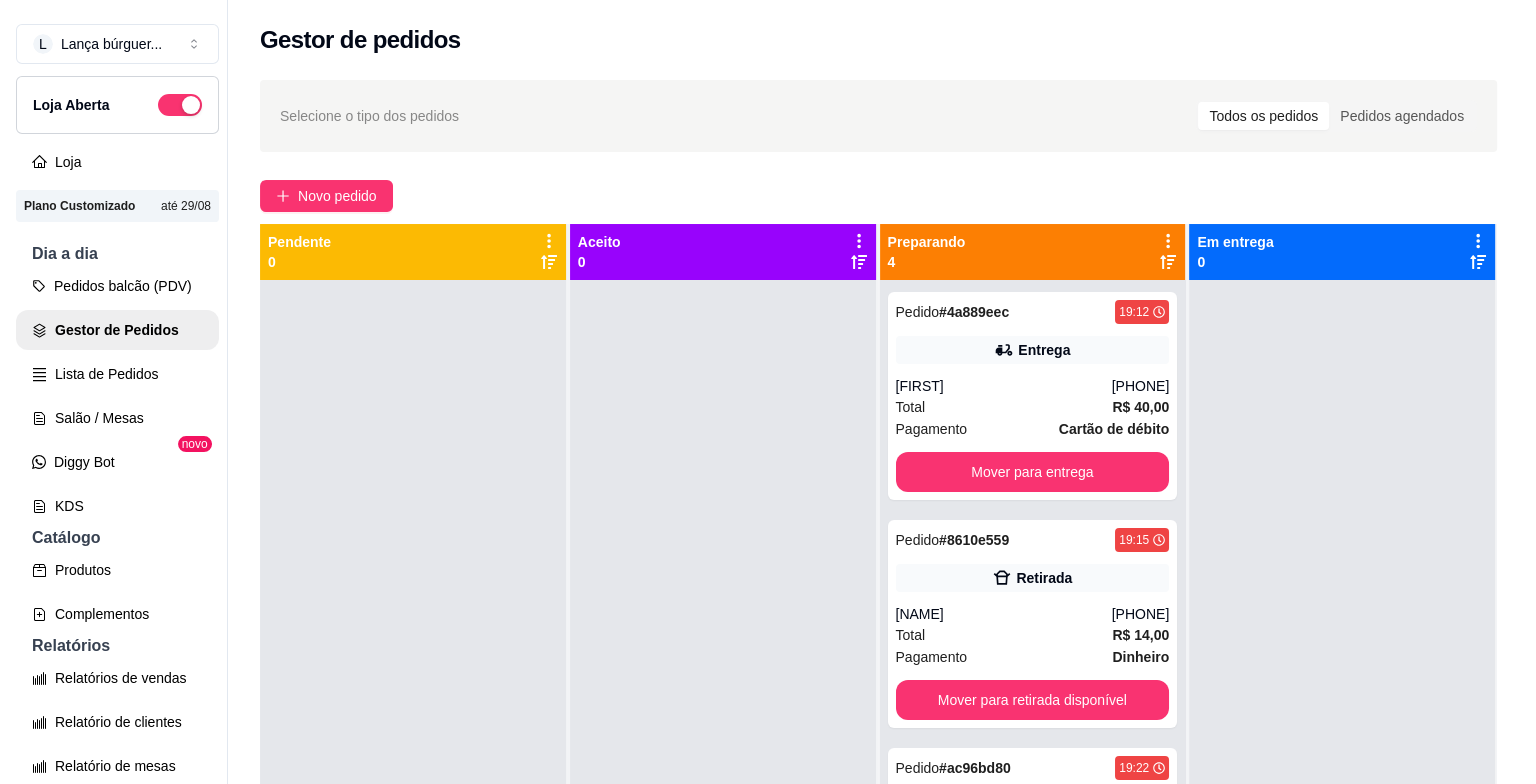 scroll, scrollTop: 319, scrollLeft: 0, axis: vertical 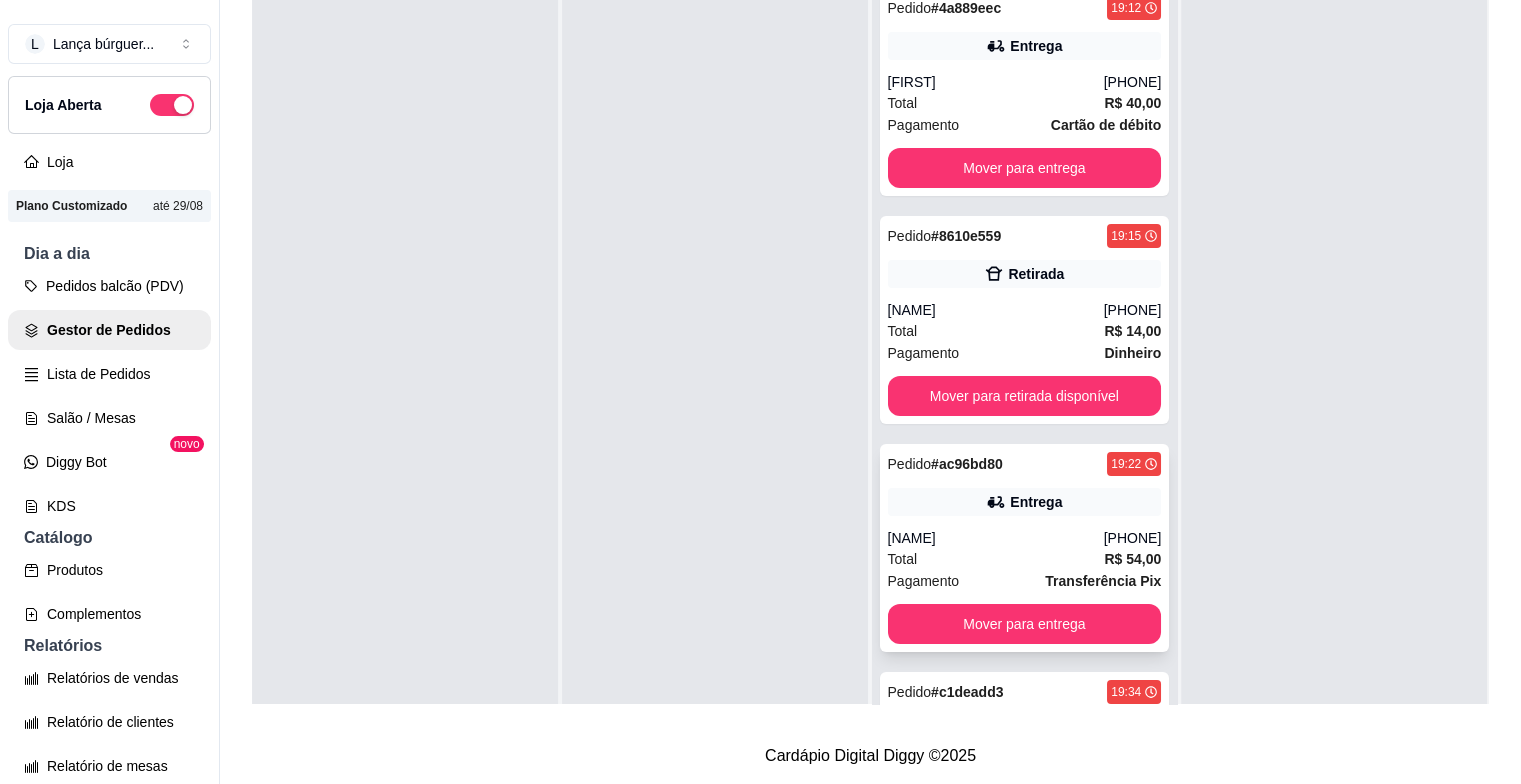 click on "Total R$ 54,00" at bounding box center (1025, 559) 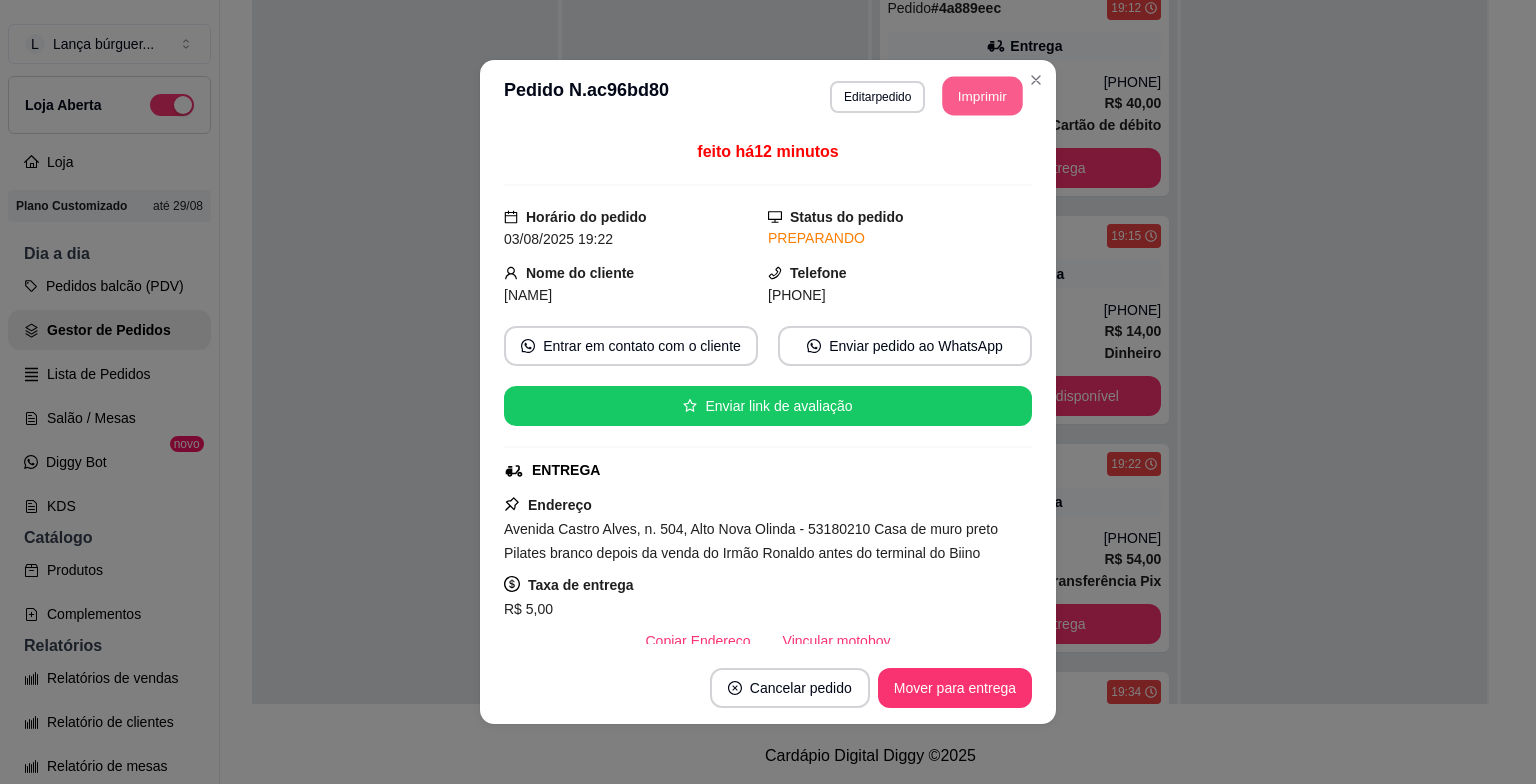 click on "Imprimir" at bounding box center [983, 96] 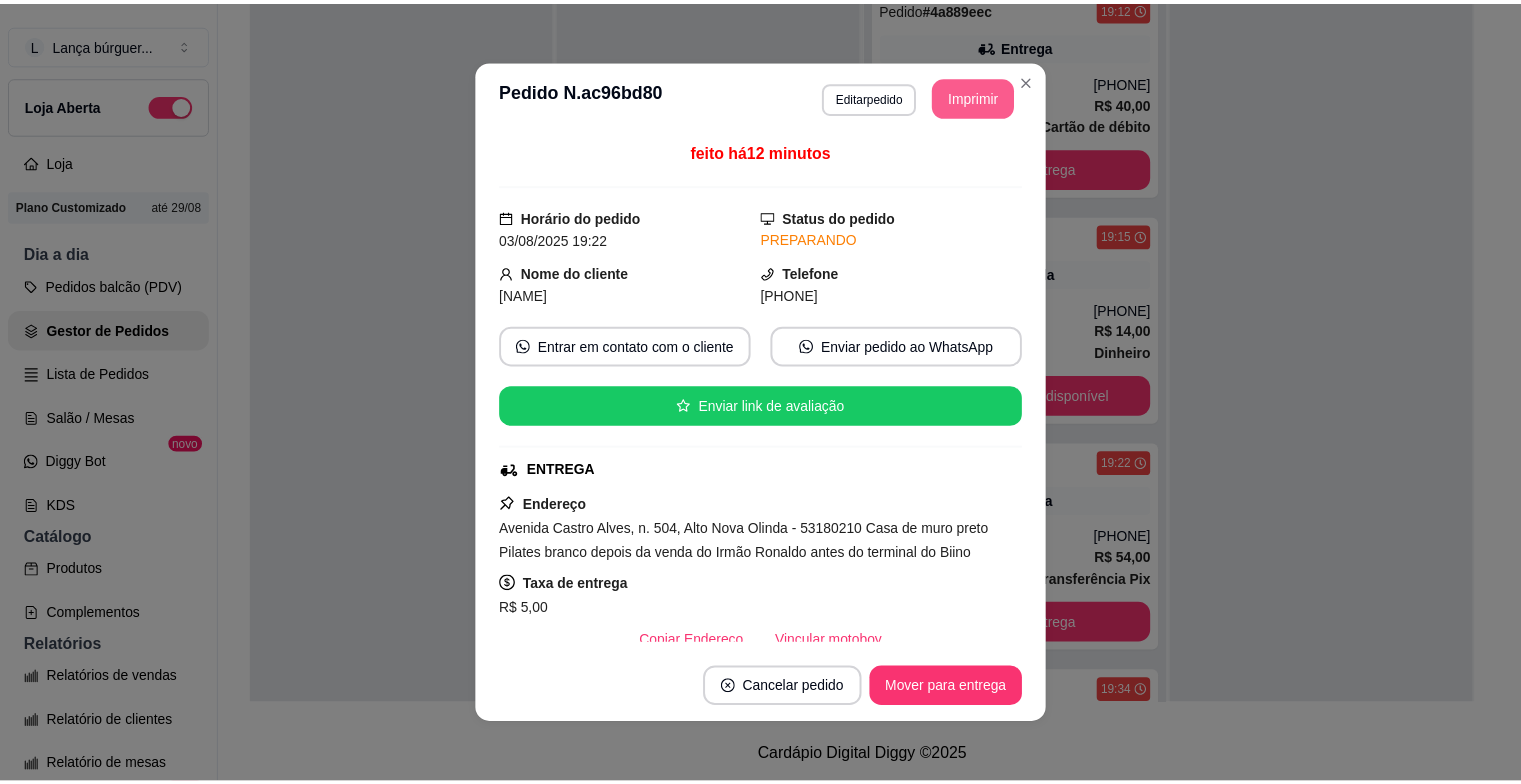 scroll, scrollTop: 0, scrollLeft: 0, axis: both 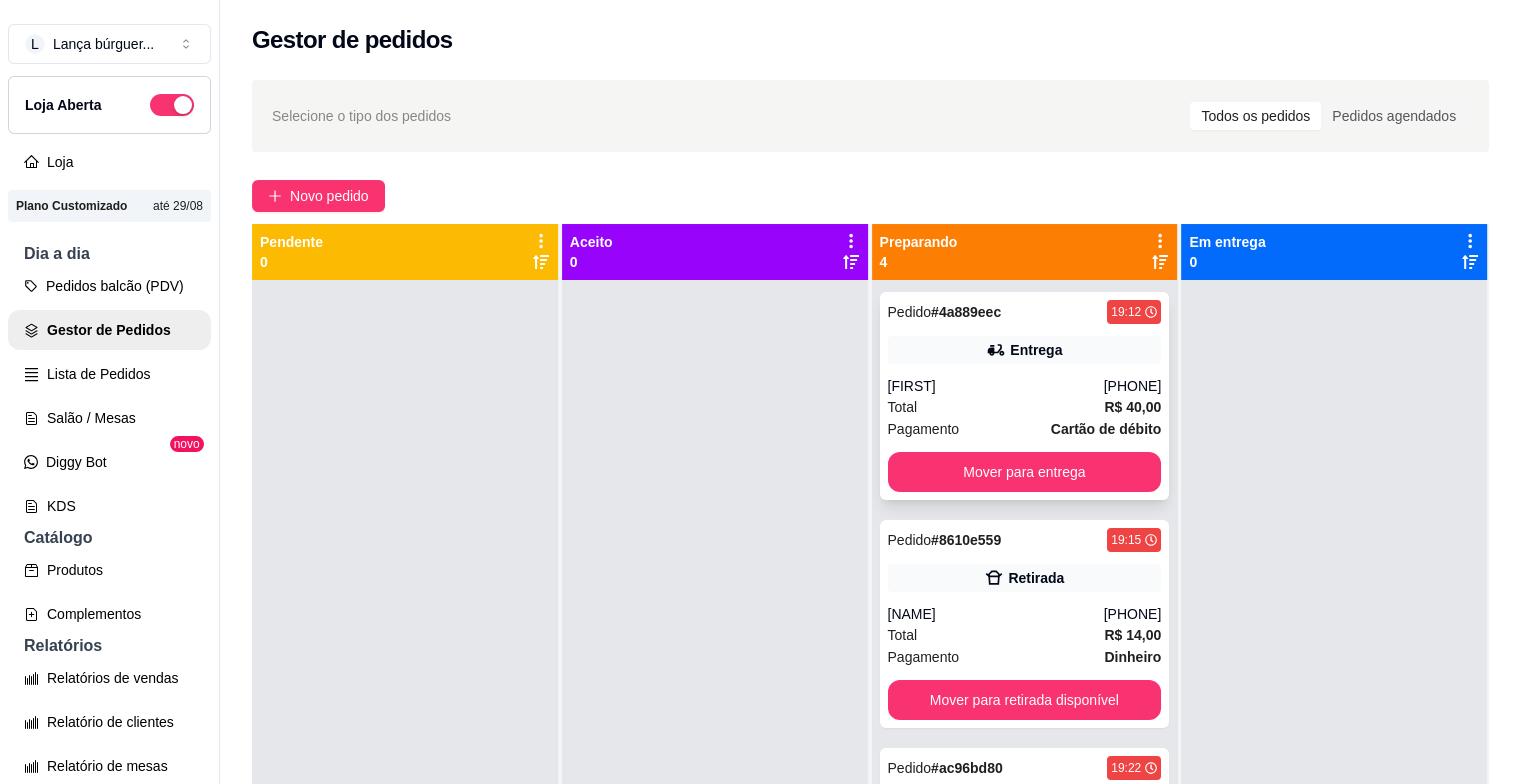 click on "Total R$ 40,00" at bounding box center [1025, 407] 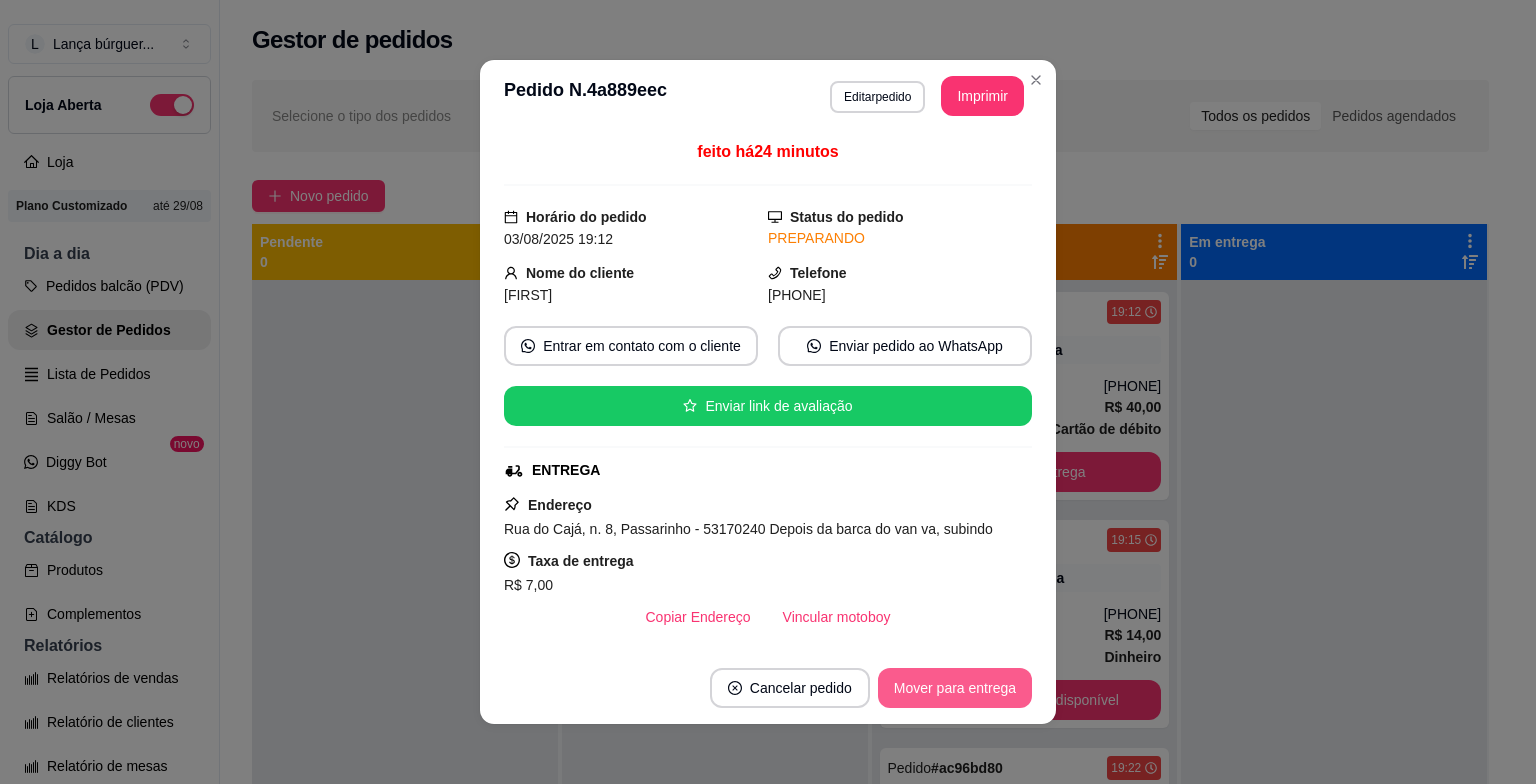 click on "Mover para entrega" at bounding box center [955, 688] 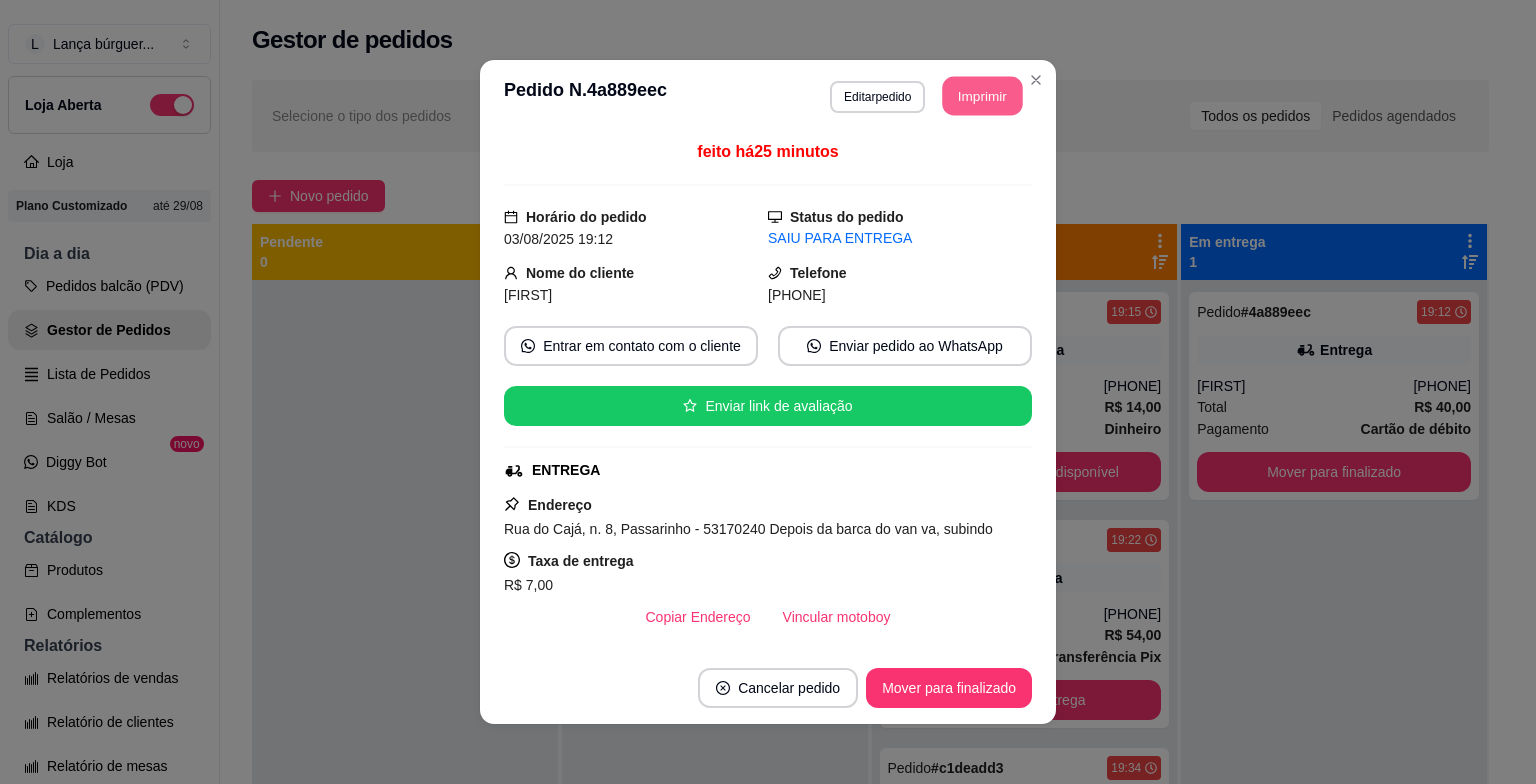 click on "Imprimir" at bounding box center [983, 96] 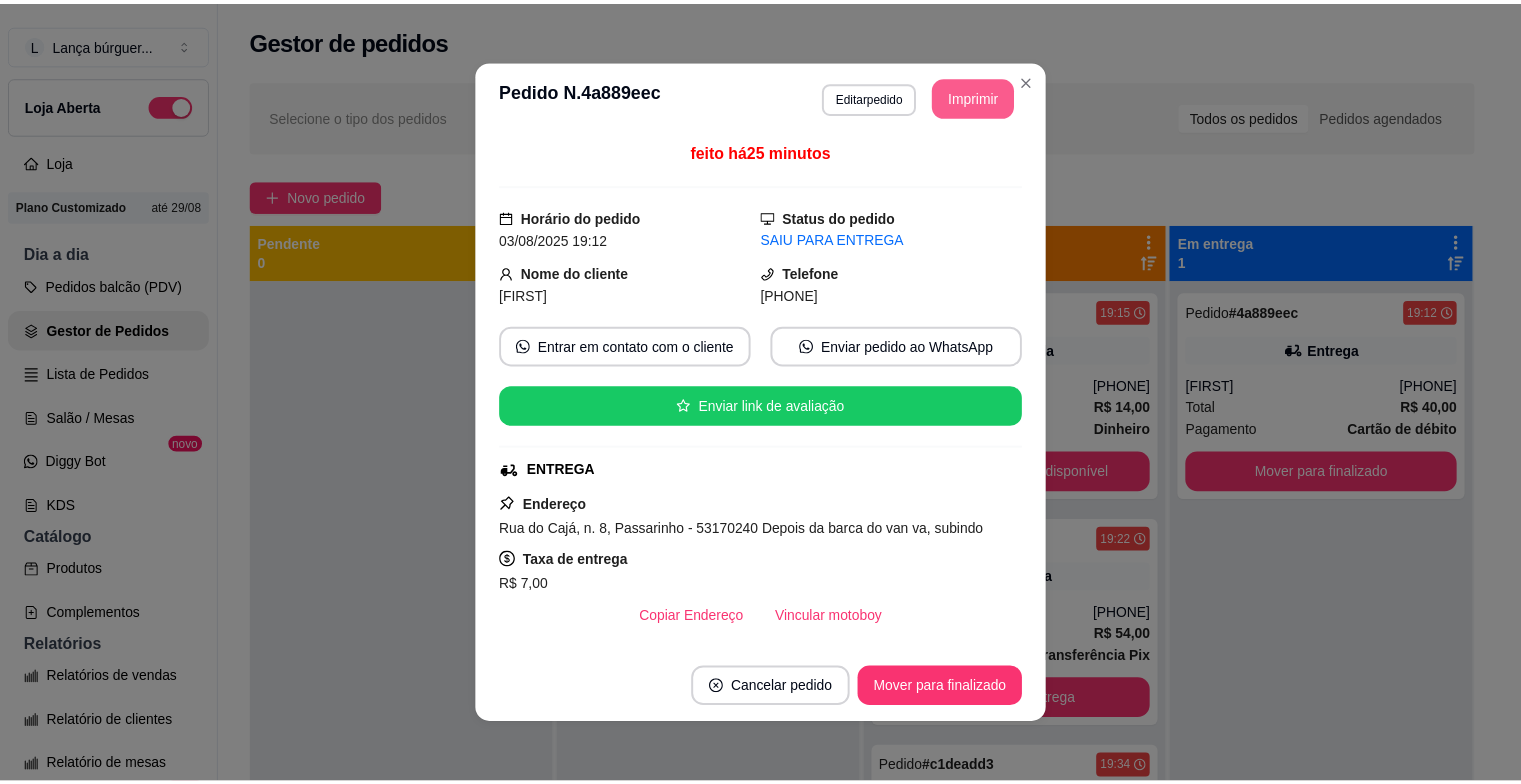 scroll, scrollTop: 0, scrollLeft: 0, axis: both 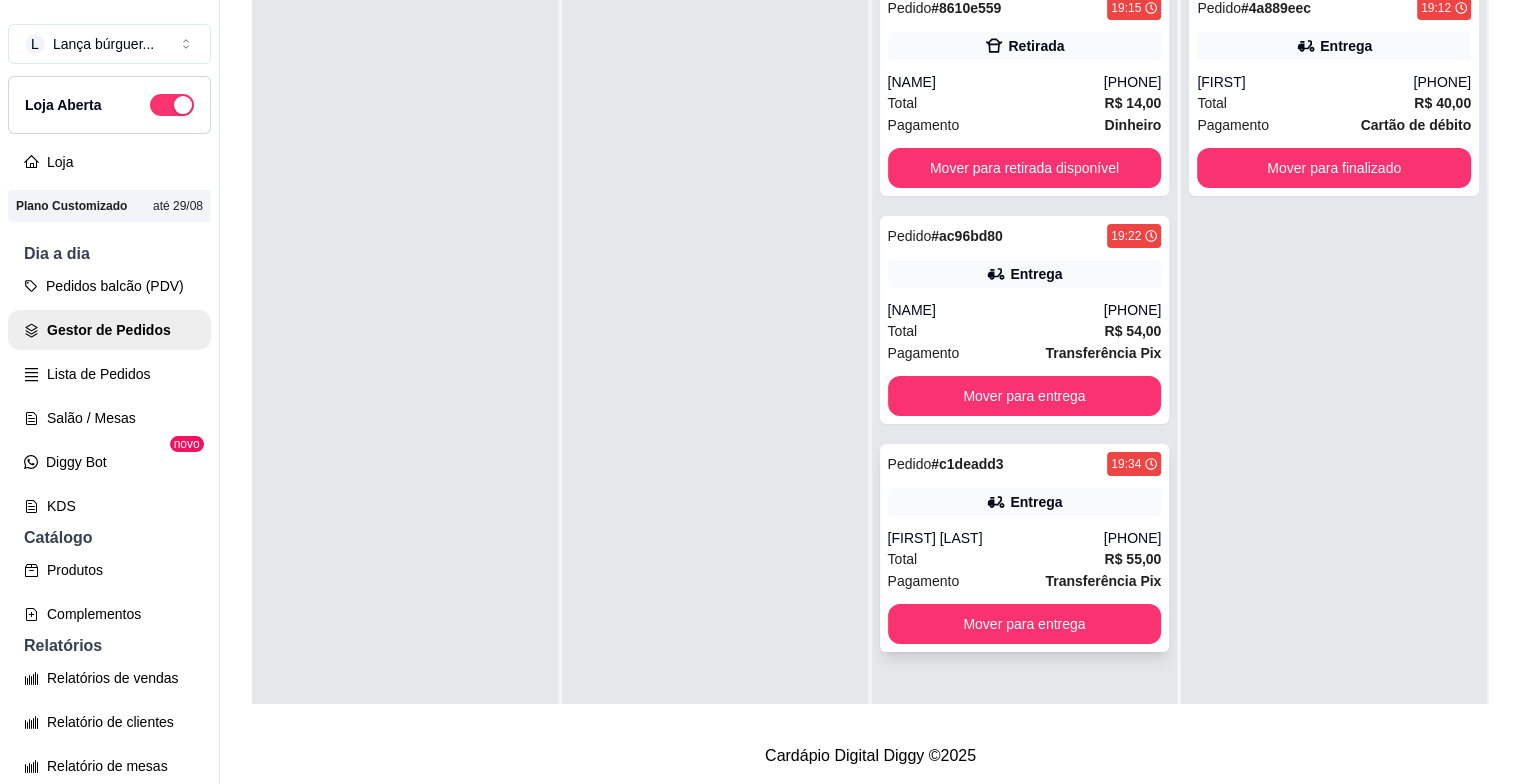 click on "[FIRST] [LAST]" at bounding box center [996, 538] 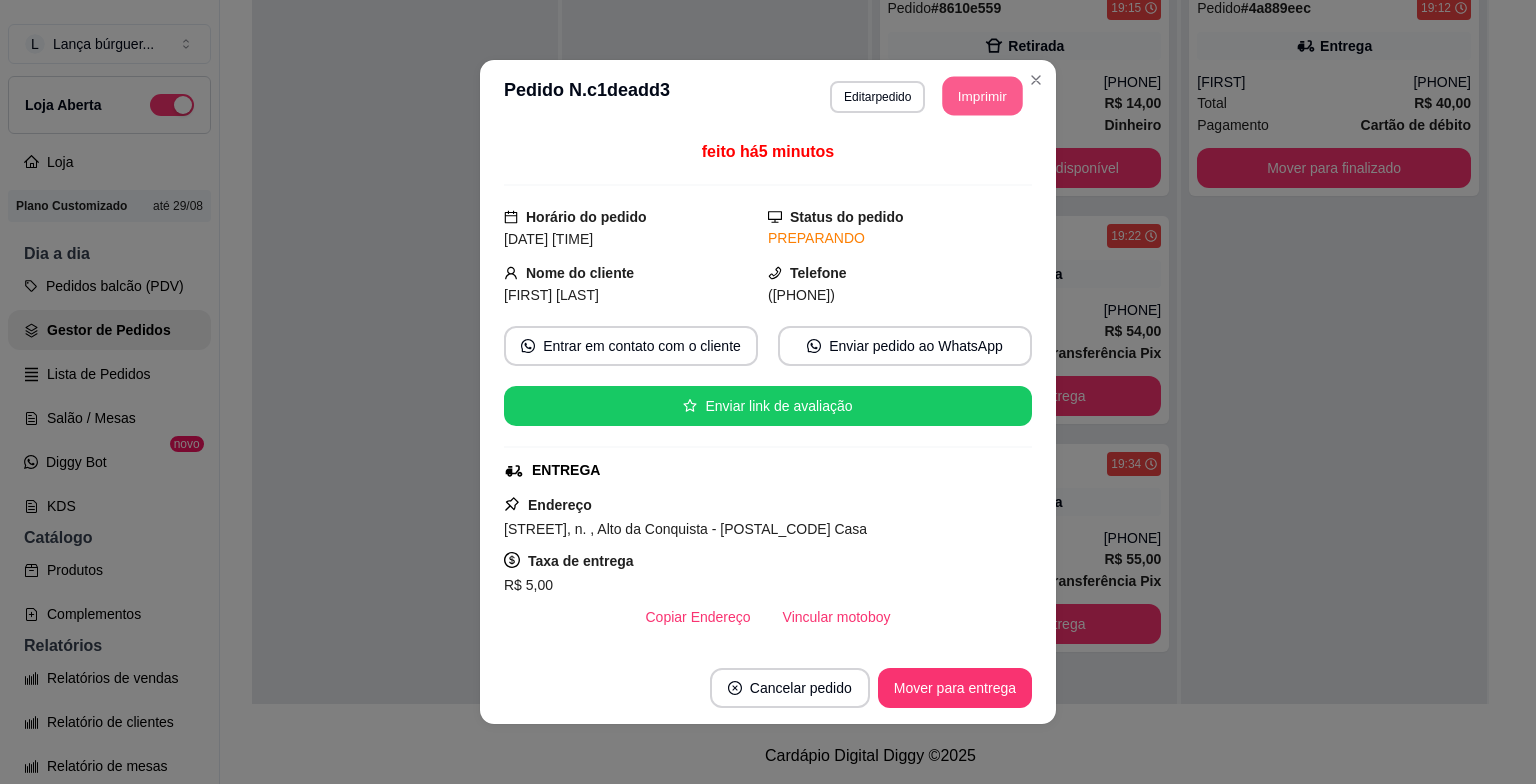 click on "Imprimir" at bounding box center (983, 96) 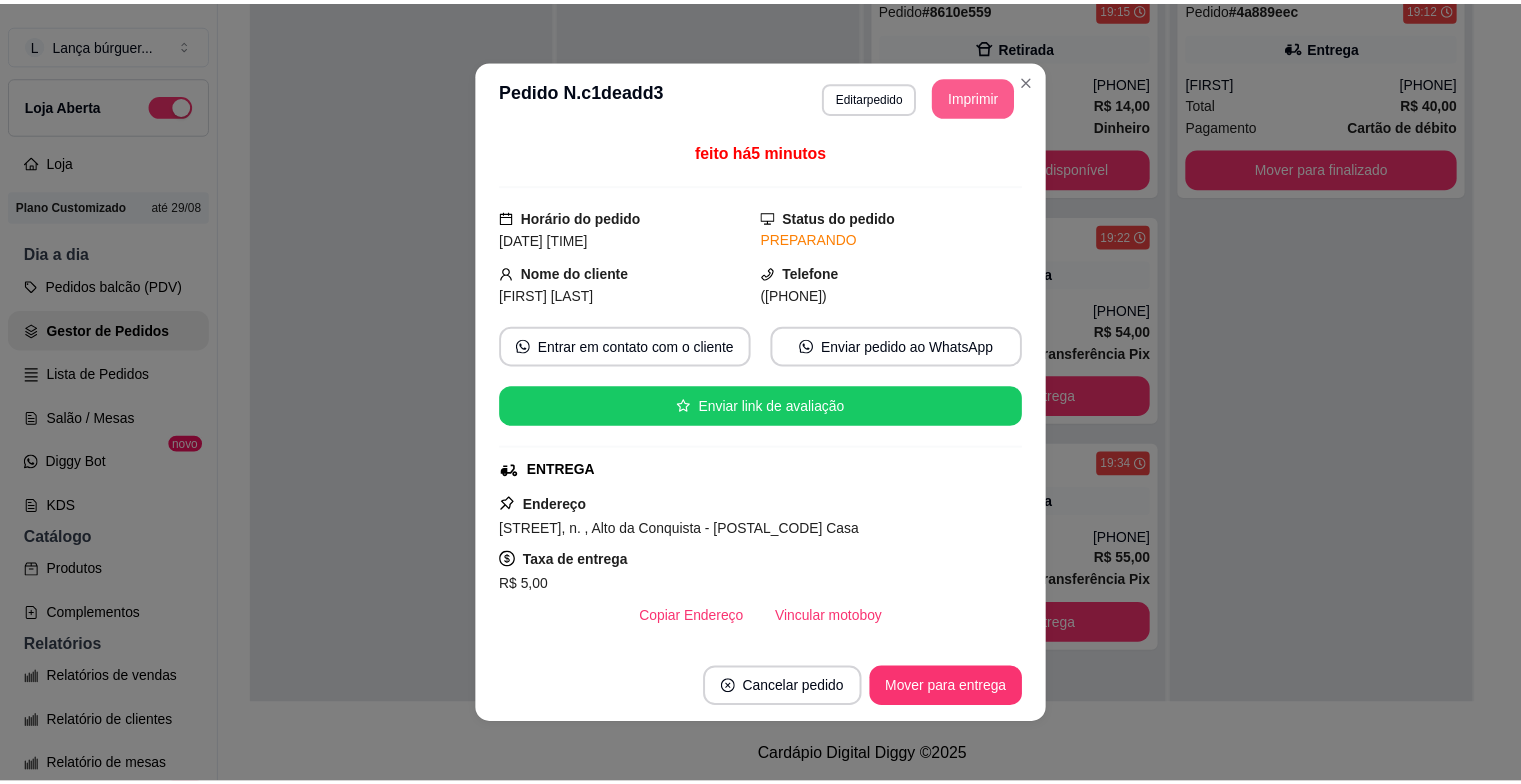 scroll, scrollTop: 0, scrollLeft: 0, axis: both 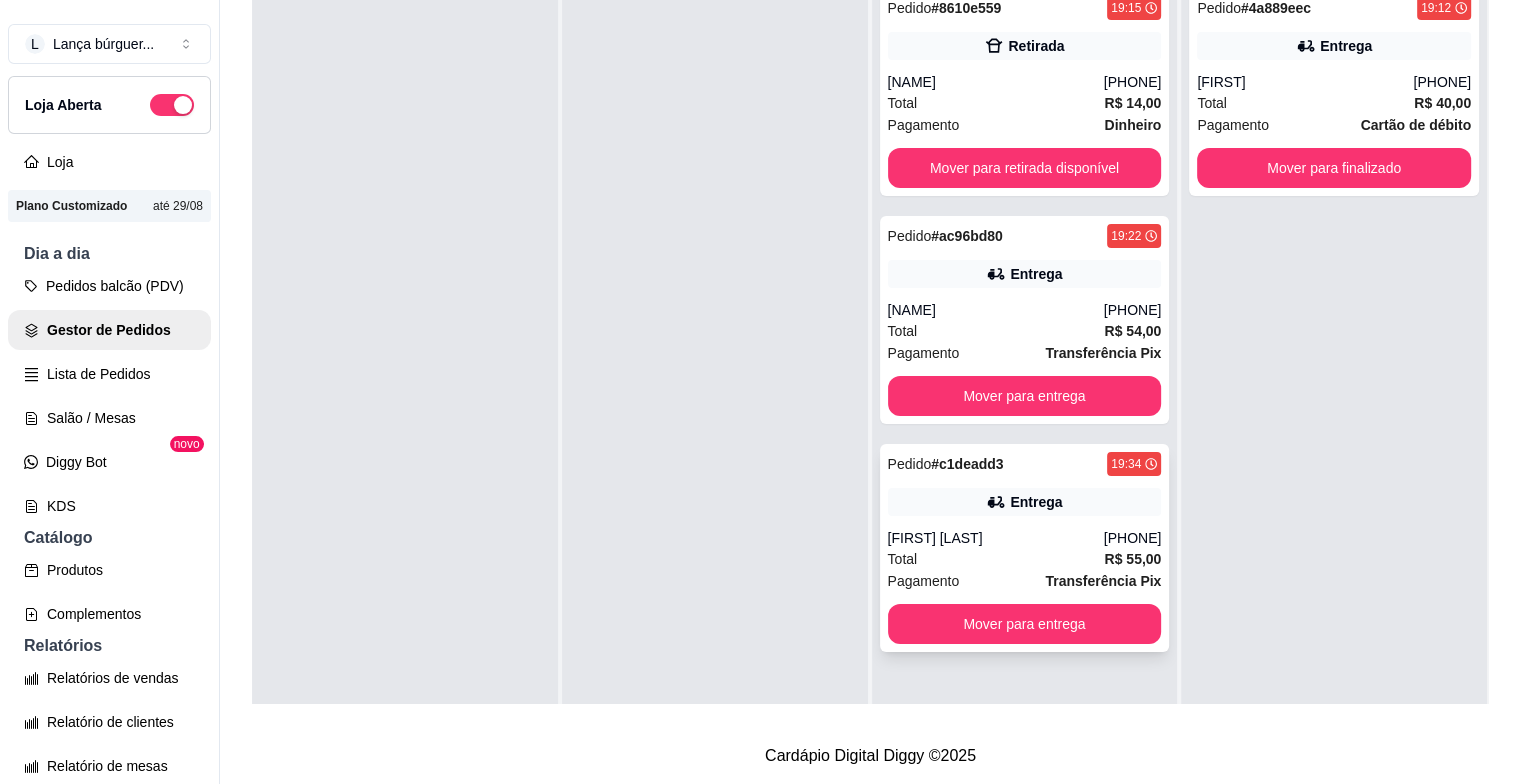 click on "[FIRST] [LAST]" at bounding box center [996, 538] 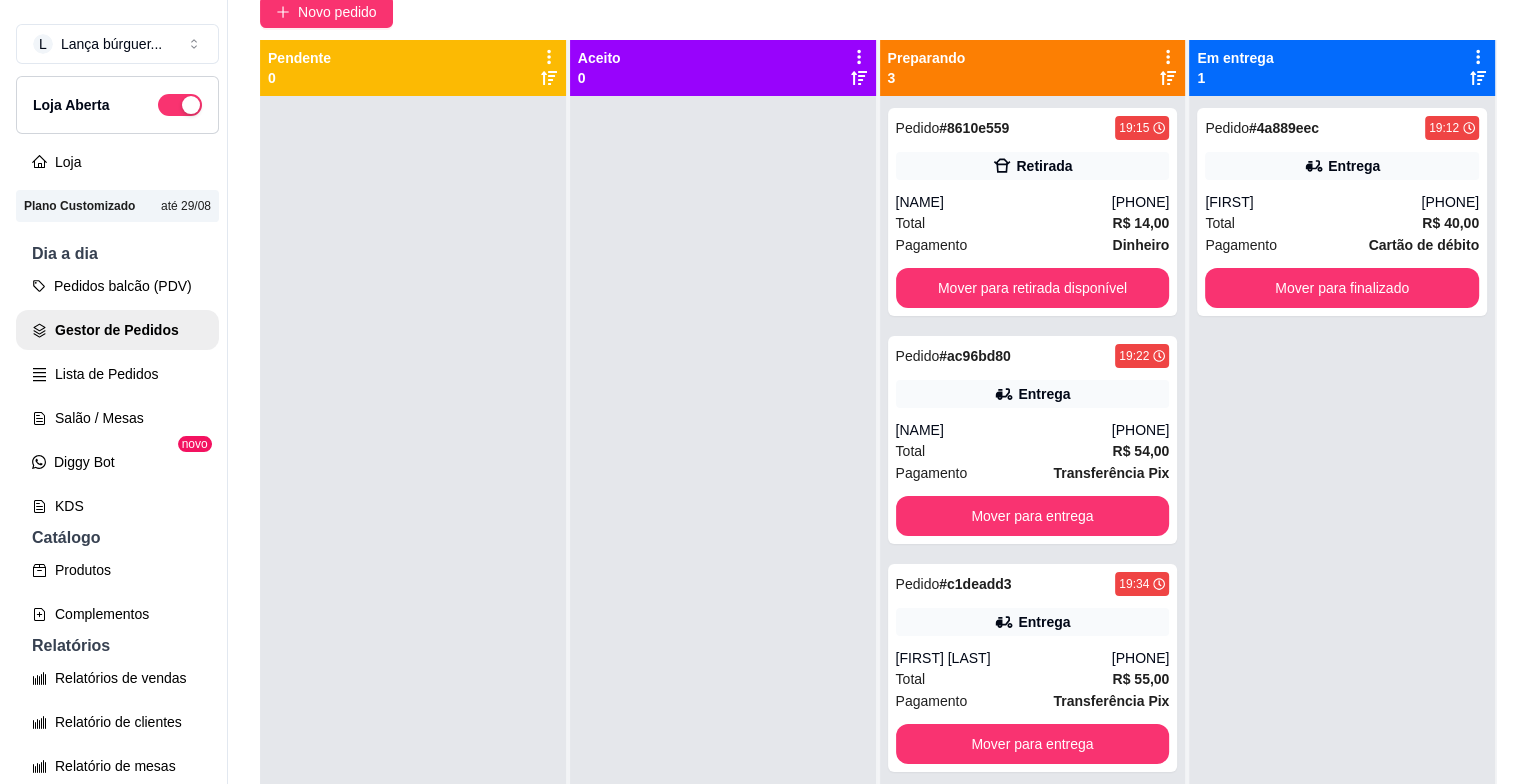 scroll, scrollTop: 172, scrollLeft: 0, axis: vertical 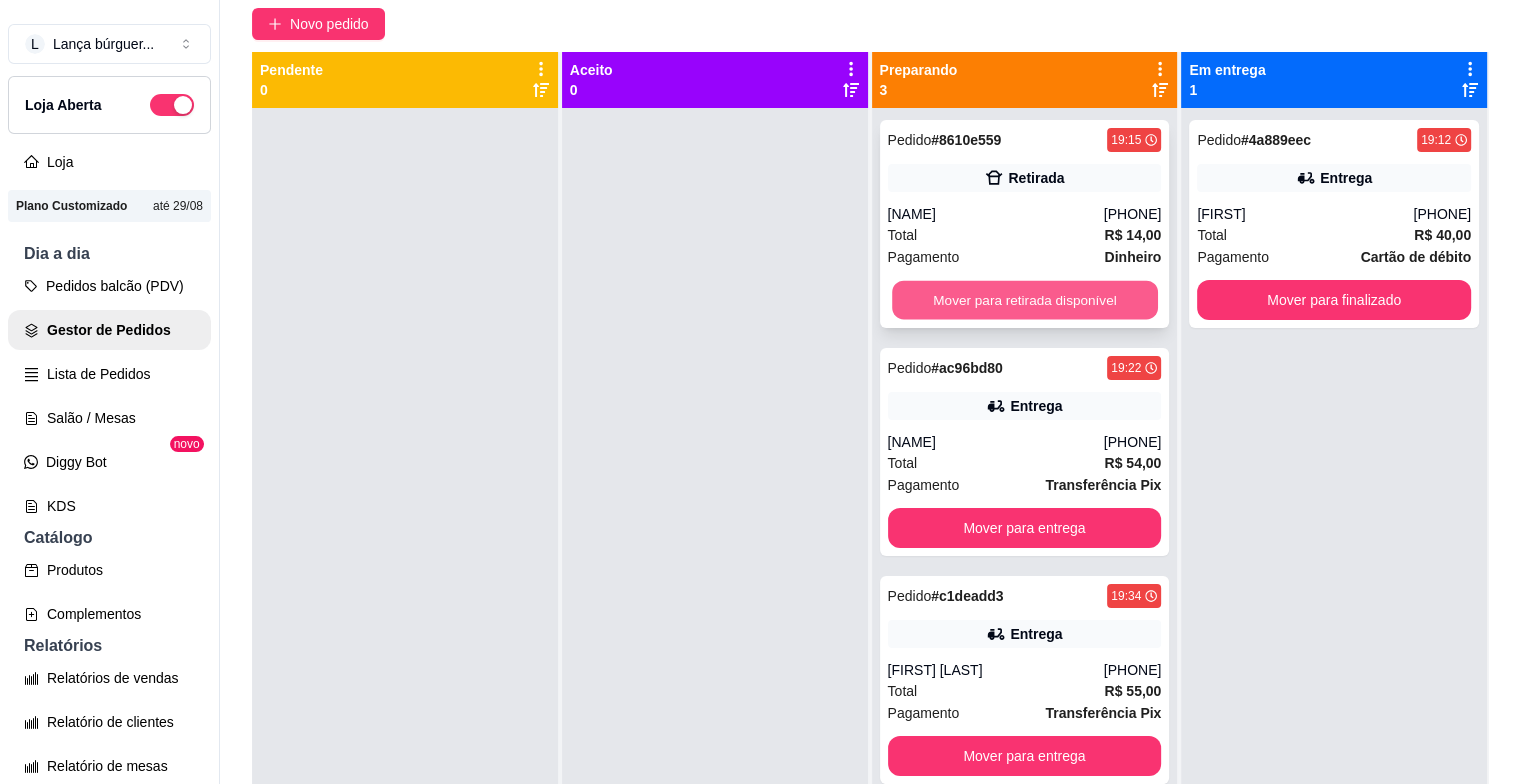 click on "Mover para retirada disponível" at bounding box center (1025, 300) 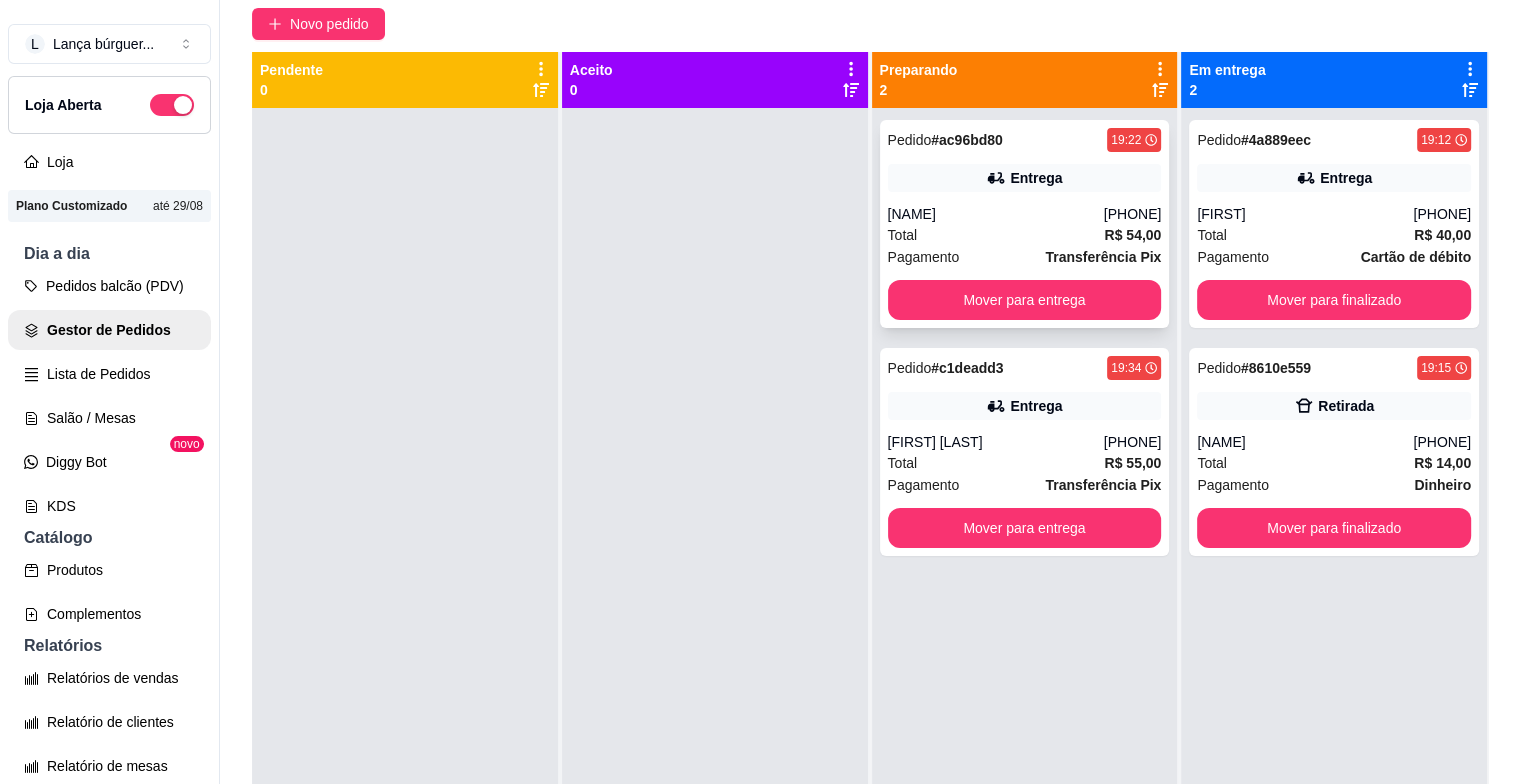 click on "Pagamento Transferência Pix" at bounding box center (1025, 257) 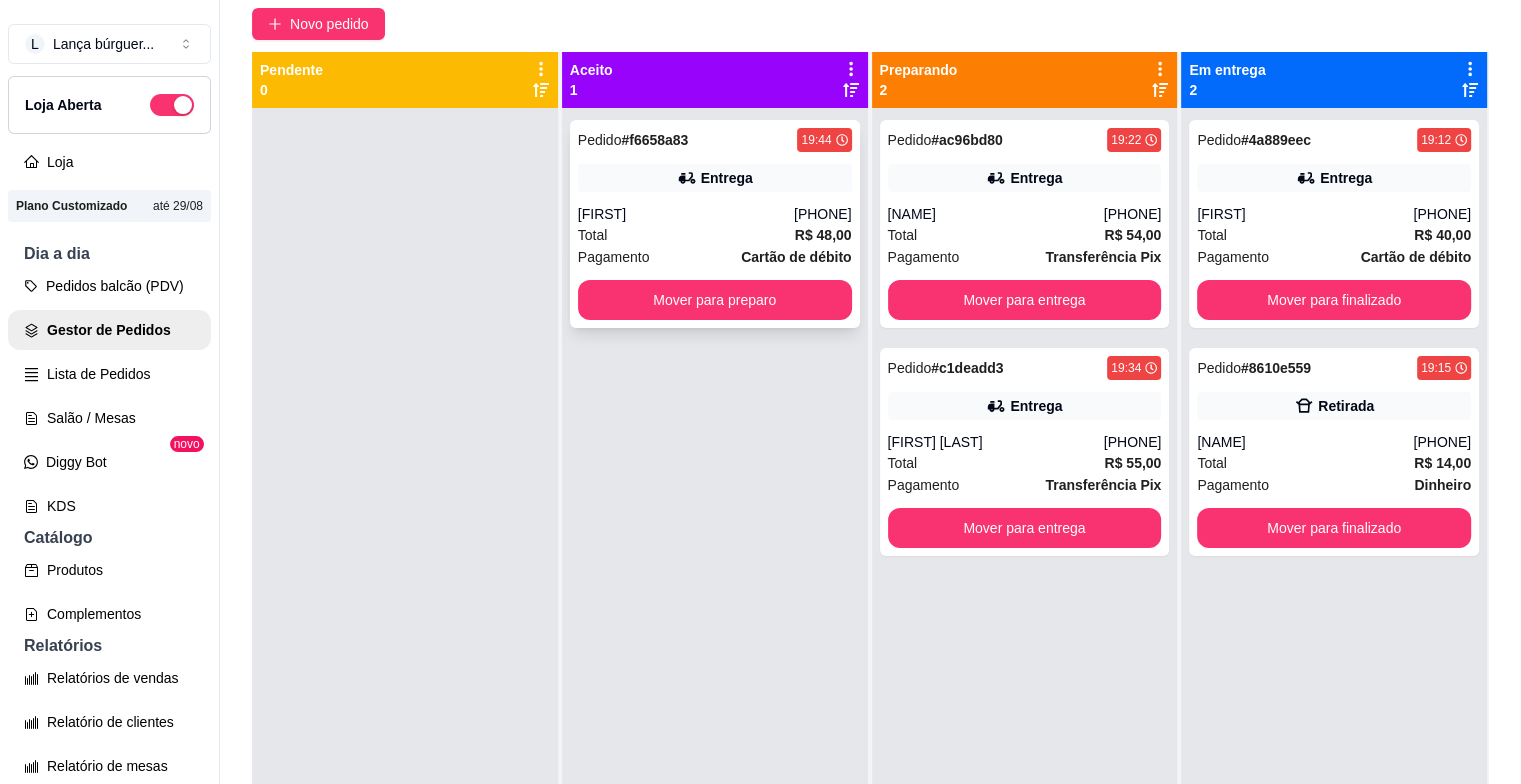 click on "[FIRST]" at bounding box center (686, 214) 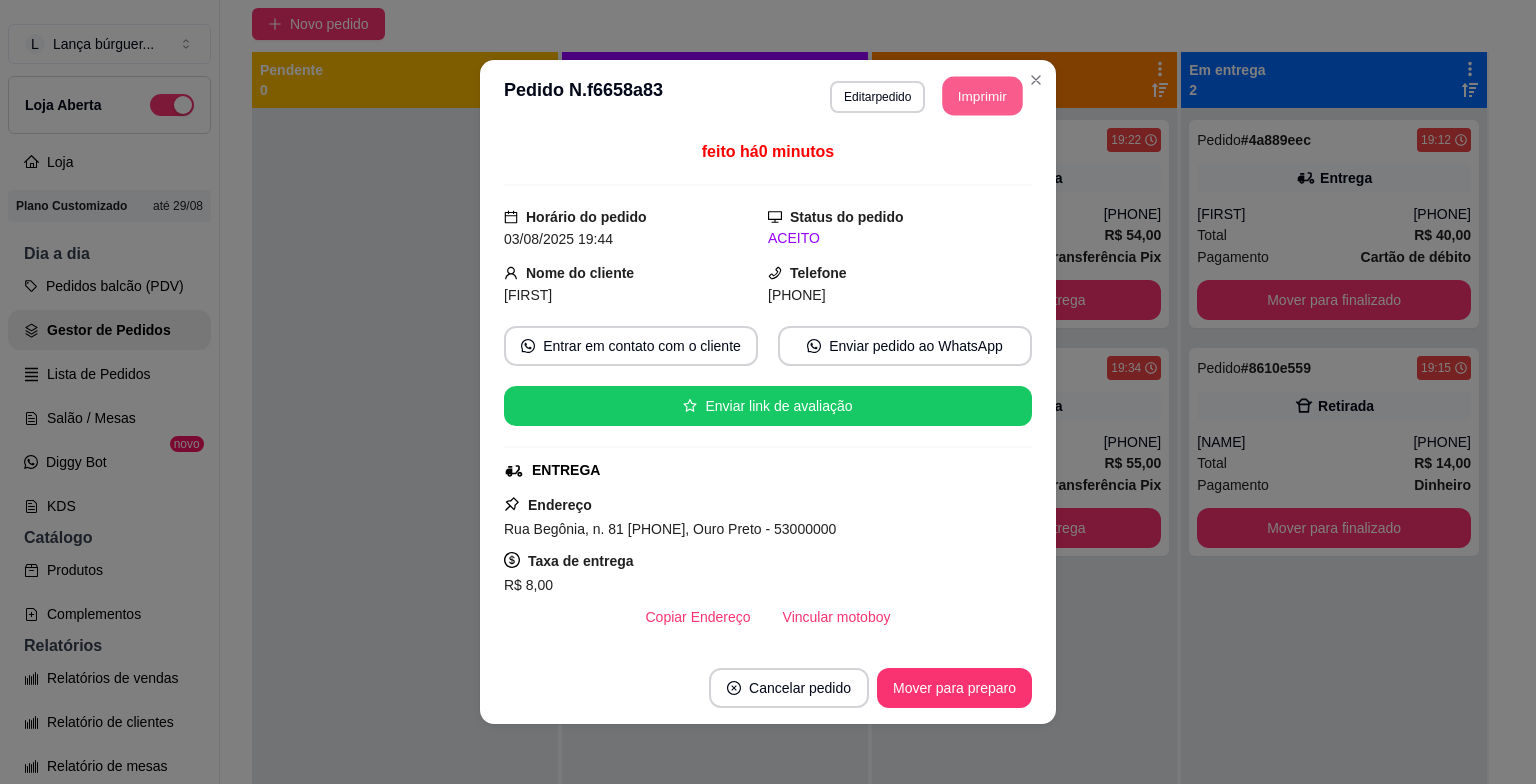 click on "Imprimir" at bounding box center (983, 96) 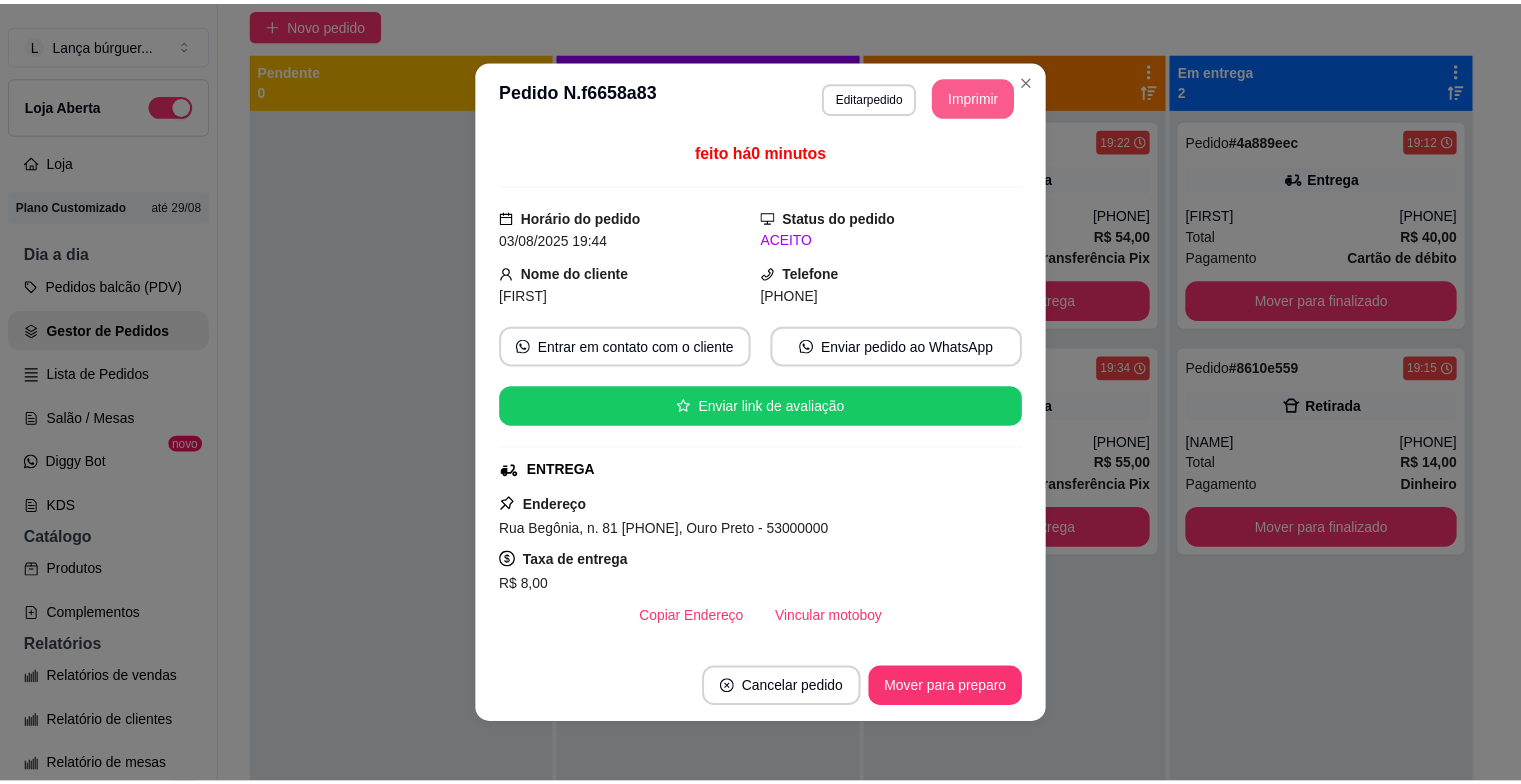 scroll, scrollTop: 0, scrollLeft: 0, axis: both 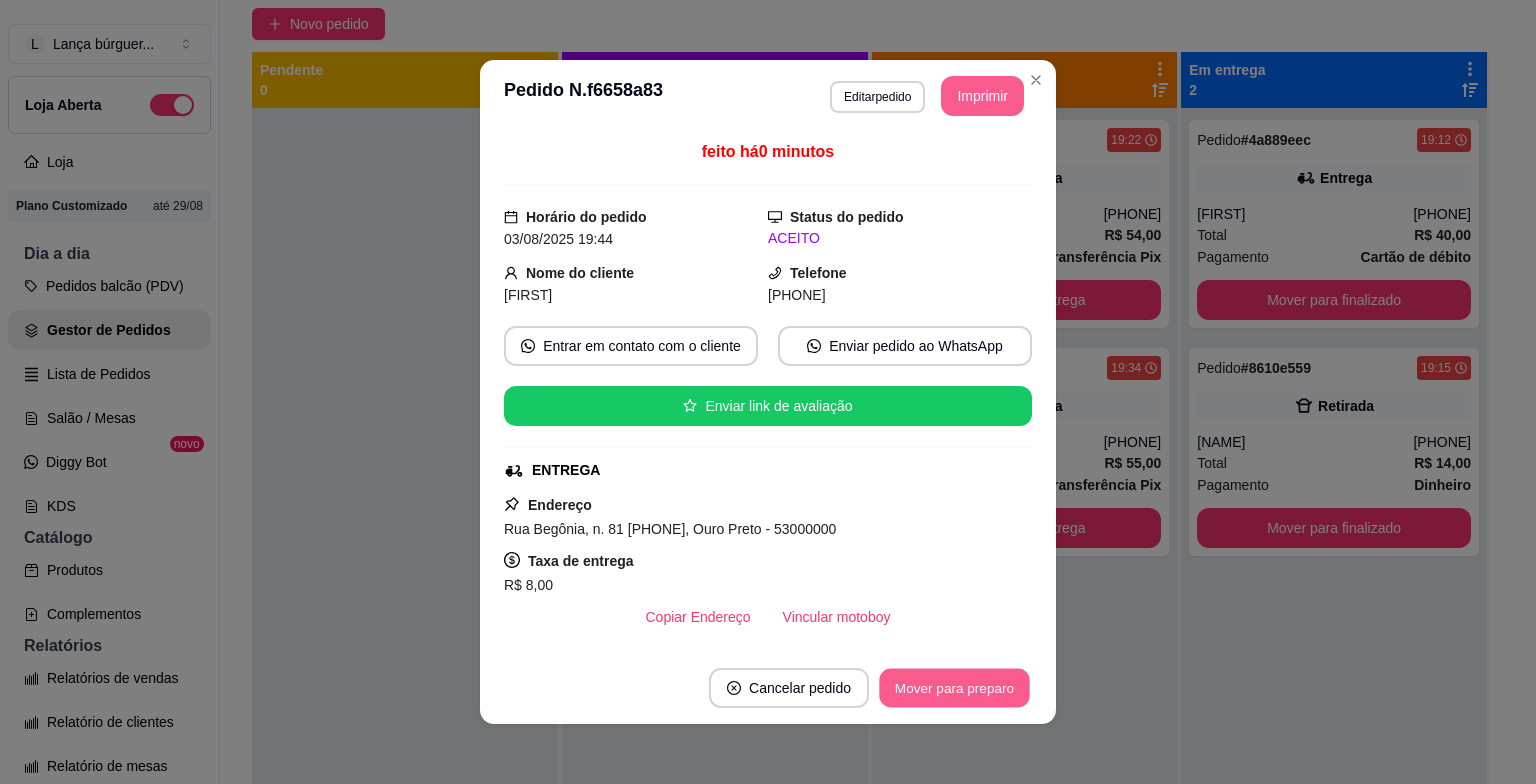 click on "Mover para preparo" at bounding box center (954, 688) 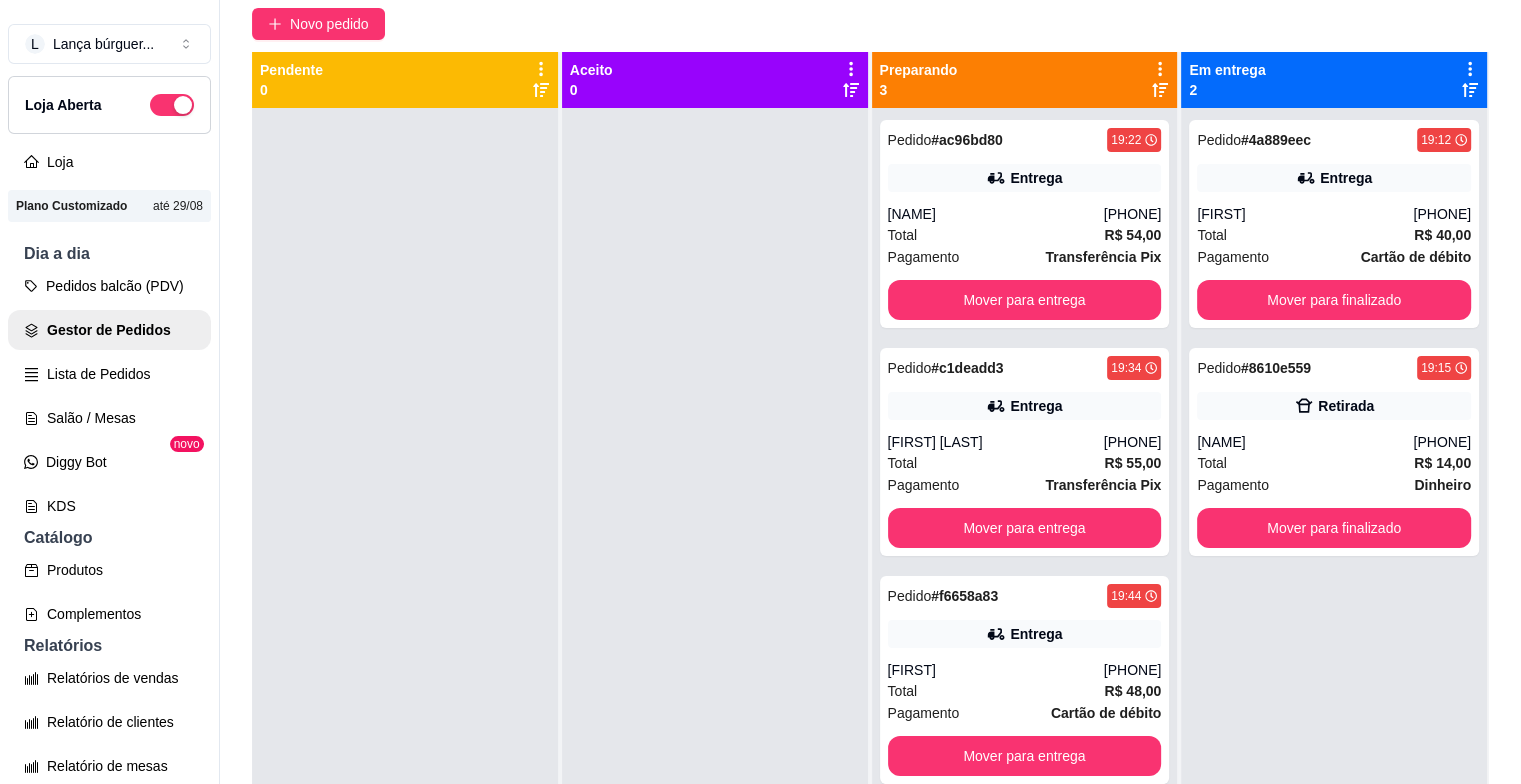 scroll, scrollTop: 319, scrollLeft: 0, axis: vertical 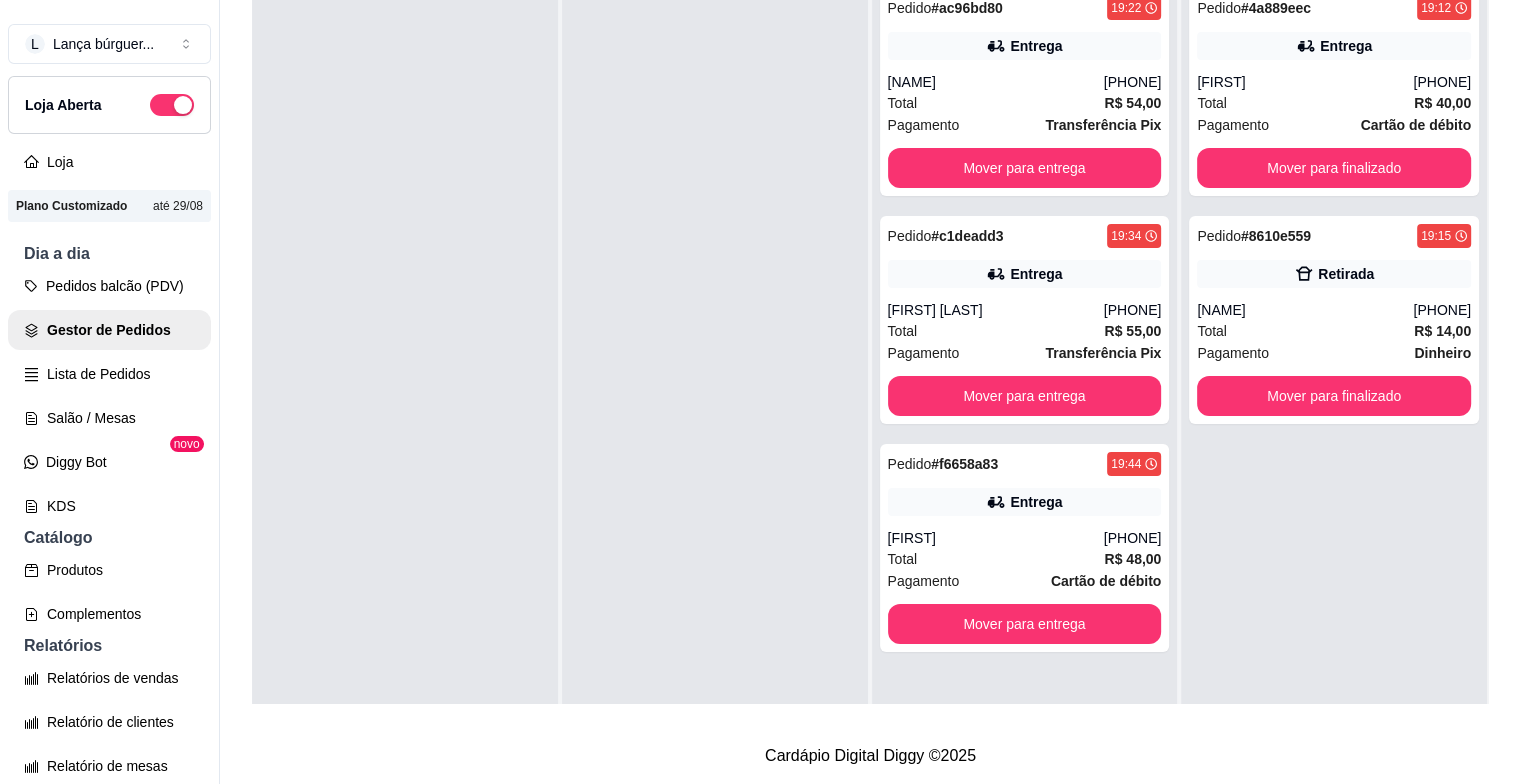 click on "Selecione o tipo dos pedidos Todos os pedidos Pedidos agendados Novo pedido Pendente 0 Aceito 0 Preparando 3 Pedido  # [ORDER_ID] [TIME] Entrega [NAME] ([PHONE]) Total R$ 54,00 Pagamento Transferência Pix Mover para entrega Pedido  # [ORDER_ID] [TIME] Entrega [NAME] ([PHONE]) Total R$ 55,00 Pagamento Transferência Pix Mover para entrega Pedido  # [ORDER_ID] [TIME] Entrega [NAME]  ([PHONE]) Total R$ 48,00 Pagamento Cartão de débito Mover para entrega Em entrega 2 Pedido  # [ORDER_ID] [TIME] Entrega [NAME]  ([PHONE]) Total R$ 40,00 Pagamento Cartão de débito Mover para finalizado Pedido  # [ORDER_ID] [TIME] Retirada [NAME] ([PHONE]) Total R$ 14,00 Pagamento Dinheiro Mover para finalizado" at bounding box center [870, 246] 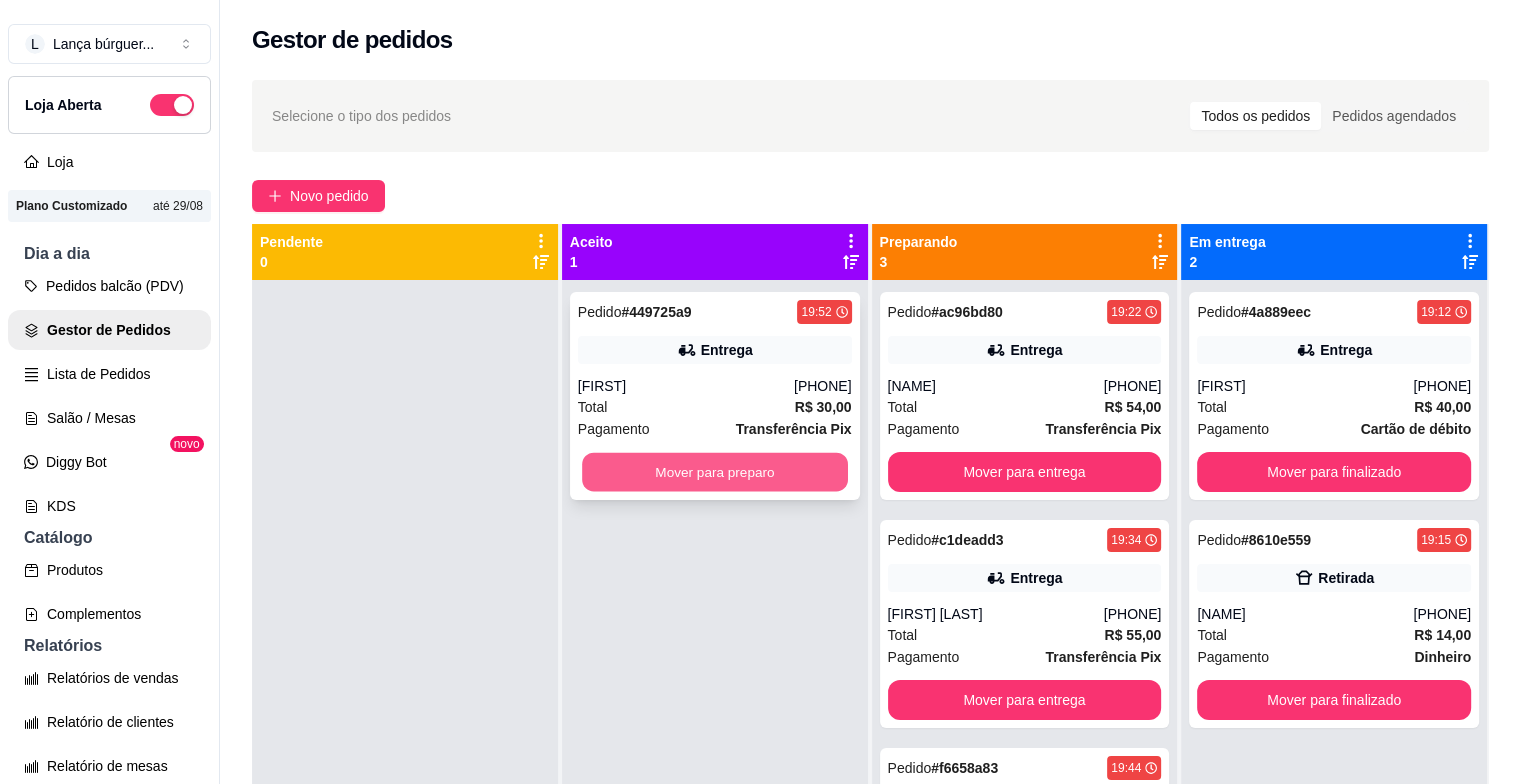 click on "Mover para preparo" at bounding box center (715, 472) 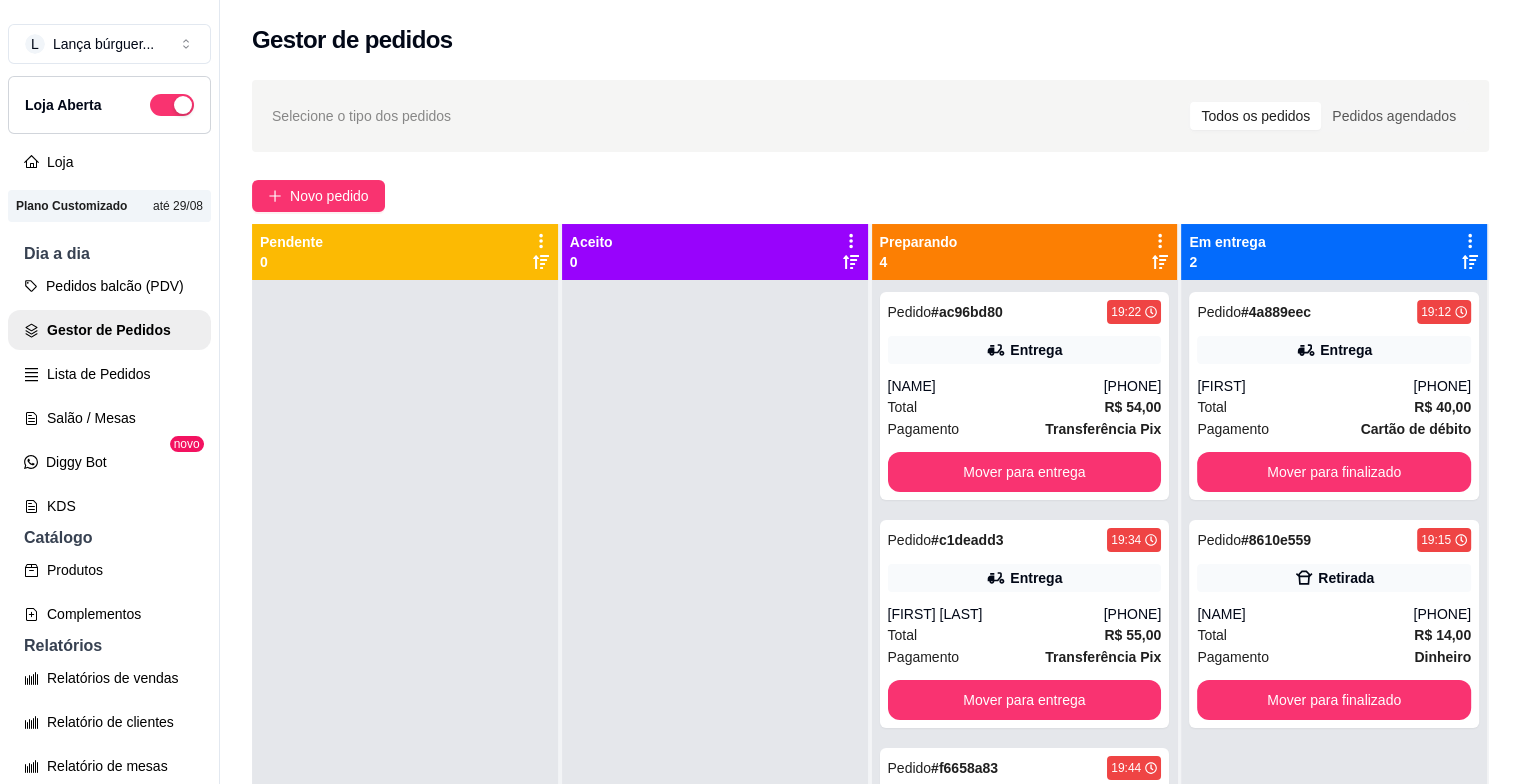scroll, scrollTop: 319, scrollLeft: 0, axis: vertical 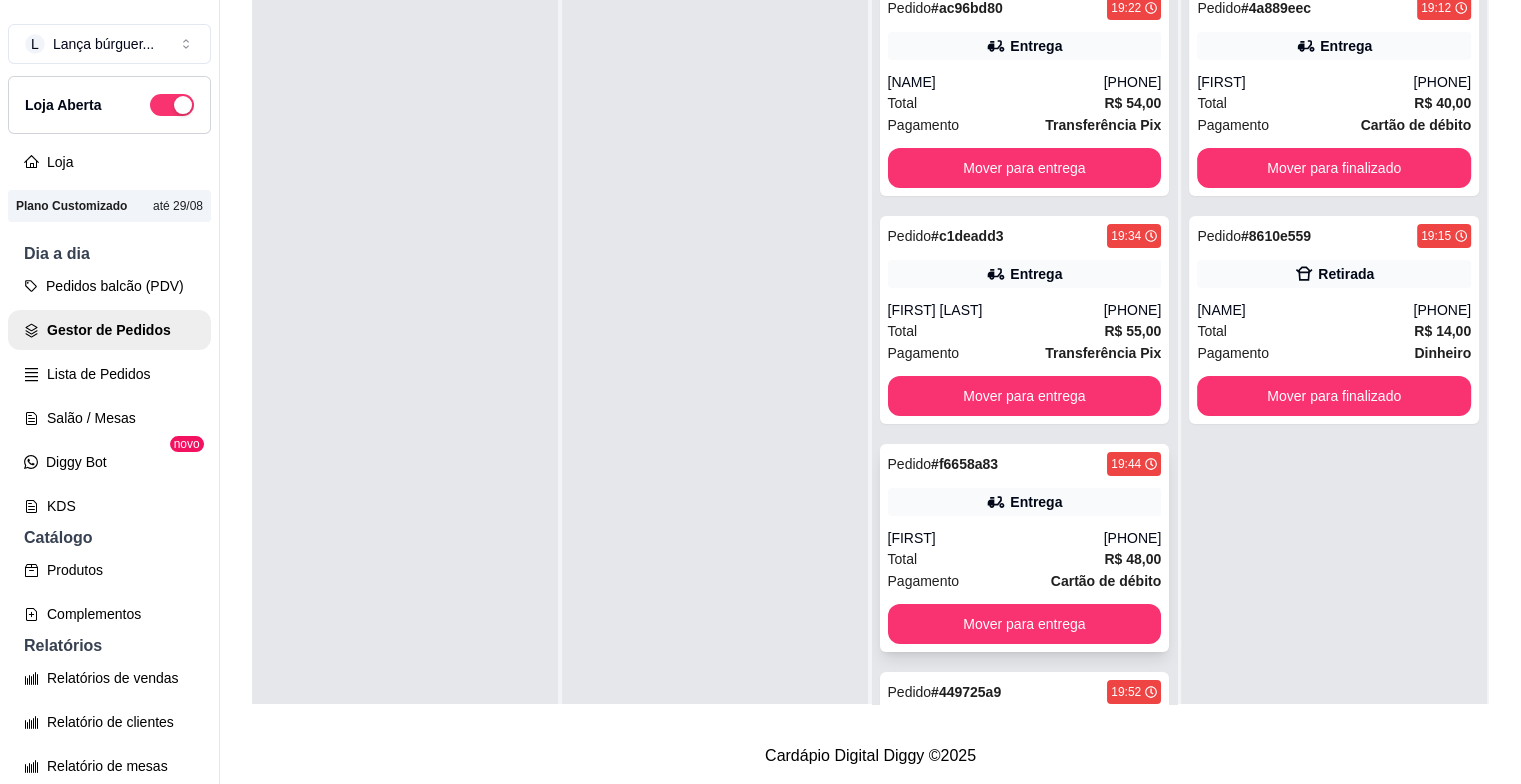 click on "[FIRST]" at bounding box center [996, 538] 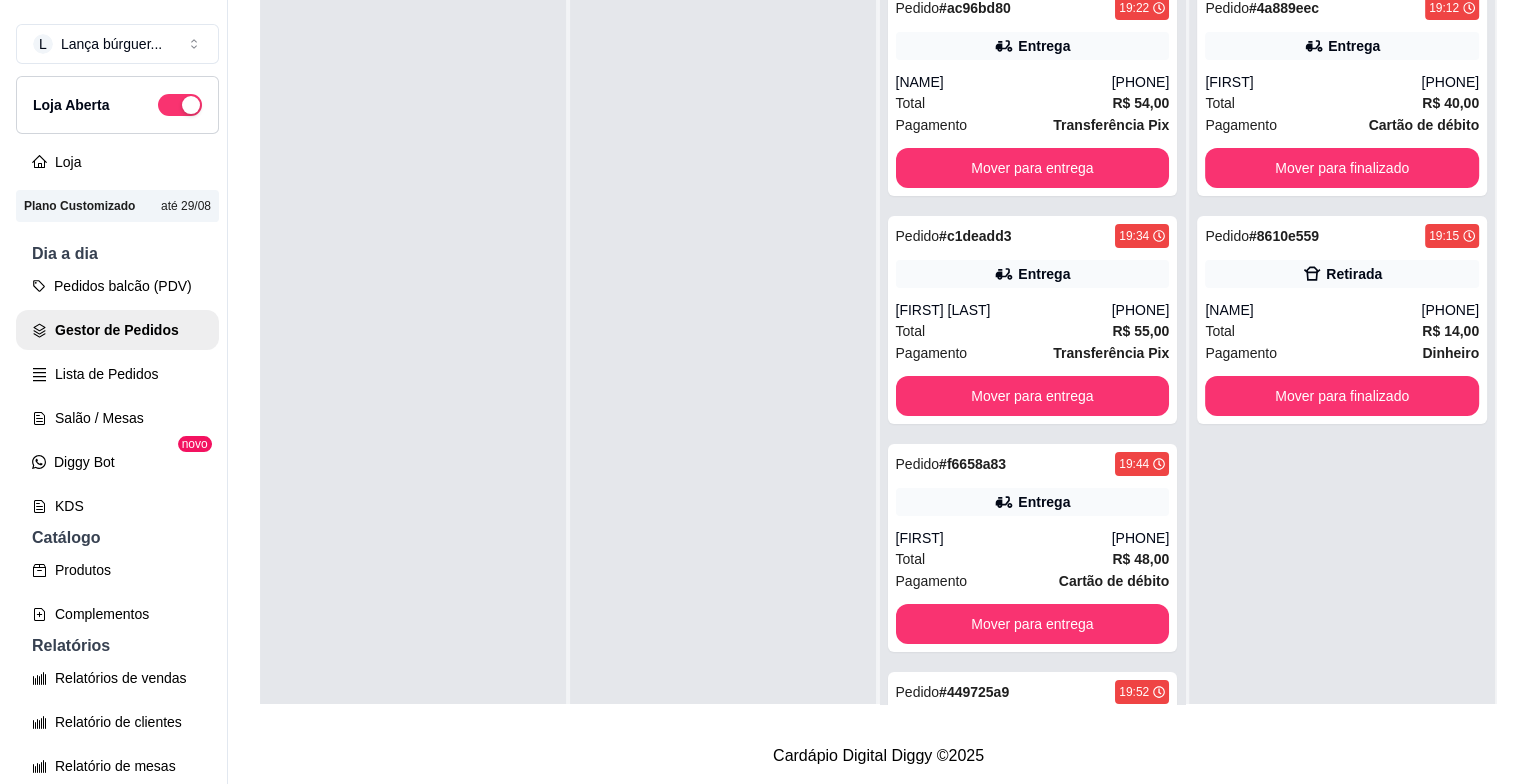 scroll, scrollTop: 0, scrollLeft: 0, axis: both 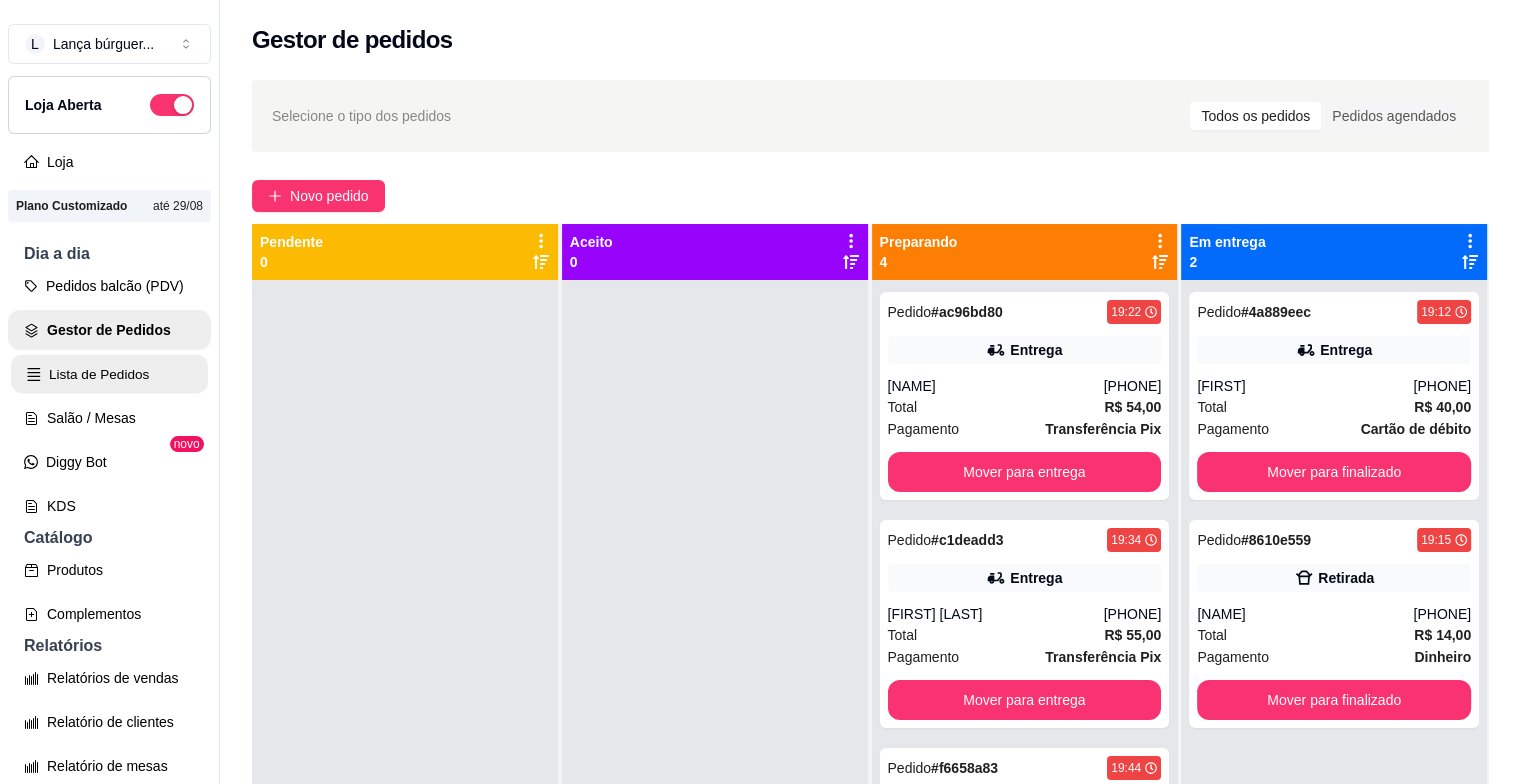 click on "Lista de Pedidos" at bounding box center [109, 374] 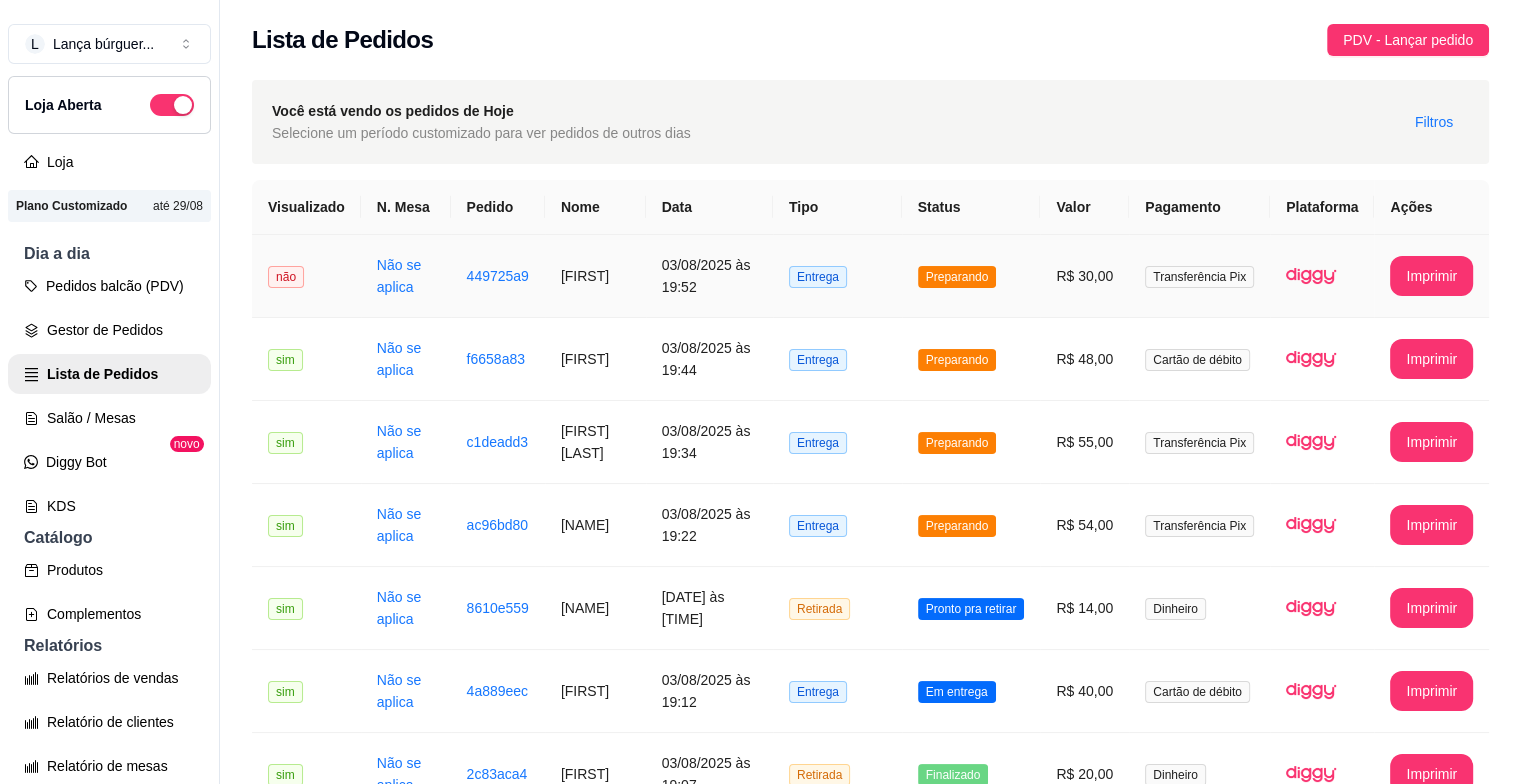 click on "[FIRST]" at bounding box center [595, 276] 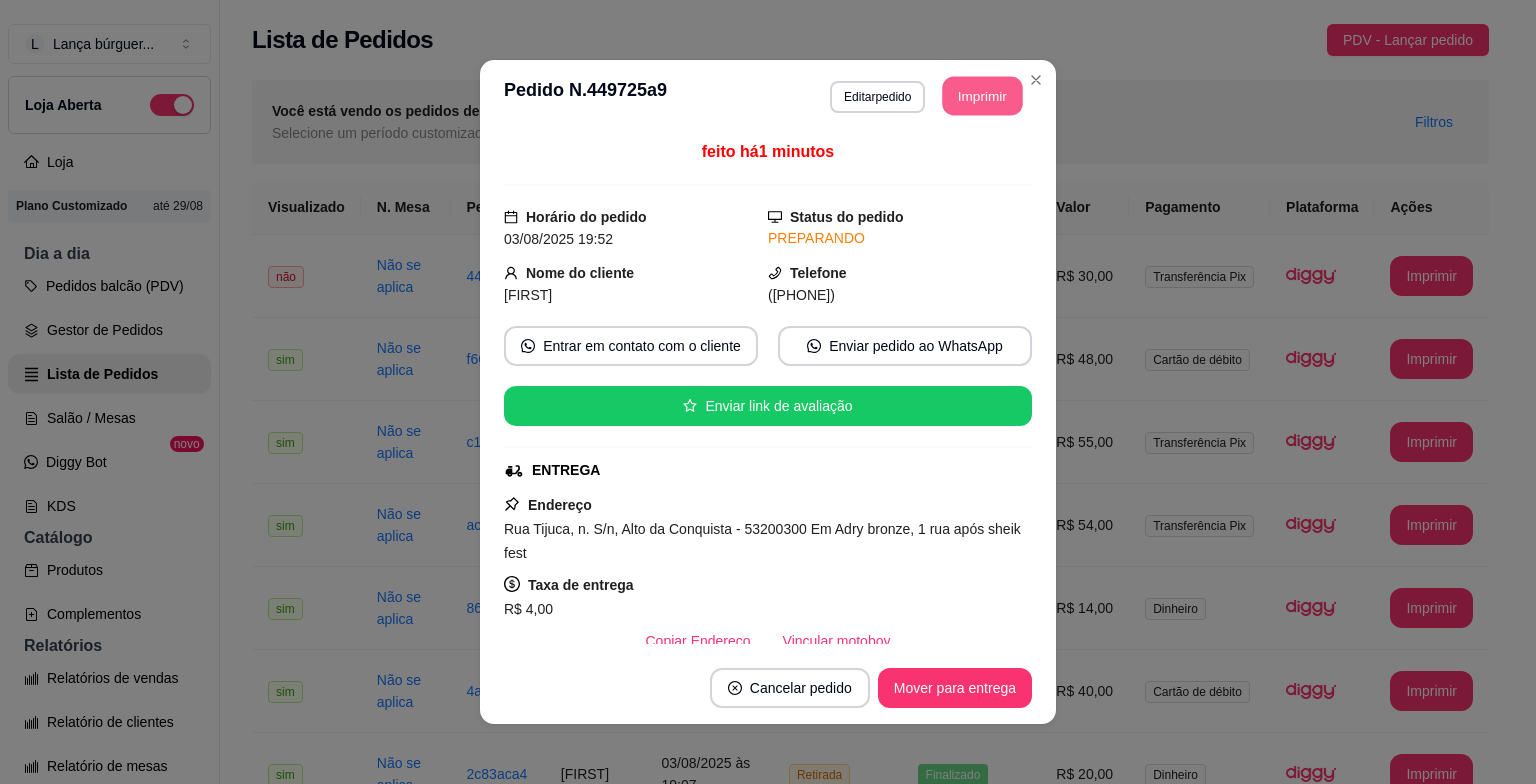 click on "Imprimir" at bounding box center [983, 96] 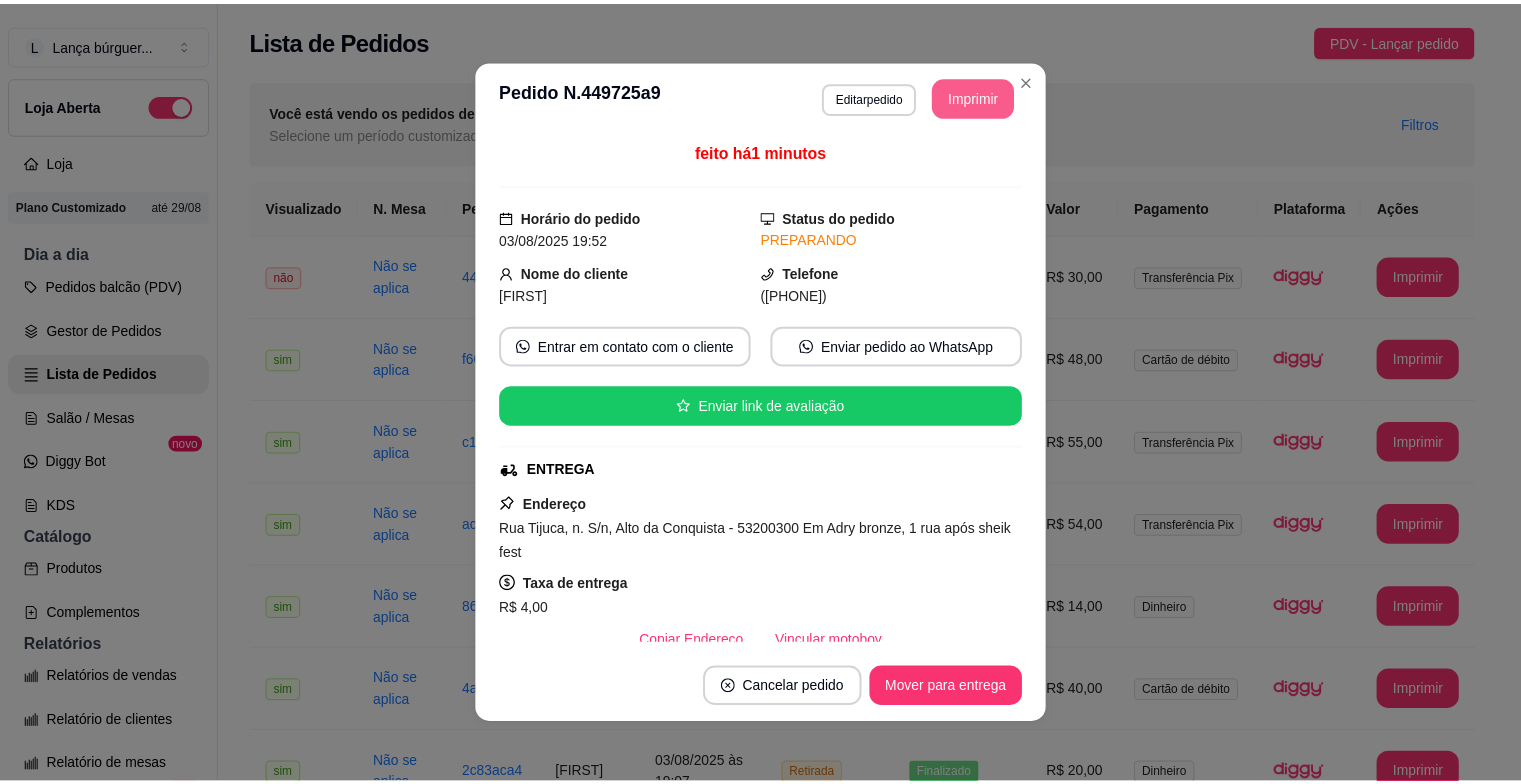 scroll, scrollTop: 0, scrollLeft: 0, axis: both 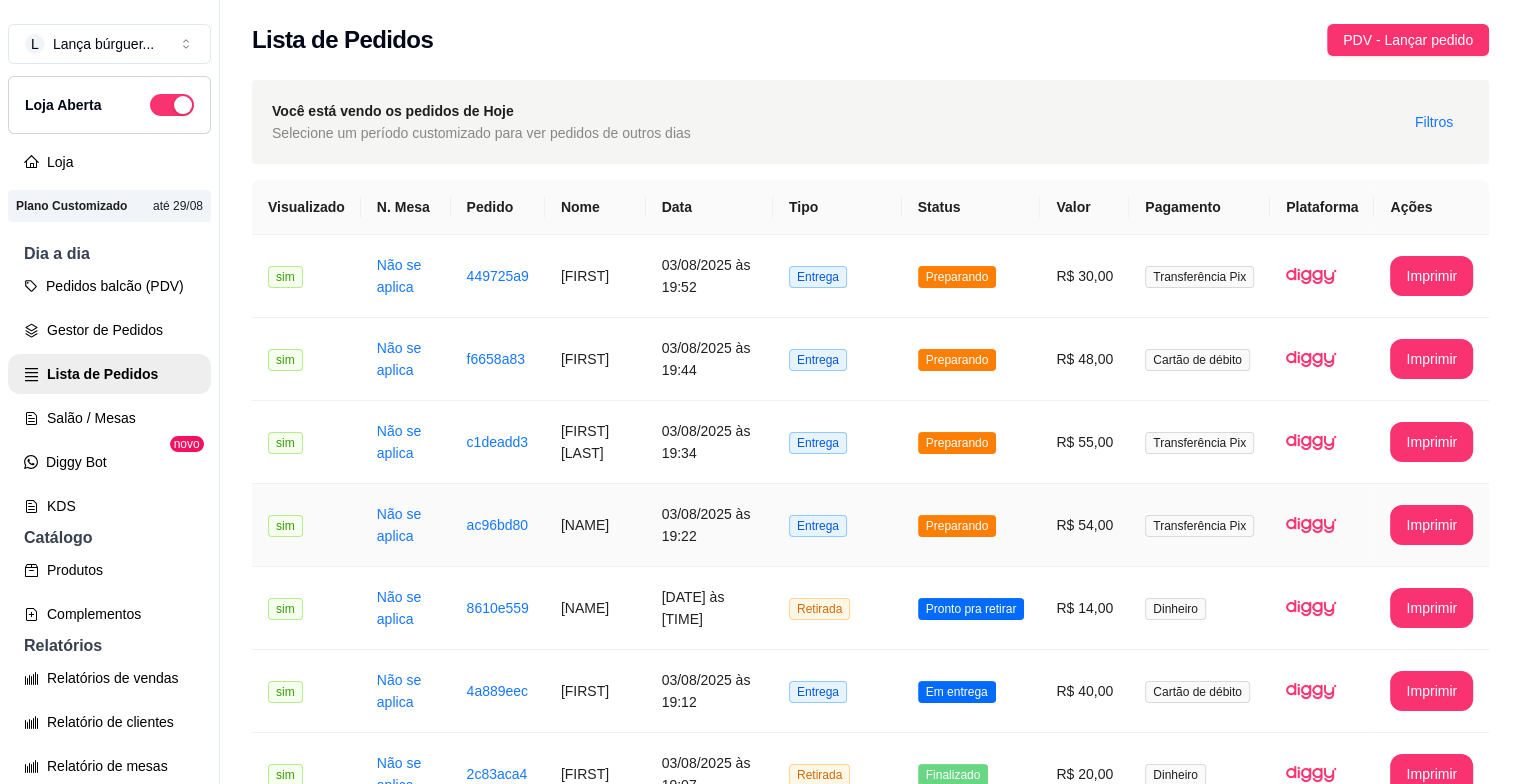 click on "[NAME]" at bounding box center [595, 525] 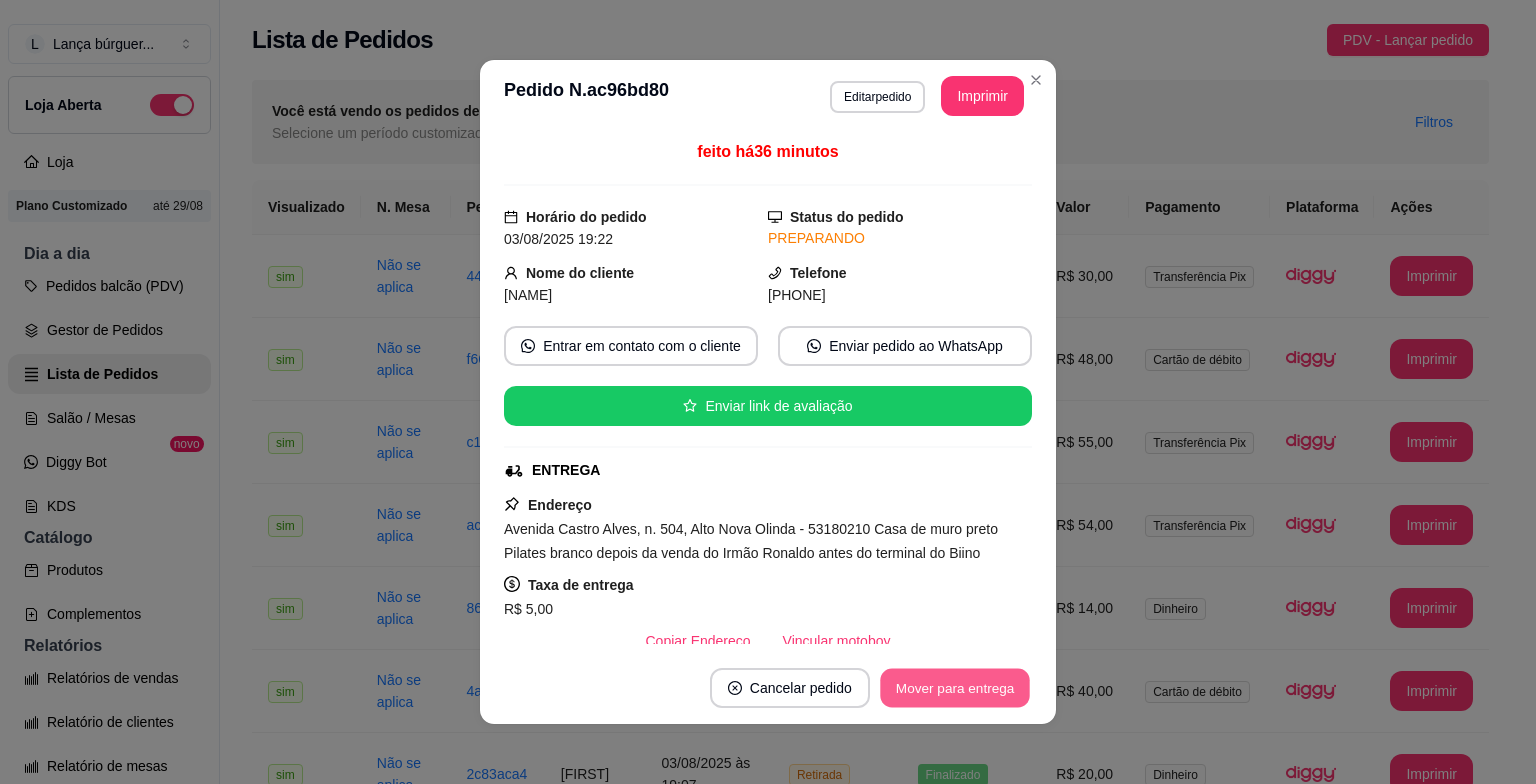 click on "Mover para entrega" at bounding box center [955, 688] 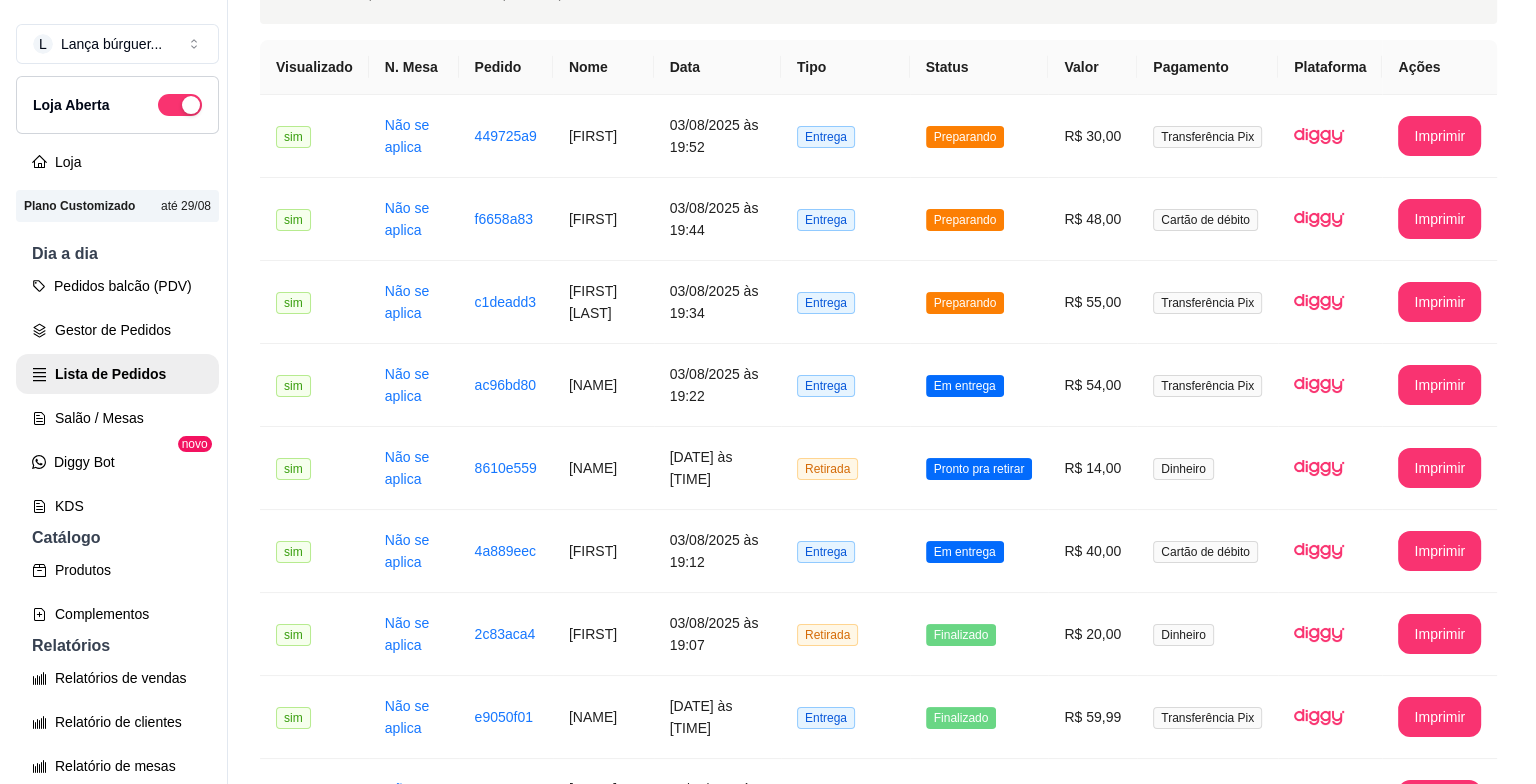 scroll, scrollTop: 146, scrollLeft: 0, axis: vertical 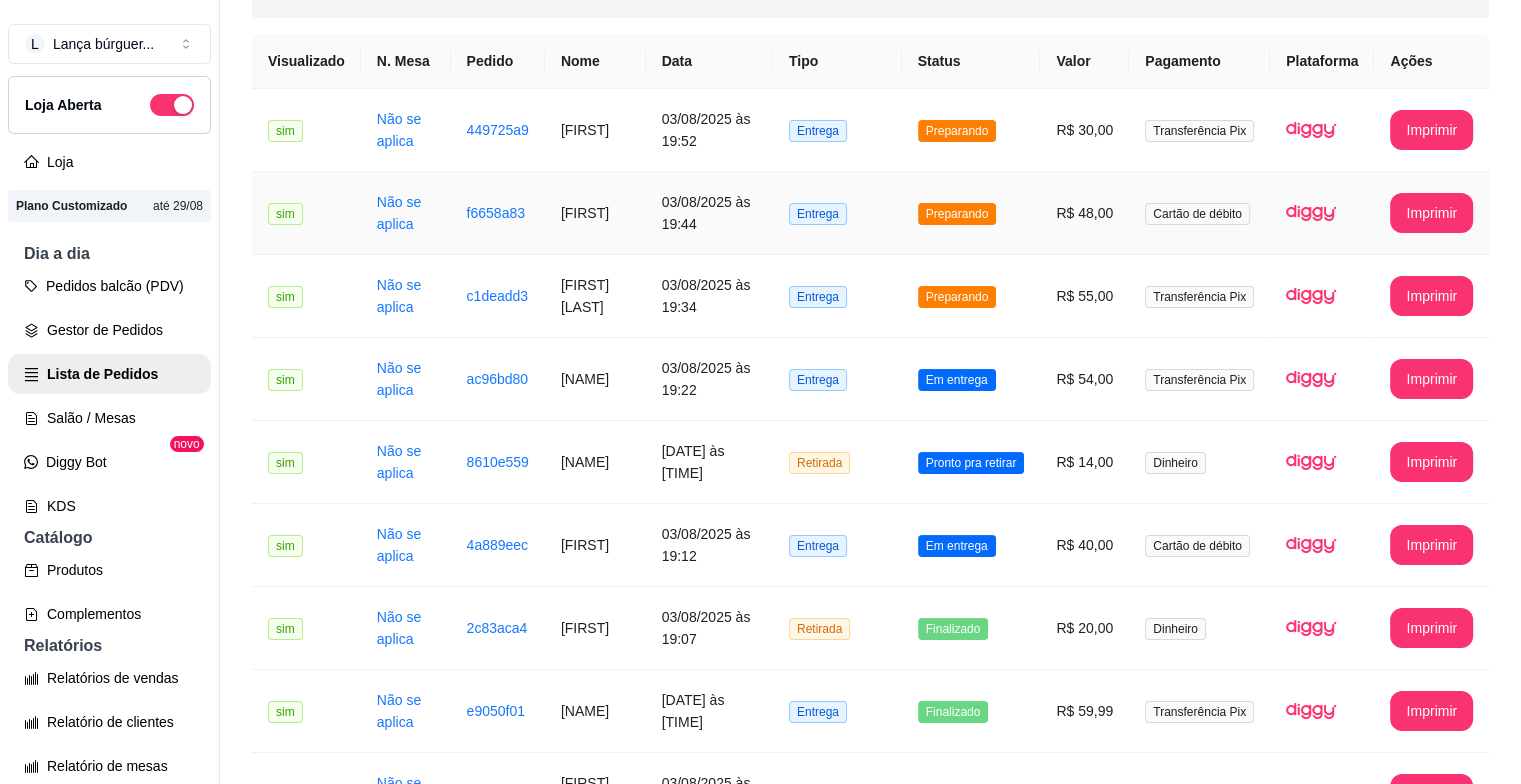 click on "[FIRST]" at bounding box center [595, 213] 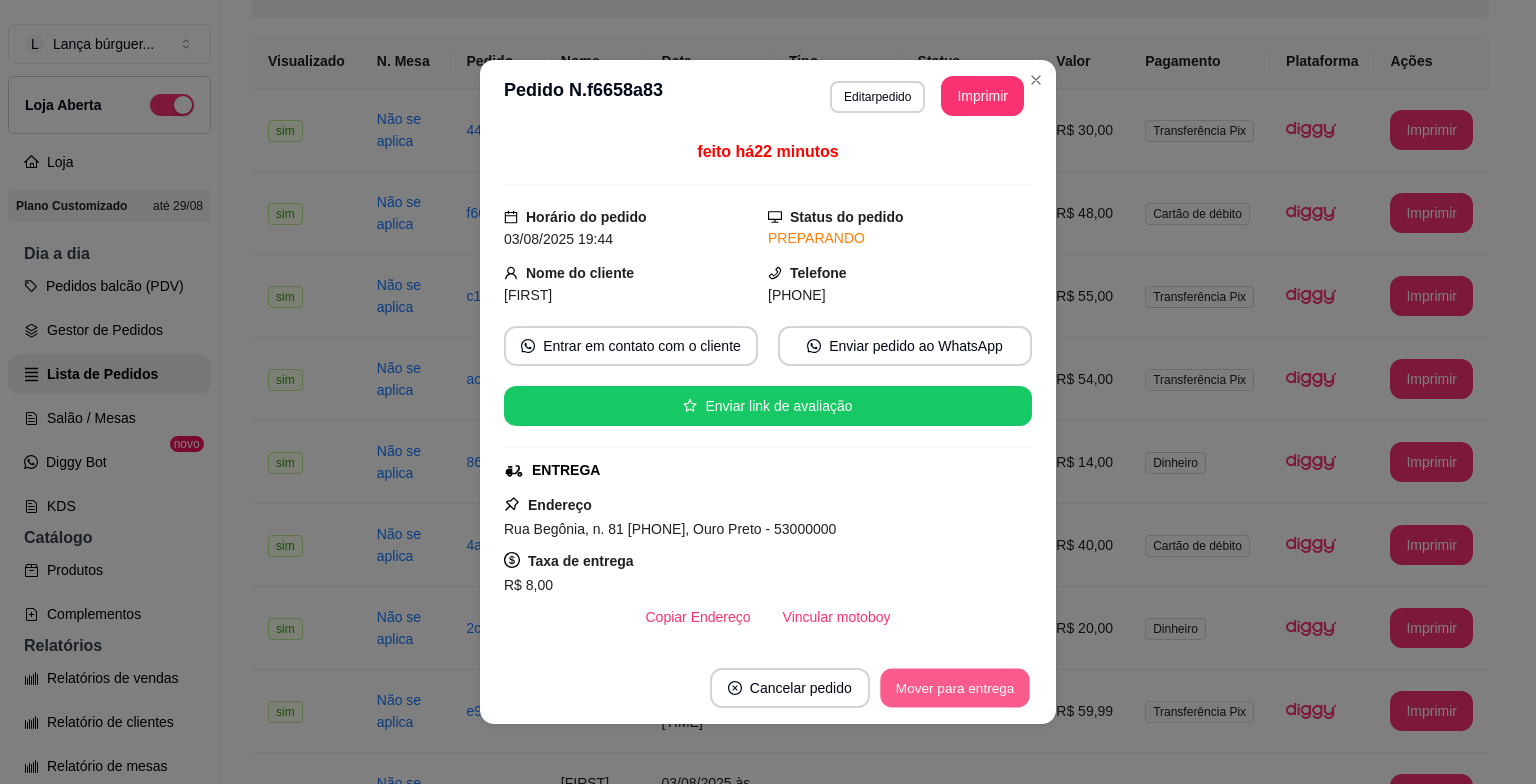 click on "Mover para entrega" at bounding box center (955, 688) 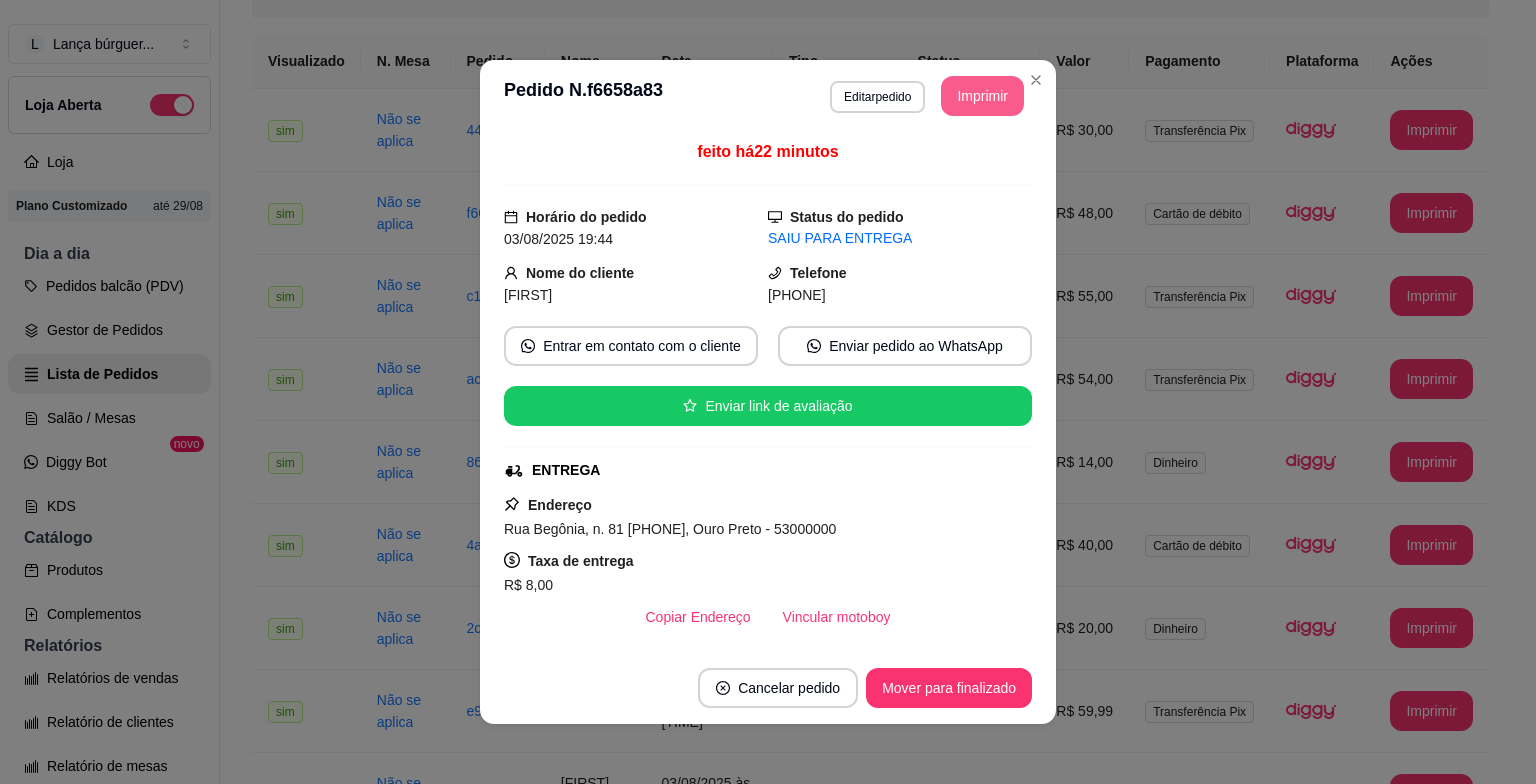 click on "**********" at bounding box center [768, 392] 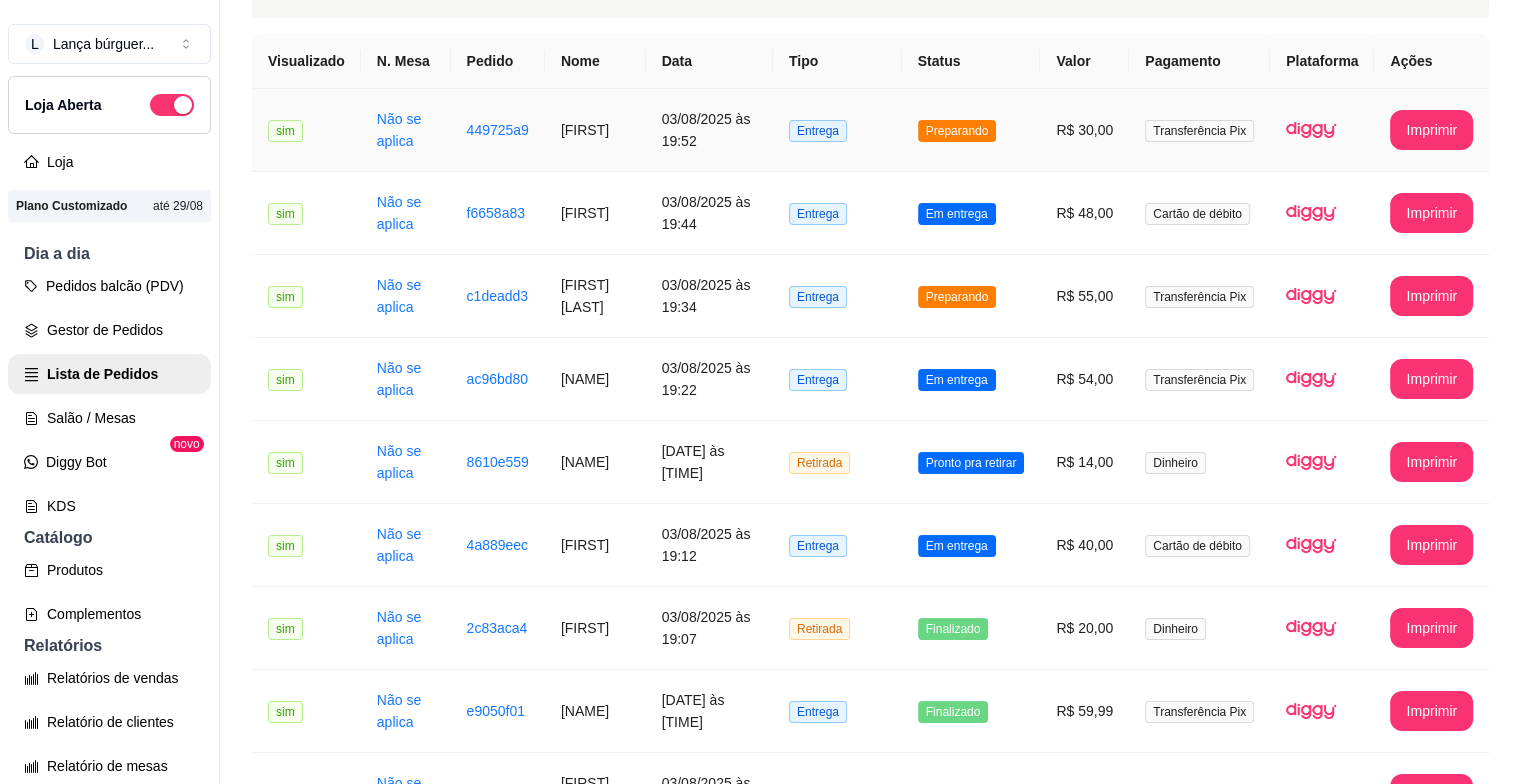 click on "[FIRST]" at bounding box center [595, 130] 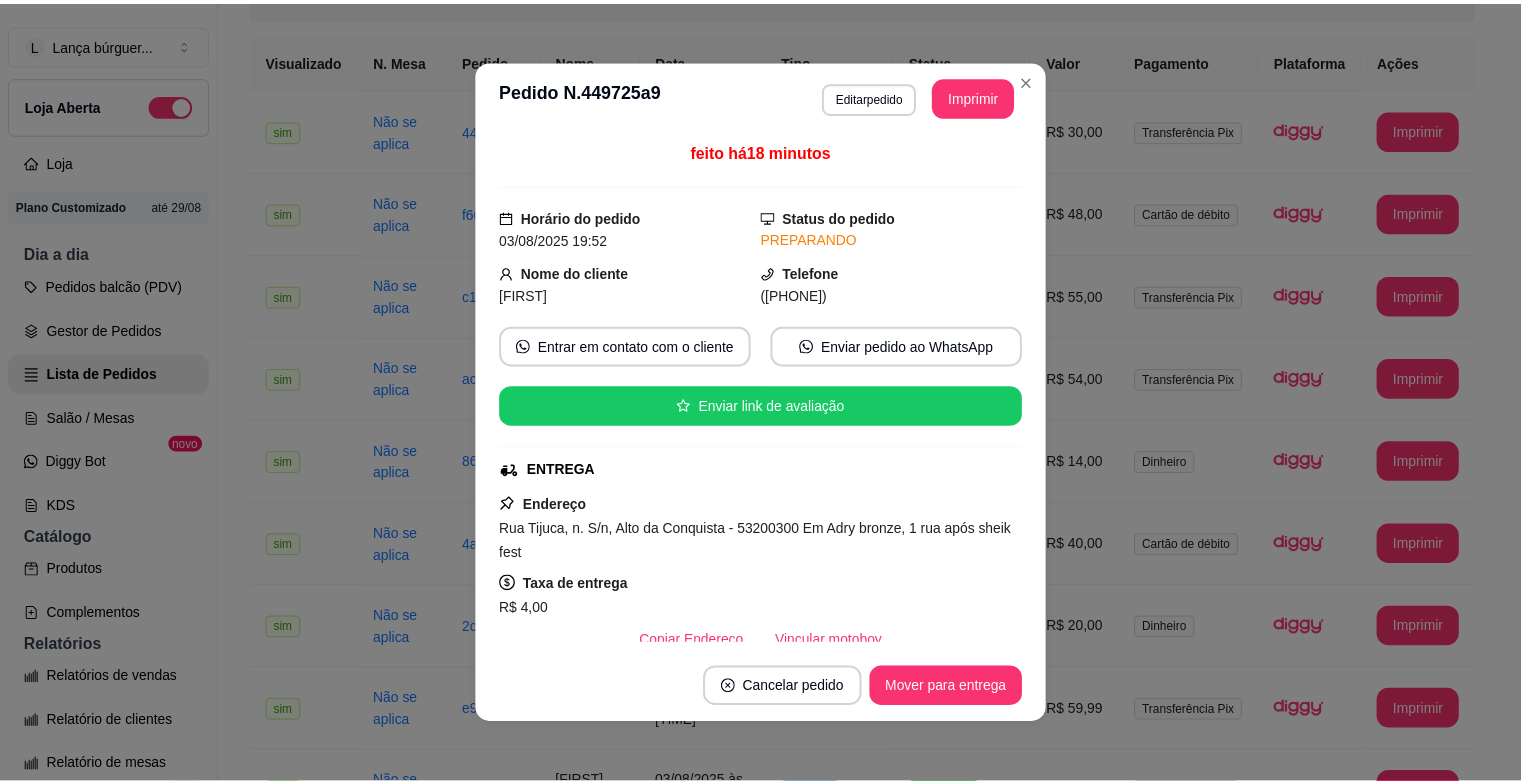 scroll, scrollTop: 440, scrollLeft: 0, axis: vertical 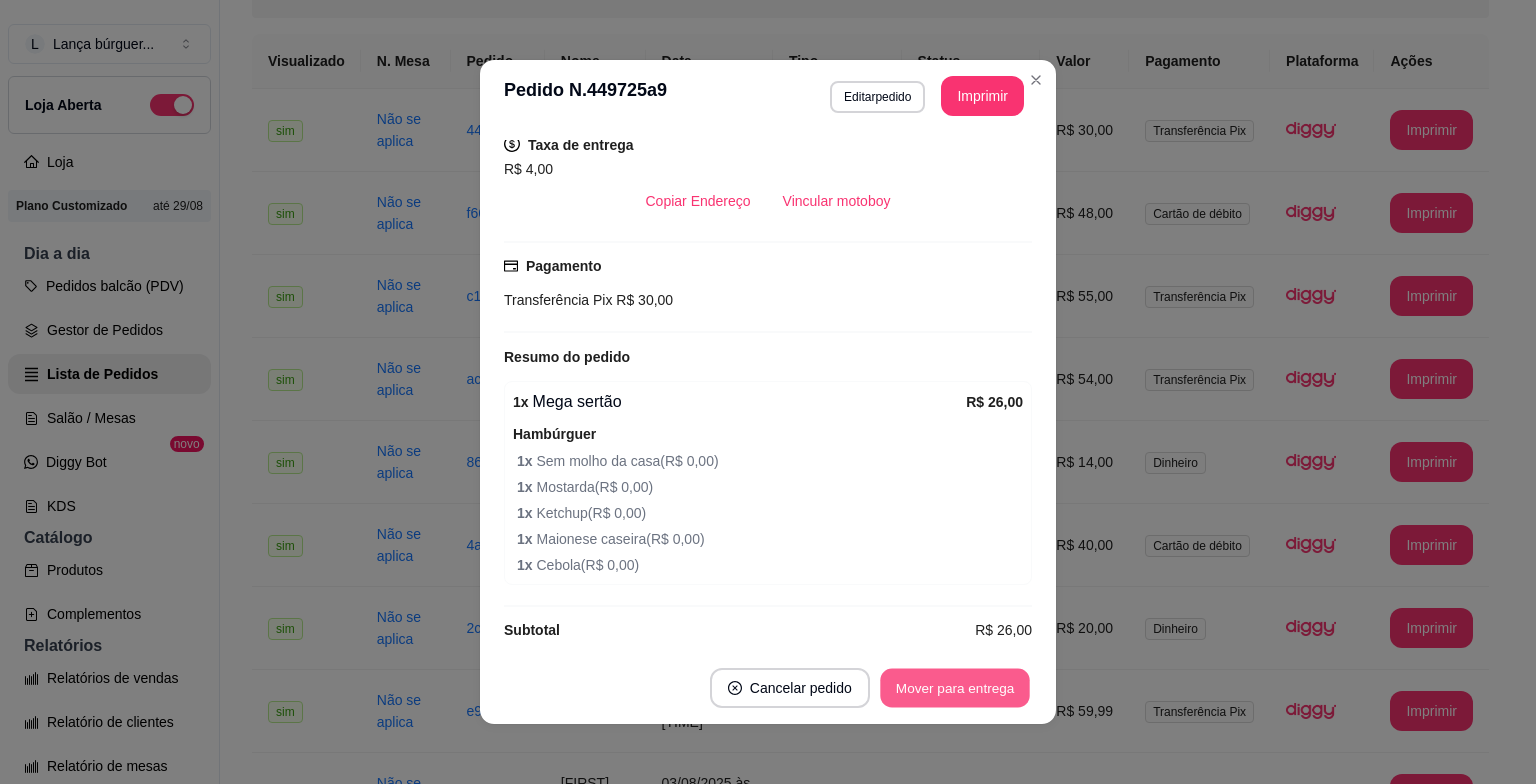 click on "Mover para entrega" at bounding box center (955, 688) 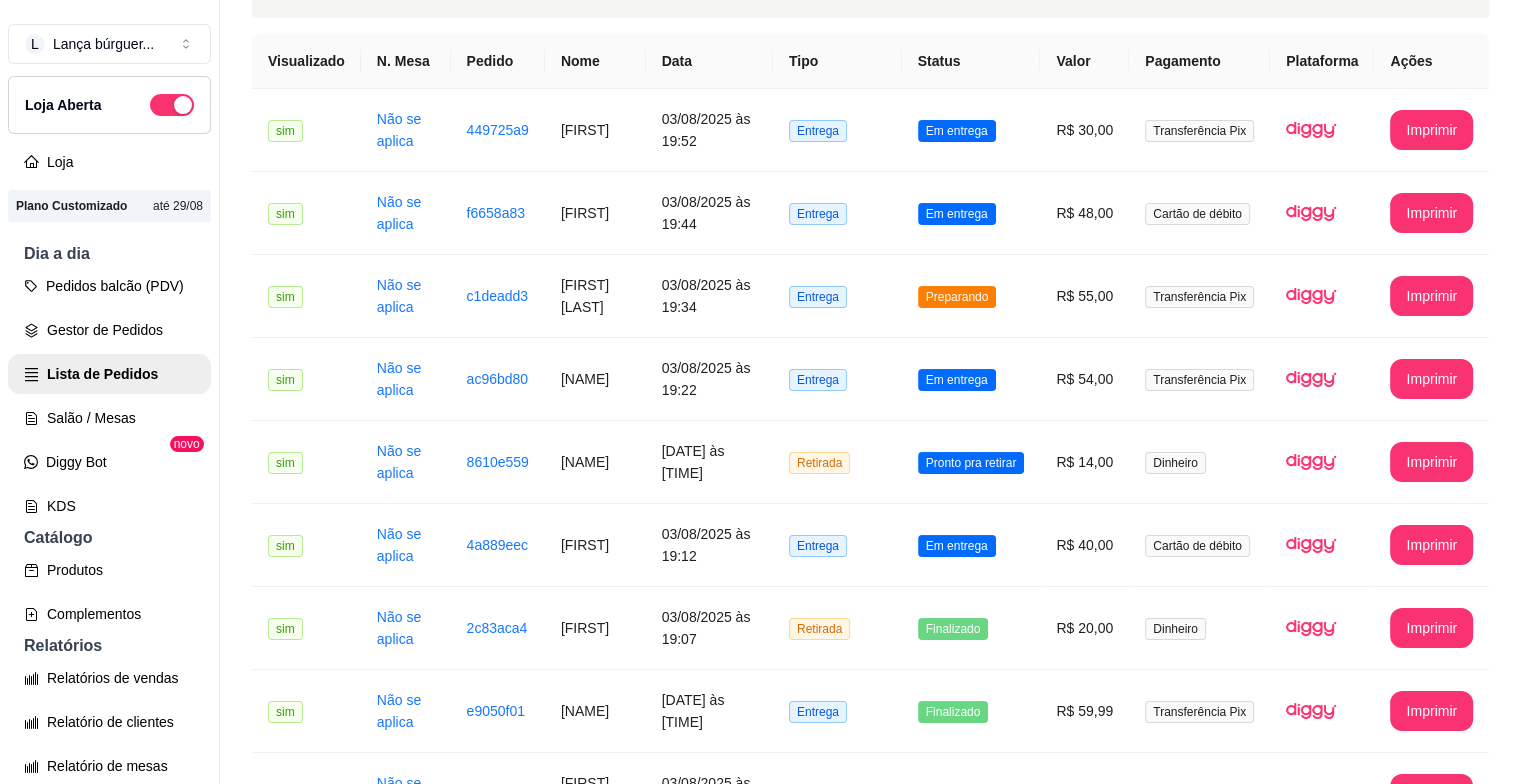 scroll, scrollTop: 791, scrollLeft: 0, axis: vertical 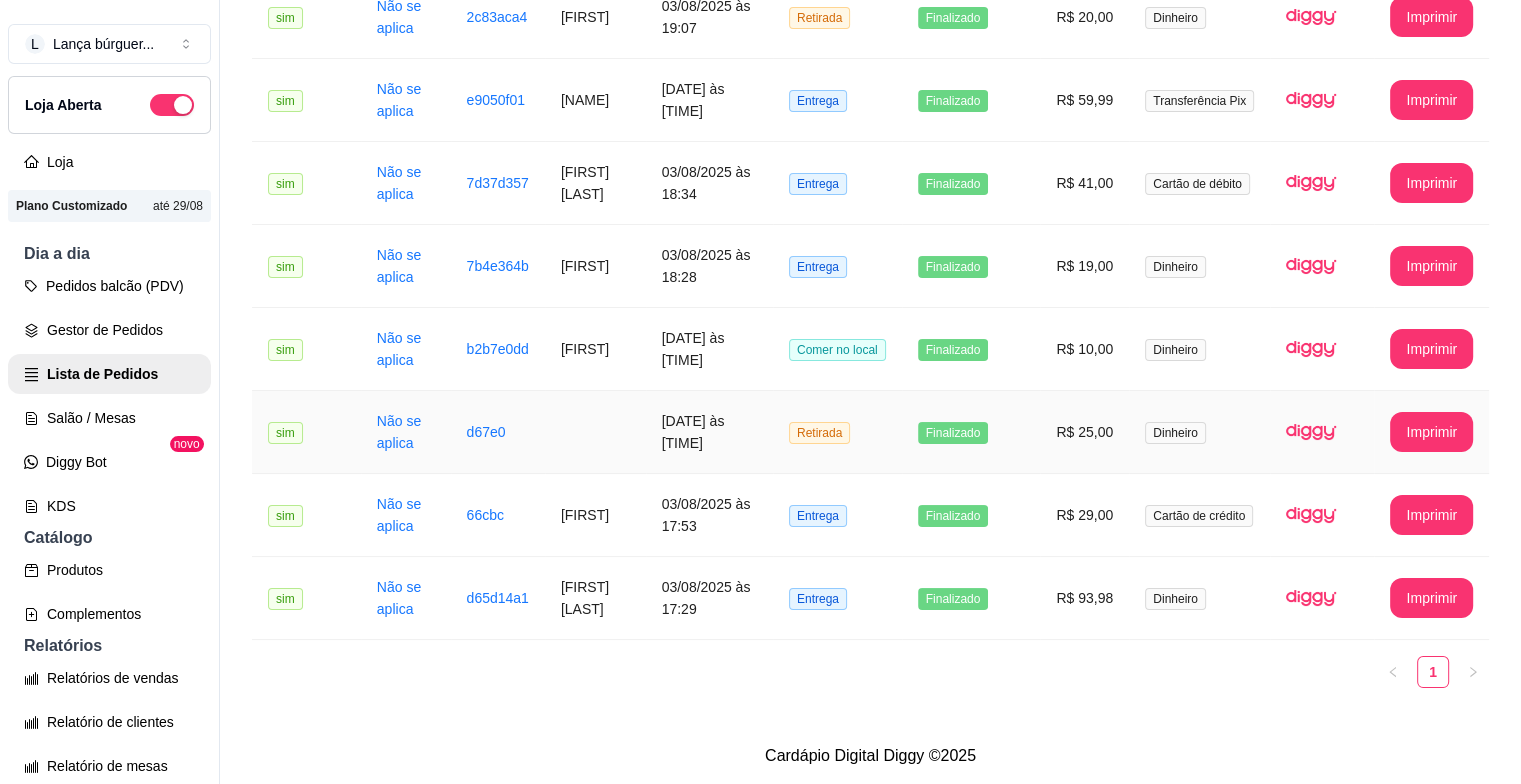 click on "[DATE] às [TIME]" at bounding box center (709, 432) 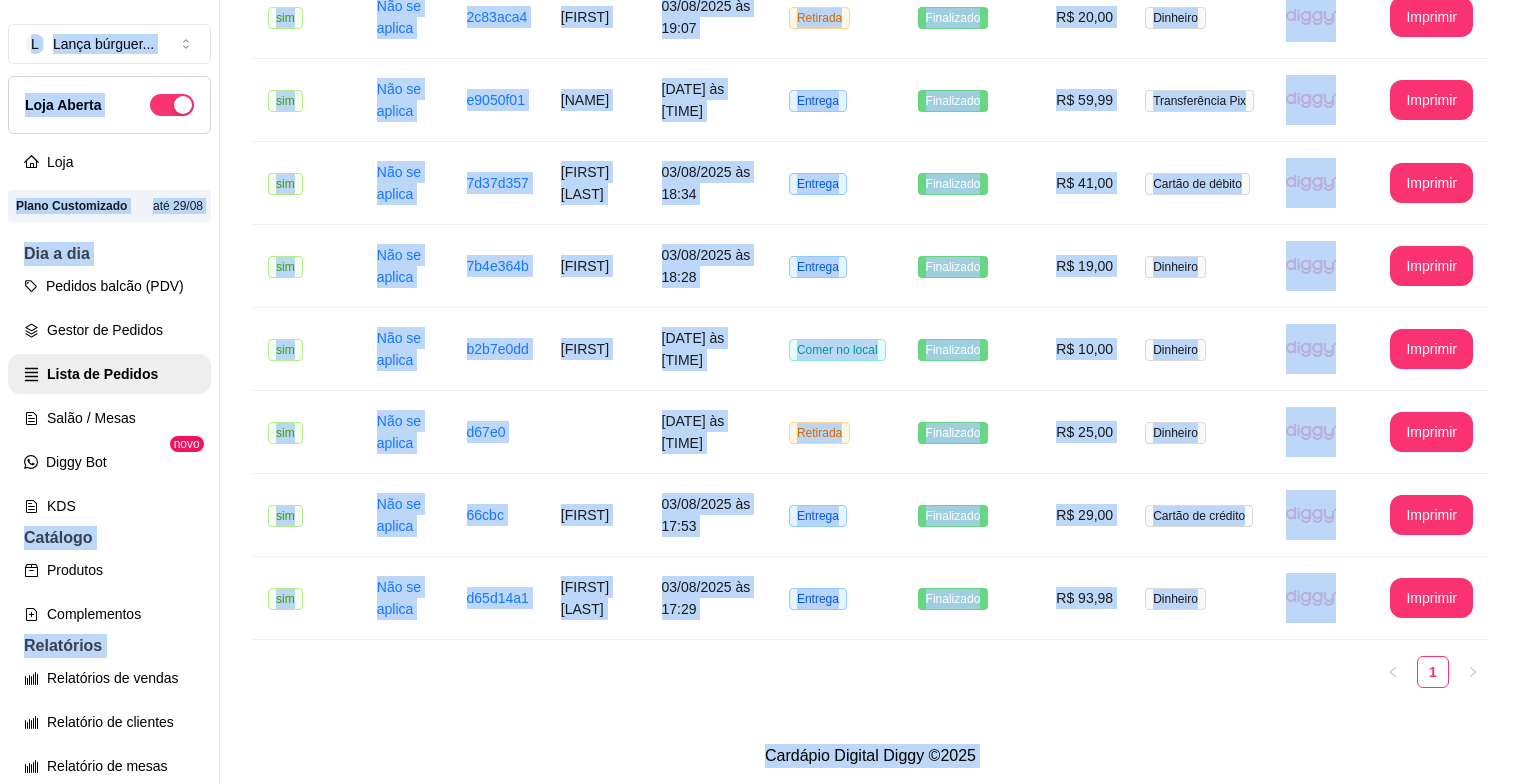 click on "Cliente pagará com   R$ 50,00" at bounding box center (767, 407) 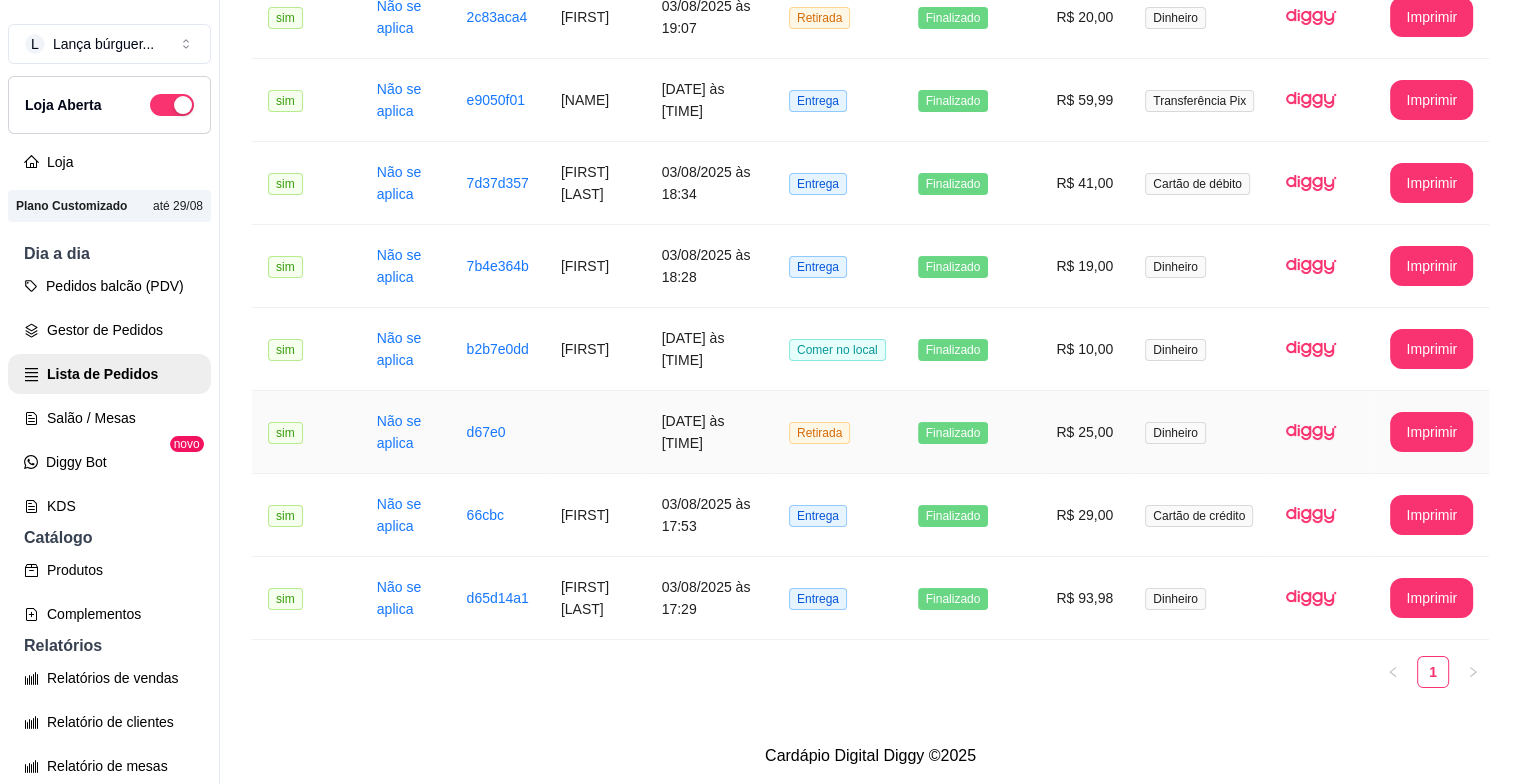click at bounding box center [595, 432] 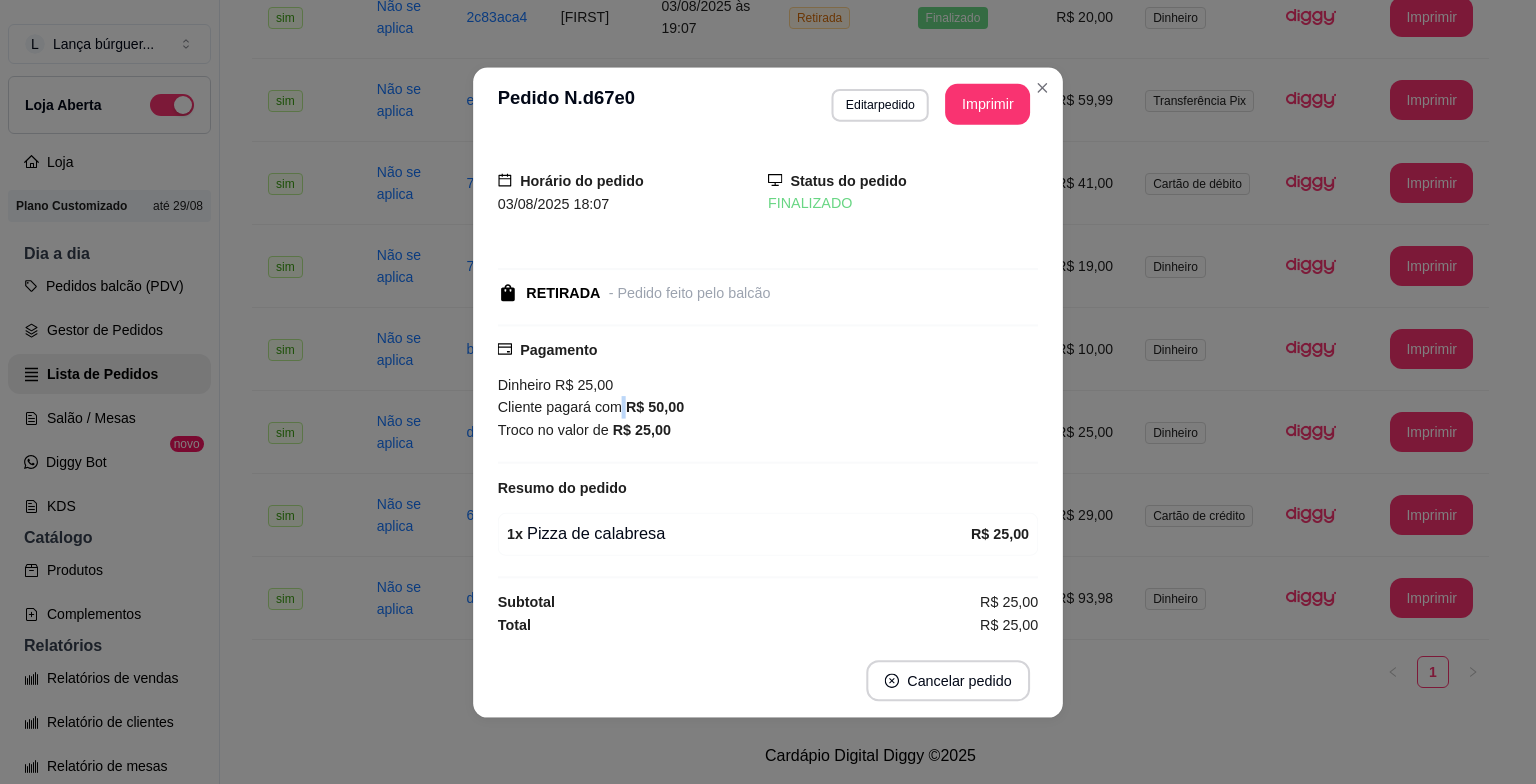 click on "Cliente pagará com" at bounding box center (562, 407) 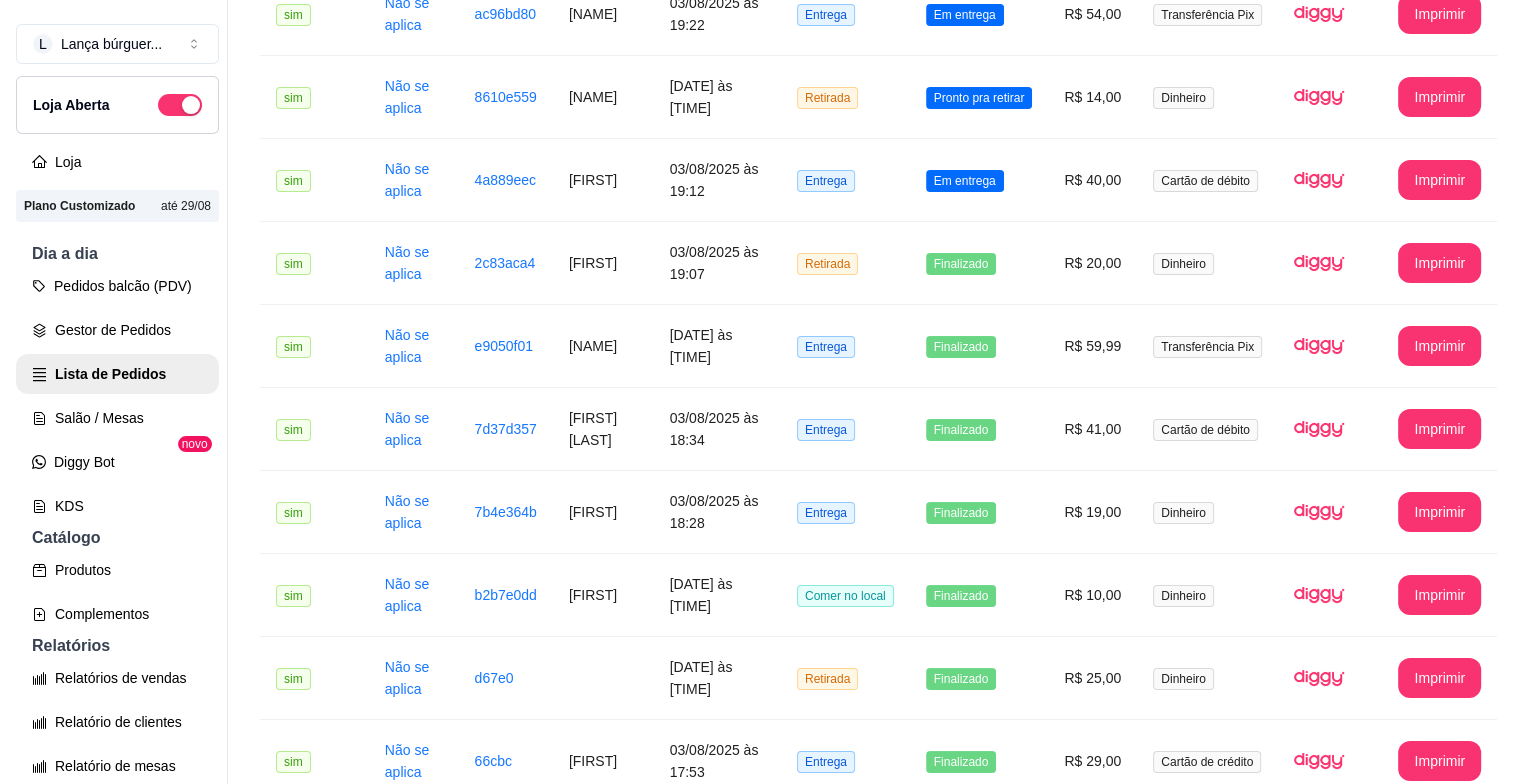 scroll, scrollTop: 471, scrollLeft: 0, axis: vertical 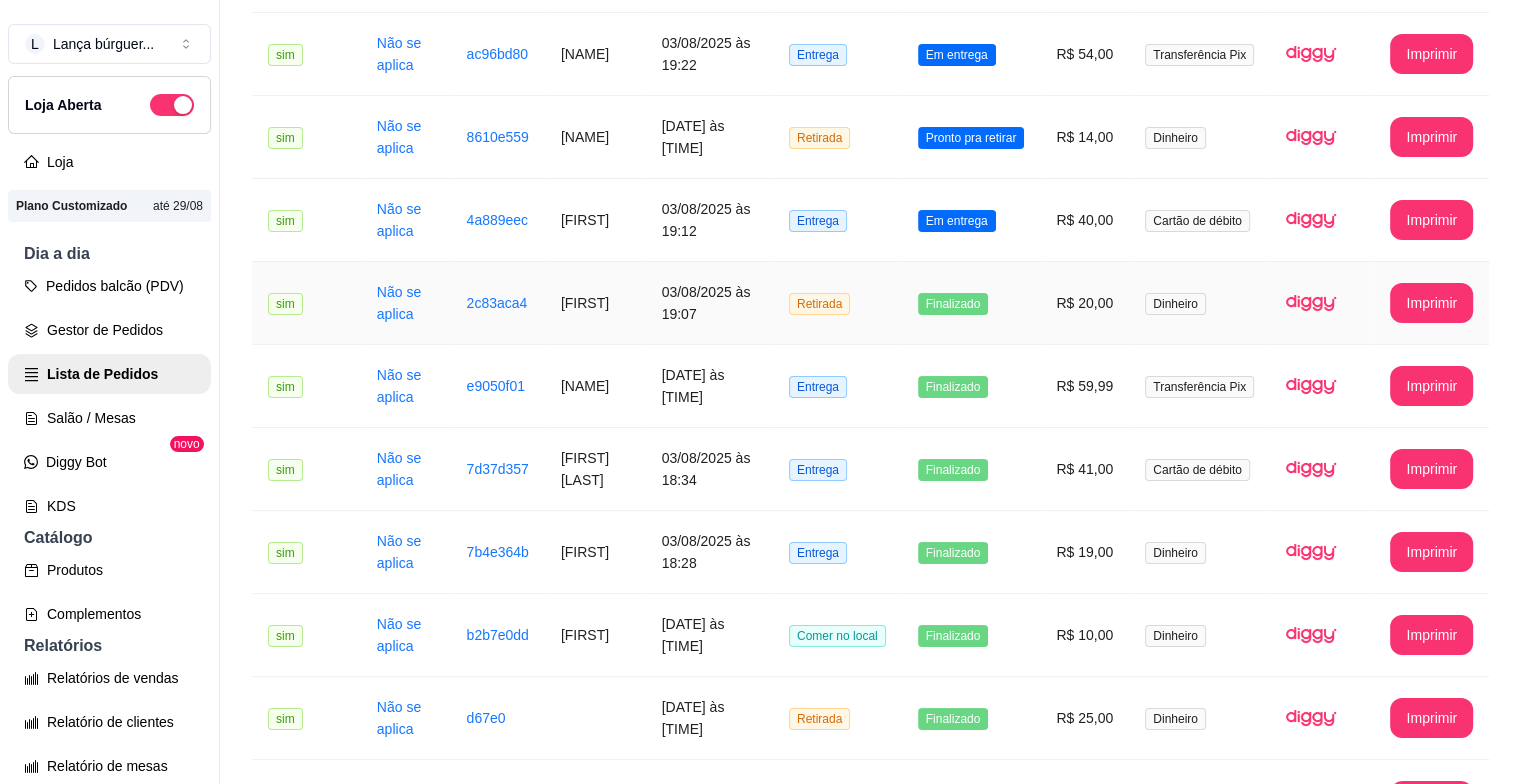 click on "[FIRST]" at bounding box center (595, 303) 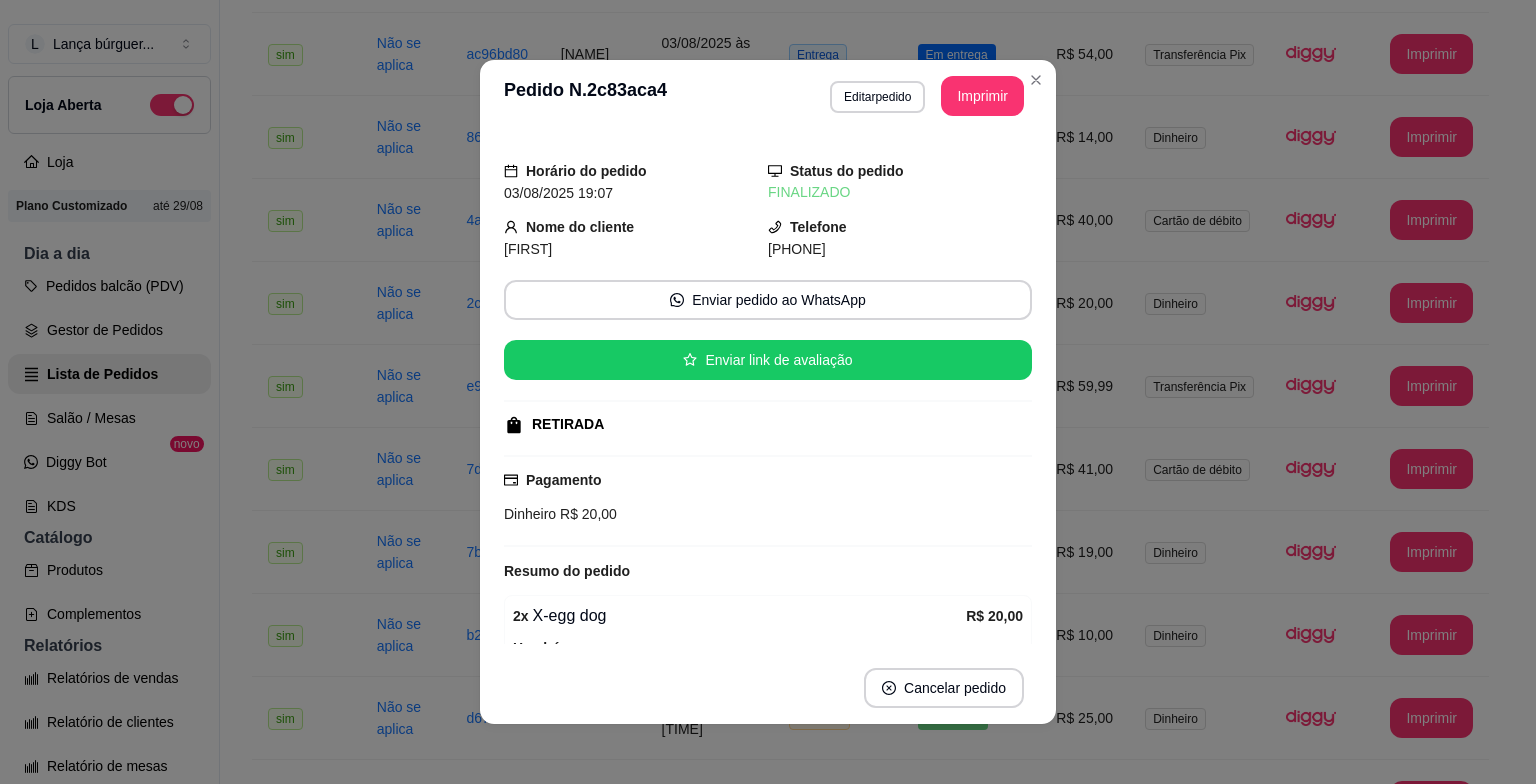 scroll, scrollTop: 204, scrollLeft: 0, axis: vertical 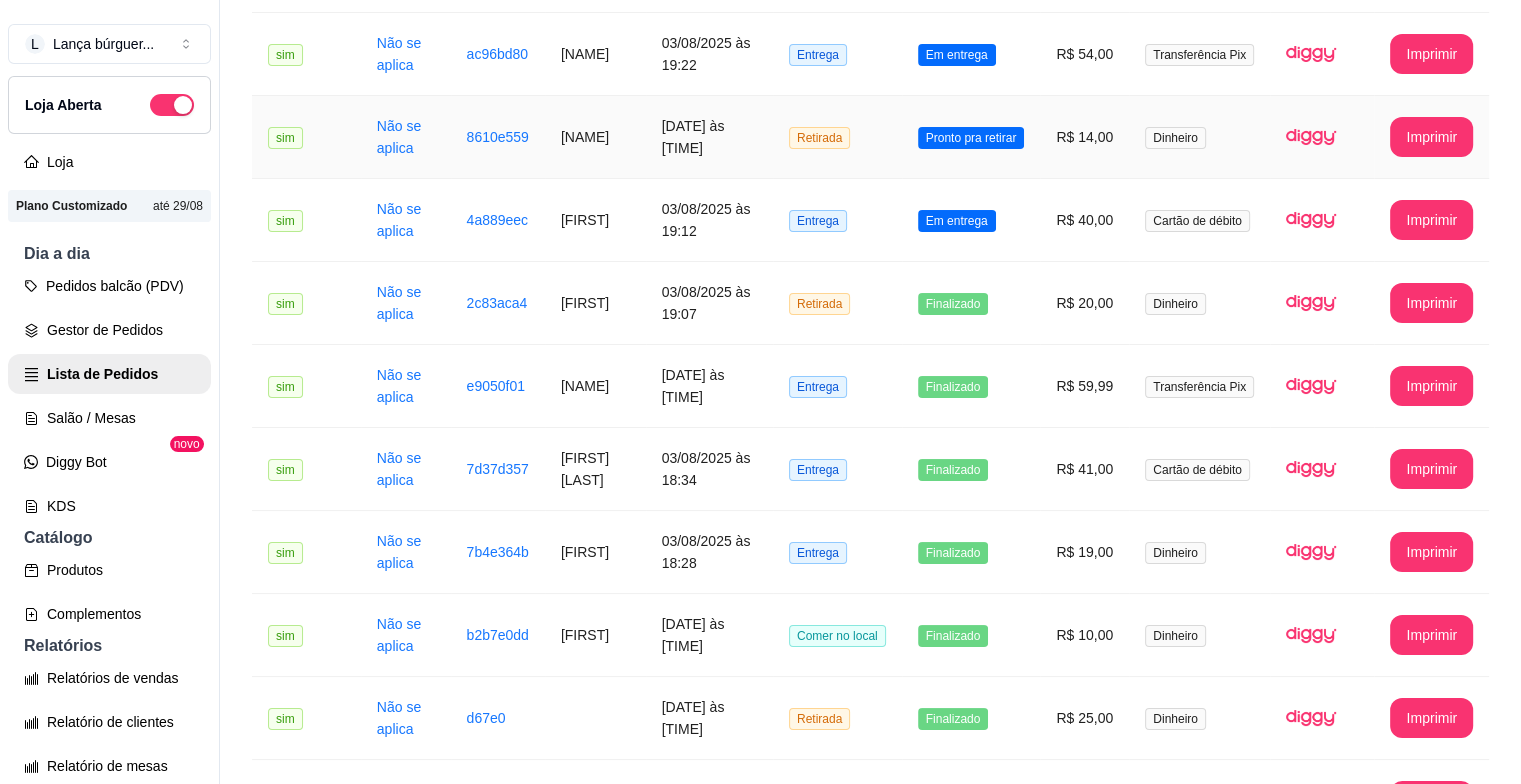 click on "[NAME]" at bounding box center (595, 137) 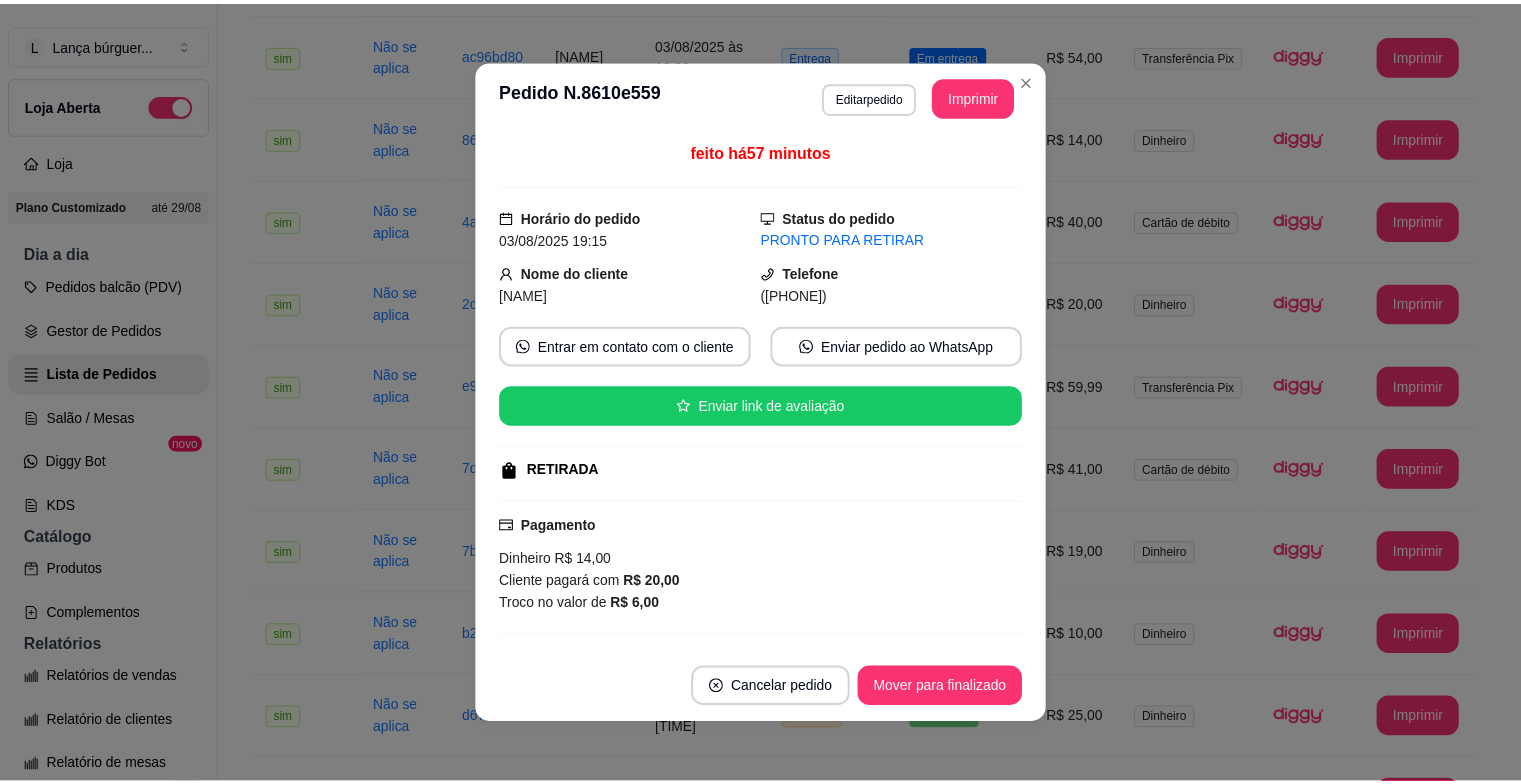 scroll, scrollTop: 320, scrollLeft: 0, axis: vertical 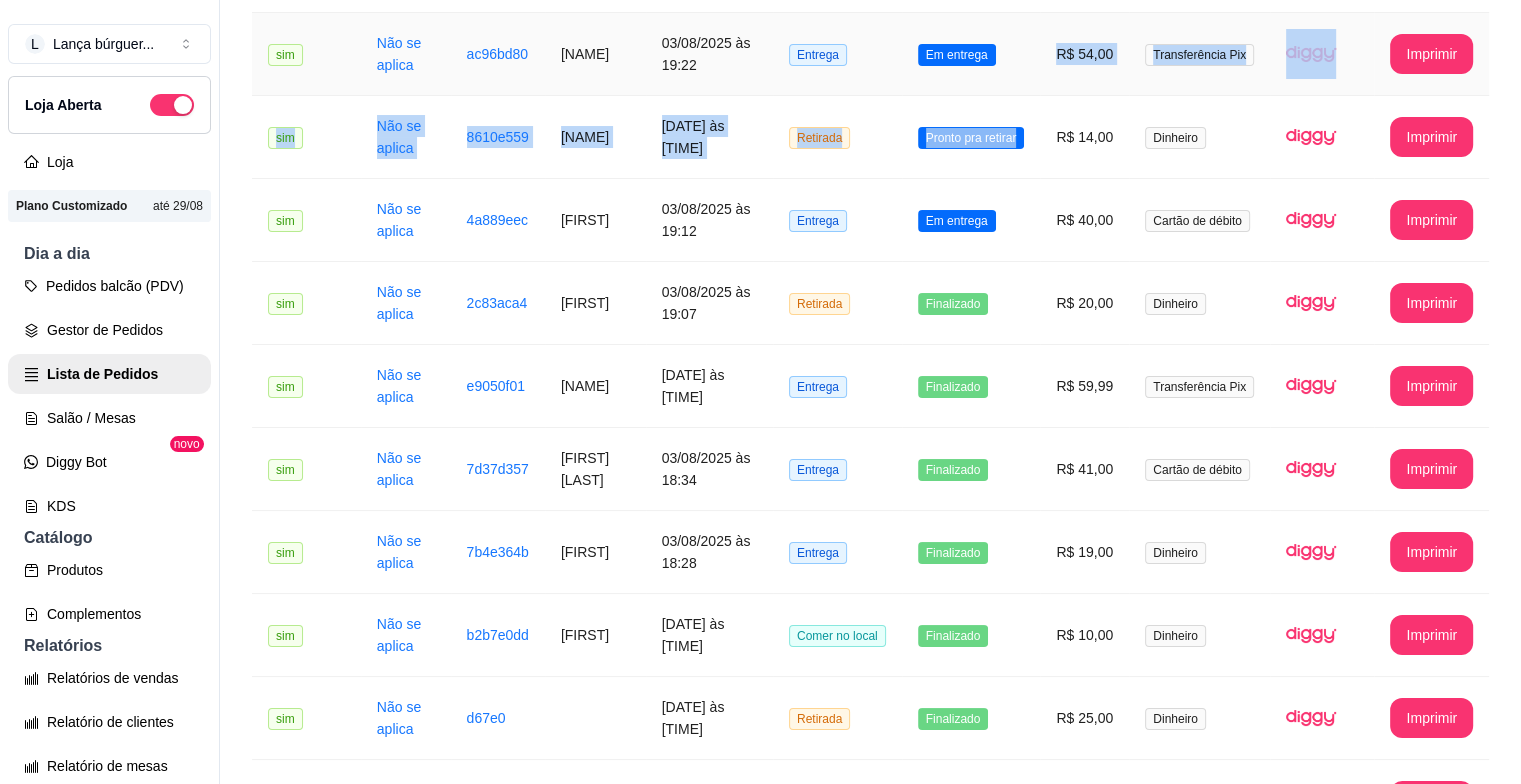 drag, startPoint x: 1028, startPoint y: 72, endPoint x: 1024, endPoint y: 195, distance: 123.065025 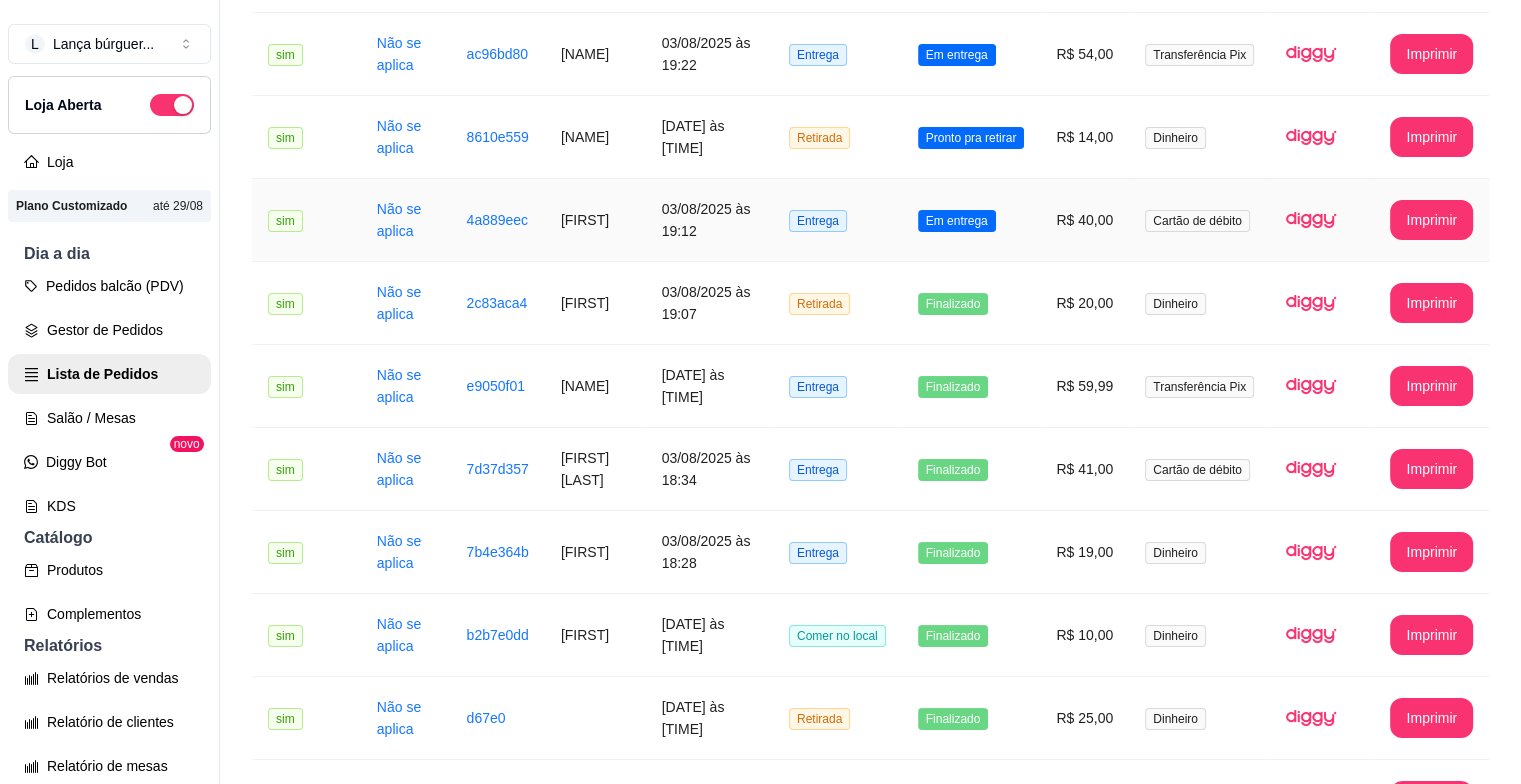 drag, startPoint x: 1024, startPoint y: 195, endPoint x: 1034, endPoint y: 280, distance: 85.58621 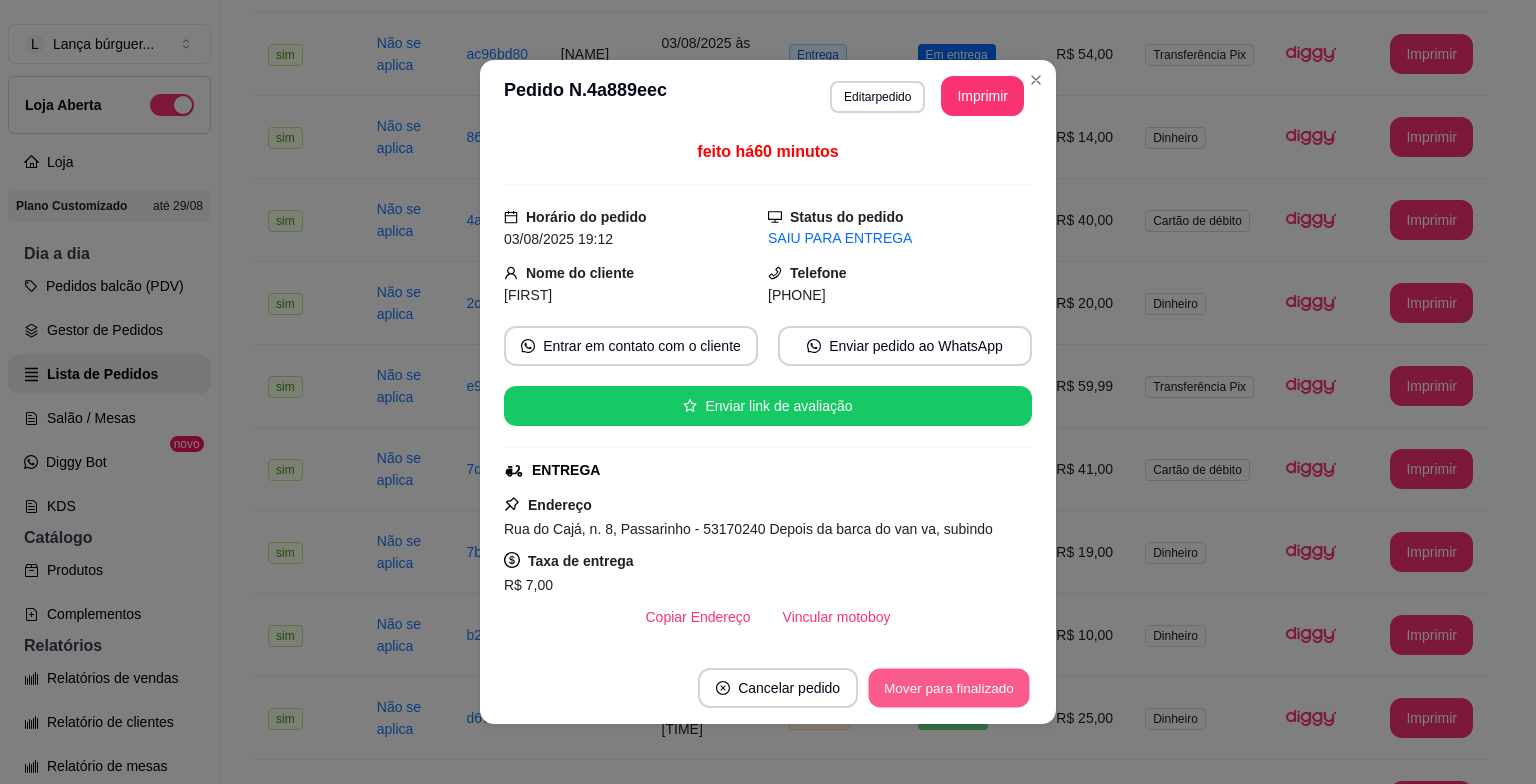 click on "Mover para finalizado" at bounding box center (949, 688) 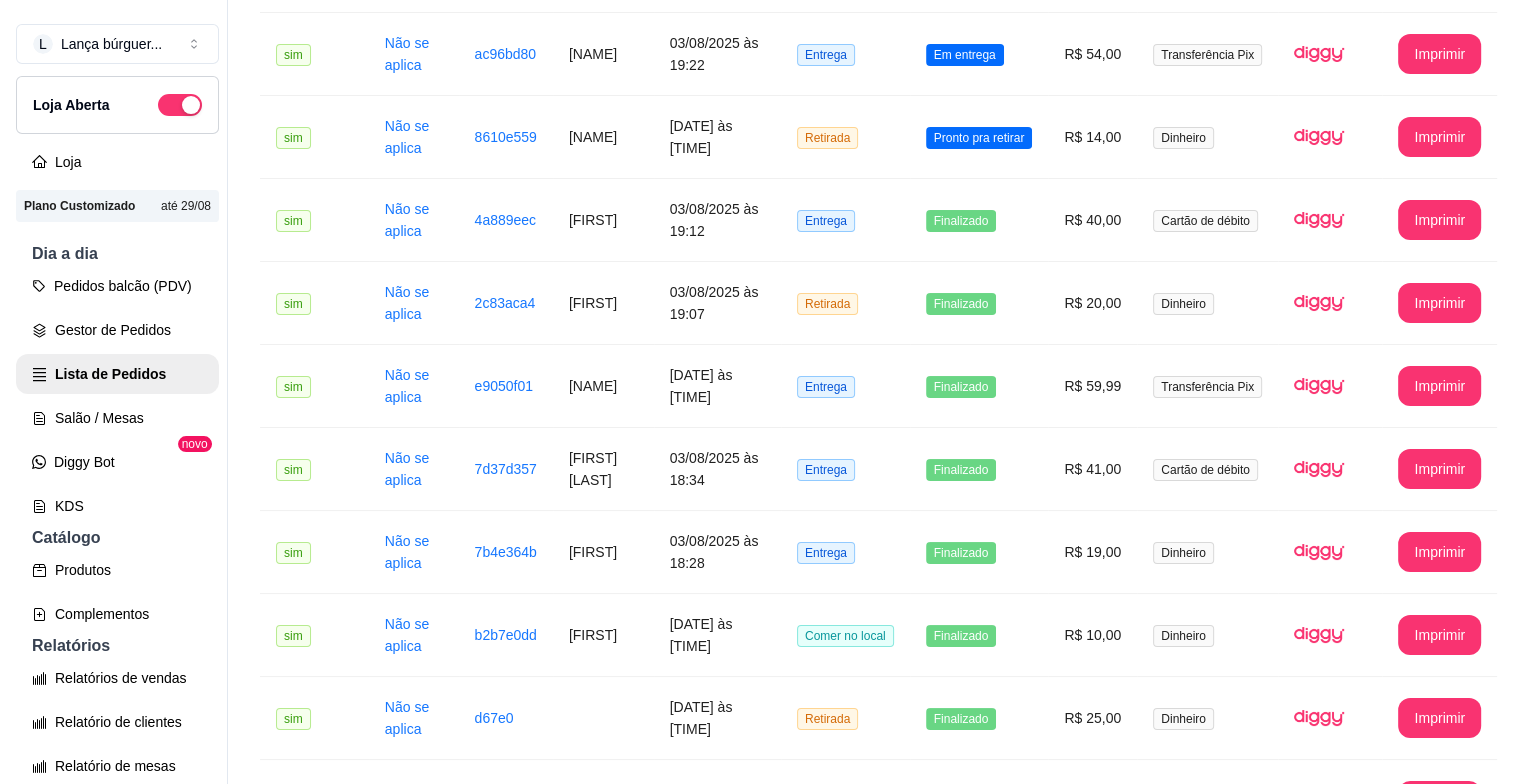scroll, scrollTop: 0, scrollLeft: 0, axis: both 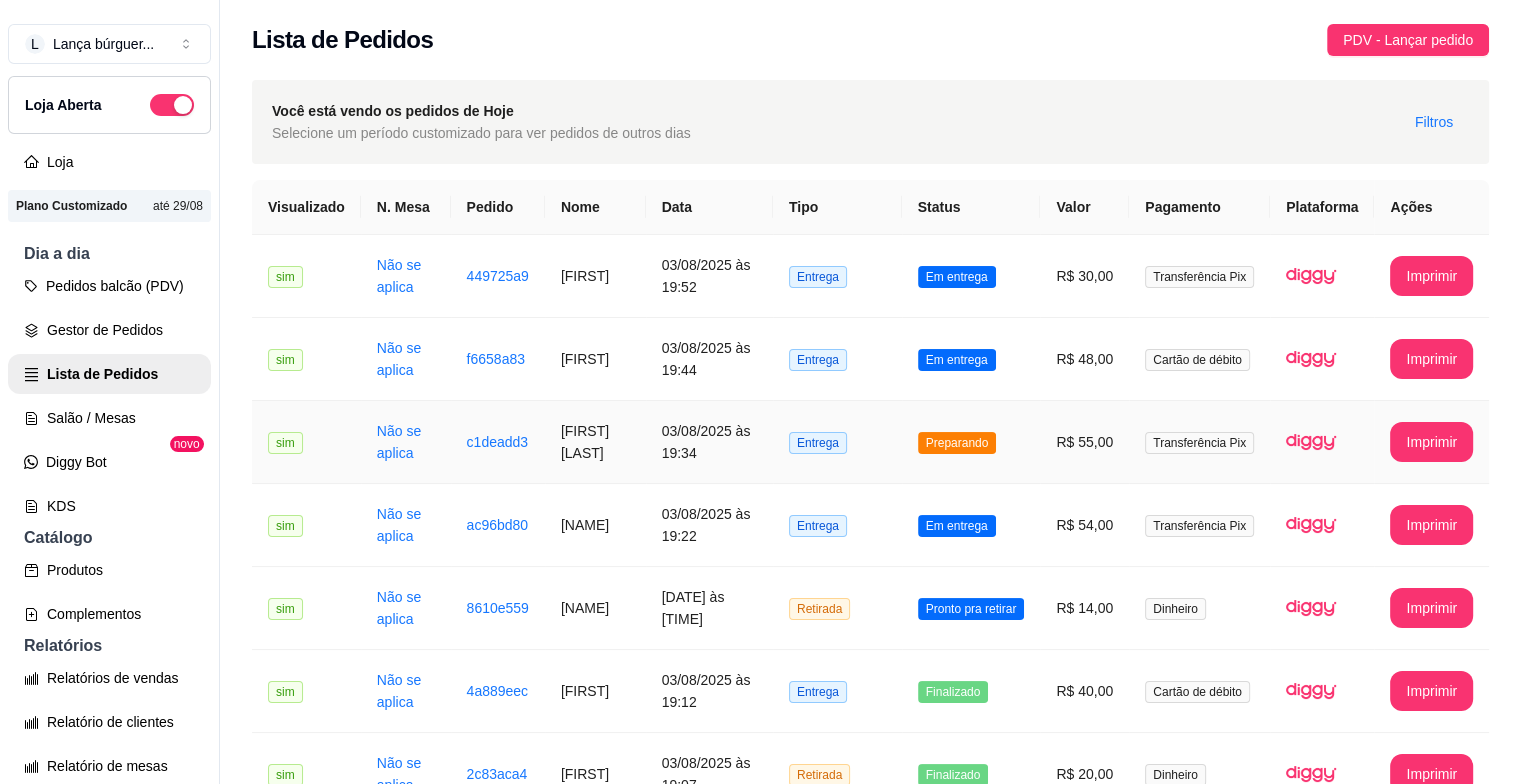 click on "[FIRST] [LAST]" at bounding box center (595, 442) 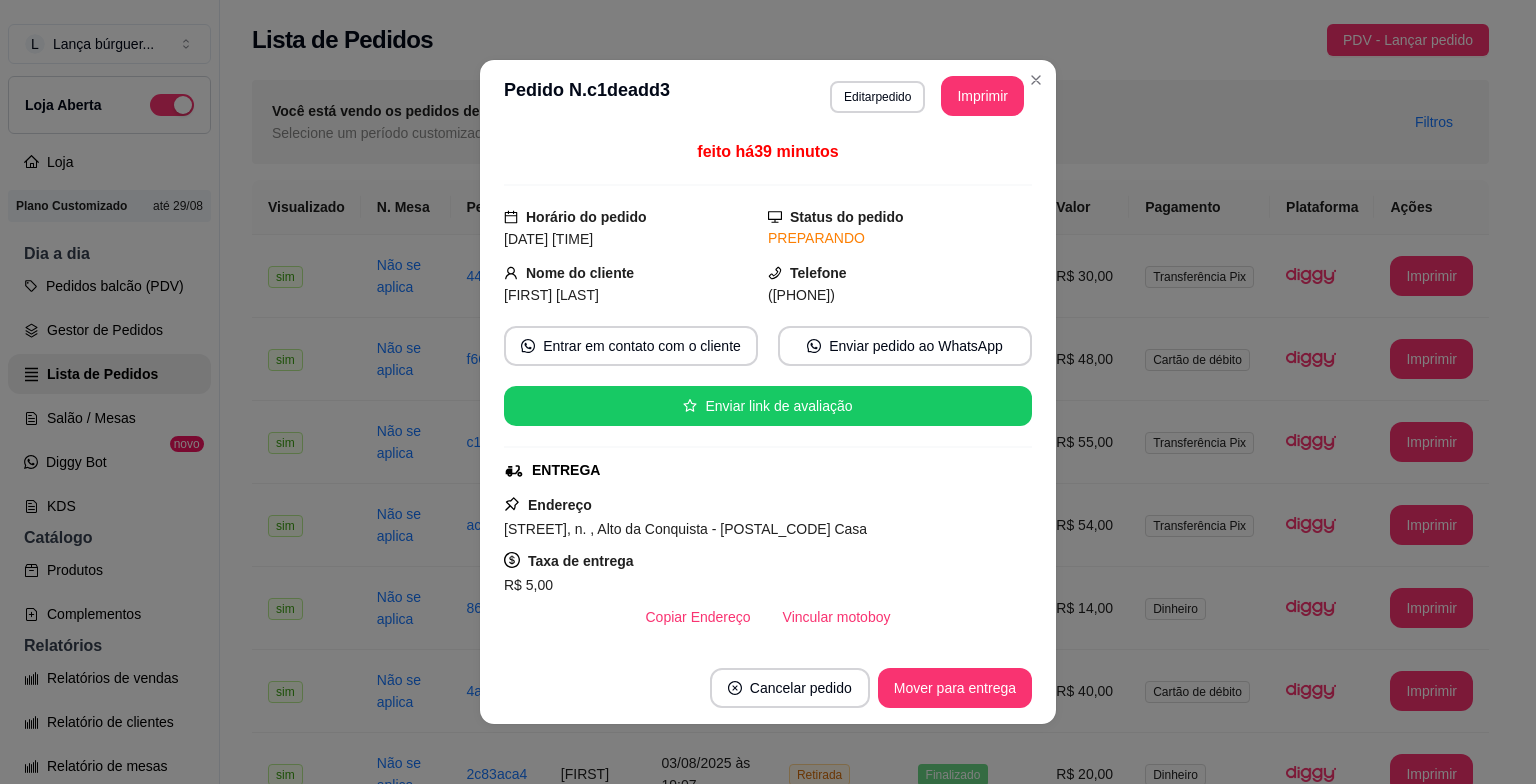 scroll, scrollTop: 270, scrollLeft: 0, axis: vertical 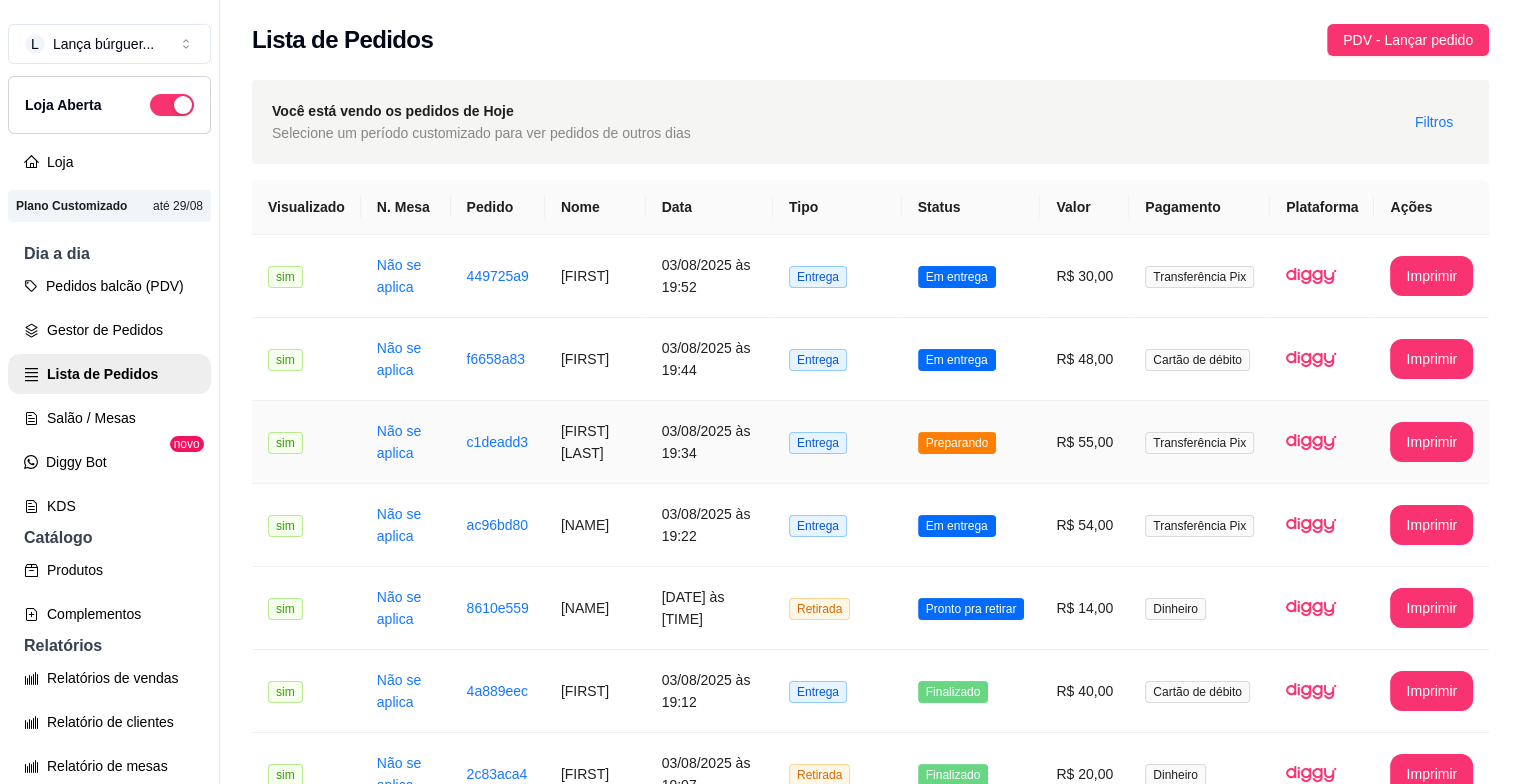 click on "[FIRST] [LAST]" at bounding box center (595, 442) 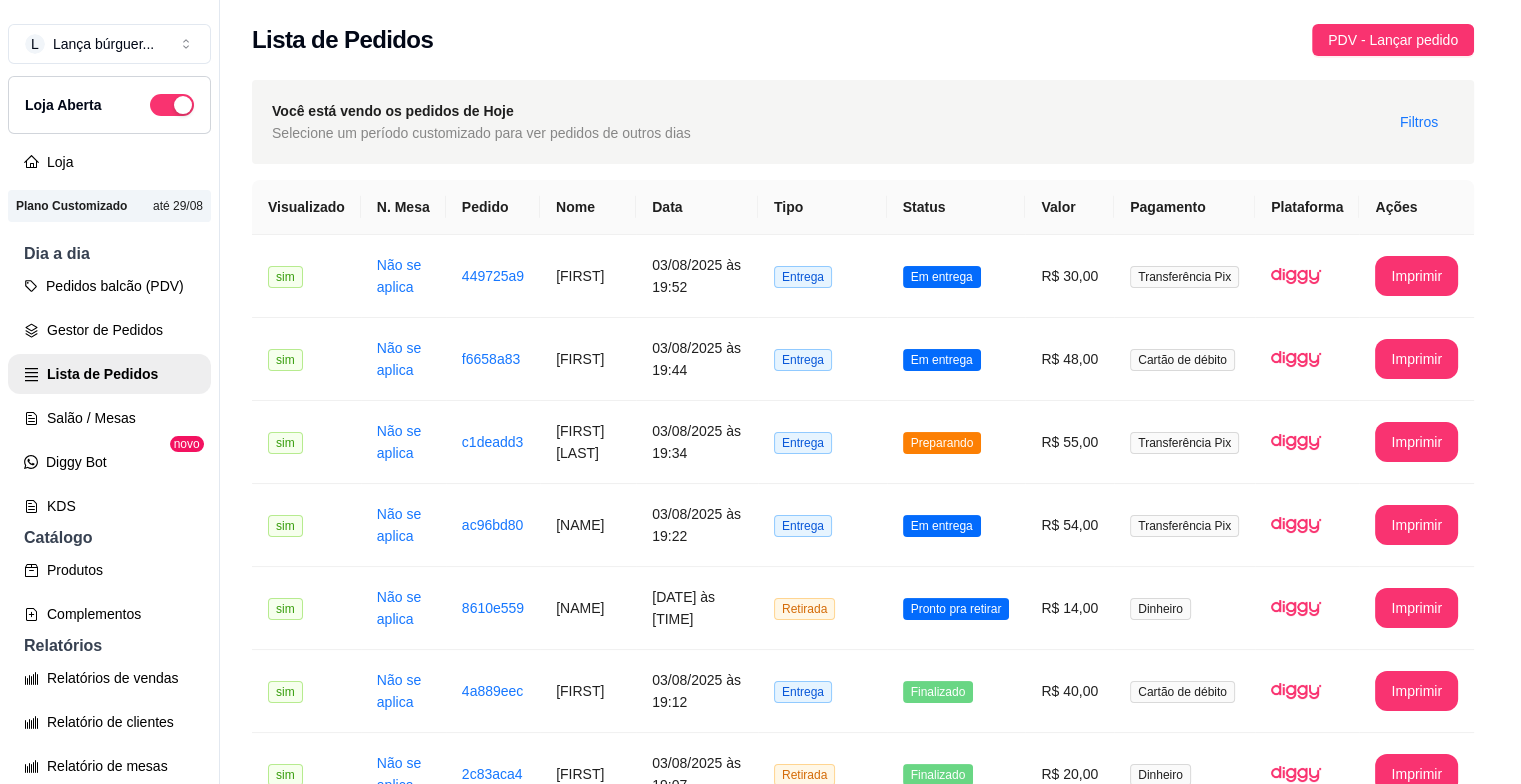 click on "feito há 40 minutos Horário do pedido [DATE] [TIME] Status do pedido PREPARANDO Nome do cliente [FIRST] [LAST] Telefone ([PHONE]) Entrar em contato com o cliente Enviar pedido ao WhatsApp Enviar link de avaliação ENTREGA Endereço [STREET], n. [NUMBER] [COMPLEMENT], [NEIGHBORHOOD] - [POSTAL_CODE] [HOUSE_TYPE] Taxa de entrega R$ 5,00 Copiar Endereço Vincular motoboy Pagamento Transferência Pix R$ 55,00 Resumo do pedido 2 x Pizza de calabresa R$ 50,00 Subtotal R$ 50,00 Total R$ 55,00" at bounding box center [760, 392] 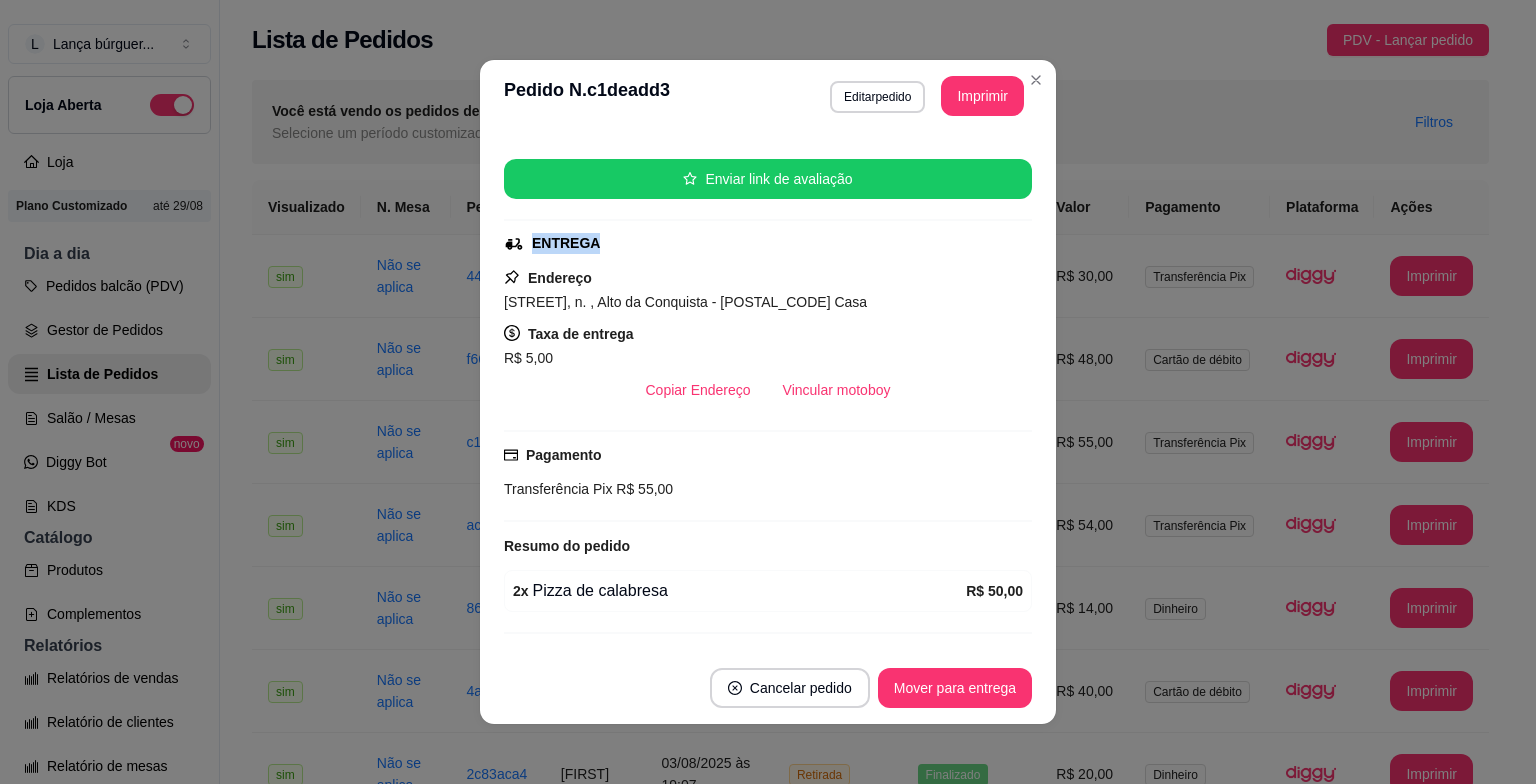 scroll, scrollTop: 270, scrollLeft: 0, axis: vertical 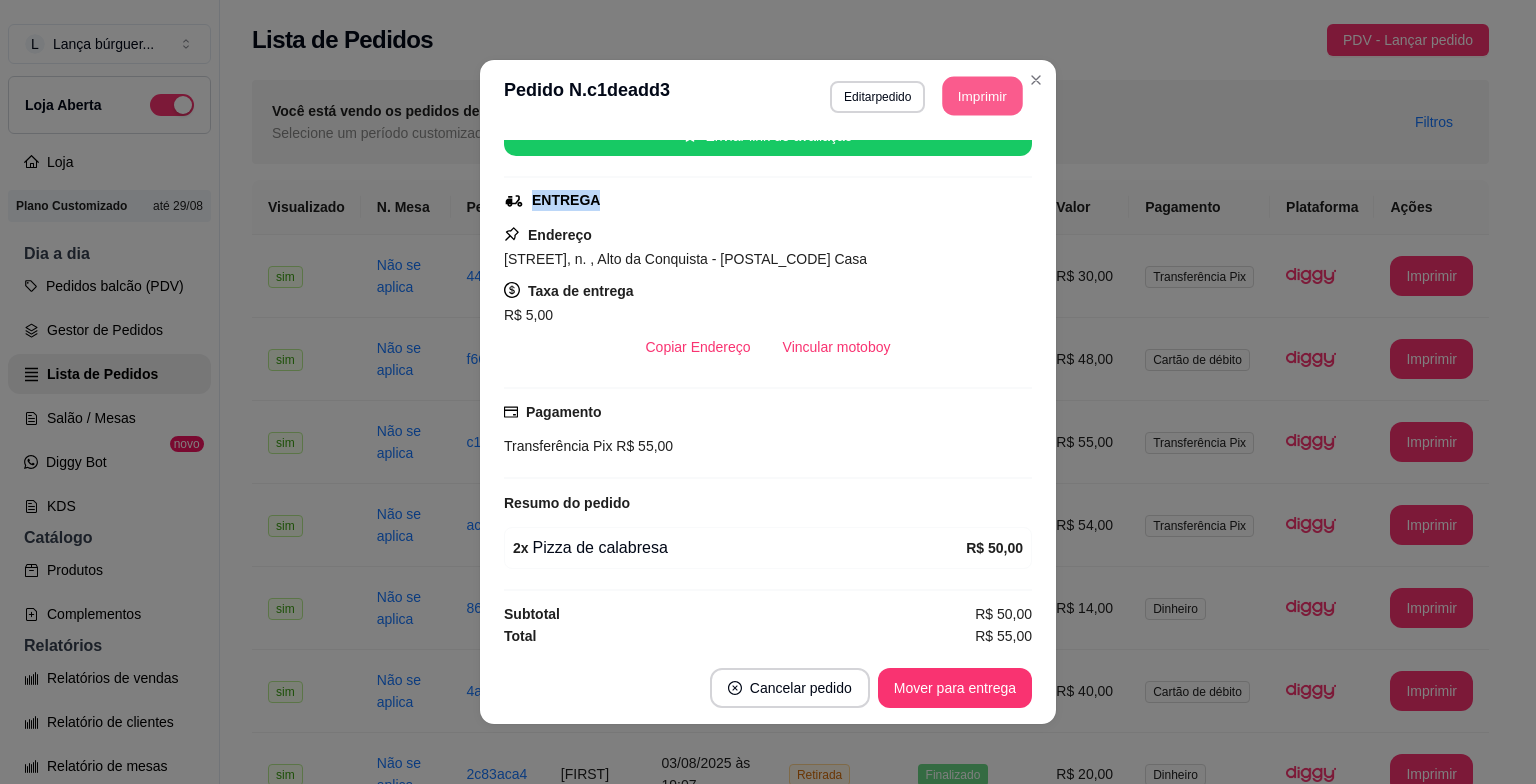 click on "Imprimir" at bounding box center (983, 96) 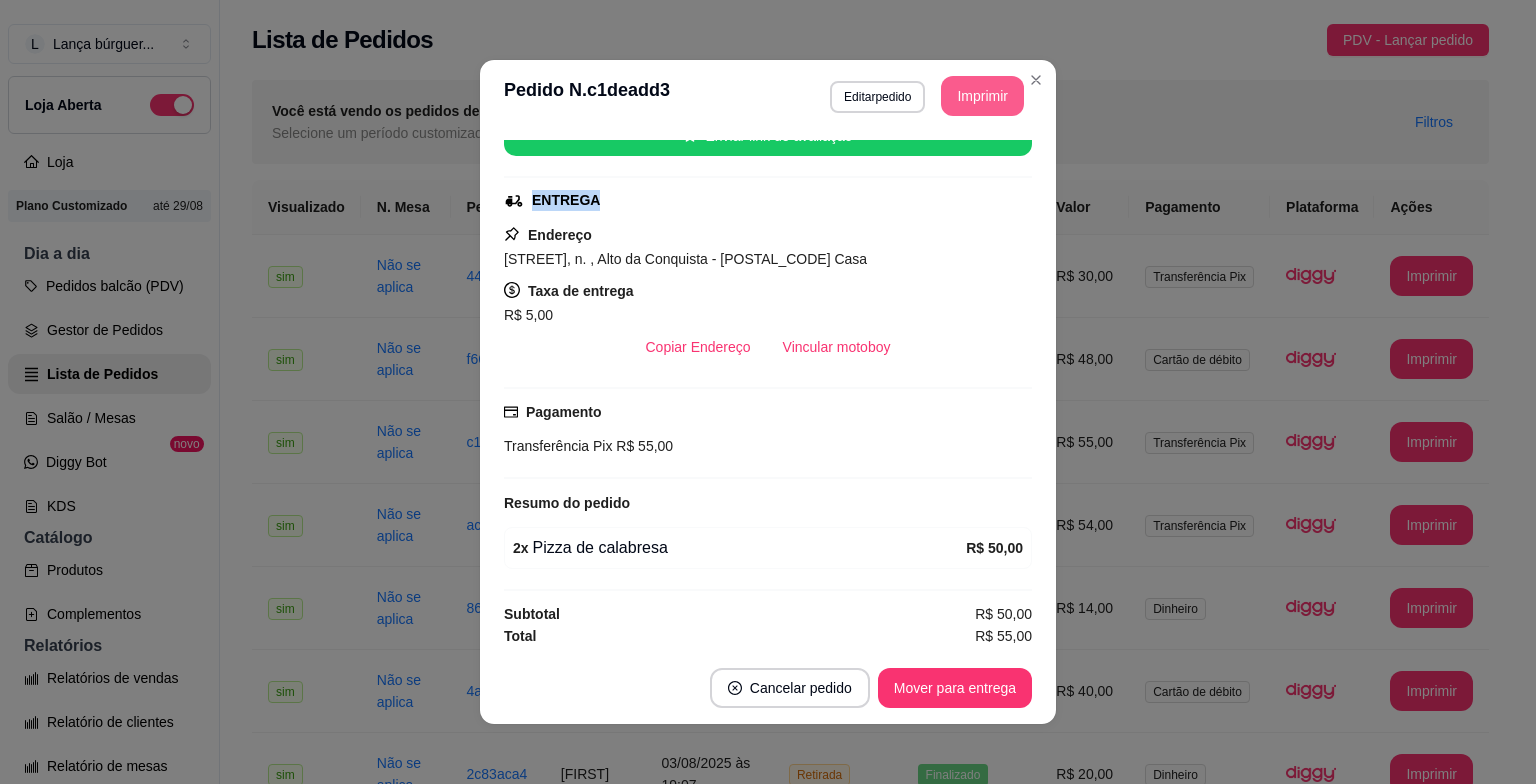 scroll, scrollTop: 0, scrollLeft: 0, axis: both 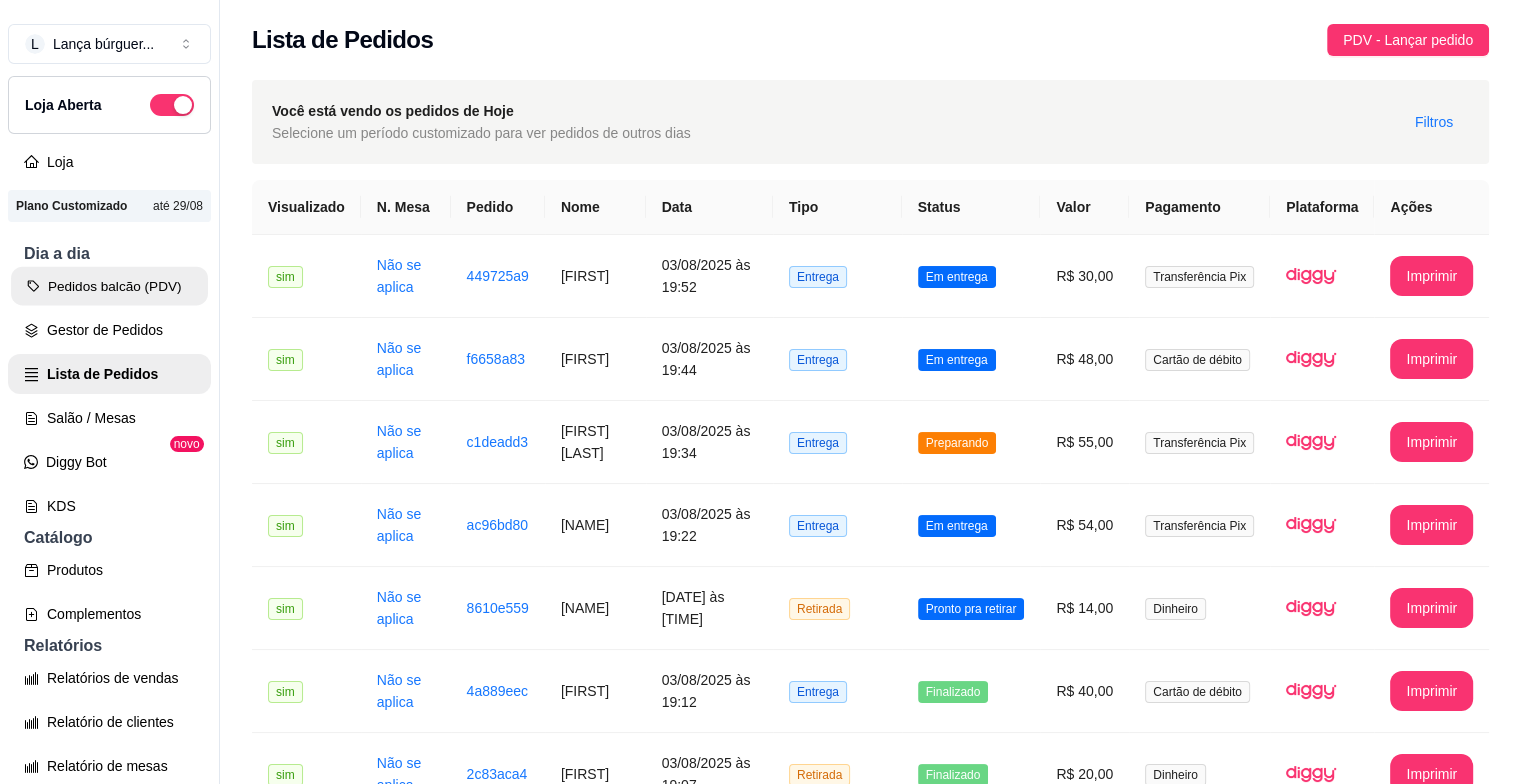 click on "Pedidos balcão (PDV)" at bounding box center (109, 286) 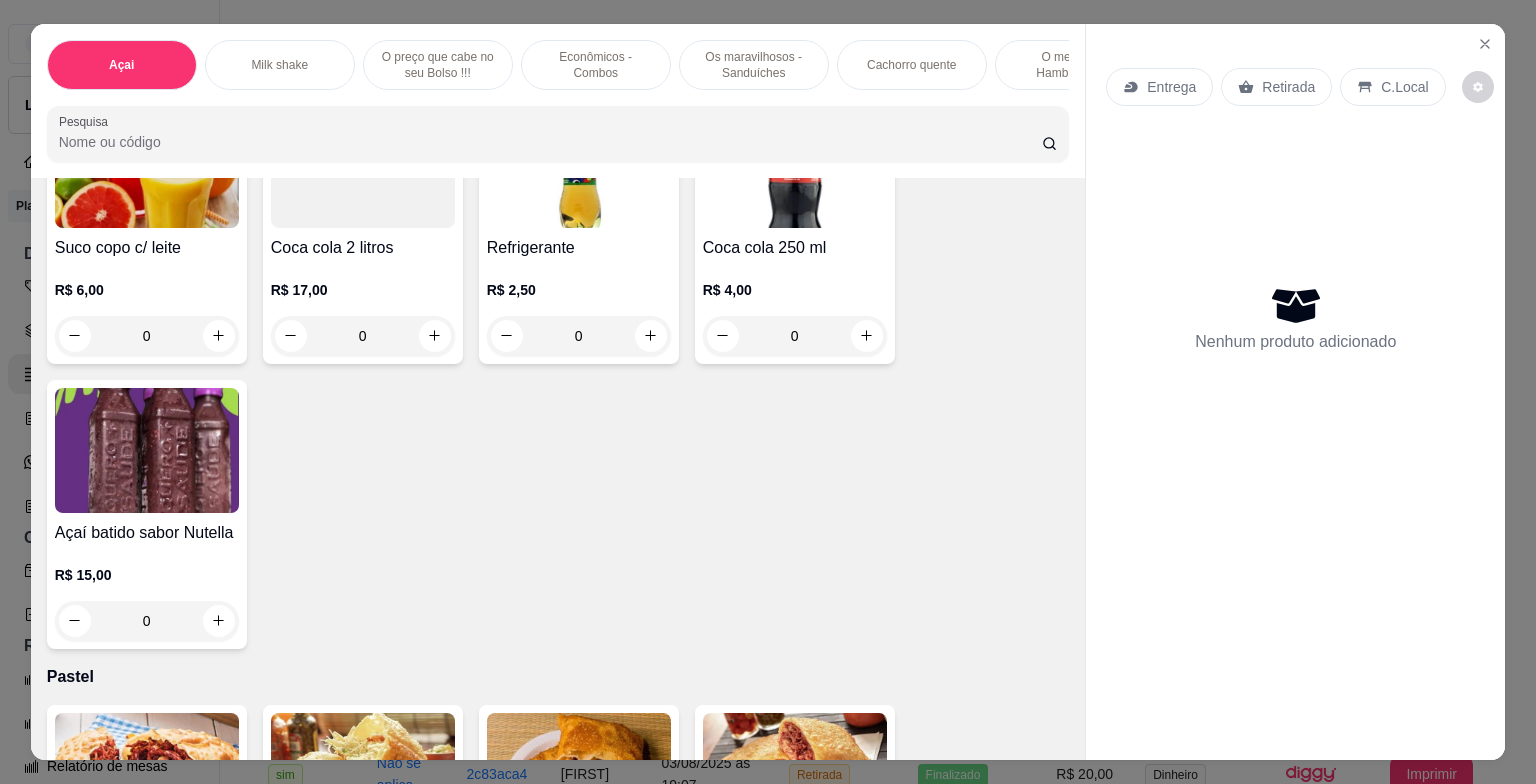 scroll, scrollTop: 7455, scrollLeft: 0, axis: vertical 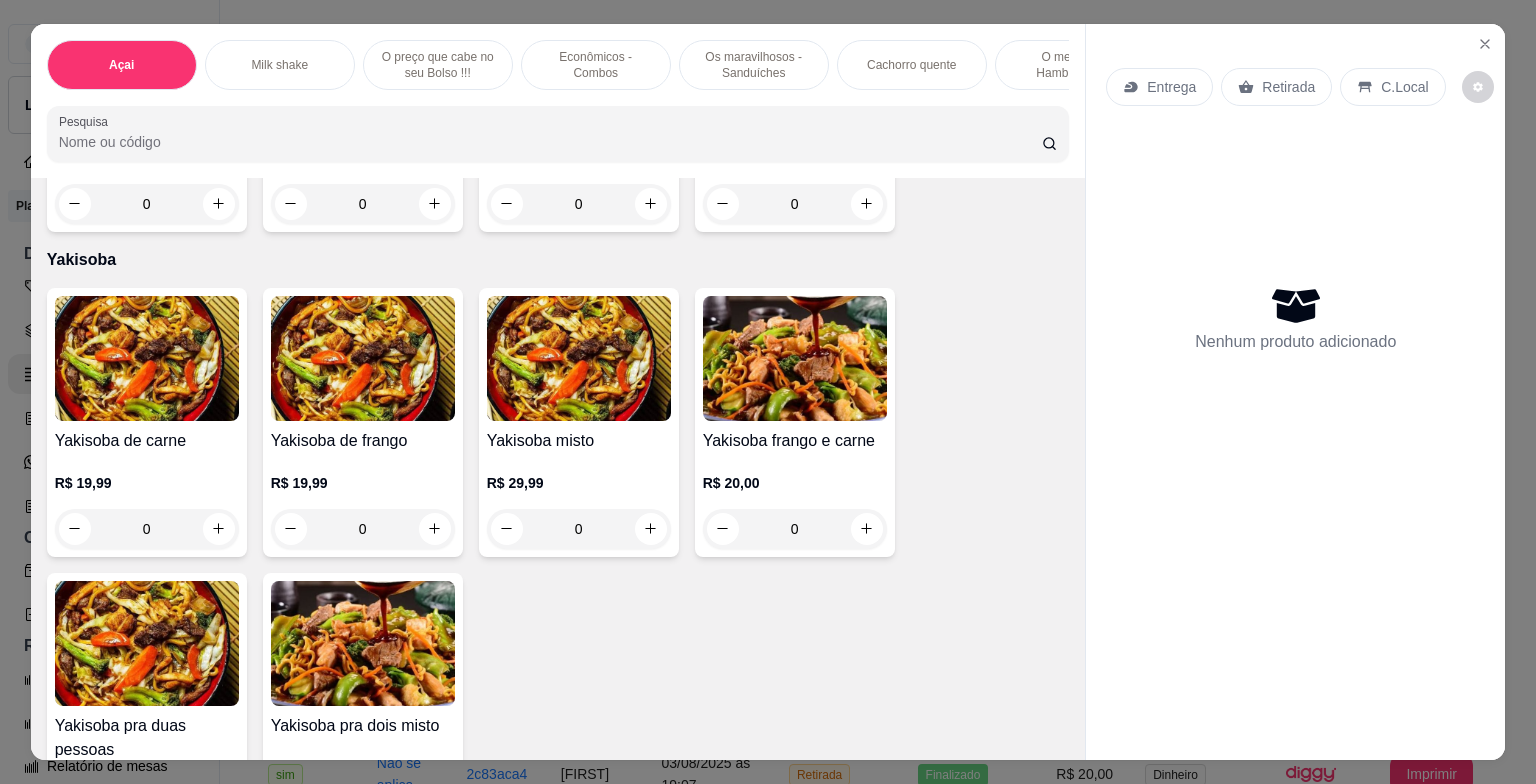 click on "0" at bounding box center [363, 529] 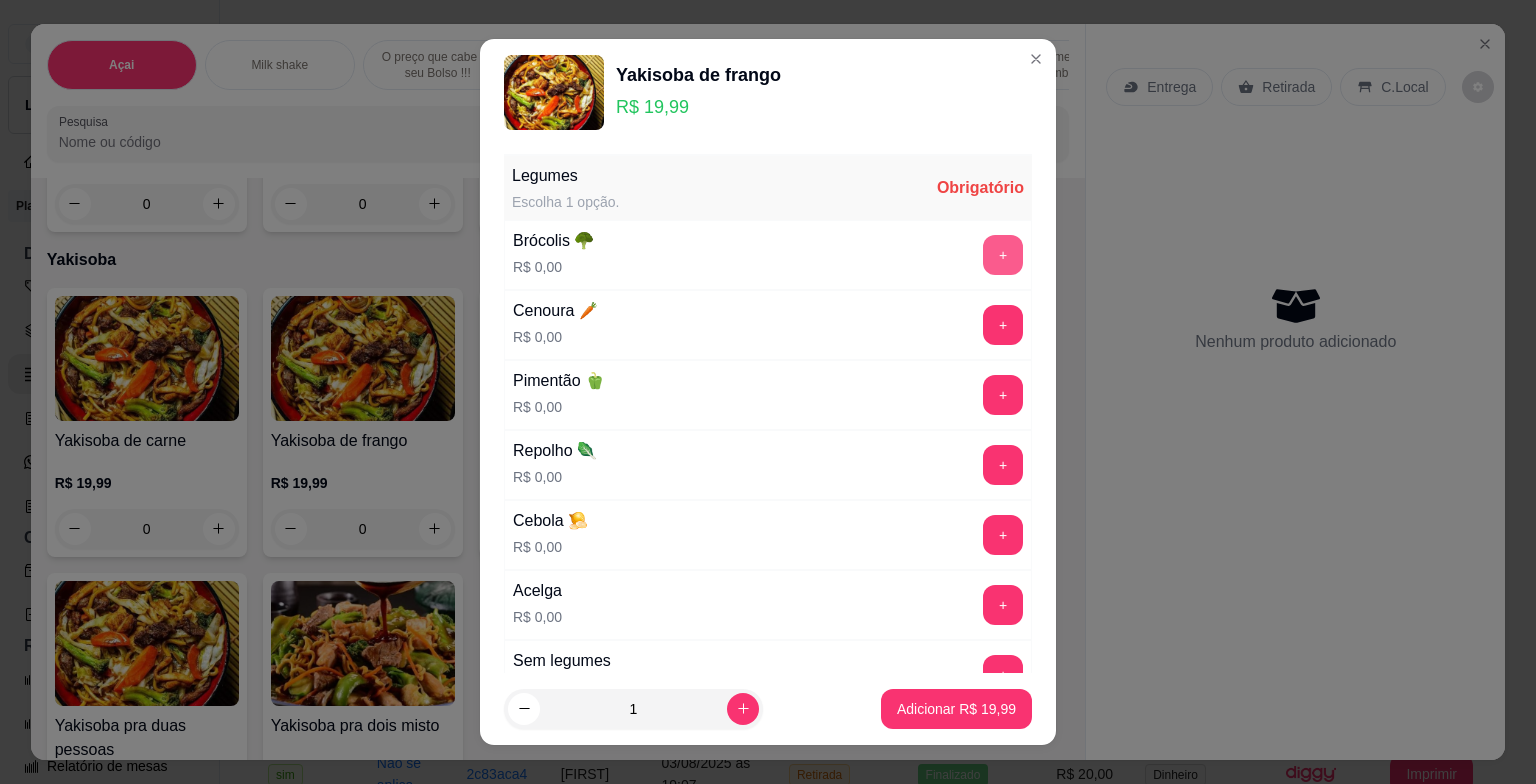 click on "+" at bounding box center (1003, 255) 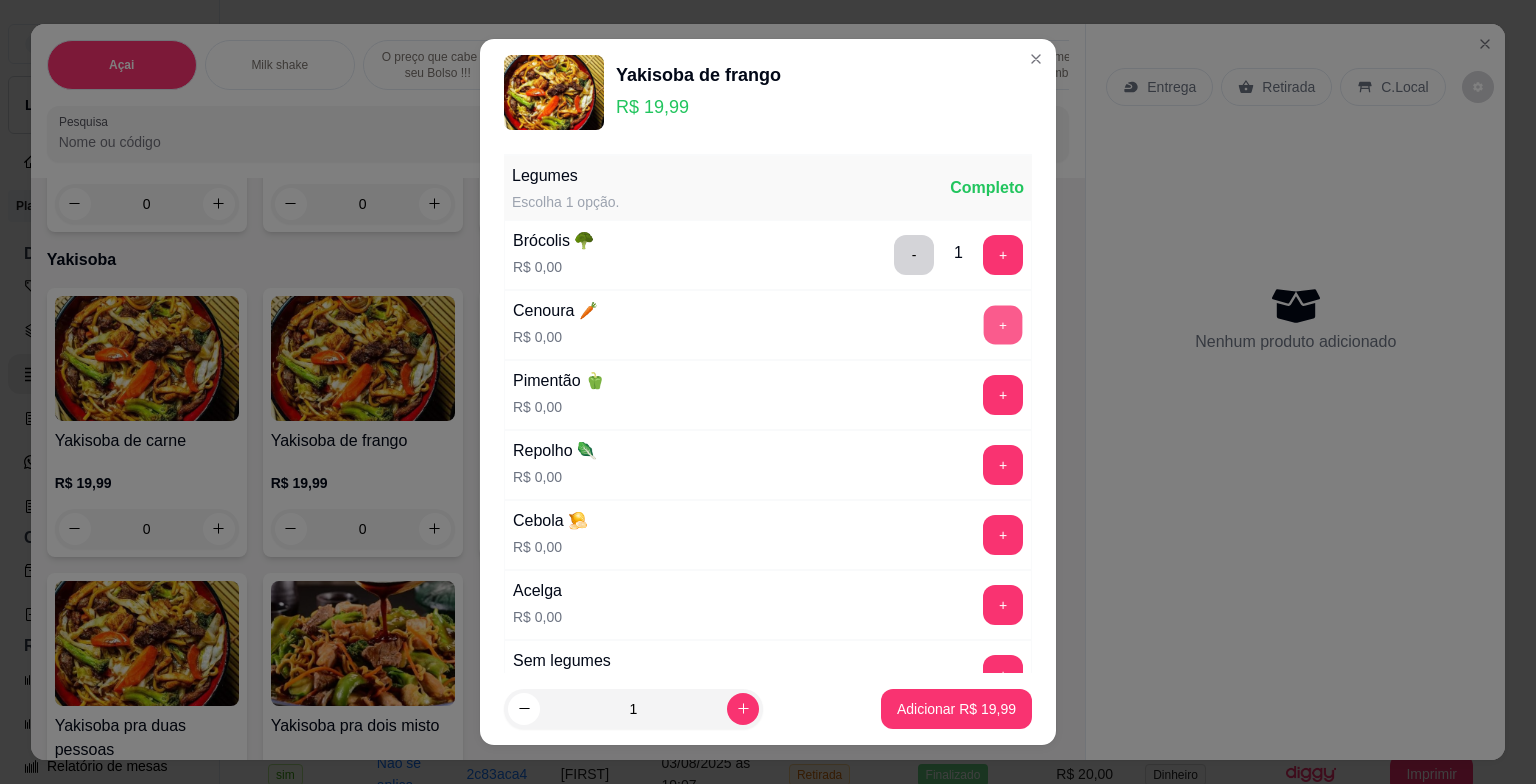 click on "+" at bounding box center [1003, 325] 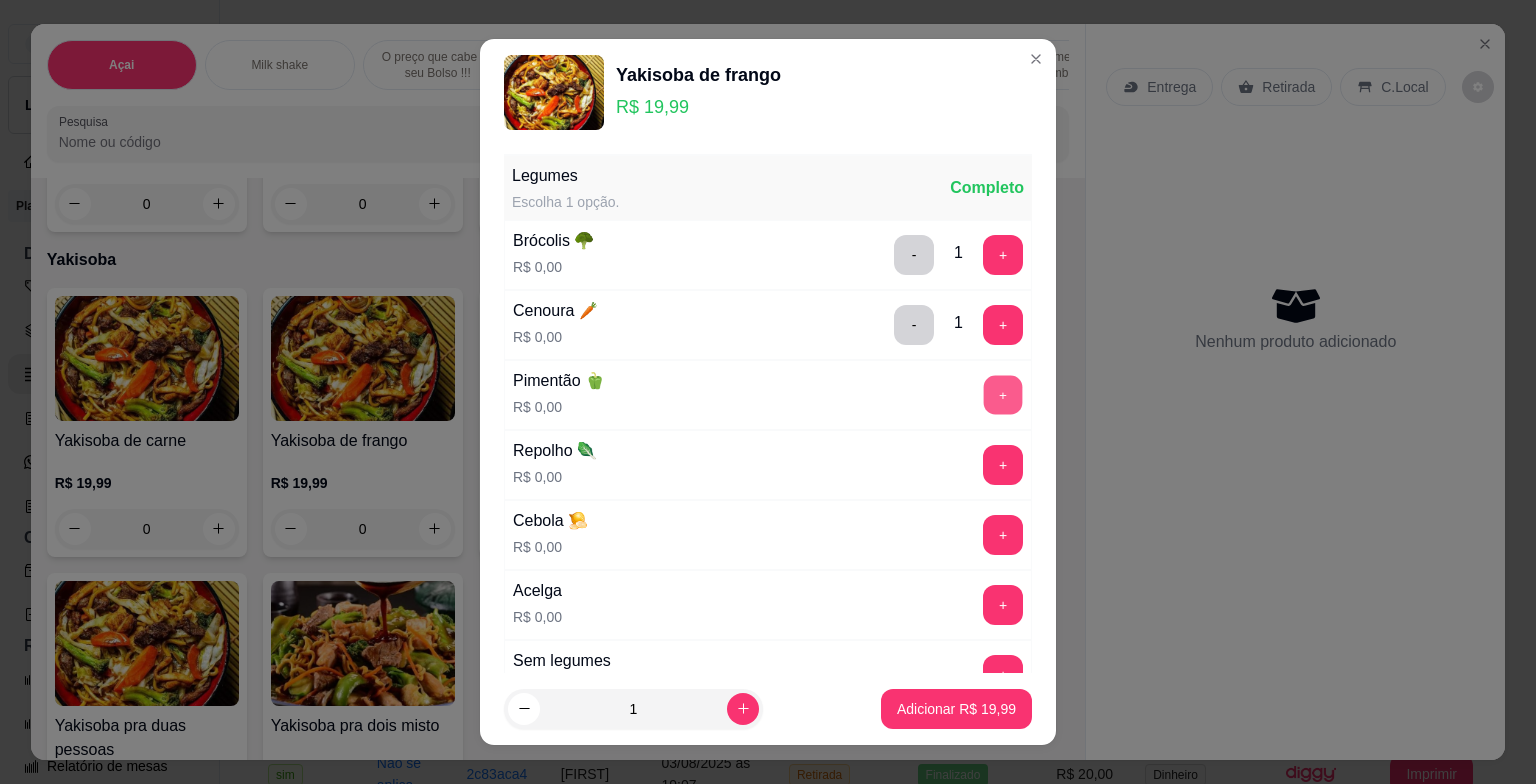 click on "+" at bounding box center (1003, 395) 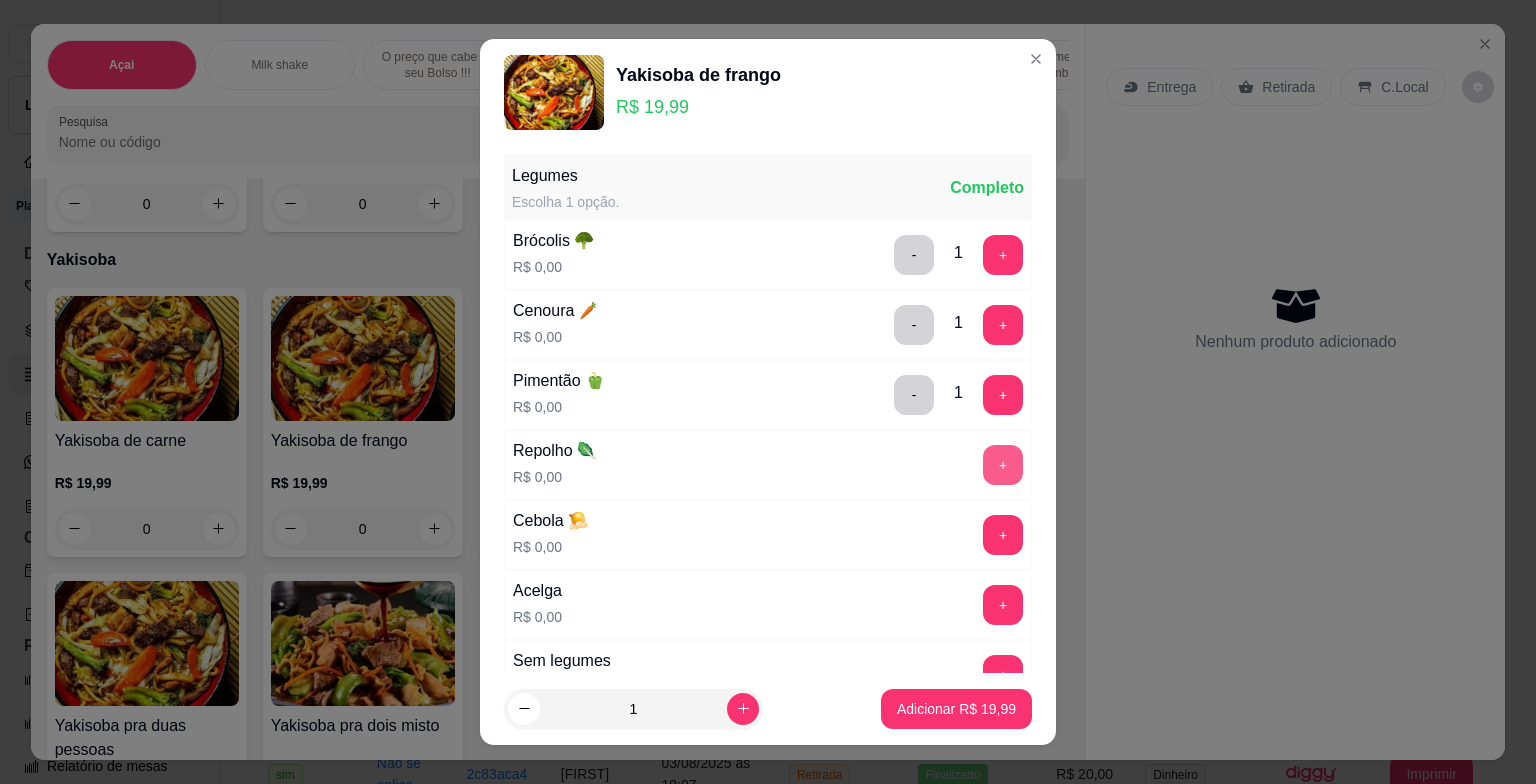click on "Legumes Escolha 1 opção. Completo Brócolis 🥦 R$ 0,00 - 1 + Cenoura 🥕 R$ 0,00 - 1 + Pimentão 🫑 R$ 0,00 - 1 + Repolho 🥬 R$ 0,00 + Cebola 🧅 R$ 0,00 + Acelga R$ 0,00 + Sem legumes R$ 0,00 +" at bounding box center [768, 433] 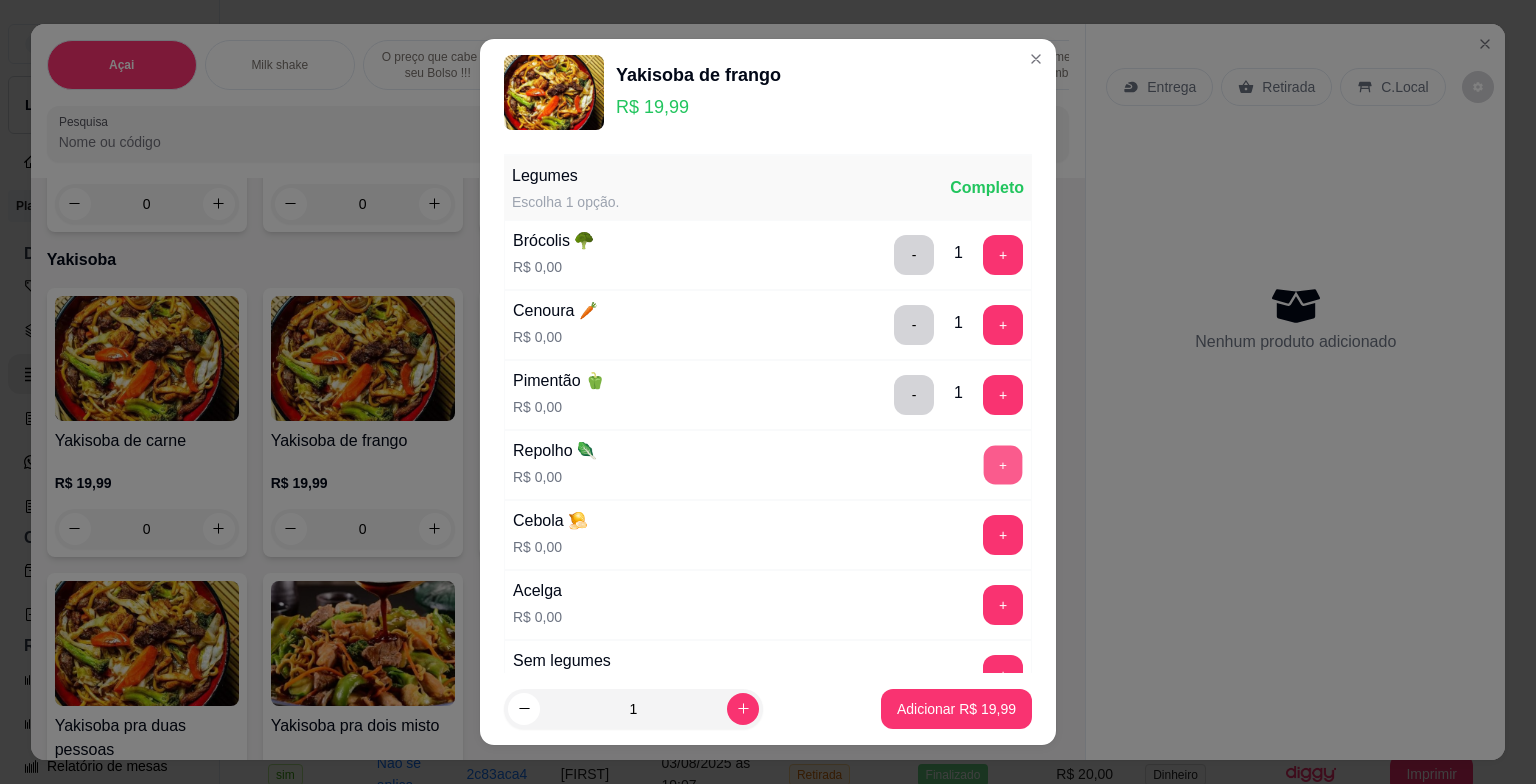 click on "+" at bounding box center [1003, 465] 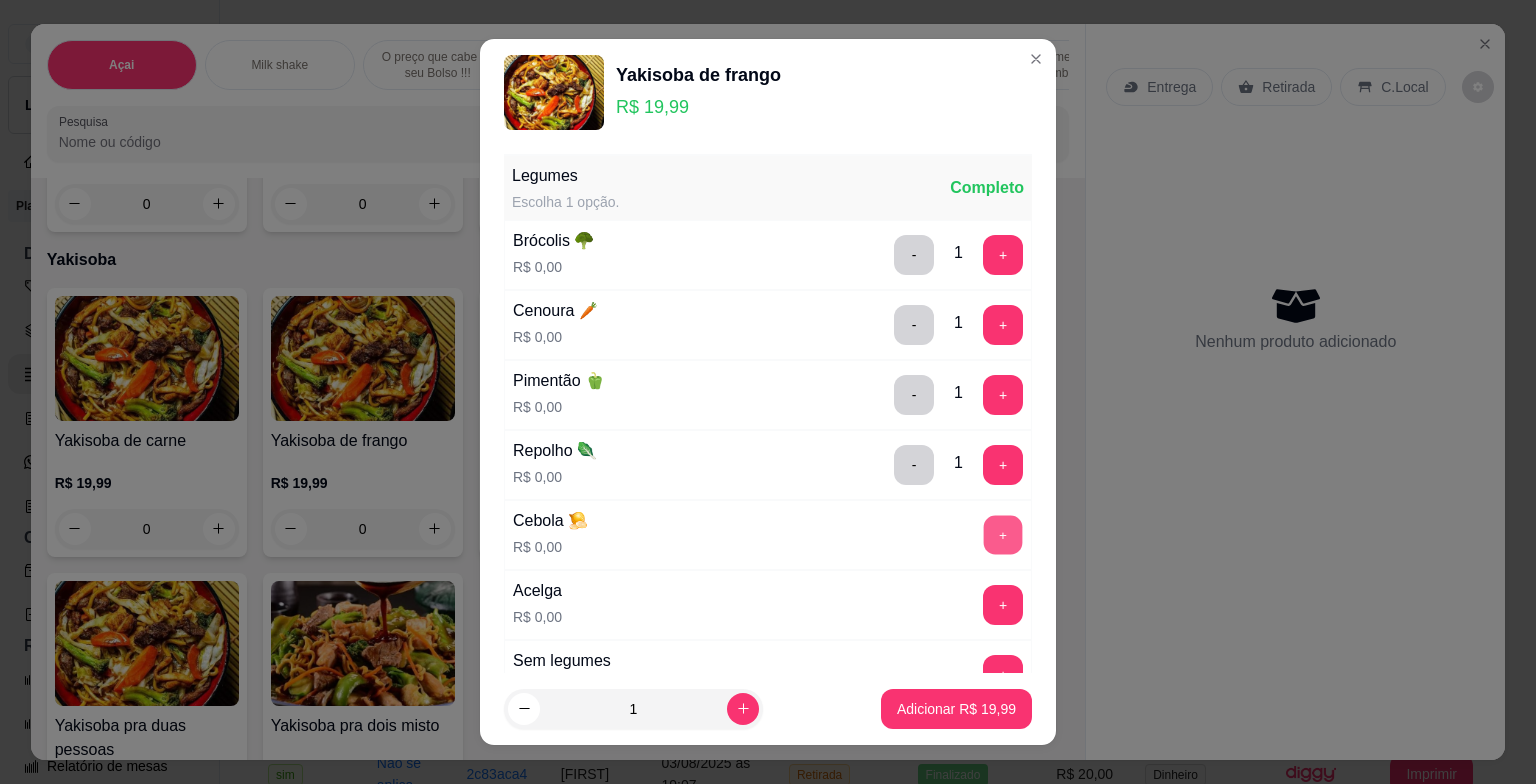 click on "+" at bounding box center (1003, 535) 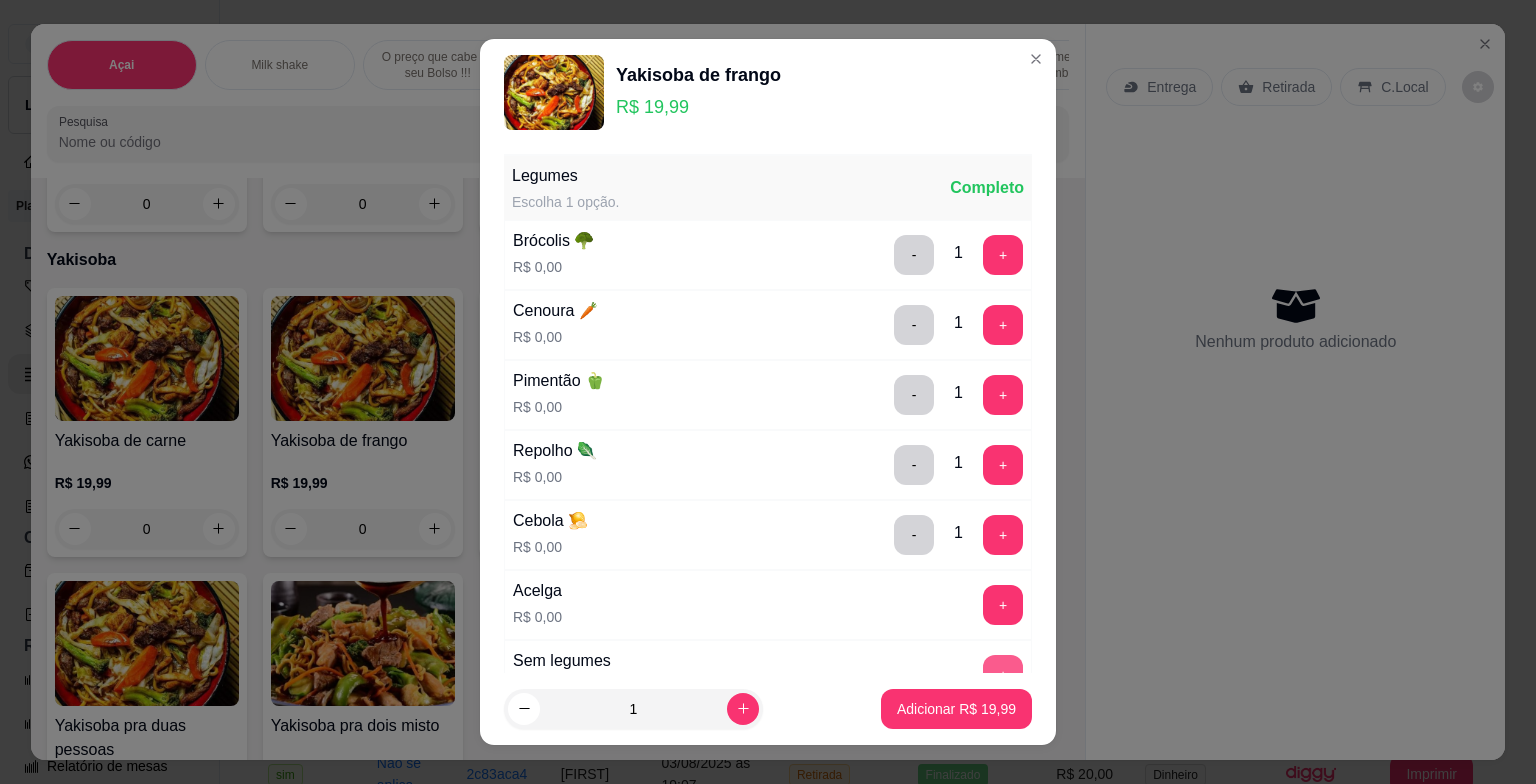 click on "Legumes Escolha 1 opção. Completo Brócolis 🥦 R$ 0,00 - 1 + Cenoura 🥕 R$ 0,00 - 1 + Pimentão 🫑 R$ 0,00 - 1 + Repolho 🥬 R$ 0,00 - 1 + Cebola 🧅 R$ 0,00 - 1 + Acelga R$ 0,00 + Sem legumes R$ 0,00 +" at bounding box center (768, 433) 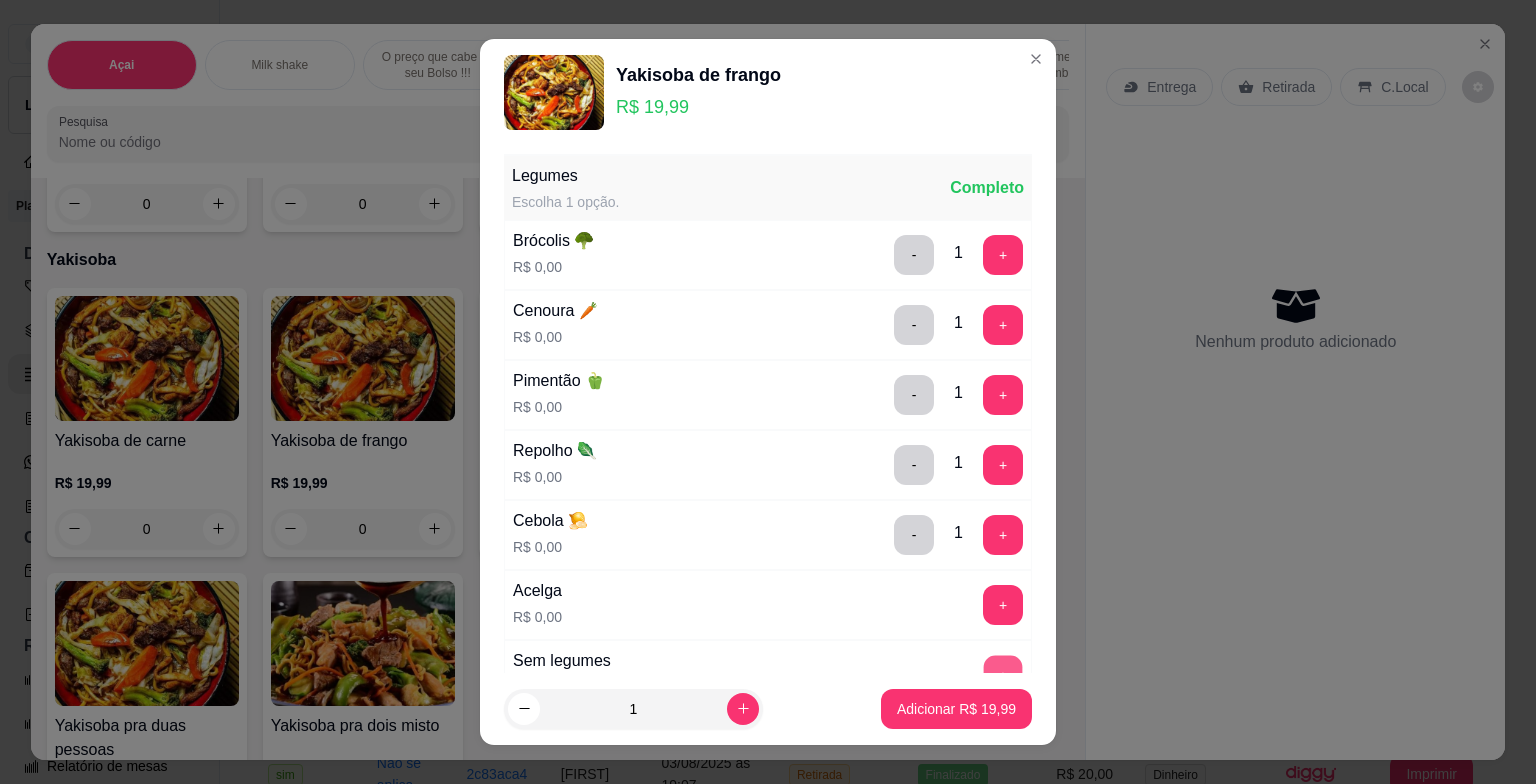 click on "+" at bounding box center (1003, 675) 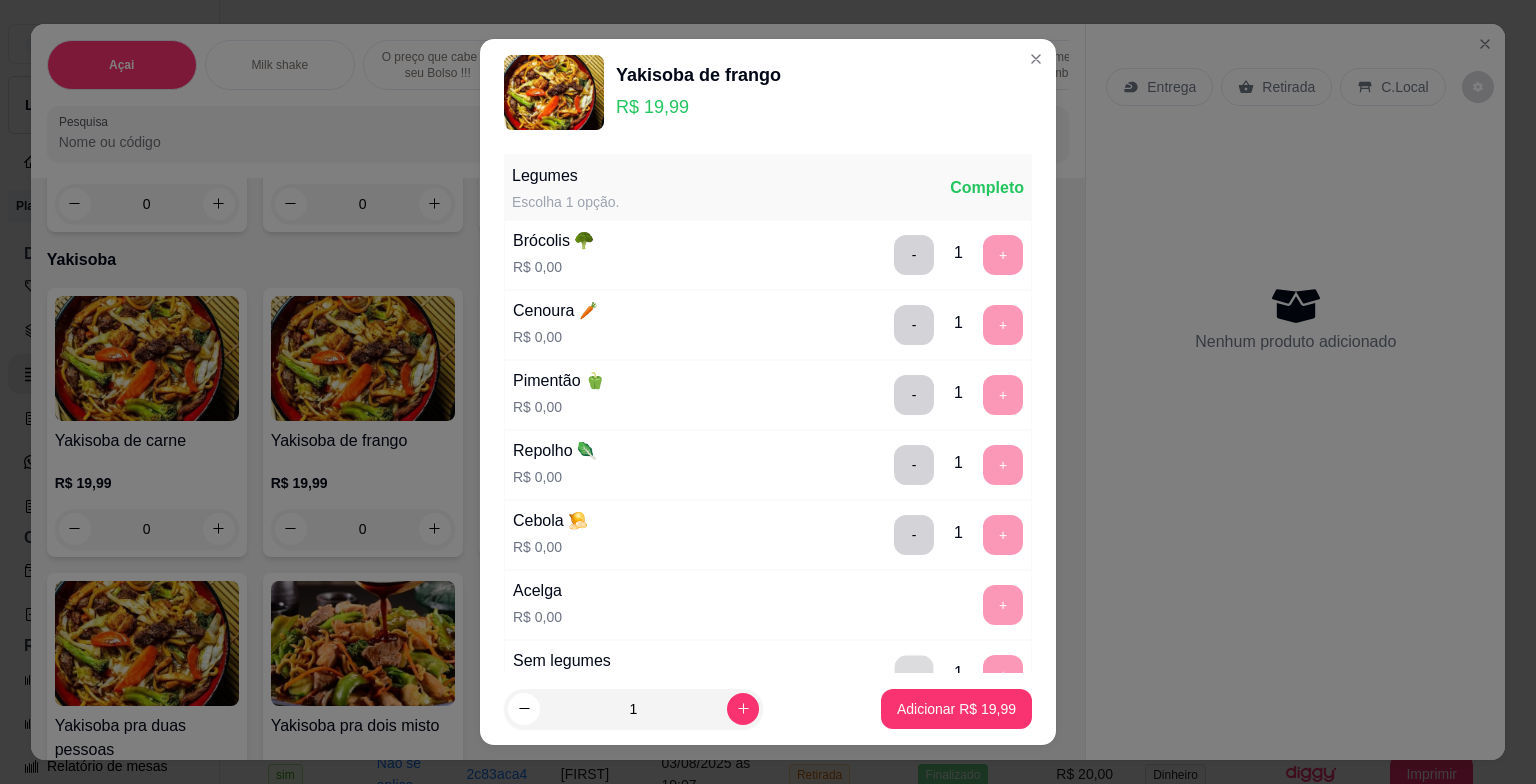 click on "-" at bounding box center [914, 675] 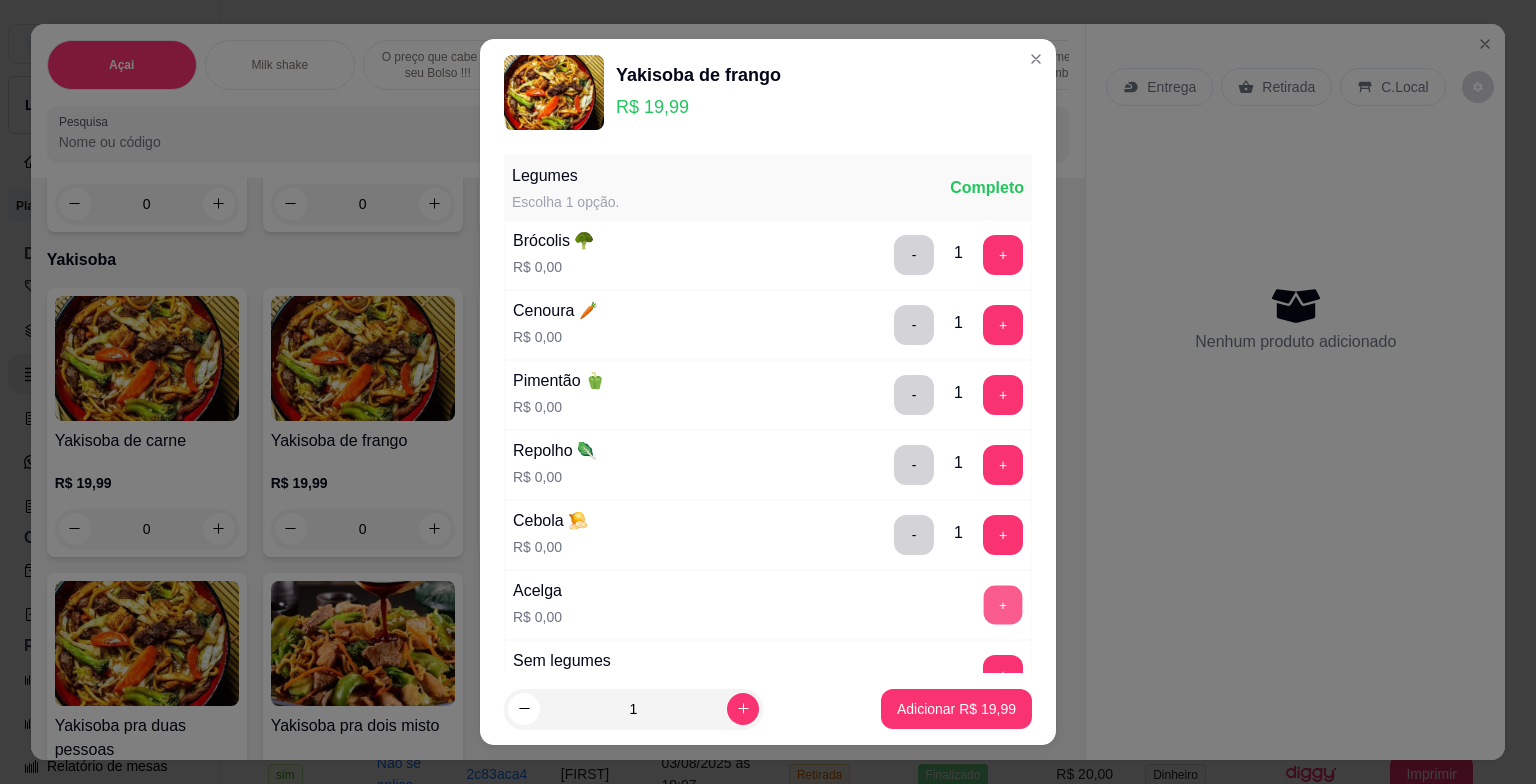 click on "+" at bounding box center [1003, 605] 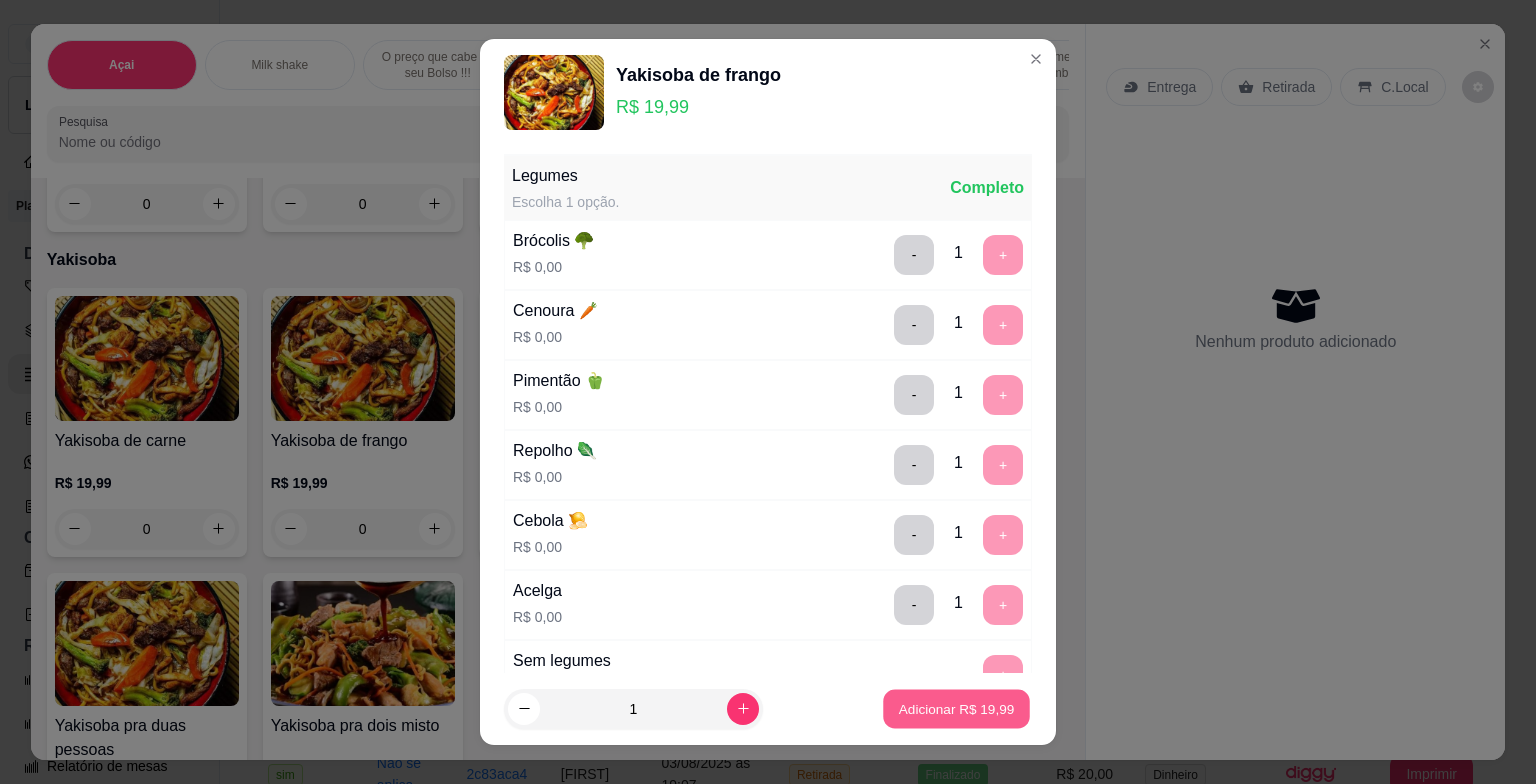 click on "Adicionar   R$ 19,99" at bounding box center [957, 708] 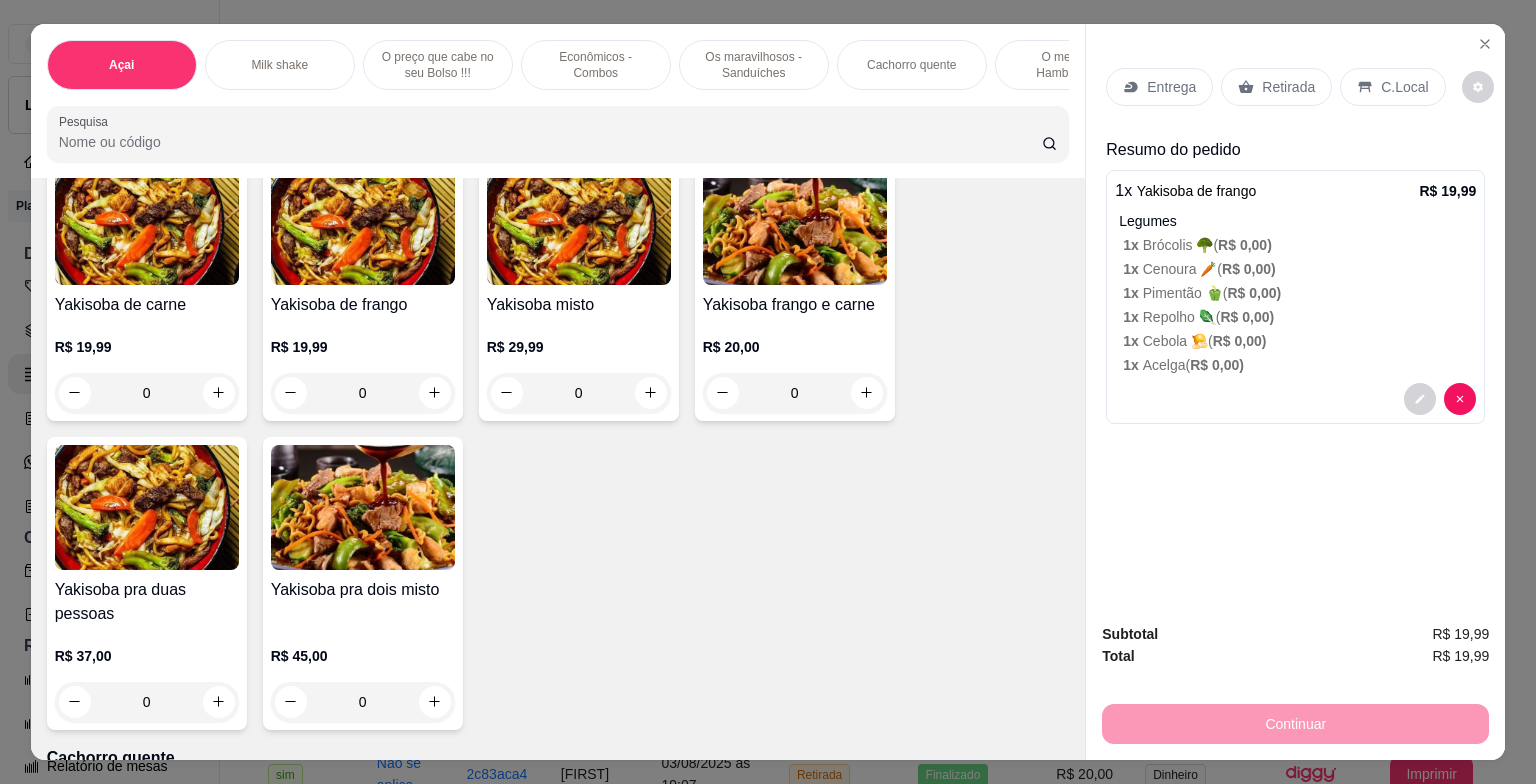 scroll, scrollTop: 10100, scrollLeft: 0, axis: vertical 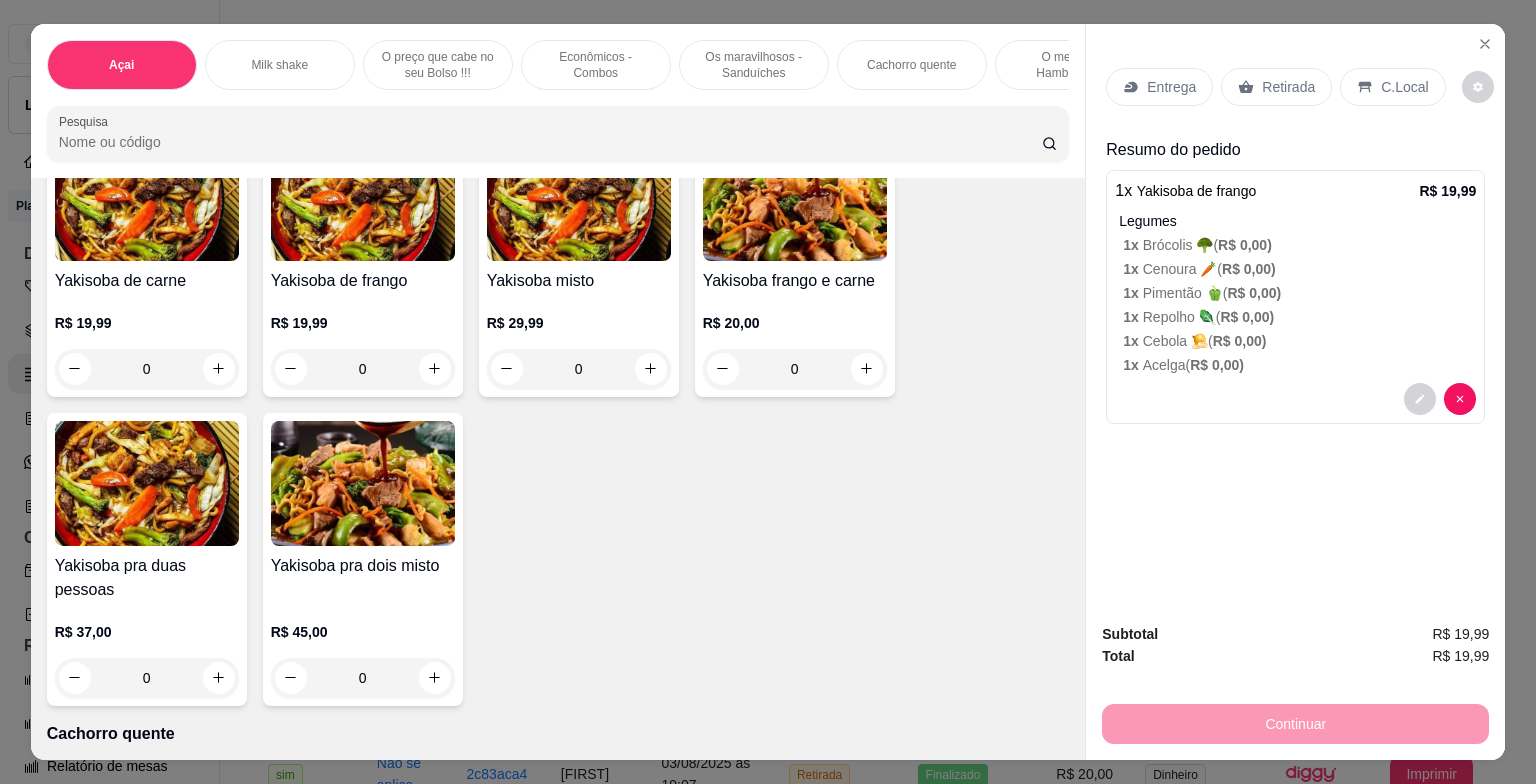 click on "0" at bounding box center [579, 369] 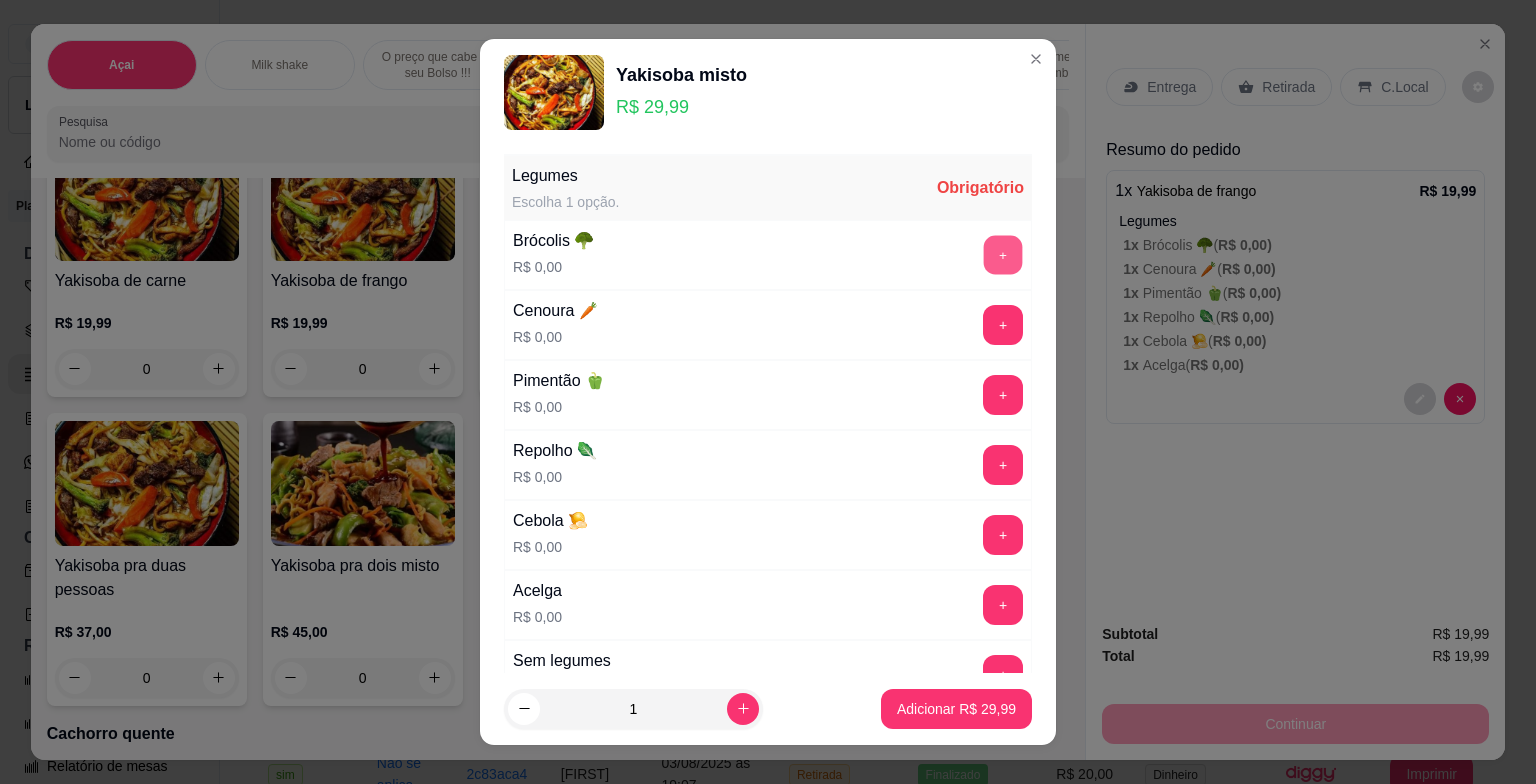 click on "+" at bounding box center [1003, 255] 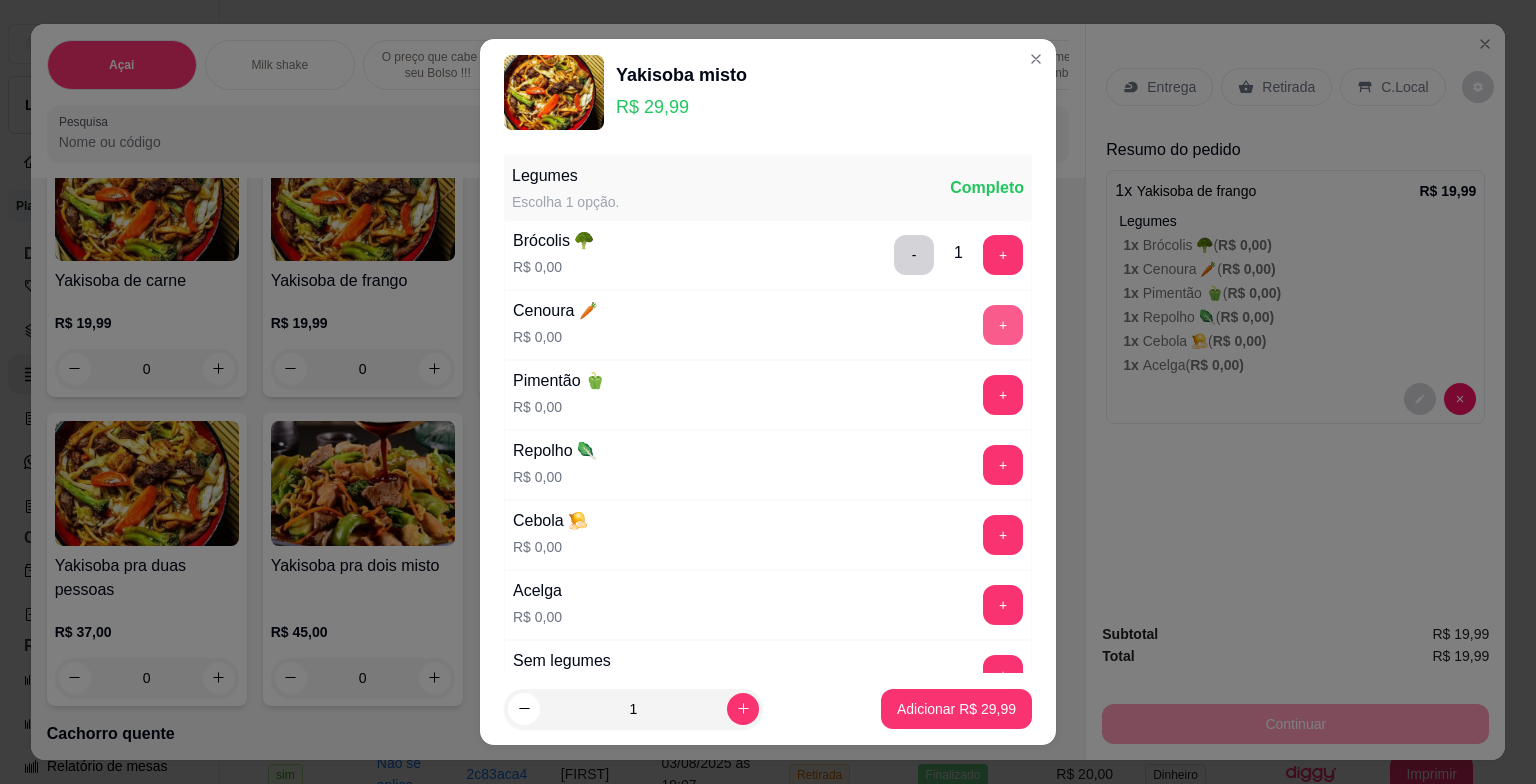 click on "+" at bounding box center [1003, 325] 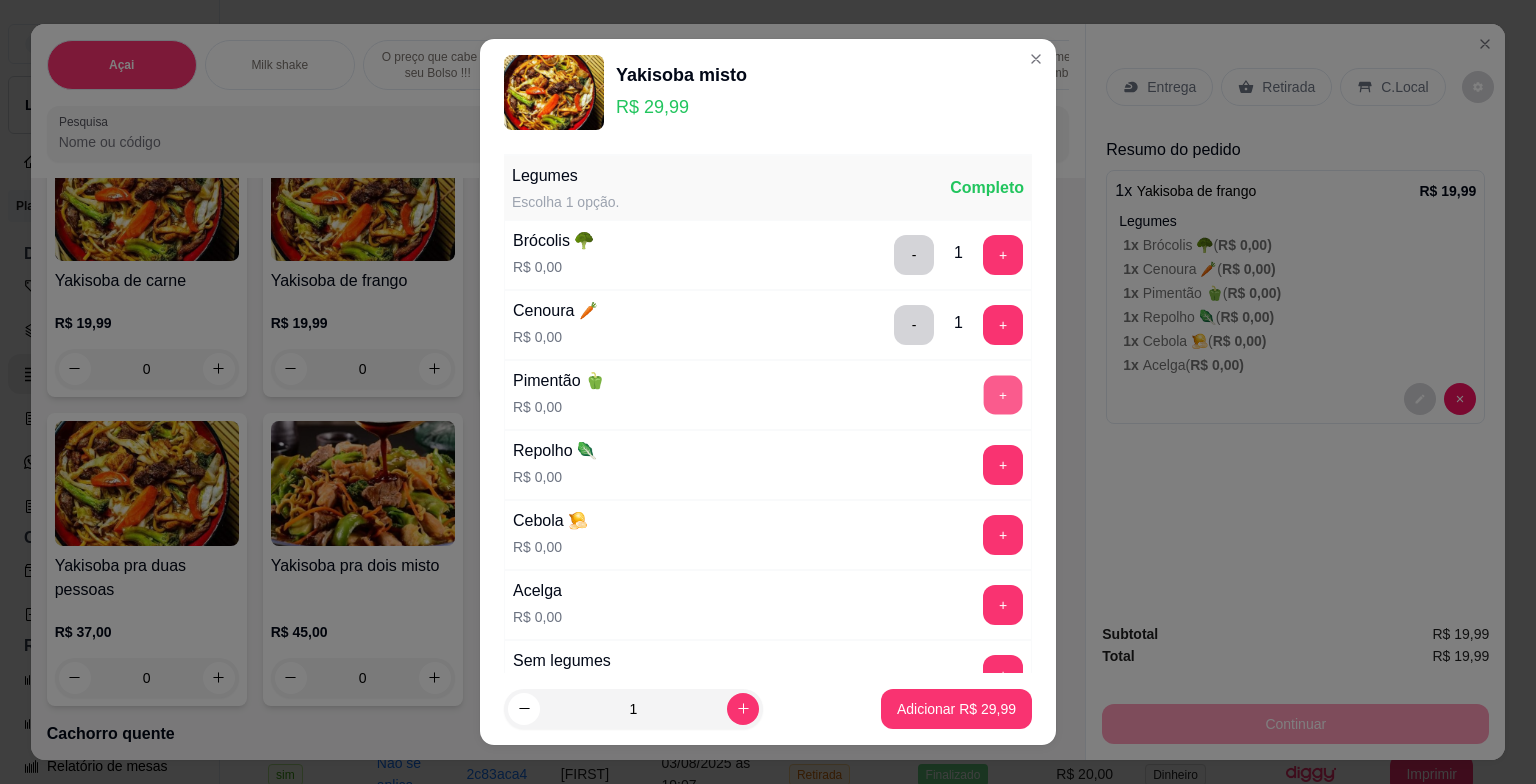 click on "+" at bounding box center [1003, 395] 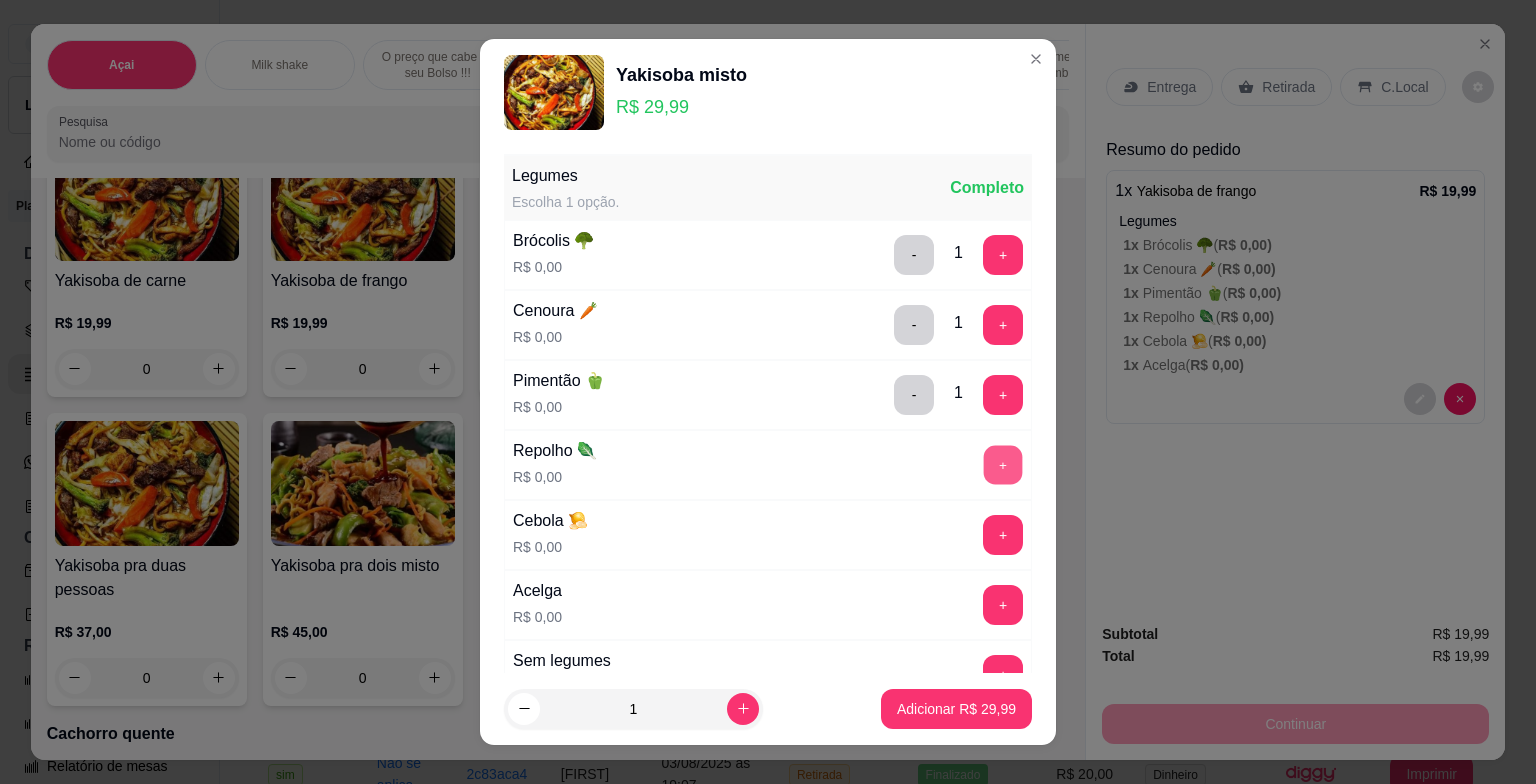 click on "+" at bounding box center [1003, 465] 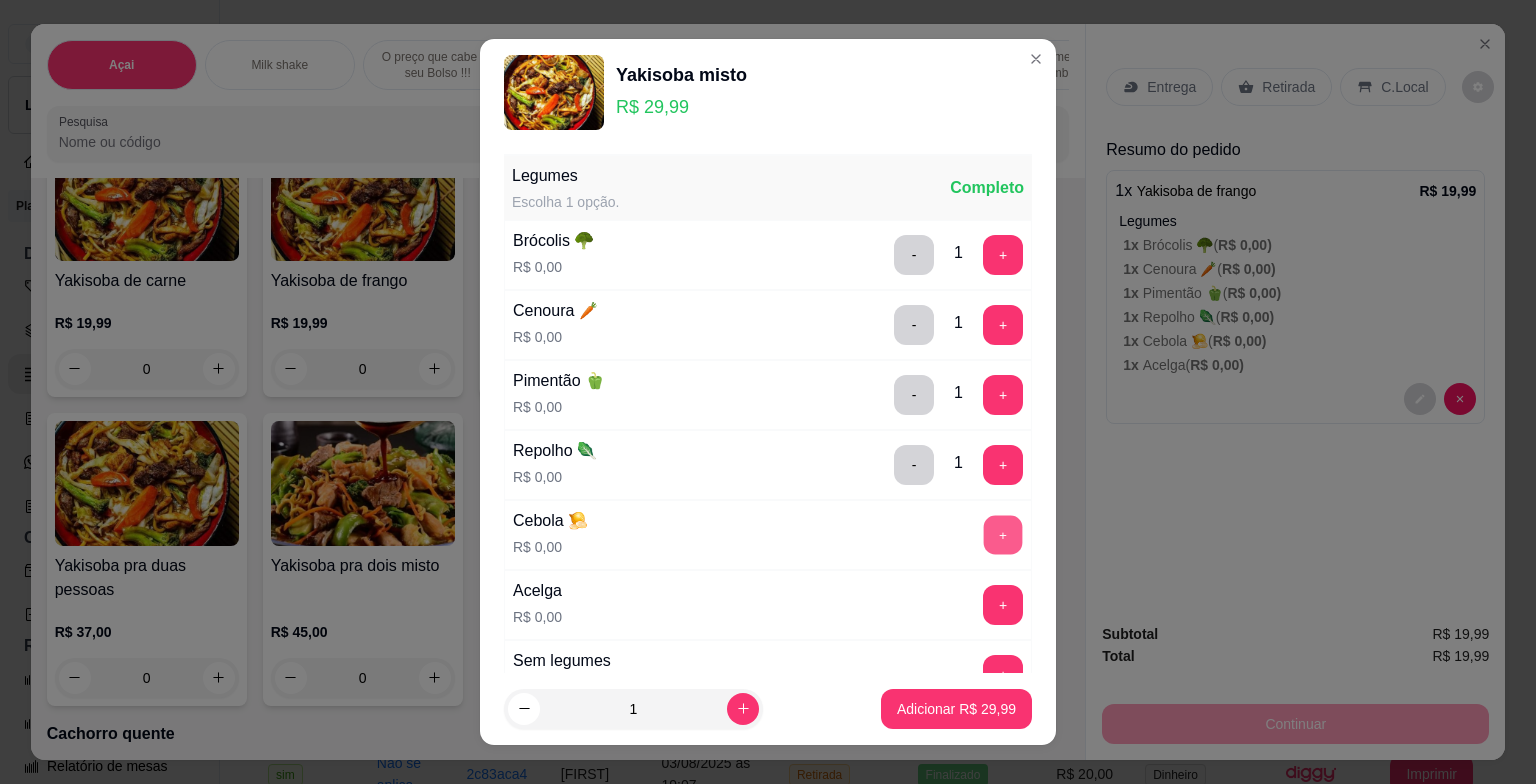 click on "+" at bounding box center [1003, 535] 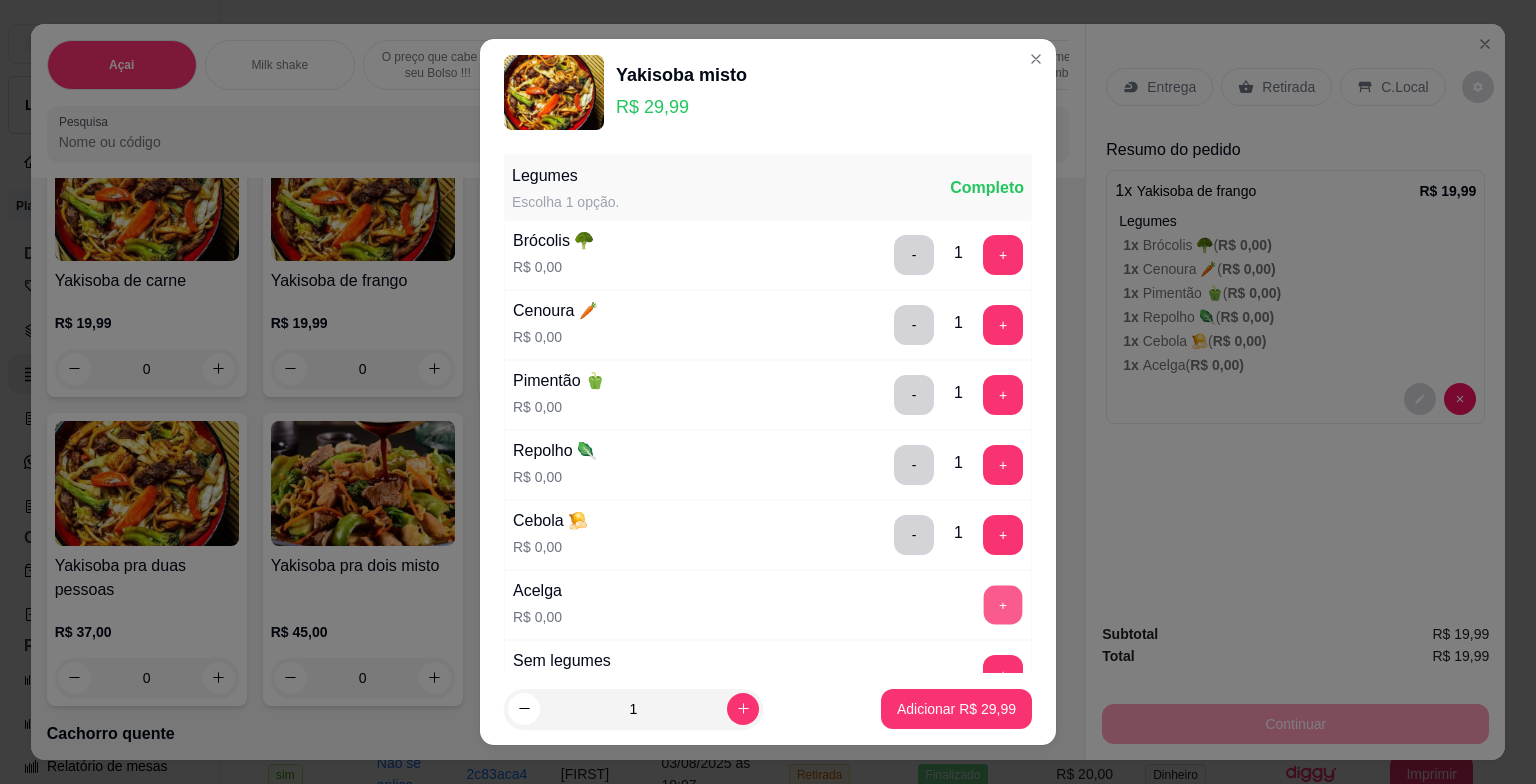 click on "+" at bounding box center (1003, 605) 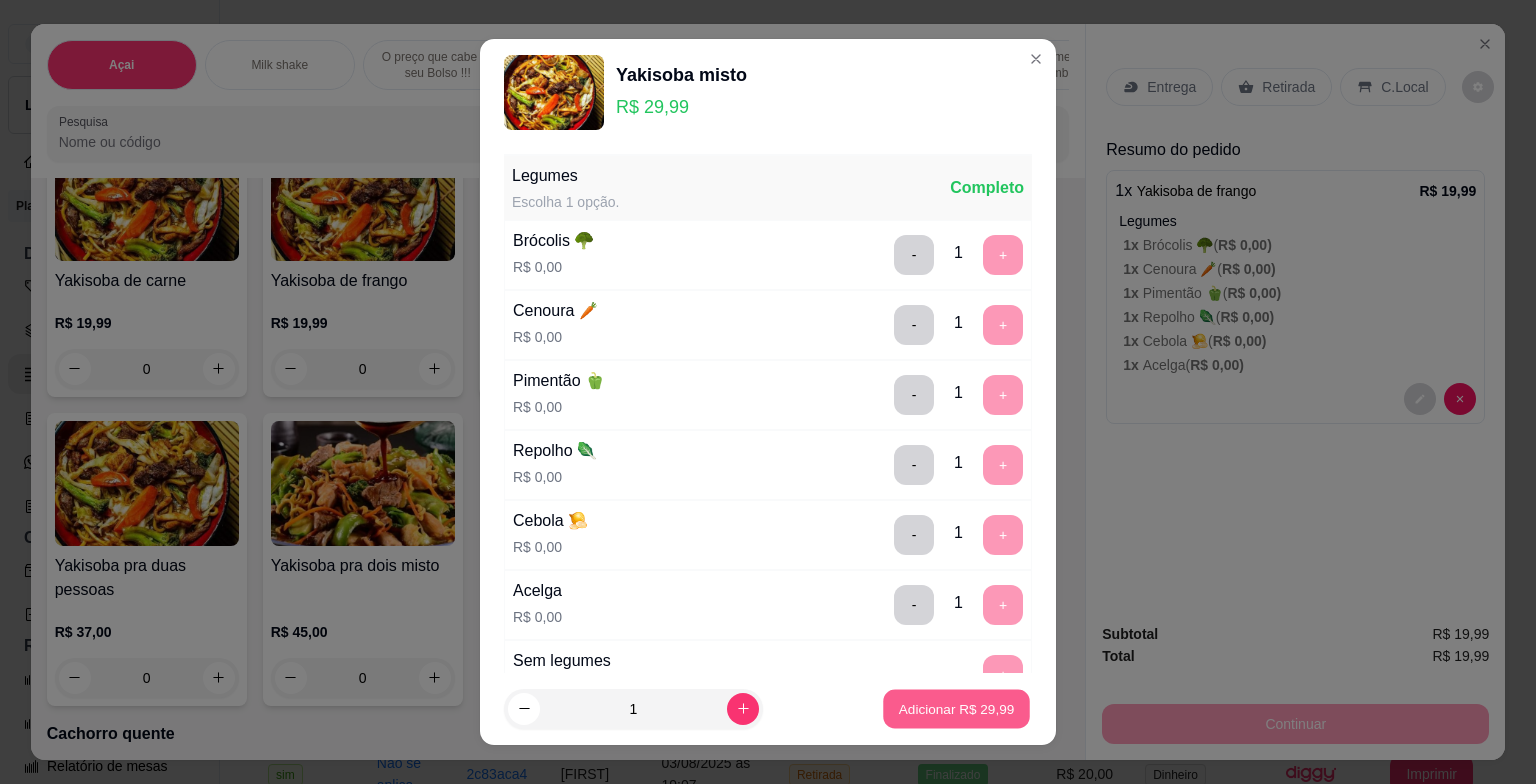 click on "Adicionar   R$ 29,99" at bounding box center (957, 708) 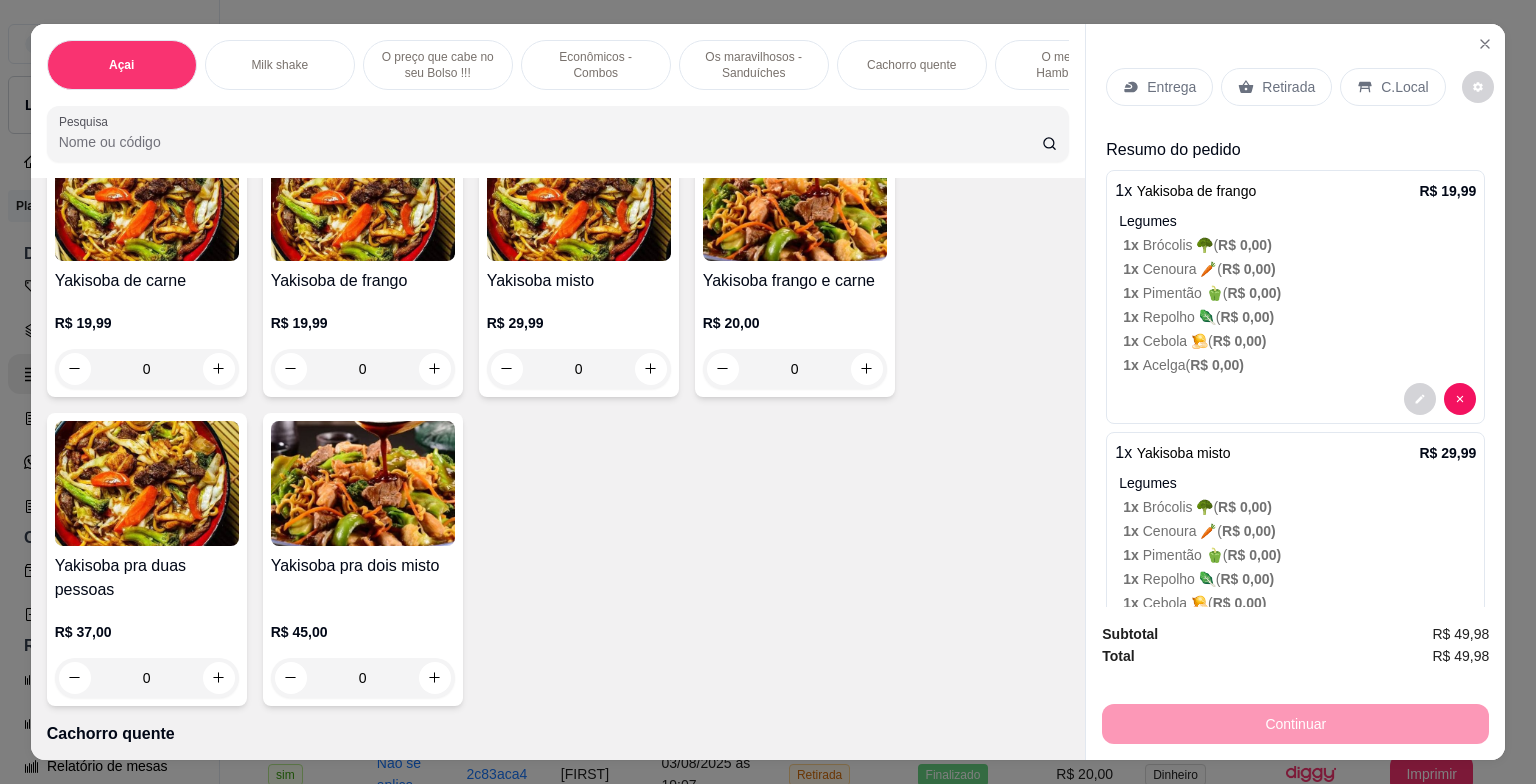 click on "Retirada" at bounding box center (1288, 87) 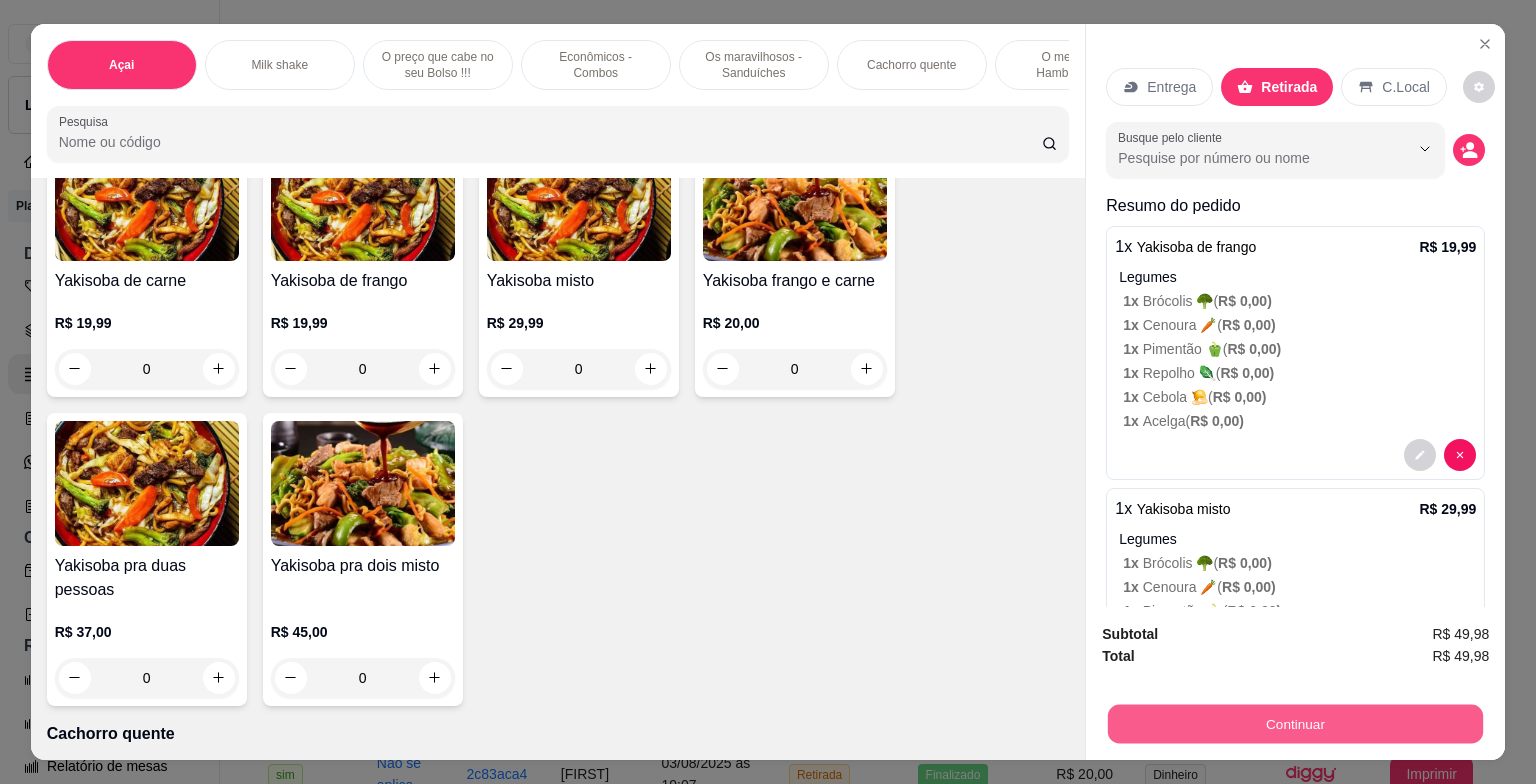 click on "Continuar" at bounding box center (1295, 724) 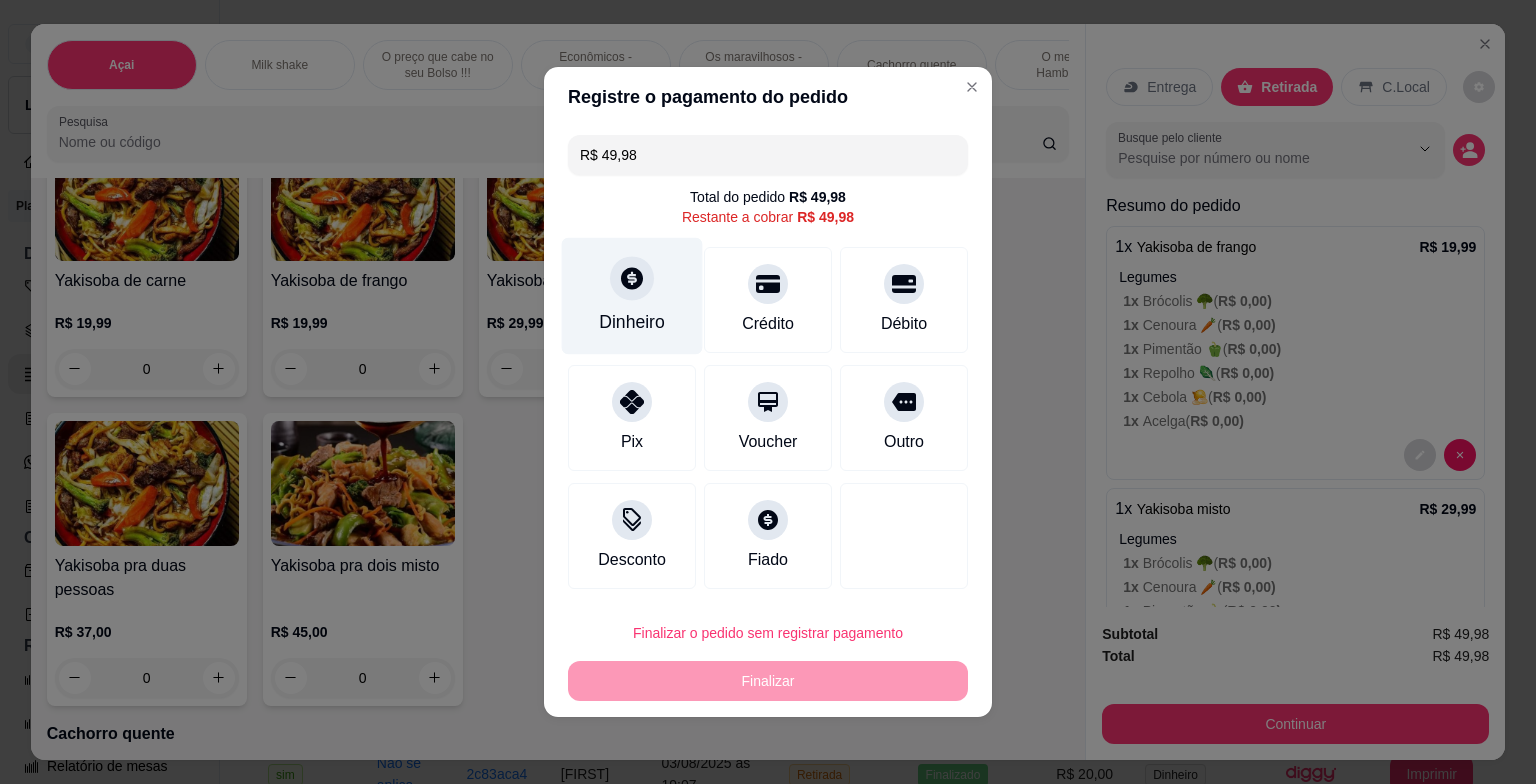 click on "Dinheiro" at bounding box center (632, 322) 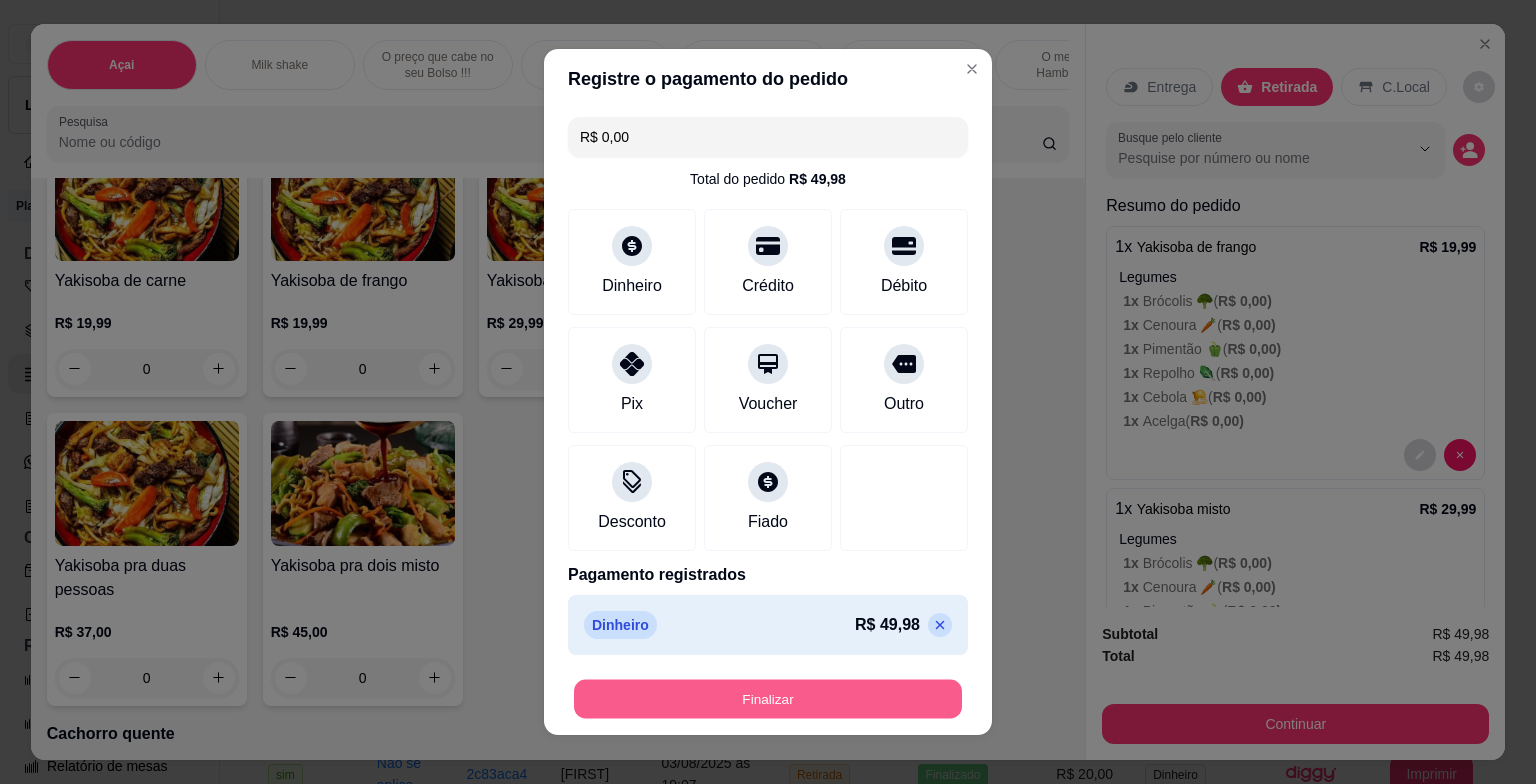 click on "Finalizar" at bounding box center [768, 699] 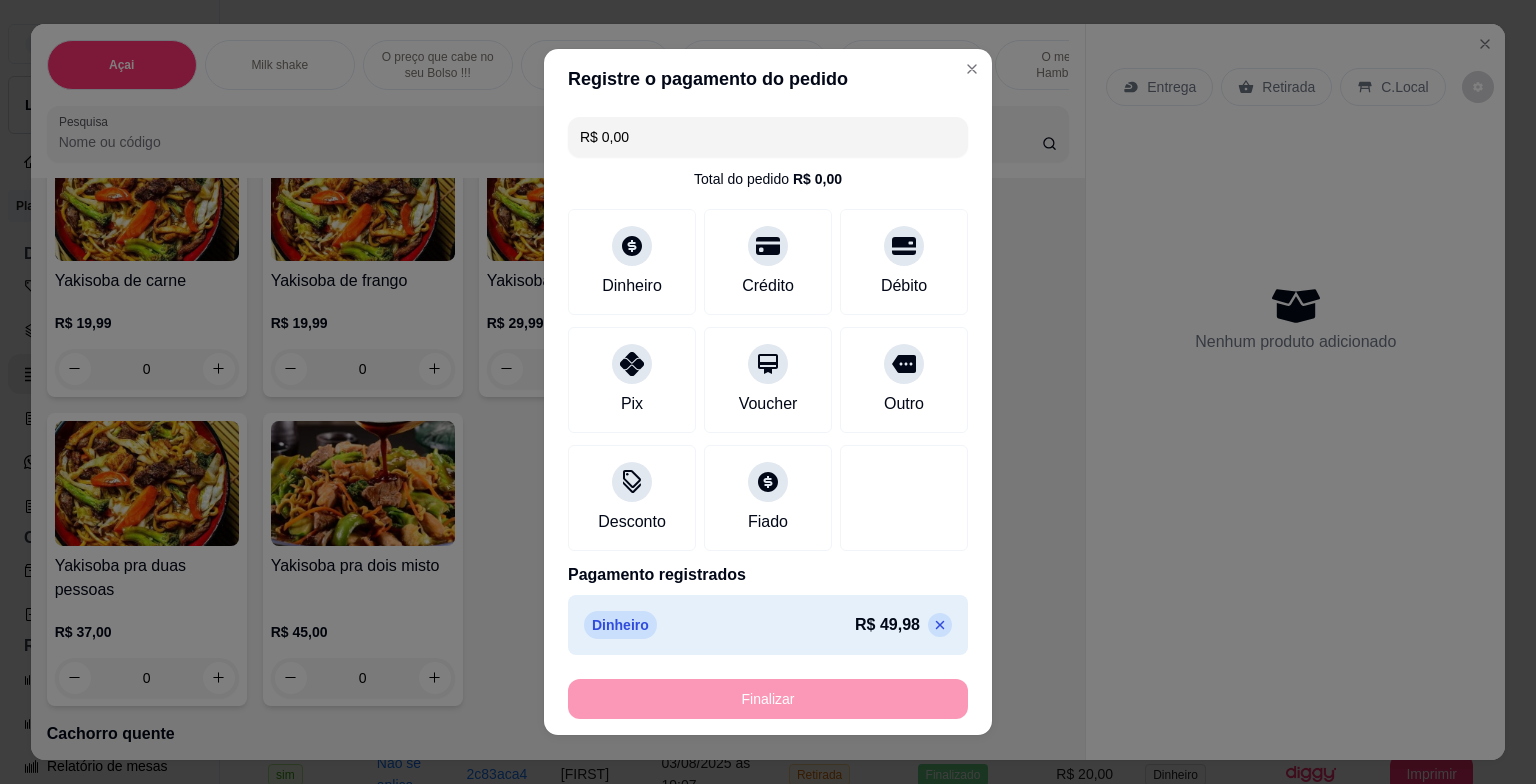 type on "-R$ 49,98" 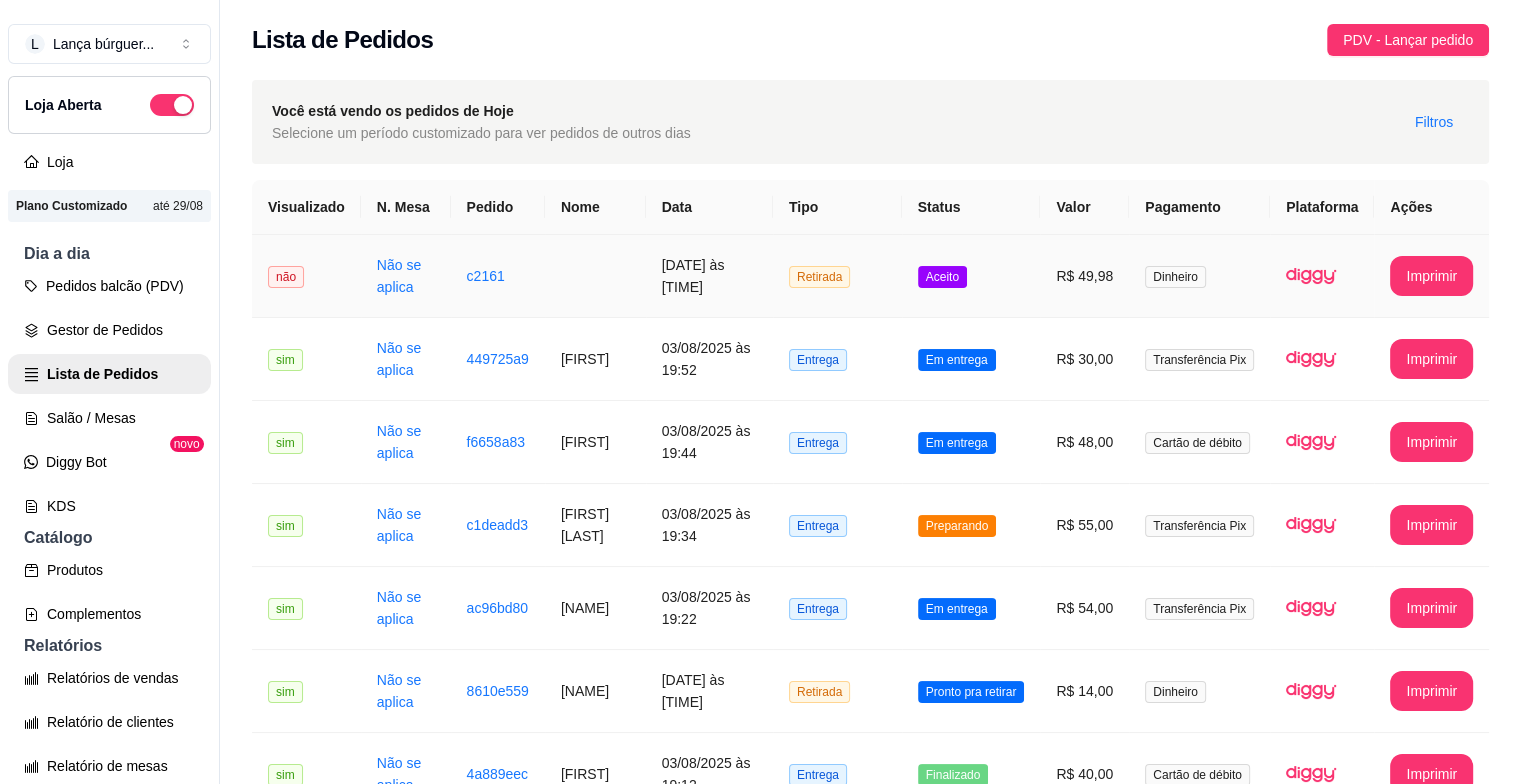 click on "Retirada" at bounding box center (837, 276) 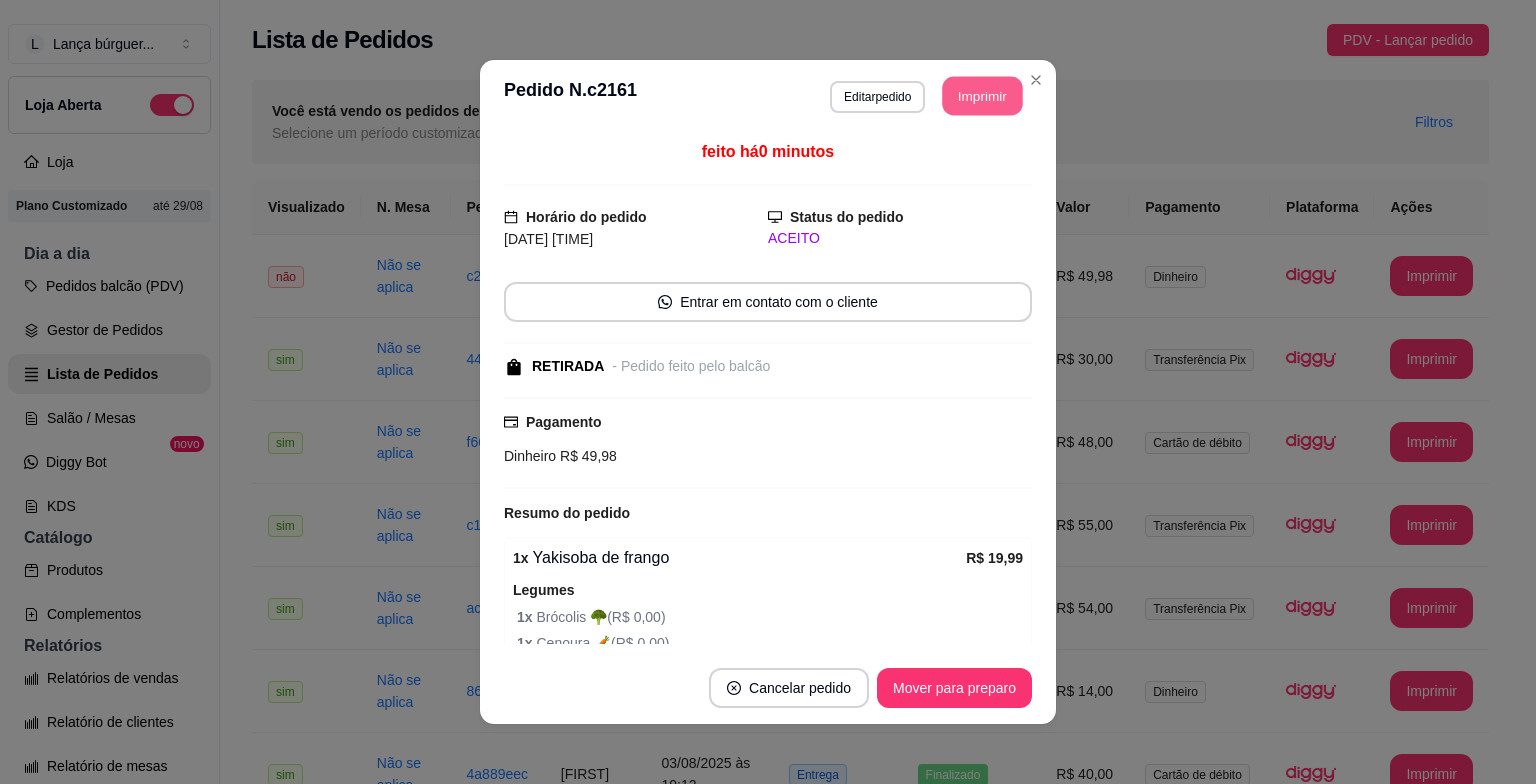 click on "Imprimir" at bounding box center [983, 96] 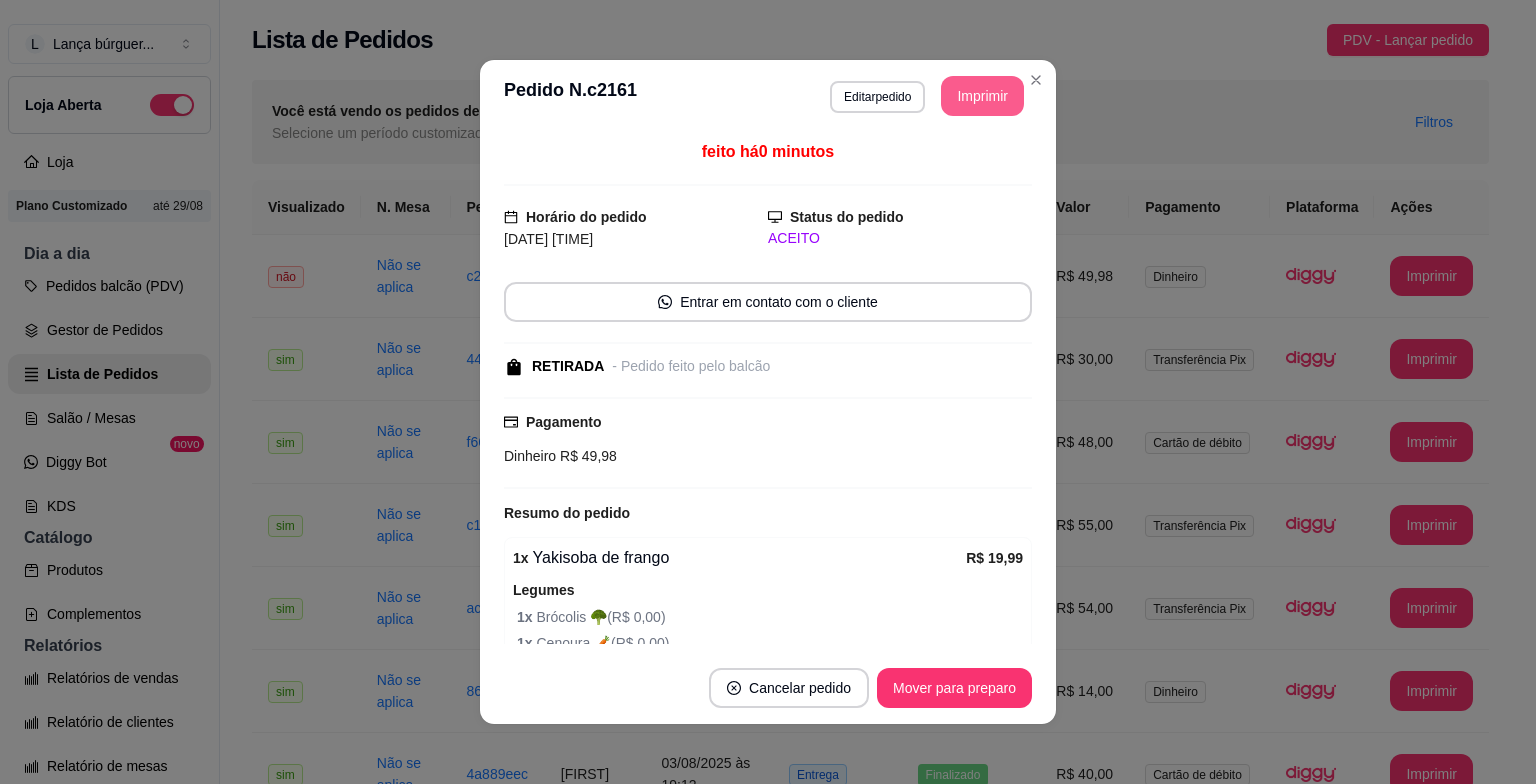 scroll, scrollTop: 0, scrollLeft: 0, axis: both 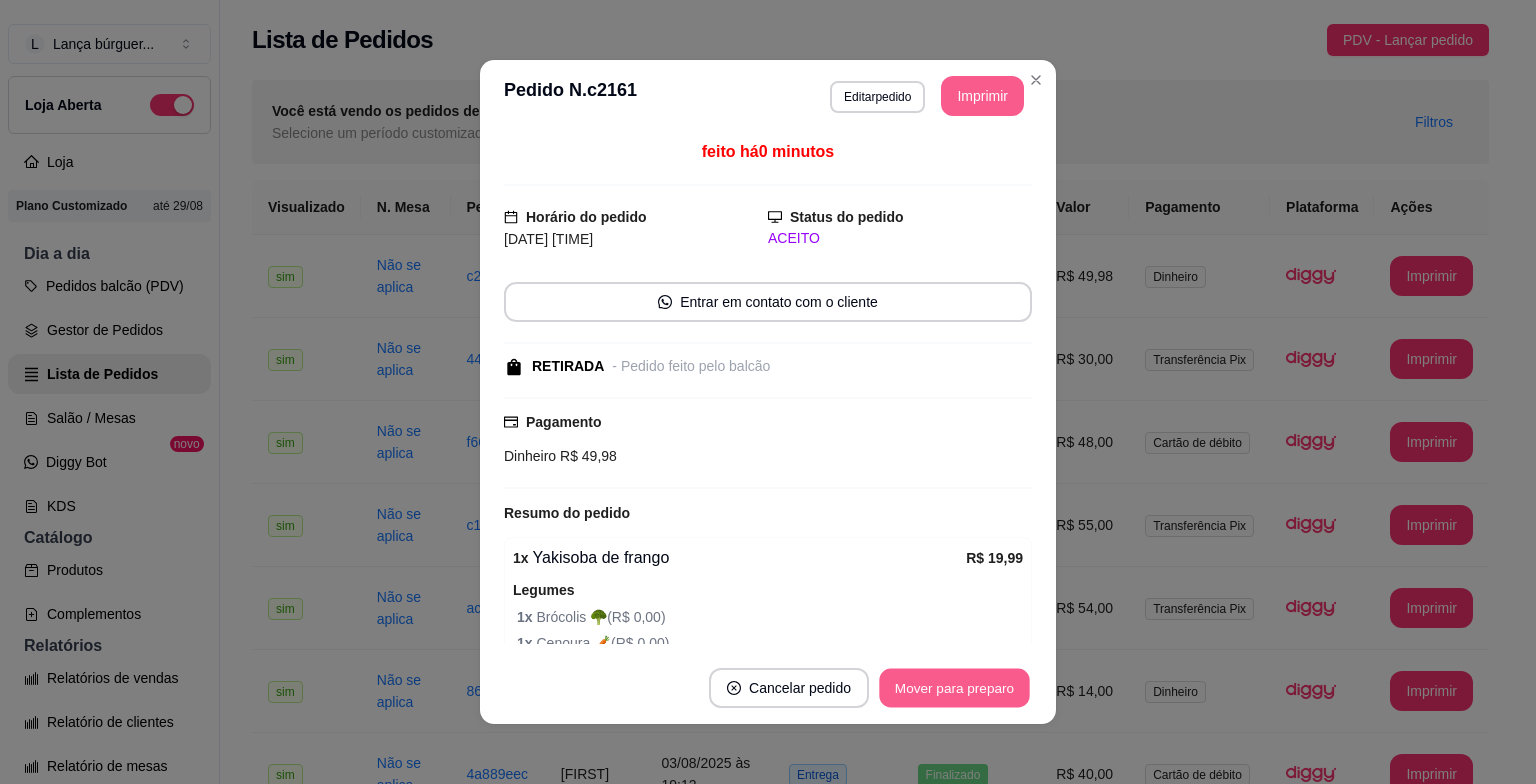 click on "Mover para preparo" at bounding box center [954, 688] 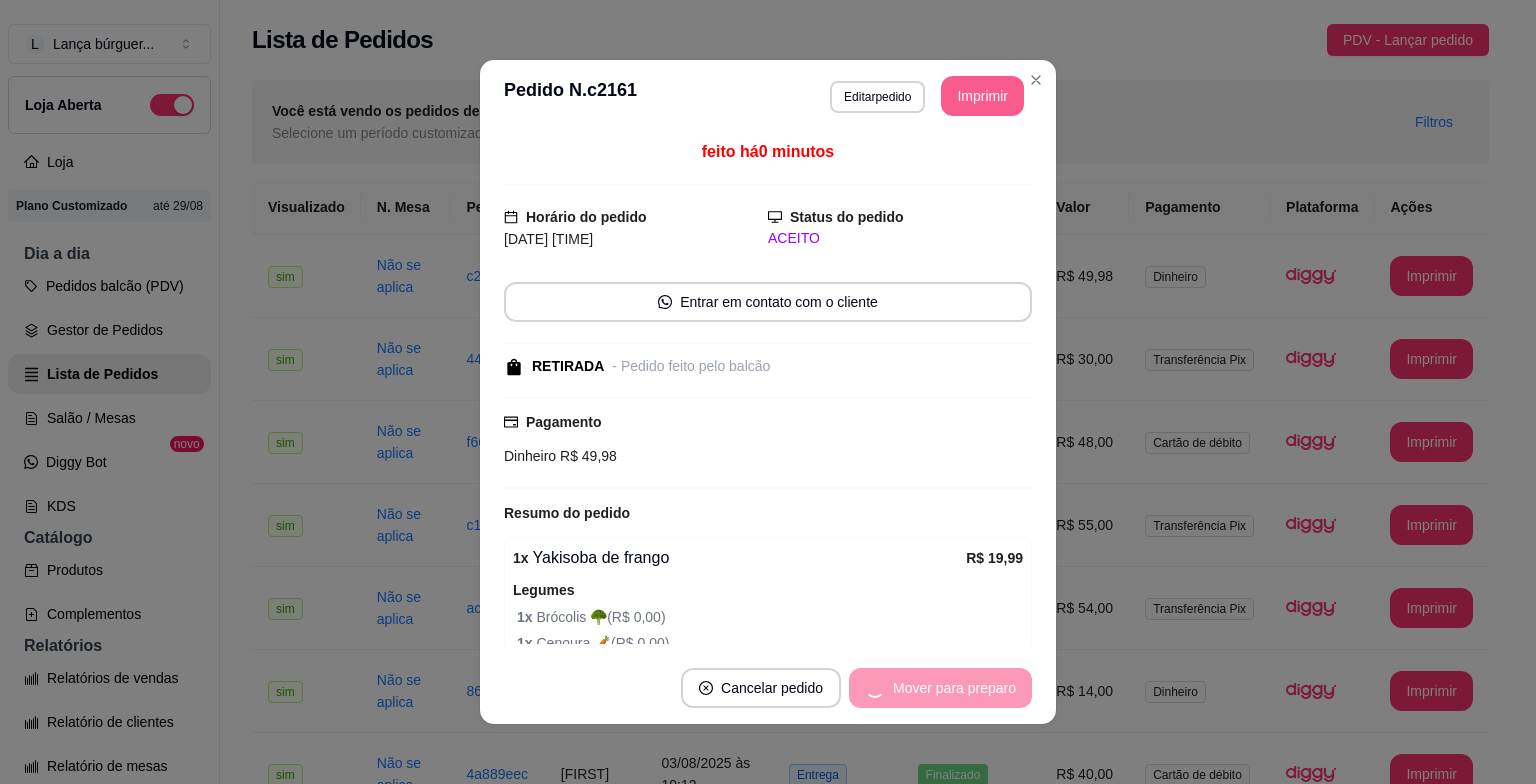 click on "Mover para preparo" at bounding box center (940, 688) 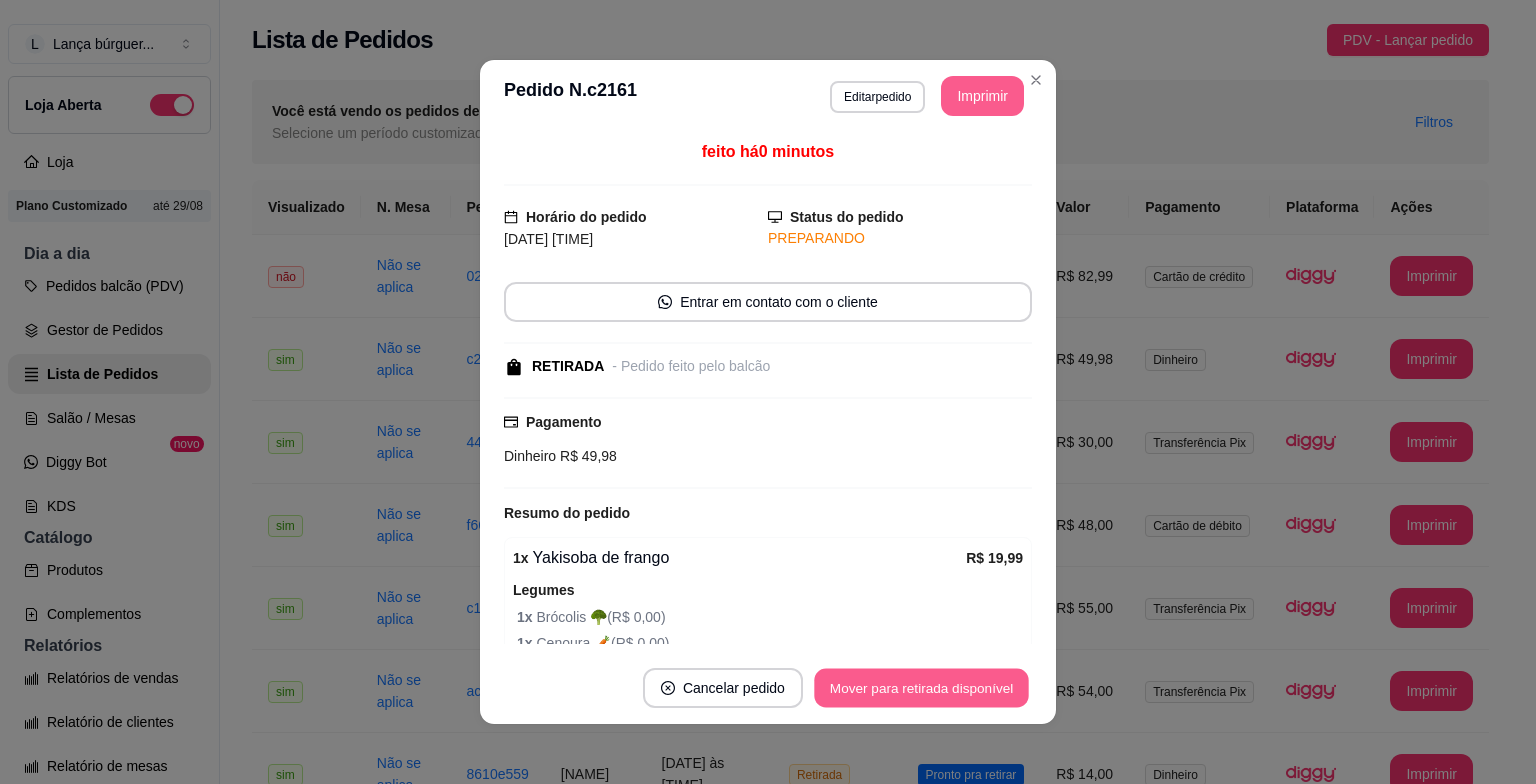 click on "Mover para retirada disponível" at bounding box center (921, 688) 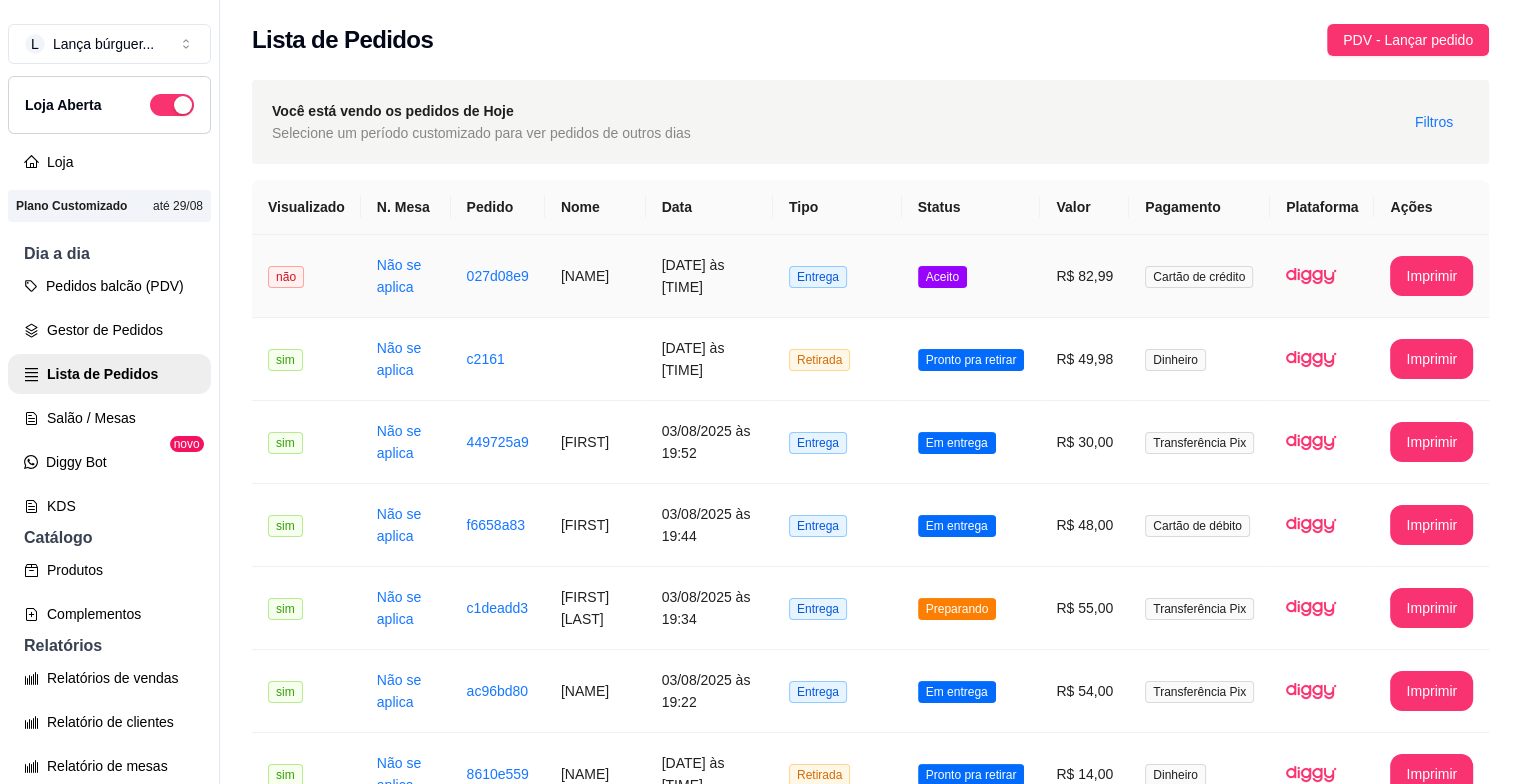 click on "[NAME]" at bounding box center (595, 276) 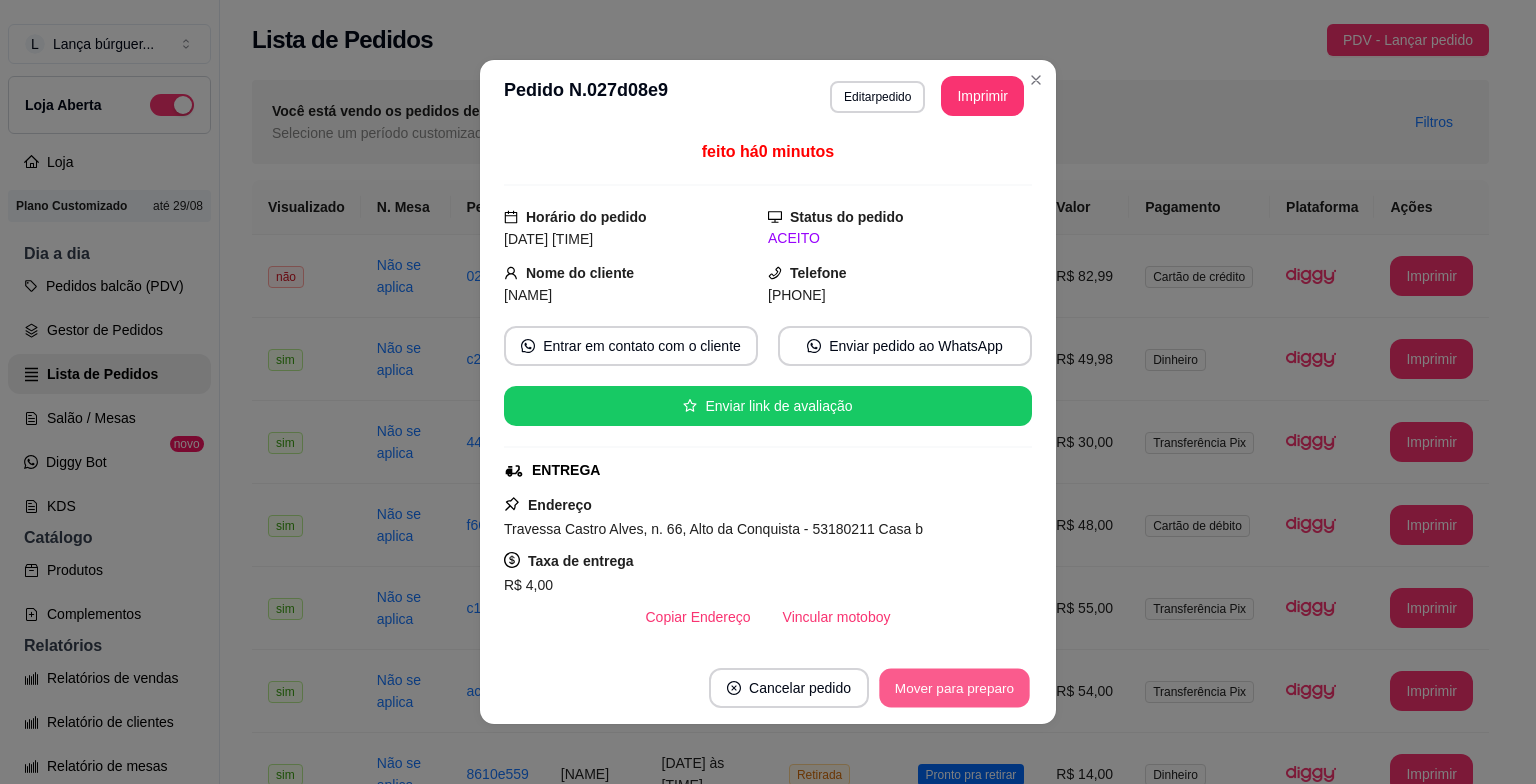 click on "Mover para preparo" at bounding box center [954, 688] 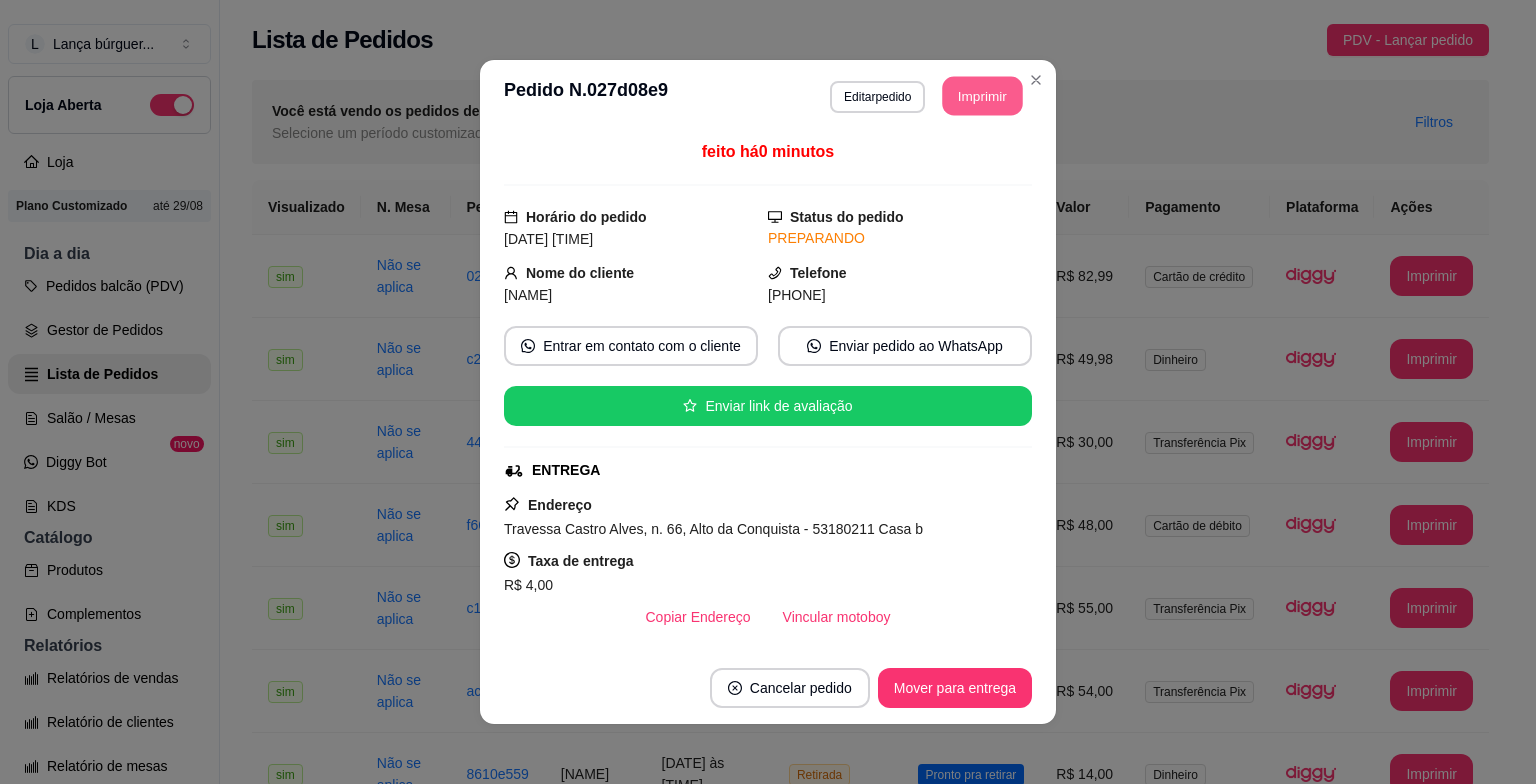 click on "Imprimir" at bounding box center [983, 96] 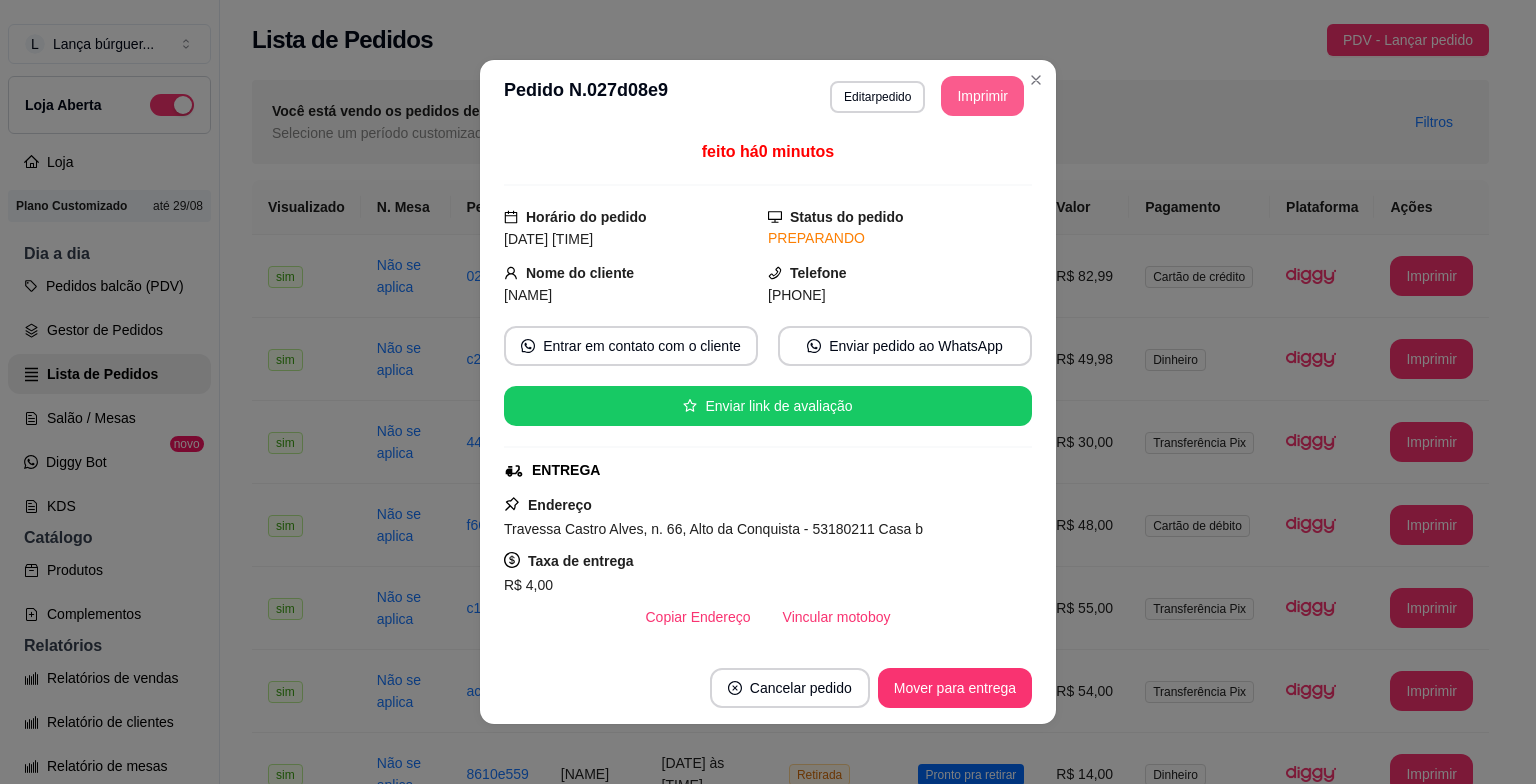 scroll, scrollTop: 0, scrollLeft: 0, axis: both 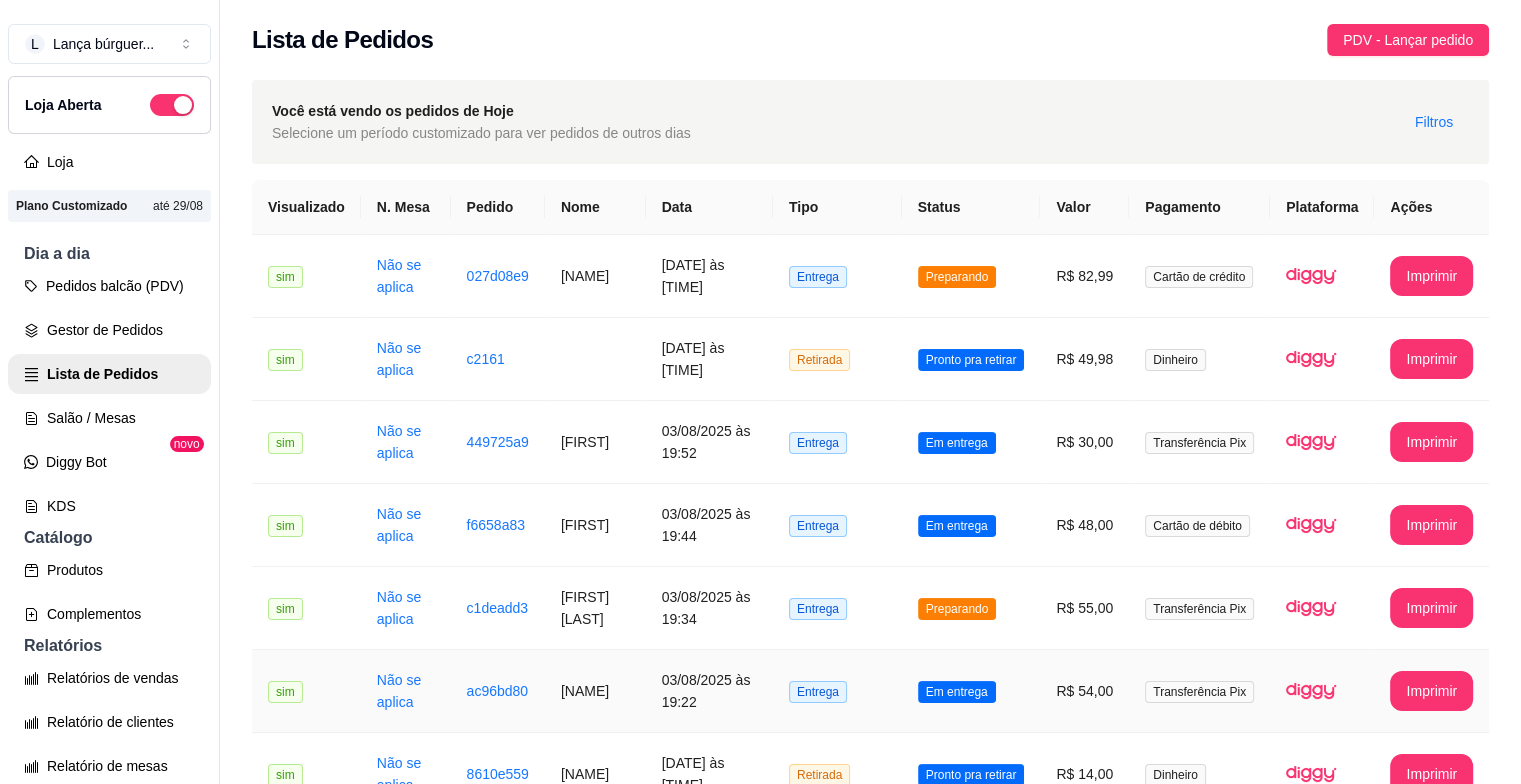click on "[NAME]" at bounding box center (595, 691) 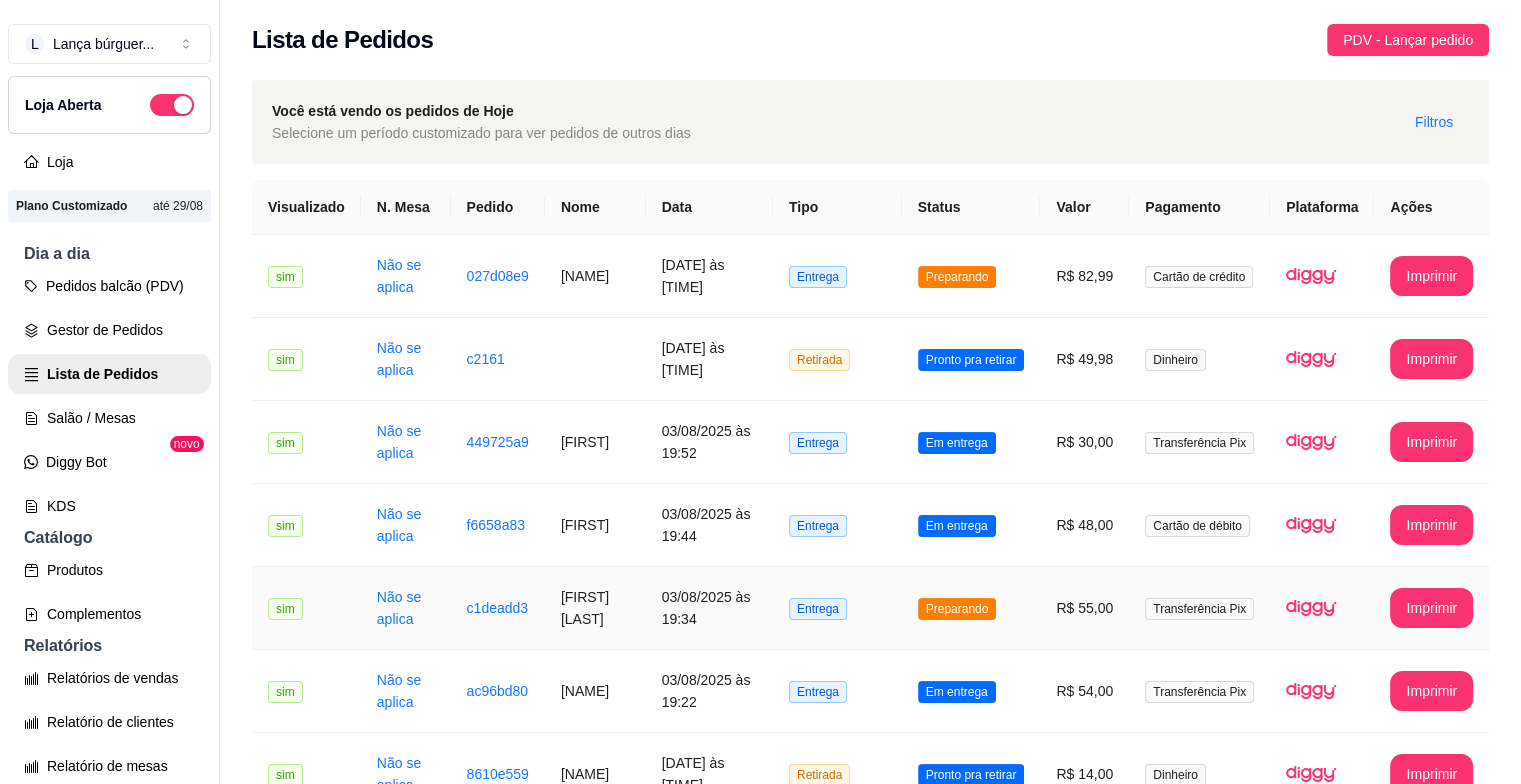 click on "[FIRST] [LAST]" at bounding box center (595, 608) 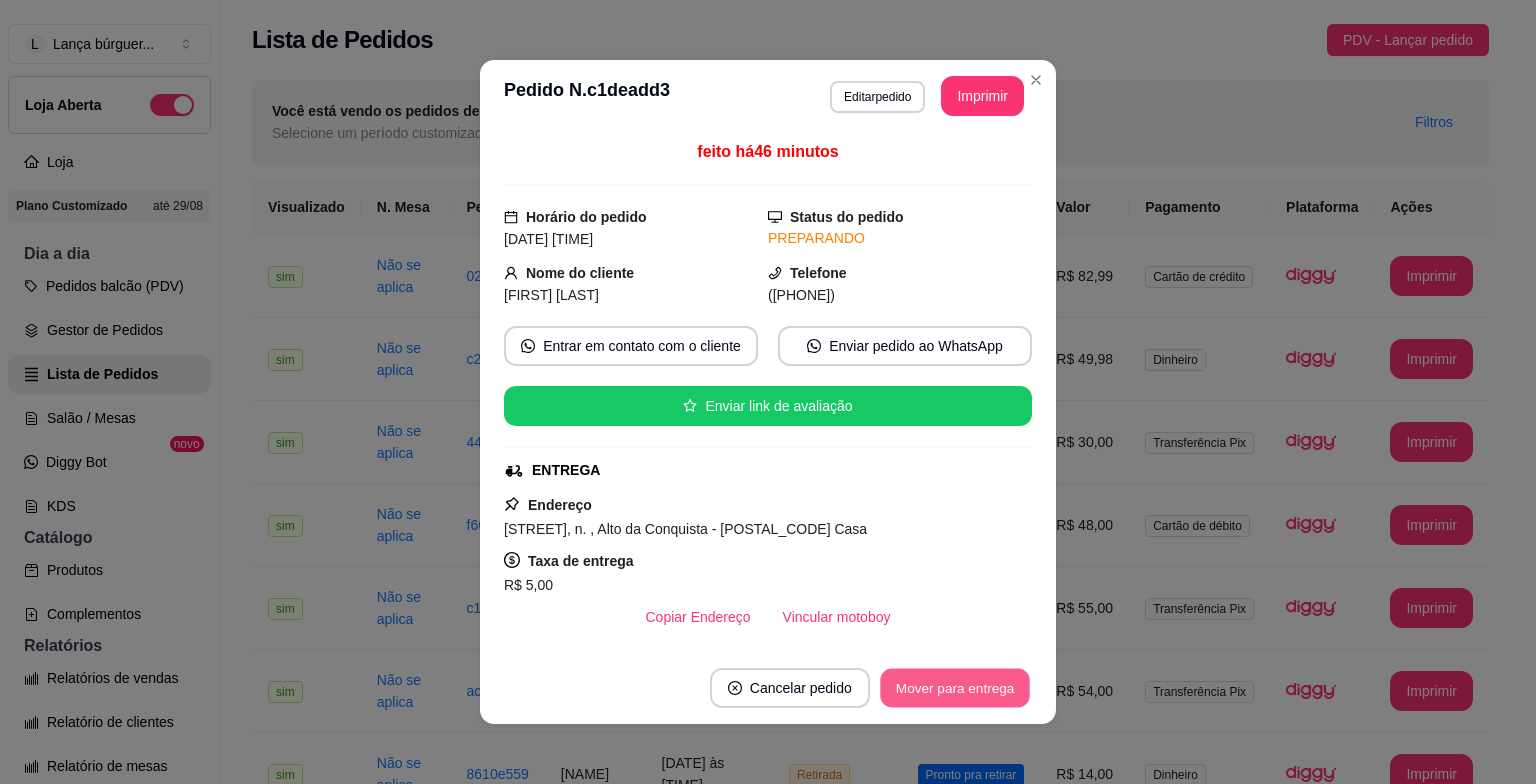 click on "Mover para entrega" at bounding box center [955, 688] 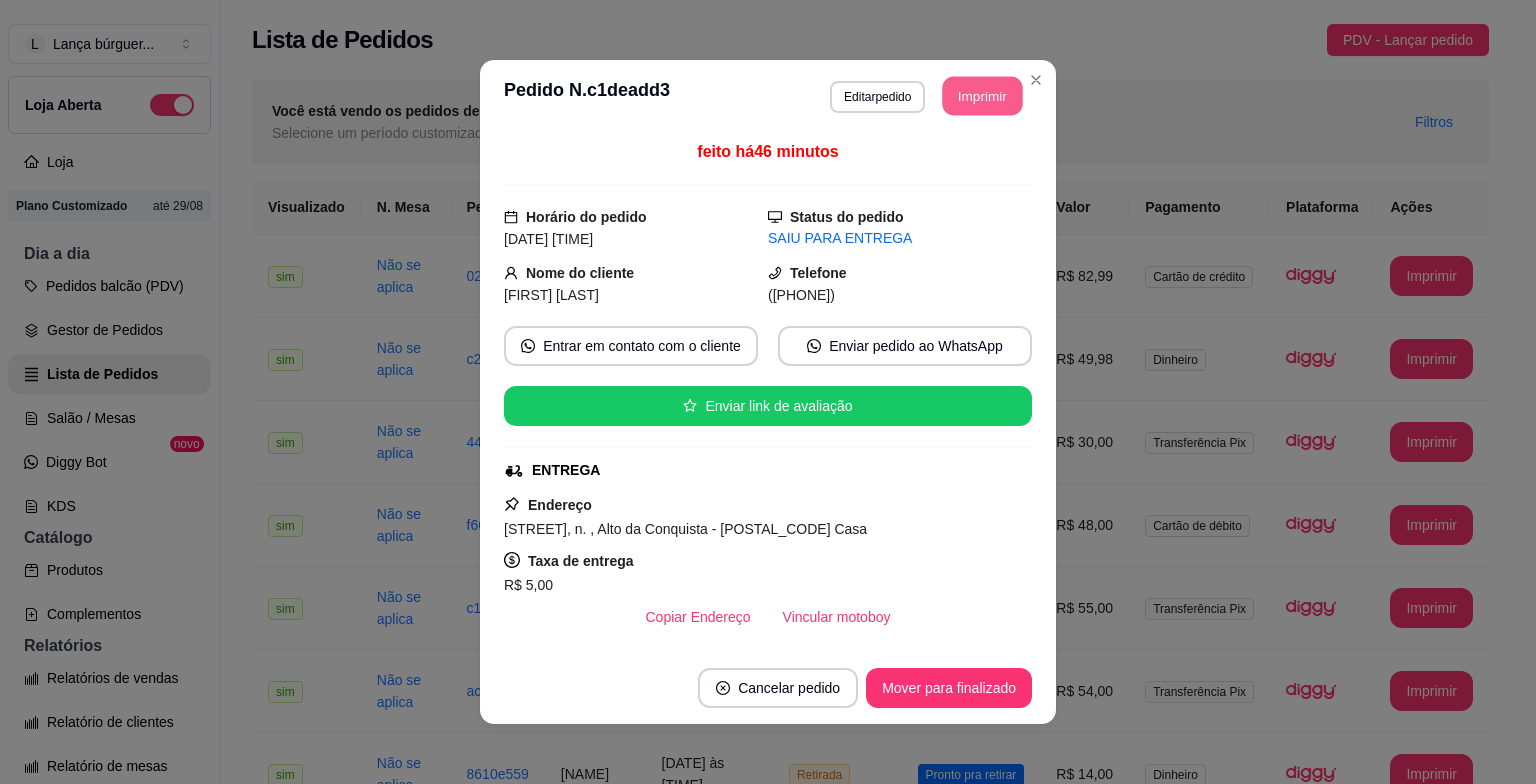 click on "Imprimir" at bounding box center [983, 96] 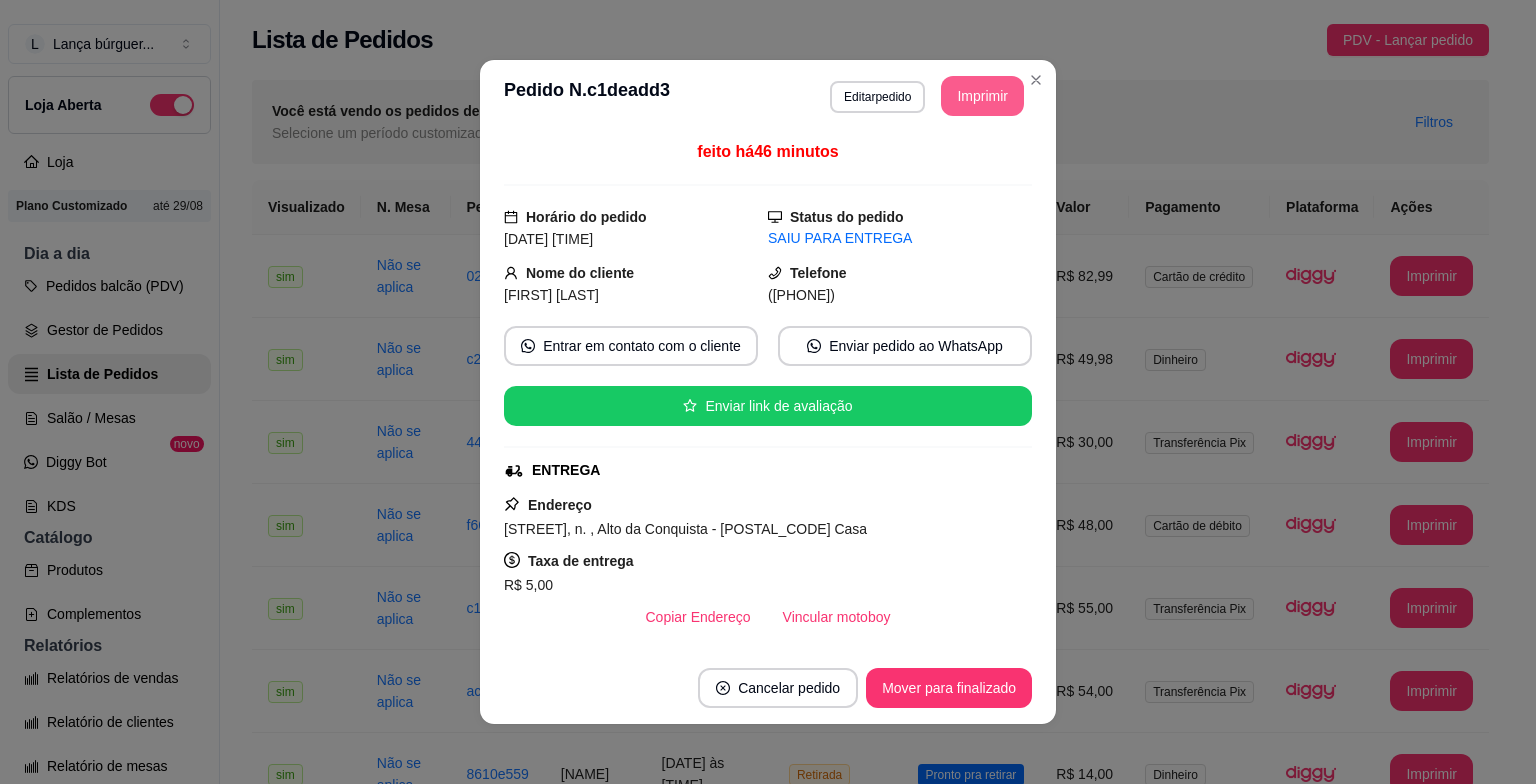 scroll, scrollTop: 0, scrollLeft: 0, axis: both 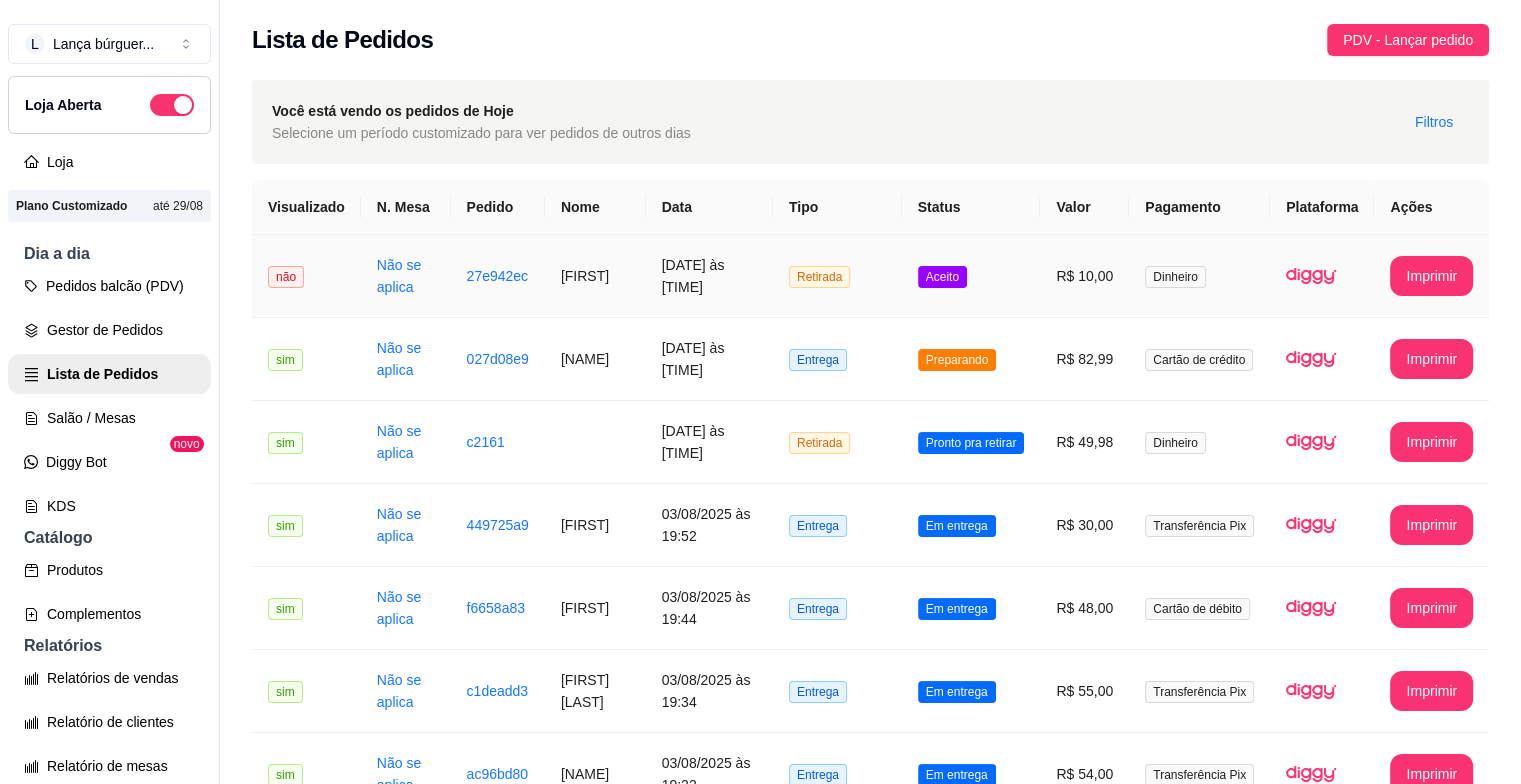 click on "Retirada" at bounding box center [837, 276] 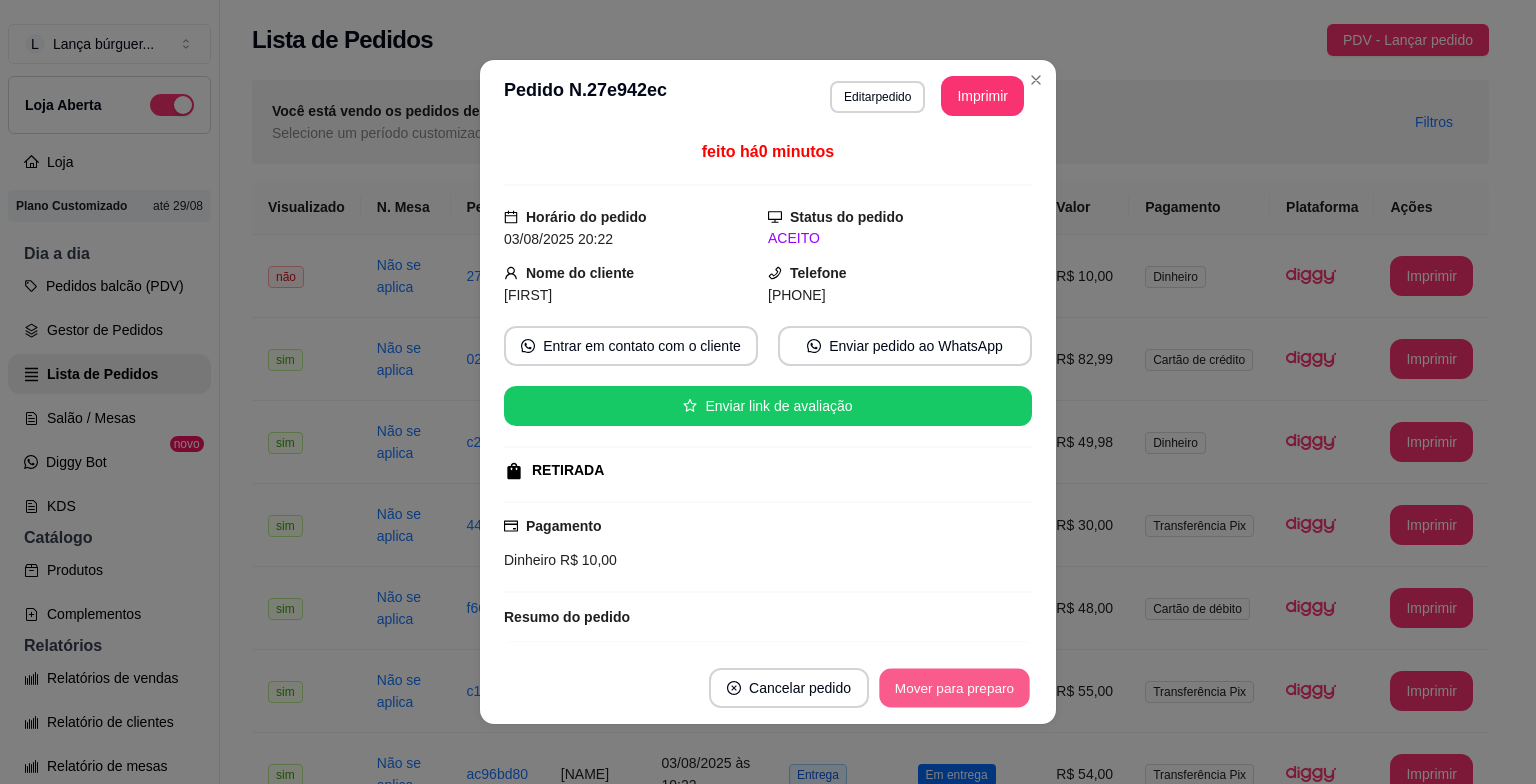 click on "Mover para preparo" at bounding box center [954, 688] 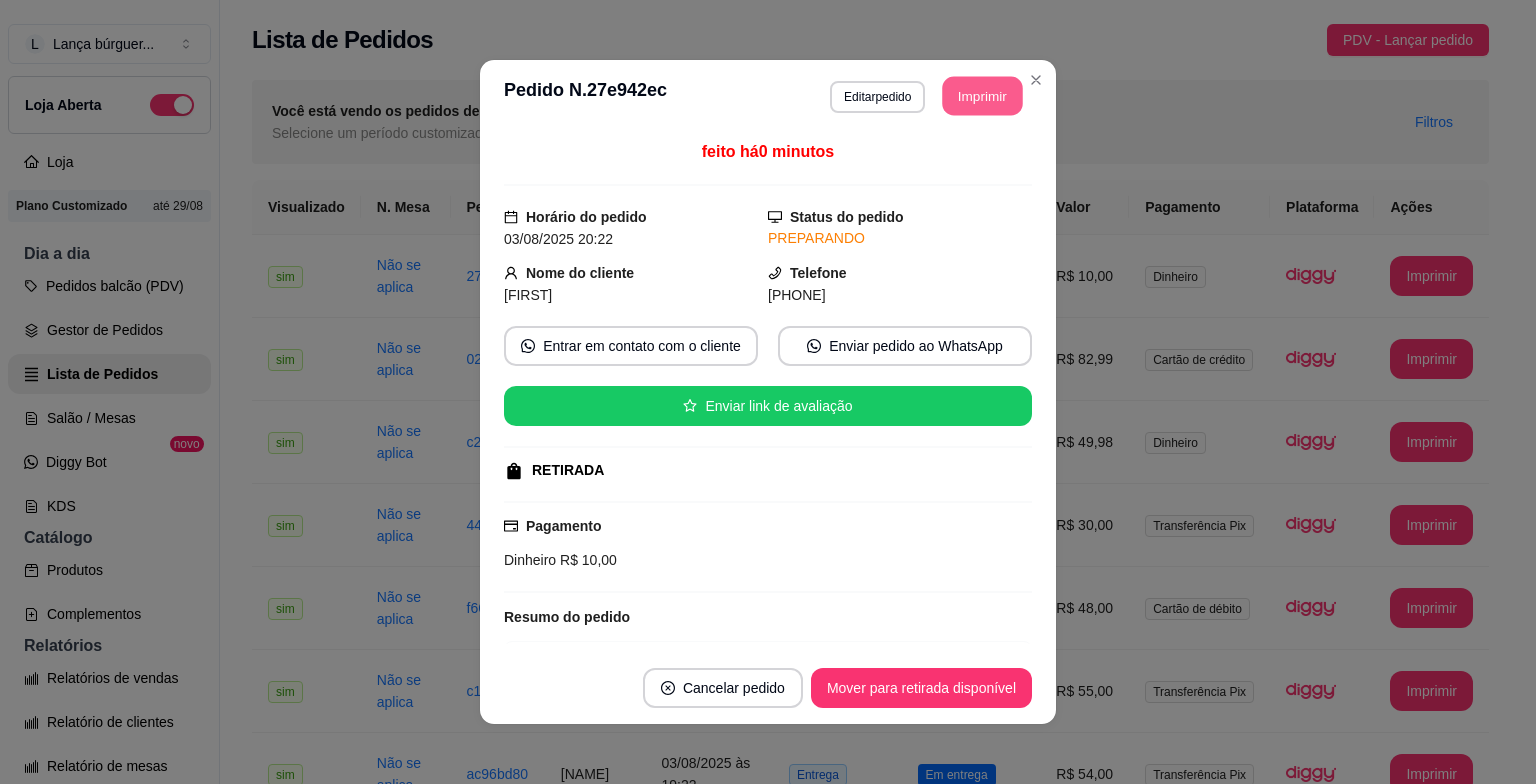 click on "Imprimir" at bounding box center [983, 96] 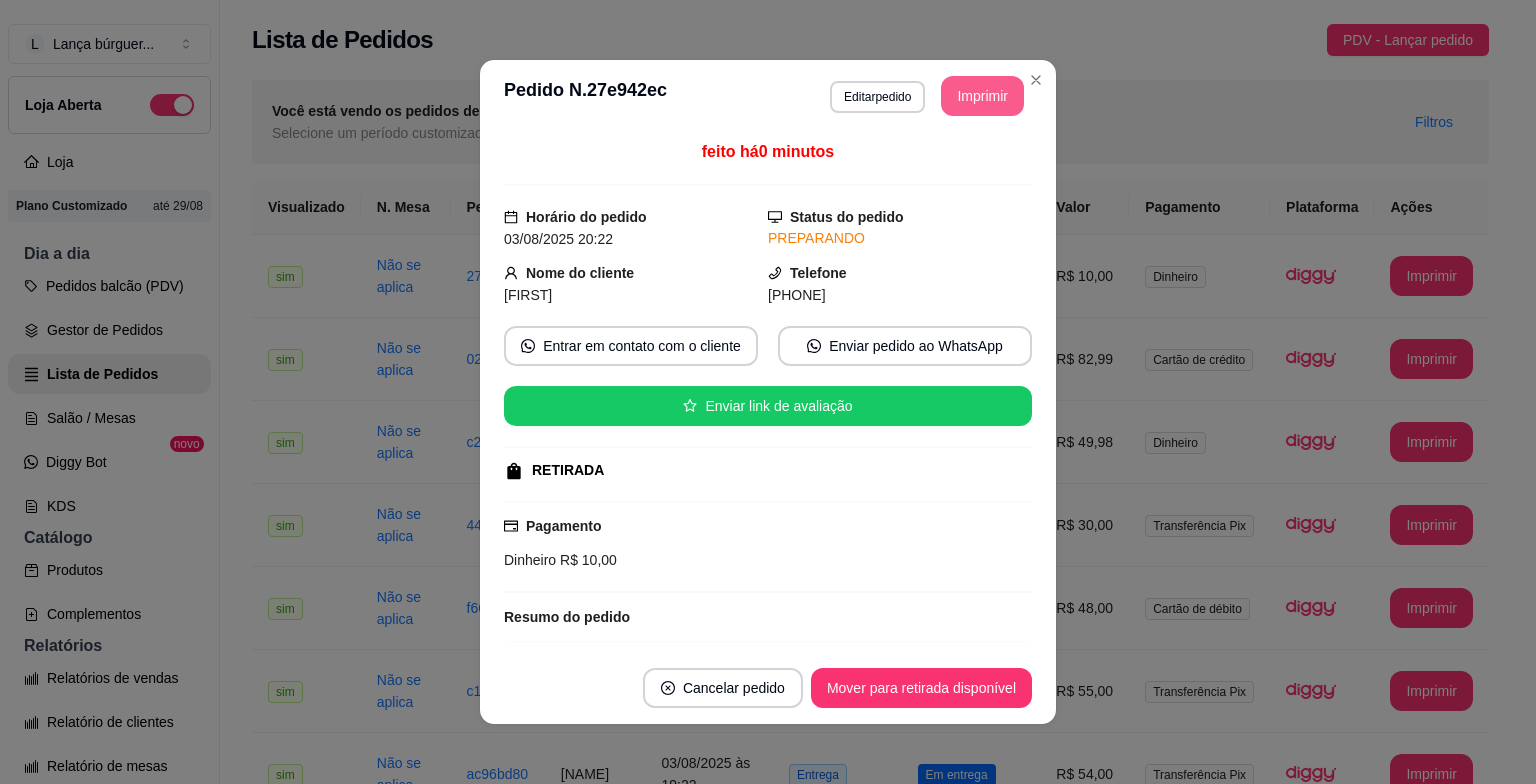 scroll, scrollTop: 0, scrollLeft: 0, axis: both 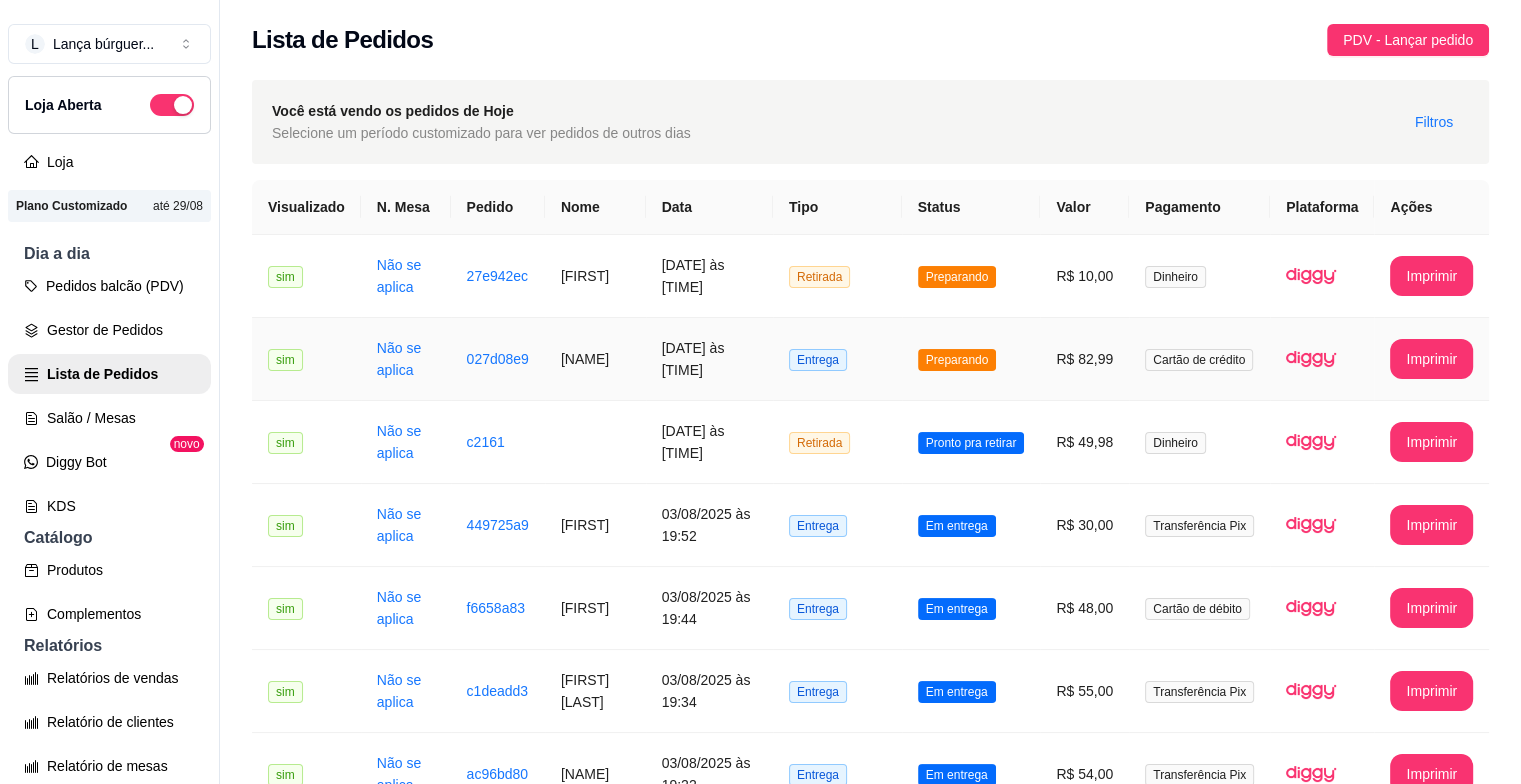 click on "Entrega" at bounding box center [837, 359] 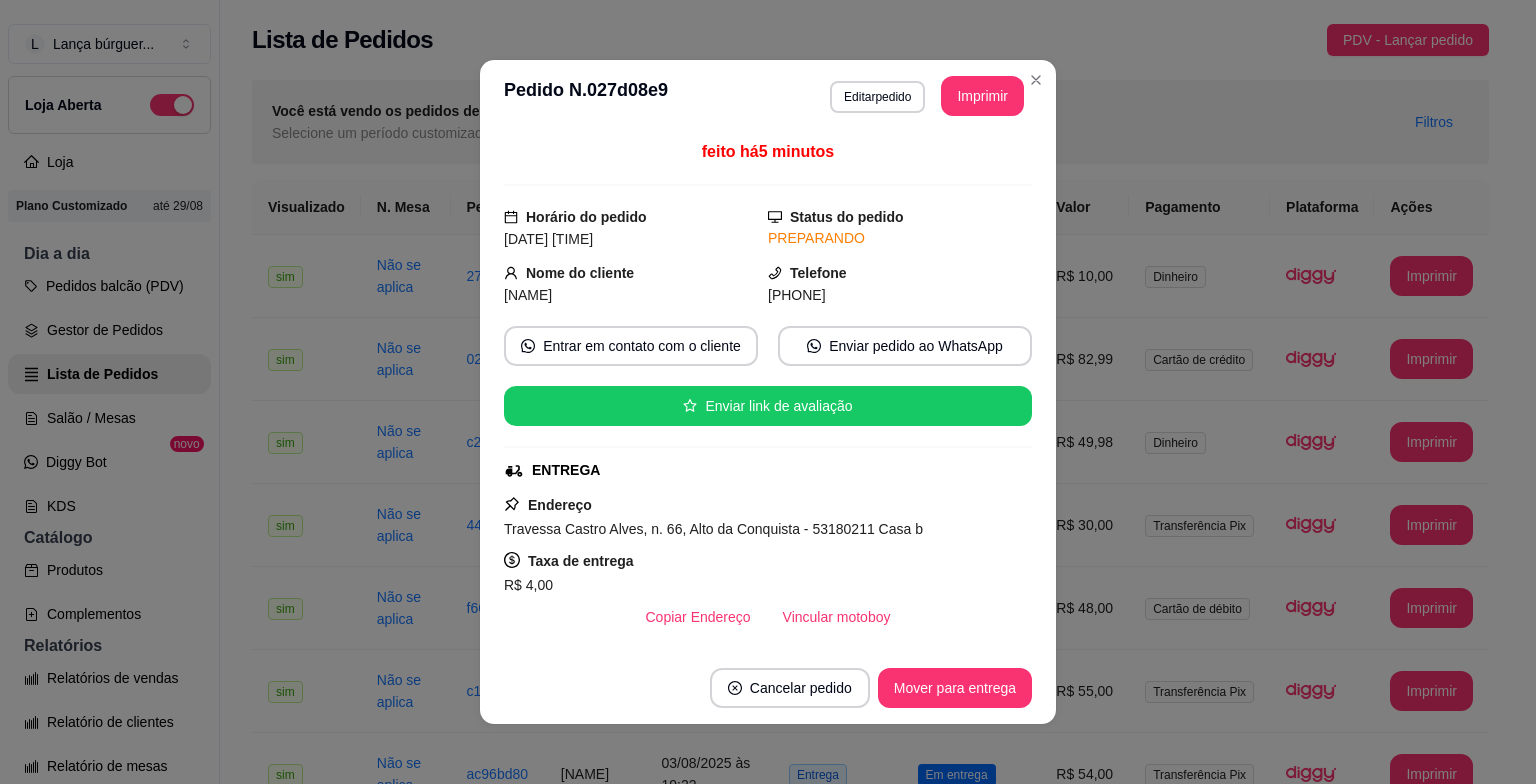 scroll, scrollTop: 440, scrollLeft: 0, axis: vertical 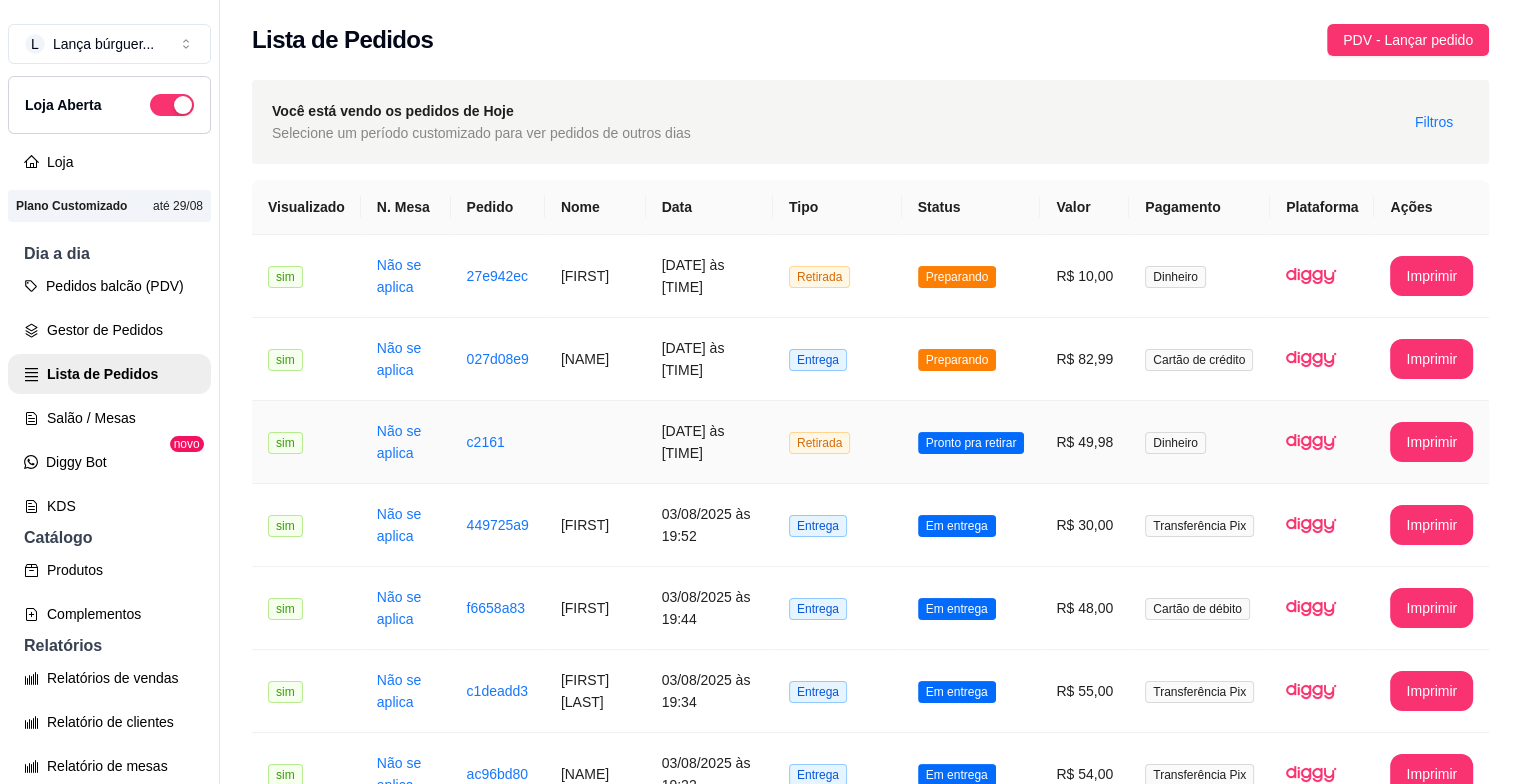 click on "[DATE] às [TIME]" at bounding box center (709, 442) 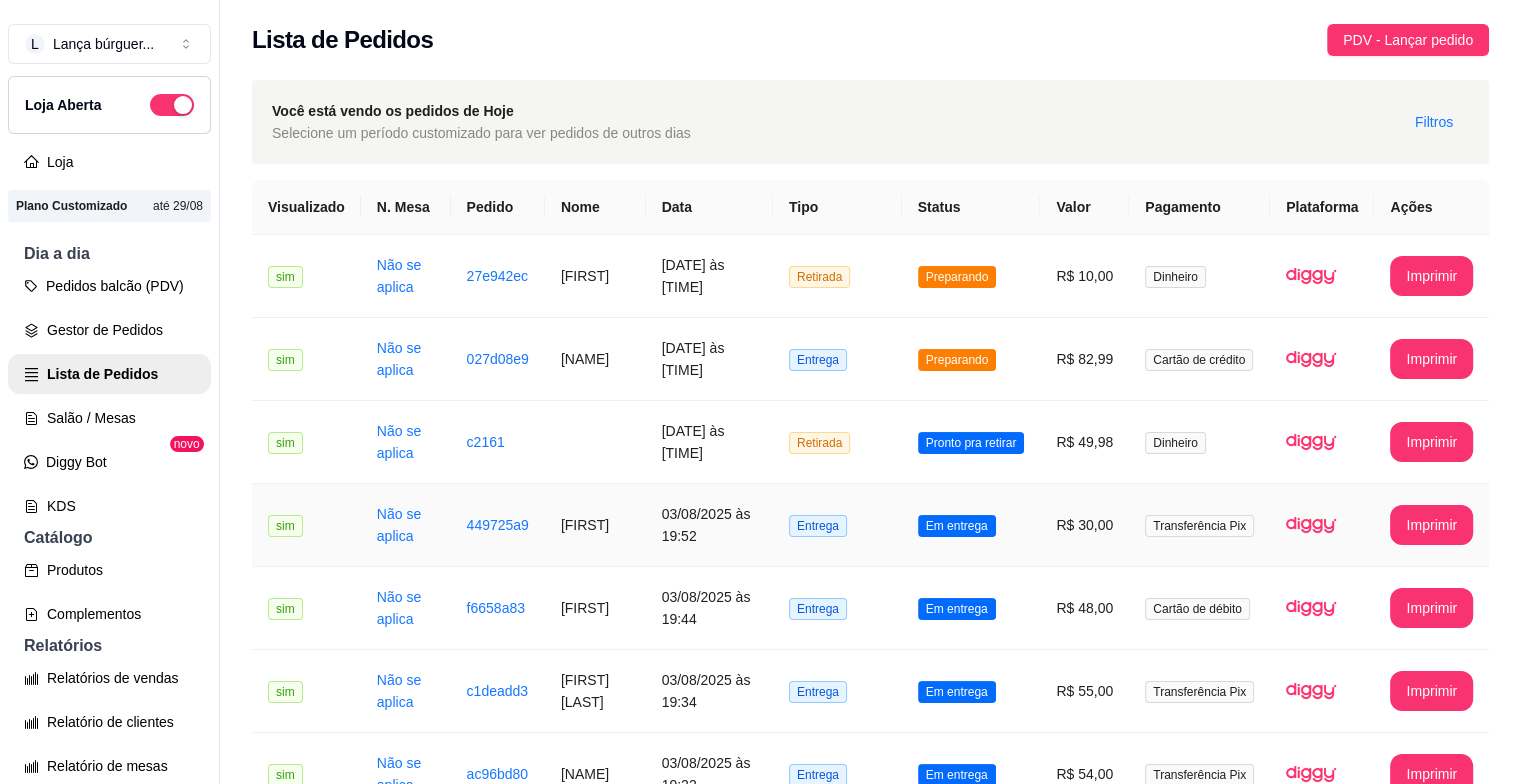 click on "03/08/2025 às 19:52" at bounding box center (709, 525) 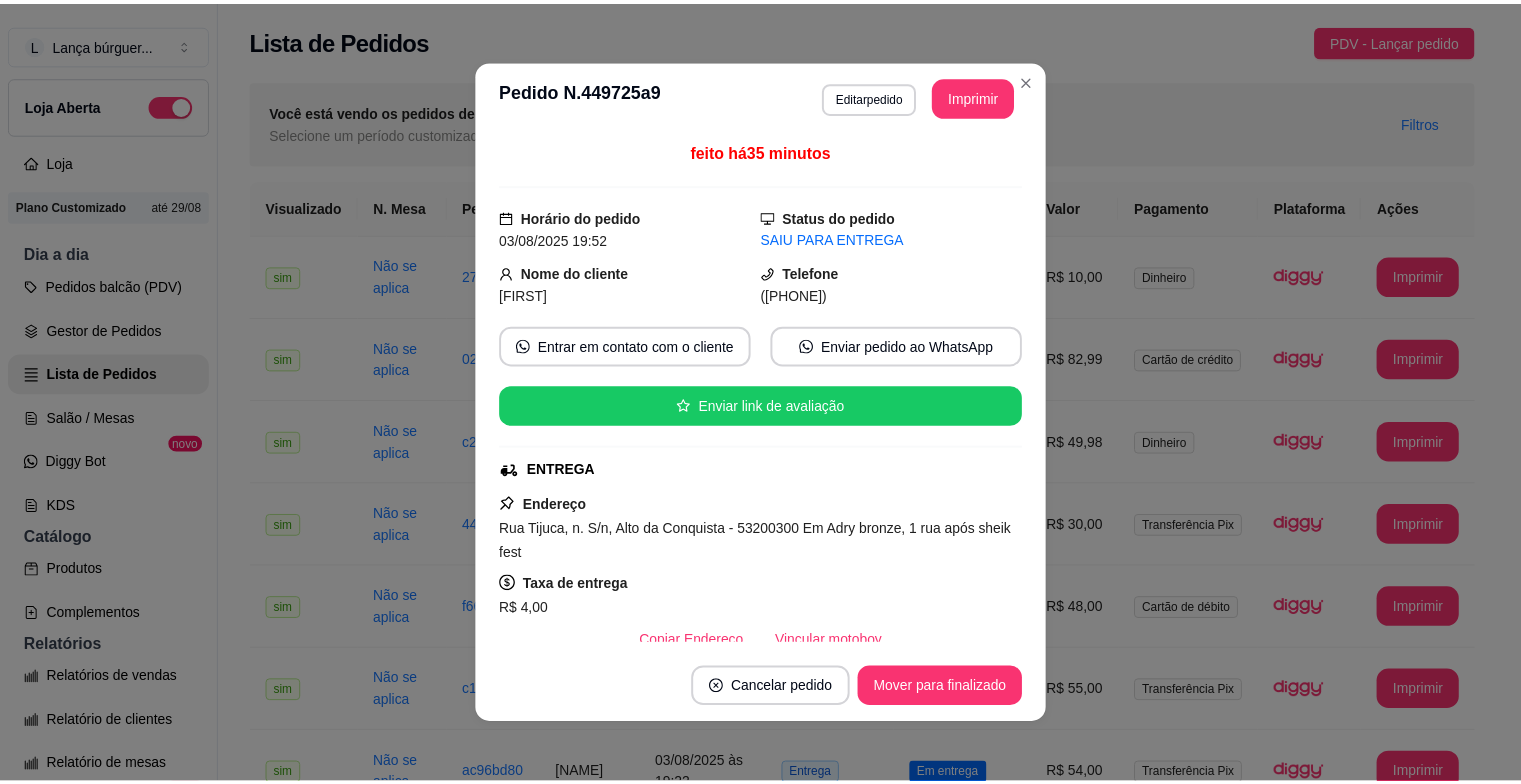 scroll, scrollTop: 440, scrollLeft: 0, axis: vertical 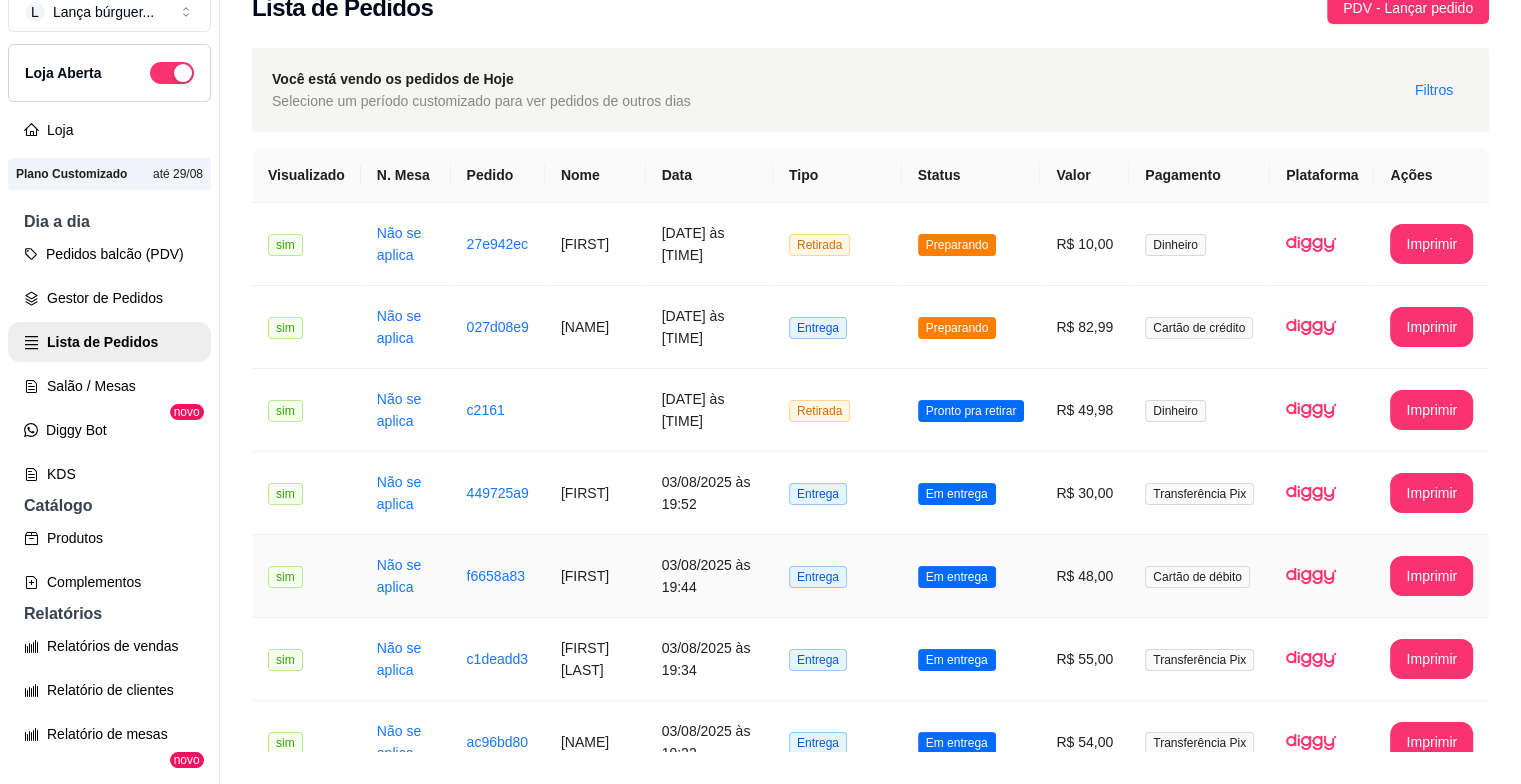 click on "03/08/2025 às 19:44" at bounding box center (709, 576) 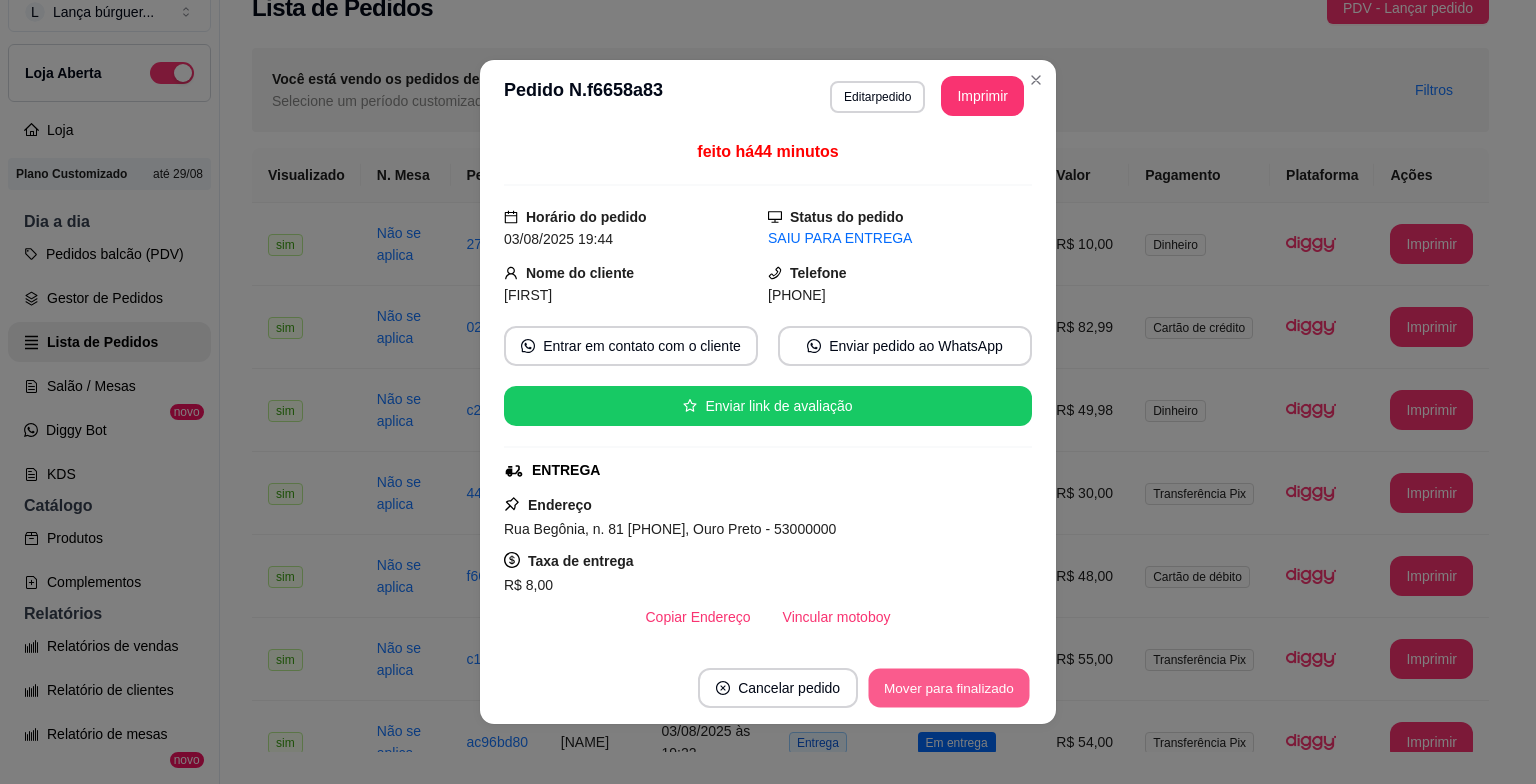 click on "Mover para finalizado" at bounding box center [949, 688] 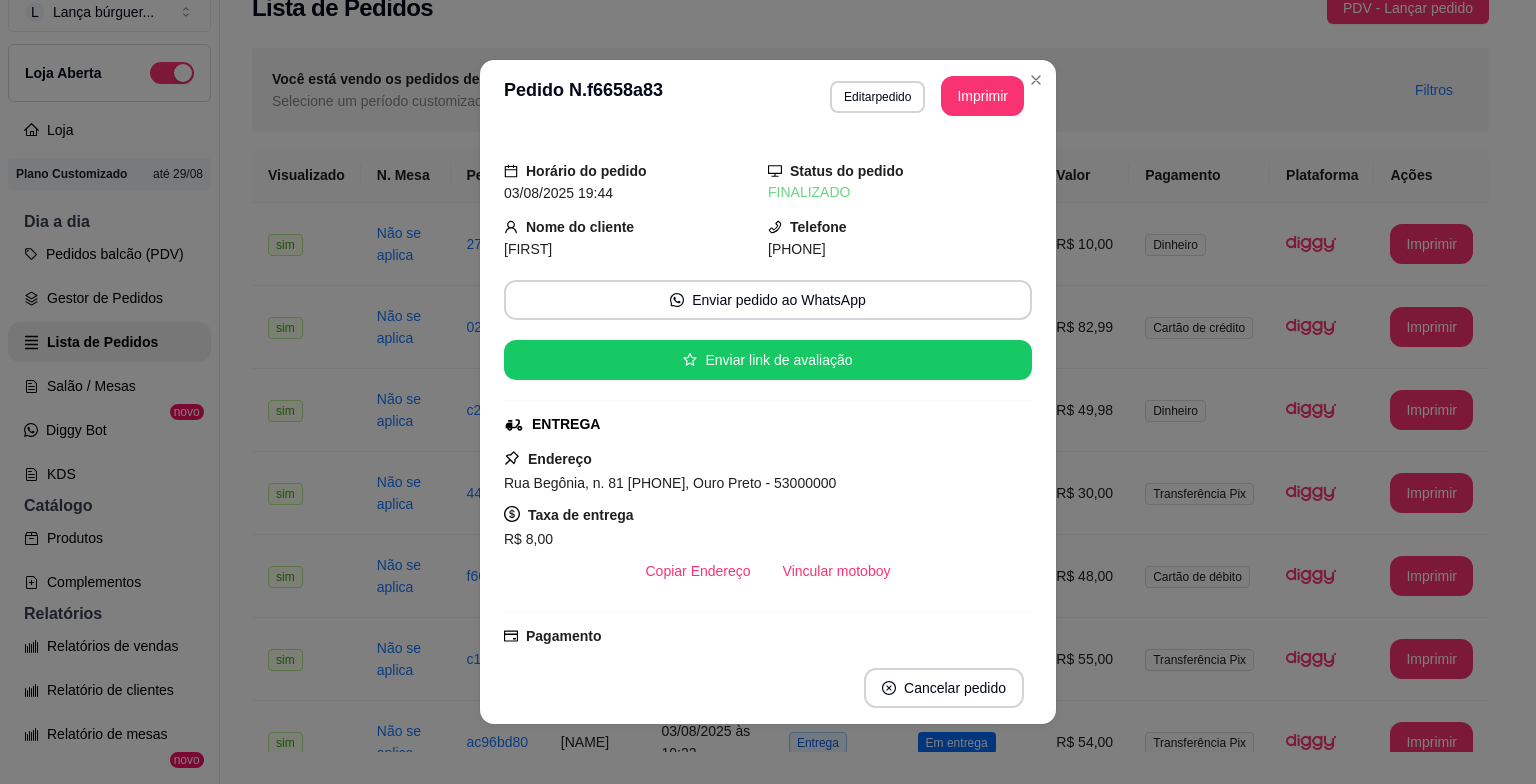 scroll, scrollTop: 440, scrollLeft: 0, axis: vertical 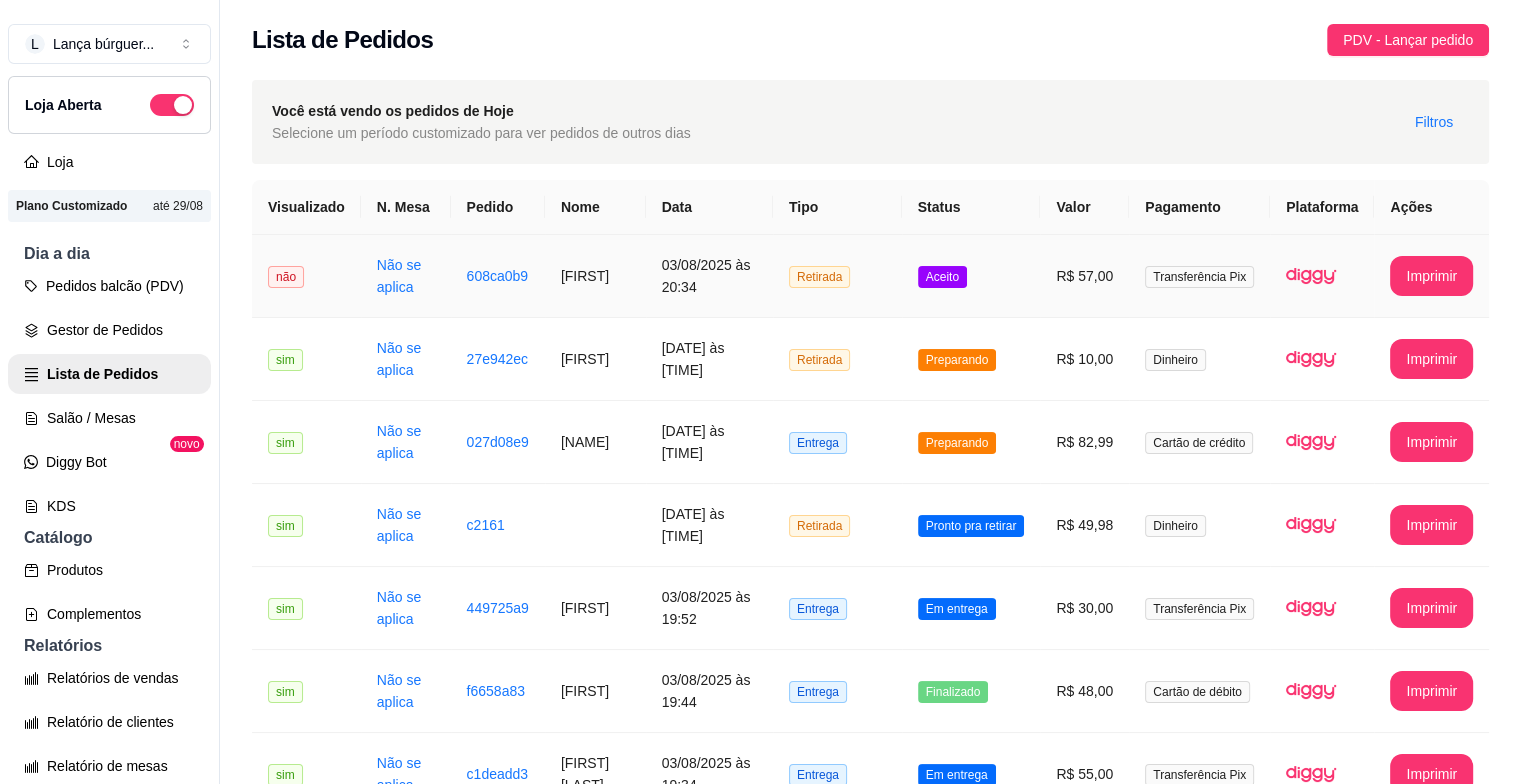 click on "03/08/2025 às 20:34" at bounding box center (709, 276) 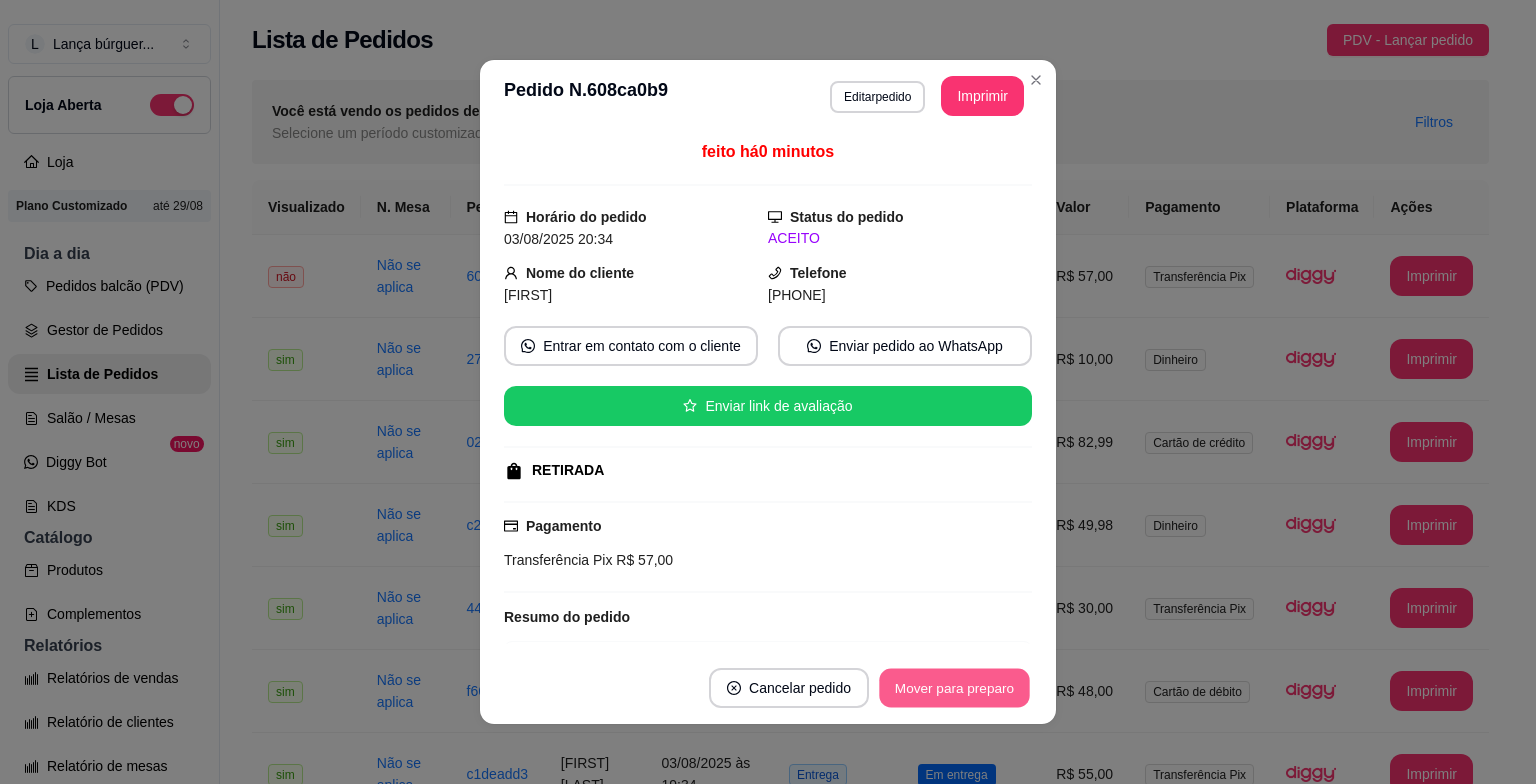 click on "Mover para preparo" at bounding box center [954, 688] 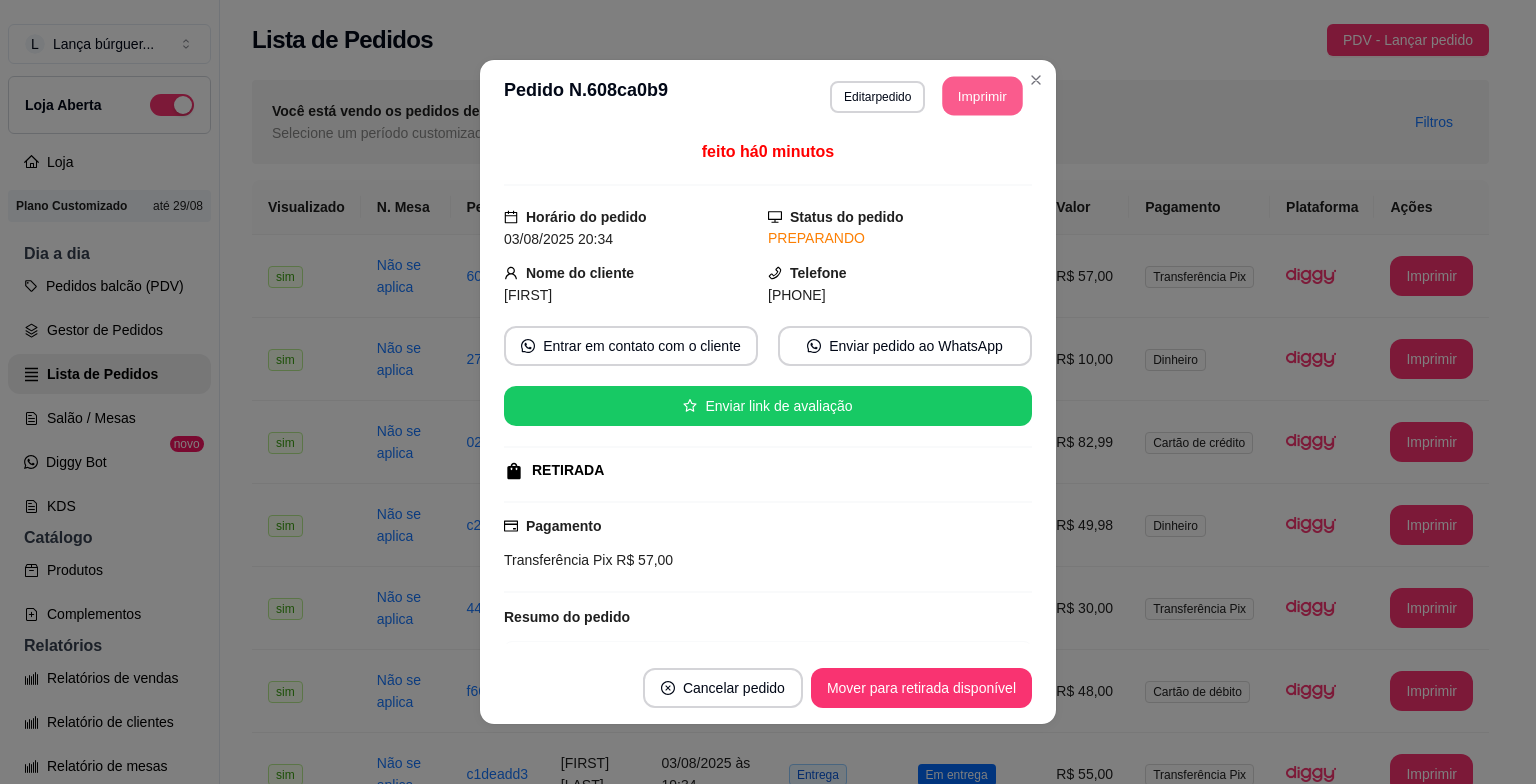 click on "Imprimir" at bounding box center [983, 96] 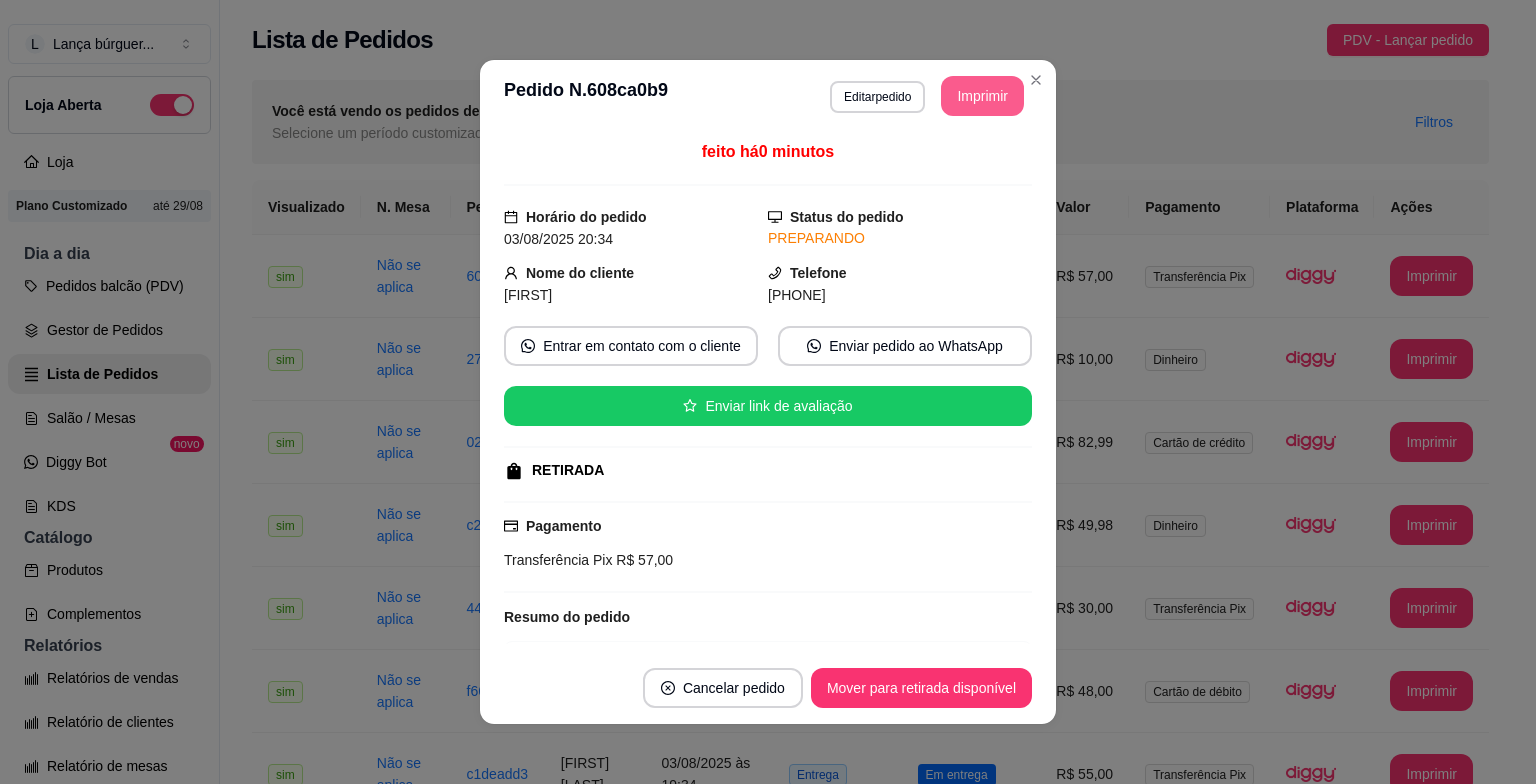 scroll, scrollTop: 0, scrollLeft: 0, axis: both 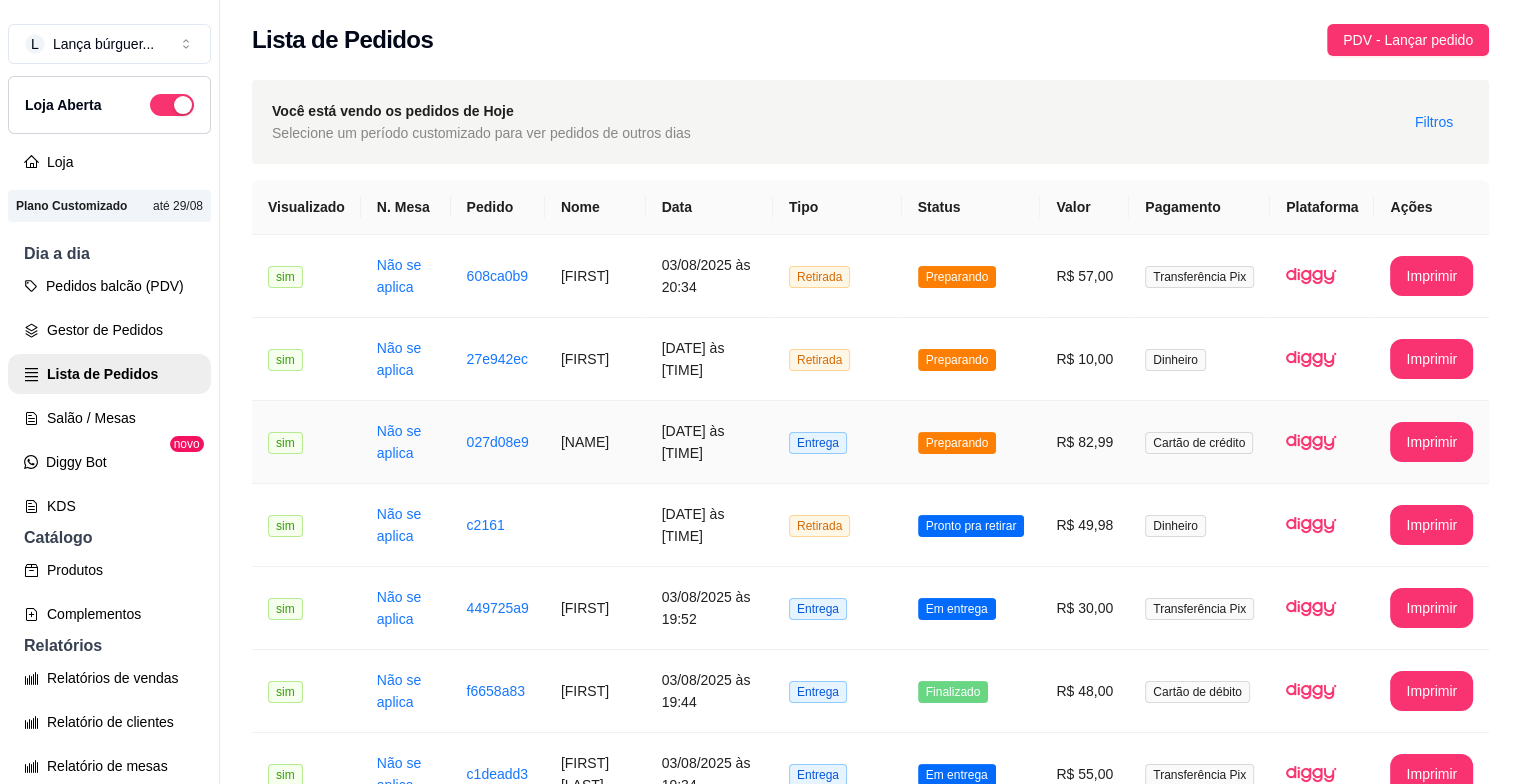 click on "[NAME]" at bounding box center (595, 442) 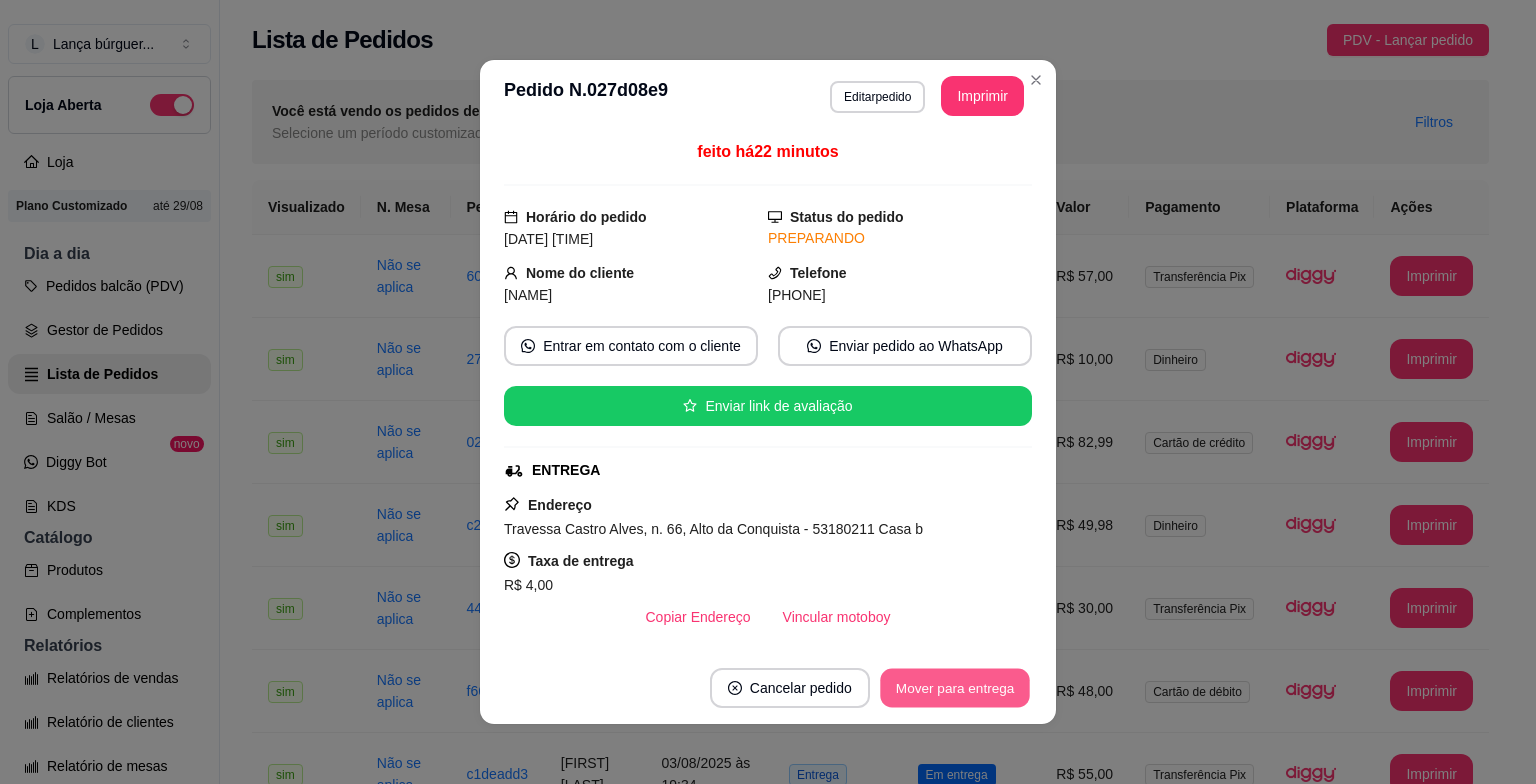click on "Mover para entrega" at bounding box center (955, 688) 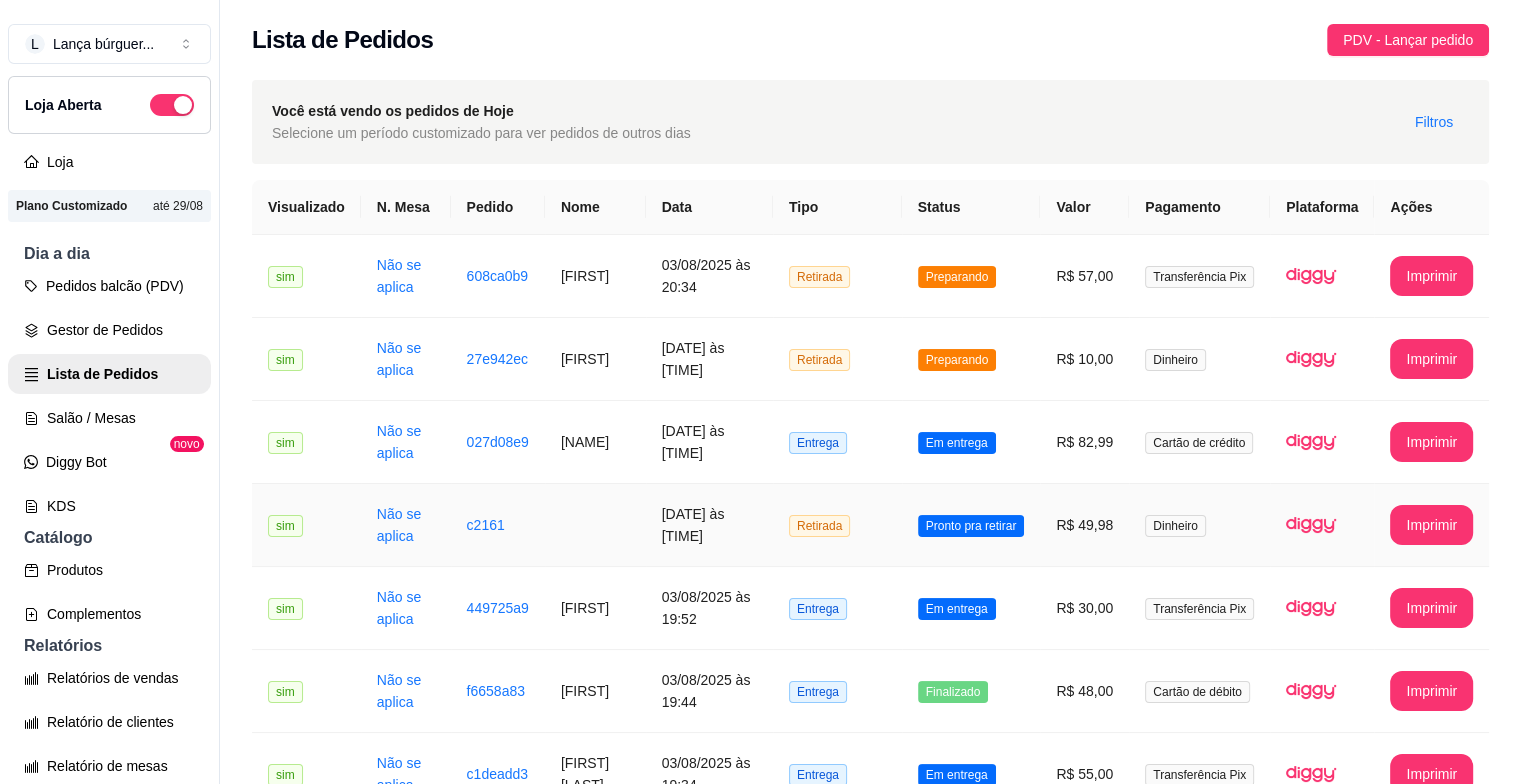 click on "[DATE] às [TIME]" at bounding box center [709, 525] 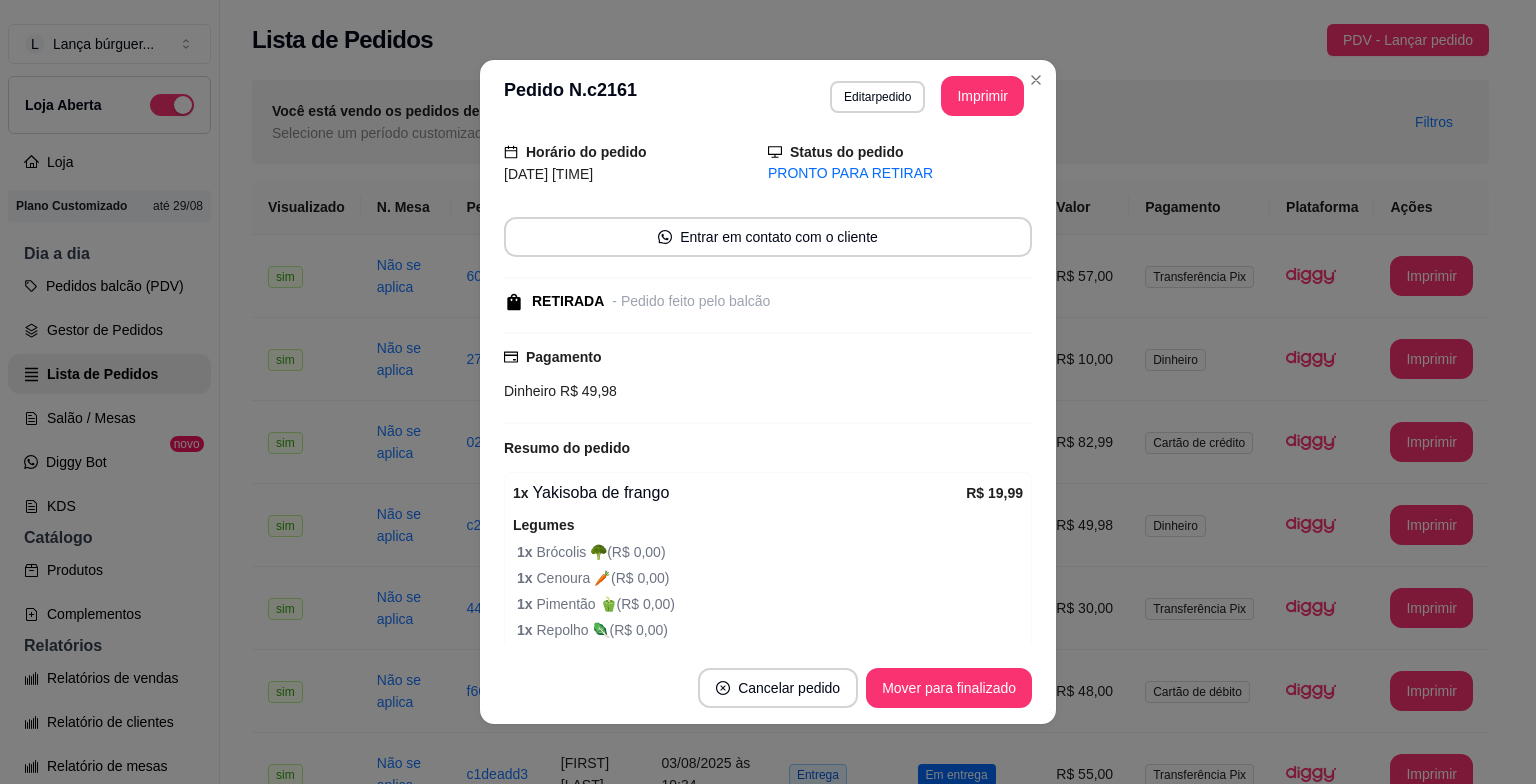 scroll, scrollTop: 80, scrollLeft: 0, axis: vertical 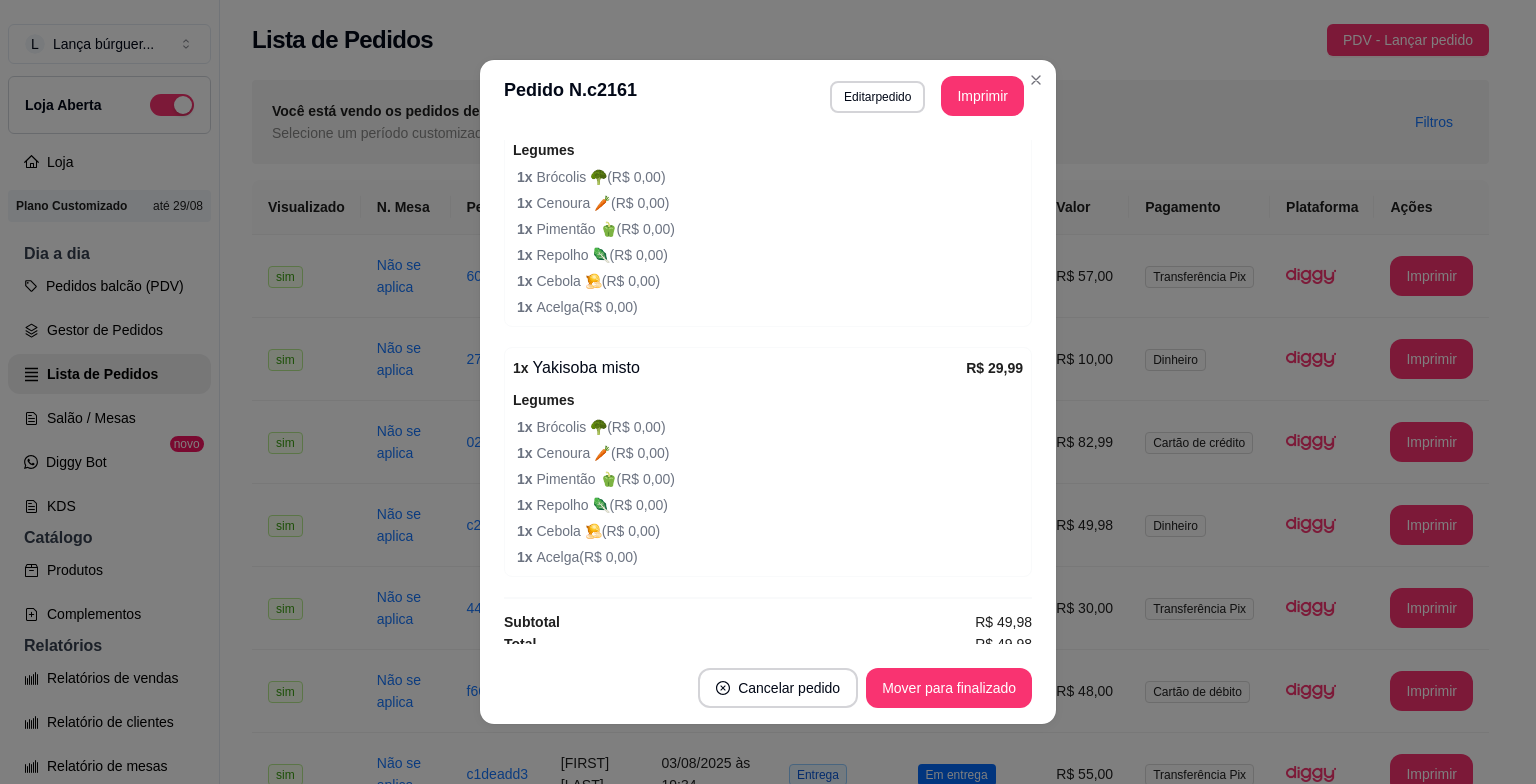 click on "feito há  26   minutos Horário do pedido [DATE] [TIME] Status do pedido PRONTO PARA RETIRAR Entrar em contato com o cliente RETIRADA - Pedido feito pelo balcão Pagamento Dinheiro   R$ 49,98 Resumo do pedido 1 x     Yakisoba de frango R$ 19,99 Legumes    1 x   Brócolis 🥦  ( R$ 0,00 )   1 x   Cenoura 🥕  ( R$ 0,00 )   1 x   Pimentão 🫑  ( R$ 0,00 )   1 x   Repolho 🥬  ( R$ 0,00 )   1 x   Cebola 🧅  ( R$ 0,00 )   1 x   Acelga   ( R$ 0,00 ) 1 x     Yakisoba misto R$ 29,99 Legumes    1 x   Brócolis 🥦  ( R$ 0,00 )   1 x   Cenoura 🥕  ( R$ 0,00 )   1 x   Pimentão 🫑  ( R$ 0,00 )   1 x   Repolho 🥬  ( R$ 0,00 )   1 x   Cebola 🧅  ( R$ 0,00 )   1 x   Acelga   ( R$ 0,00 ) Subtotal R$ 49,98 Total R$ 49,98" at bounding box center (768, 392) 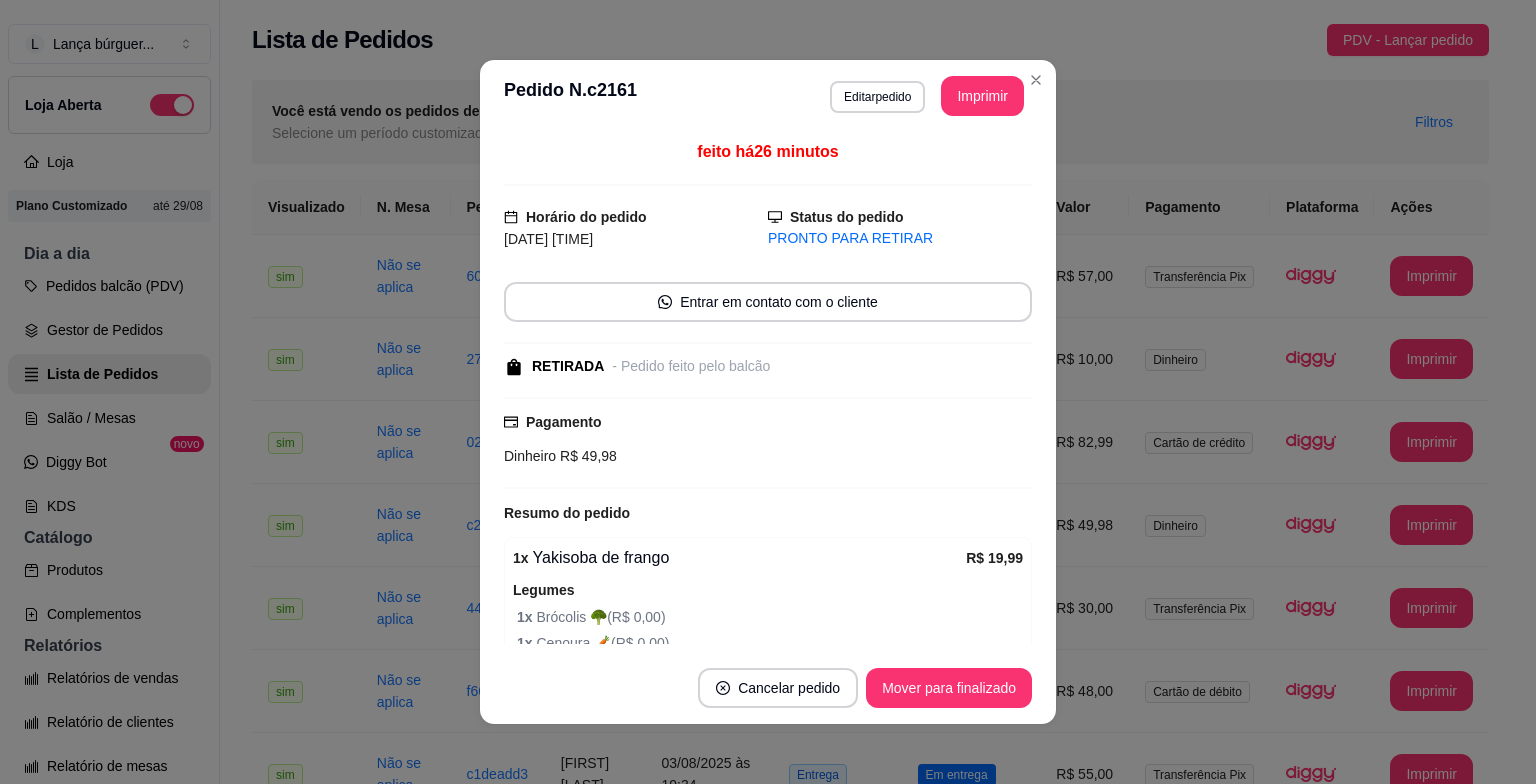 scroll, scrollTop: 440, scrollLeft: 0, axis: vertical 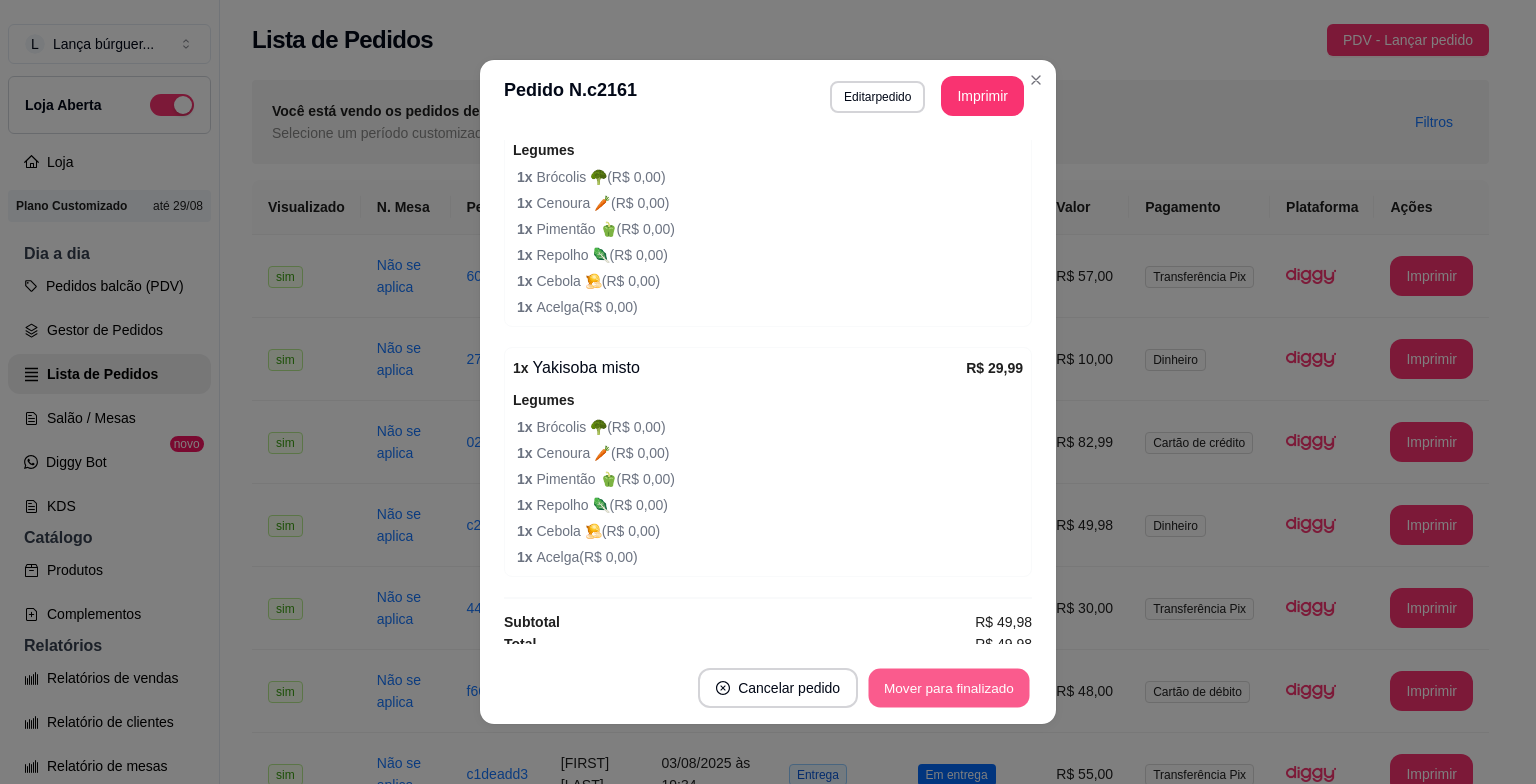 click on "Mover para finalizado" at bounding box center [949, 688] 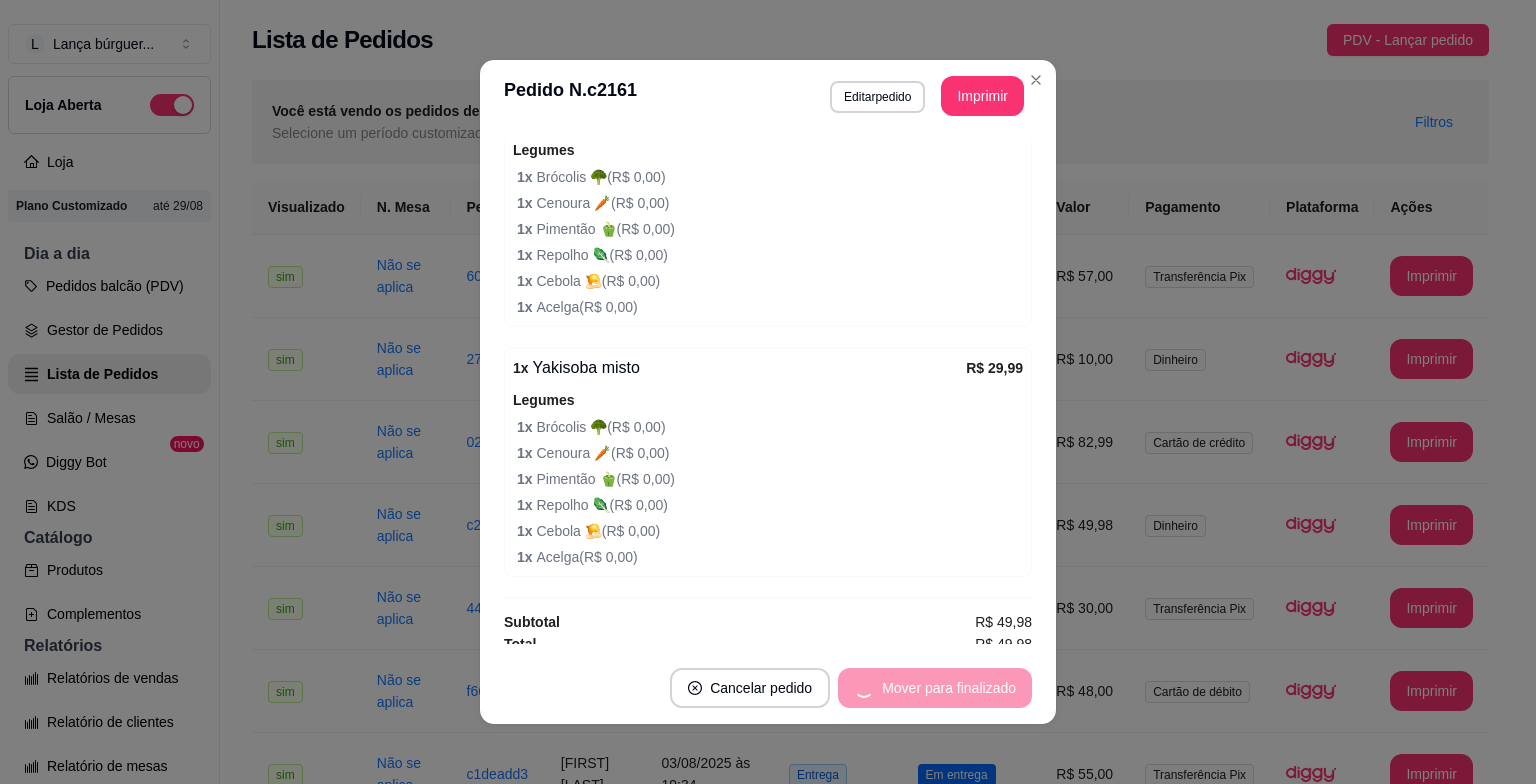 scroll, scrollTop: 355, scrollLeft: 0, axis: vertical 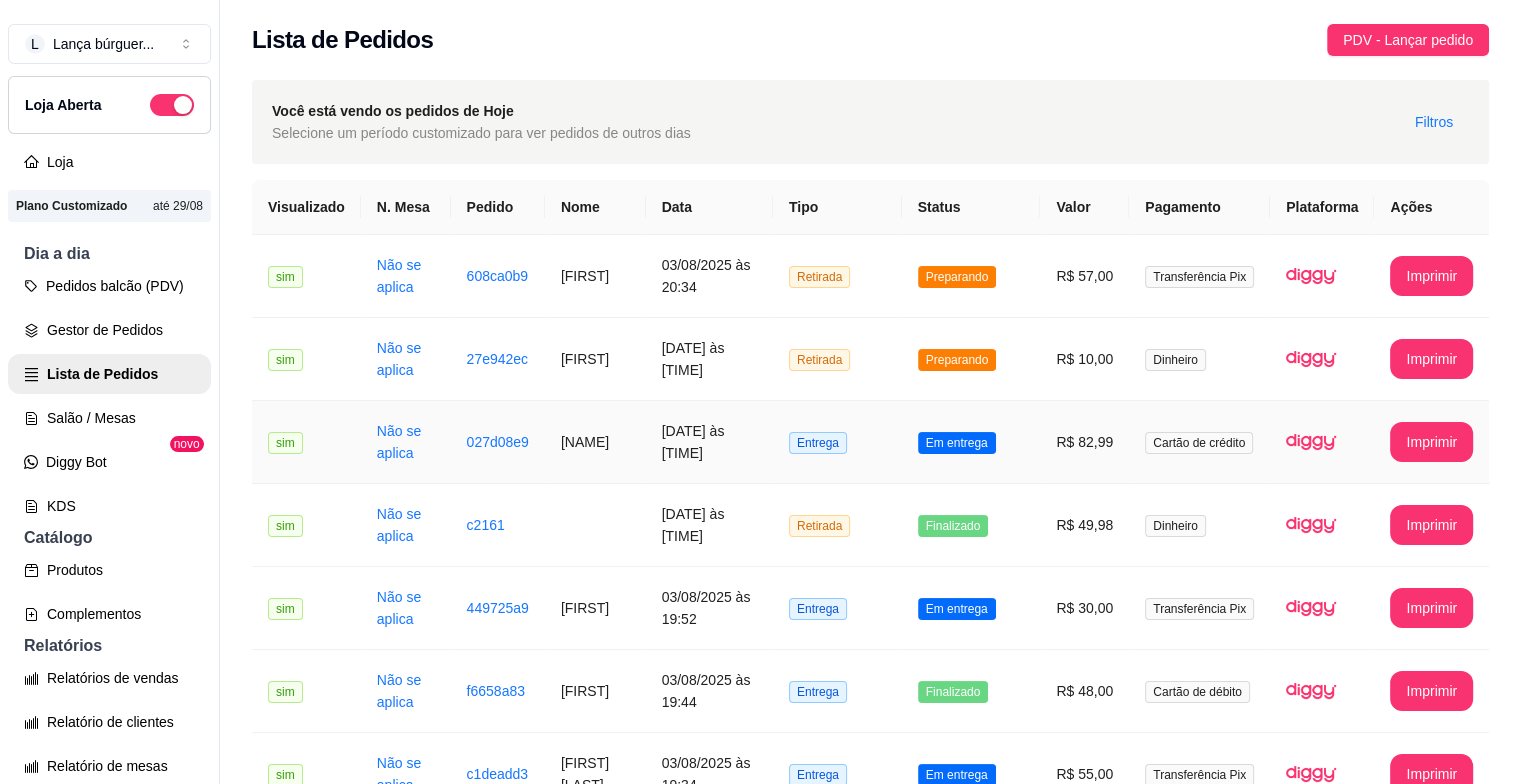 click on "[DATE] às [TIME]" at bounding box center [709, 442] 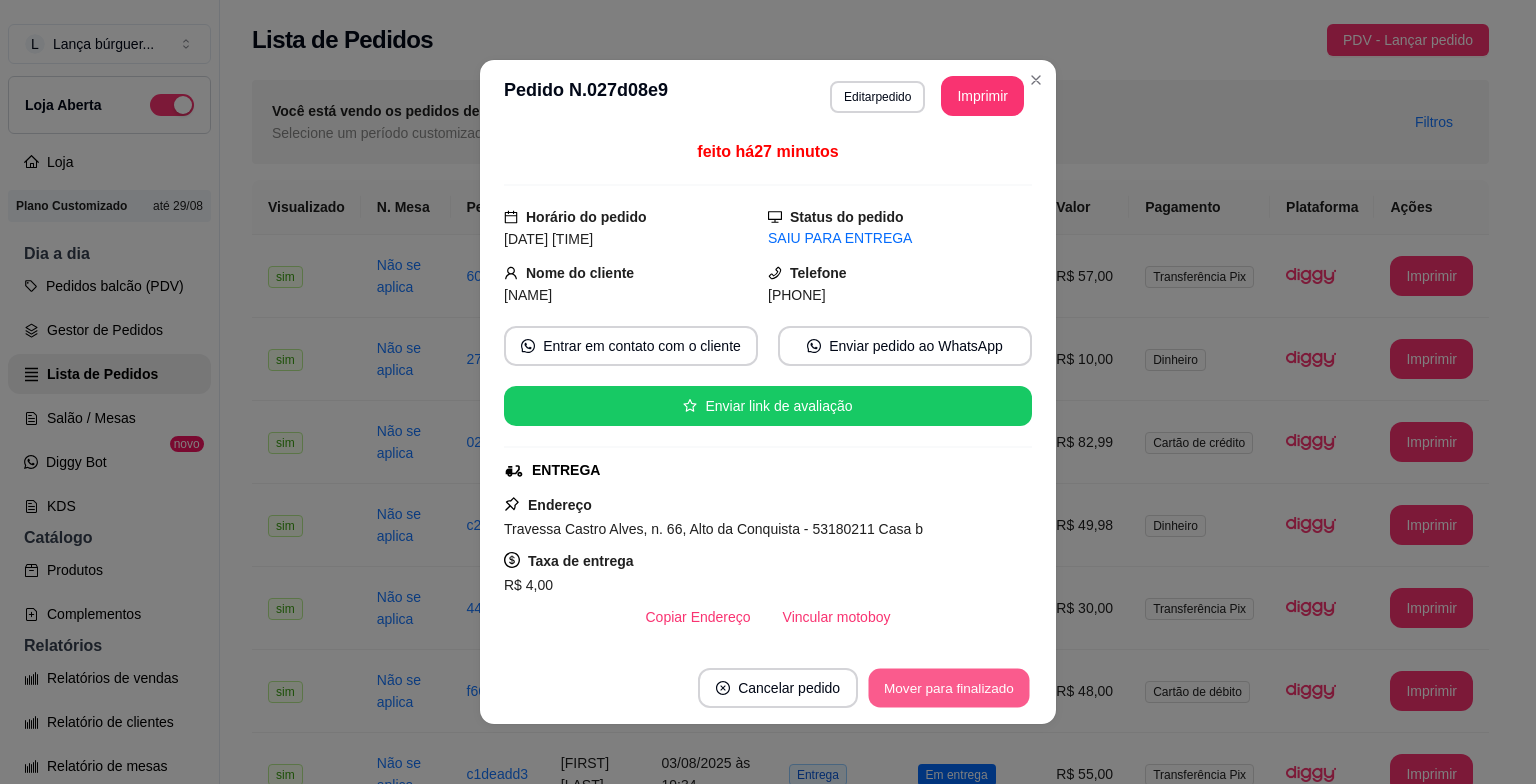 click on "Mover para finalizado" at bounding box center (949, 688) 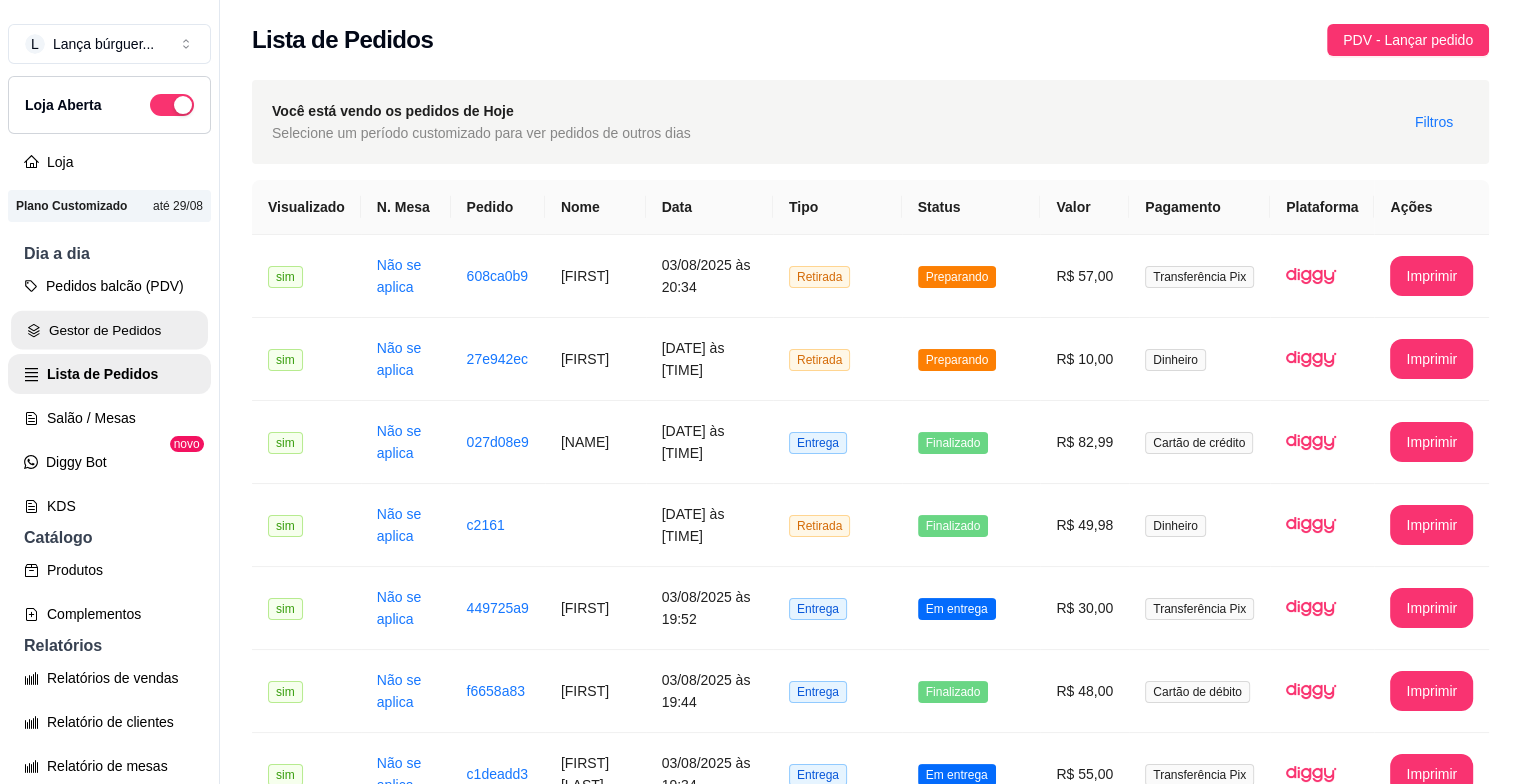 click on "Gestor de Pedidos" at bounding box center (109, 330) 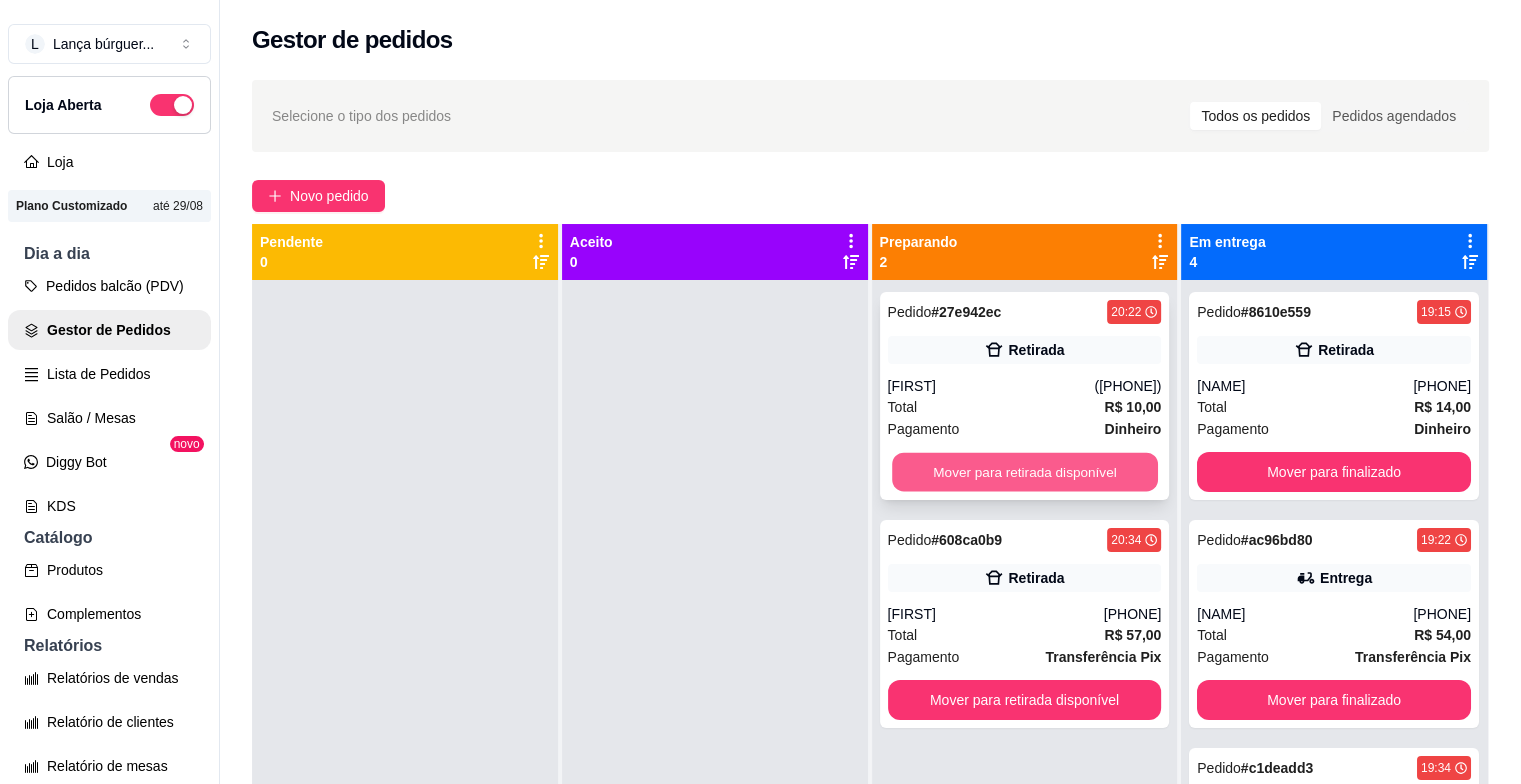click on "Mover para retirada disponível" at bounding box center [1025, 472] 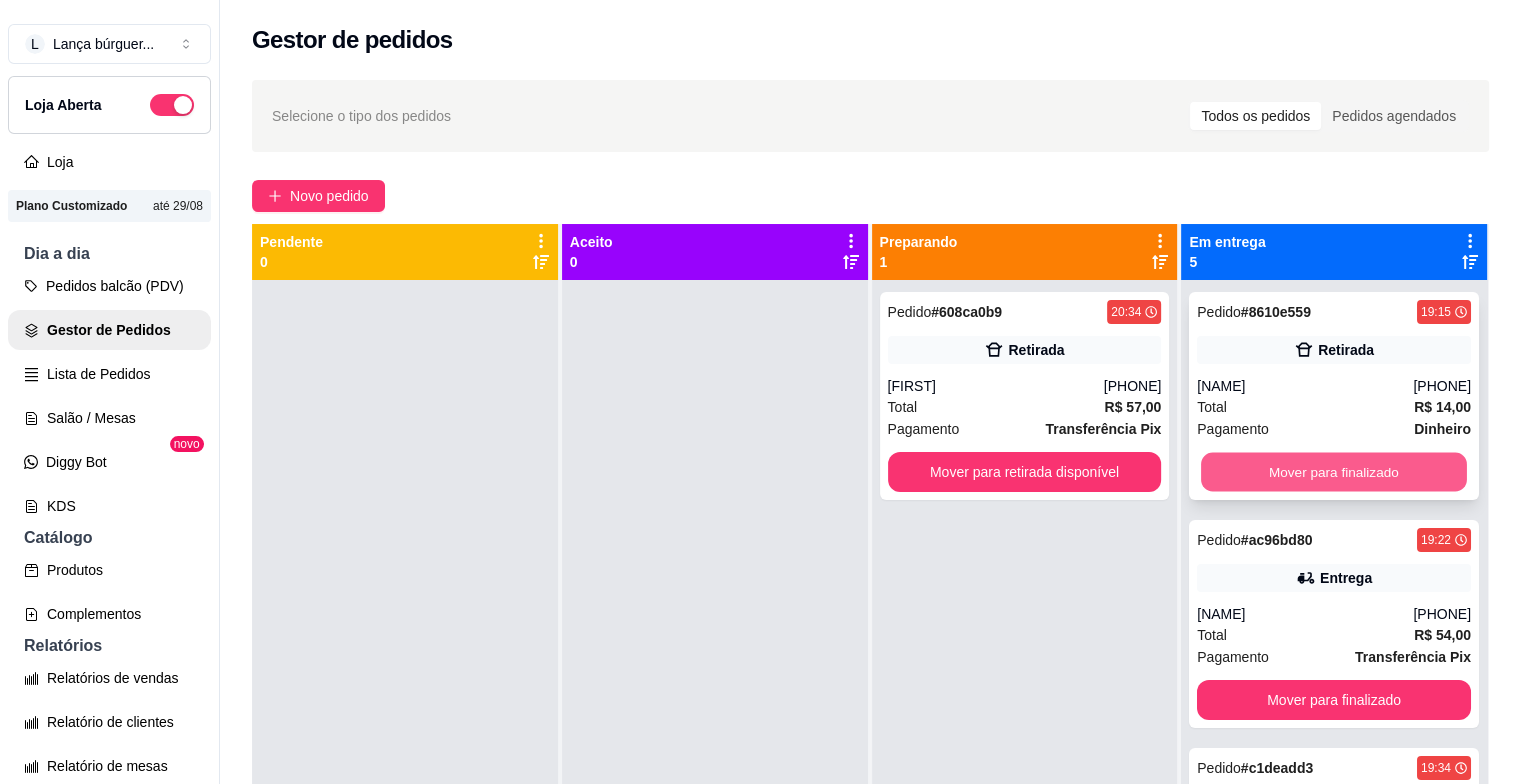 click on "Mover para finalizado" at bounding box center [1334, 472] 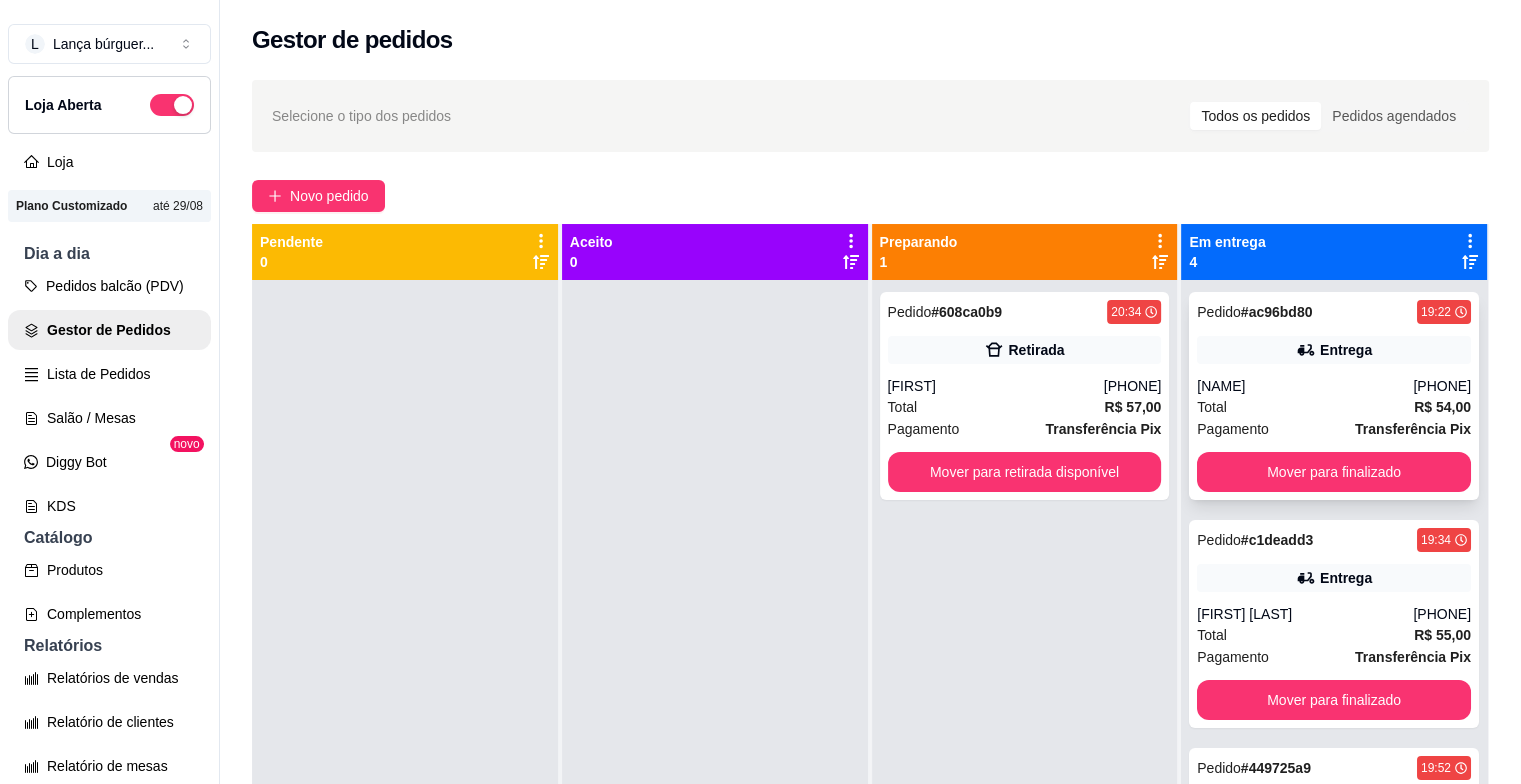 click on "[NAME]" at bounding box center (1305, 386) 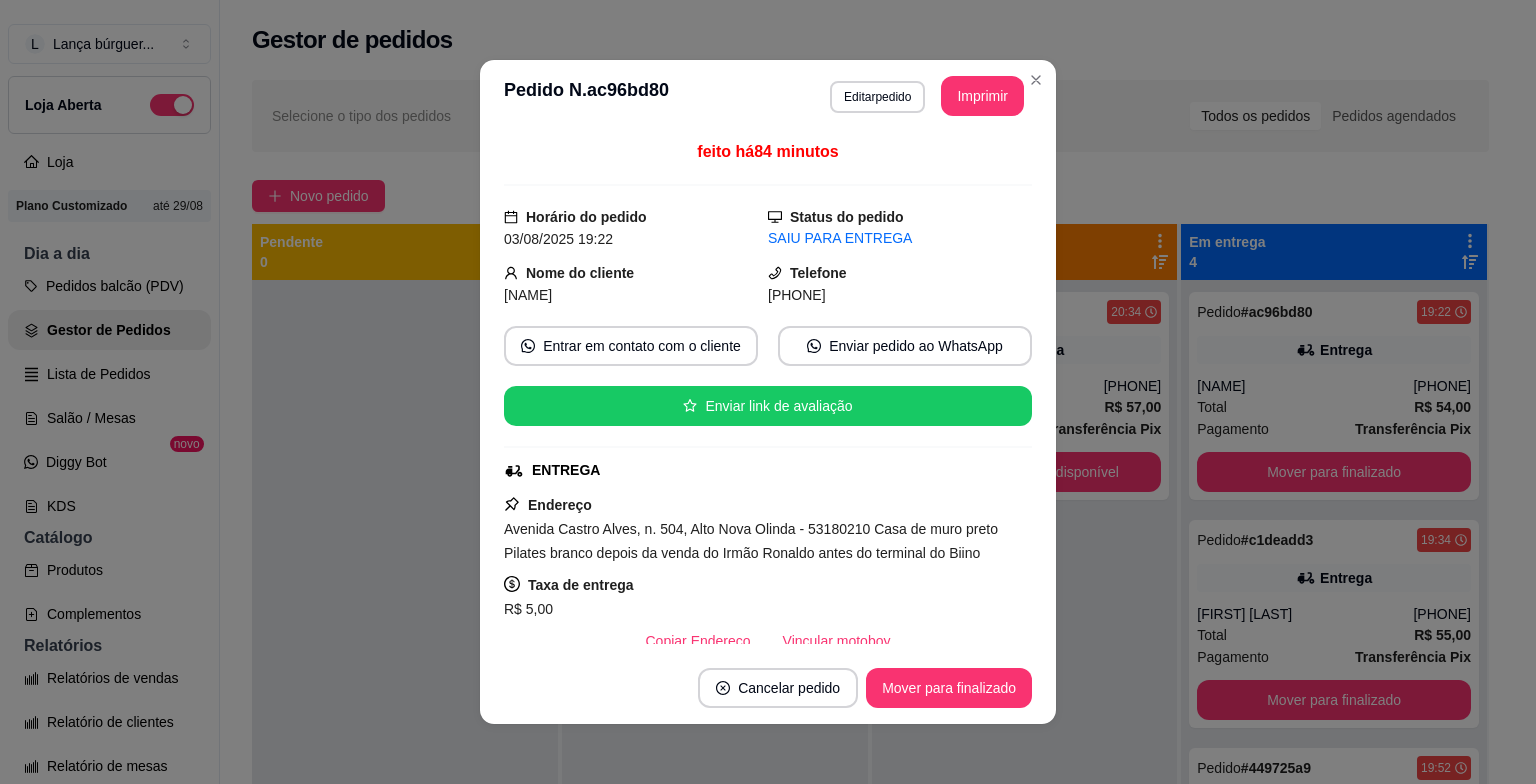 click on "feito há 84 minutos Horário do pedido 03/08/2025 19:22 Status do pedido SAIU PARA ENTREGA Nome do cliente [NAME] Telefone ([PHONE]) Entrar em contato com o cliente Enviar pedido ao WhatsApp Enviar link de avaliação ENTREGA Endereço Avenida Castro Alves, n. 504, Alto Nova Olinda - 53180210 Casa de muro preto Pilates branco depois da venda do Irmão Ronaldo antes do terminal do Biino Taxa de entrega R$ 5,00 Copiar Endereço Vincular motoboy Pagamento Transferência Pix R$ 54,00 Resumo do pedido 2 x Lança duplo R$ 40,00 Hambúrguer 2 x Alface ( R$ 0,00 ) 2 x Tomate ( R$ 0,00 ) 2 x Maionese caseira ( R$ 0,00 ) 2 x Cebola caramelizada ( R$ 1,00 ) 2 x Ketchup ( R$ 0,00 ) 1 x X-tudinho R$ 9,00 Hambúrguer 1 x Alface ( R$ 0,00 ) 1 x Tomate ( R$ 0,00 ) 1 x Maionese caseira ( R$ 0,00 ) 1 x Ketchup ( R$ 0,00 ) Subtotal R$ 49,00 Total R$ 54,00" at bounding box center [768, 392] 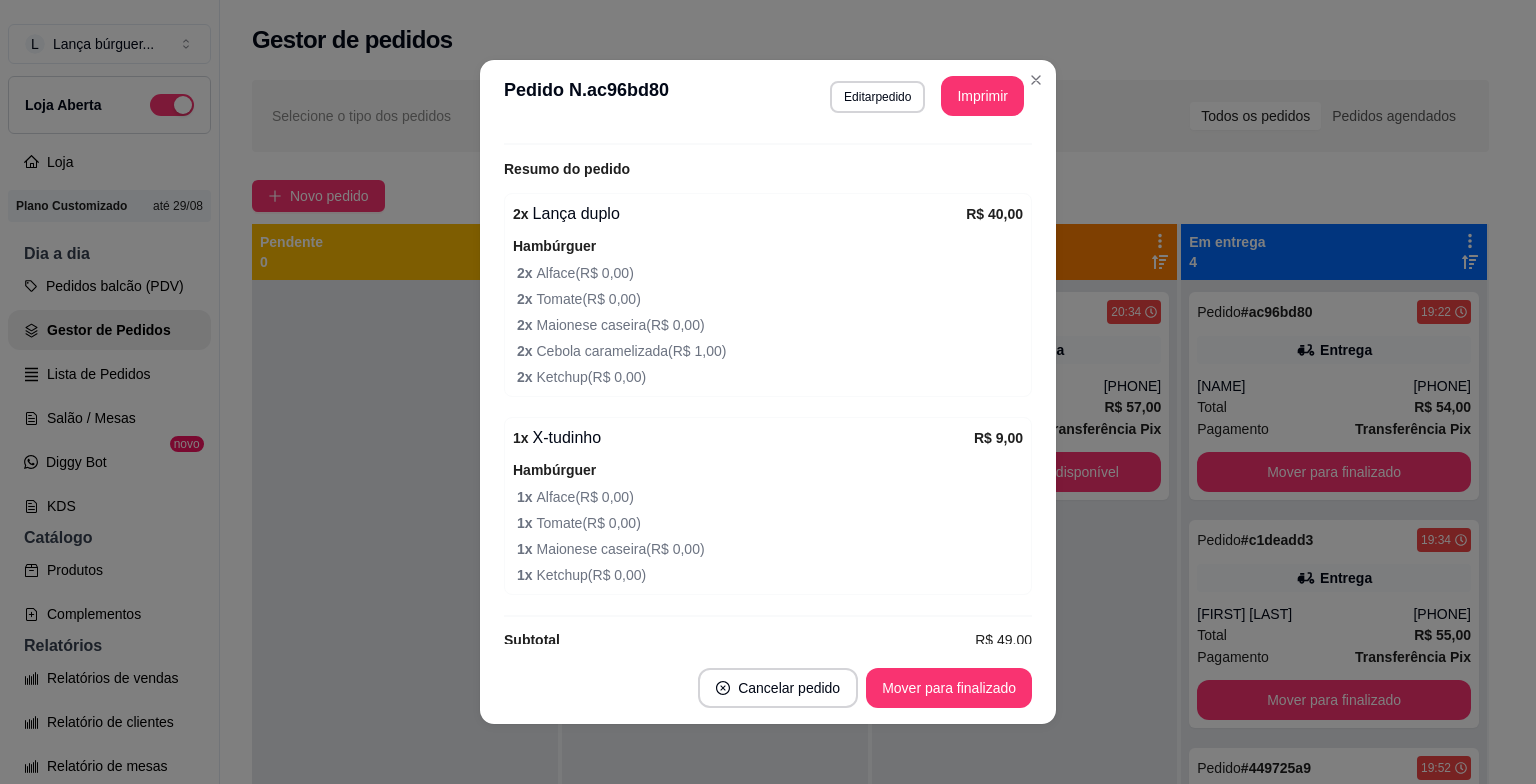 scroll, scrollTop: 654, scrollLeft: 0, axis: vertical 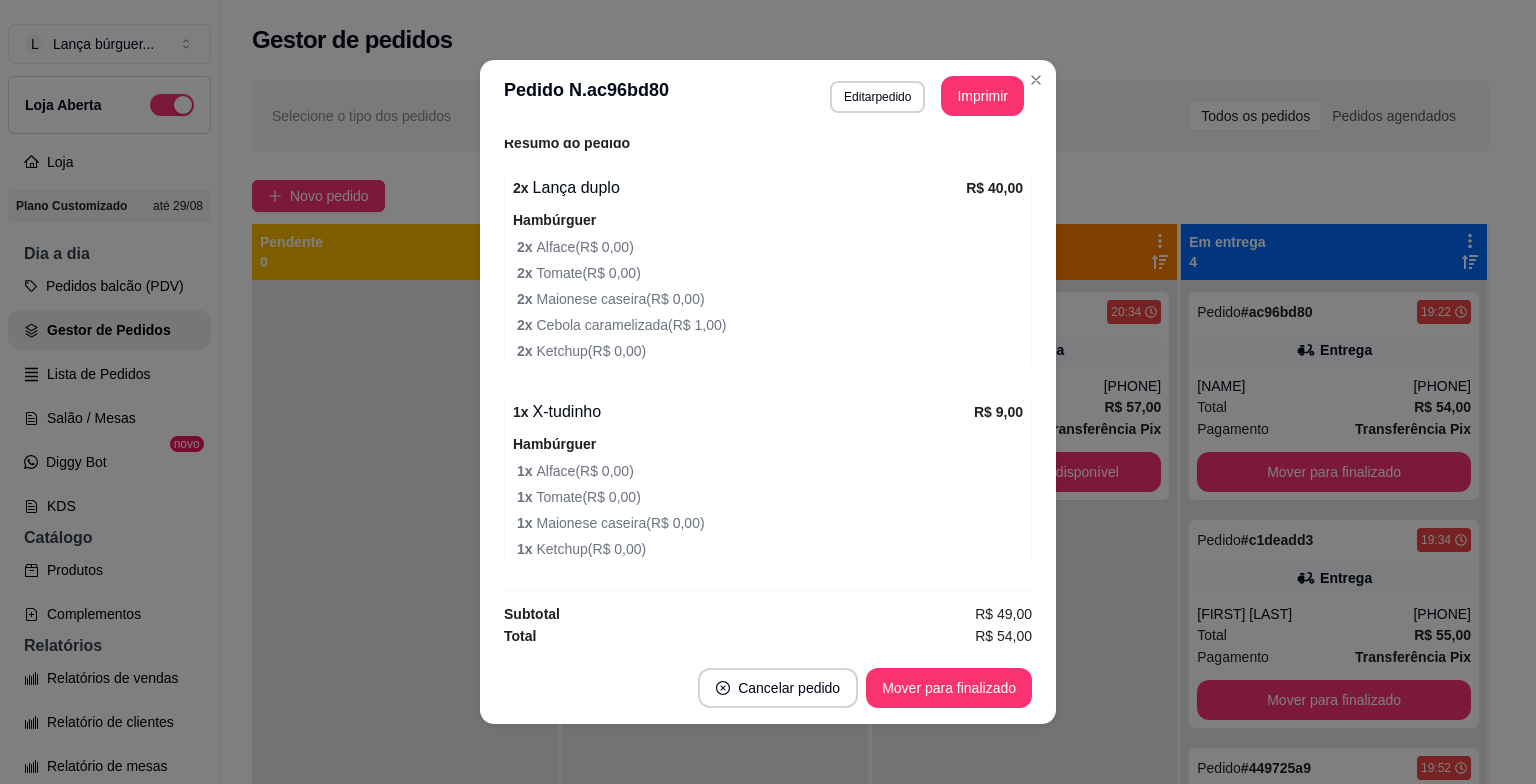 click on "feito há 84 minutos Horário do pedido 03/08/2025 19:22 Status do pedido SAIU PARA ENTREGA Nome do cliente [NAME] Telefone ([PHONE]) Entrar em contato com o cliente Enviar pedido ao WhatsApp Enviar link de avaliação ENTREGA Endereço Avenida Castro Alves, n. 504, Alto Nova Olinda - 53180210 Casa de muro preto Pilates branco depois da venda do Irmão Ronaldo antes do terminal do Biino Taxa de entrega R$ 5,00 Copiar Endereço Vincular motoboy Pagamento Transferência Pix R$ 54,00 Resumo do pedido 2 x Lança duplo R$ 40,00 Hambúrguer 2 x Alface ( R$ 0,00 ) 2 x Tomate ( R$ 0,00 ) 2 x Maionese caseira ( R$ 0,00 ) 2 x Cebola caramelizada ( R$ 1,00 ) 2 x Ketchup ( R$ 0,00 ) 1 x X-tudinho R$ 9,00 Hambúrguer 1 x Alface ( R$ 0,00 ) 1 x Tomate ( R$ 0,00 ) 1 x Maionese caseira ( R$ 0,00 ) 1 x Ketchup ( R$ 0,00 ) Subtotal R$ 49,00 Total R$ 54,00" at bounding box center (768, 392) 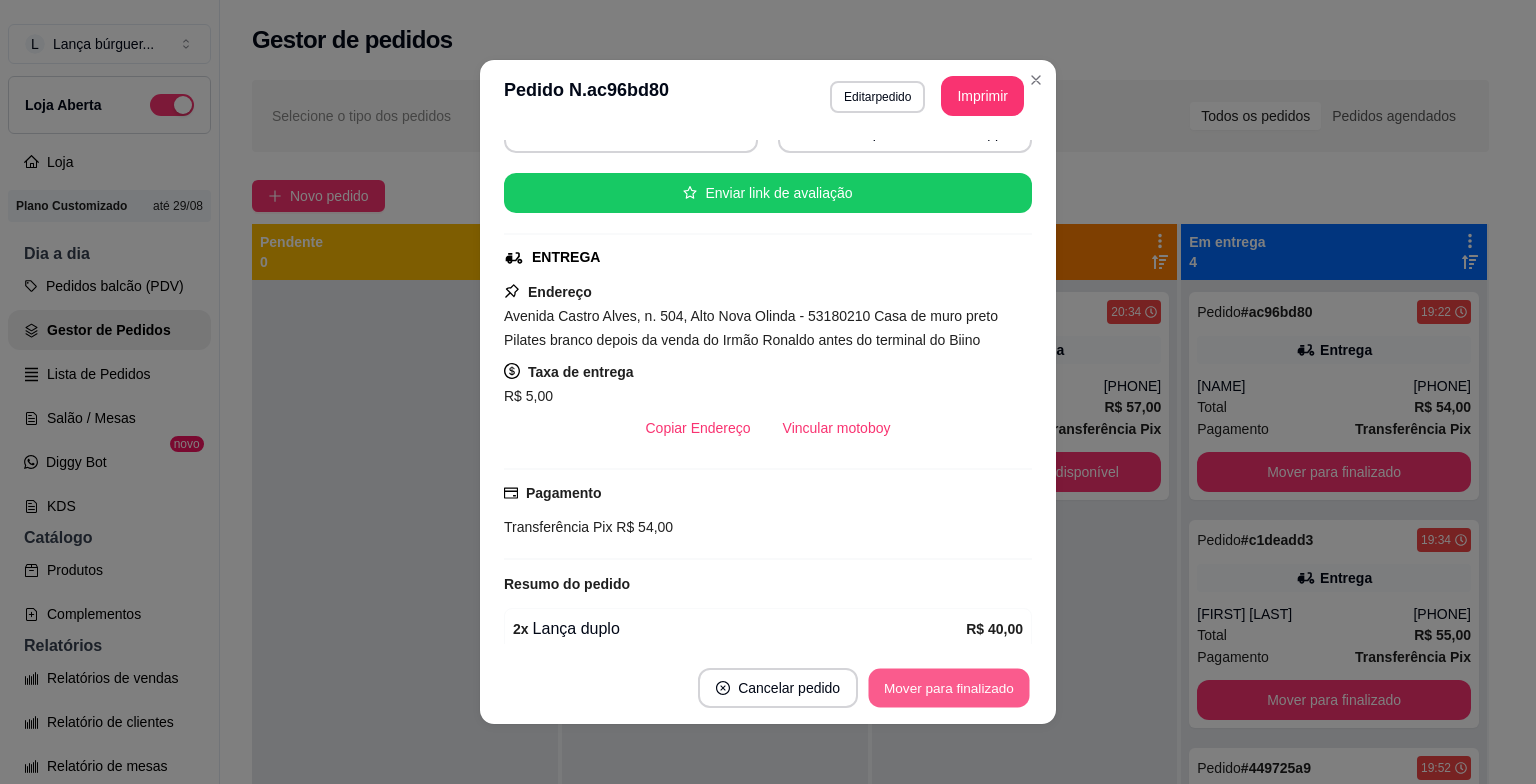 click on "Mover para finalizado" at bounding box center [949, 688] 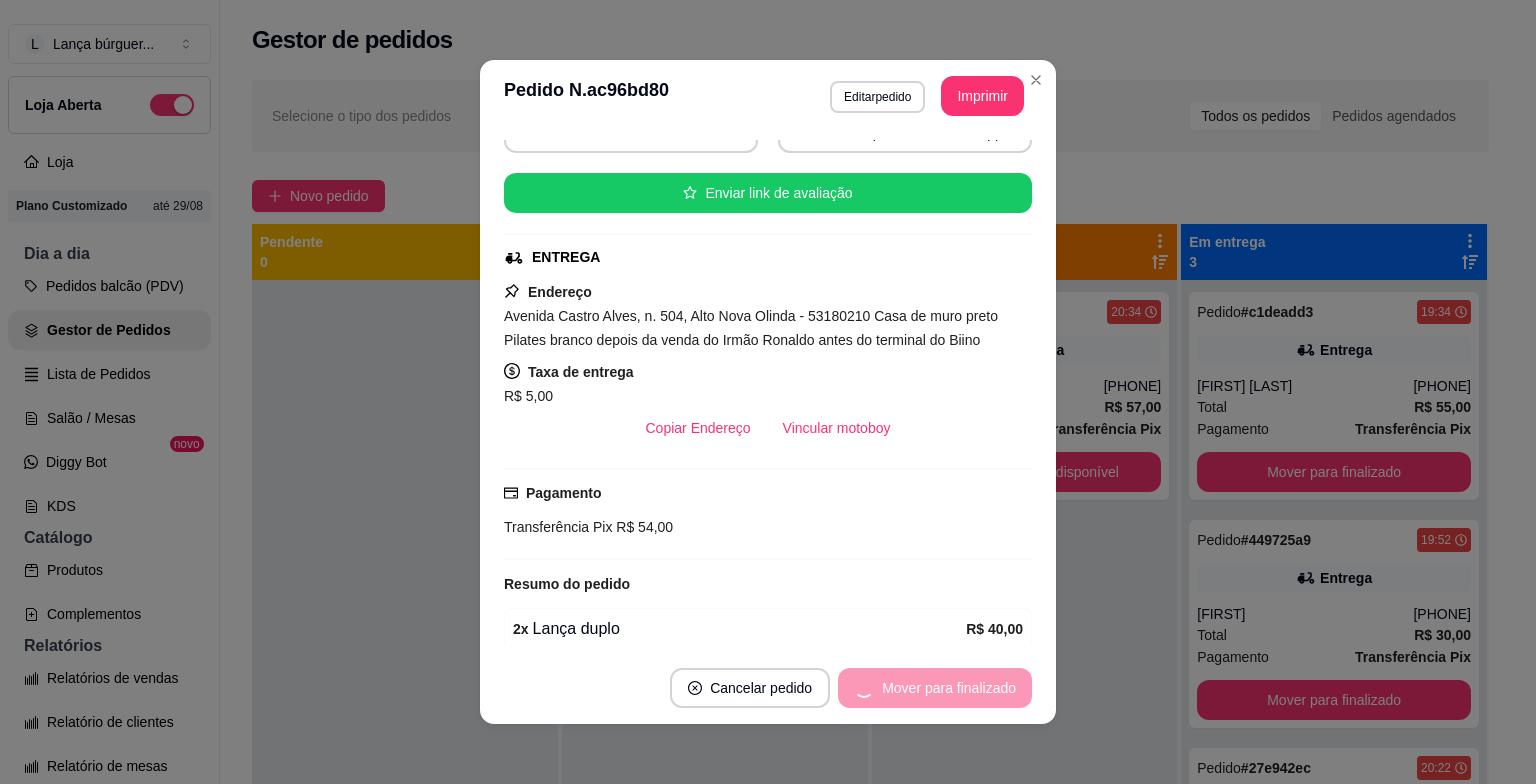 scroll, scrollTop: 168, scrollLeft: 0, axis: vertical 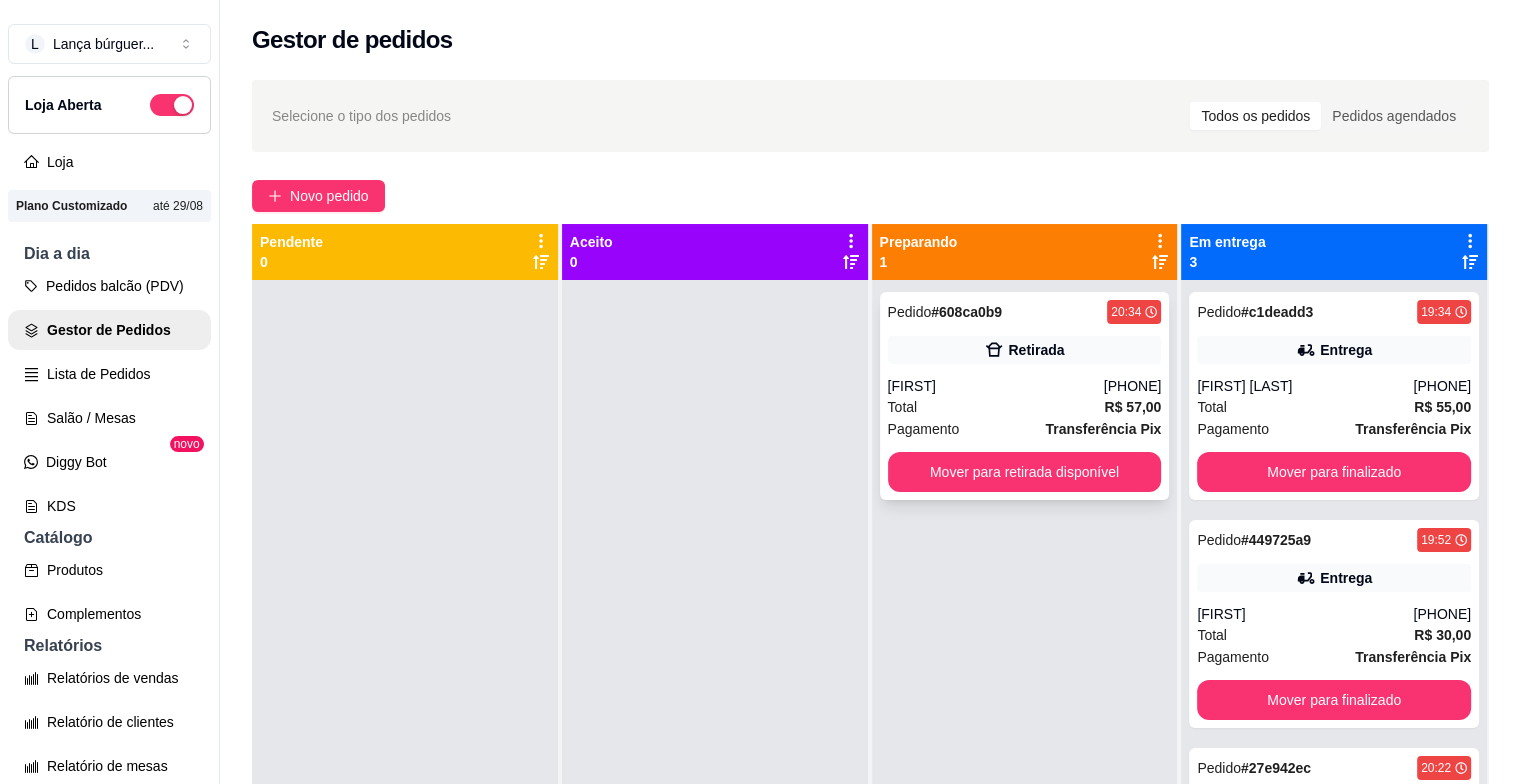 click on "Total R$ 57,00" at bounding box center [1025, 407] 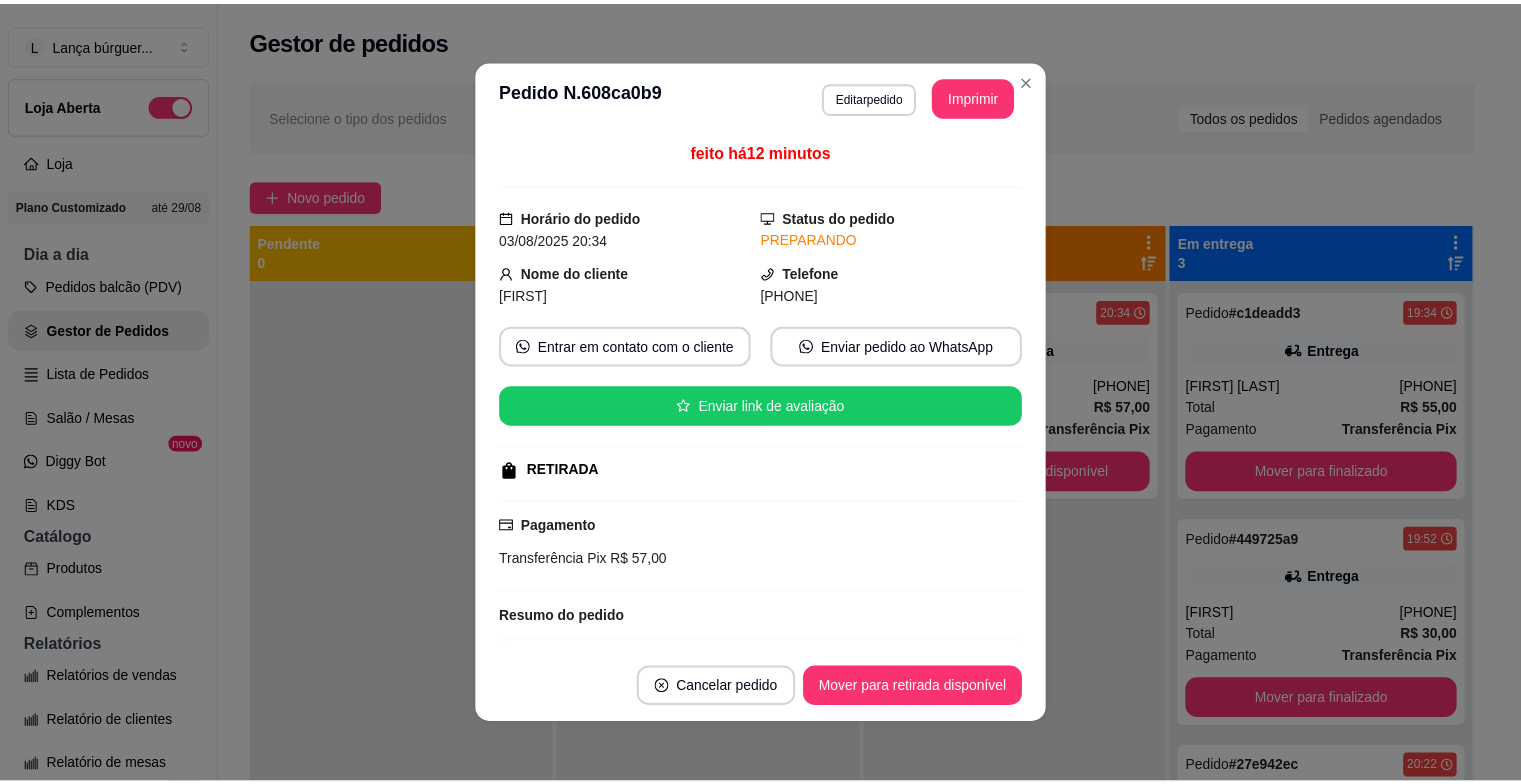 scroll, scrollTop: 338, scrollLeft: 0, axis: vertical 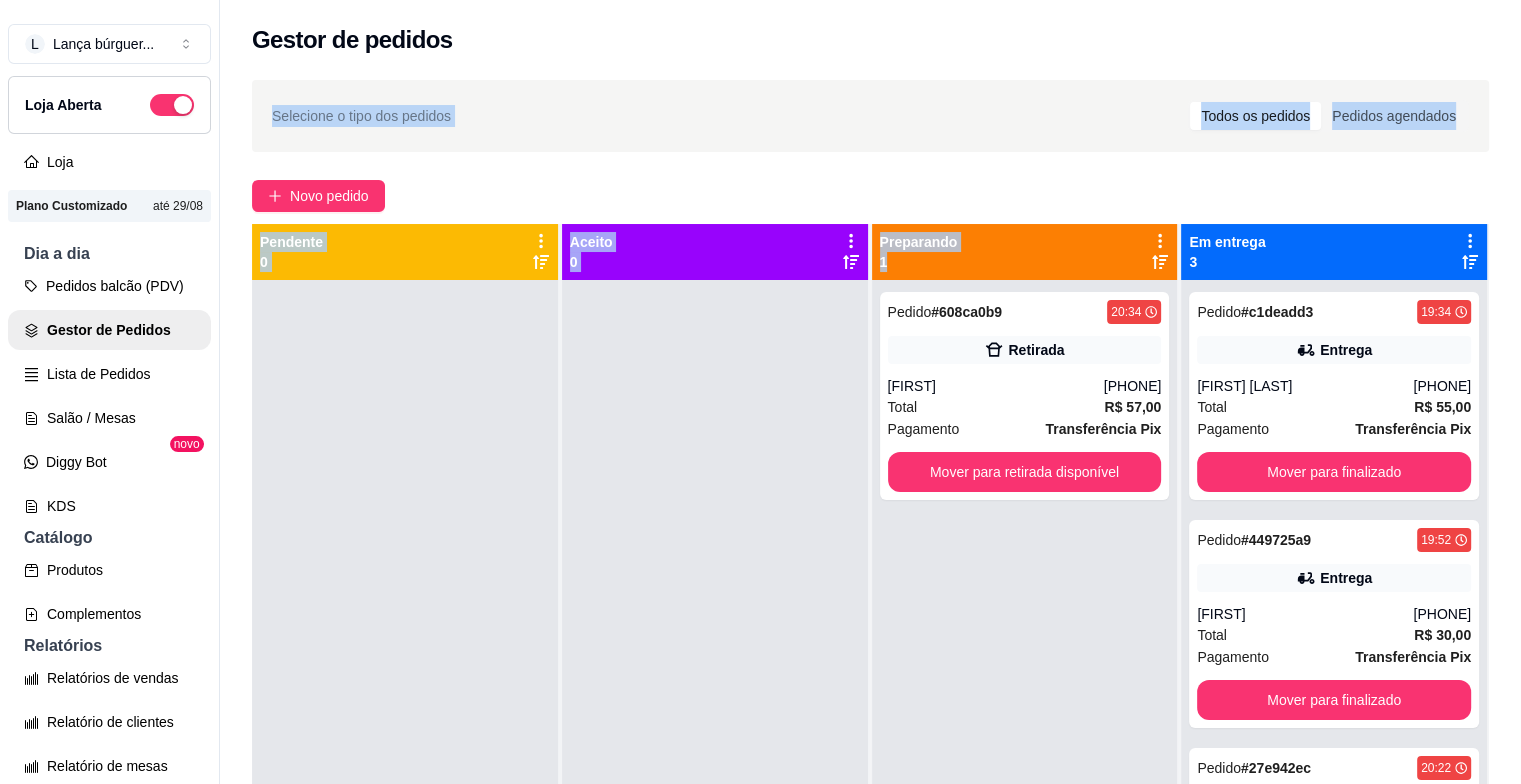 drag, startPoint x: 1080, startPoint y: 63, endPoint x: 1023, endPoint y: 272, distance: 216.63333 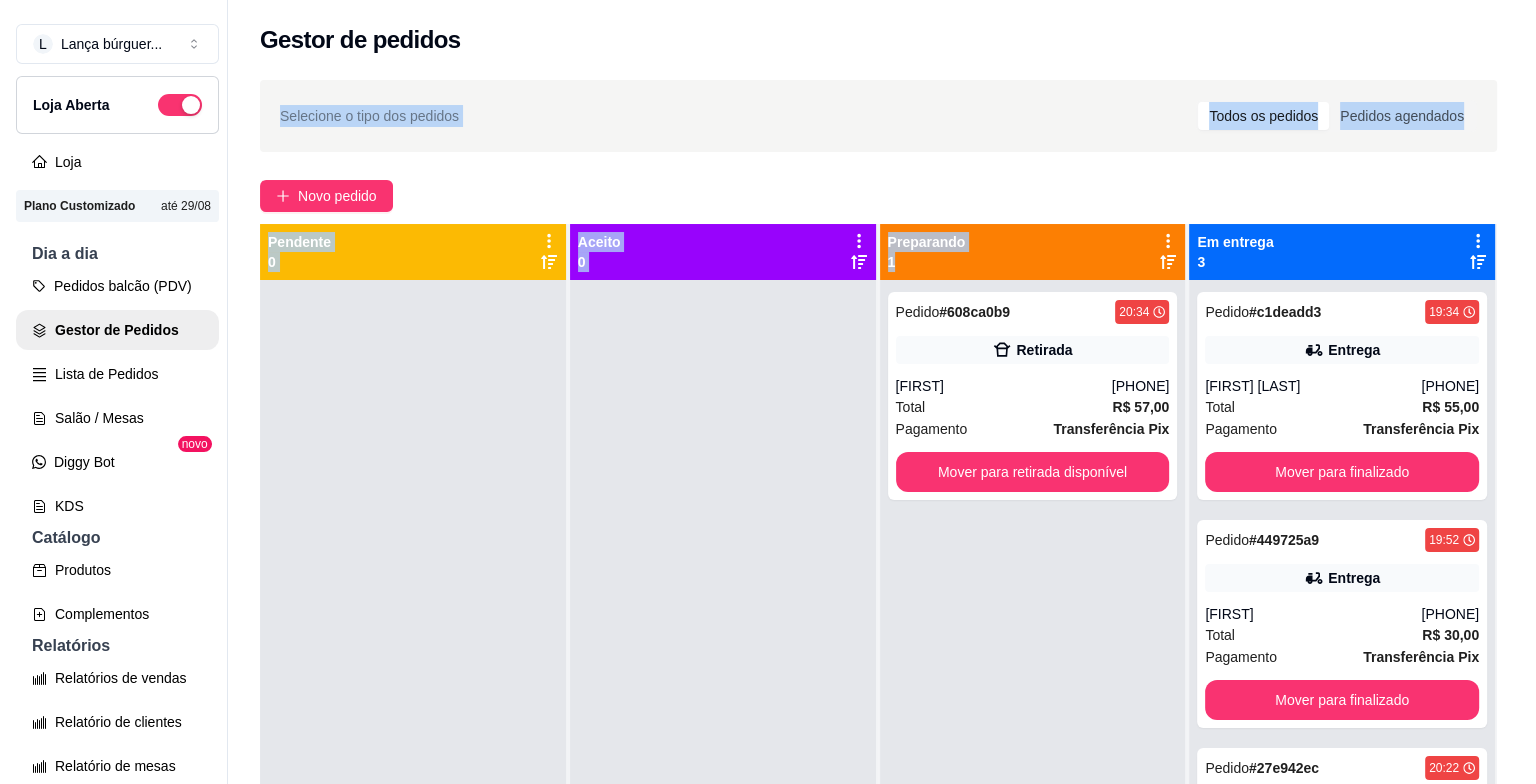 scroll, scrollTop: 319, scrollLeft: 0, axis: vertical 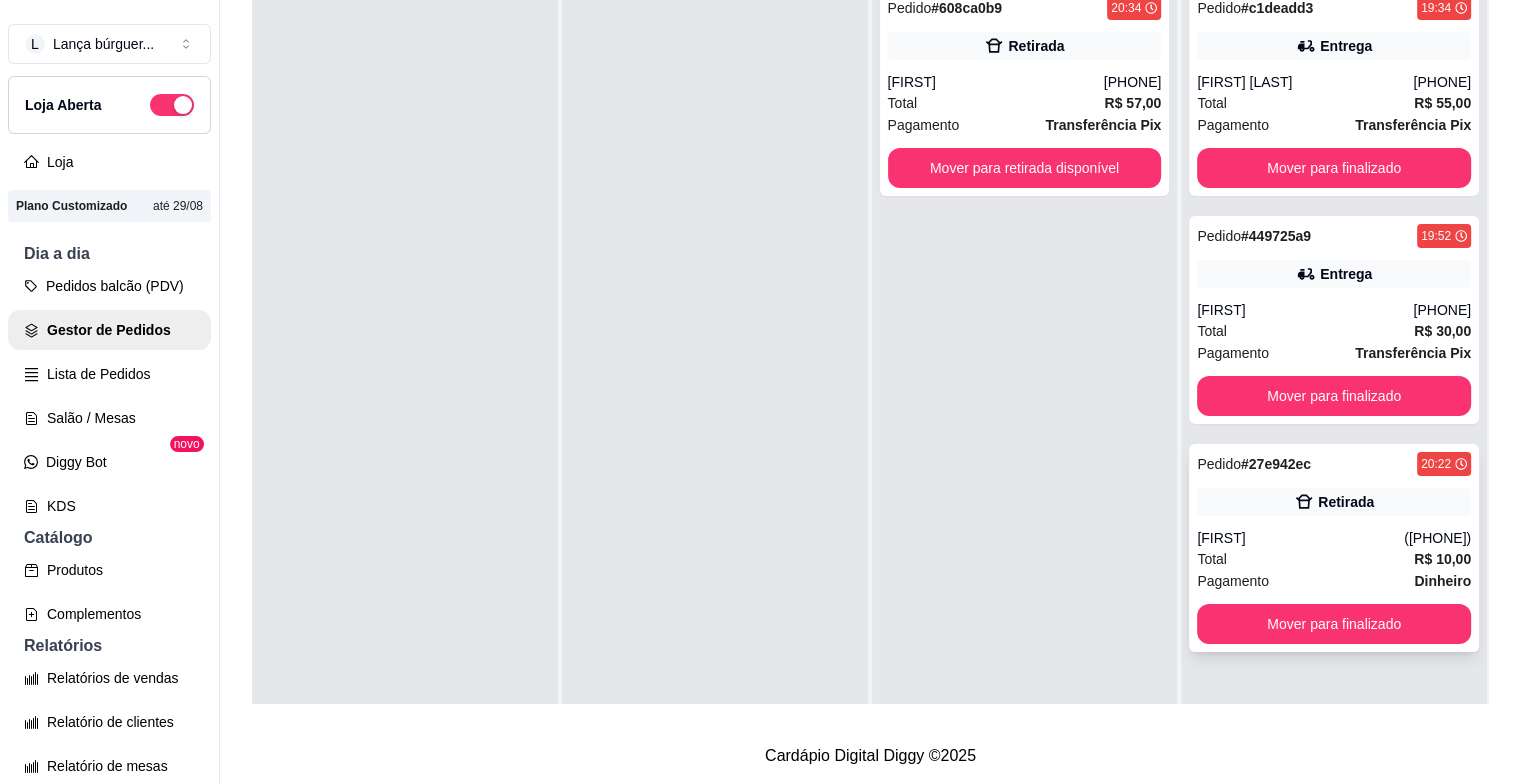 click on "Pedido  # [ORDER_ID] [TIME] Retirada [NAME] ([PHONE]) Total R$ 10,00 Pagamento Dinheiro Mover para finalizado" at bounding box center [1334, 548] 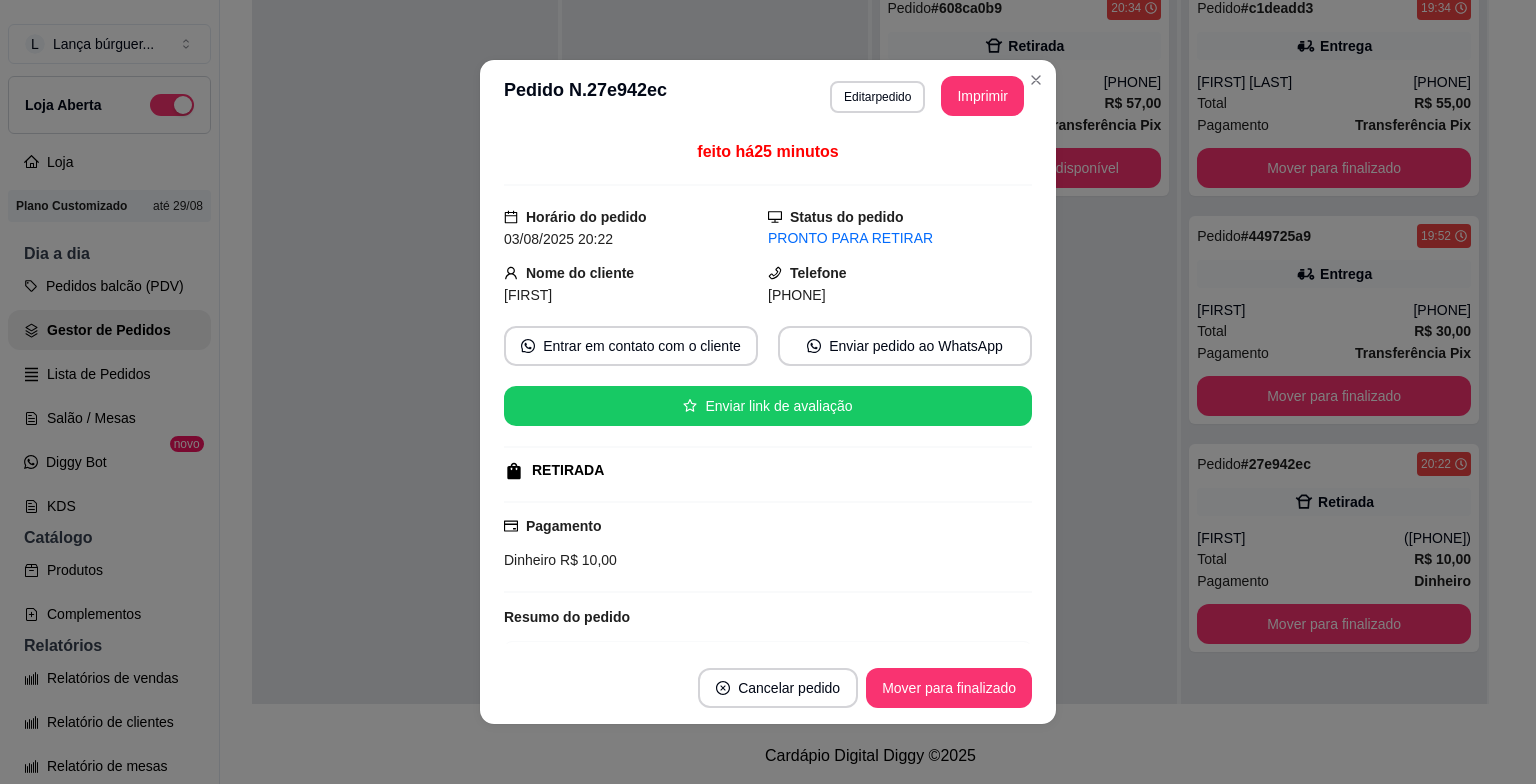 scroll, scrollTop: 360, scrollLeft: 0, axis: vertical 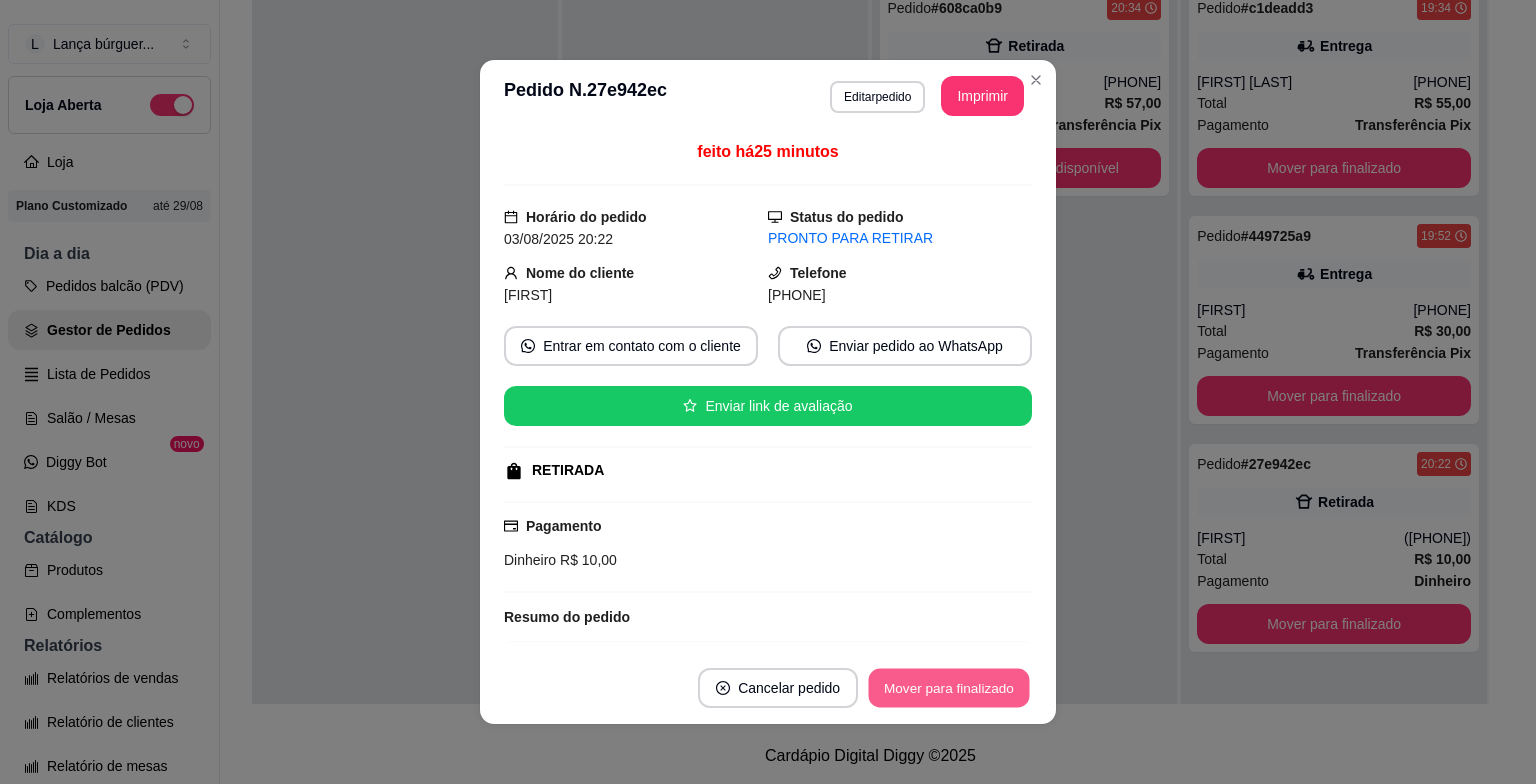 click on "Mover para finalizado" at bounding box center (949, 688) 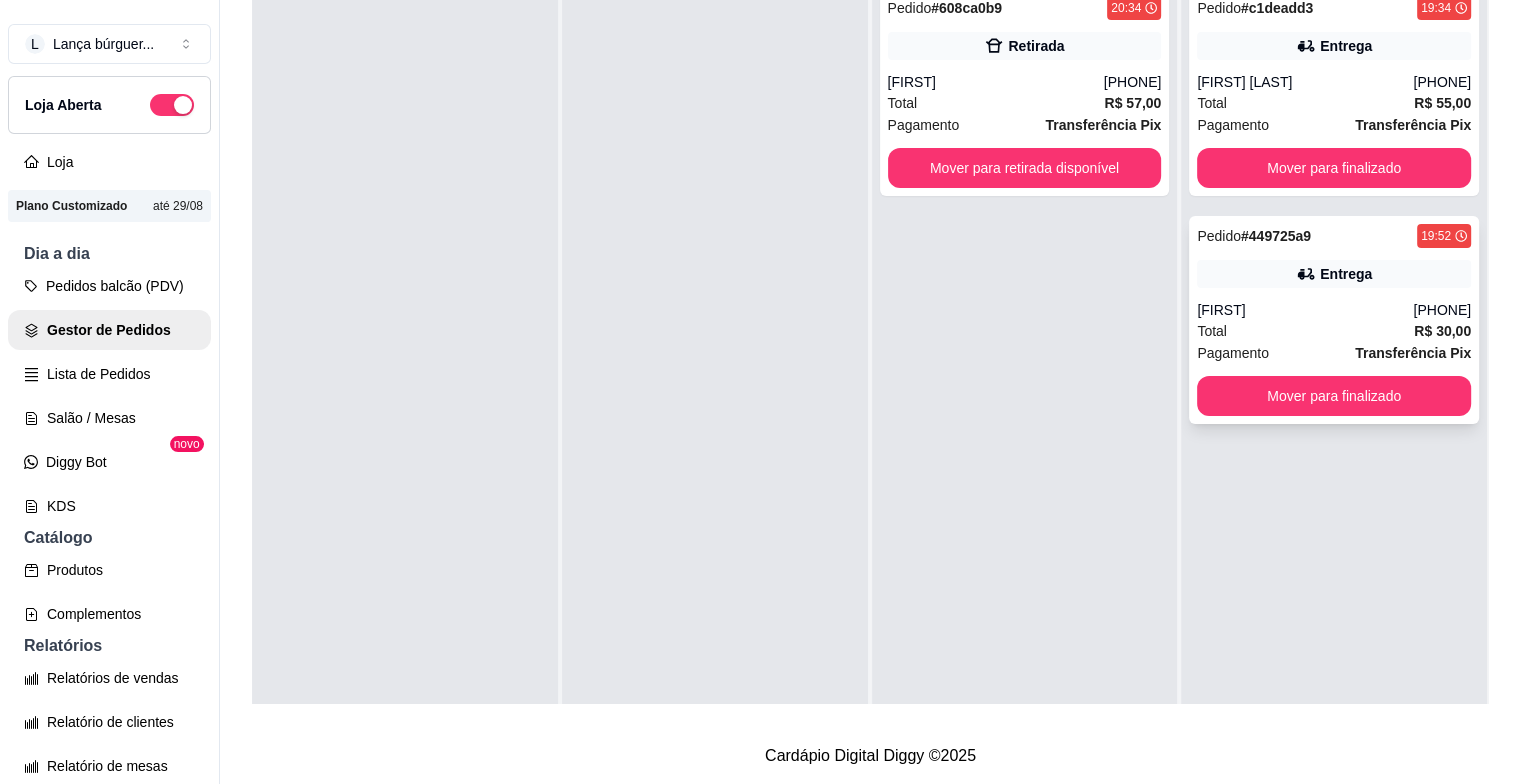 click on "Total R$ 30,00" at bounding box center [1334, 331] 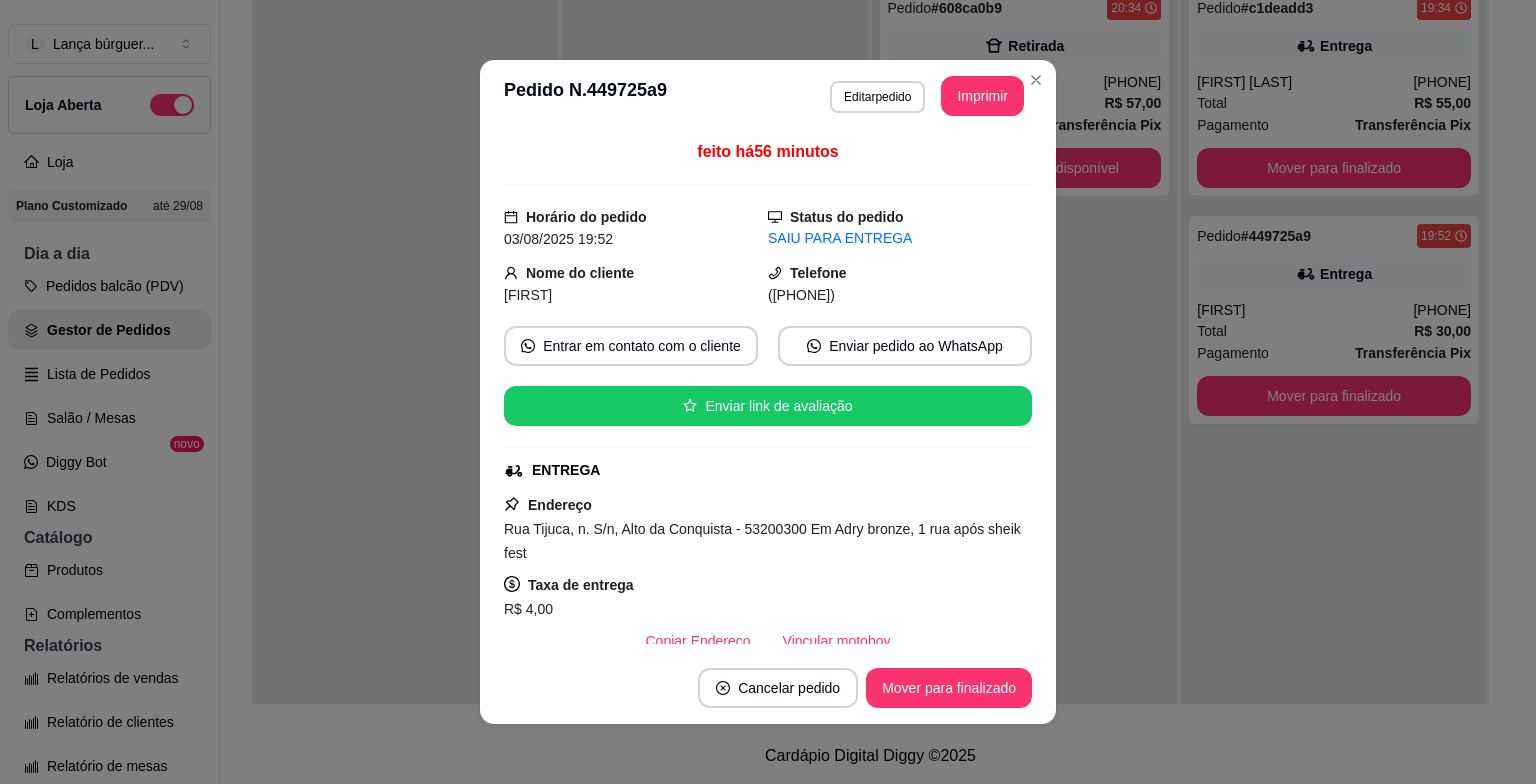 scroll, scrollTop: 440, scrollLeft: 0, axis: vertical 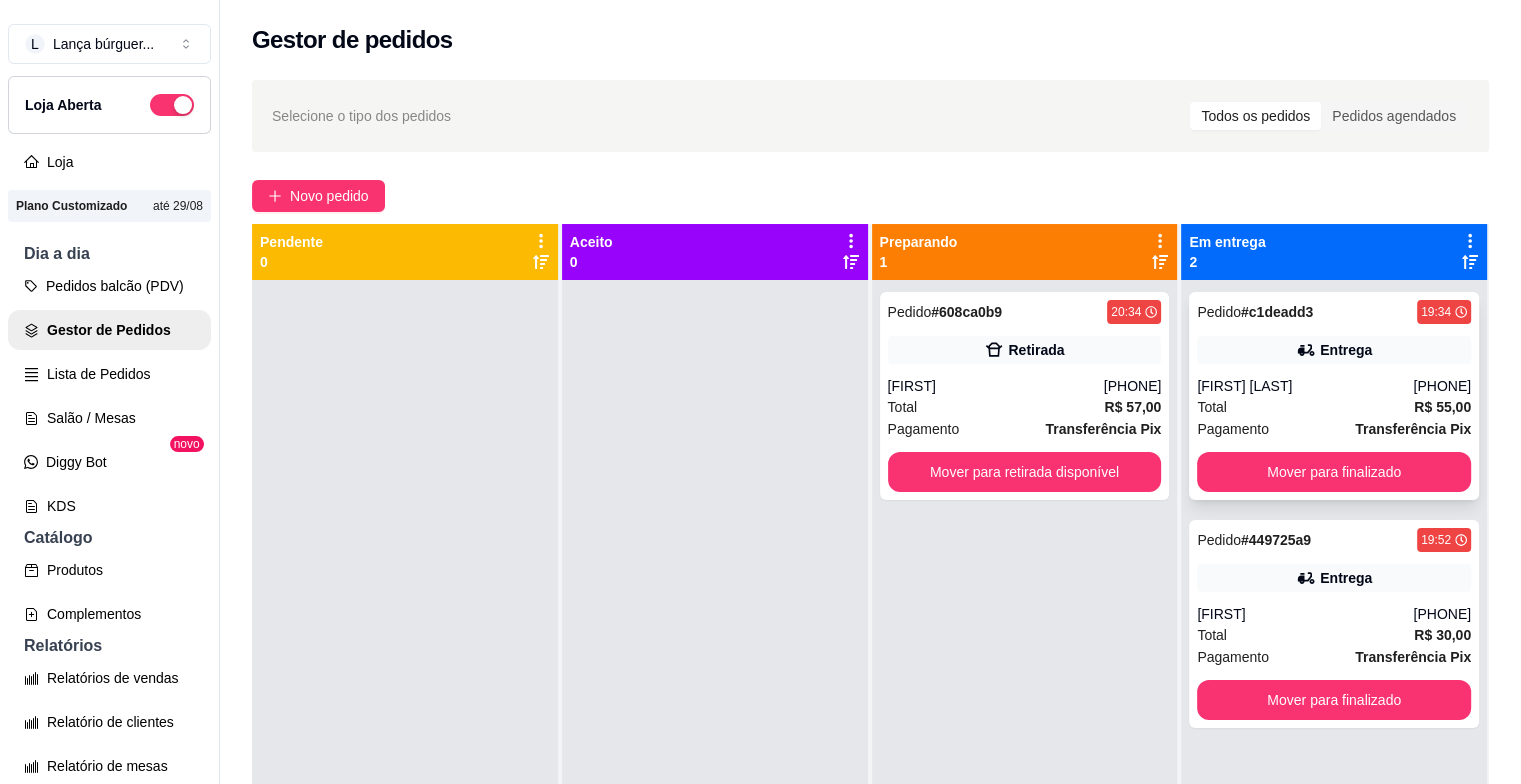 click on "[FIRST] [LAST]" at bounding box center (1305, 386) 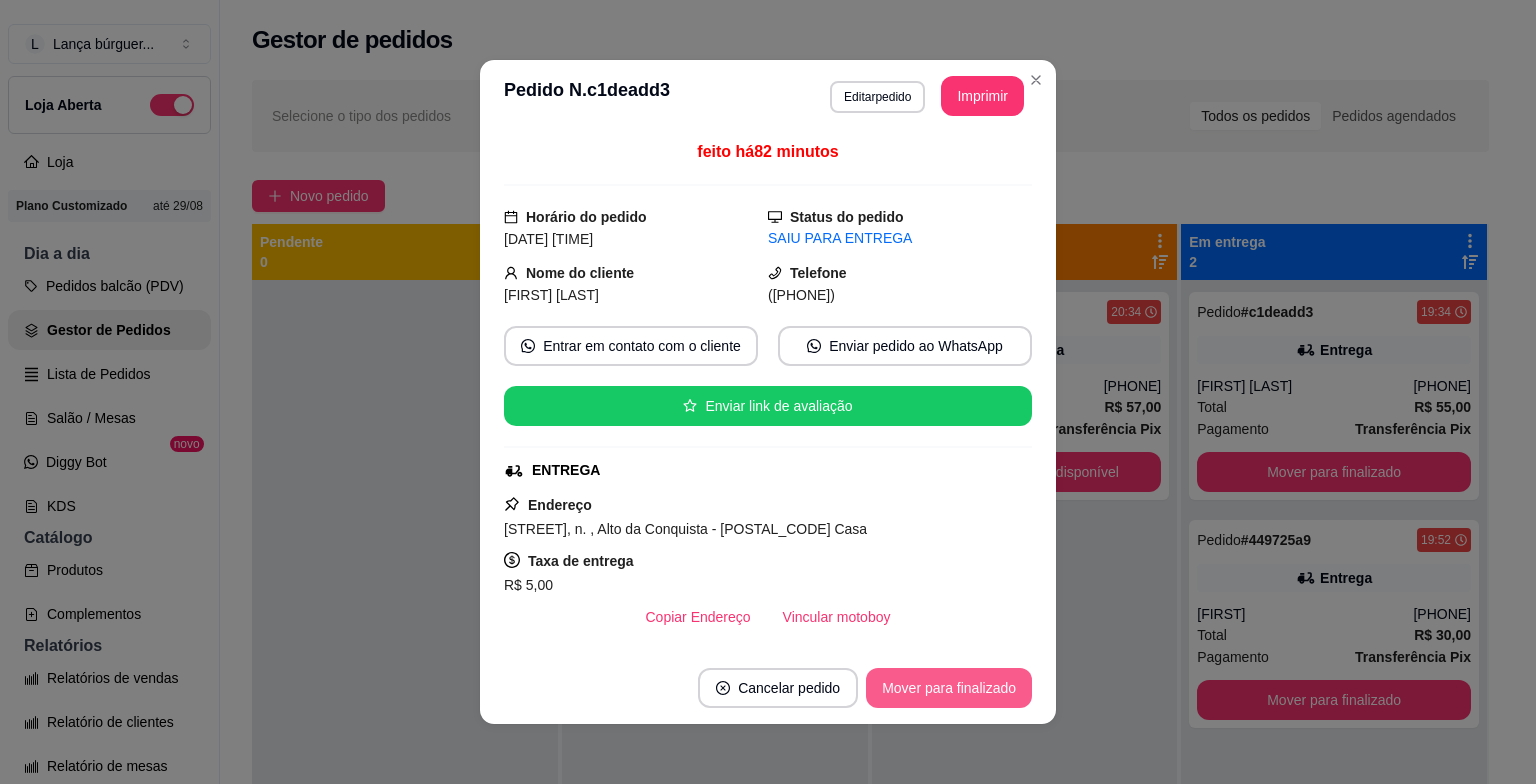 click on "Mover para finalizado" at bounding box center [949, 688] 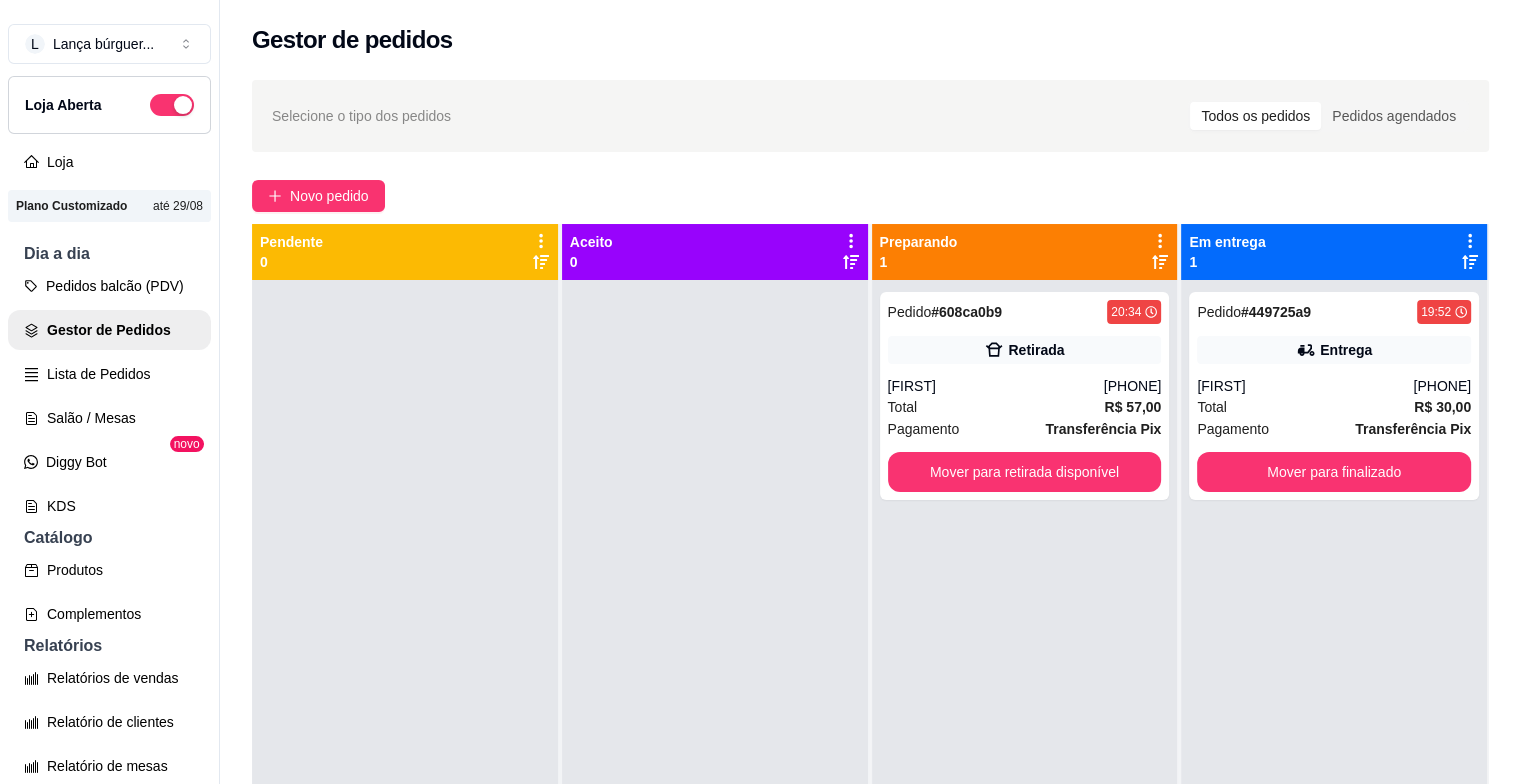 click on "Pedido  # [ORDER_ID] [TIME] Entrega [NAME] ([PHONE]) Total R$ 30,00 Pagamento Transferência Pix Mover para finalizado" at bounding box center (1334, 396) 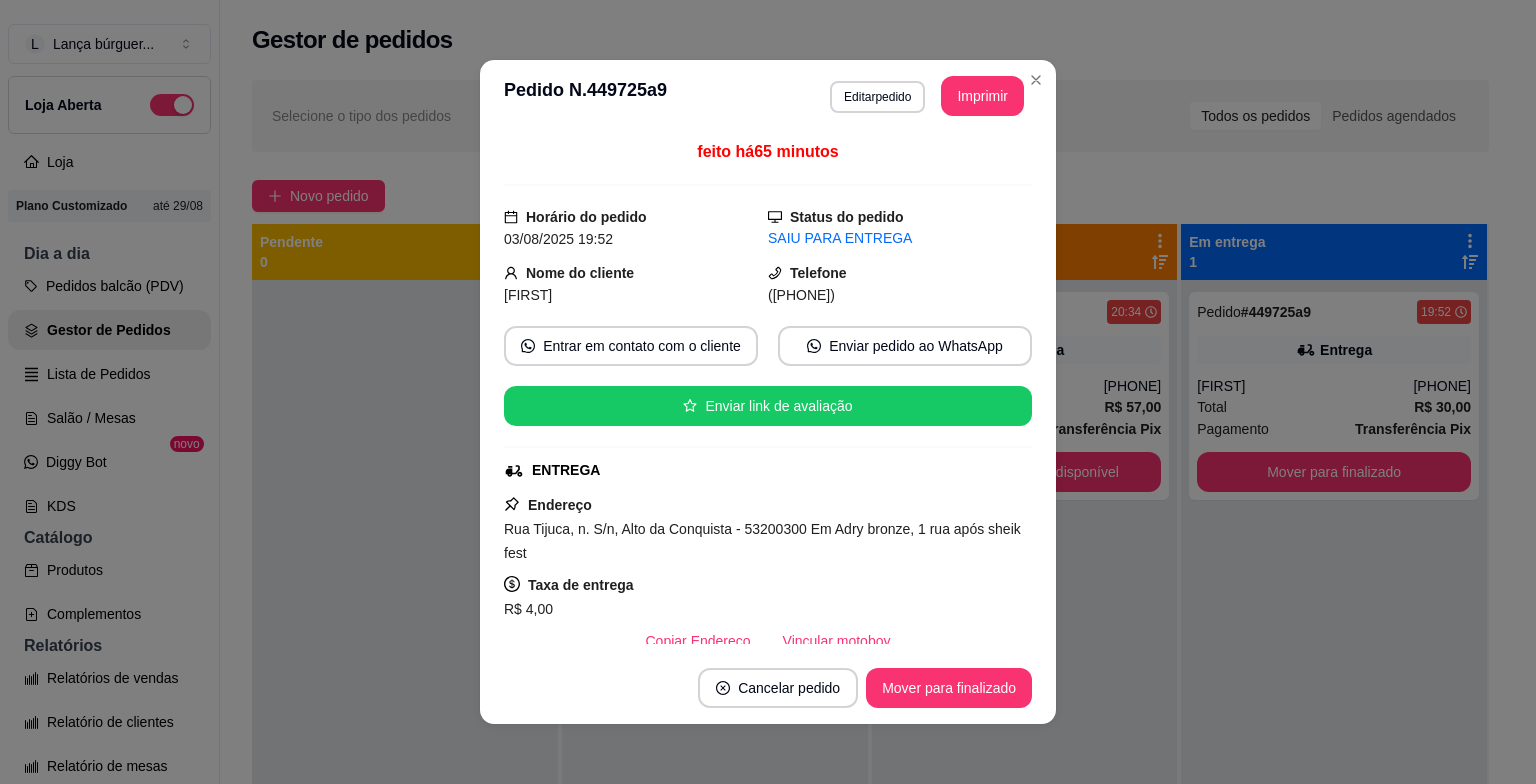 scroll, scrollTop: 440, scrollLeft: 0, axis: vertical 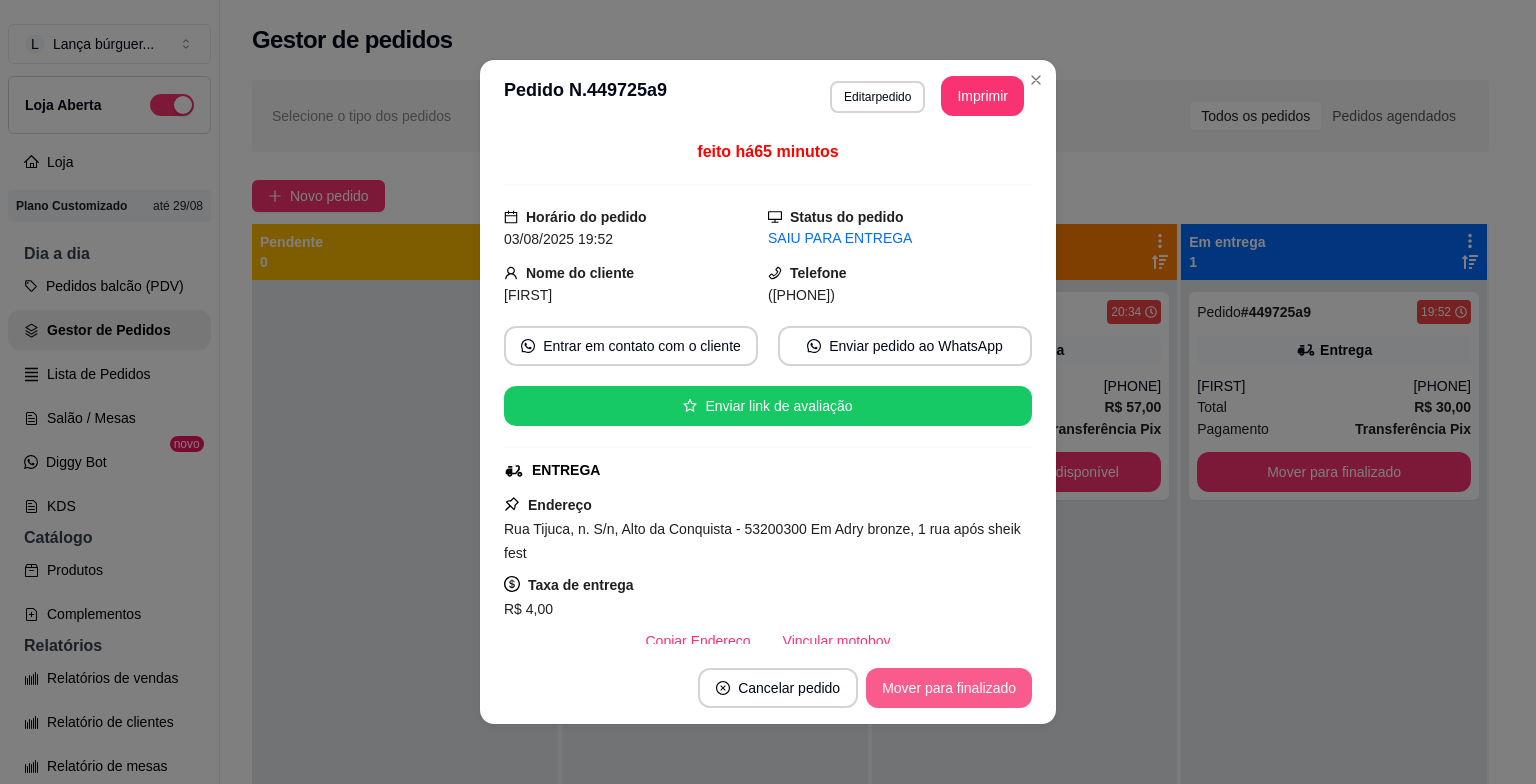 click on "Mover para finalizado" at bounding box center [949, 688] 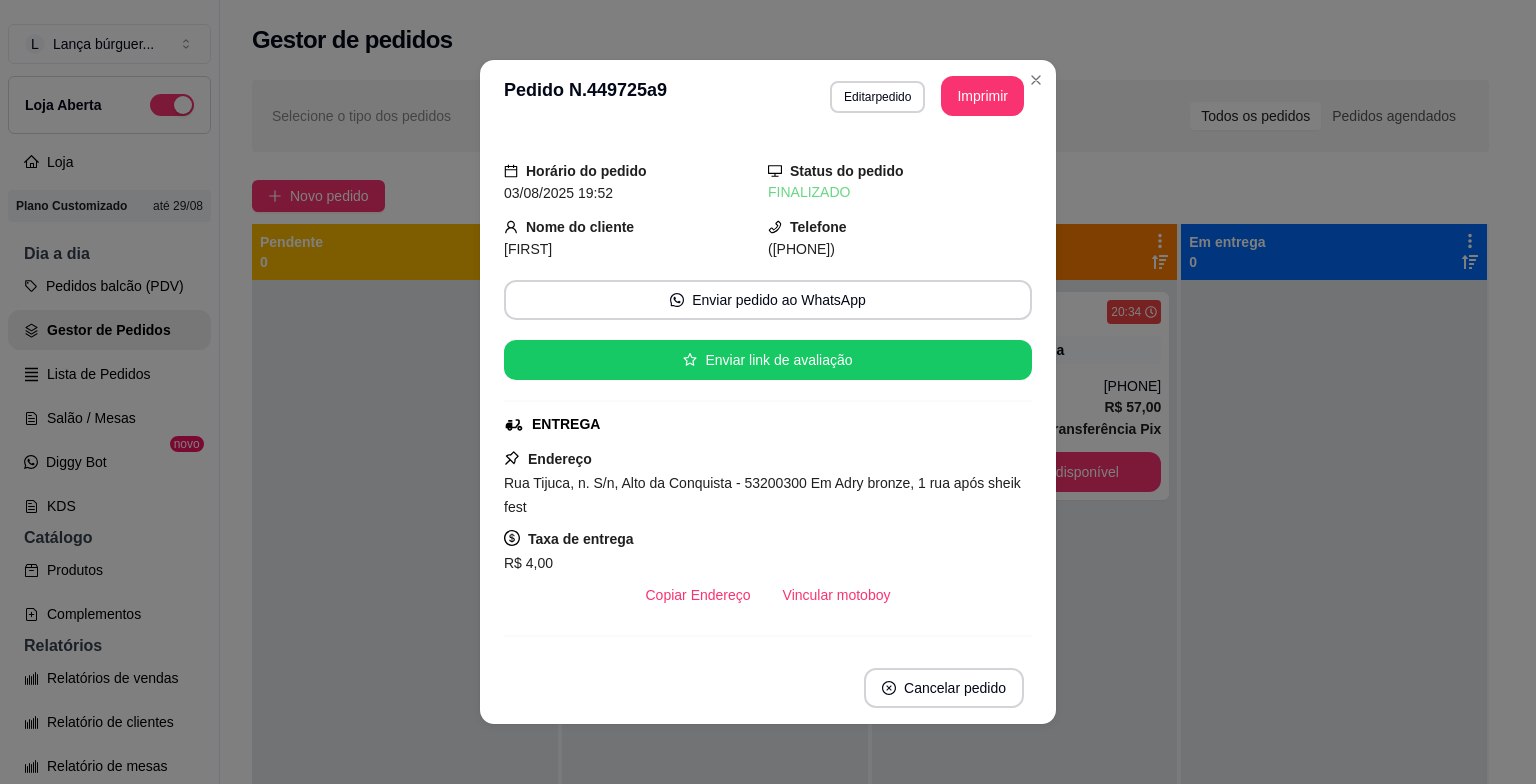 scroll, scrollTop: 411, scrollLeft: 0, axis: vertical 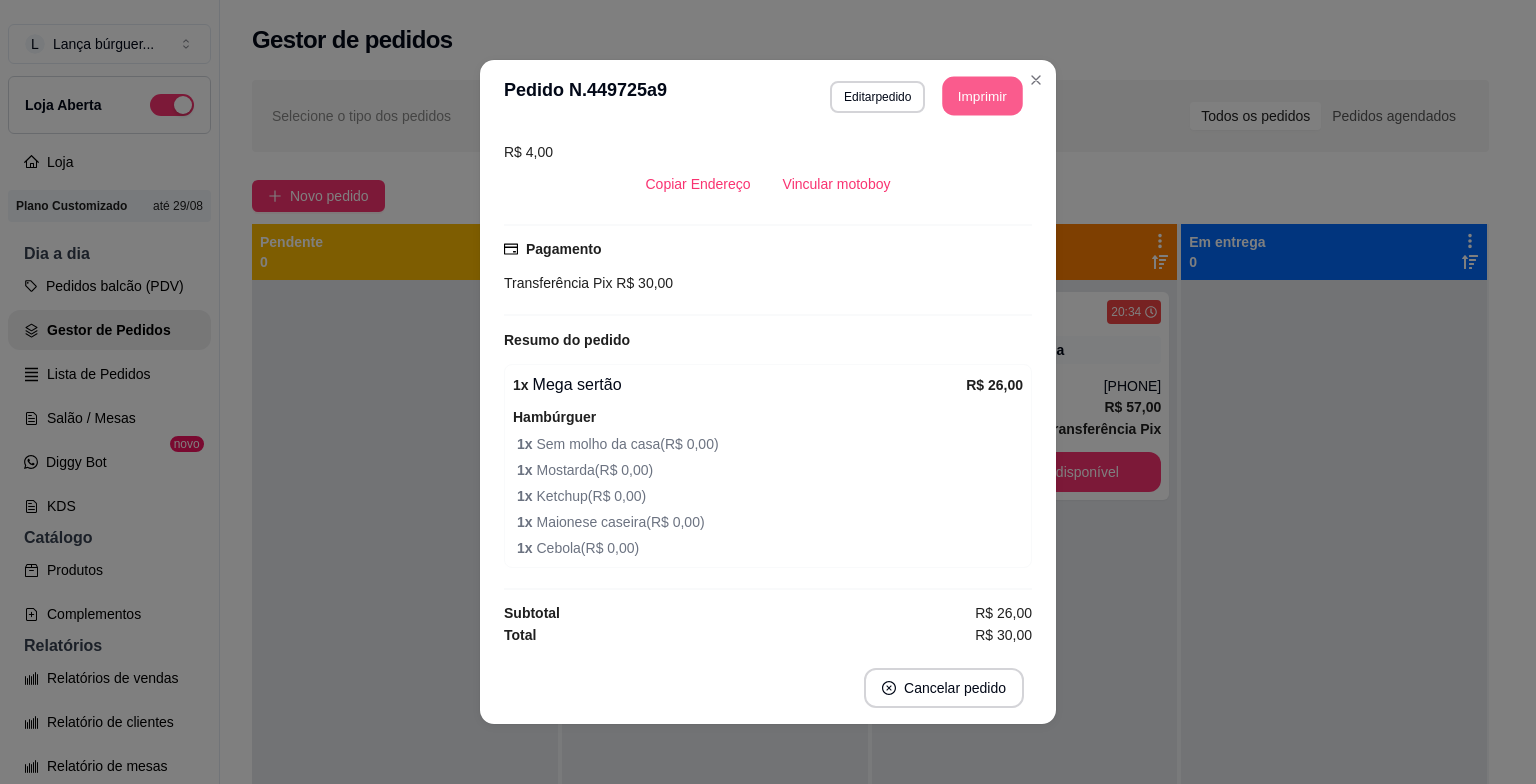 click on "Imprimir" at bounding box center [983, 96] 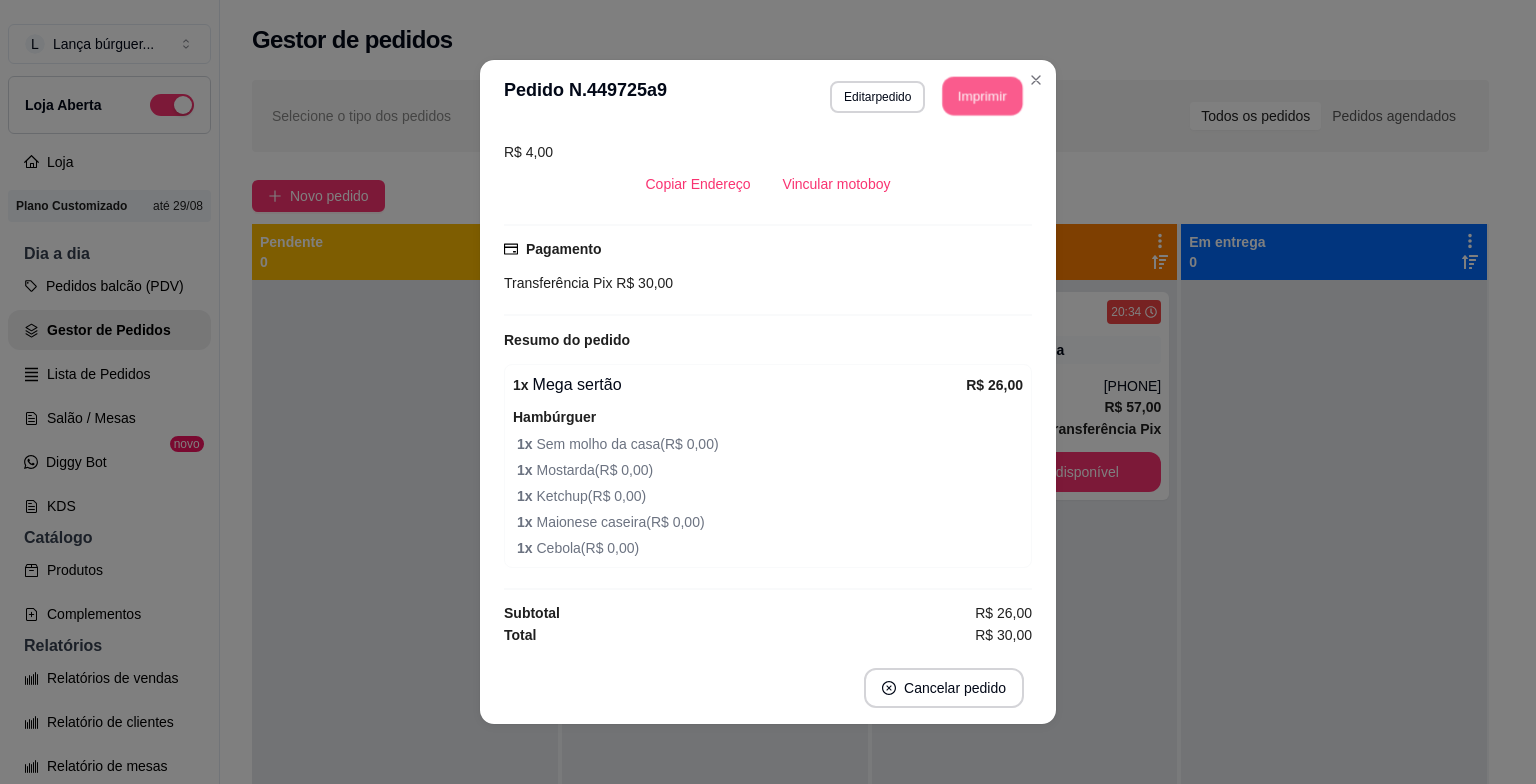 click on "Imprimir" at bounding box center [983, 96] 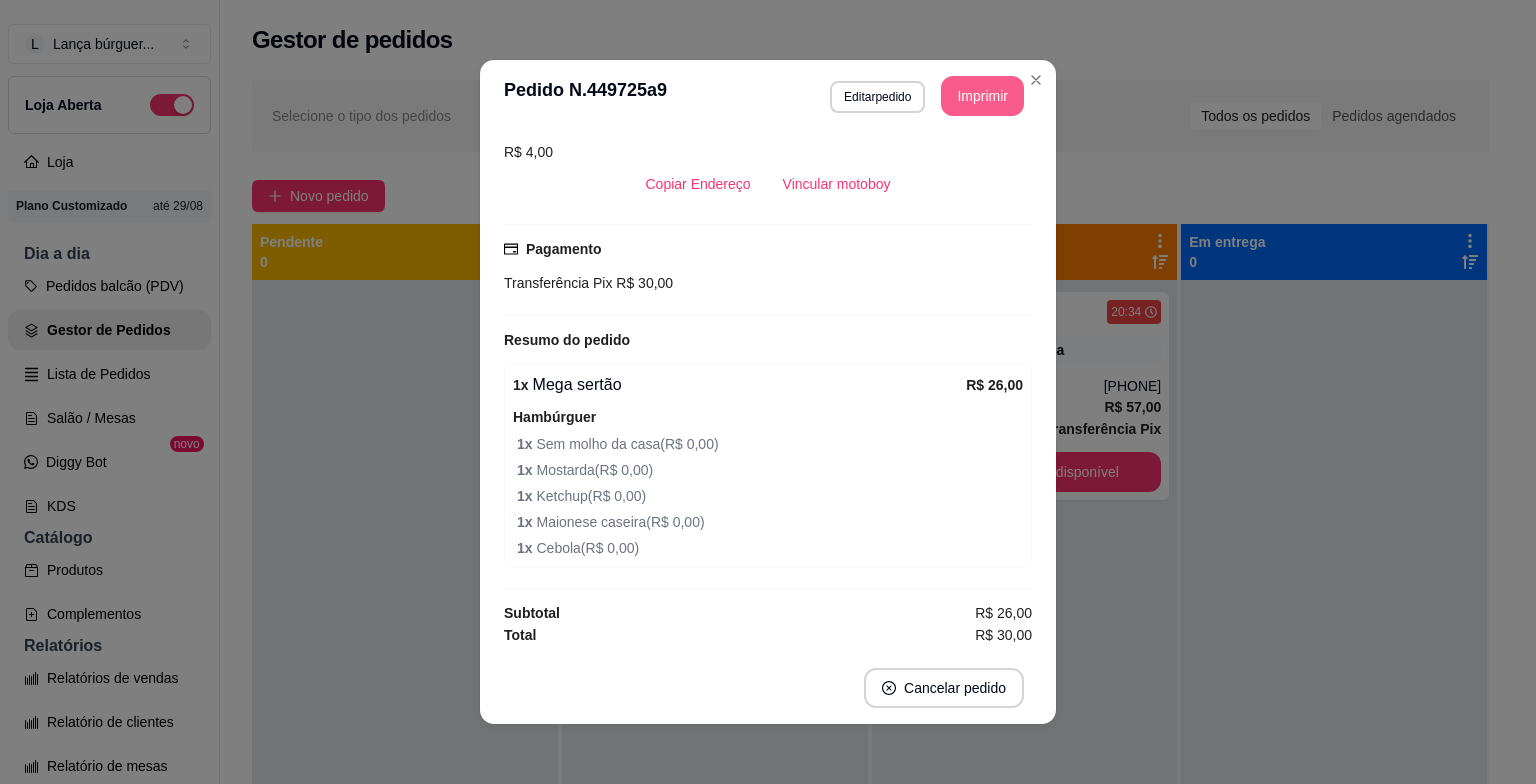 scroll, scrollTop: 0, scrollLeft: 0, axis: both 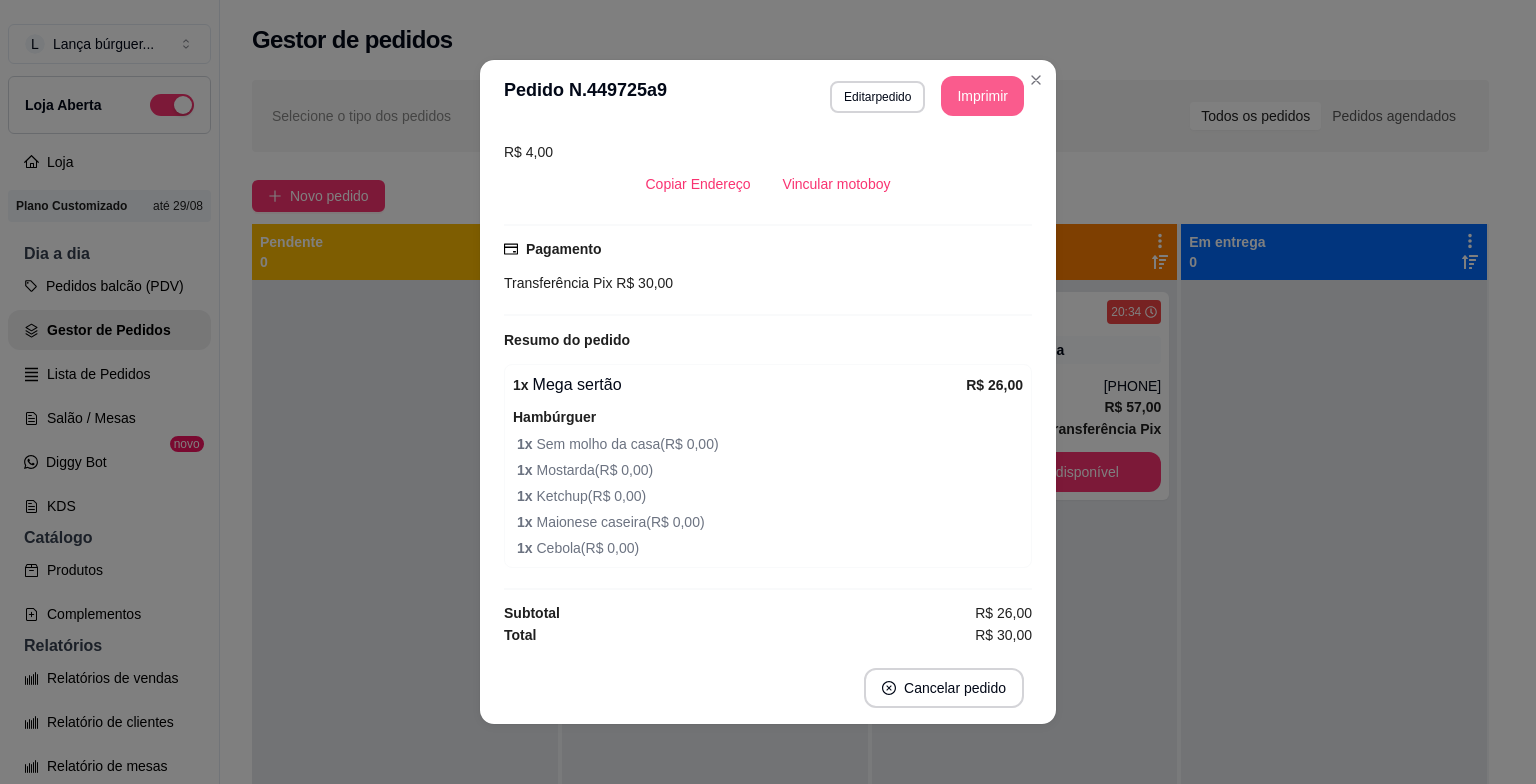 click on "Horário do pedido [DATE] [TIME] Status do pedido FINALIZADO Nome do cliente [NAME] Telefone ([PHONE]) Enviar pedido ao WhatsApp Enviar link de avaliação ENTREGA Endereço  [STREET], n. S/n, Alto da Conquista - [POSTAL_CODE] Em Adry bronze,  1 rua após sheik fest  Taxa de entrega  R$ 4,00 Copiar Endereço Vincular motoboy Pagamento Transferência Pix   R$ 30,00 Resumo do pedido 1 x     Mega sertão R$ 26,00 Hambúrguer    1 x   Sem molho da casa   ( R$ 0,00 )   1 x   Mostarda   ( R$ 0,00 )   1 x   Ketchup   ( R$ 0,00 )   1 x   Maionese caseira   ( R$ 0,00 )   1 x   Cebola   ( R$ 0,00 ) Subtotal R$ 26,00 Total R$ 30,00" at bounding box center (768, 392) 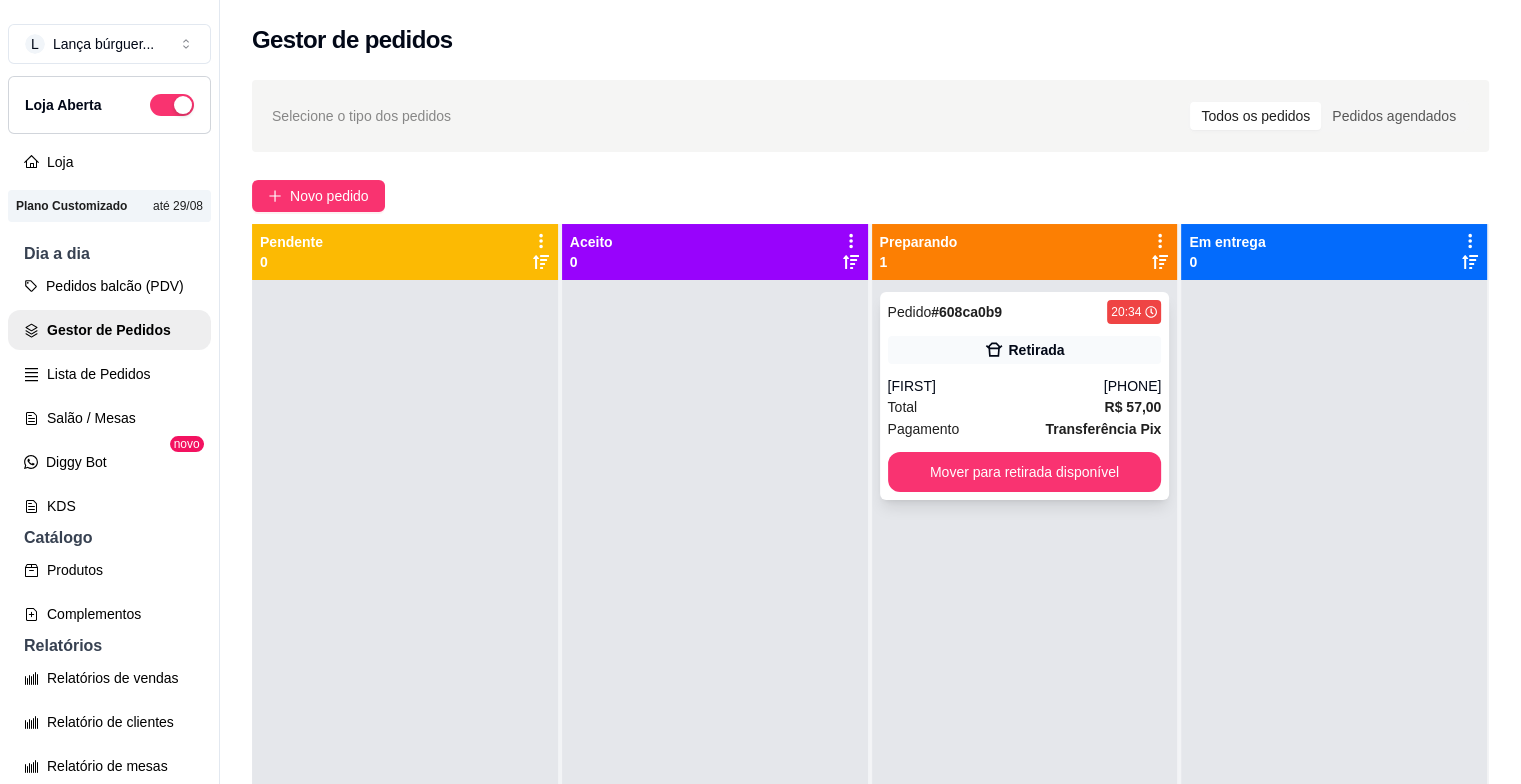 click on "Pedido # 608ca0b9 [TIME] Retirada [FIRST] ([PHONE]) Total R$ 57,00 Pagamento Transferência Pix Mover para retirada disponível" at bounding box center (1025, 396) 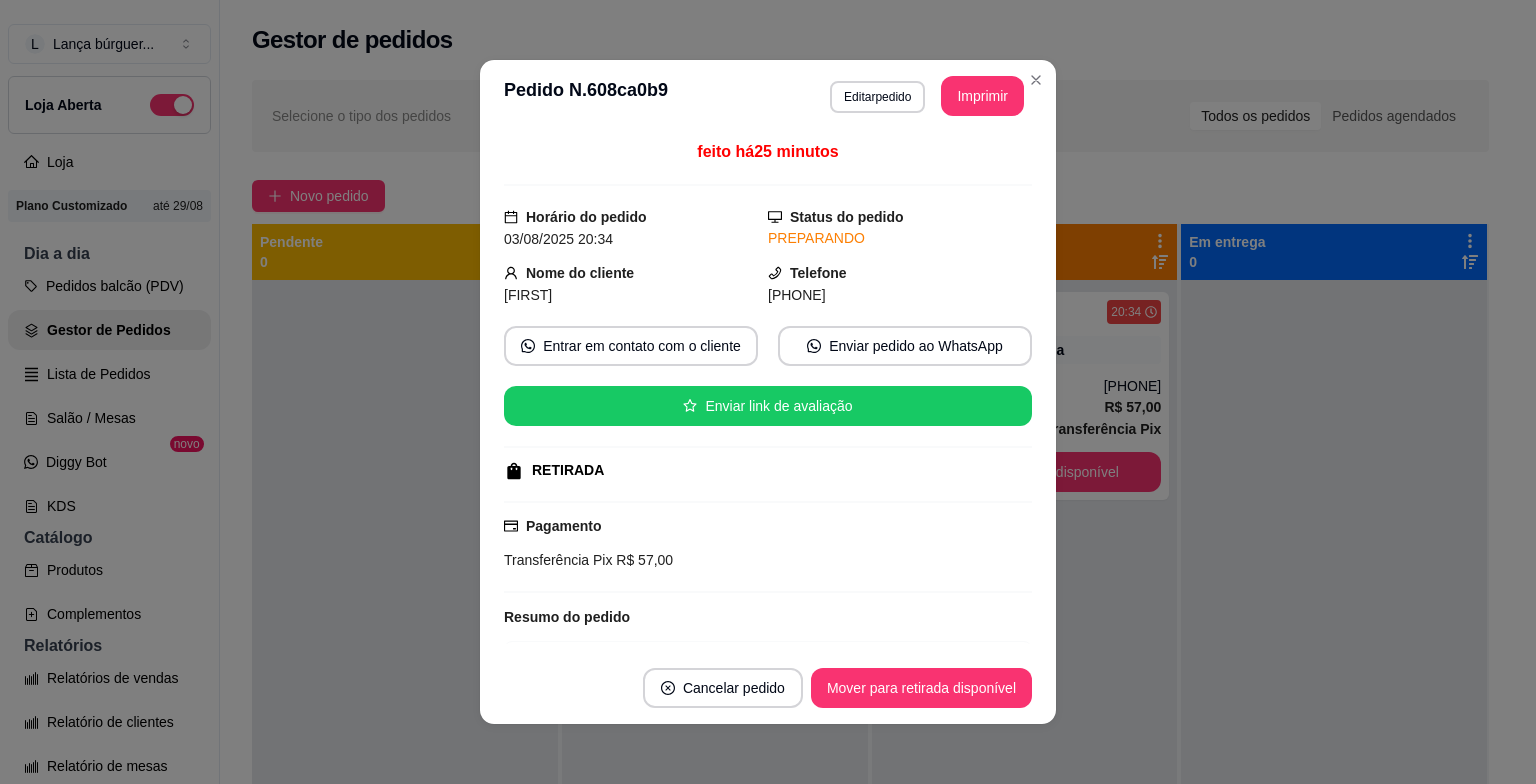 scroll, scrollTop: 338, scrollLeft: 0, axis: vertical 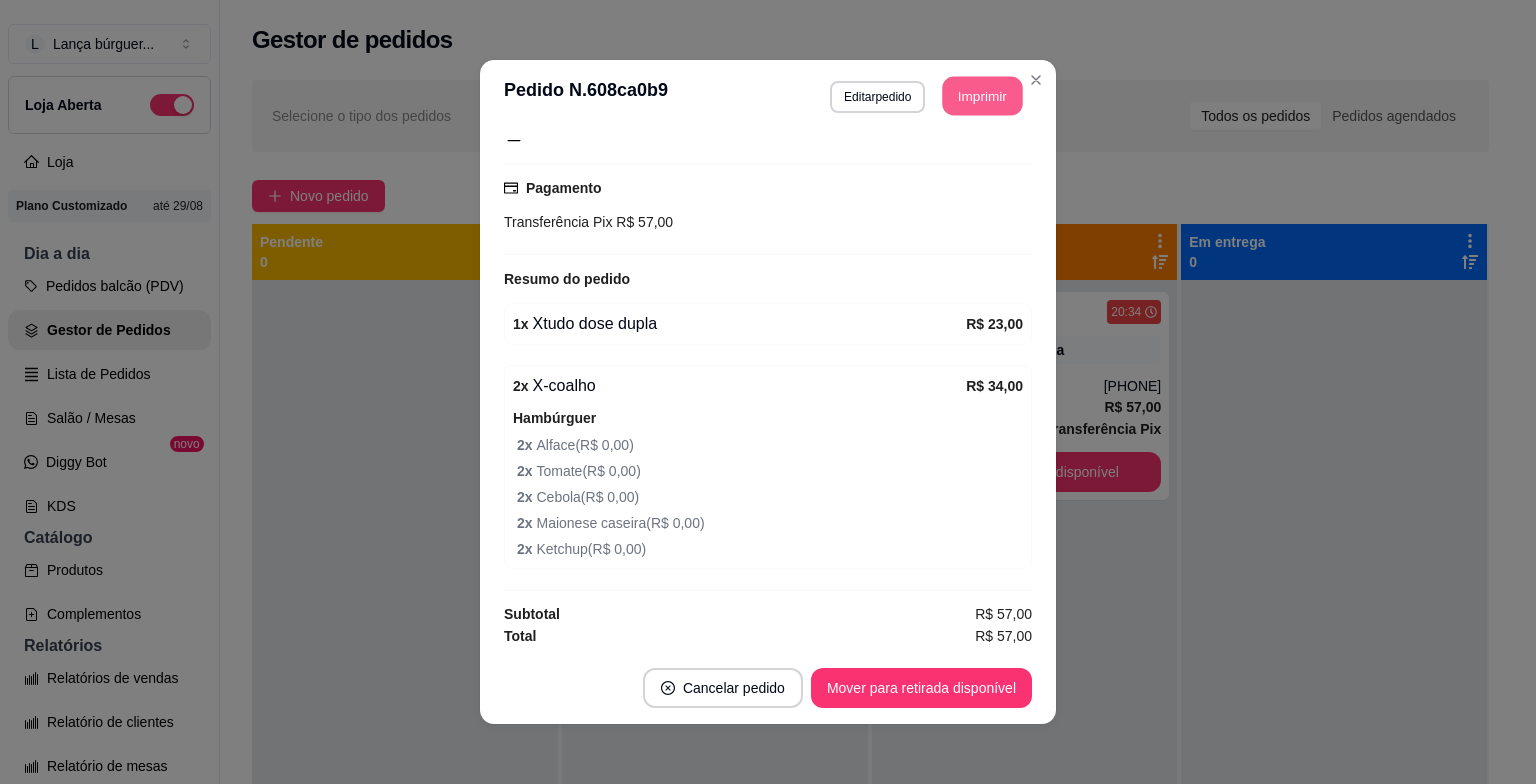 click on "Imprimir" at bounding box center [983, 96] 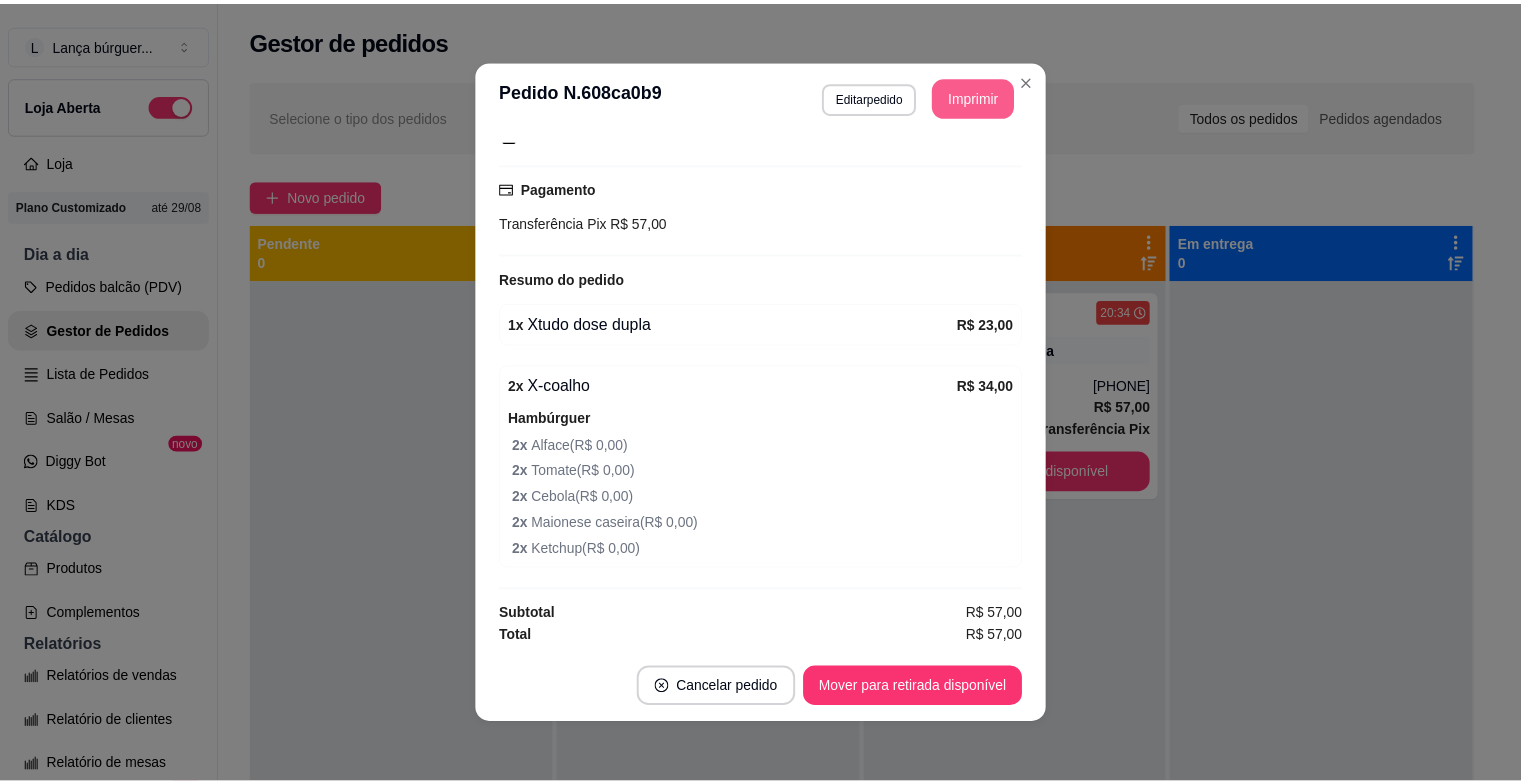 scroll, scrollTop: 0, scrollLeft: 0, axis: both 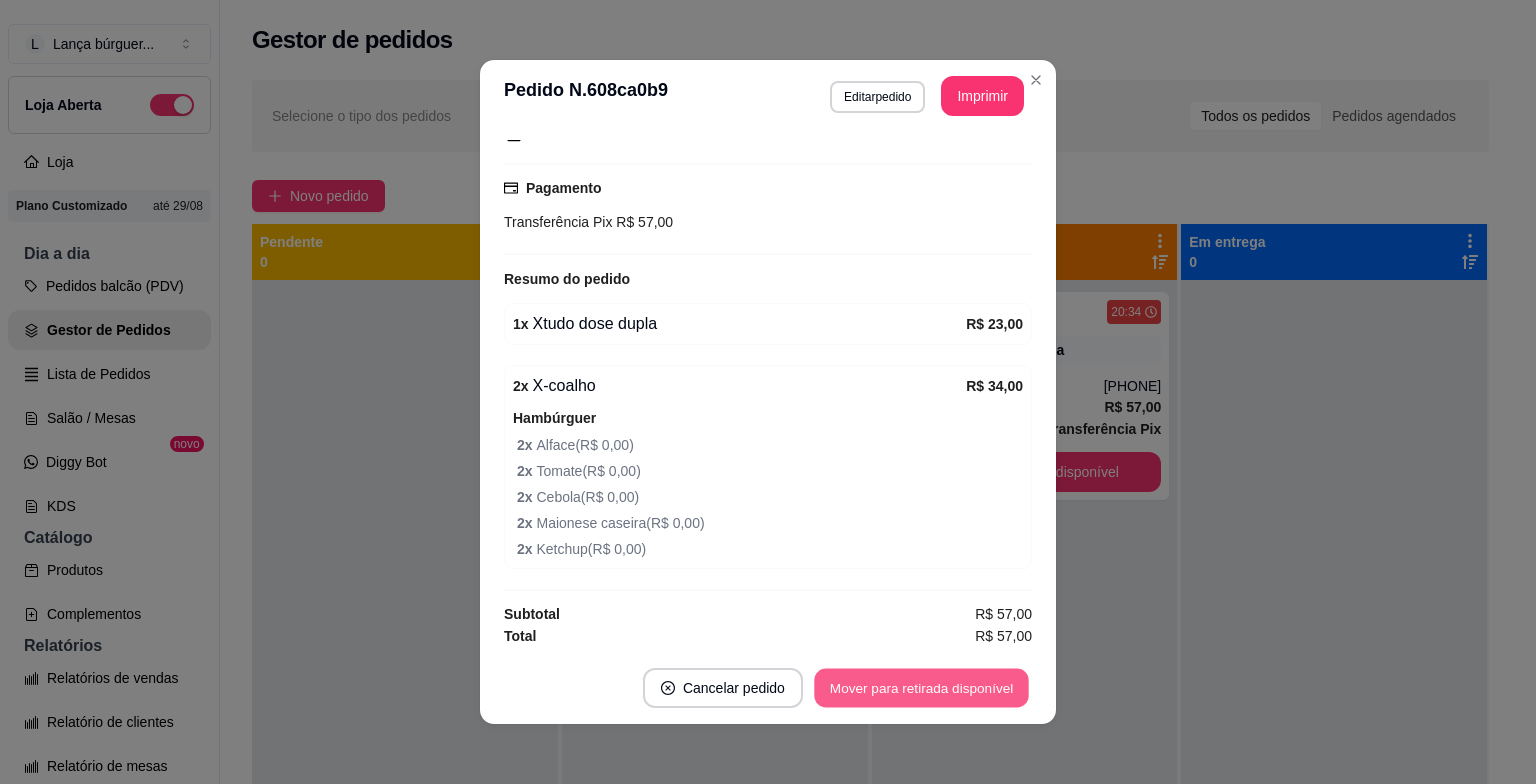 click on "Mover para retirada disponível" at bounding box center (921, 688) 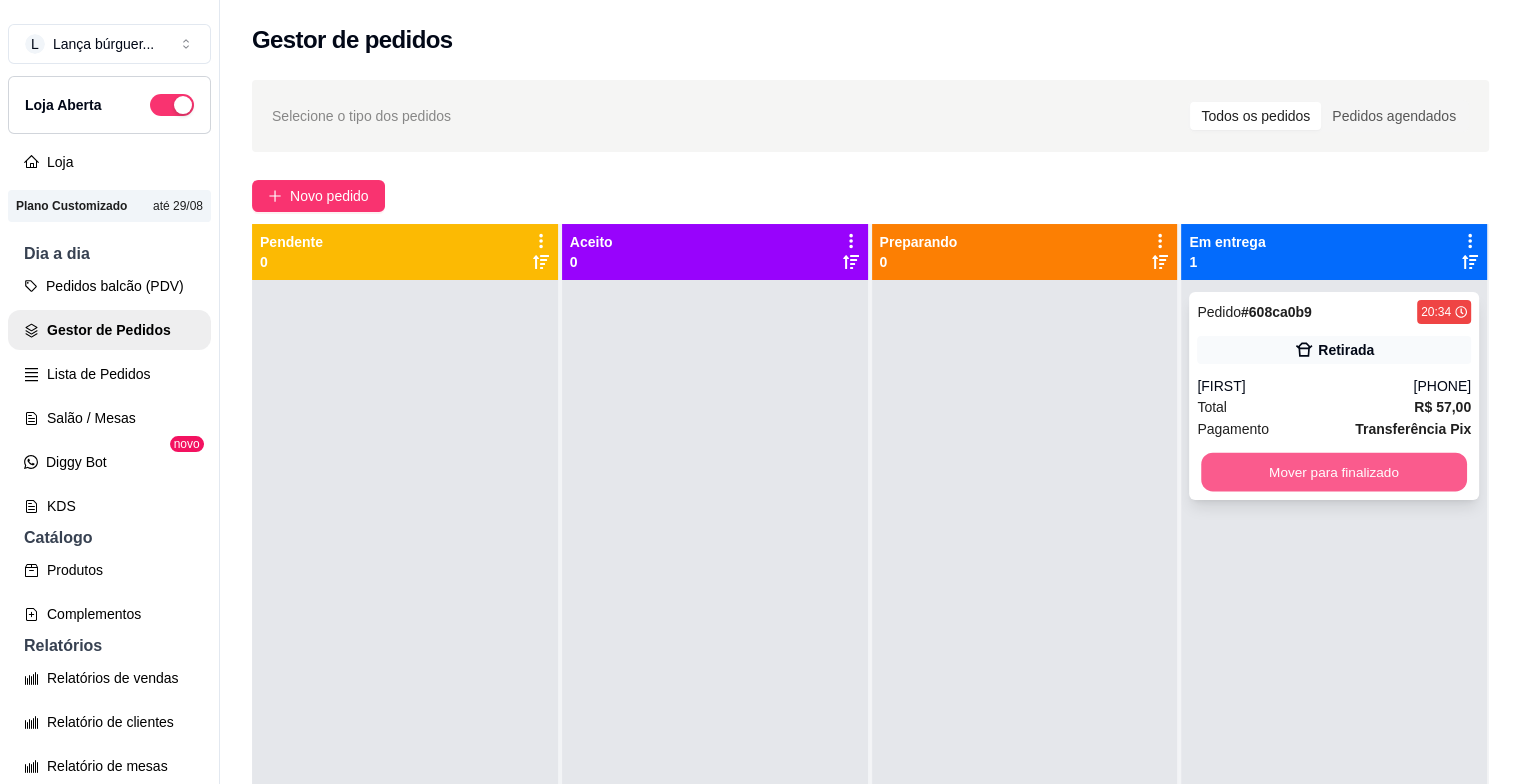 click on "Mover para finalizado" at bounding box center (1334, 472) 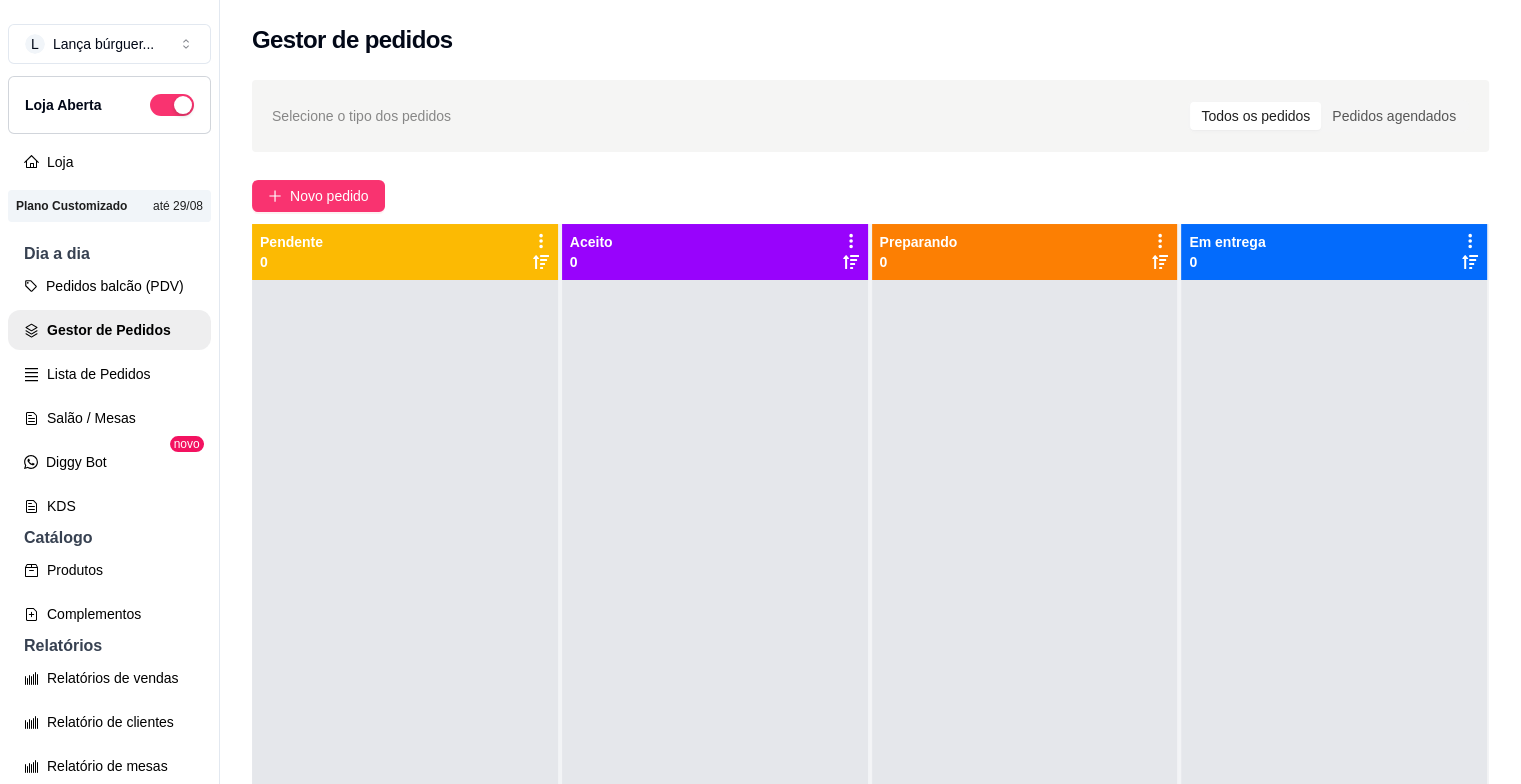 scroll, scrollTop: 319, scrollLeft: 0, axis: vertical 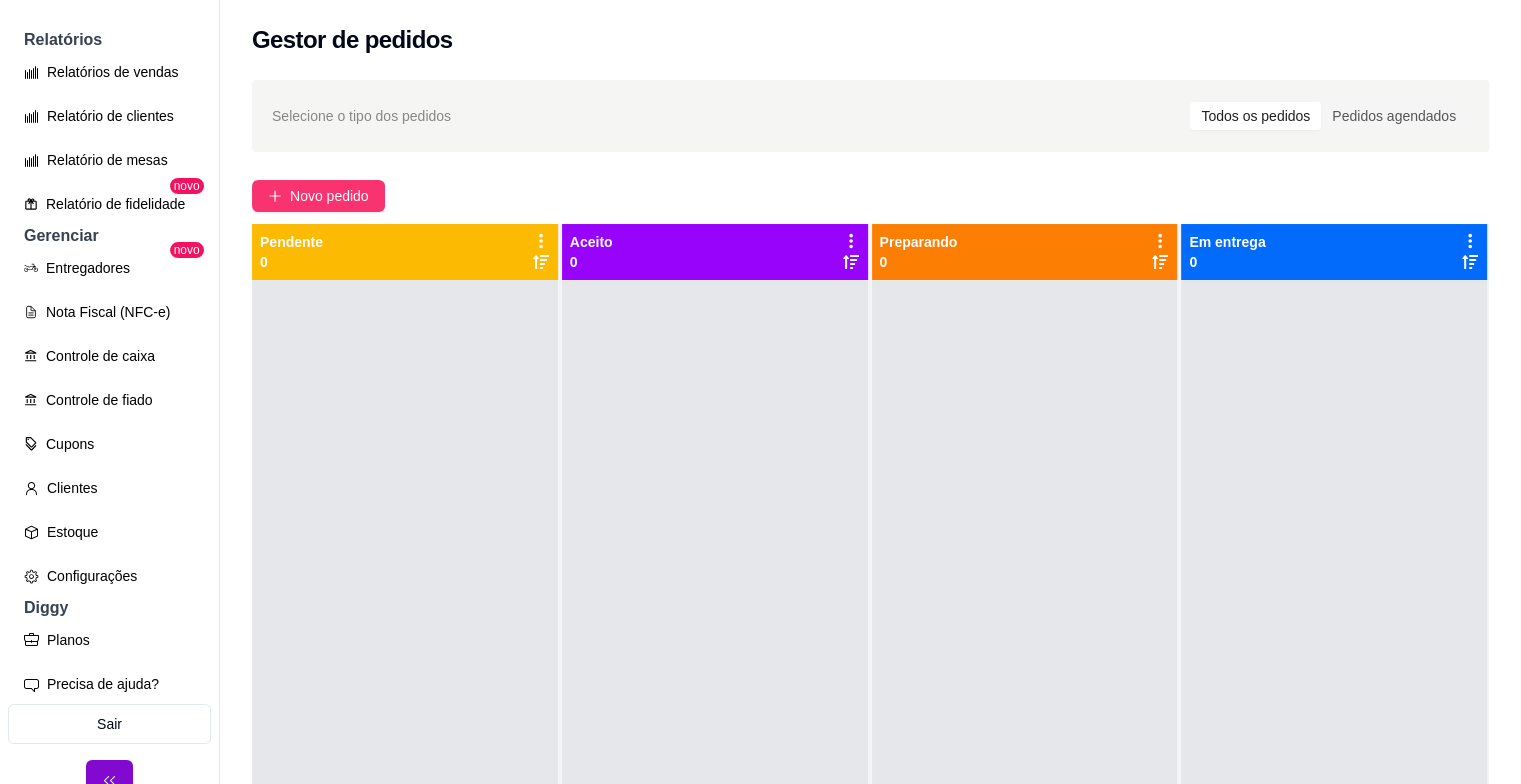 click on "Selecione o tipo dos pedidos Todos os pedidos Pedidos agendados Novo pedido Pendente 0 Aceito 0 Preparando 0 Em entrega 0" at bounding box center (870, 550) 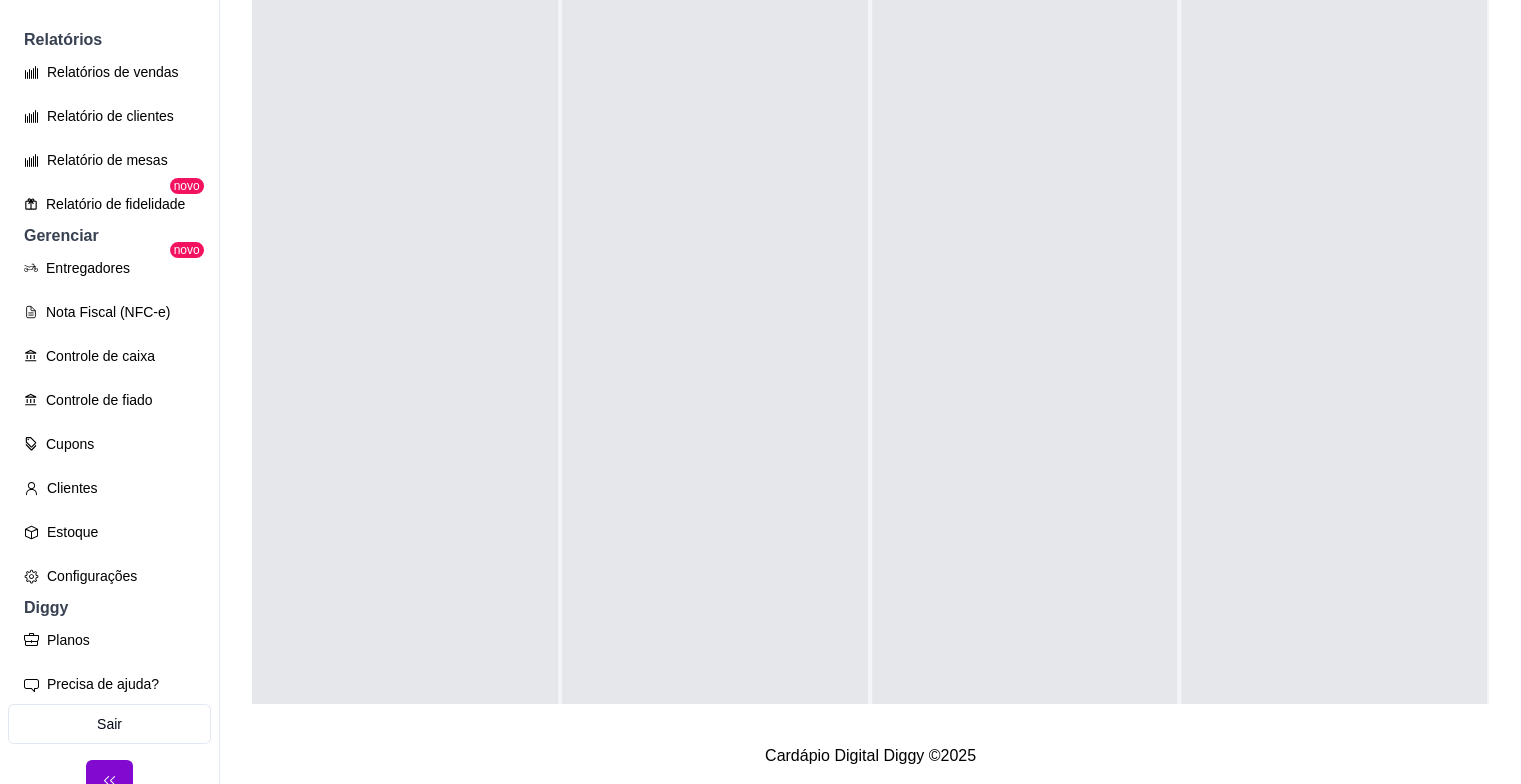 scroll, scrollTop: 0, scrollLeft: 0, axis: both 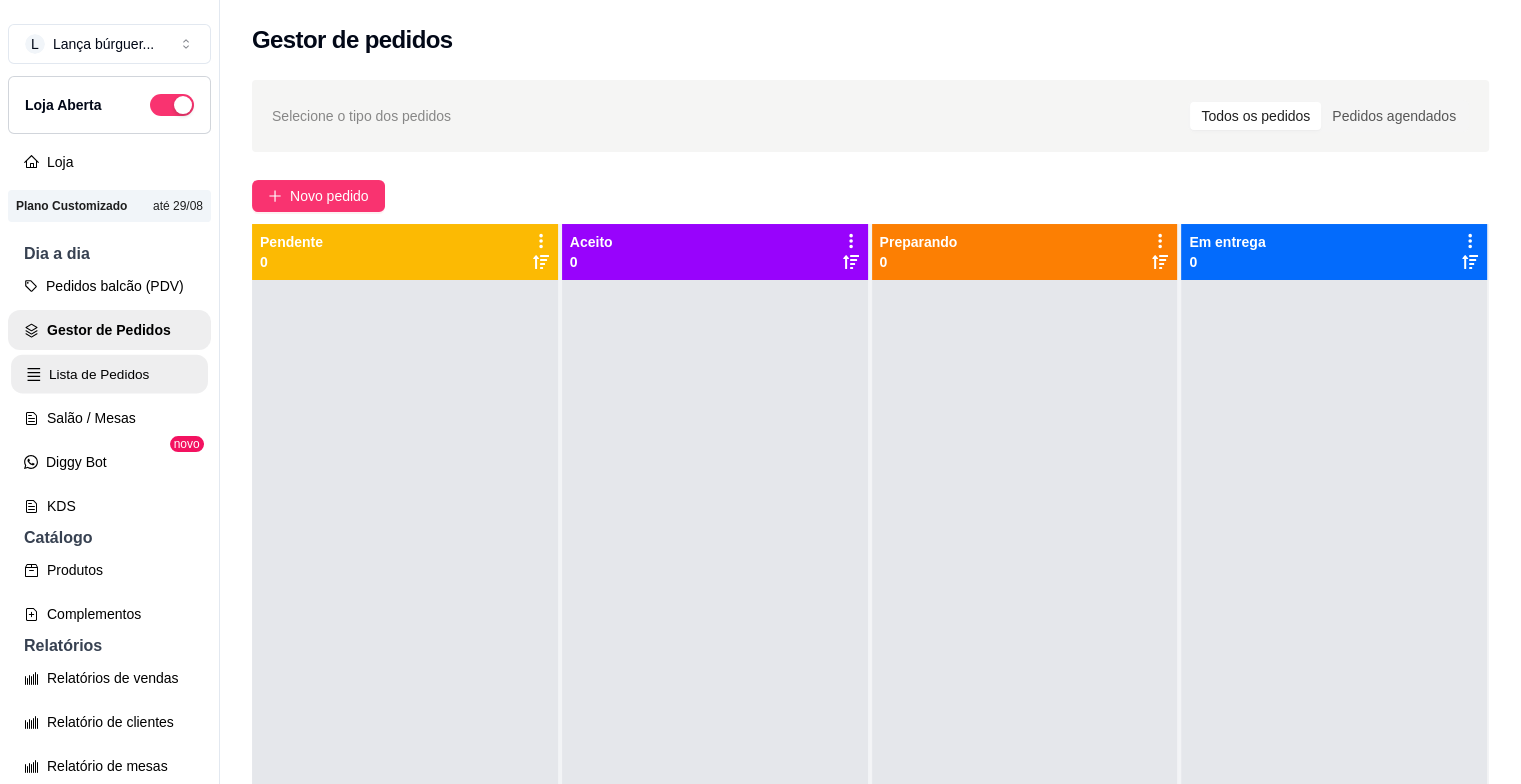 click on "Lista de Pedidos" at bounding box center [109, 374] 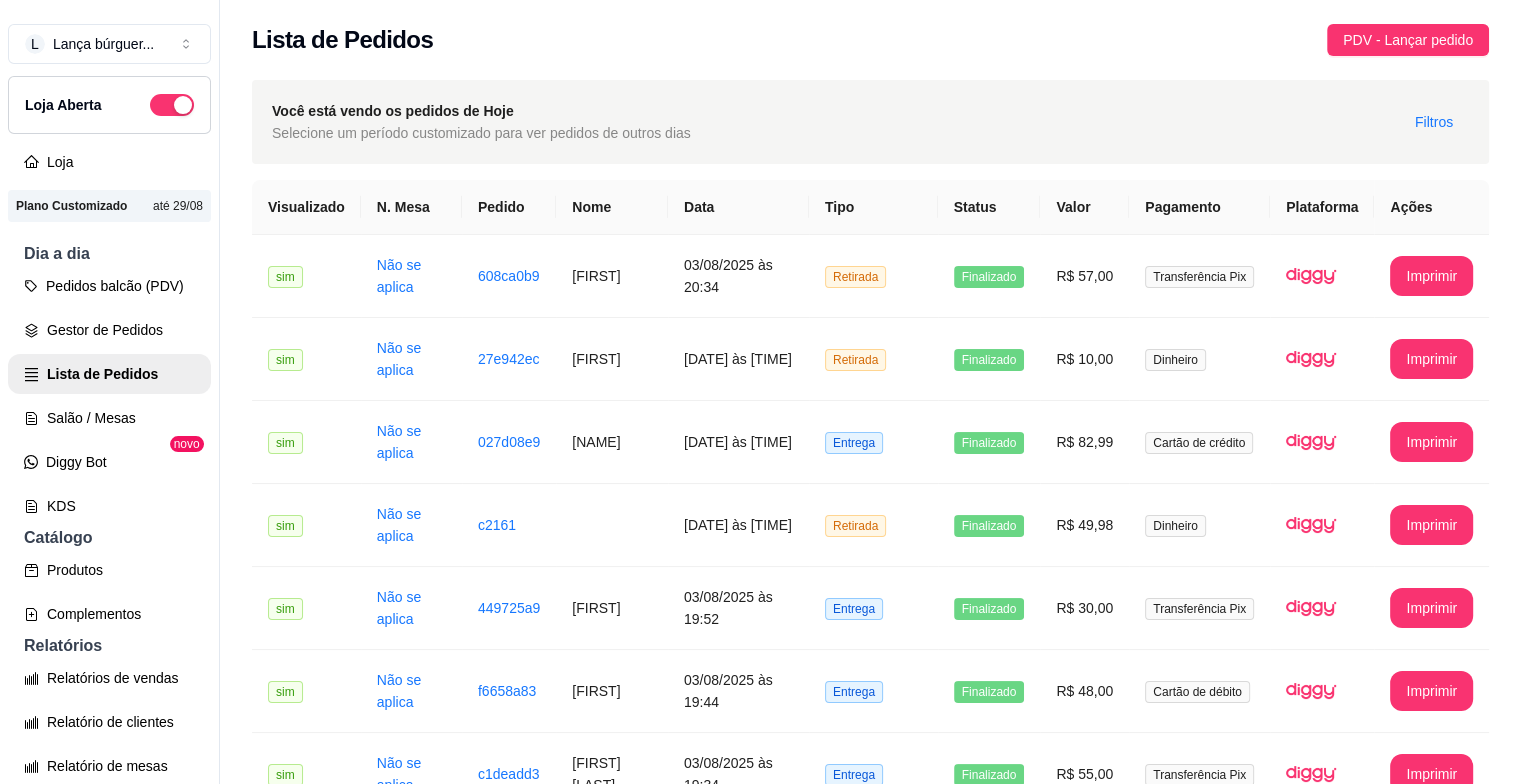 scroll, scrollTop: 672, scrollLeft: 0, axis: vertical 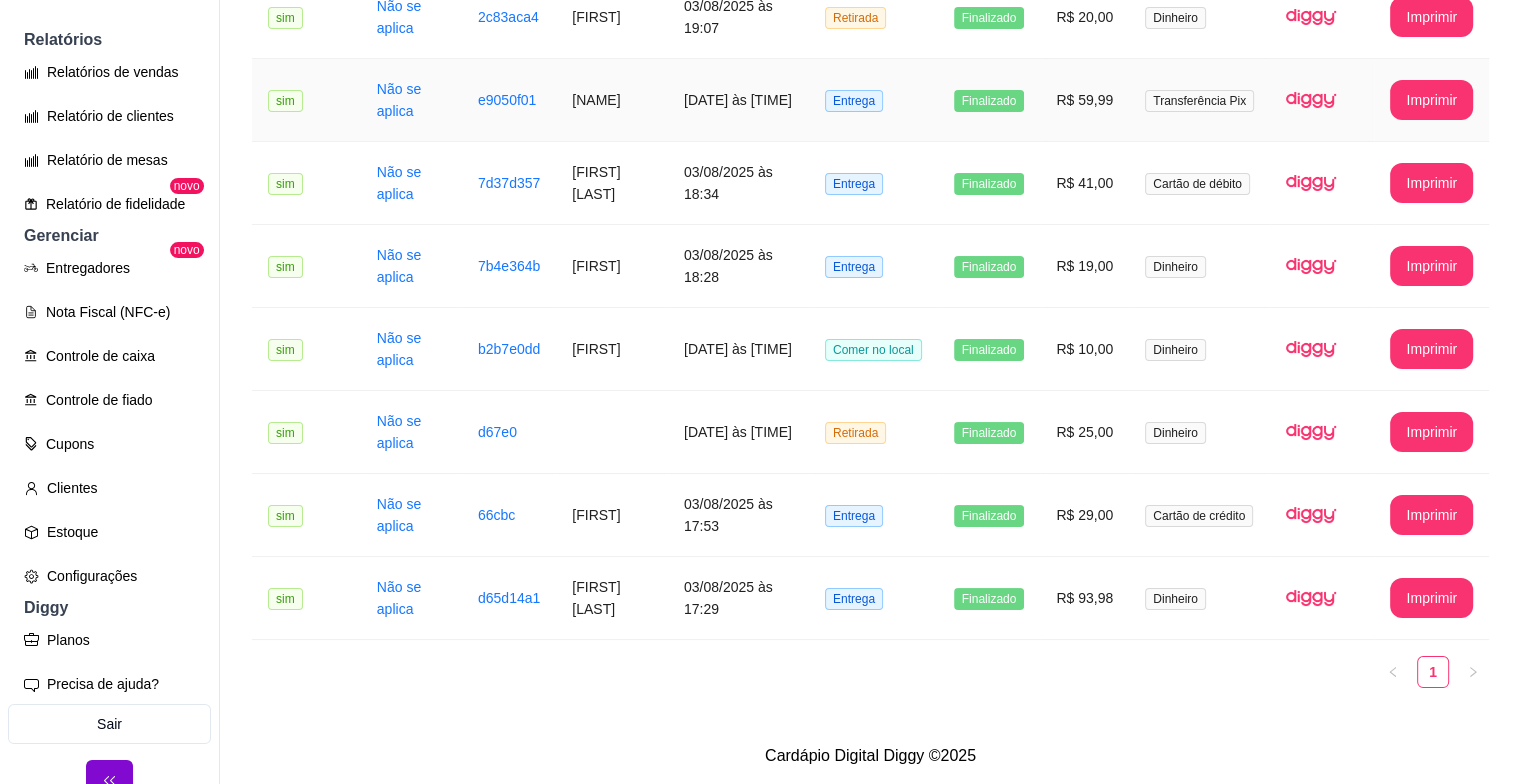 click on "[NAME]" at bounding box center [612, 100] 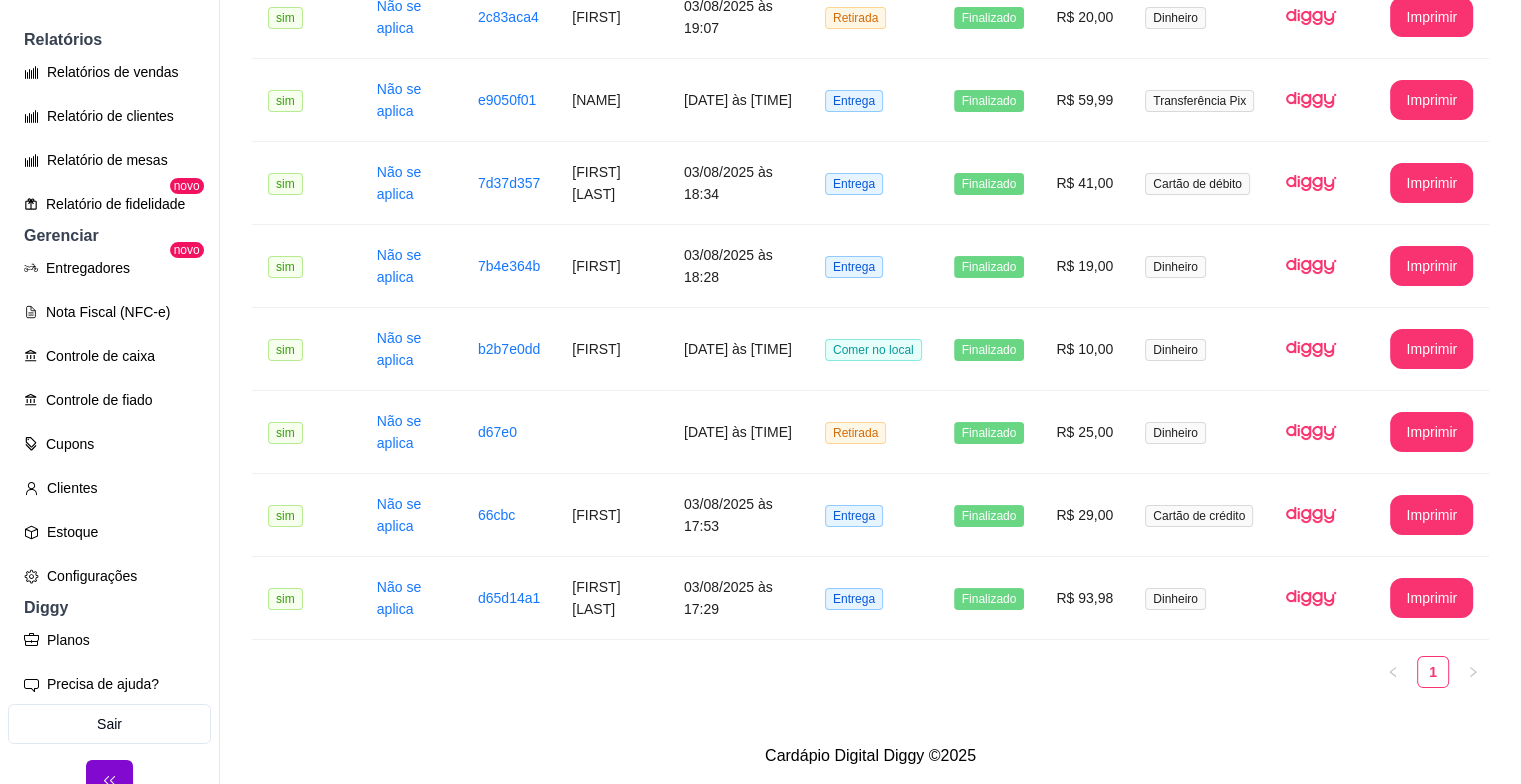 scroll, scrollTop: 428, scrollLeft: 0, axis: vertical 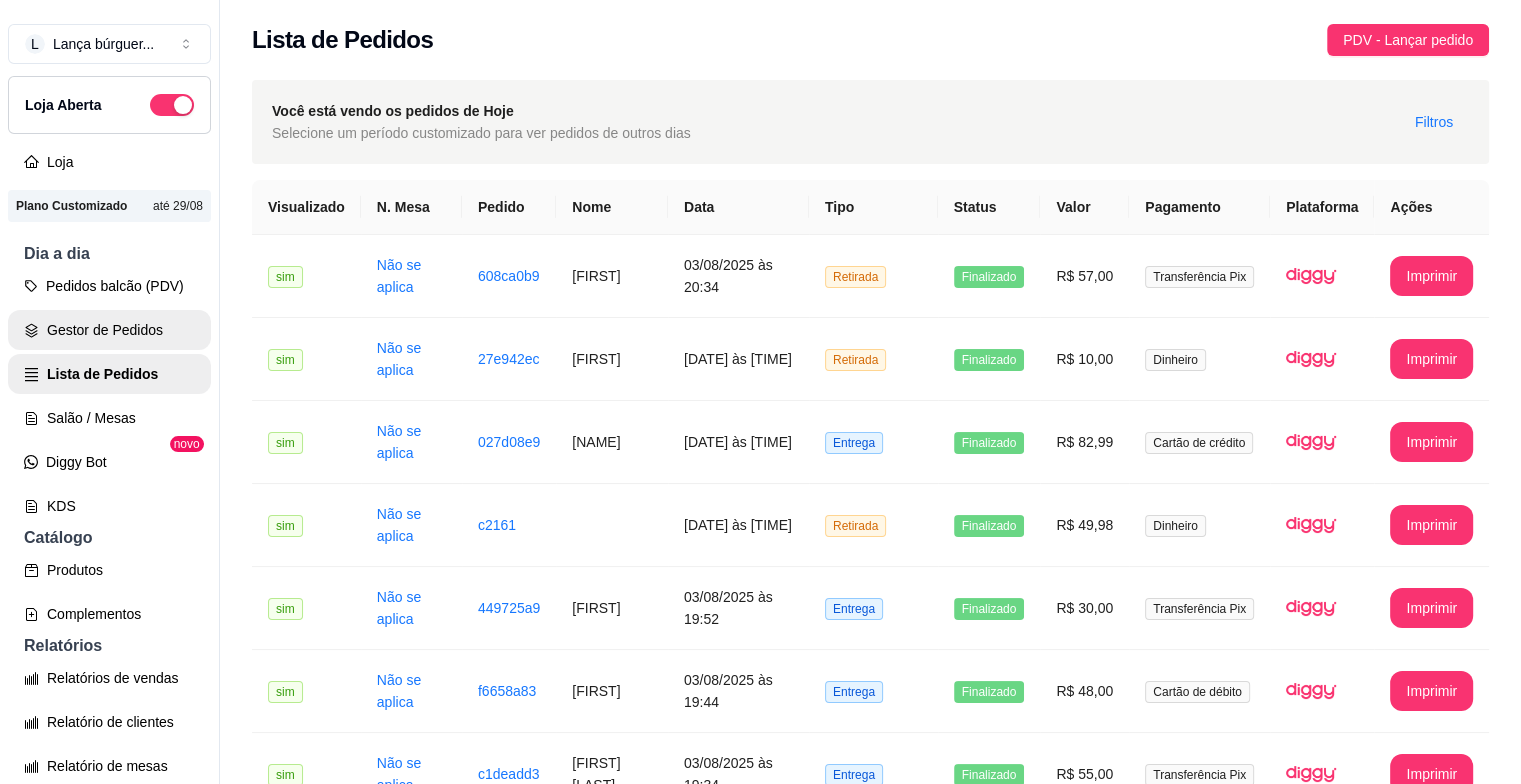 click on "Gestor de Pedidos" at bounding box center [109, 330] 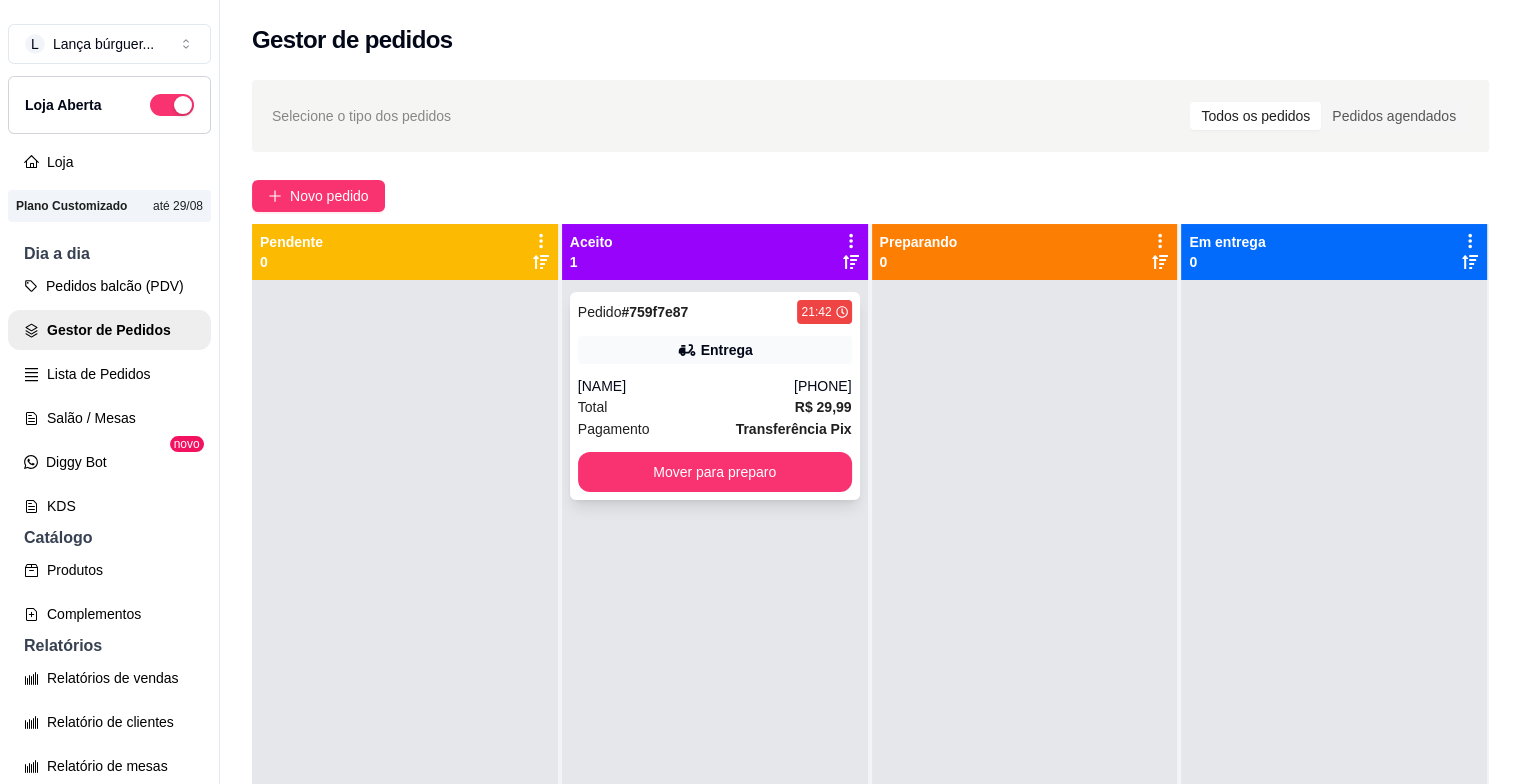 click on "Total R$ 29,99" at bounding box center [715, 407] 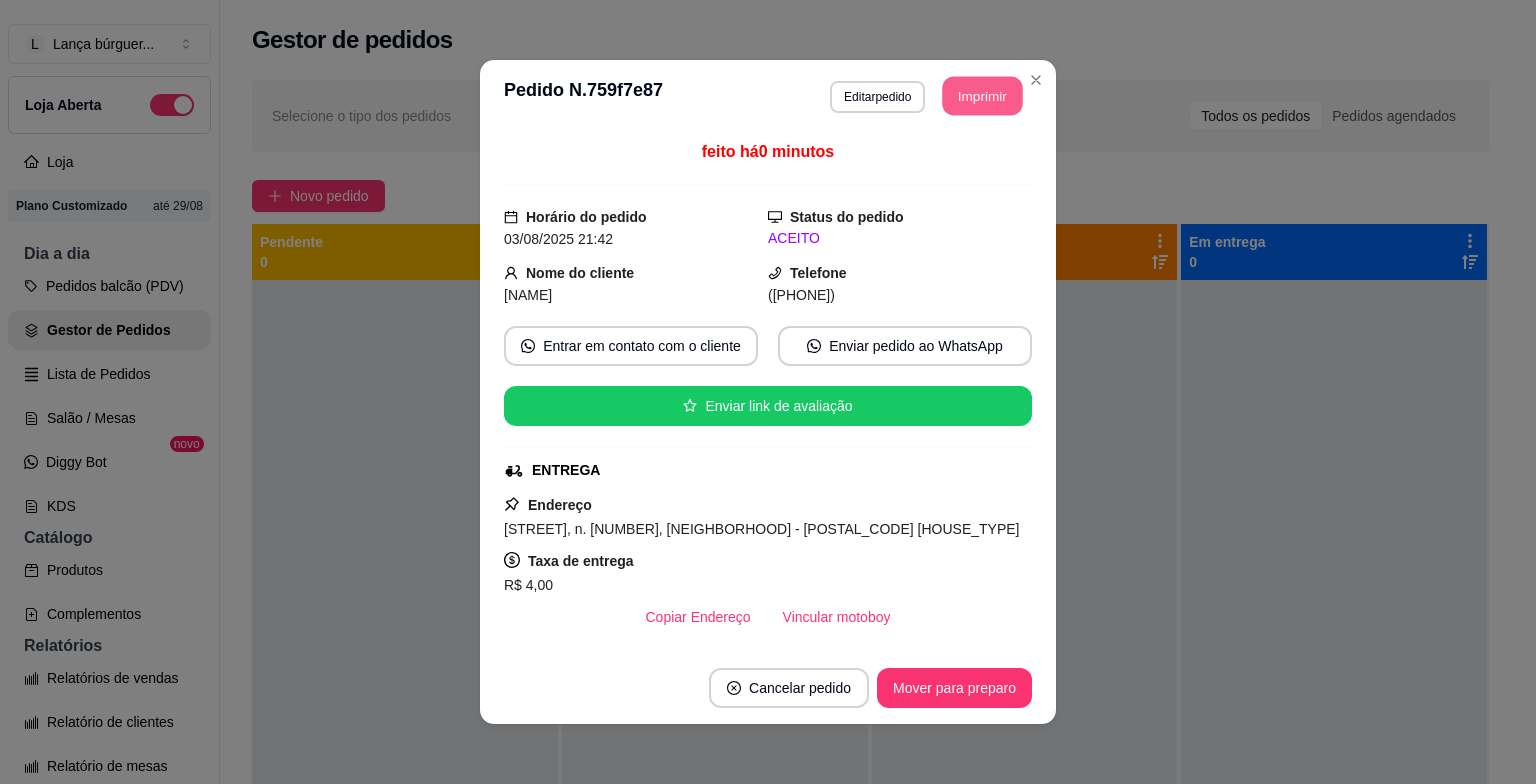 click on "Imprimir" at bounding box center [983, 96] 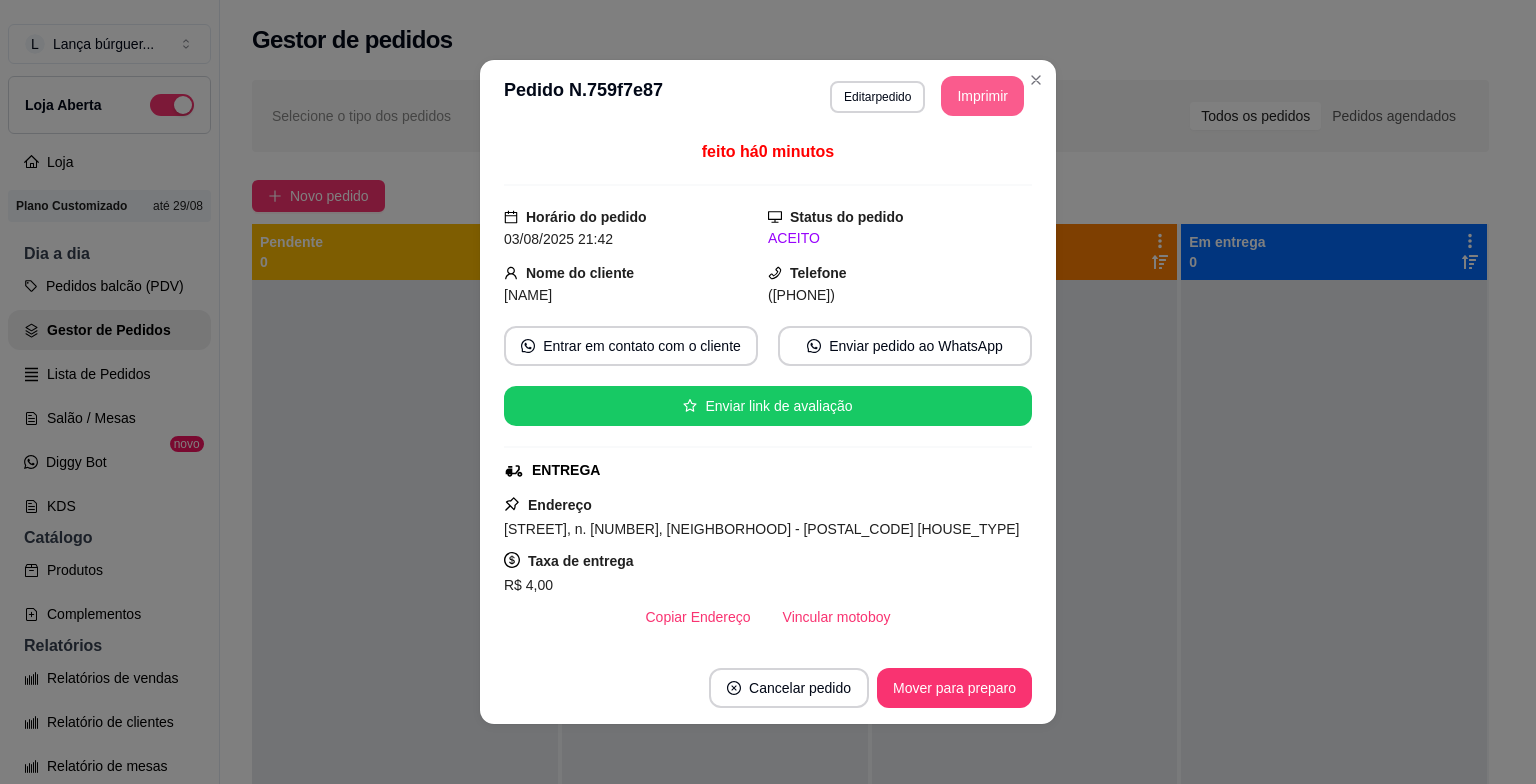 scroll, scrollTop: 0, scrollLeft: 0, axis: both 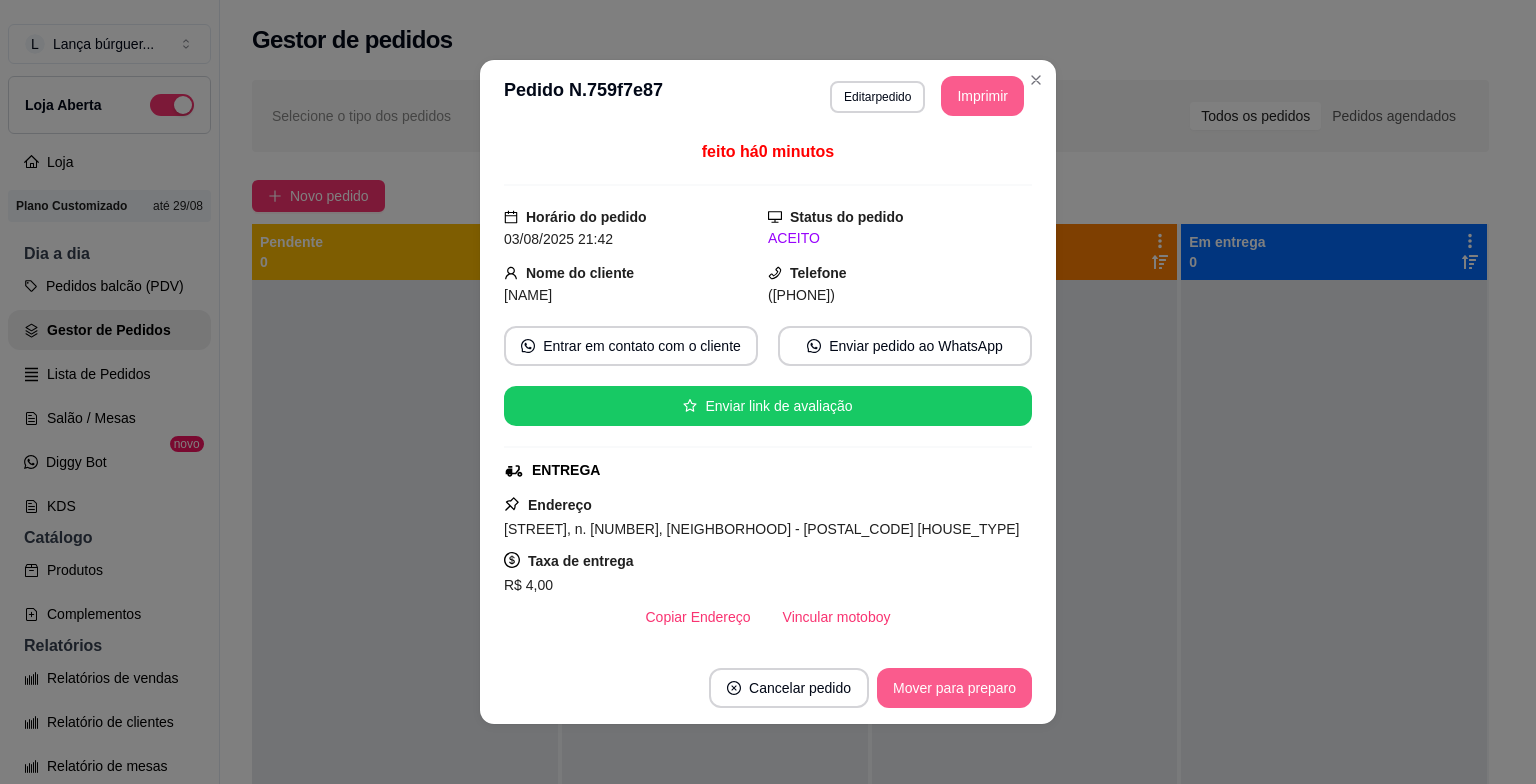 click on "Mover para preparo" at bounding box center [954, 688] 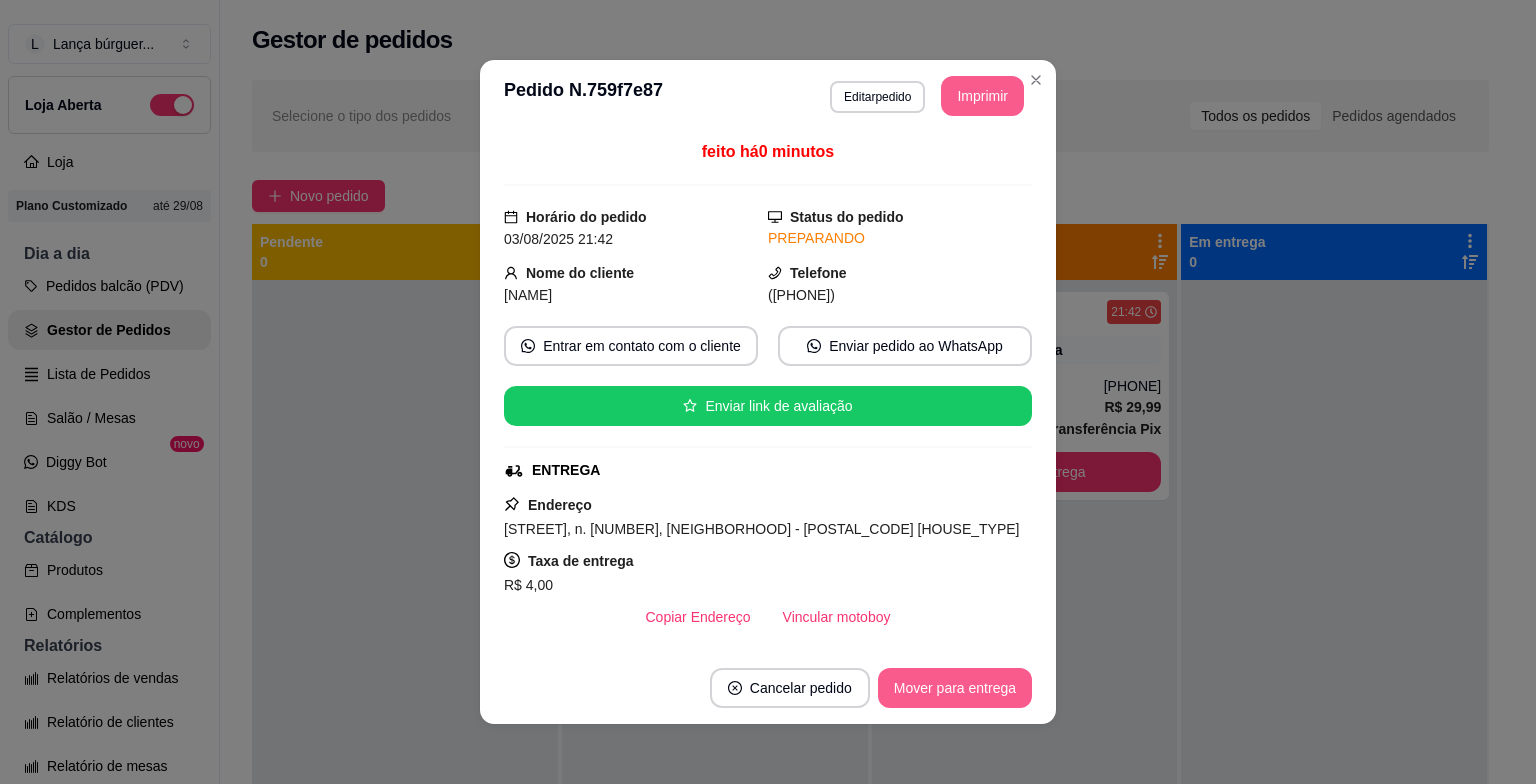 click on "**********" at bounding box center (768, 392) 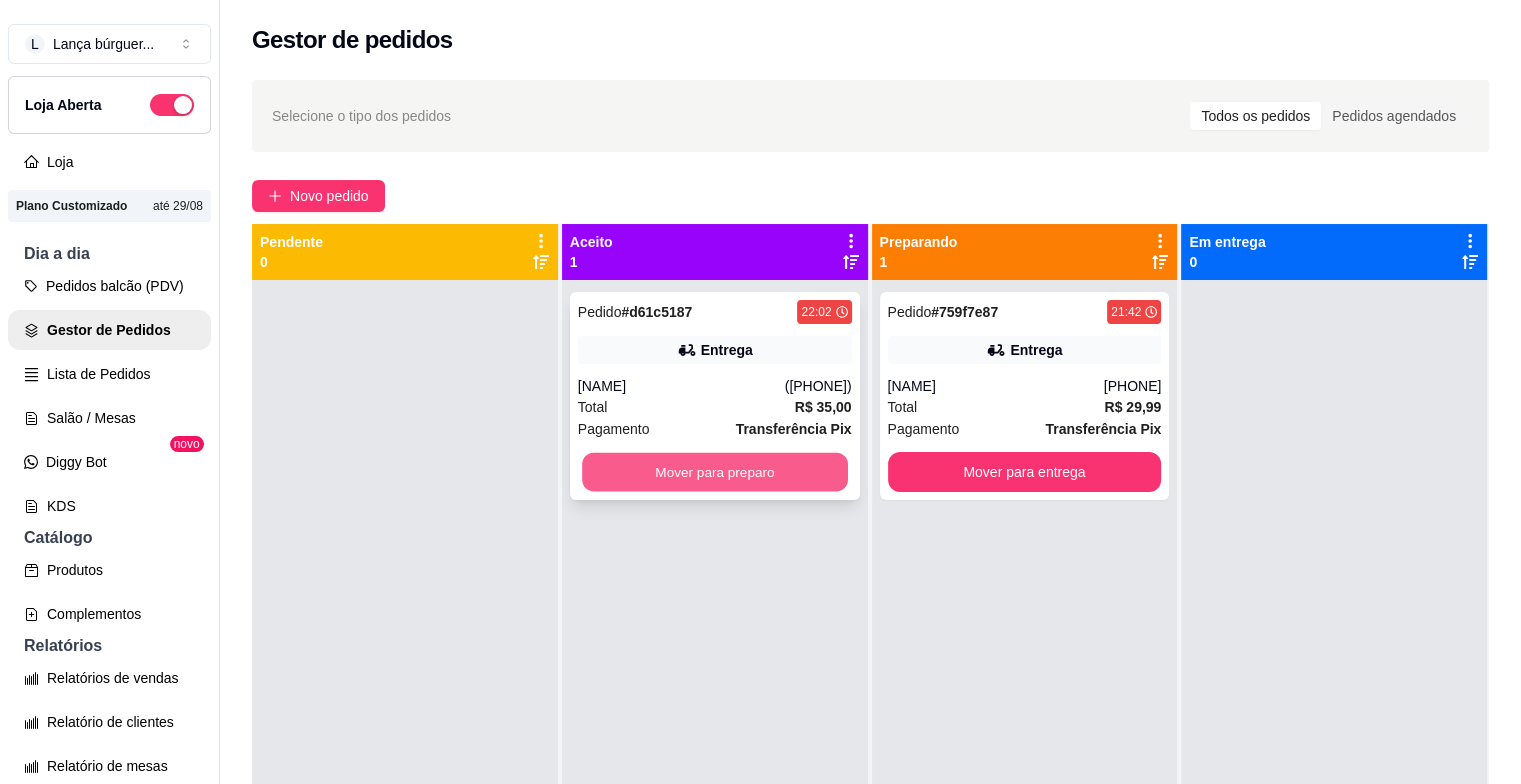 click on "Mover para preparo" at bounding box center (715, 472) 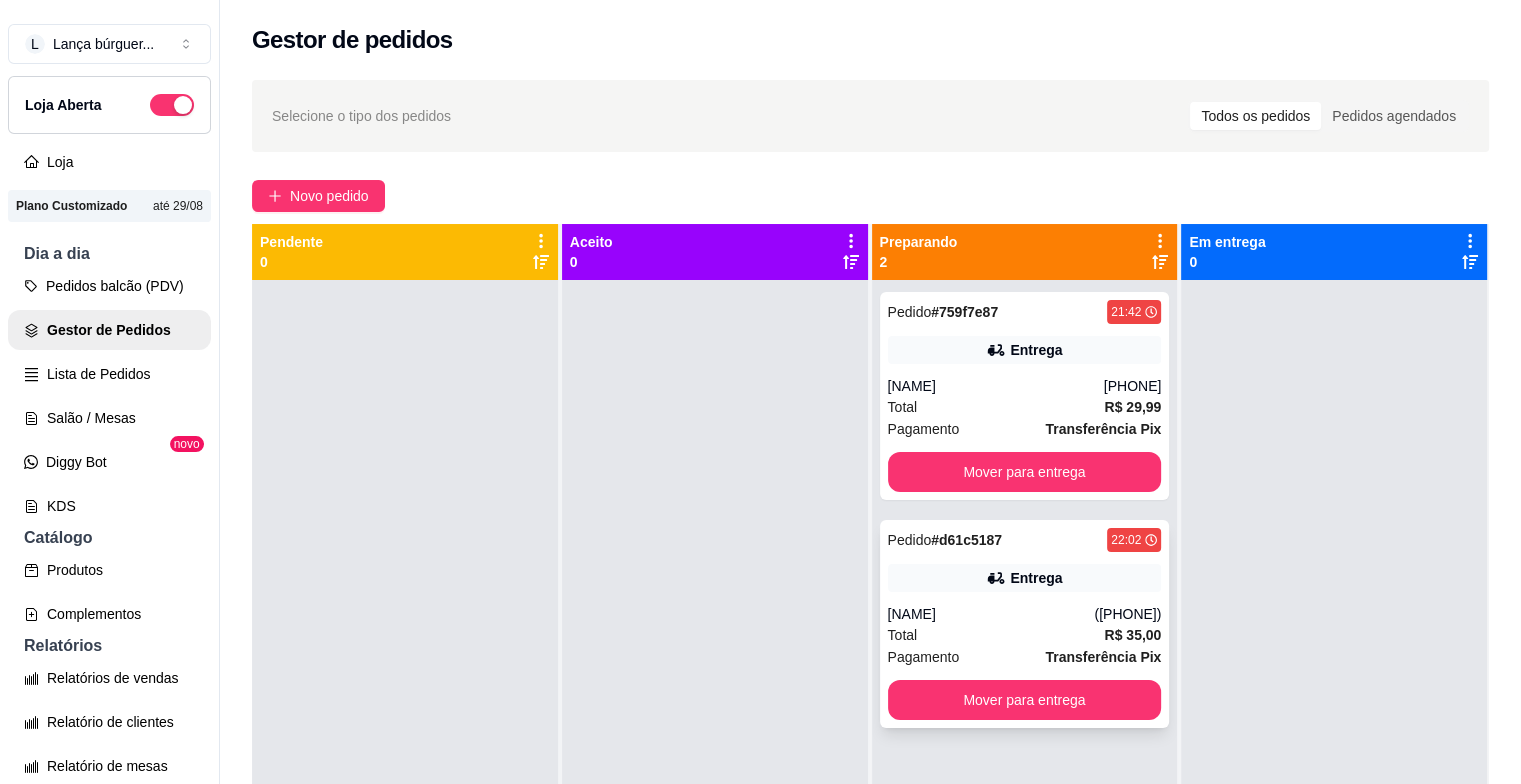 click on "[NAME]" at bounding box center [991, 614] 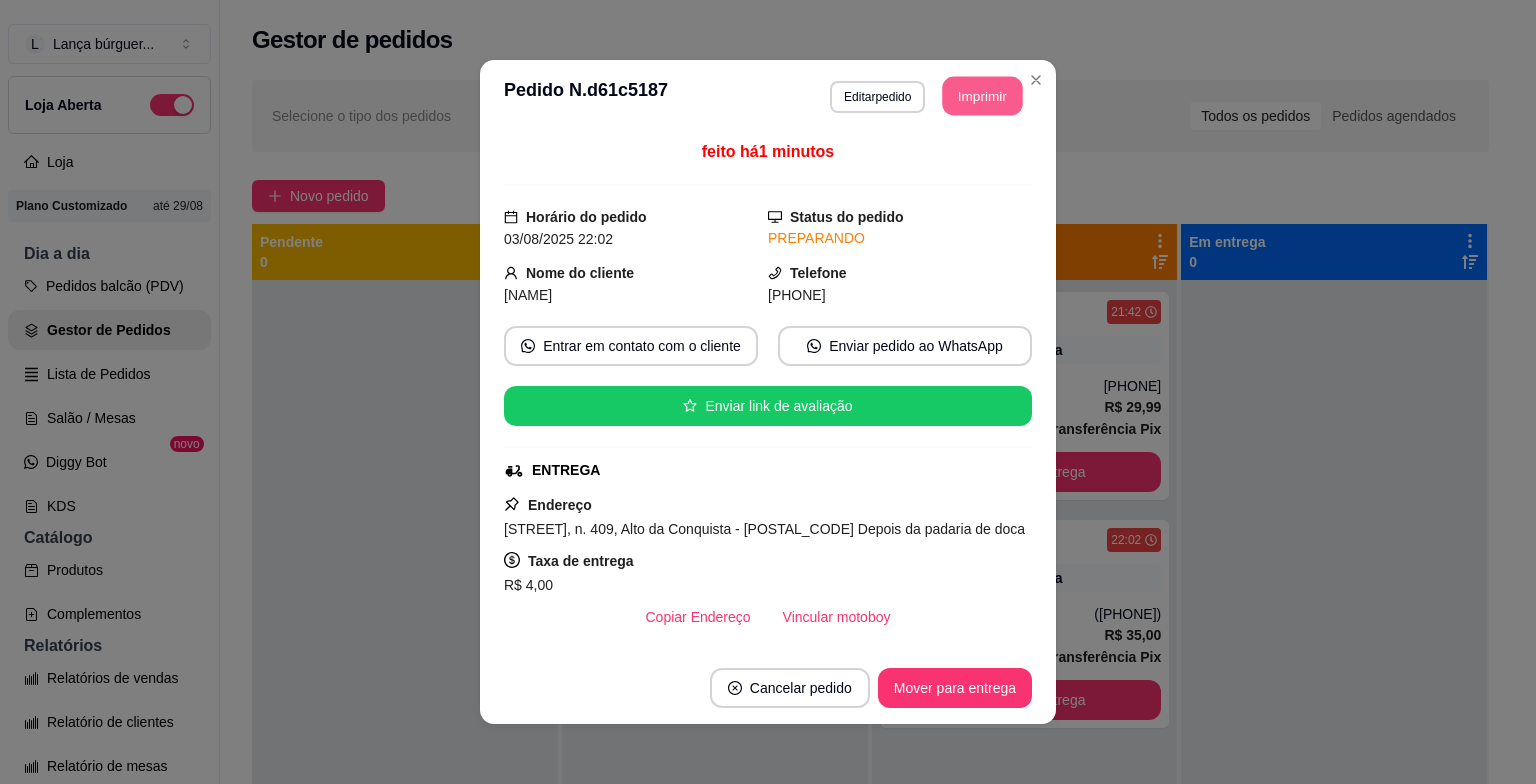 click on "Imprimir" at bounding box center (983, 96) 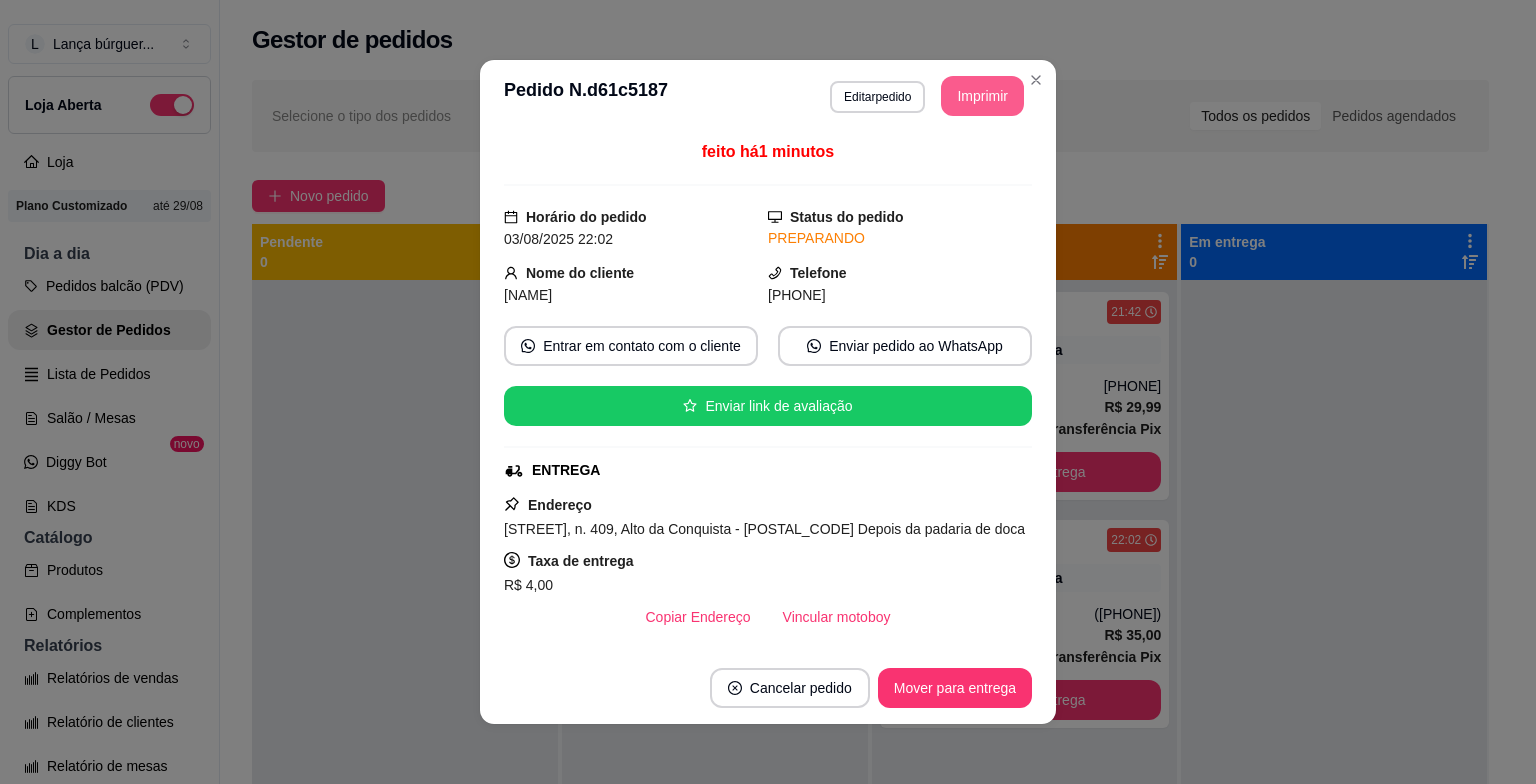 scroll, scrollTop: 0, scrollLeft: 0, axis: both 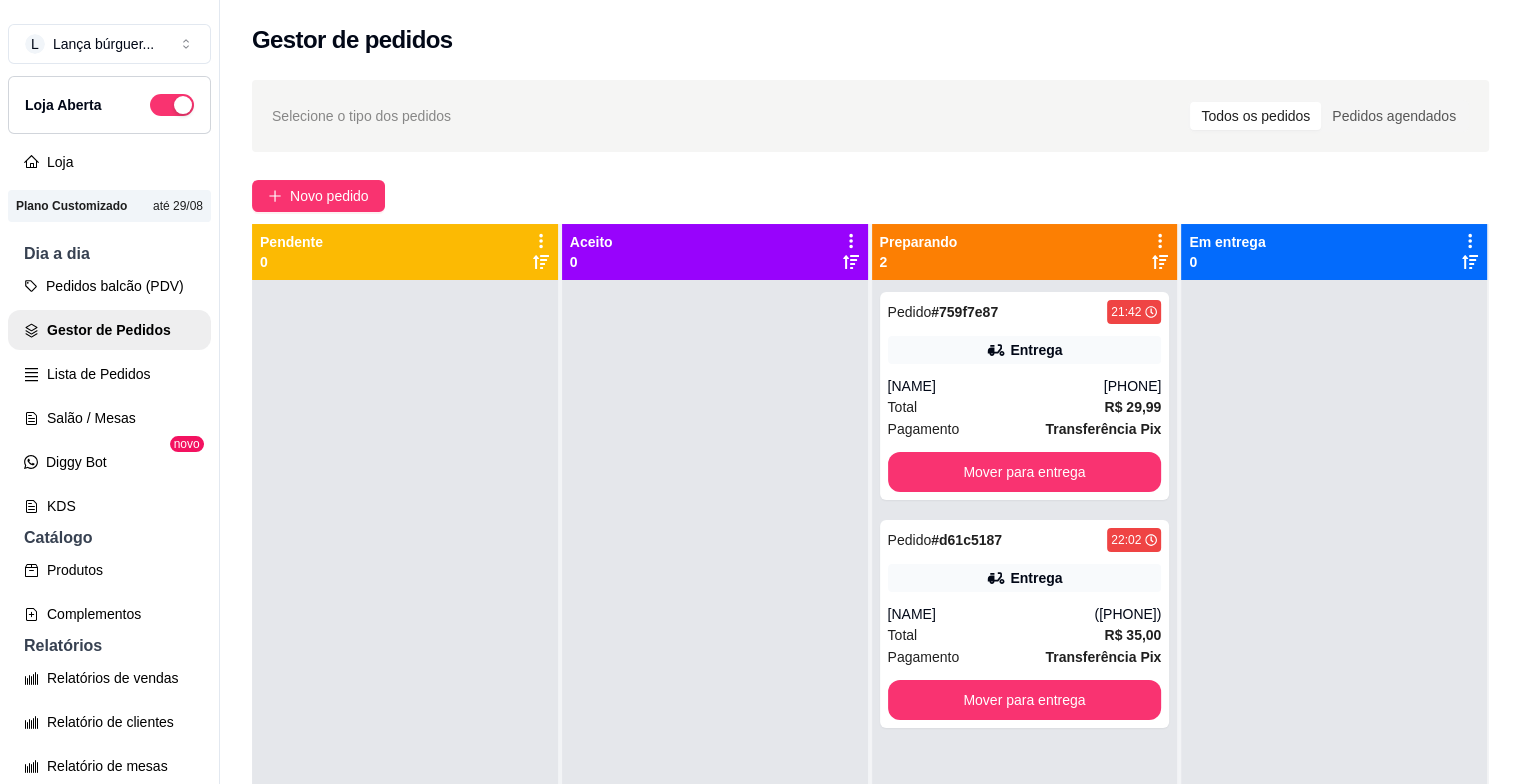 click at bounding box center [1334, 672] 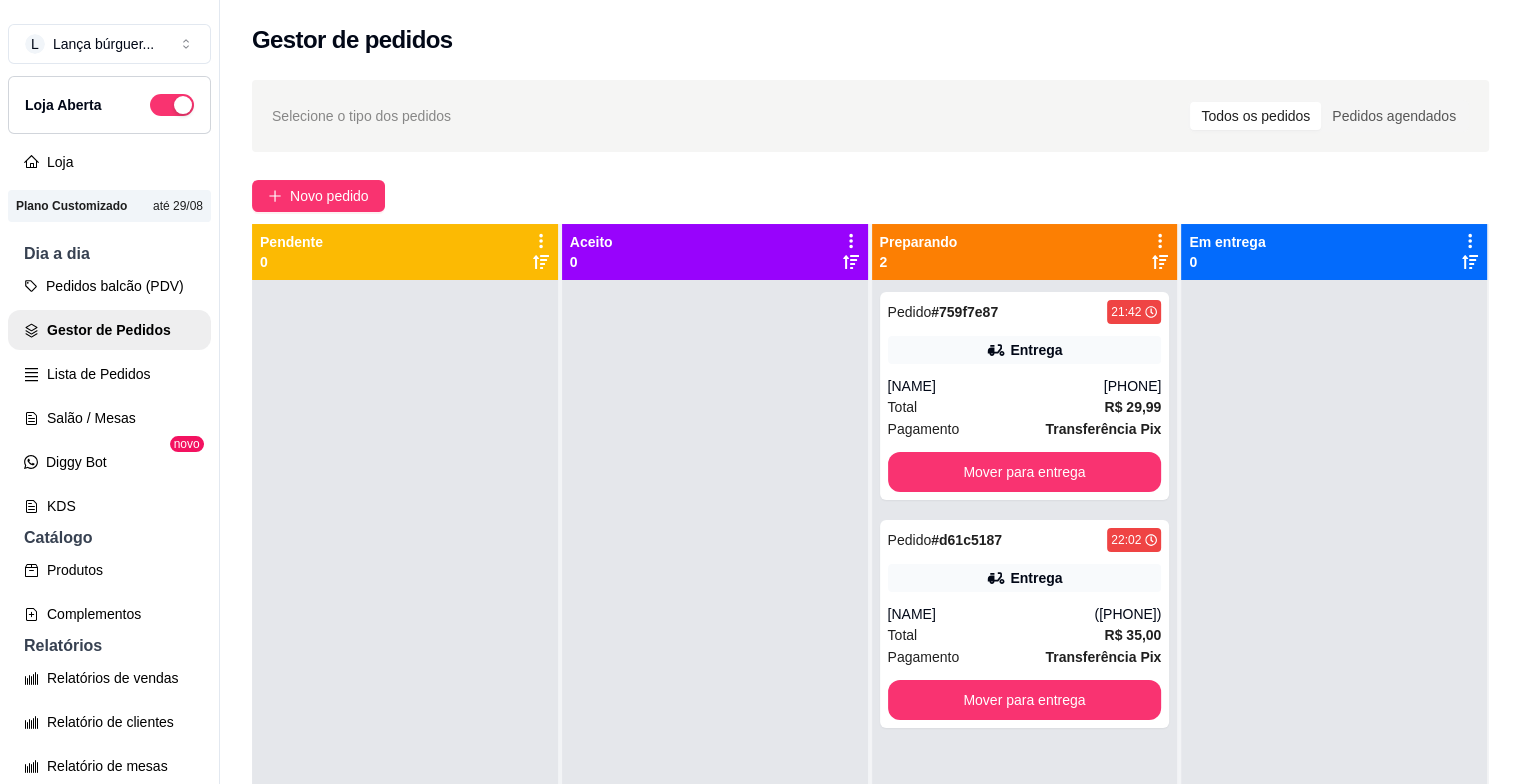 click on "Pedido  # [ORDER_ID] [TIME] Entrega [NAME] ([PHONE]) Total R$ 29,99 Pagamento Transferência Pix Mover para entrega Pedido  # [ORDER_ID] [TIME] Entrega [NAME]  ([PHONE]) Total R$ 35,00 Pagamento Transferência Pix Mover para entrega" at bounding box center [1025, 672] 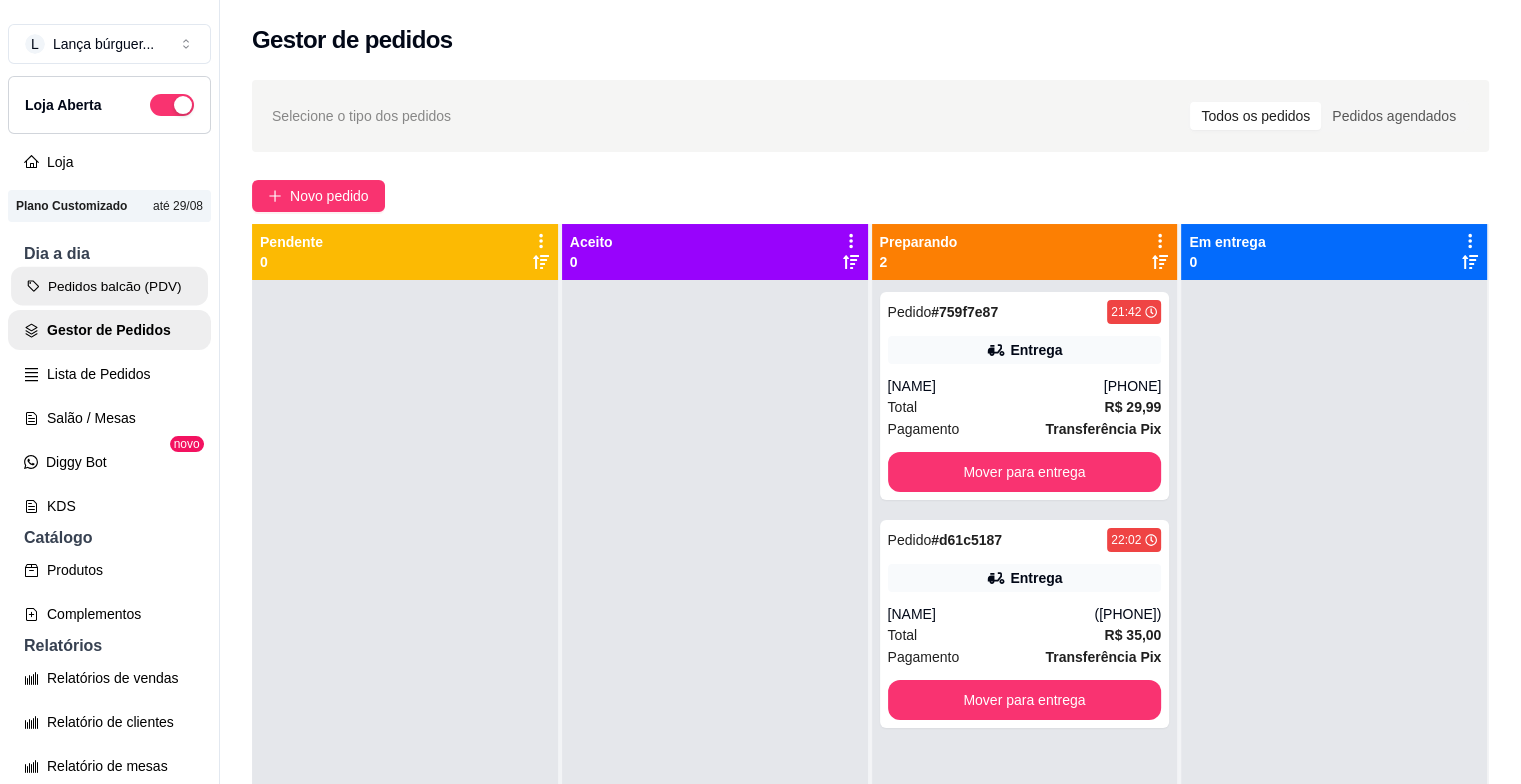 click on "Pedidos balcão (PDV)" at bounding box center [109, 286] 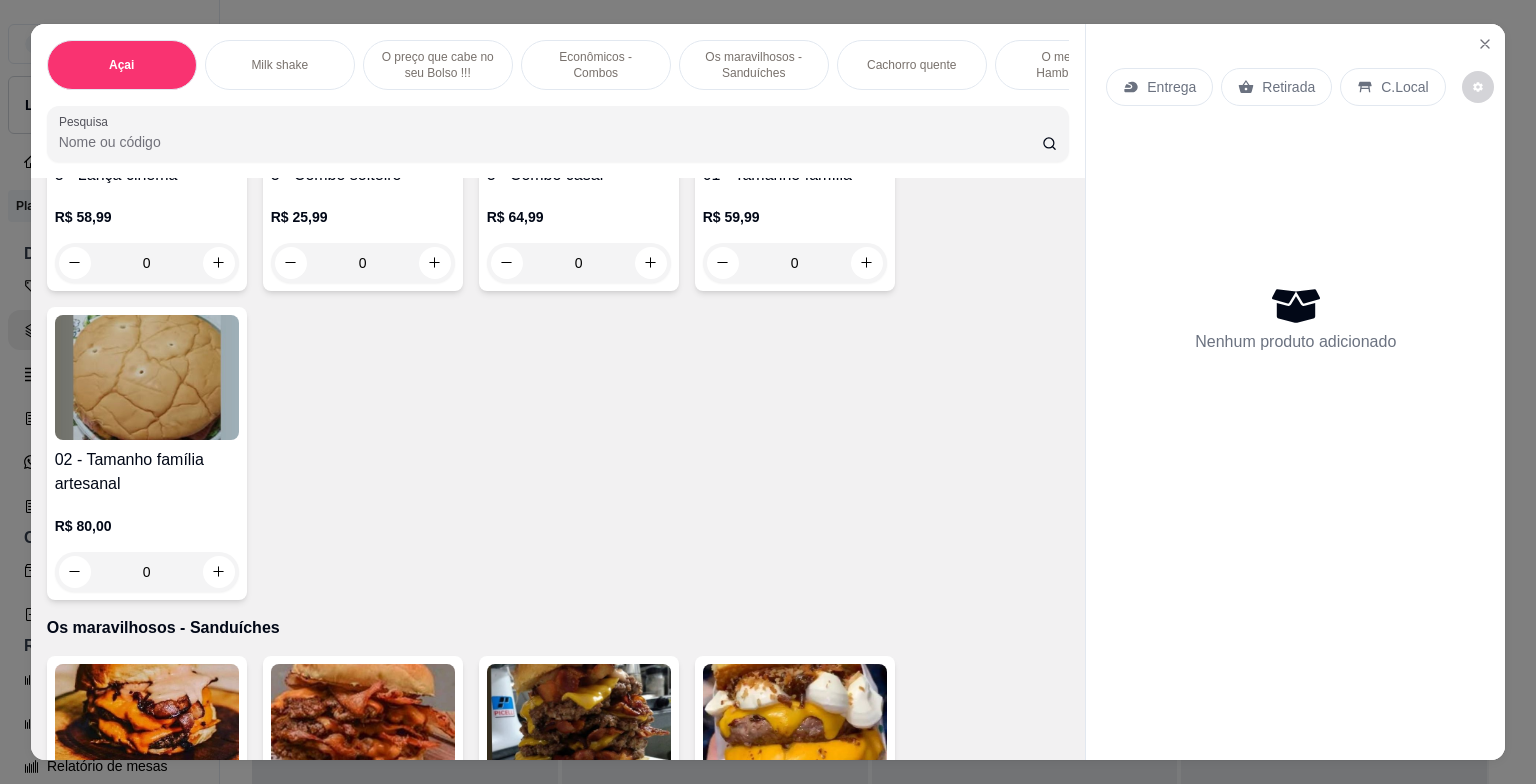 scroll, scrollTop: 2982, scrollLeft: 0, axis: vertical 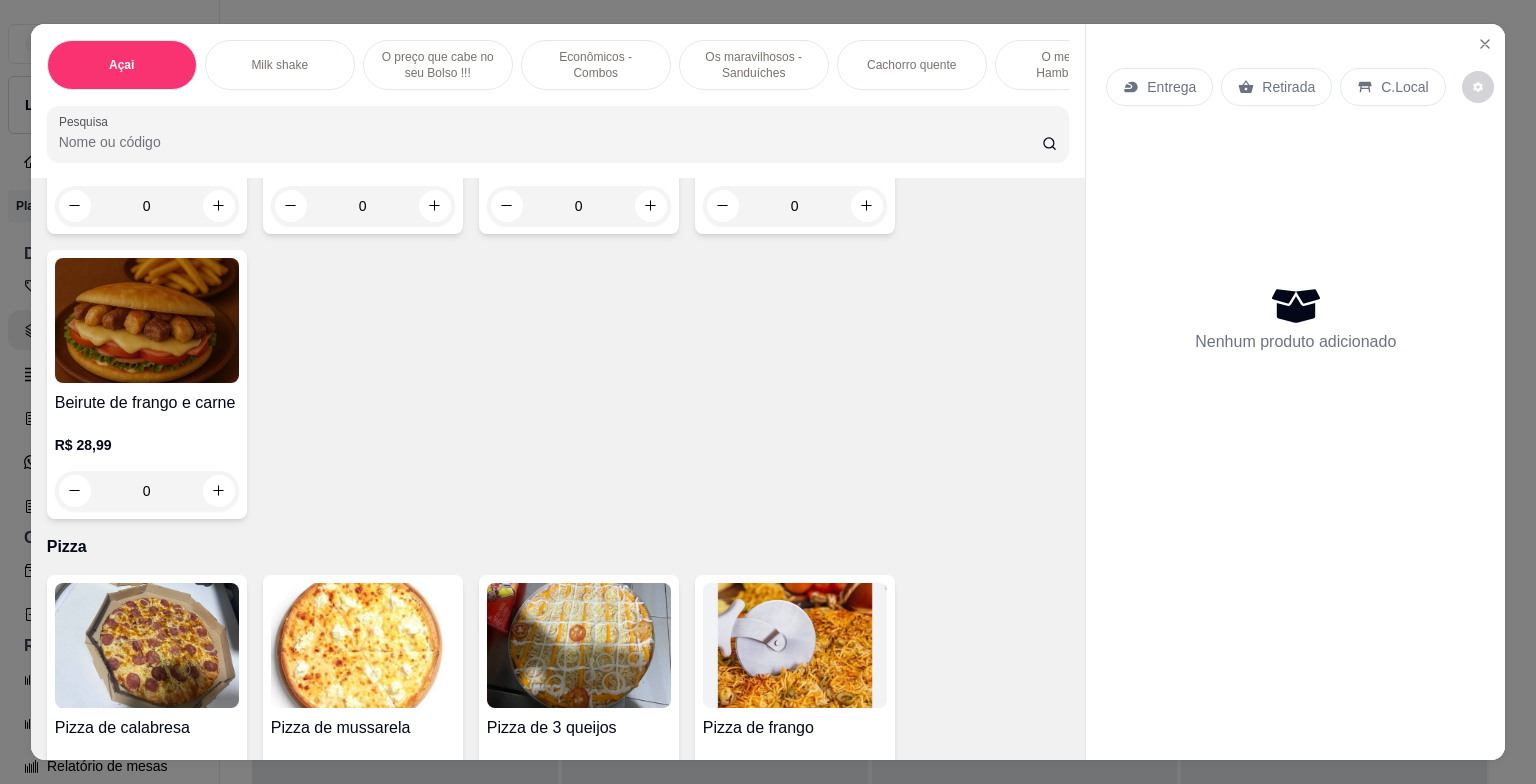 click at bounding box center [147, 320] 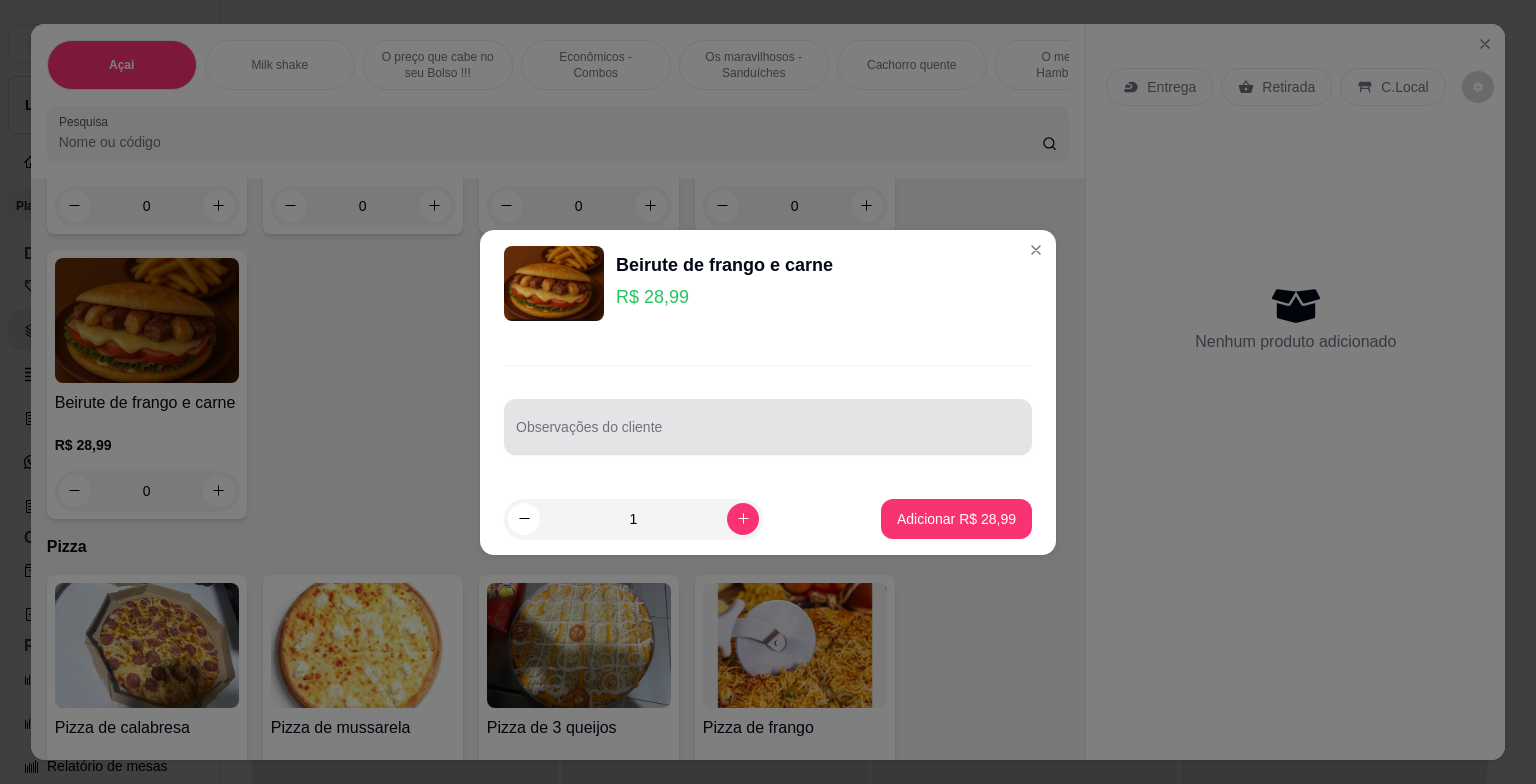 click at bounding box center [768, 427] 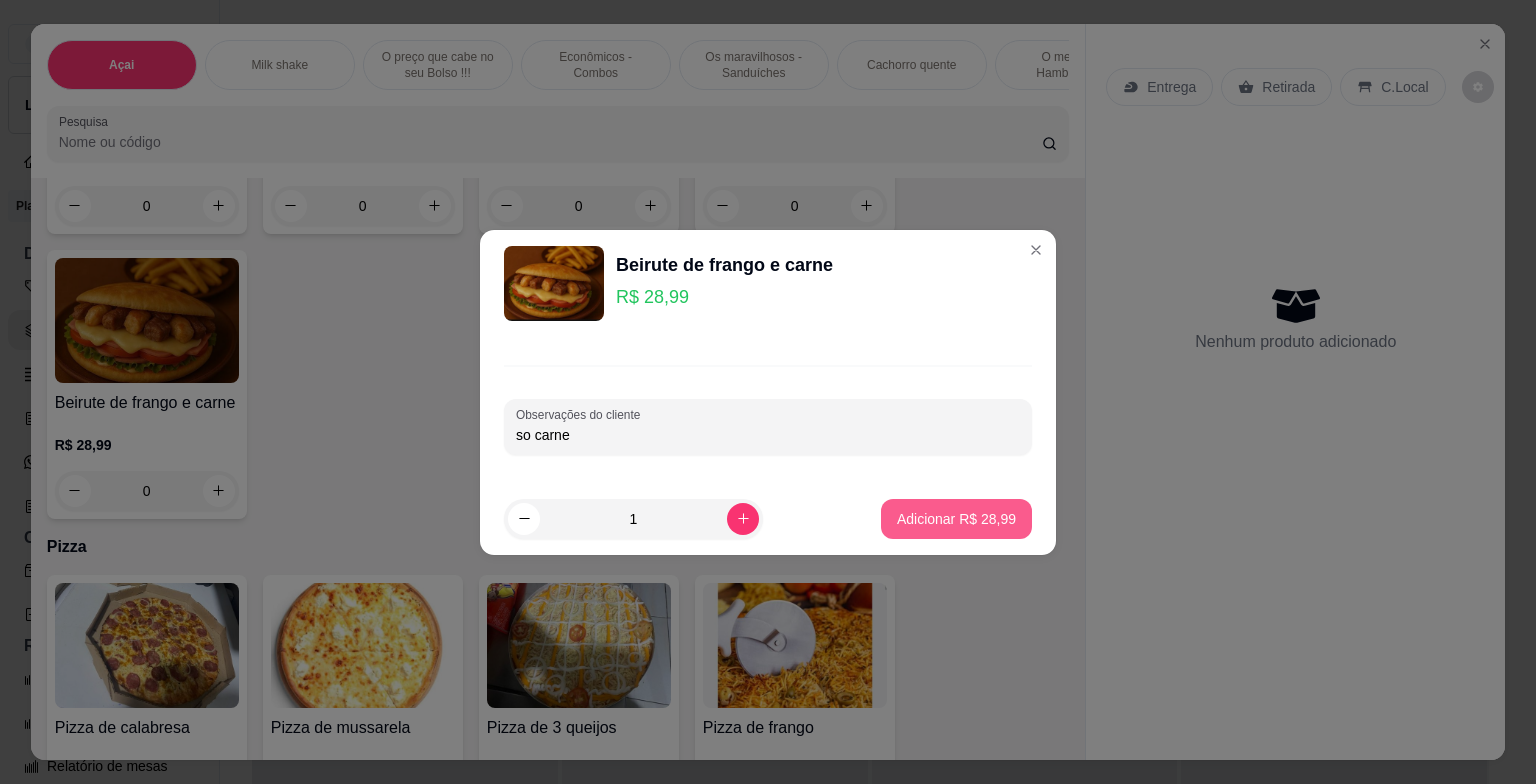 type on "so carne" 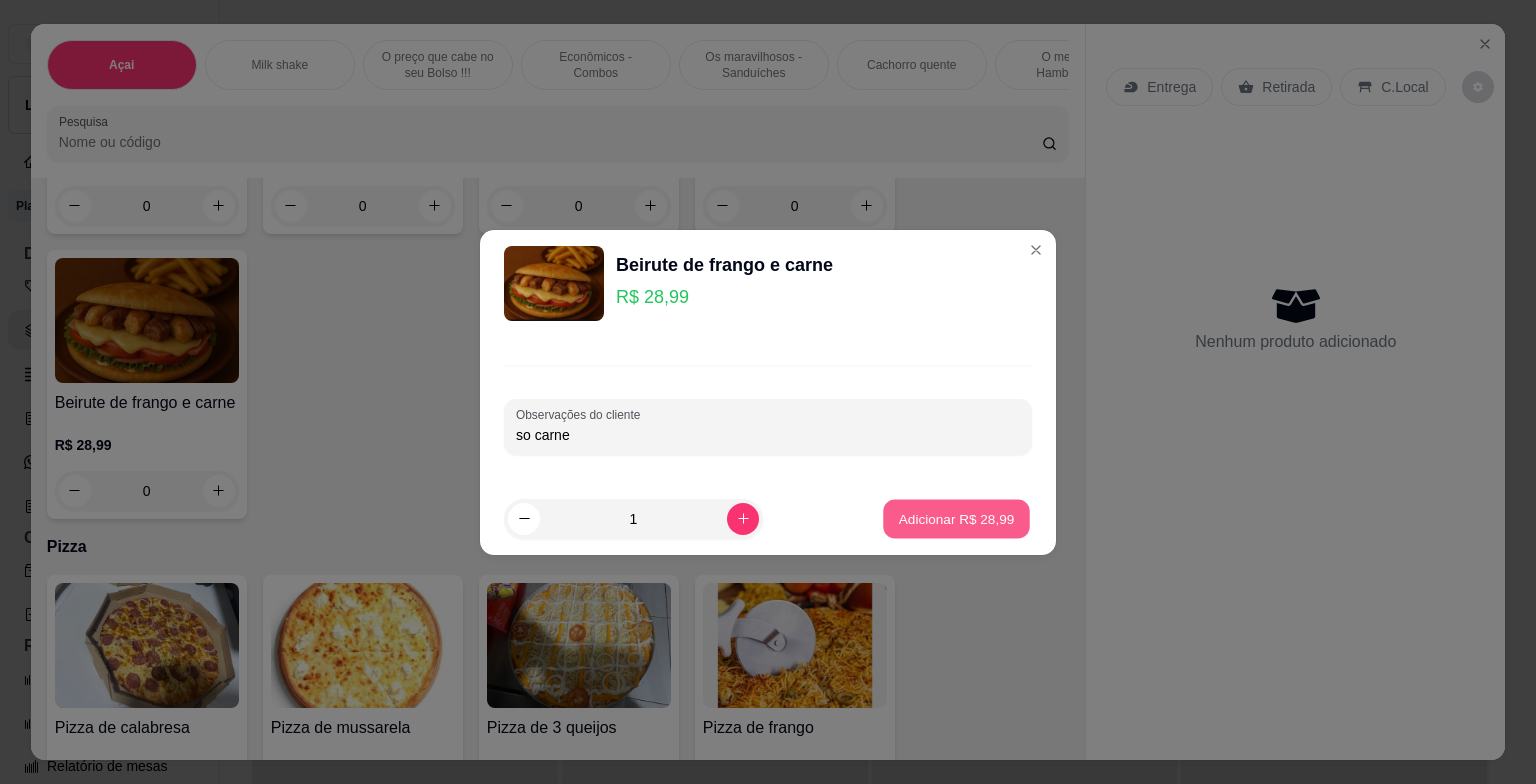 click on "Adicionar   R$ 28,99" at bounding box center [957, 518] 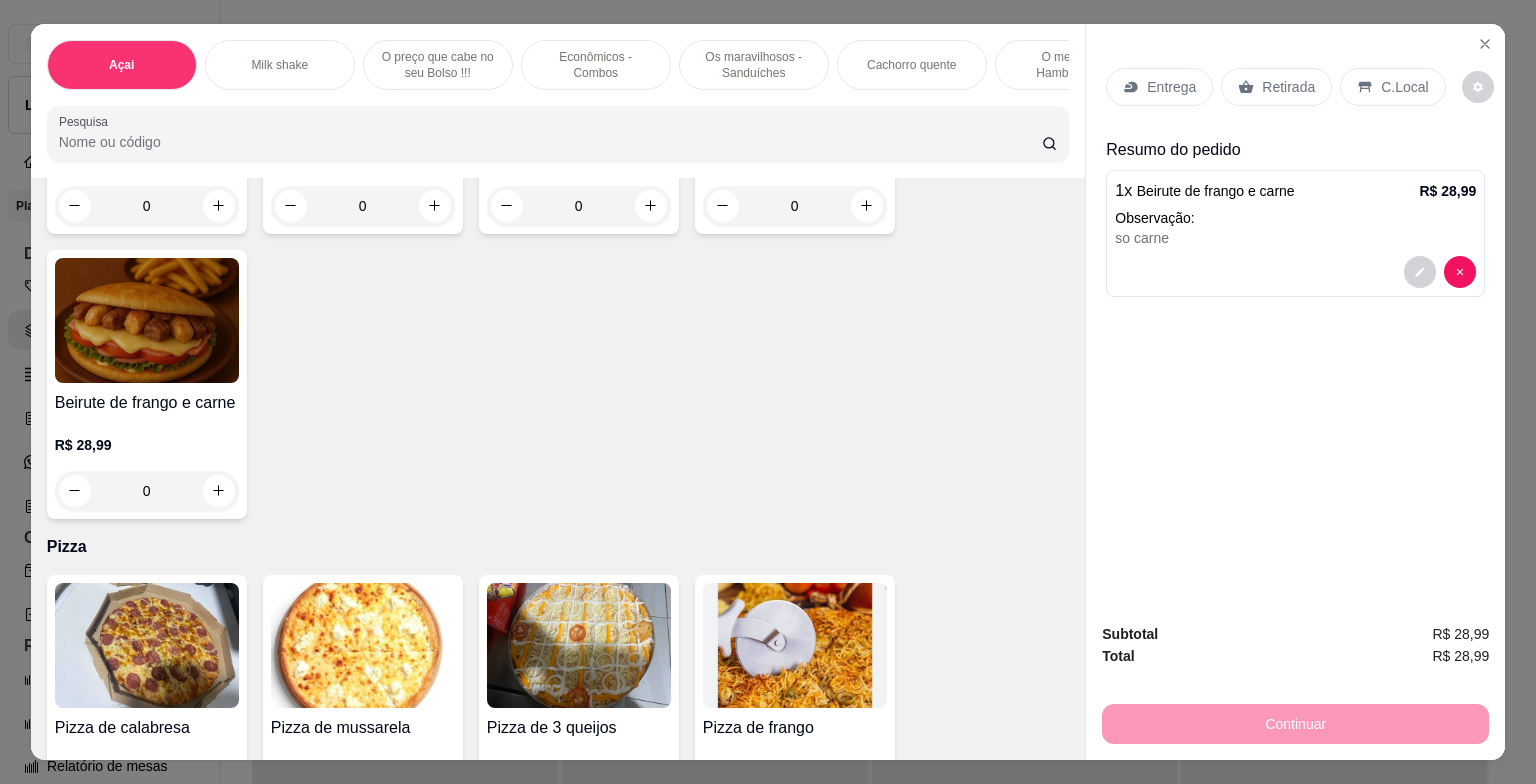 click on "1 x Beirute de frango e carne R$ 28,99 Observação: so carne" at bounding box center (1295, 233) 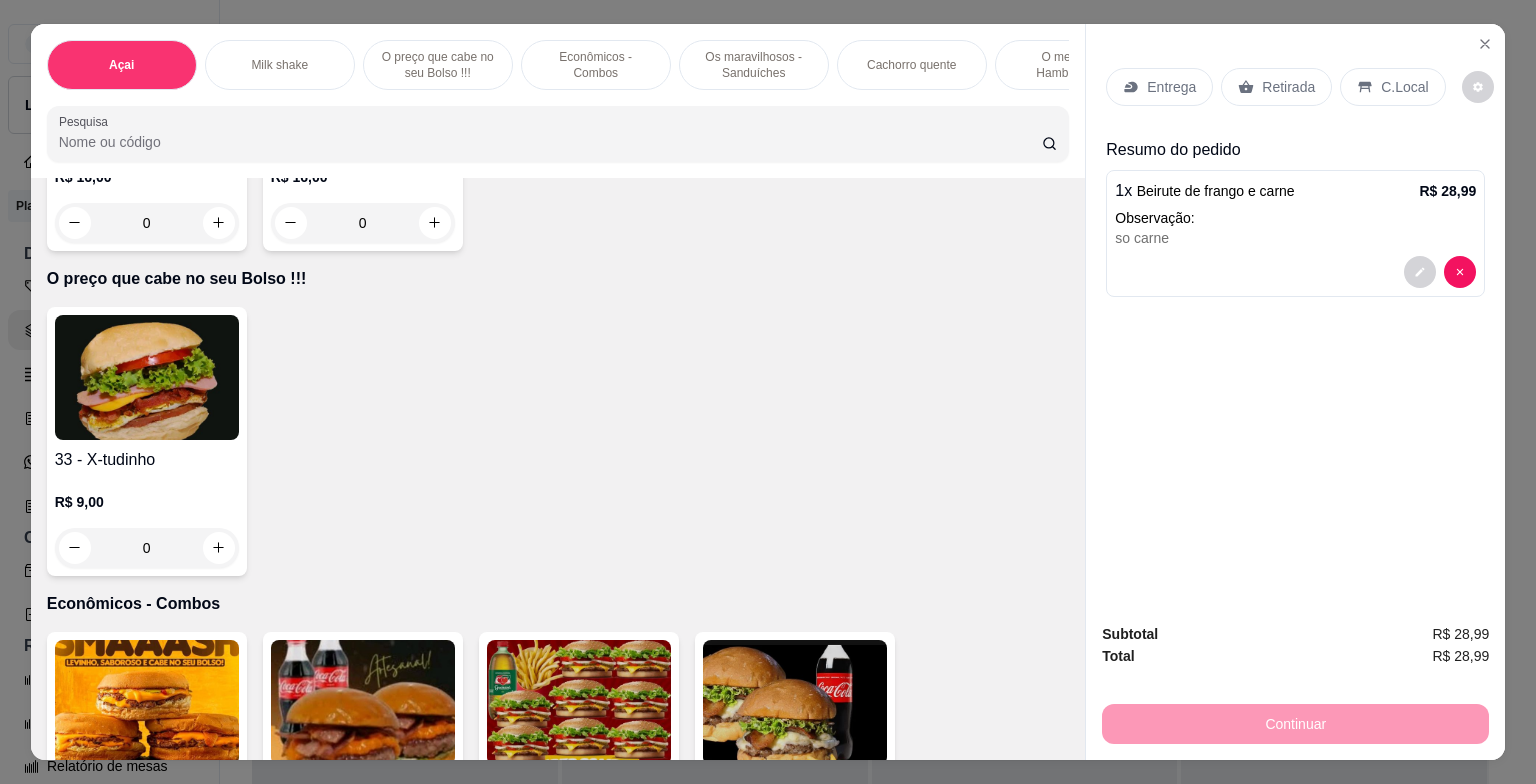 scroll, scrollTop: 1296, scrollLeft: 0, axis: vertical 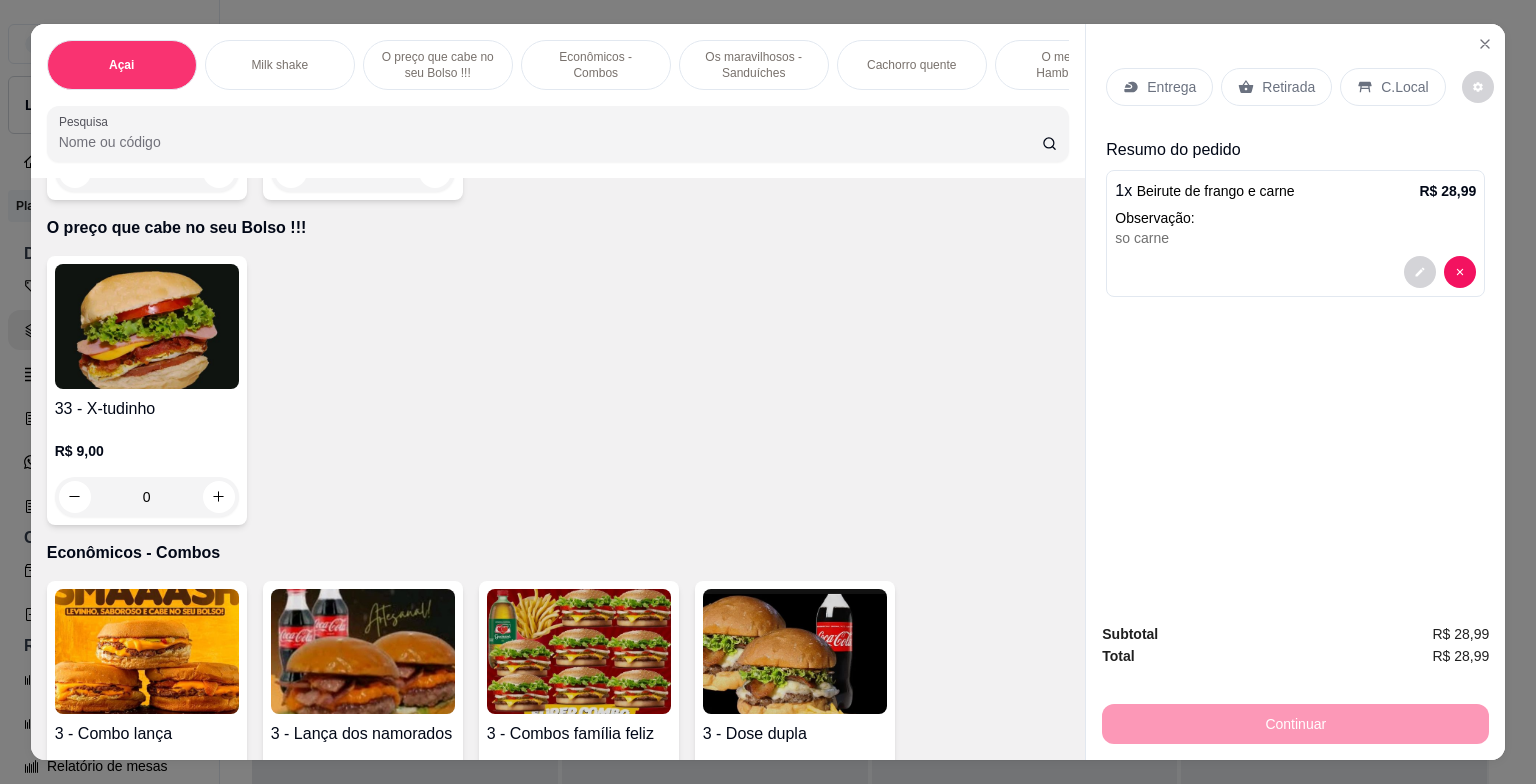 click on "0" at bounding box center (147, 497) 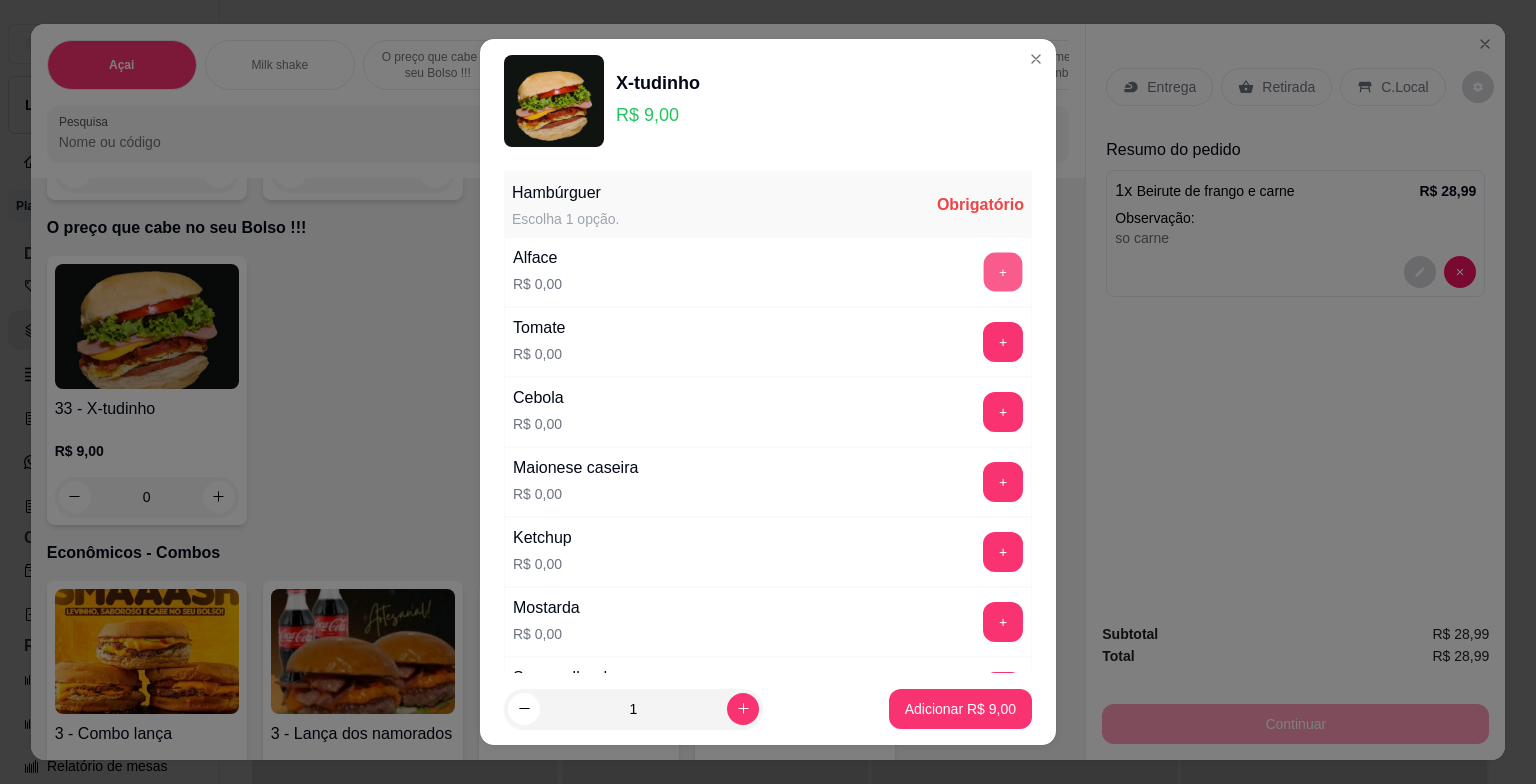 click on "+" at bounding box center [1003, 271] 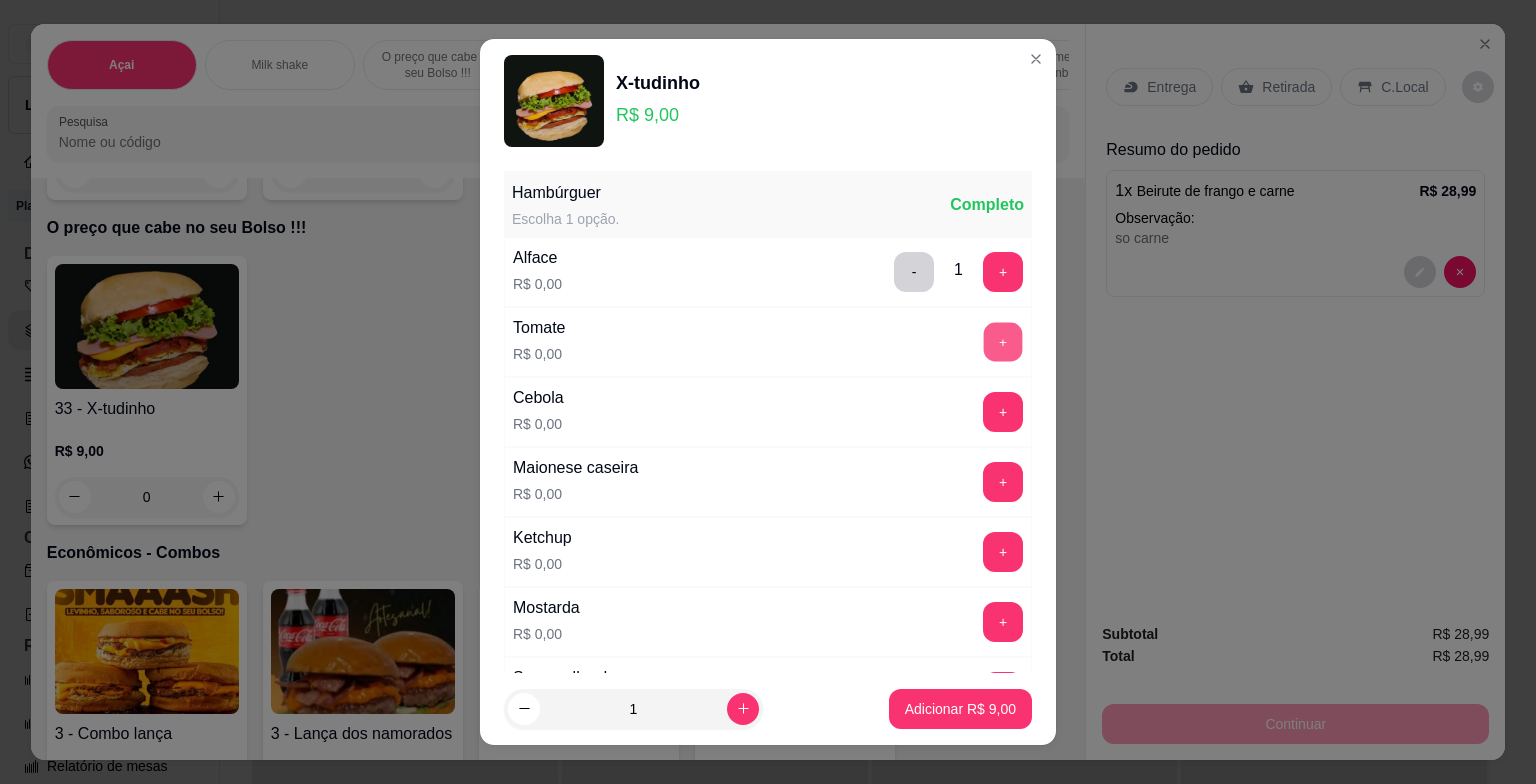 click on "+" at bounding box center (1003, 341) 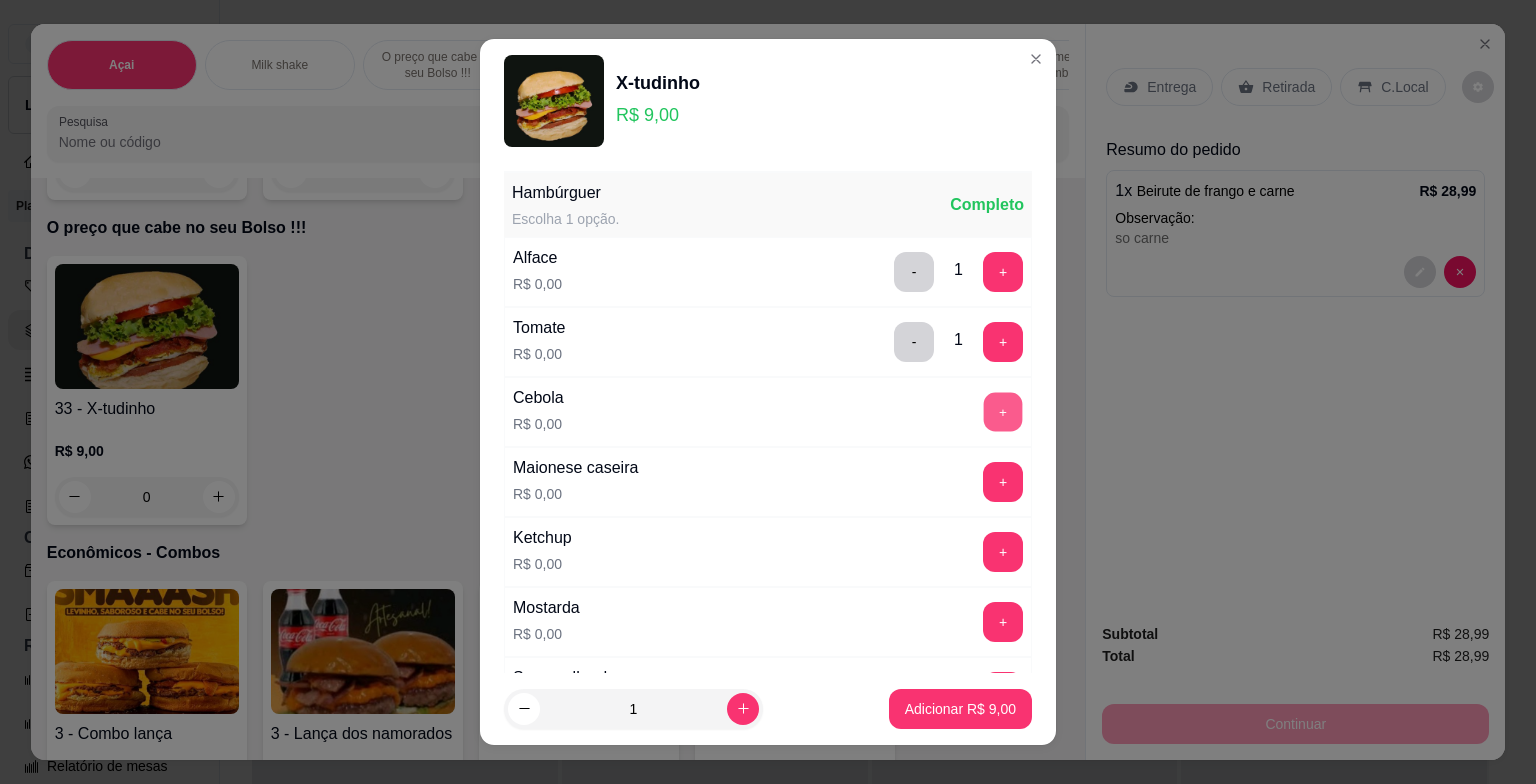 click on "+" at bounding box center (1003, 411) 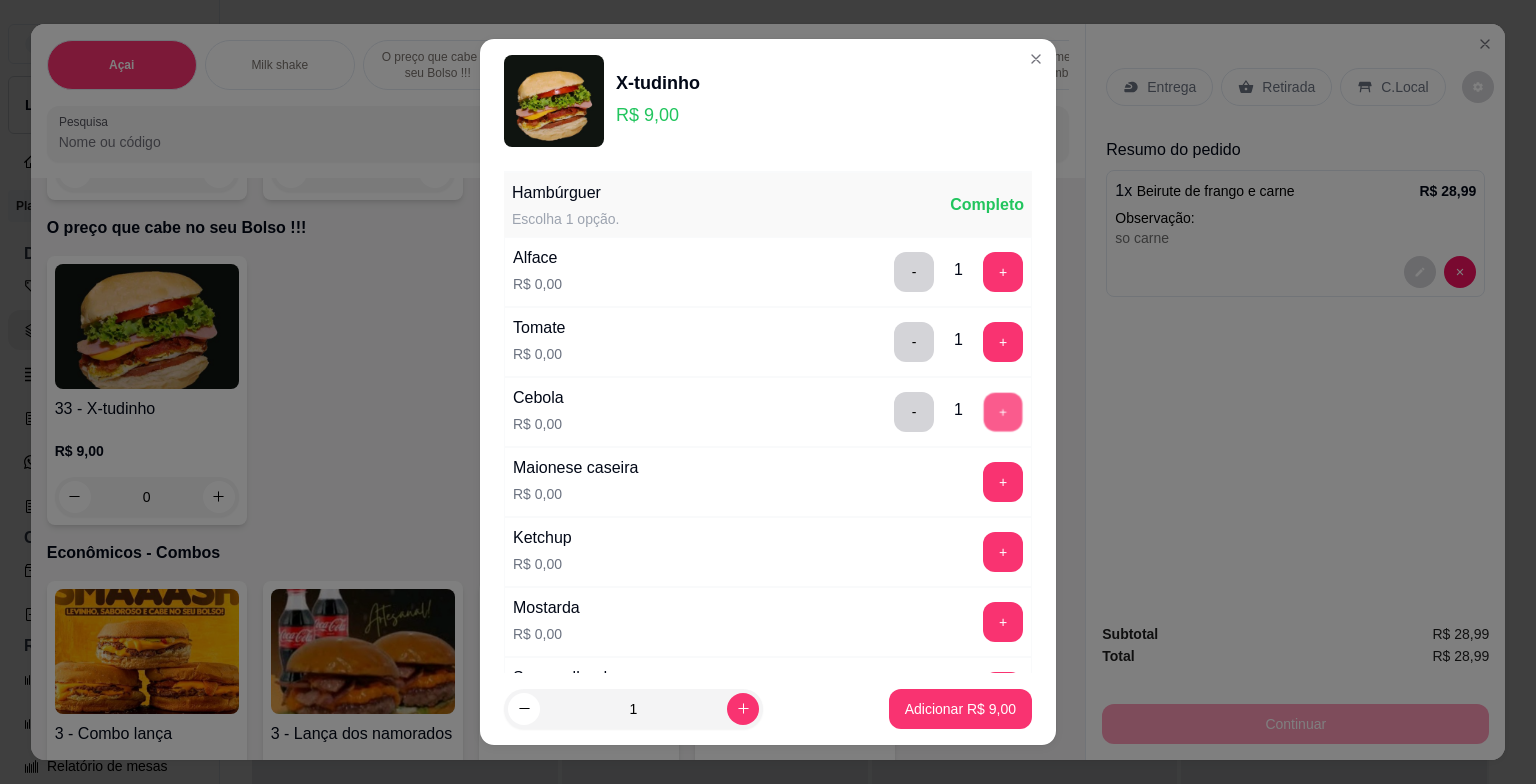 click on "+" at bounding box center [1003, 411] 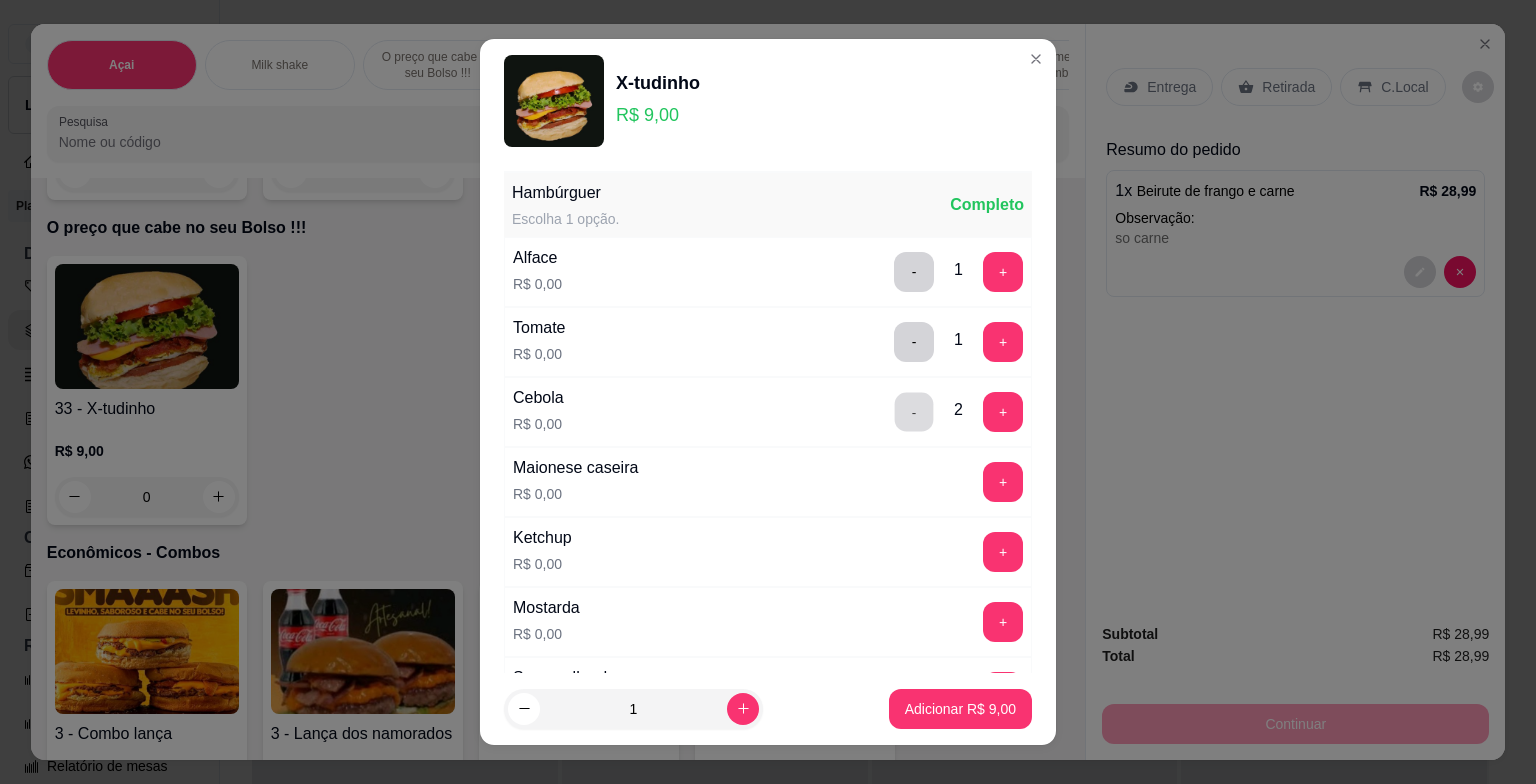 click on "-" at bounding box center (914, 411) 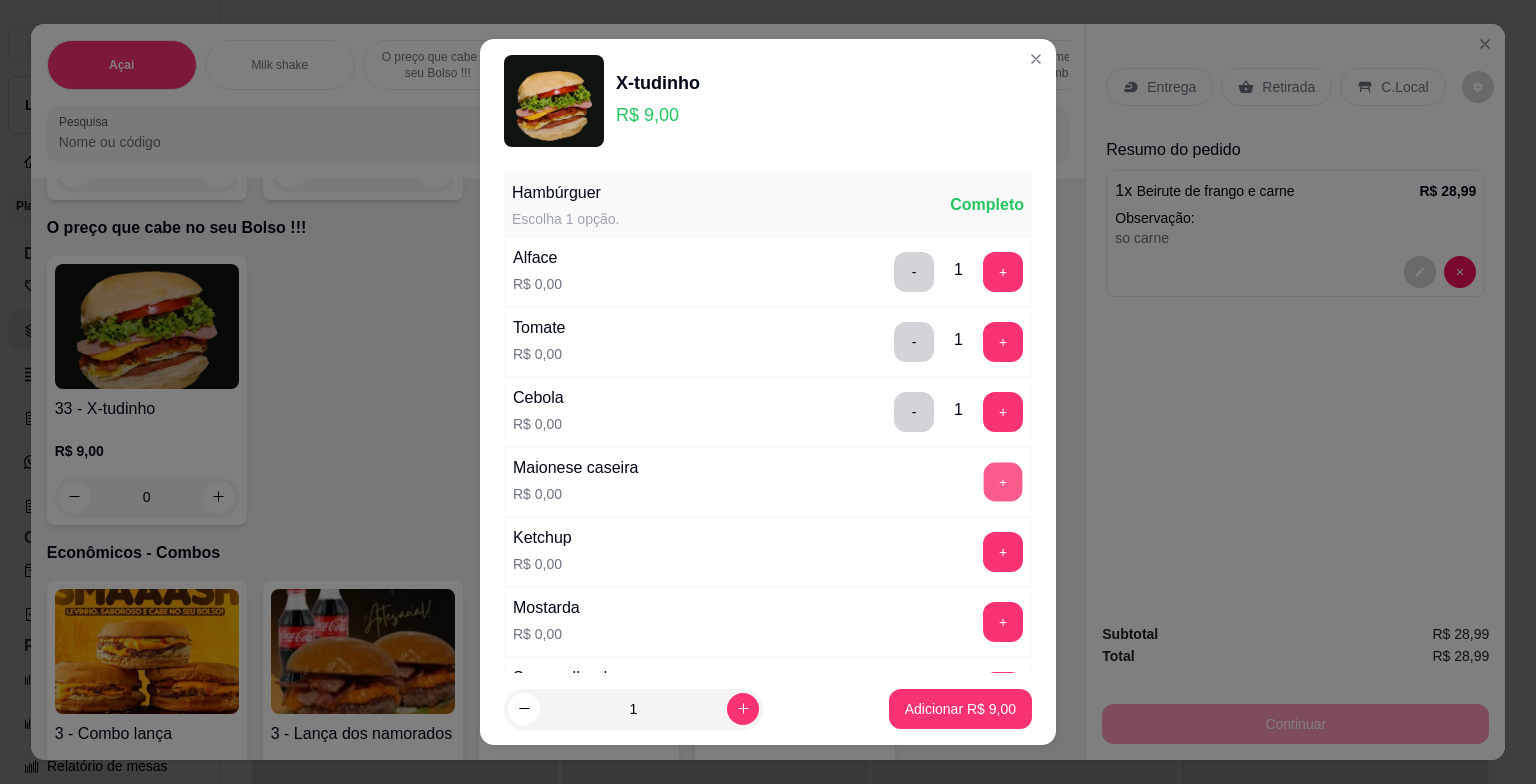 click on "+" at bounding box center (1003, 481) 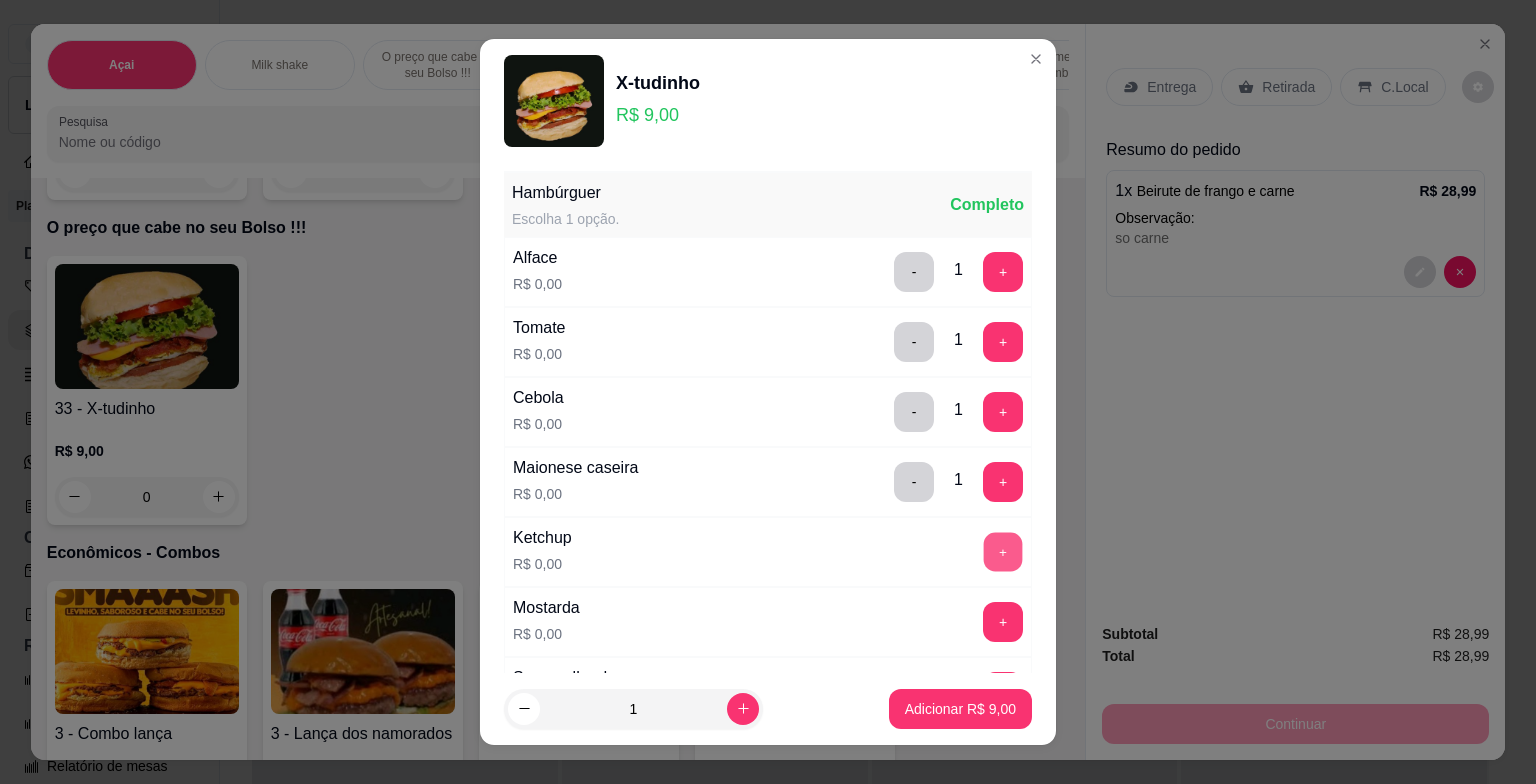 click on "+" at bounding box center (1003, 551) 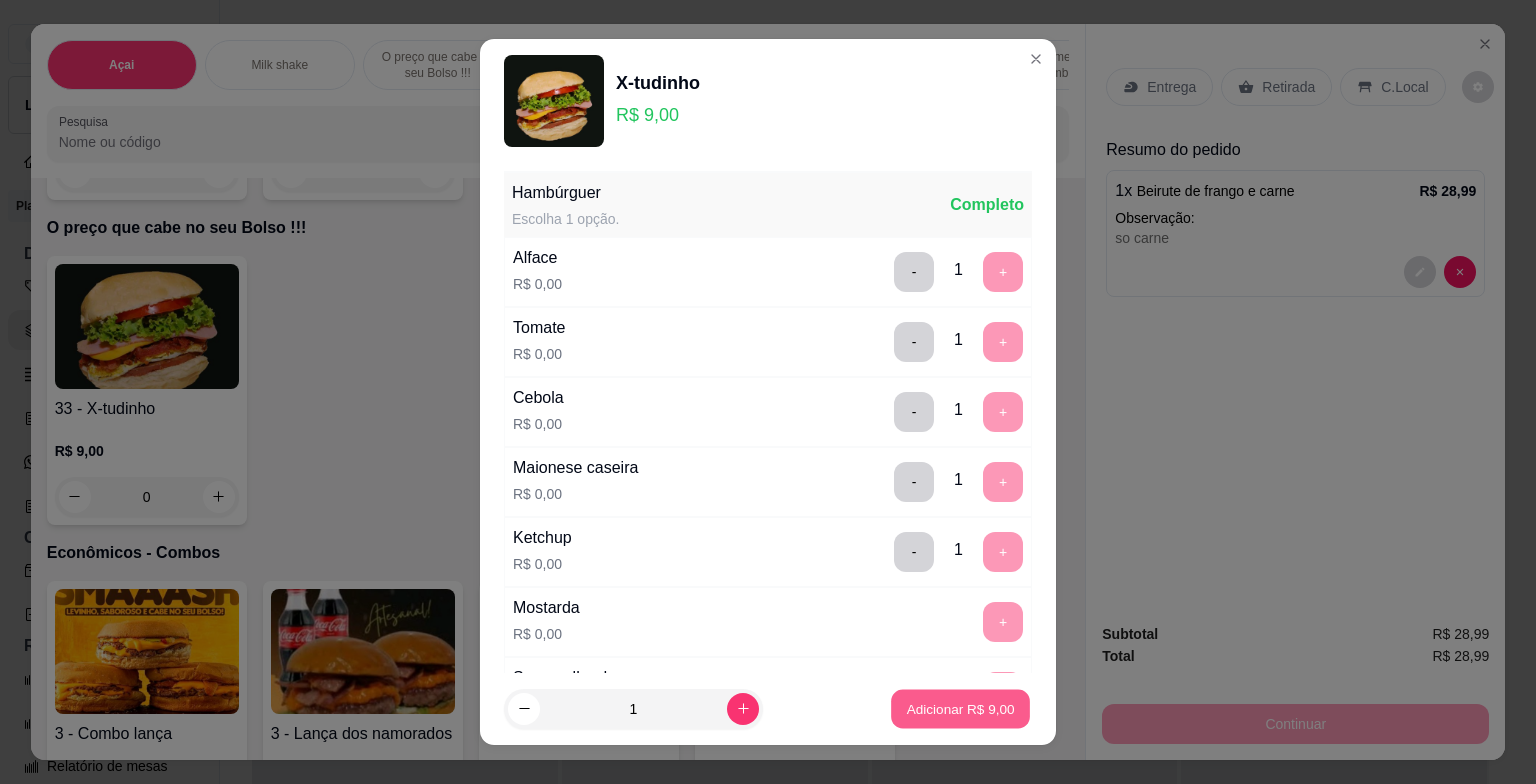 click on "Adicionar   R$ 9,00" at bounding box center [960, 708] 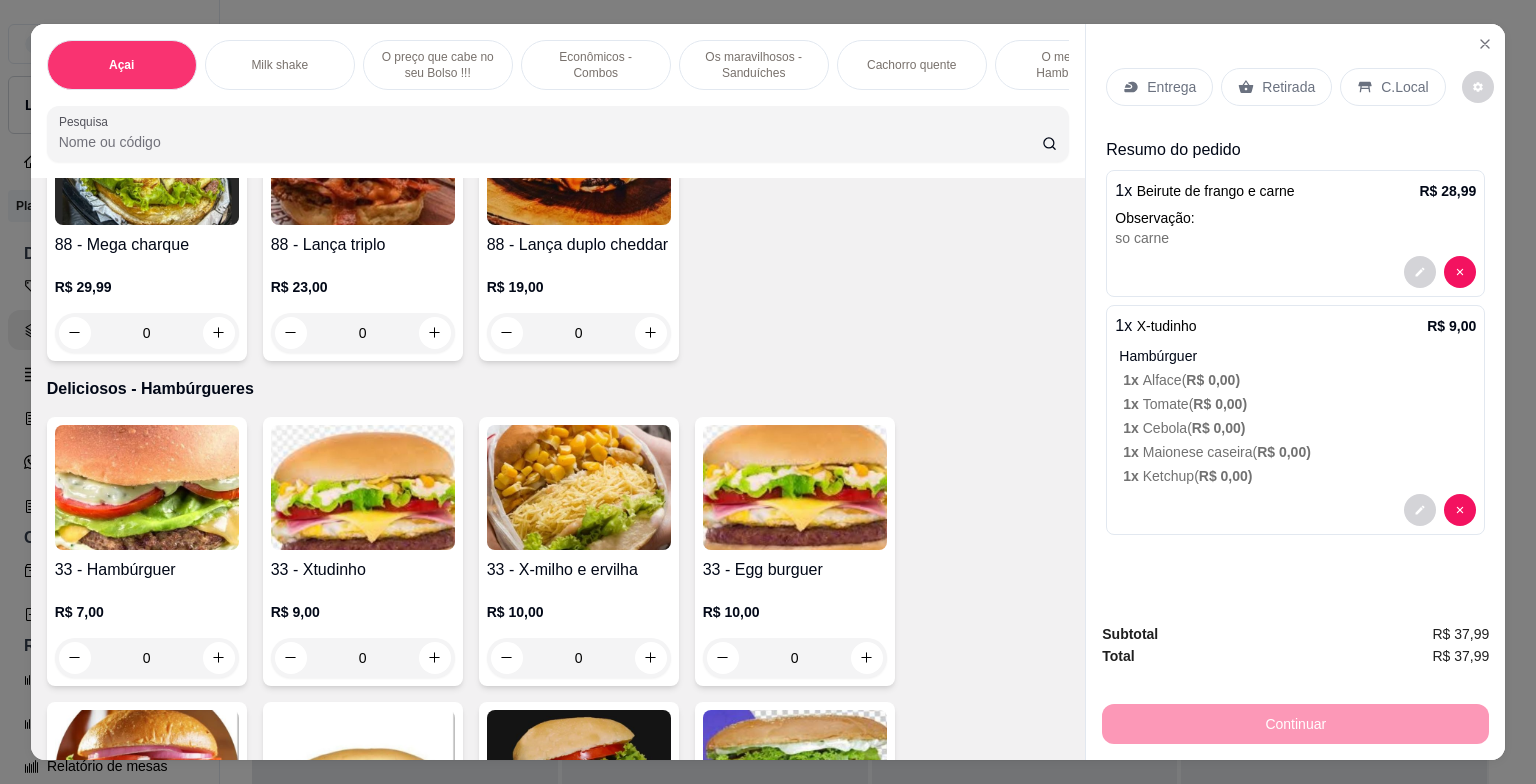 scroll, scrollTop: 5274, scrollLeft: 0, axis: vertical 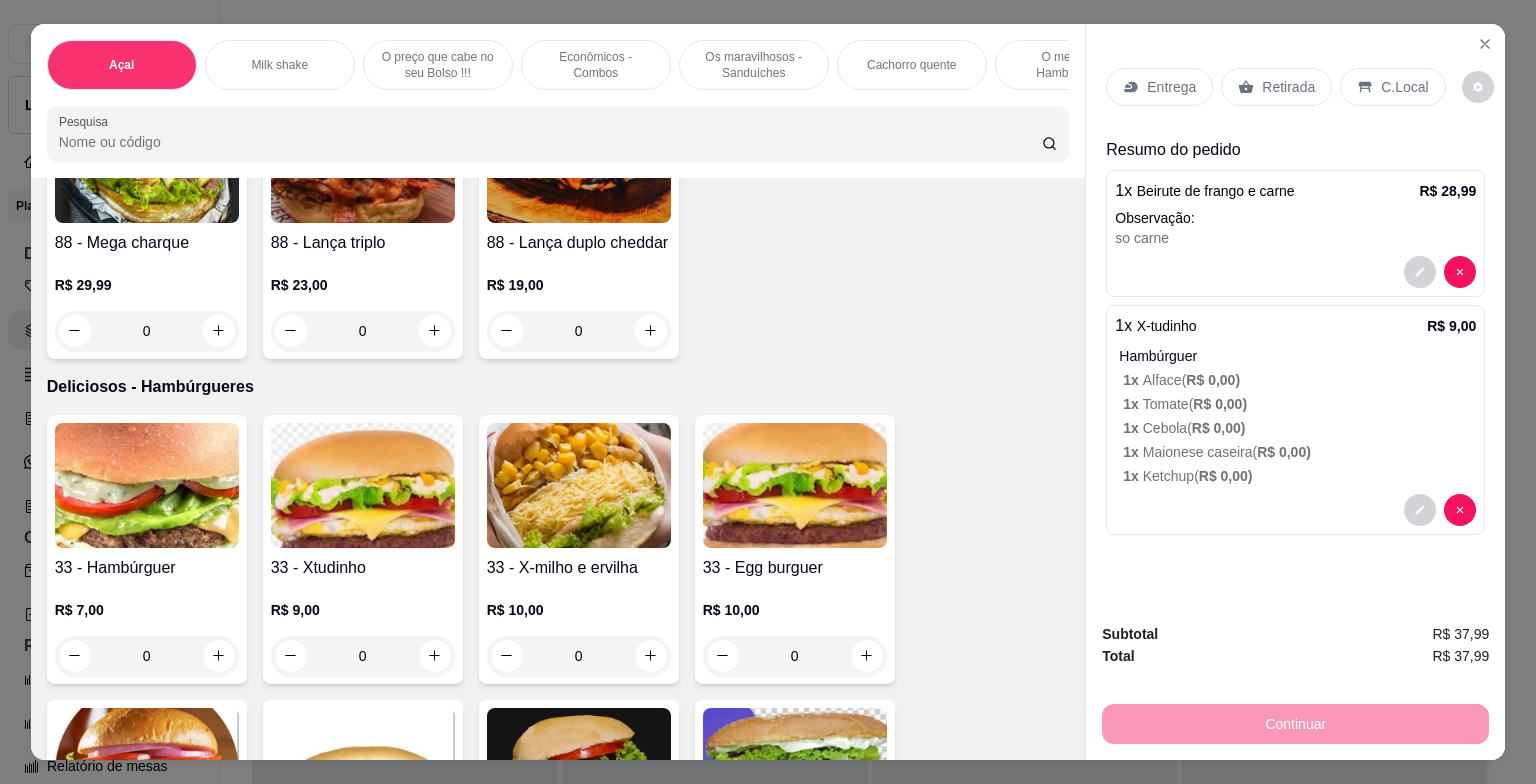 click on "0" at bounding box center (147, 656) 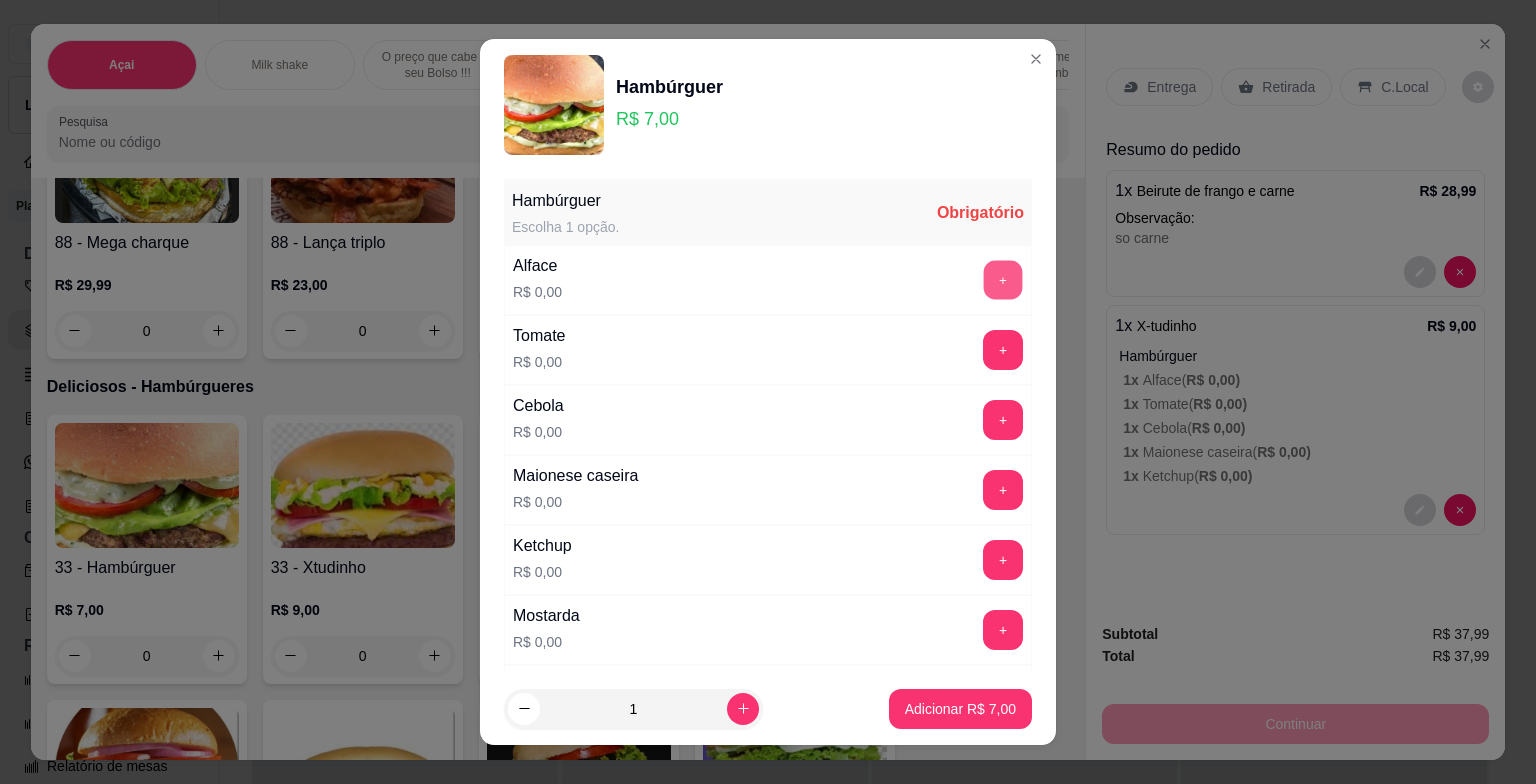 click on "+" at bounding box center [1003, 280] 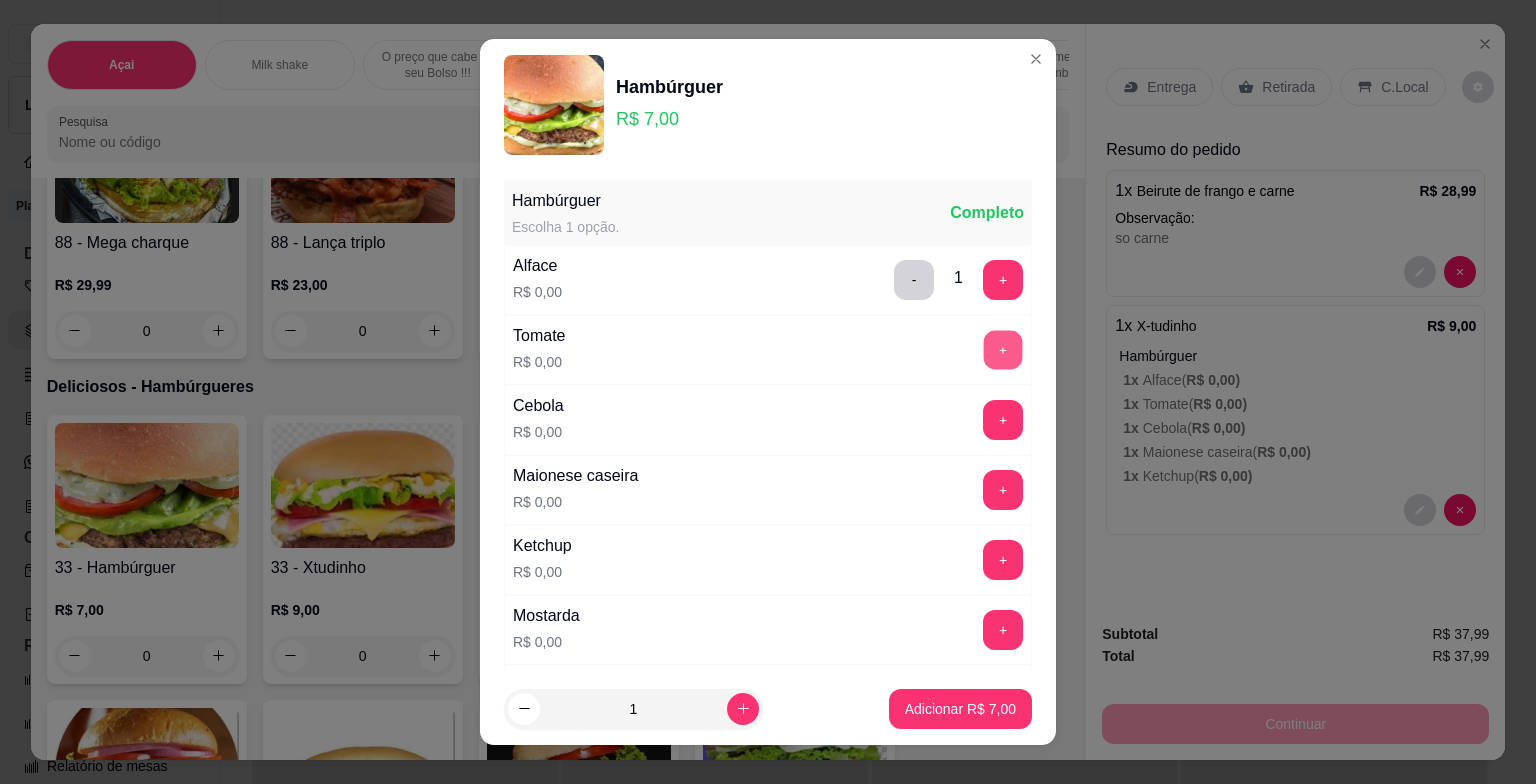 click on "+" at bounding box center [1003, 350] 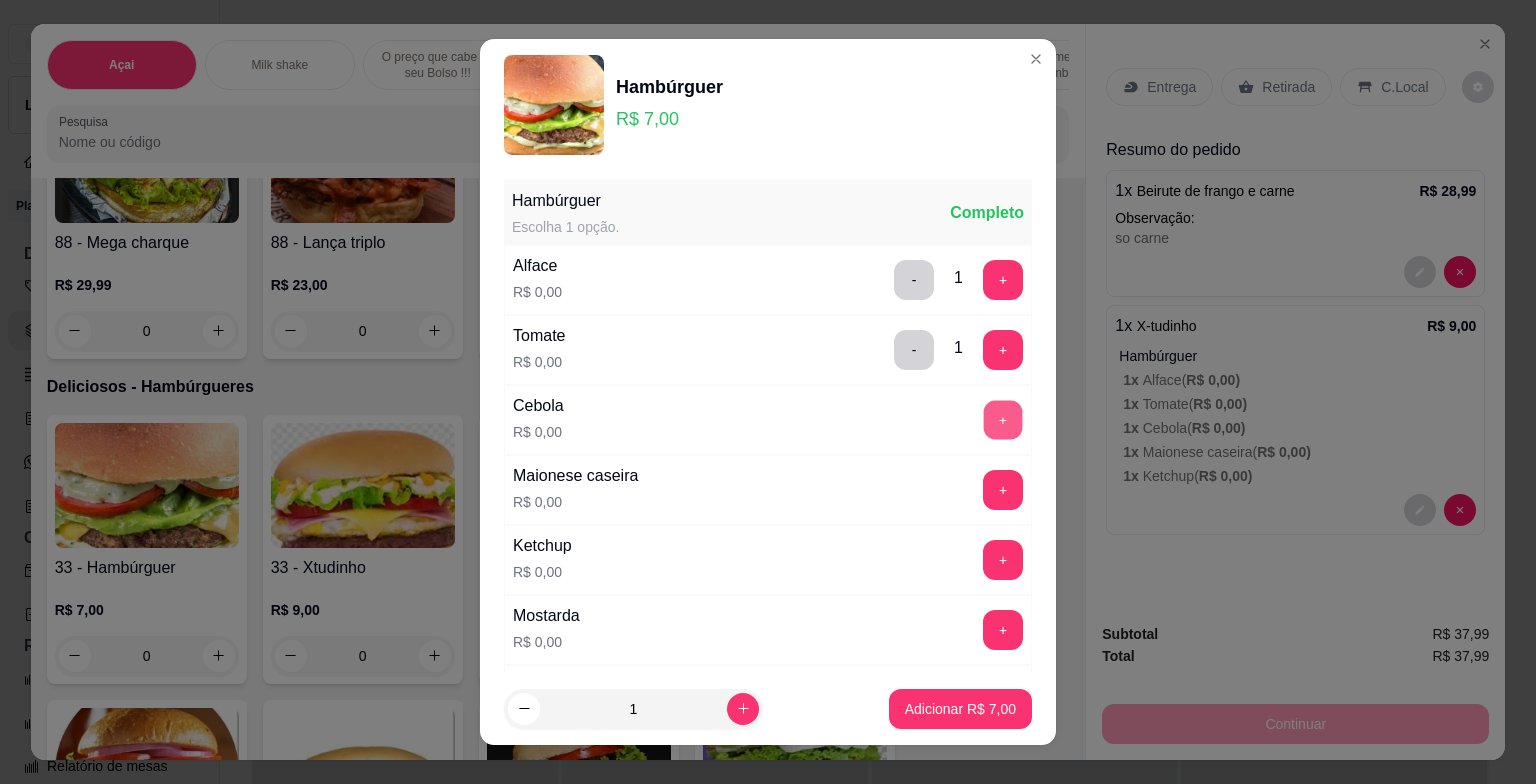 click on "+" at bounding box center (1003, 420) 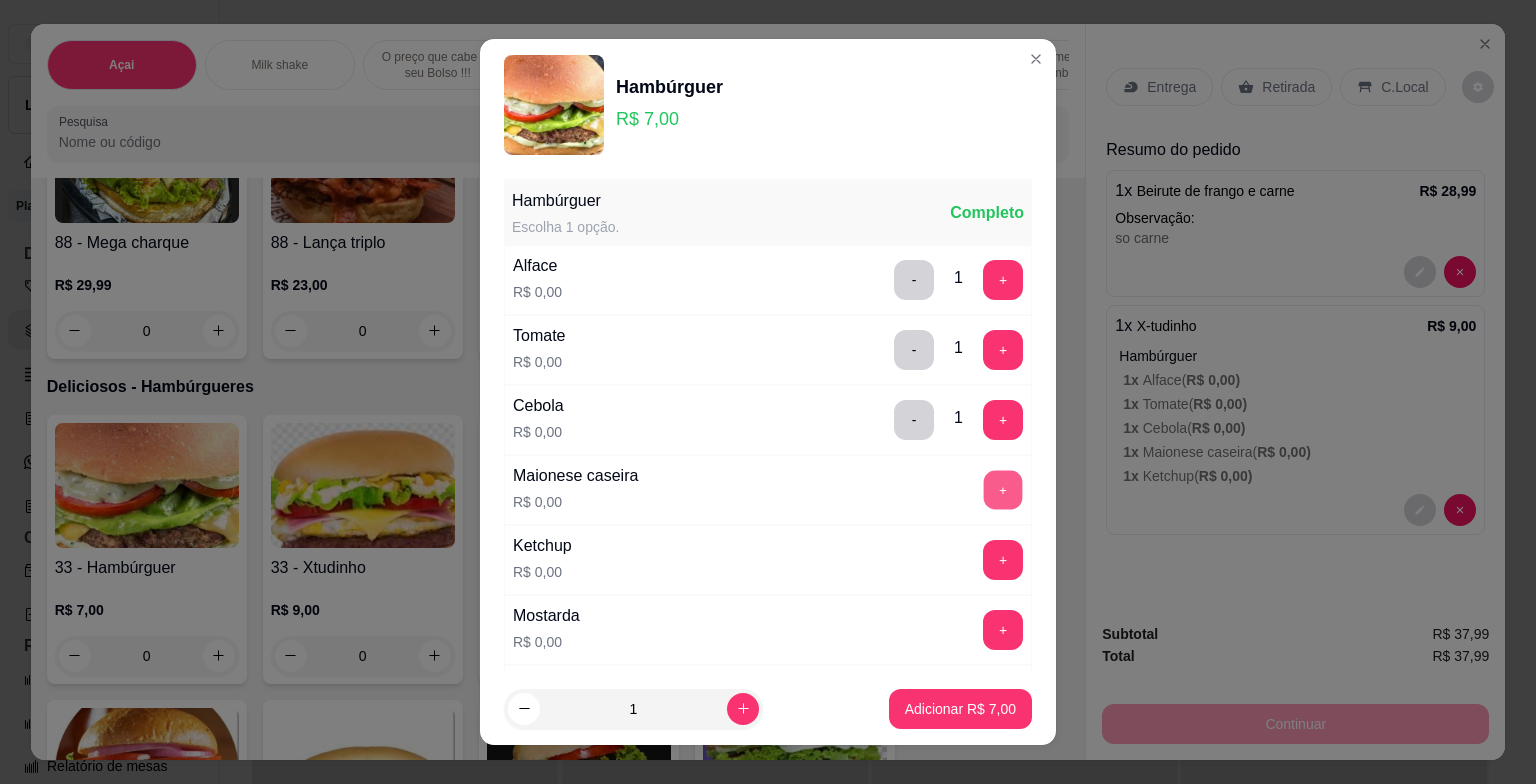 click on "+" at bounding box center [1003, 490] 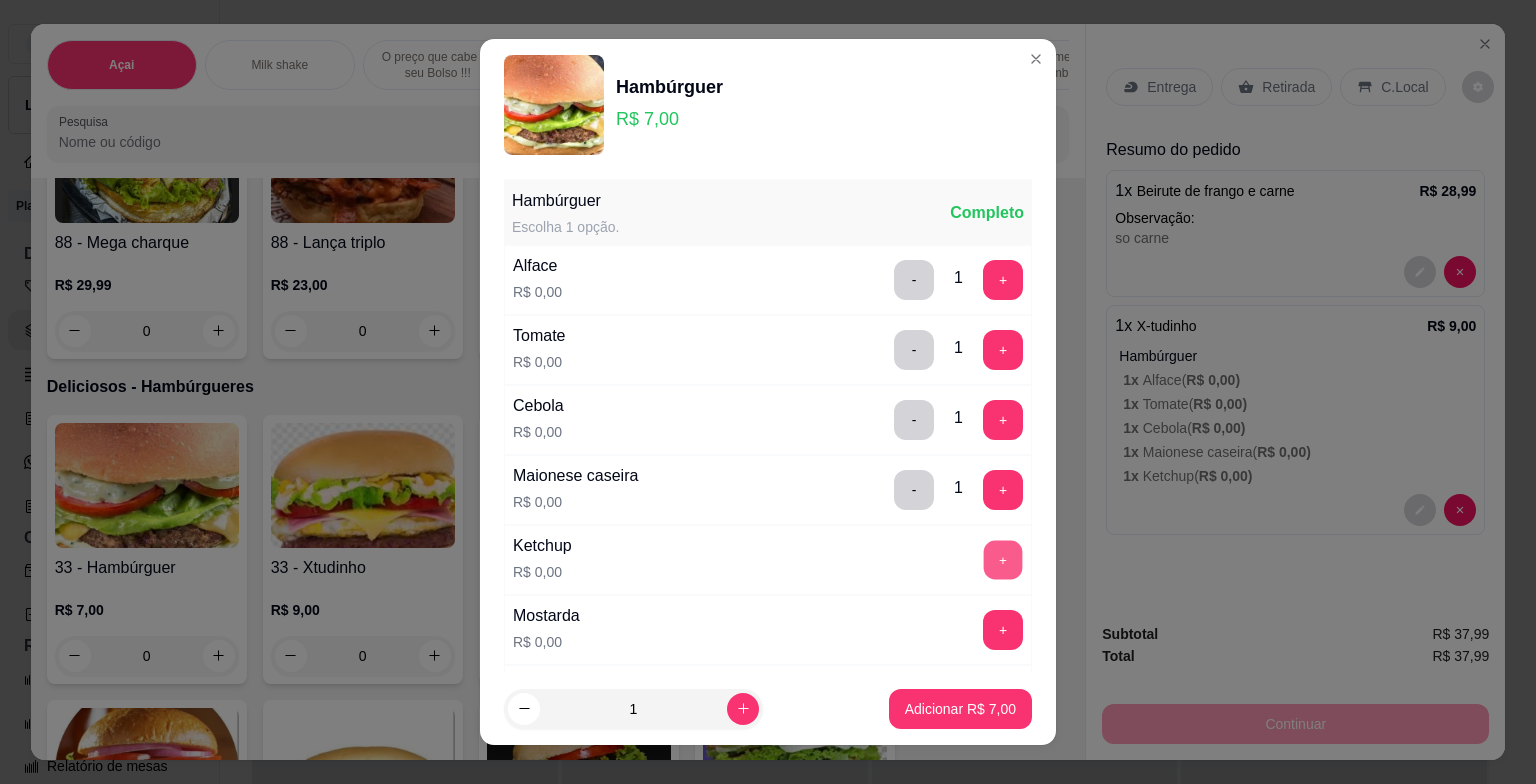 click on "+" at bounding box center [1003, 560] 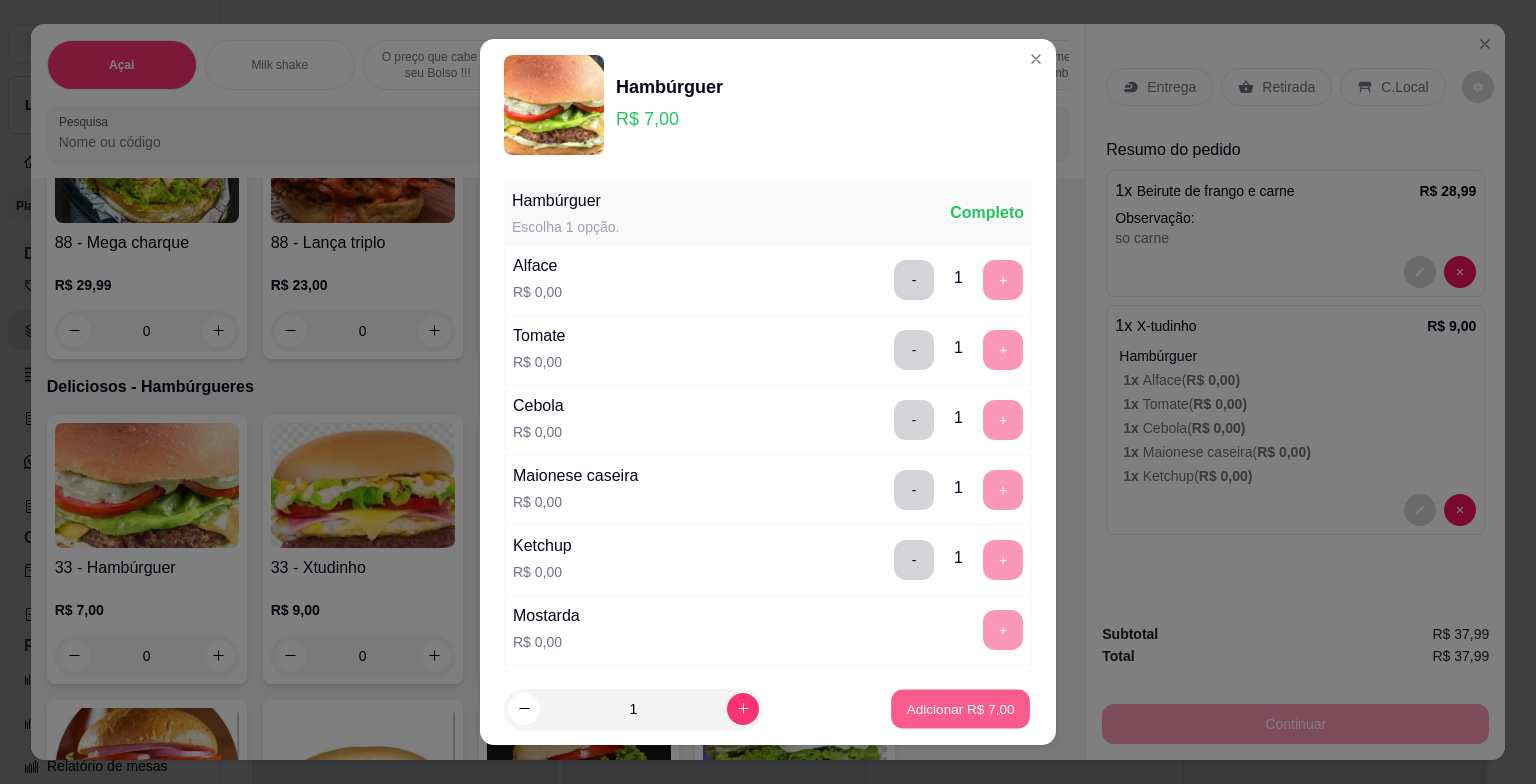 click on "Adicionar   R$ 7,00" at bounding box center [960, 708] 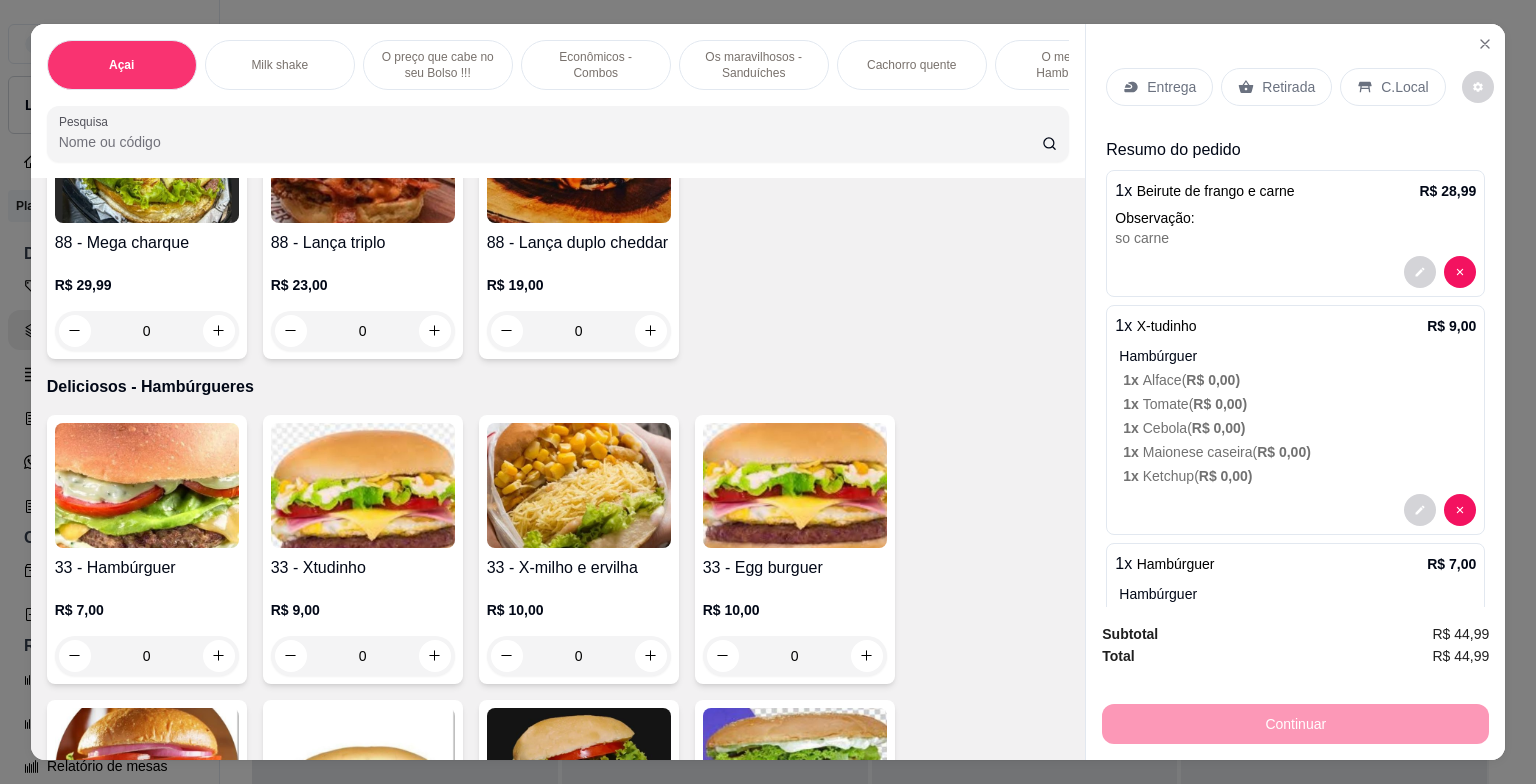 click on "Entrega" at bounding box center [1171, 87] 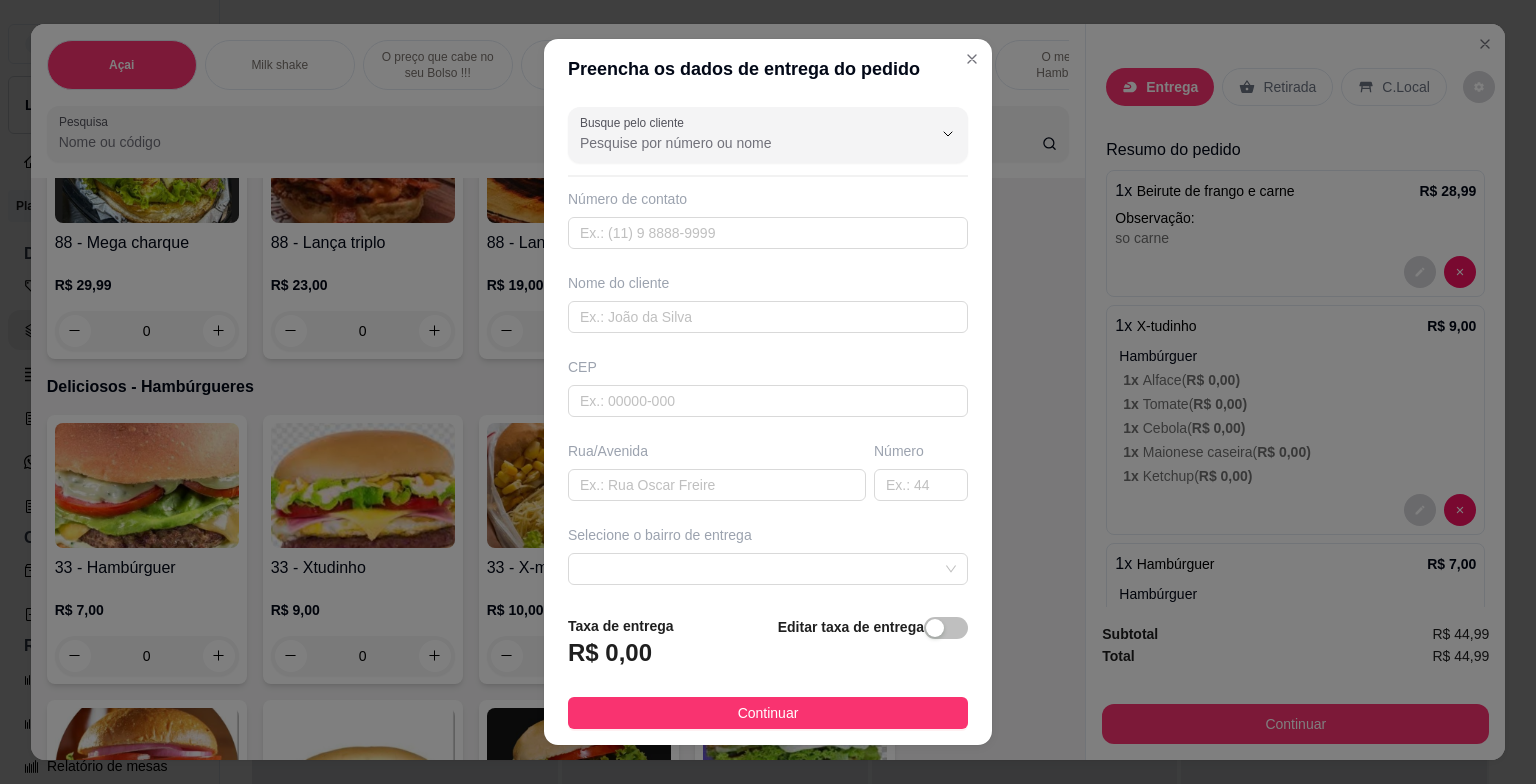 click on "Editar taxa de entrega" at bounding box center [851, 627] 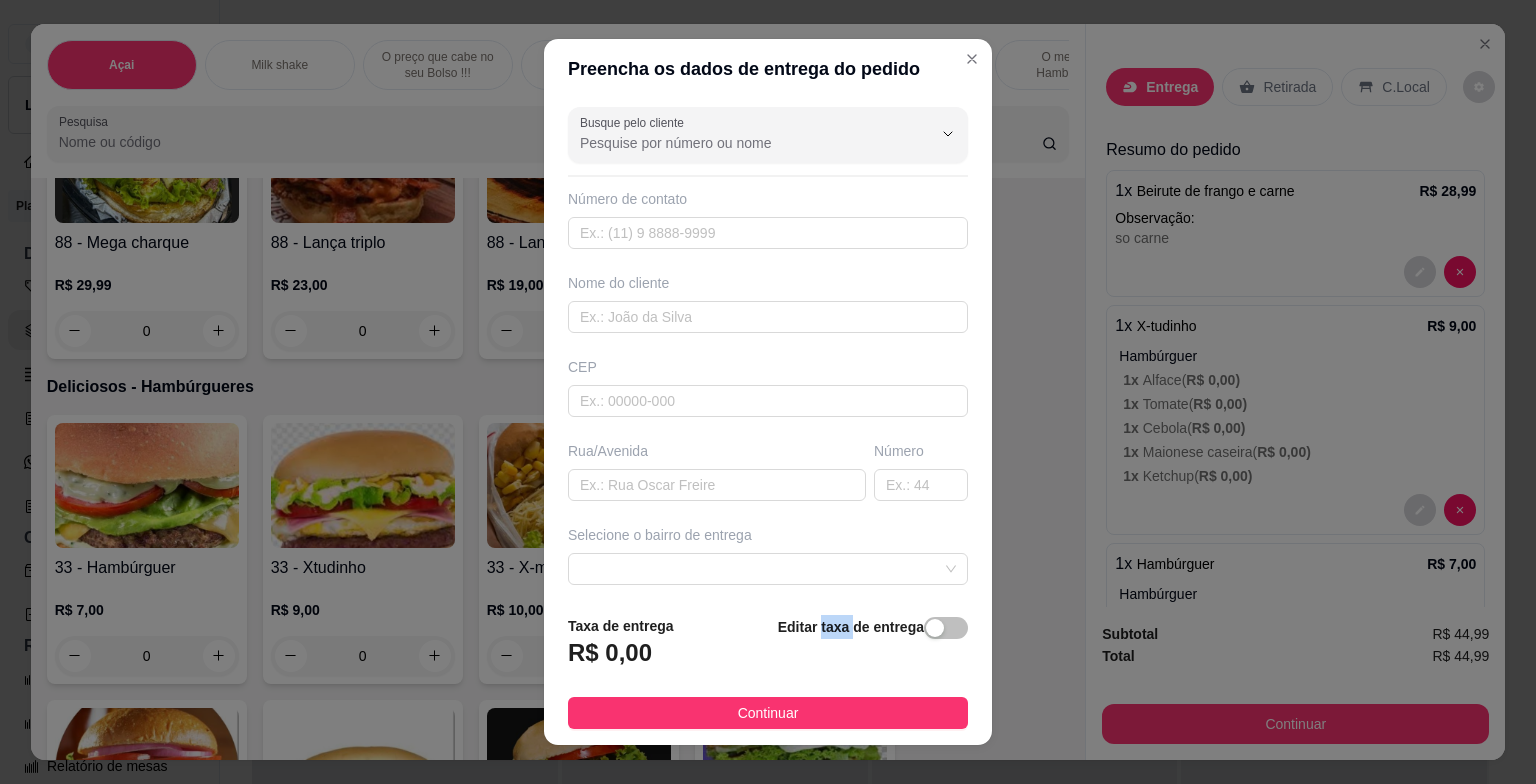 click on "Editar taxa de entrega" at bounding box center (851, 627) 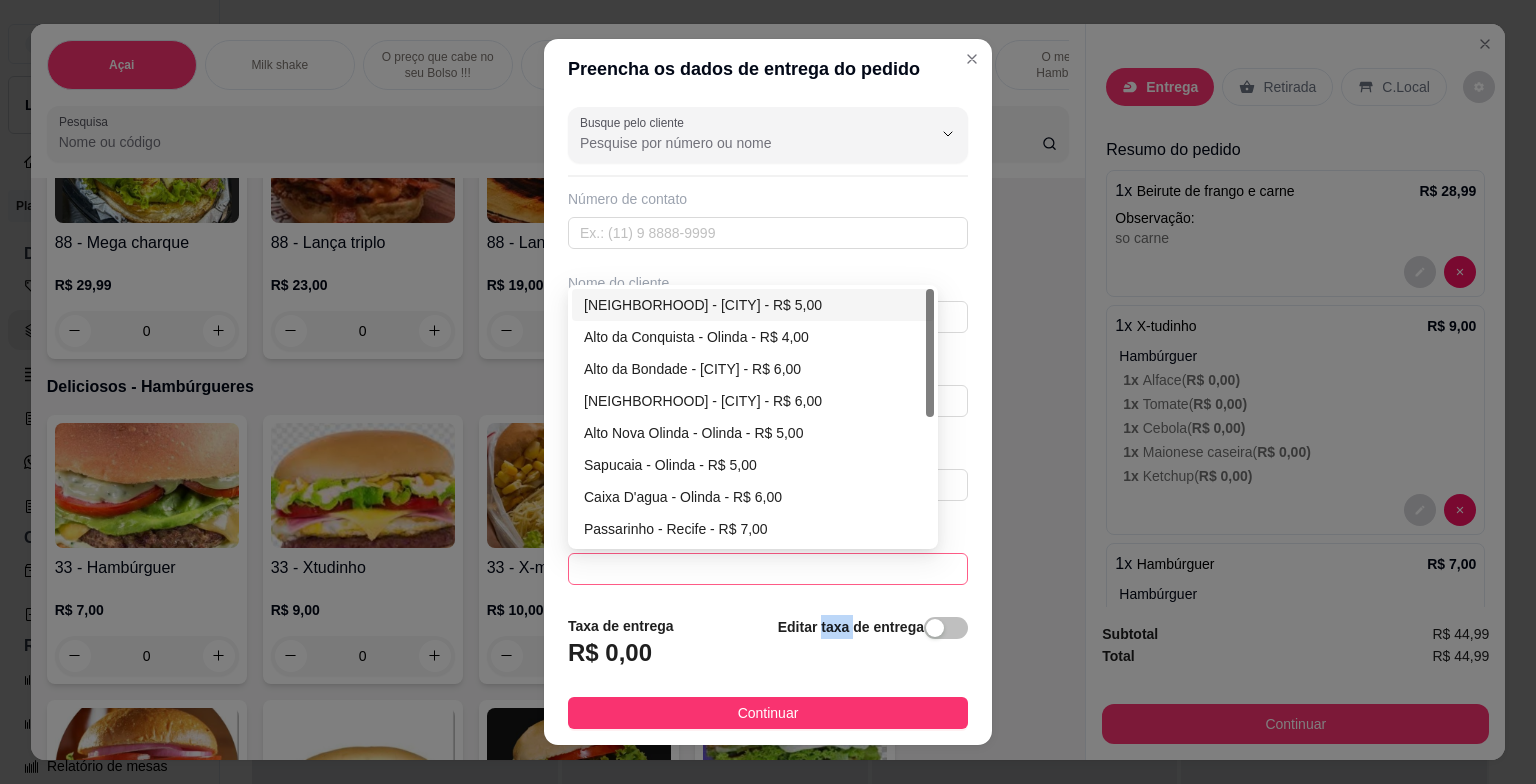 drag, startPoint x: 819, startPoint y: 632, endPoint x: 749, endPoint y: 567, distance: 95.524864 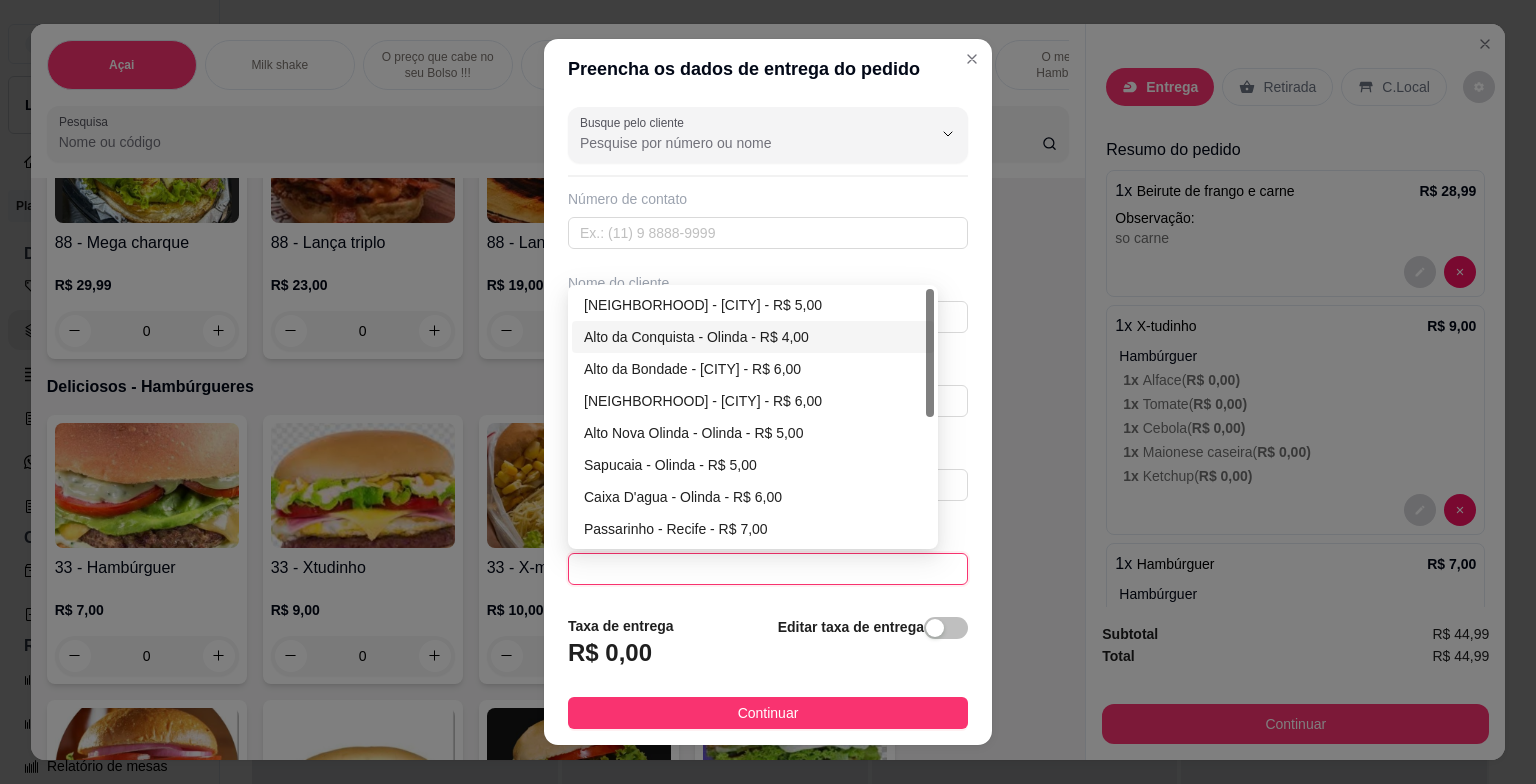 click on "Alto da Conquista - Olinda - R$ 4,00" at bounding box center [753, 337] 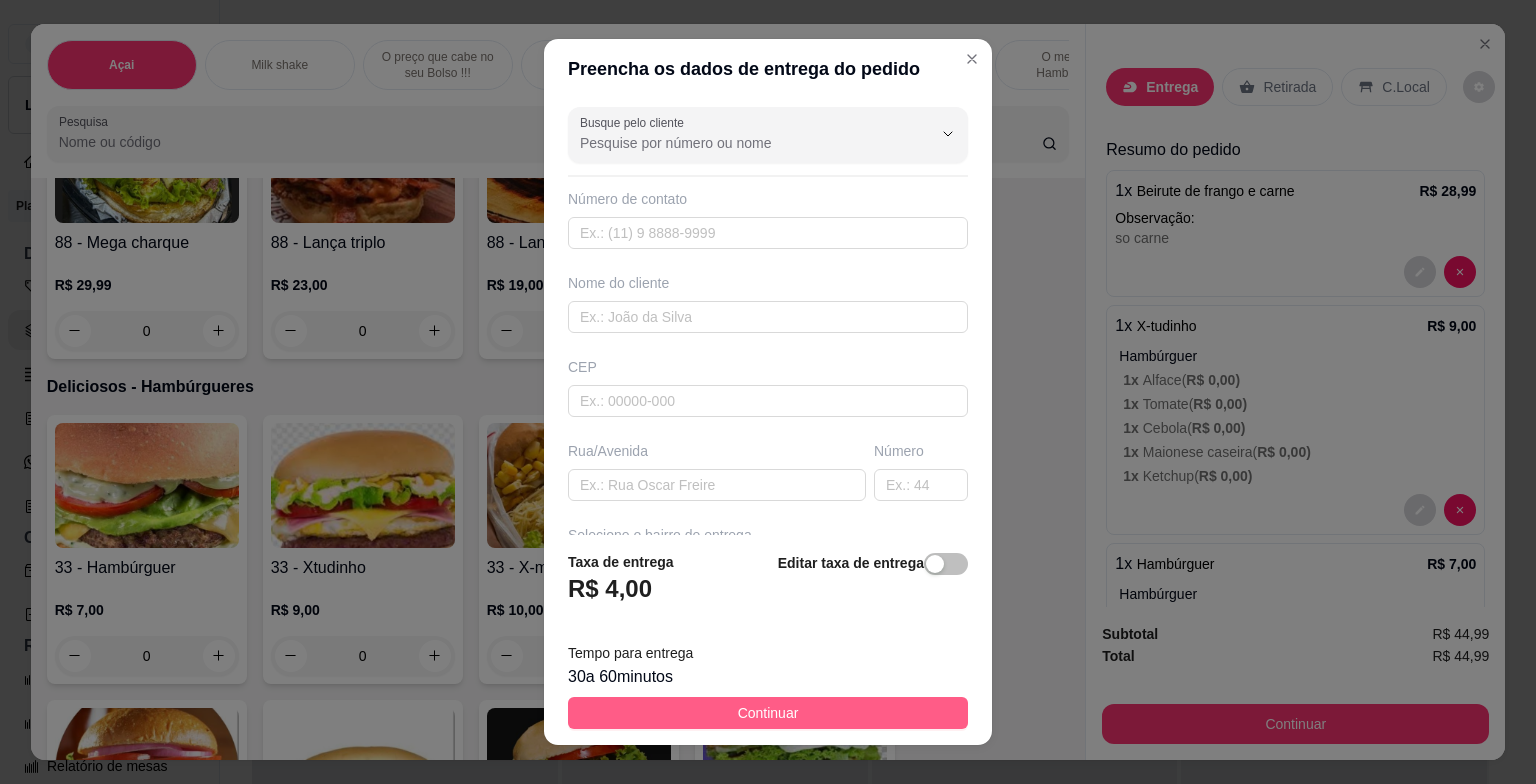click on "Continuar" at bounding box center (768, 713) 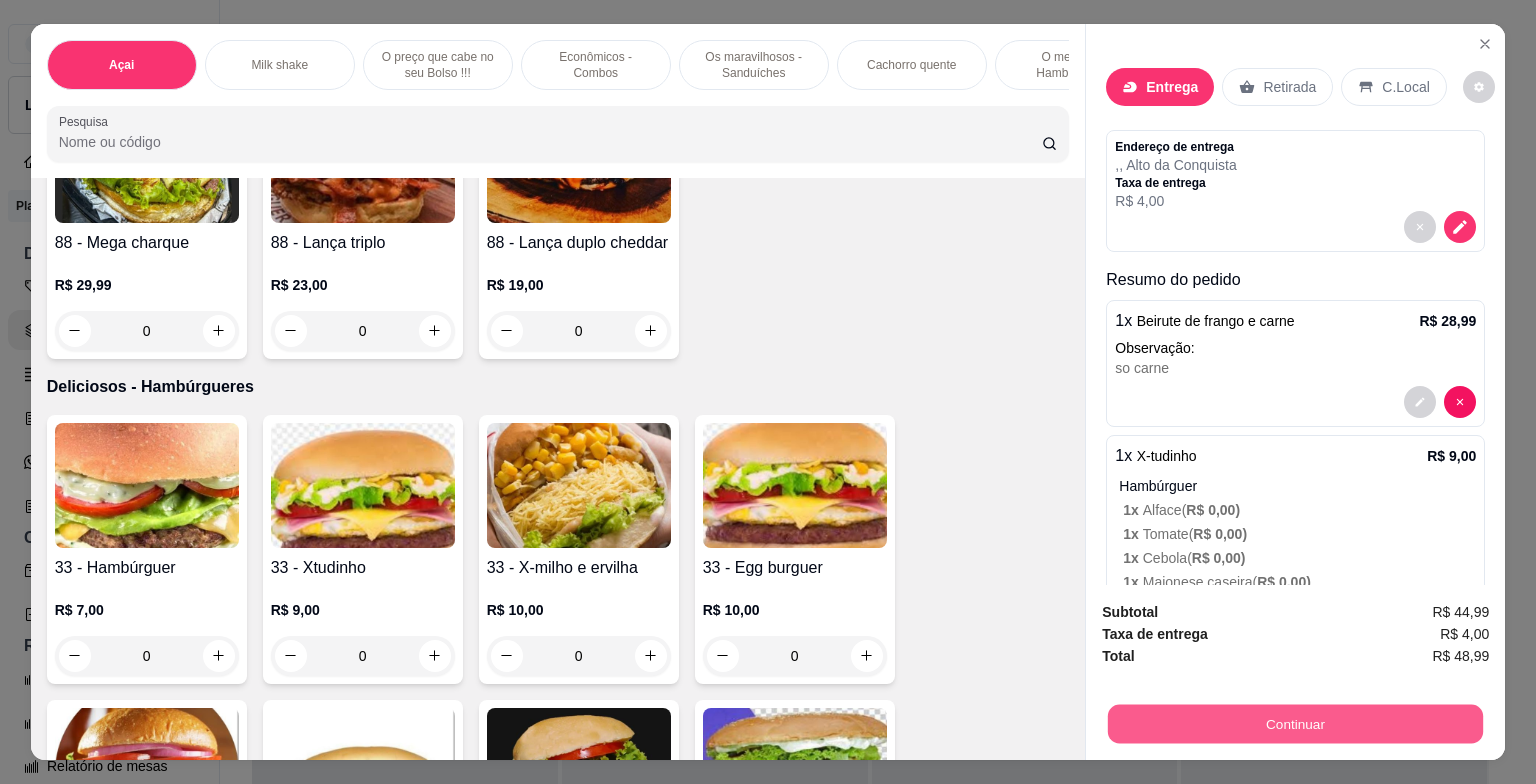 click on "Continuar" at bounding box center (1295, 724) 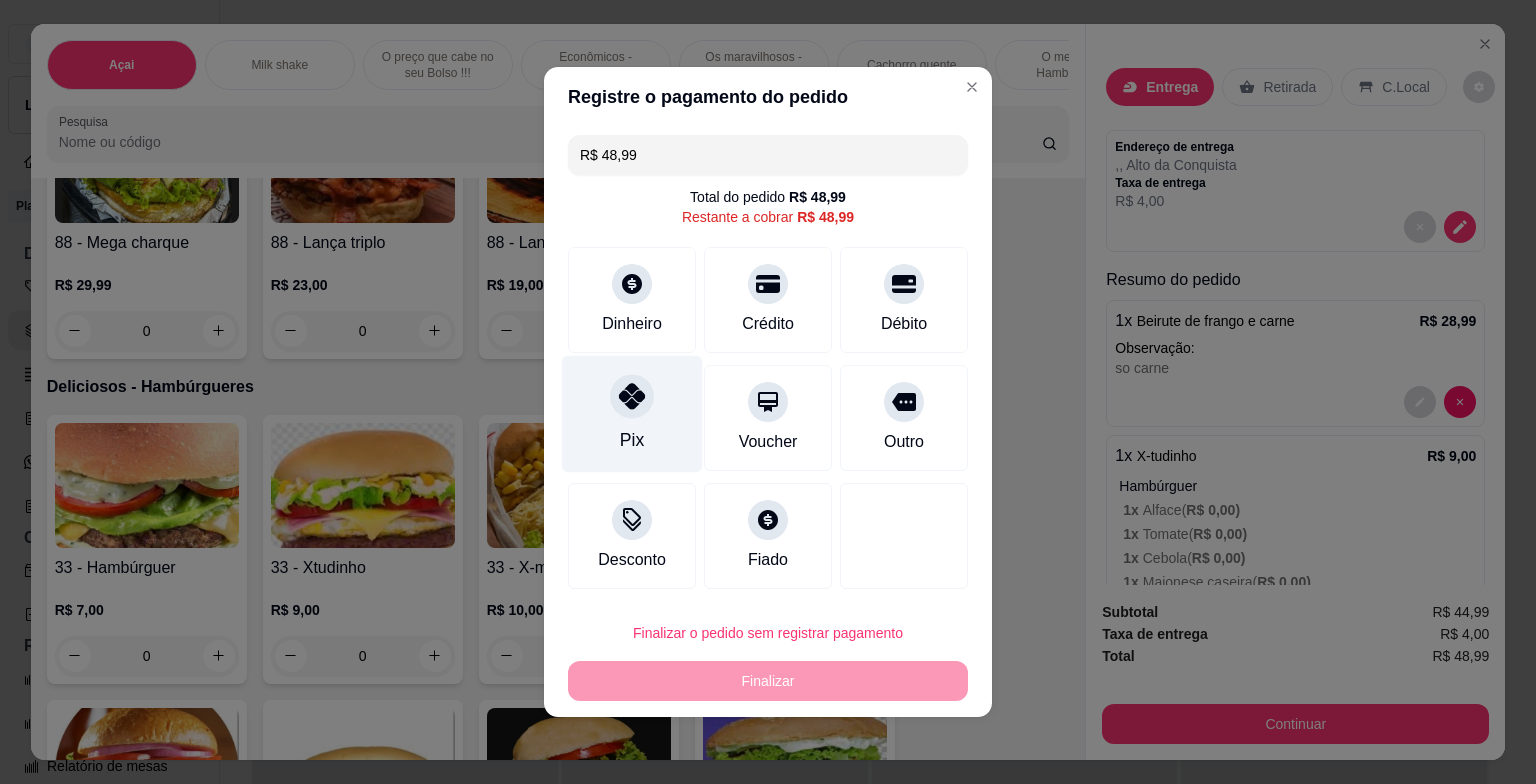 click on "Pix" at bounding box center [632, 414] 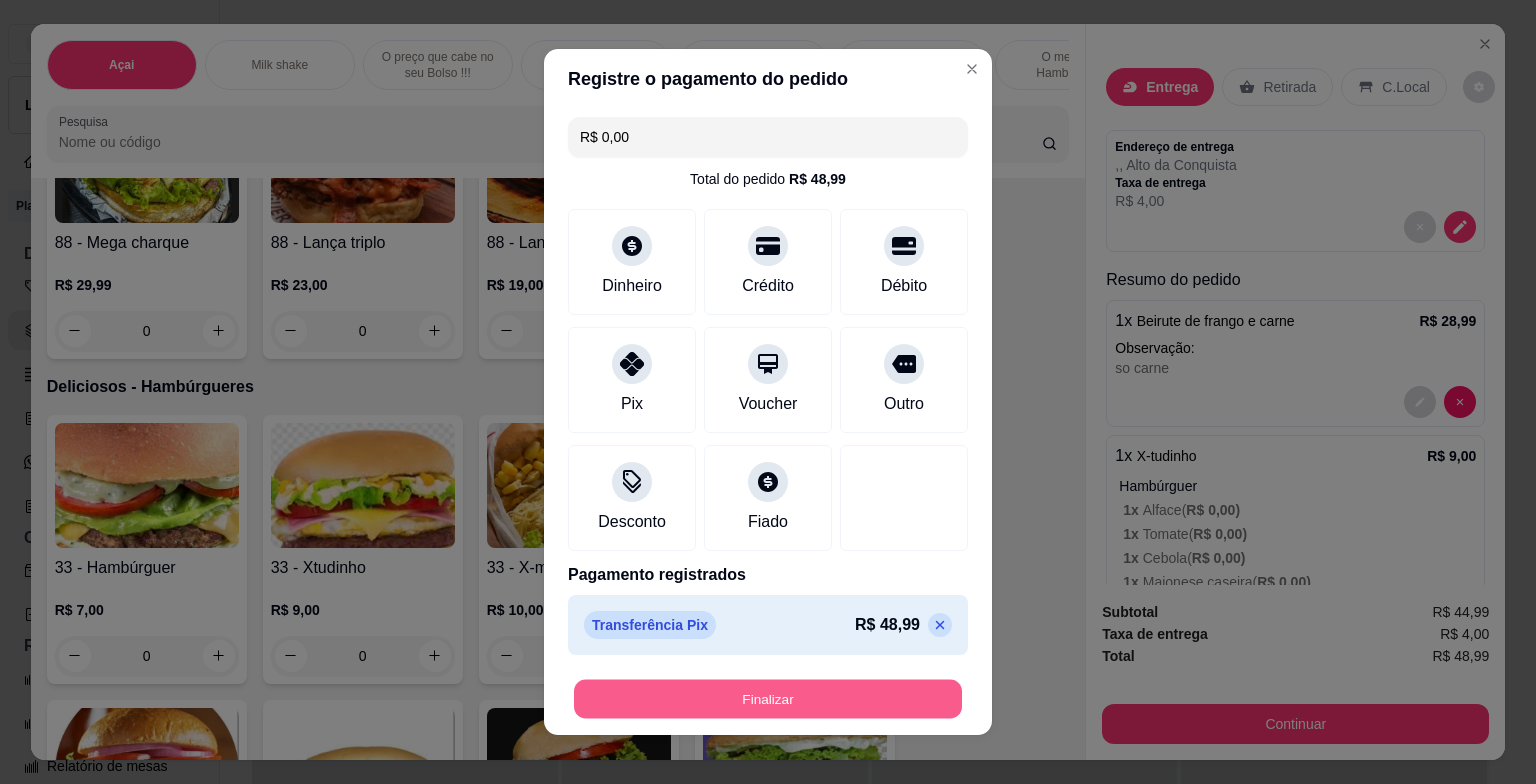 click on "Finalizar" at bounding box center (768, 699) 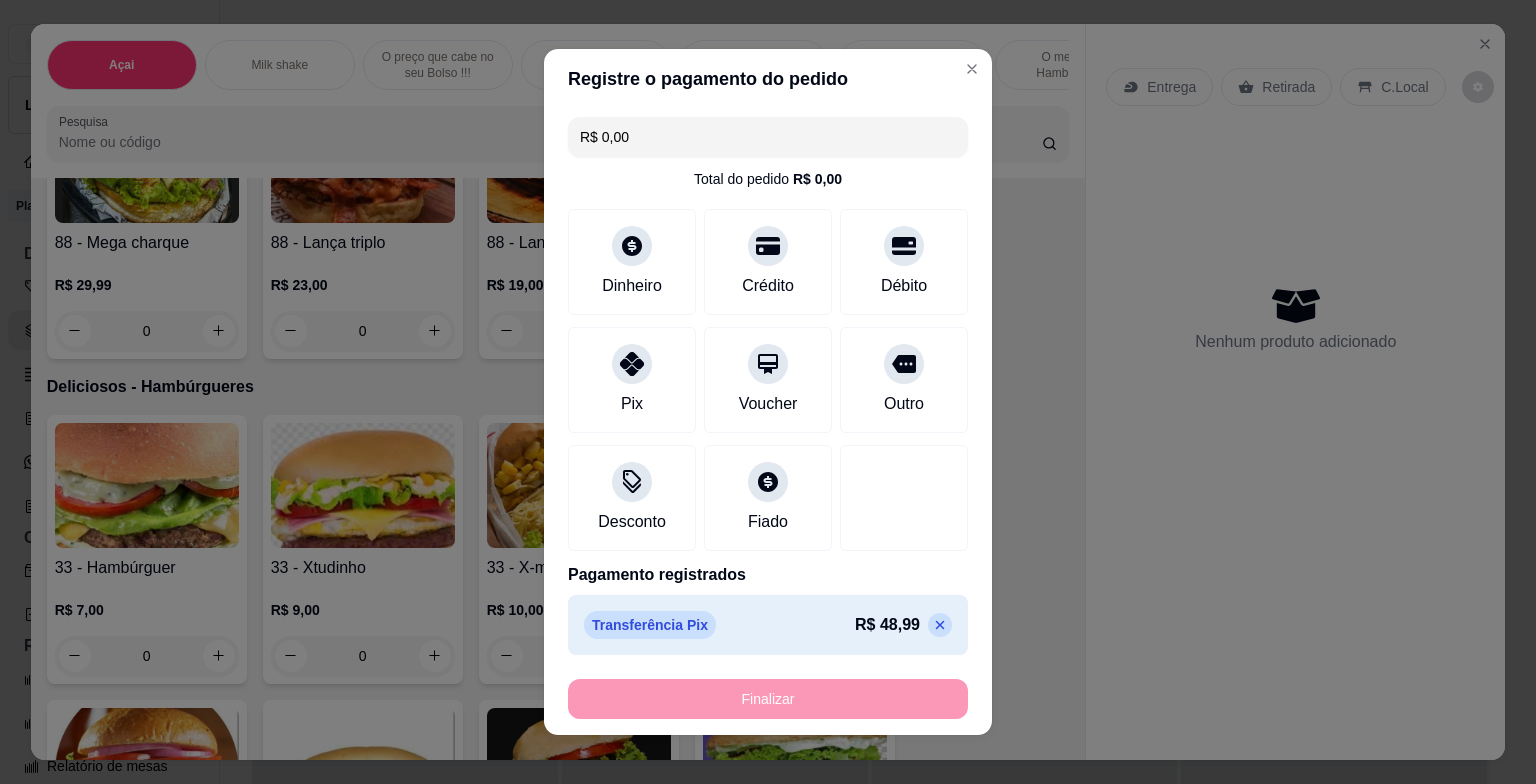 type on "-R$ 48,99" 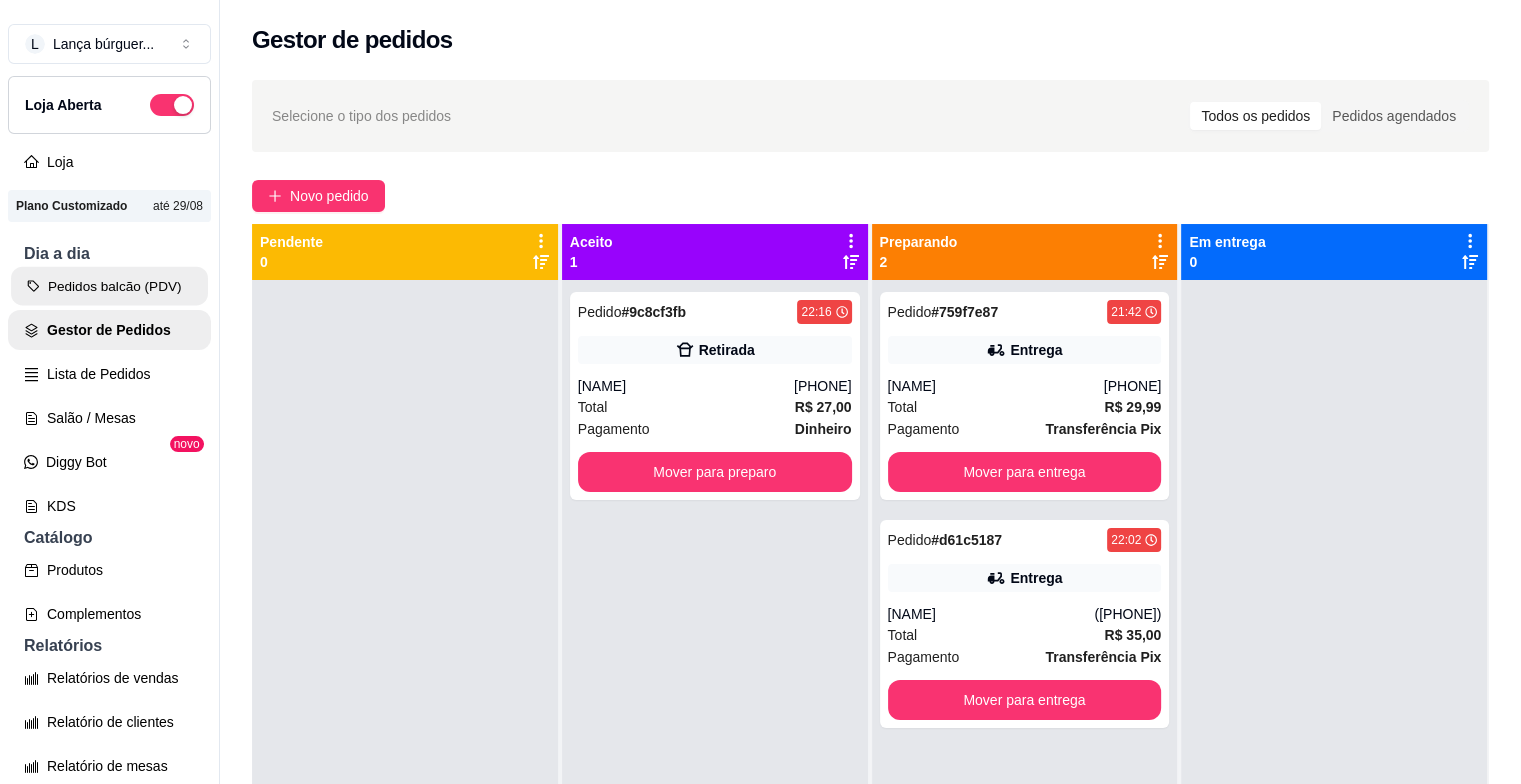 click on "Pedidos balcão (PDV)" at bounding box center [109, 286] 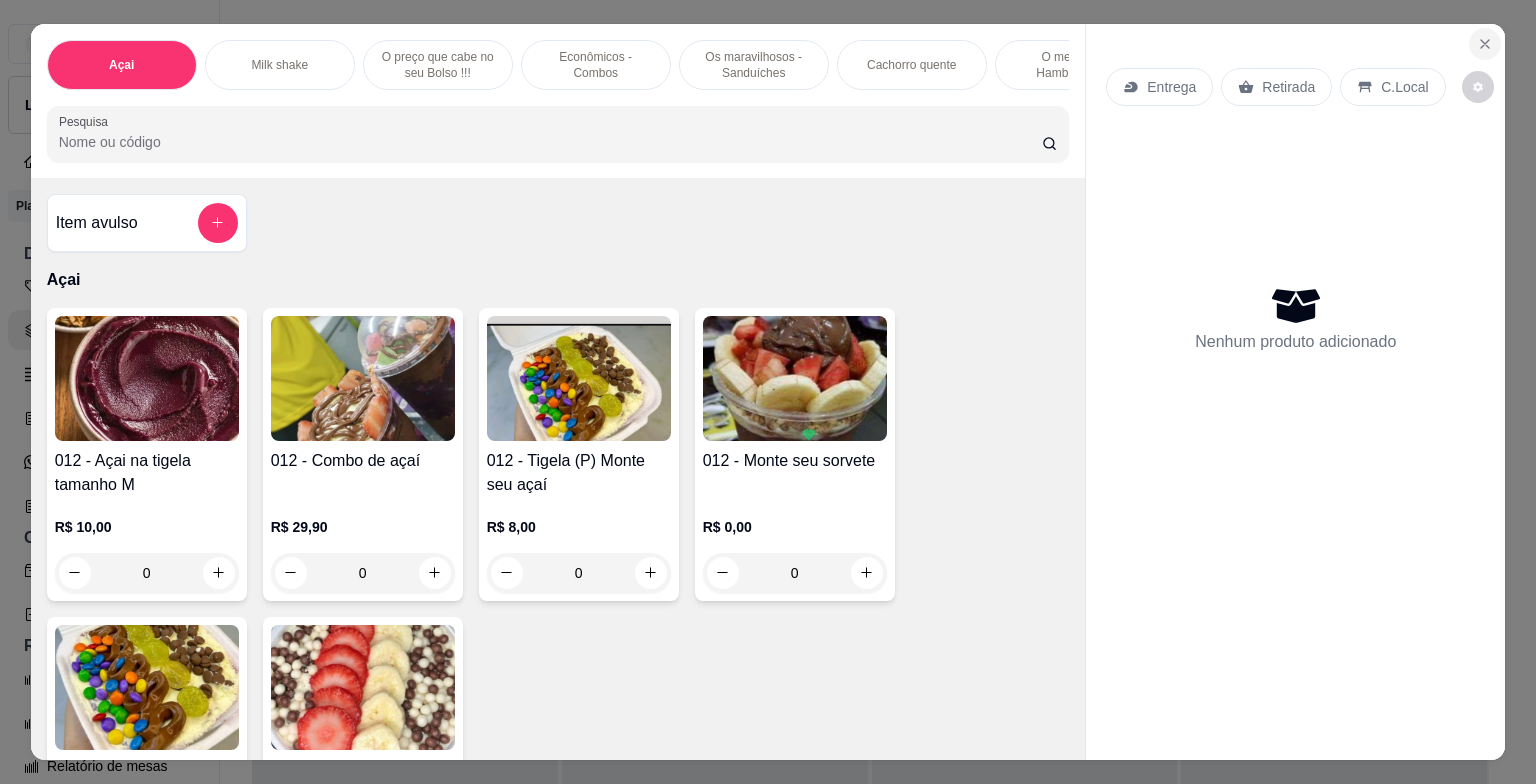 click 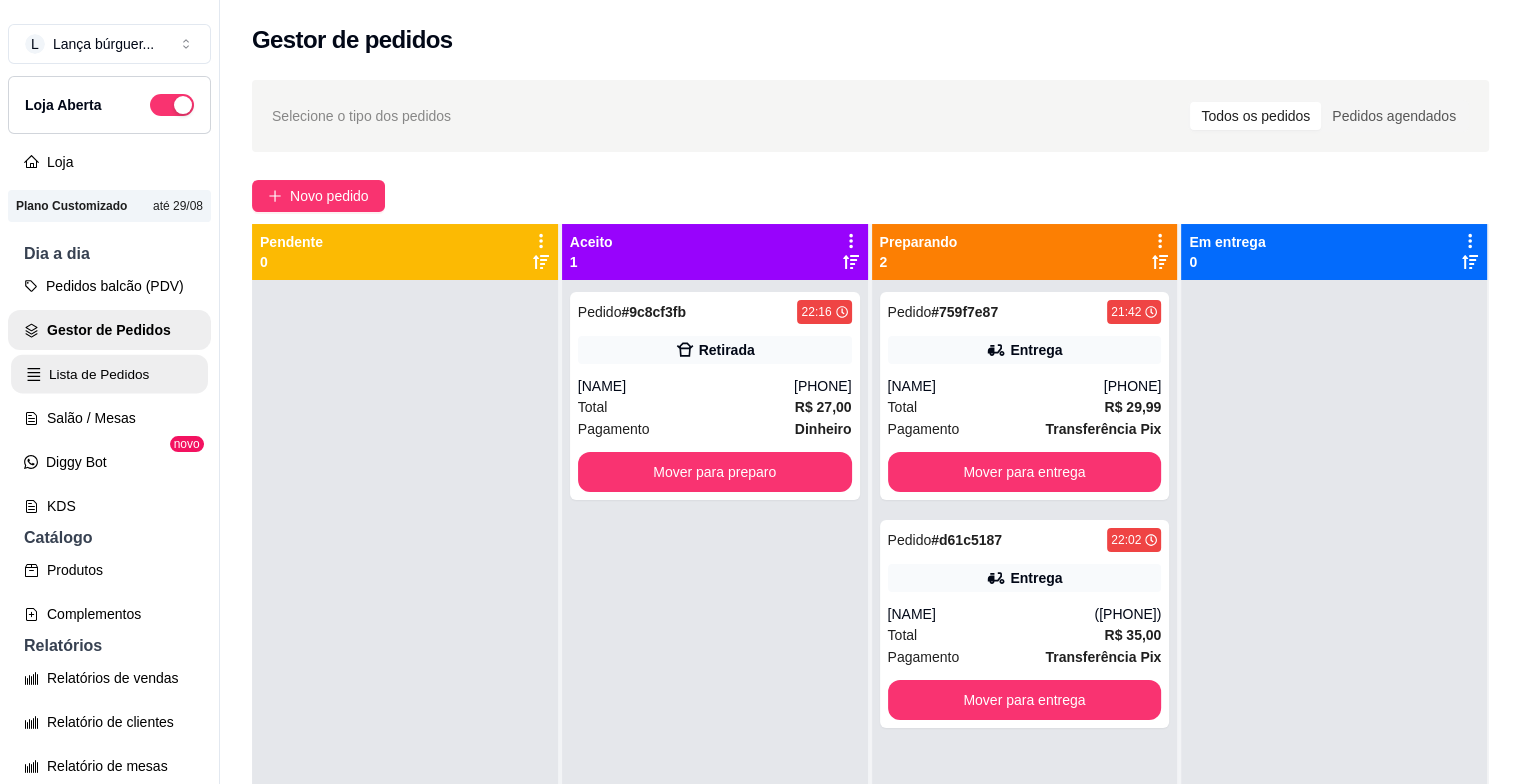 click on "Lista de Pedidos" at bounding box center (109, 374) 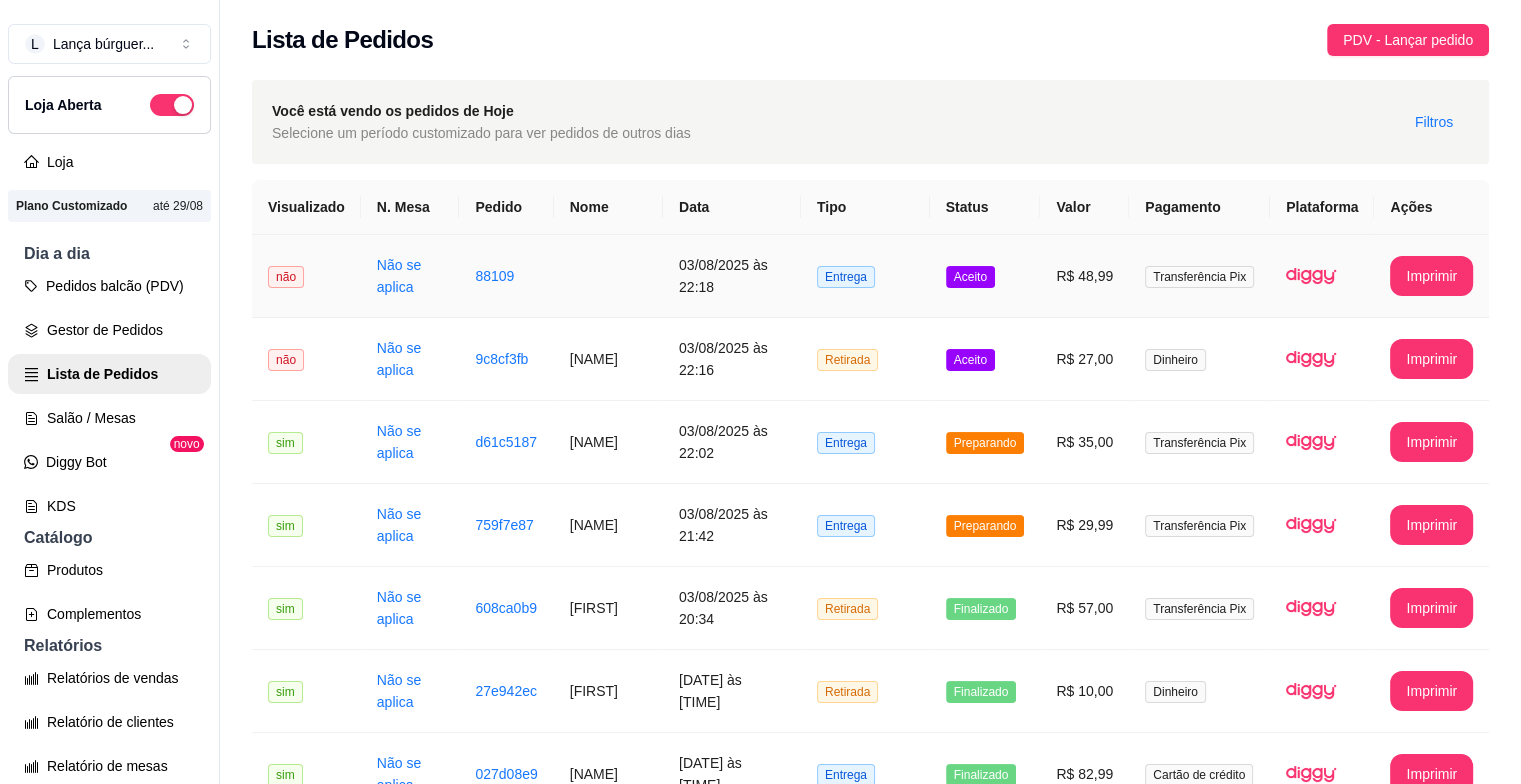 click on "03/08/2025 às 22:18" at bounding box center (732, 276) 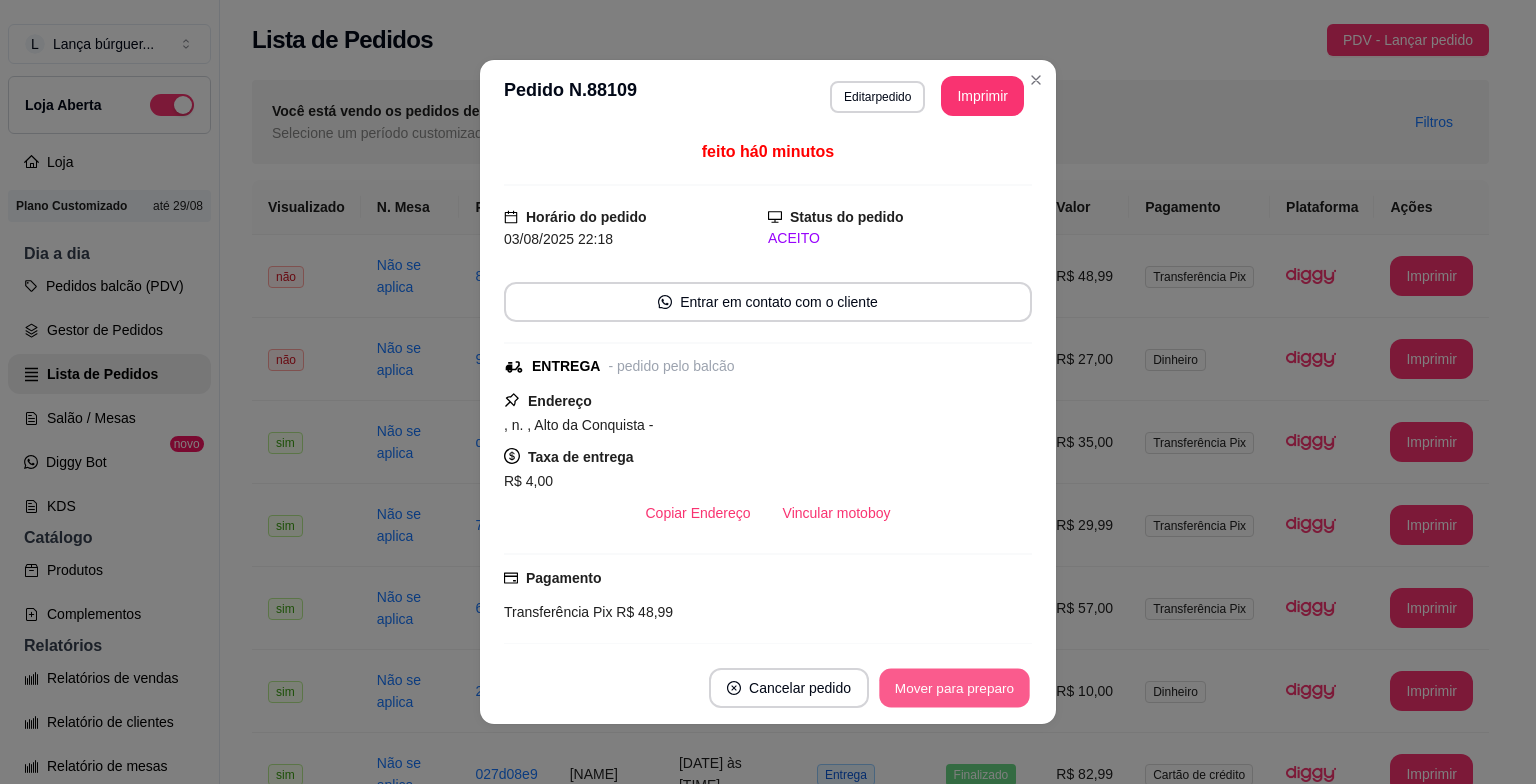 click on "Mover para preparo" at bounding box center (954, 688) 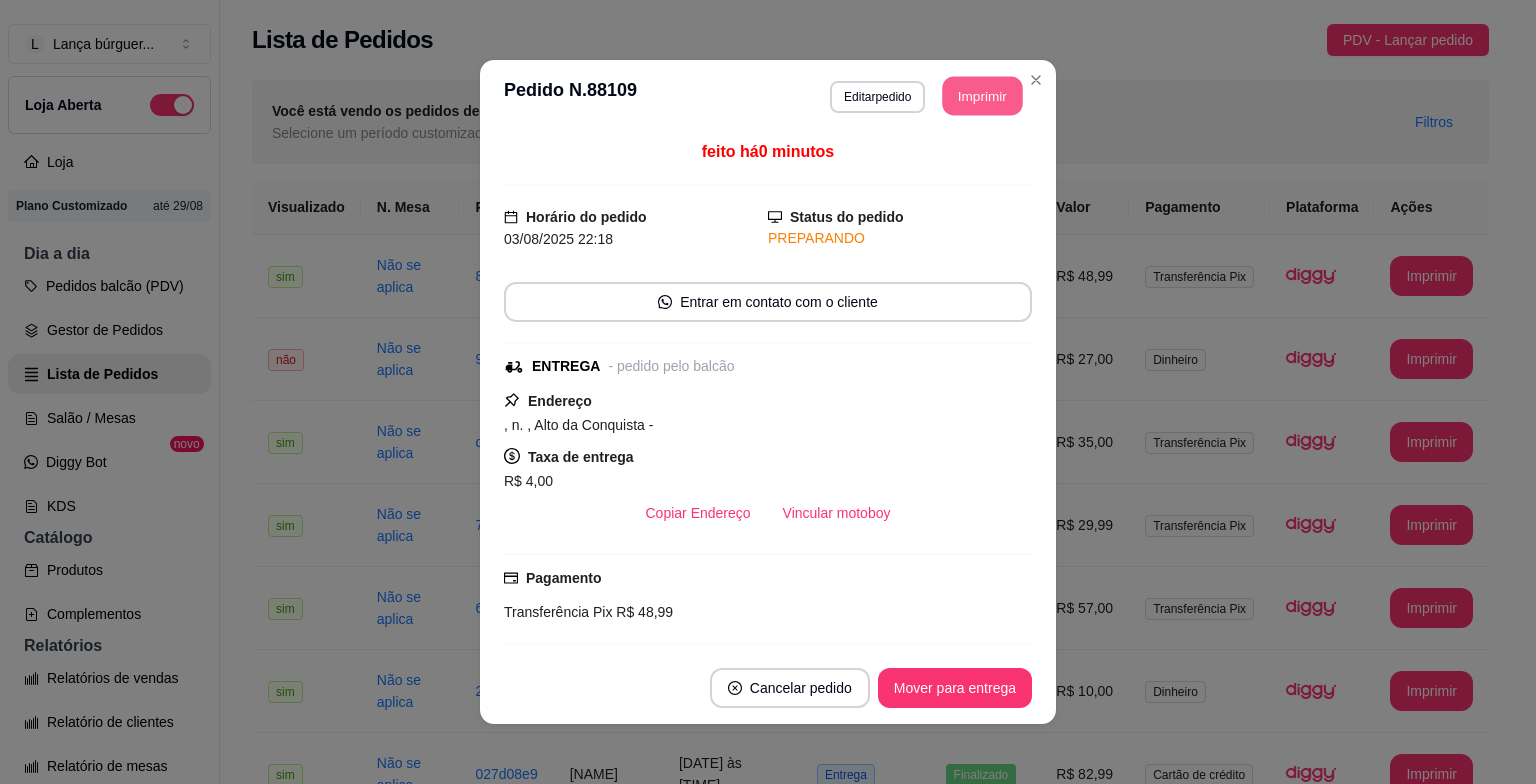 click on "Imprimir" at bounding box center (983, 96) 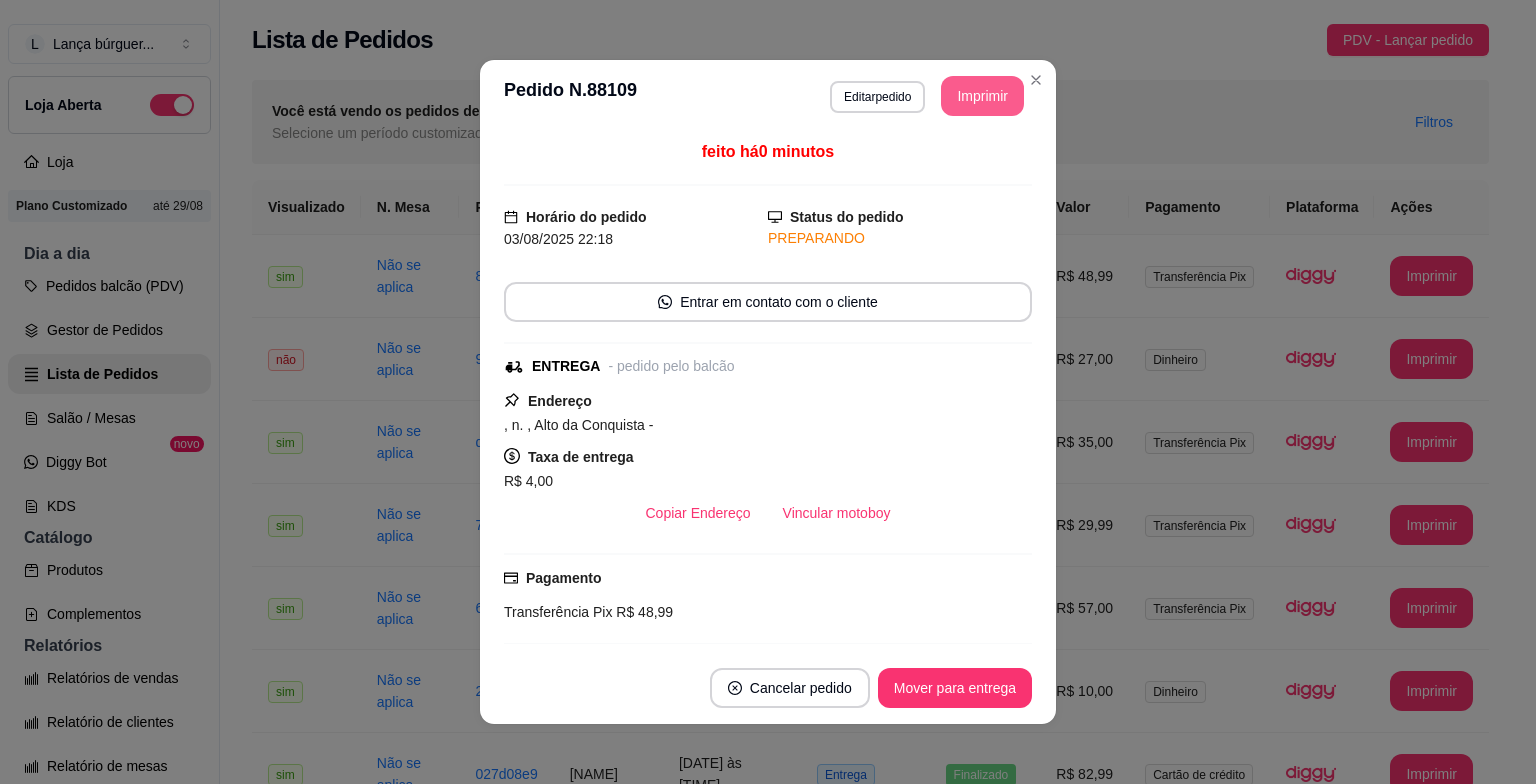 scroll, scrollTop: 0, scrollLeft: 0, axis: both 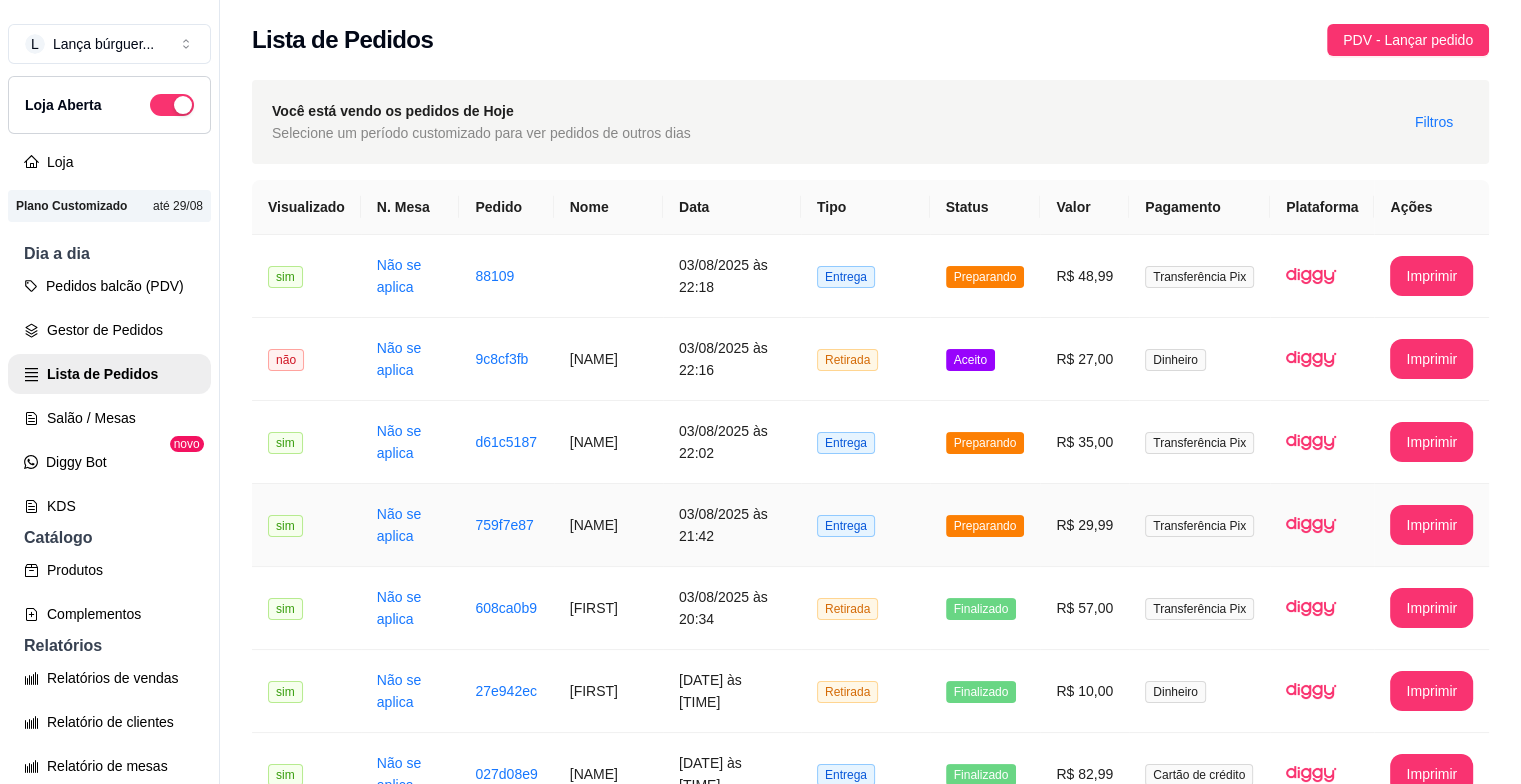 click on "[NAME]" at bounding box center (608, 525) 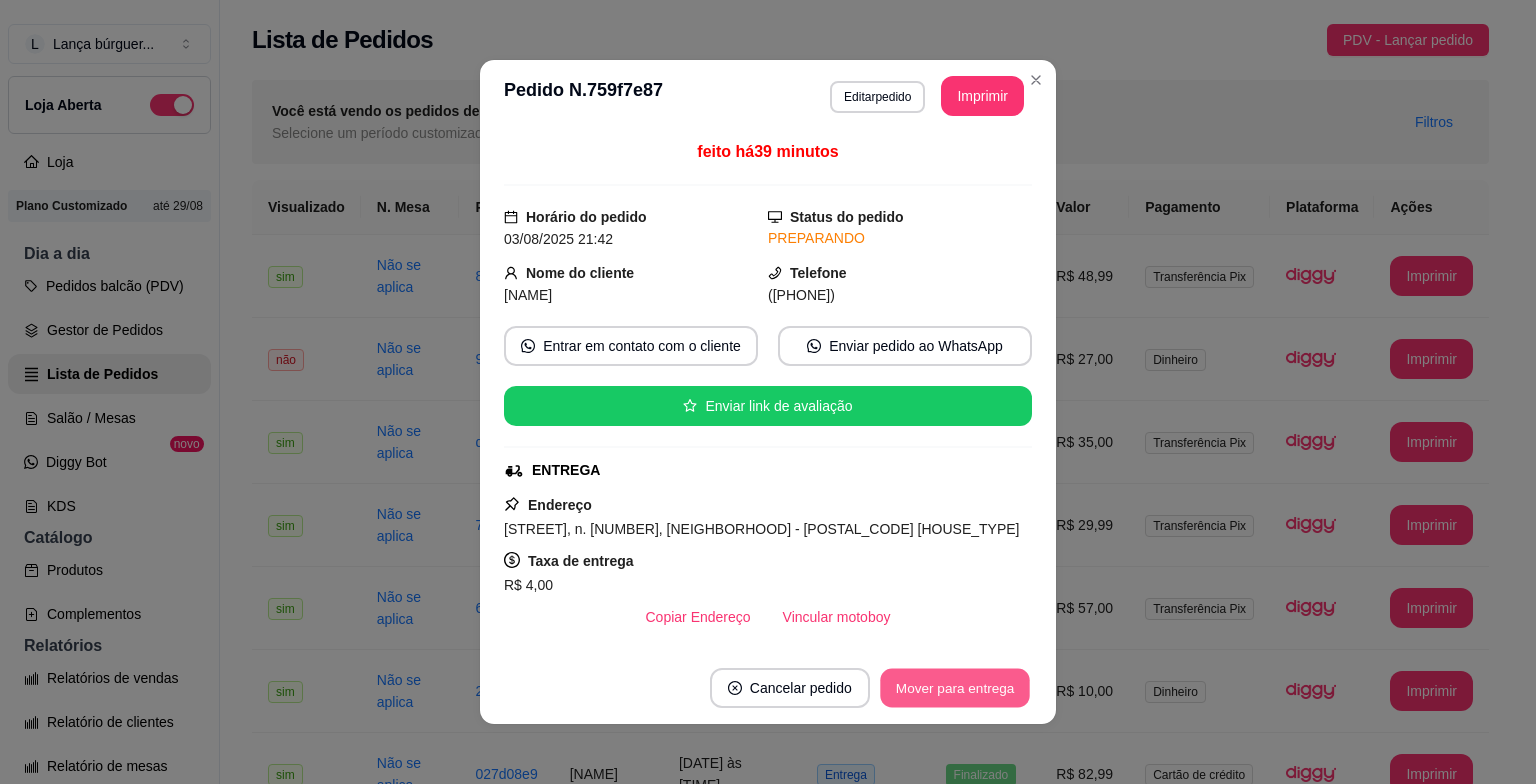 click on "Mover para entrega" at bounding box center [955, 688] 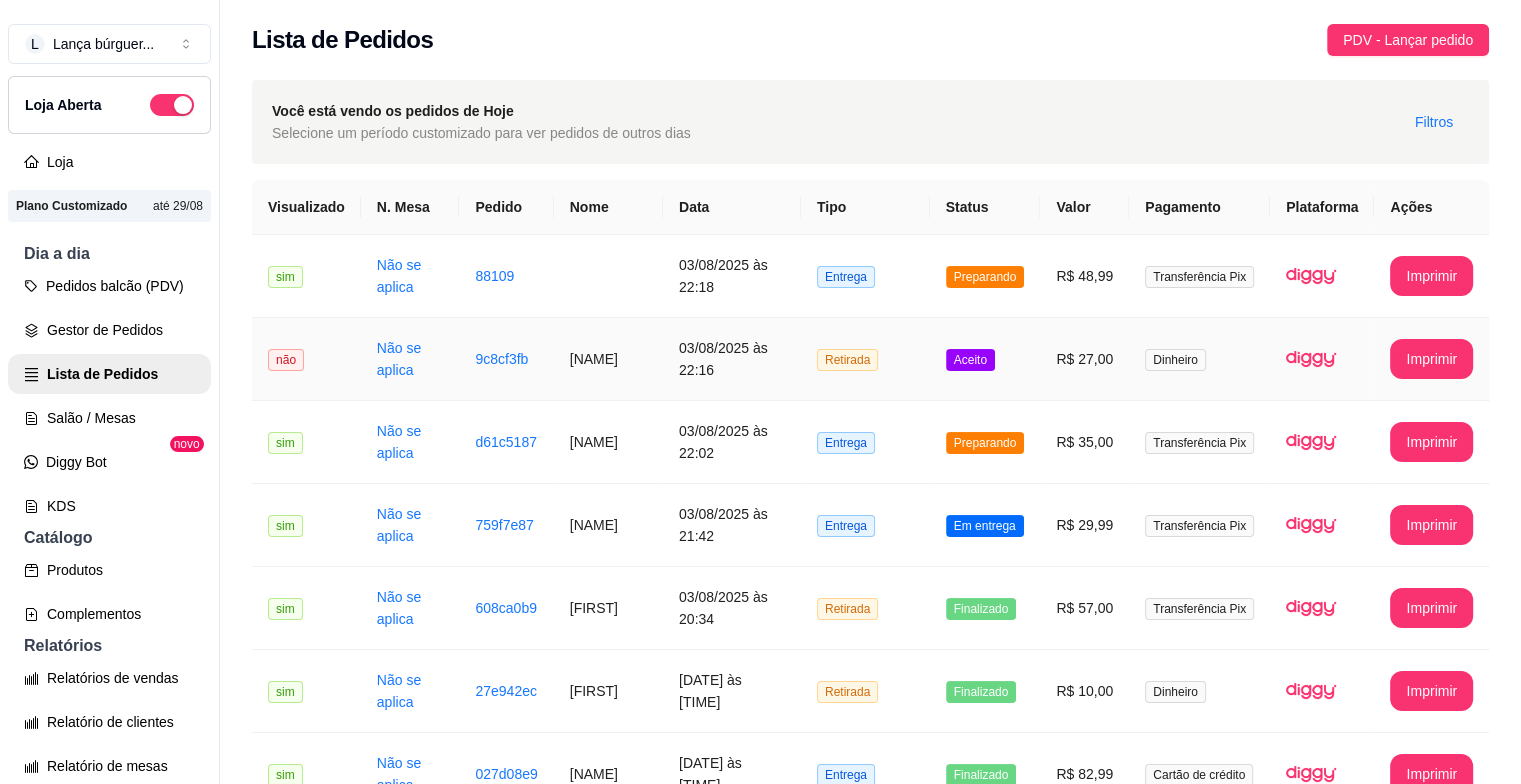 click on "03/08/2025 às 22:16" at bounding box center [732, 359] 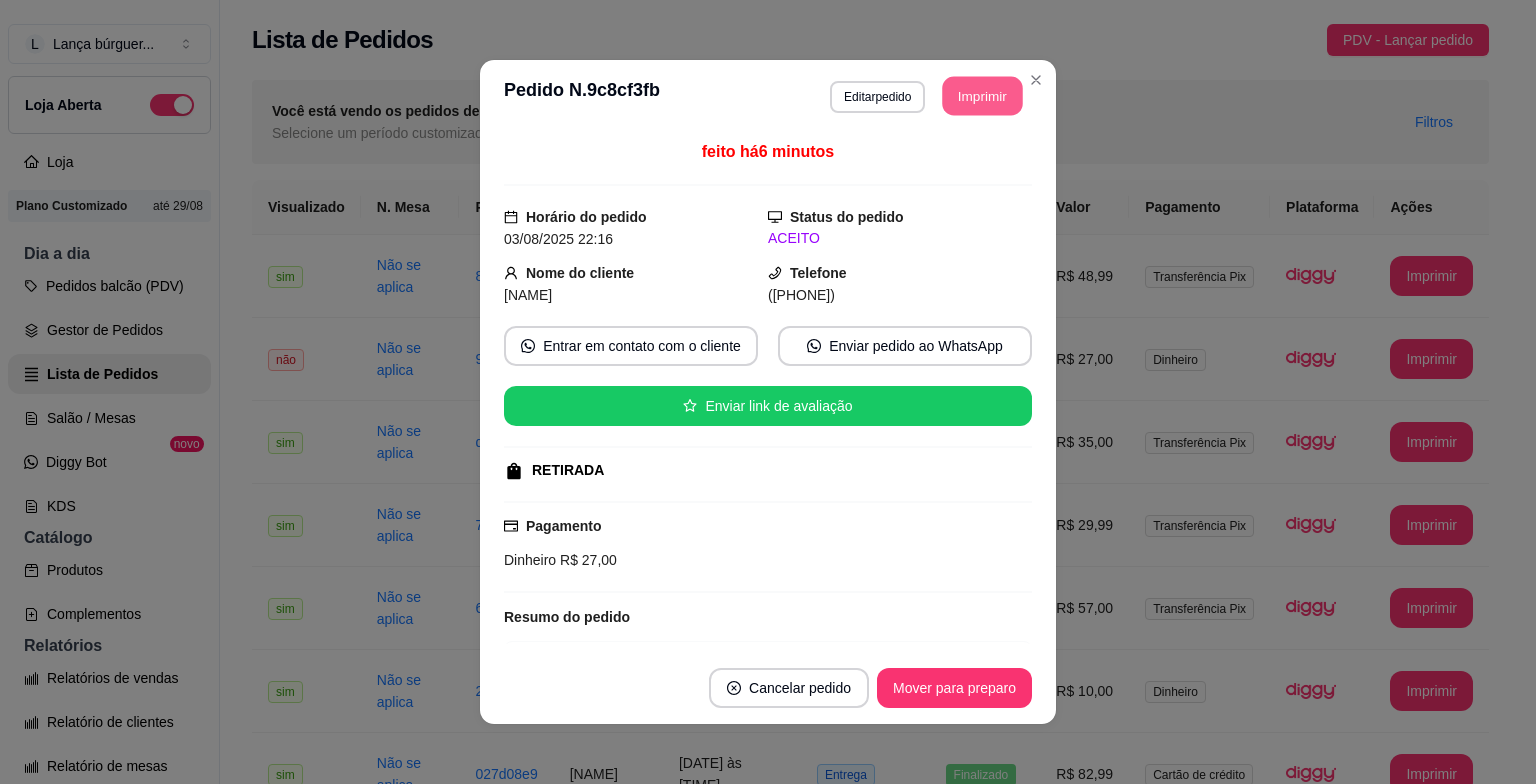 click on "Imprimir" at bounding box center (983, 96) 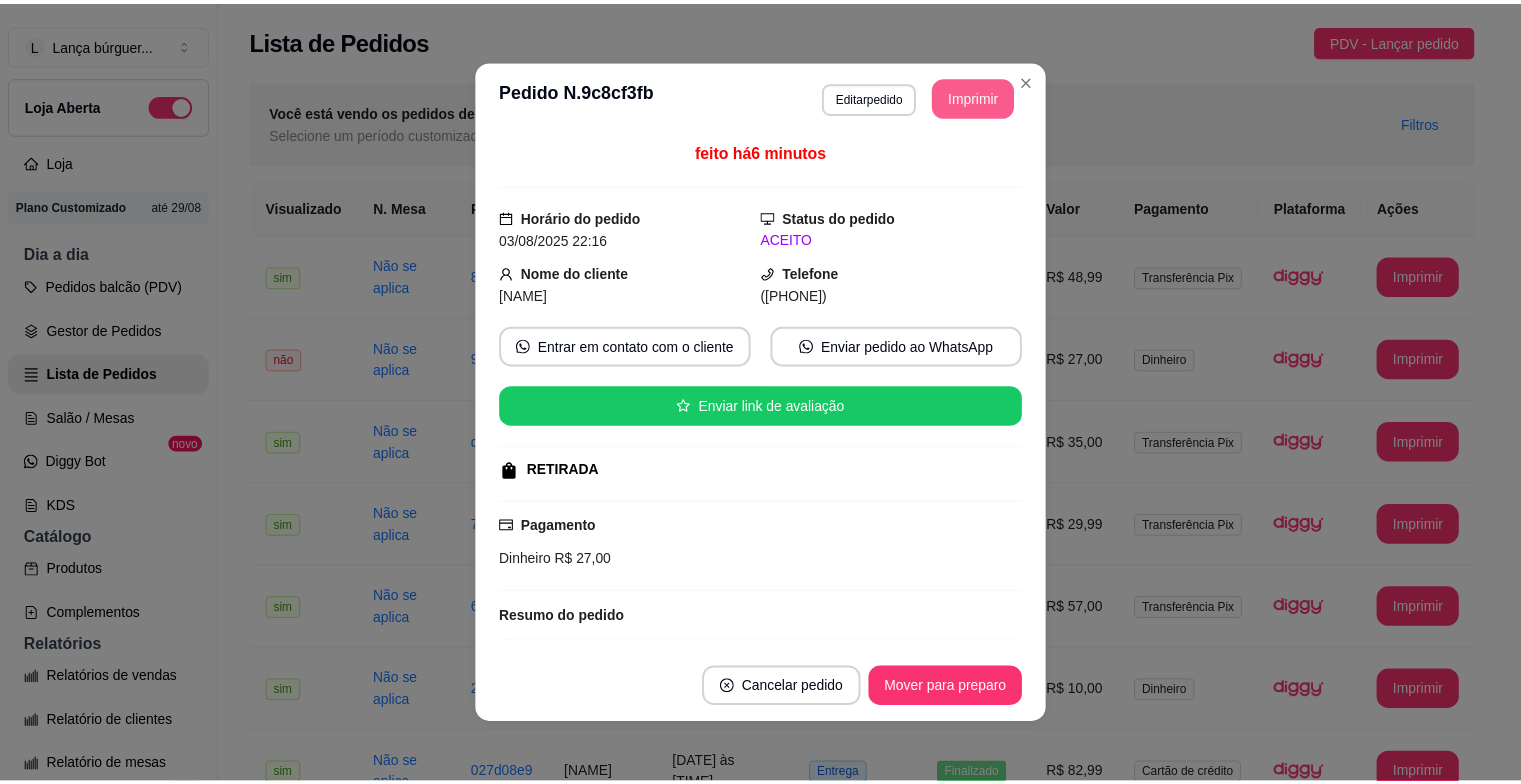 scroll, scrollTop: 0, scrollLeft: 0, axis: both 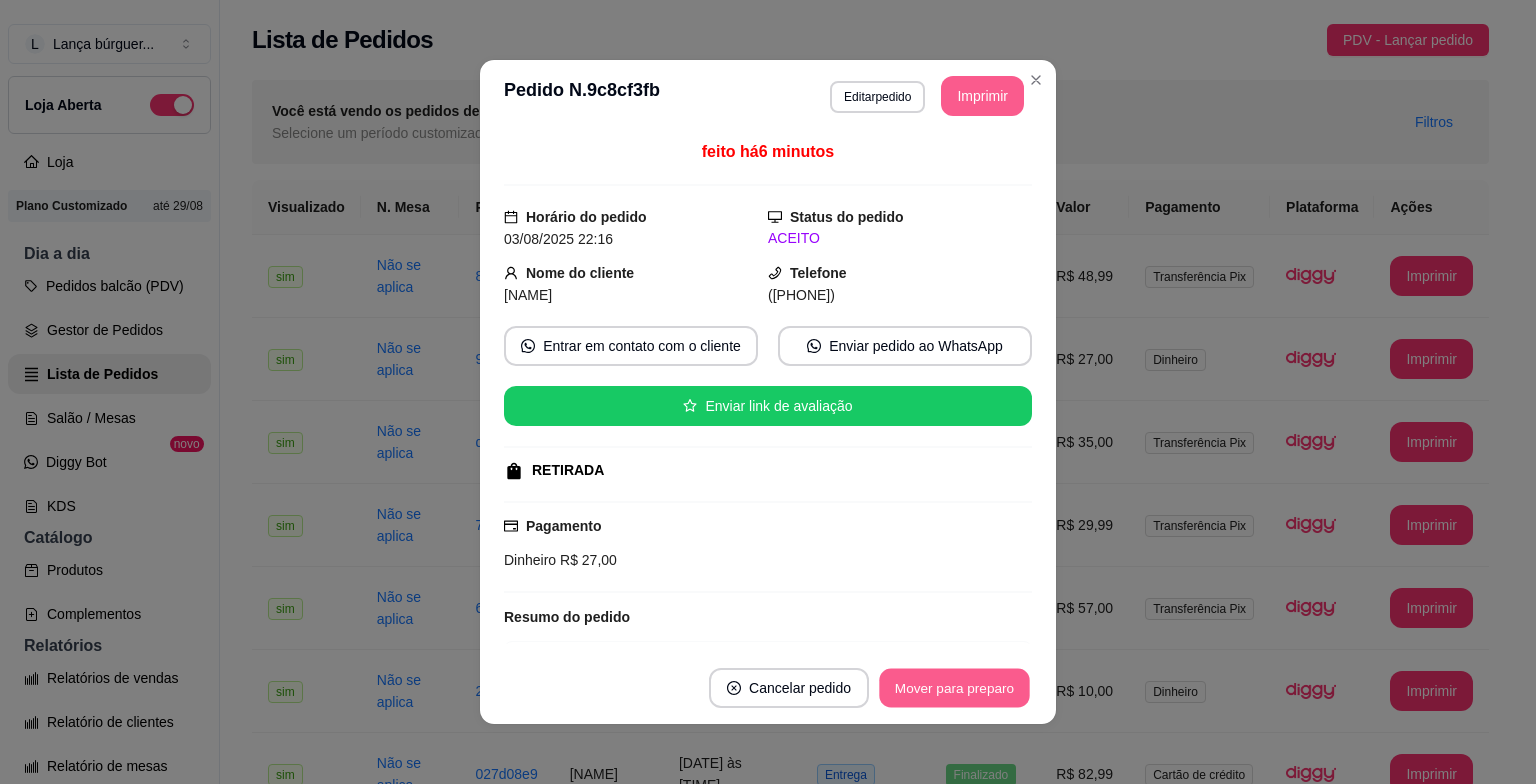 click on "Mover para preparo" at bounding box center (954, 688) 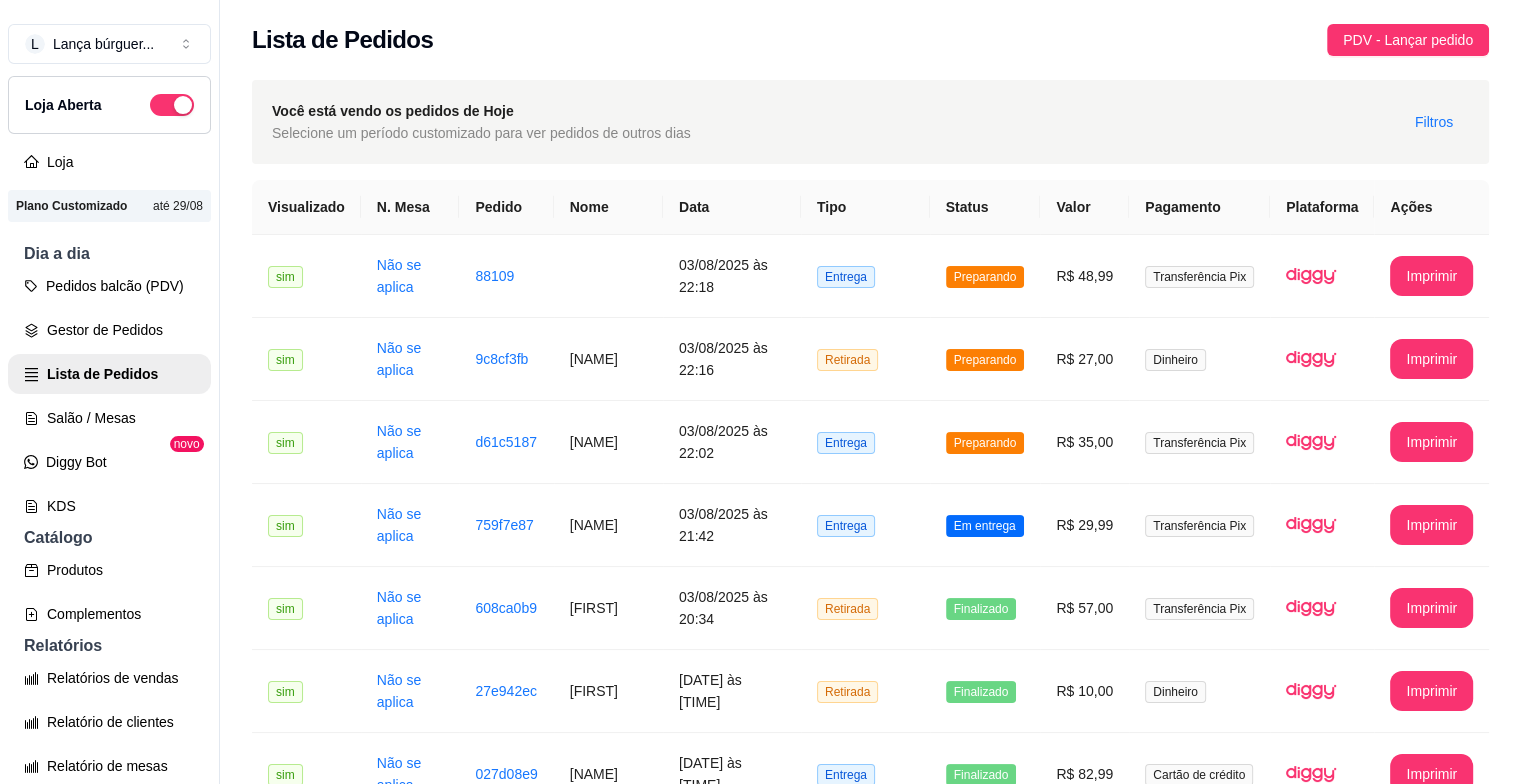scroll, scrollTop: 672, scrollLeft: 0, axis: vertical 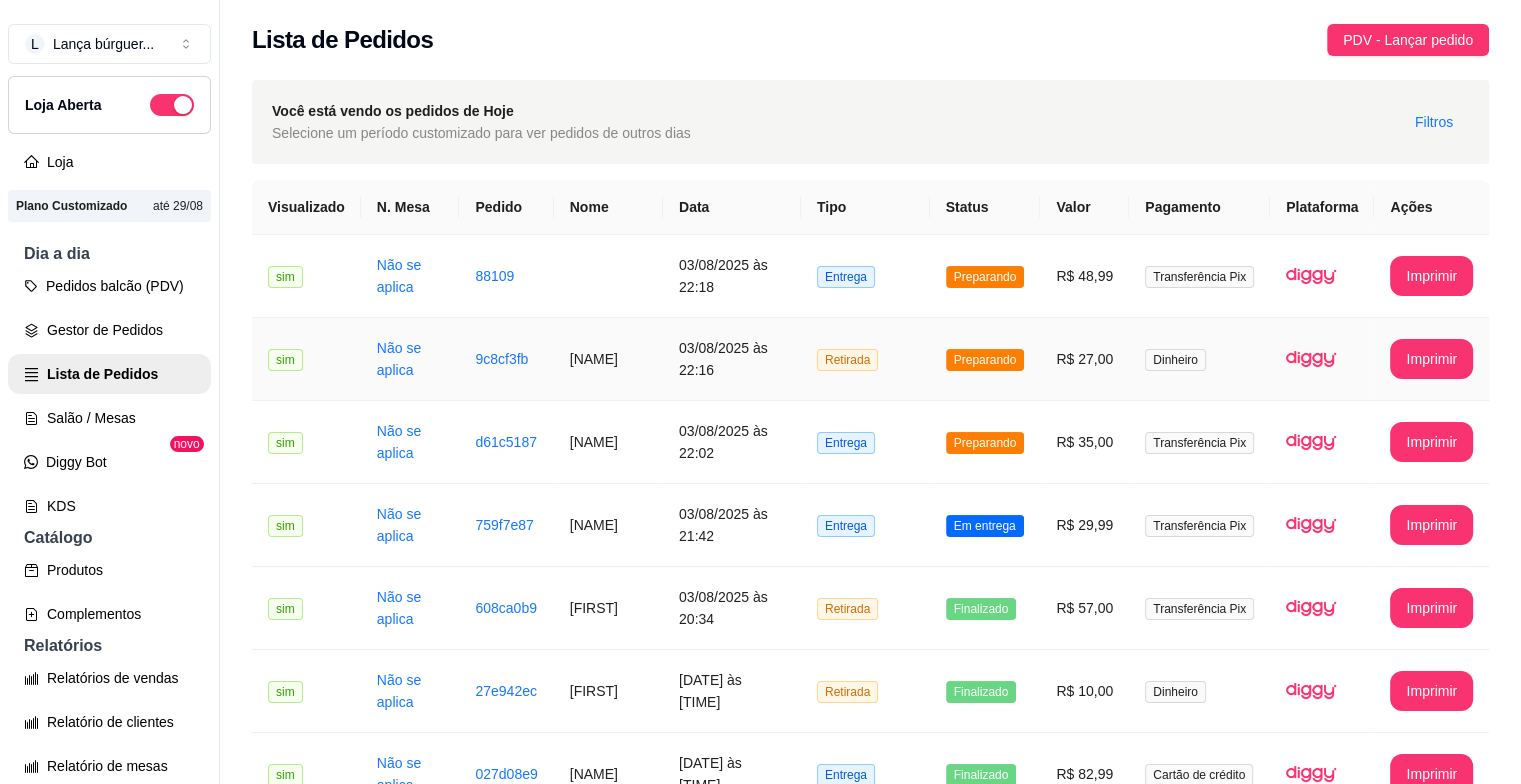 click on "03/08/2025 às 22:16" at bounding box center (732, 359) 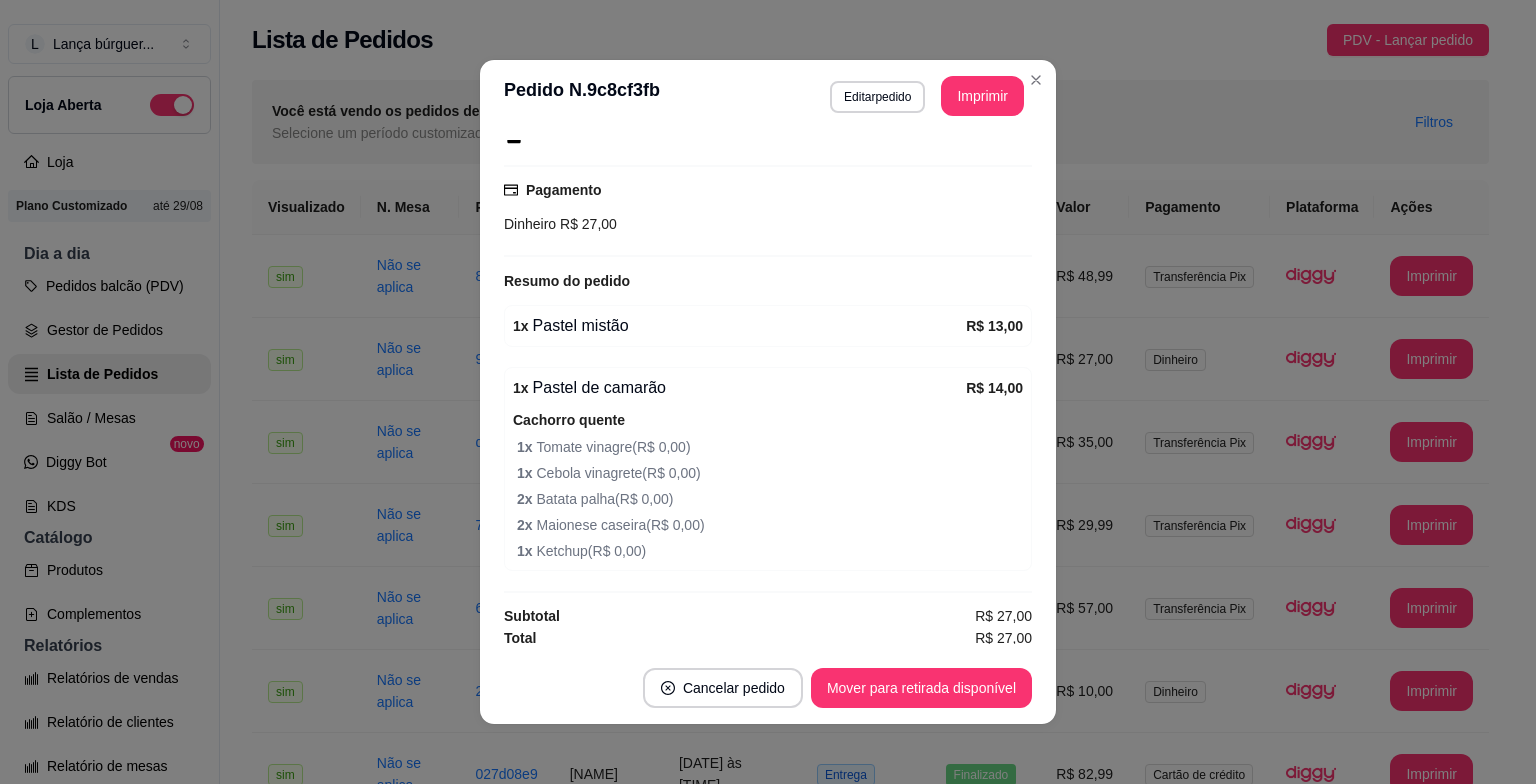 scroll, scrollTop: 338, scrollLeft: 0, axis: vertical 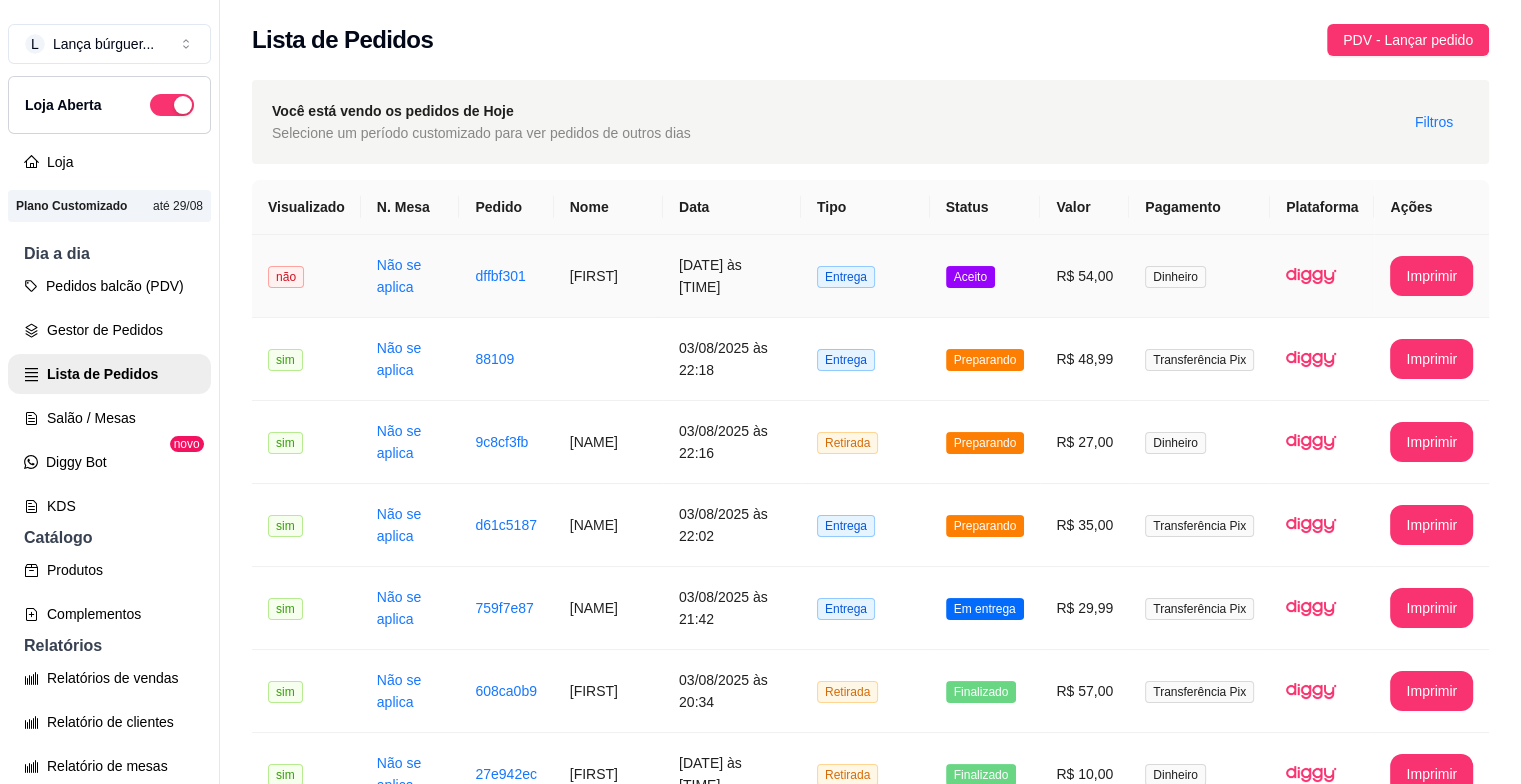 click on "[DATE] às [TIME]" at bounding box center (732, 276) 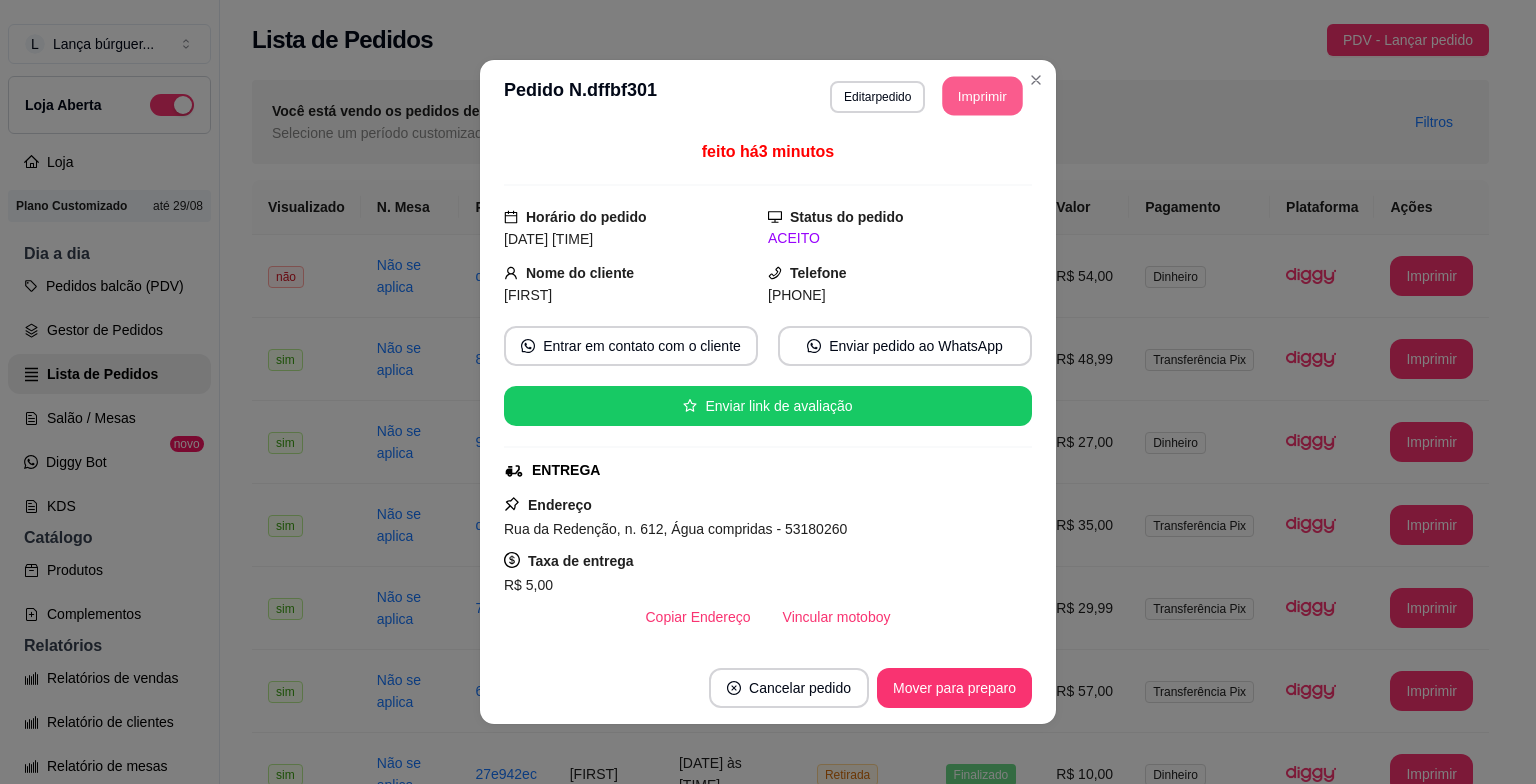 click on "Imprimir" at bounding box center [983, 96] 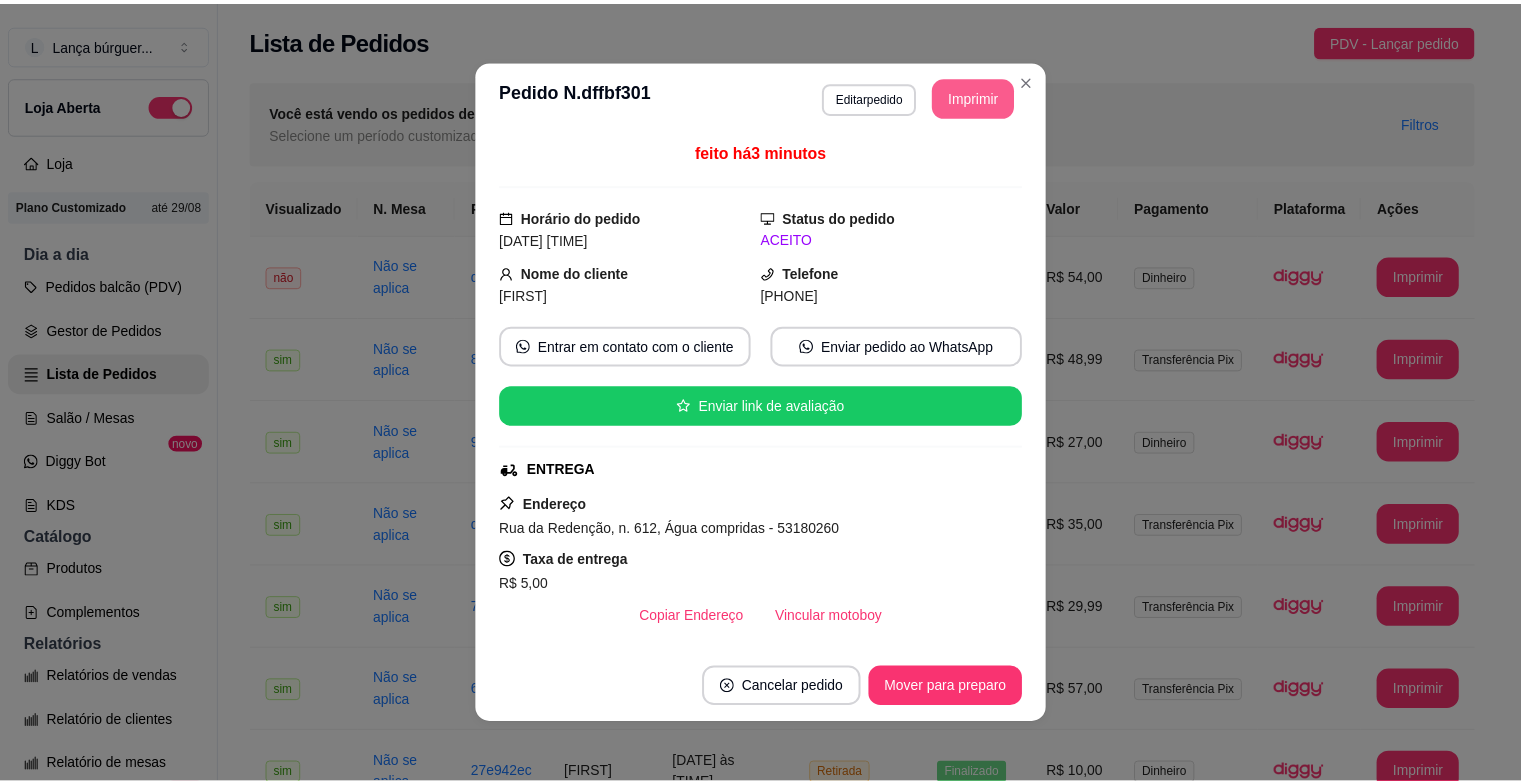 scroll, scrollTop: 0, scrollLeft: 0, axis: both 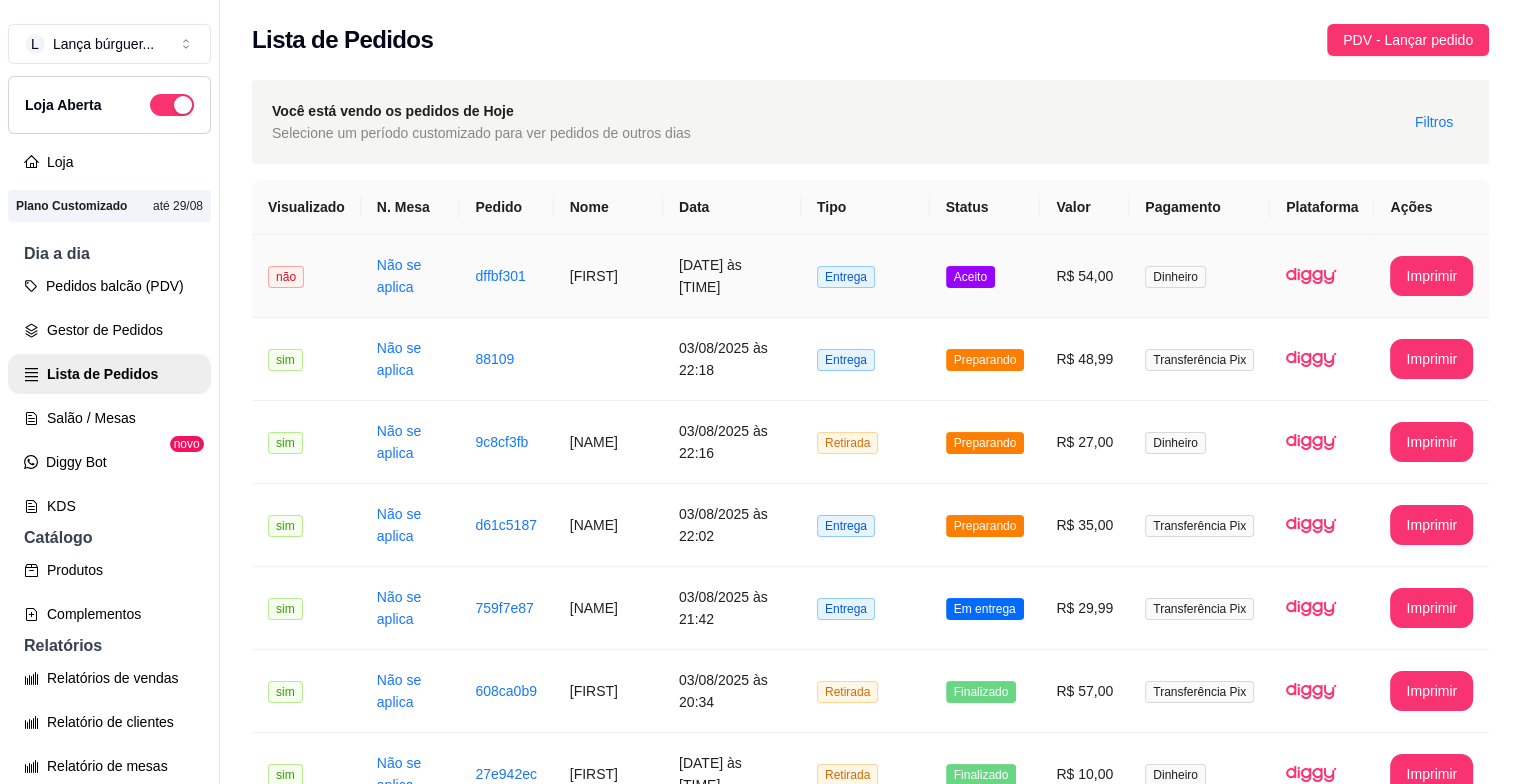 click on "Entrega" at bounding box center [865, 276] 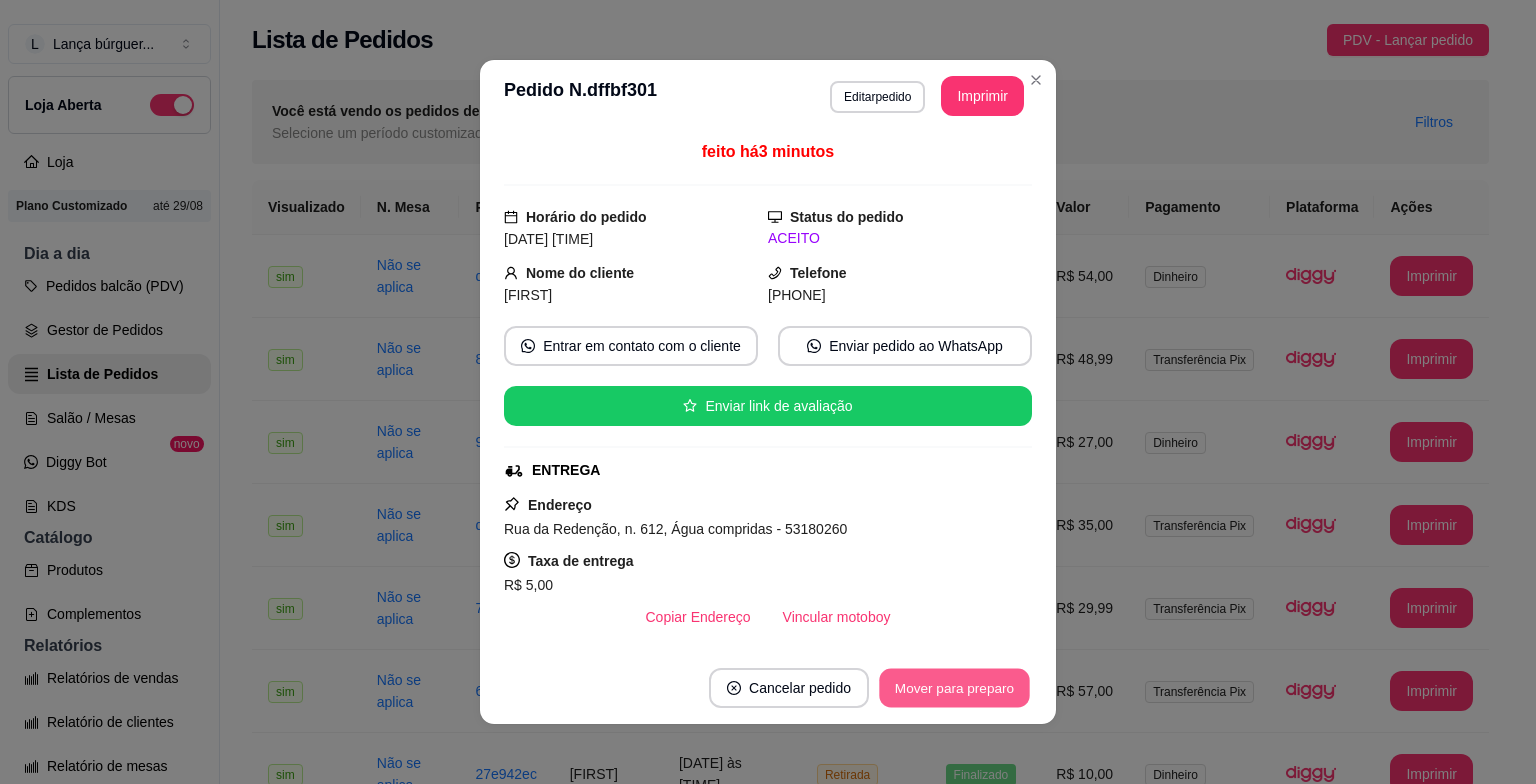 click on "Mover para preparo" at bounding box center (954, 688) 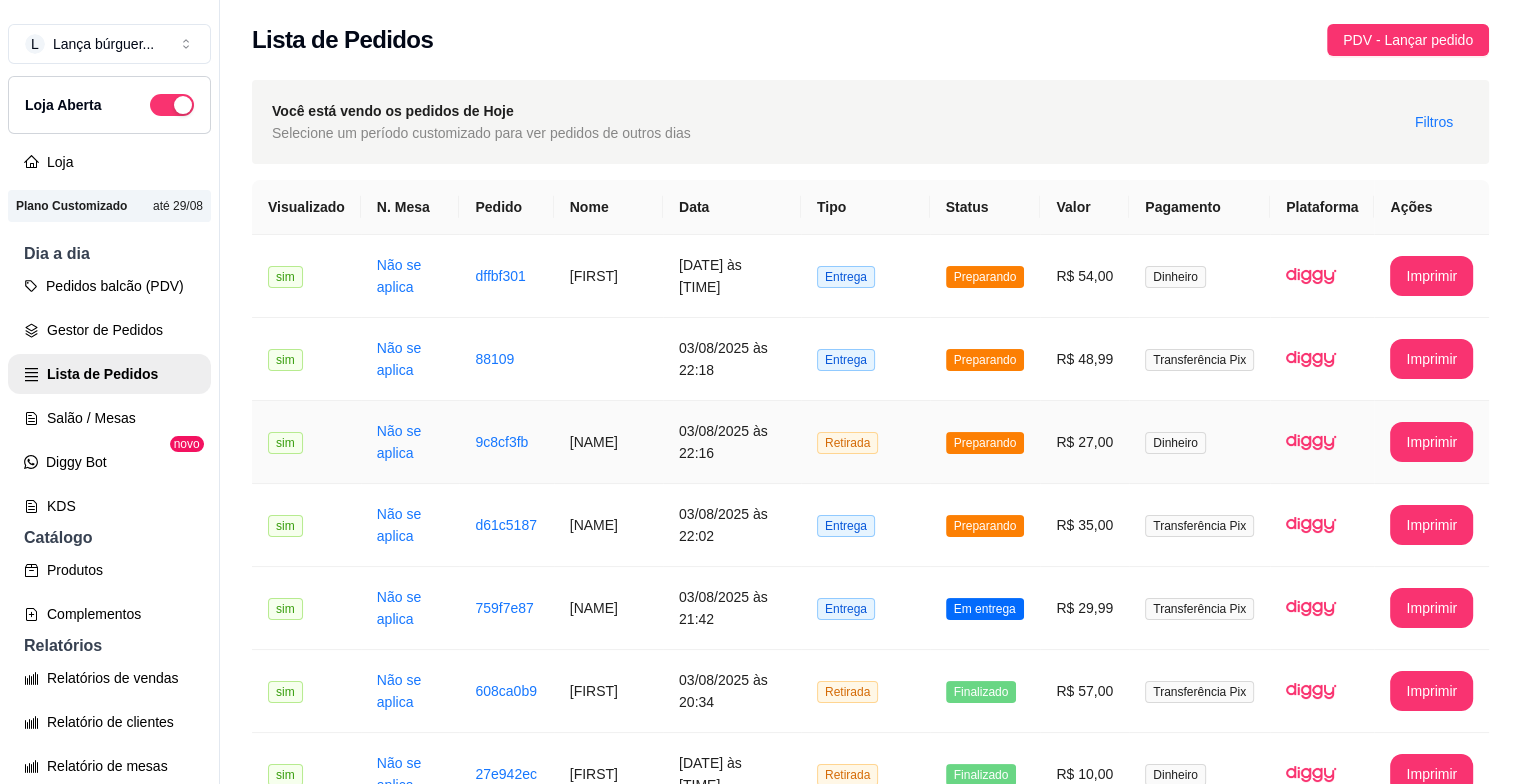 click on "[NAME]" at bounding box center [608, 442] 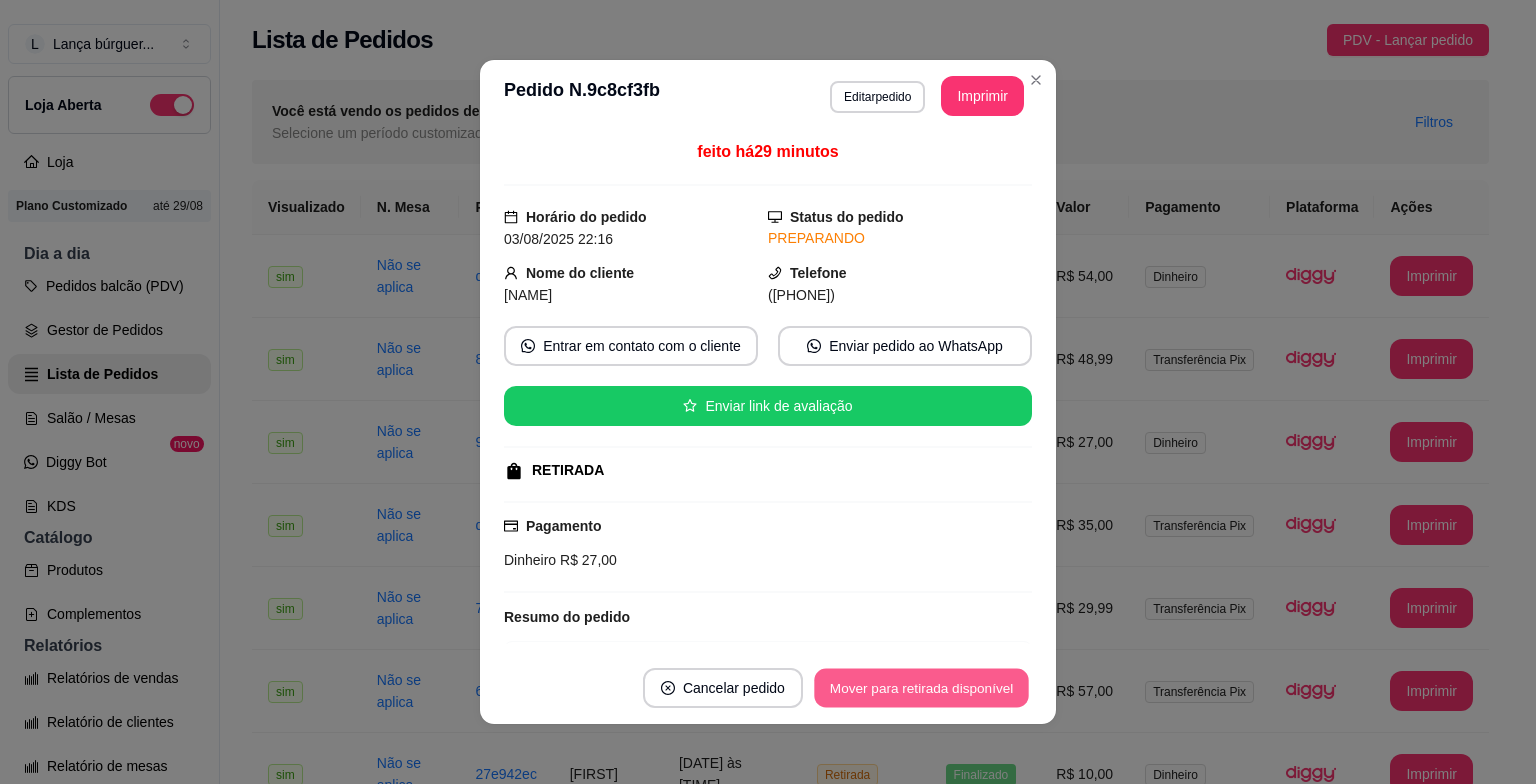 click on "Mover para retirada disponível" at bounding box center (921, 688) 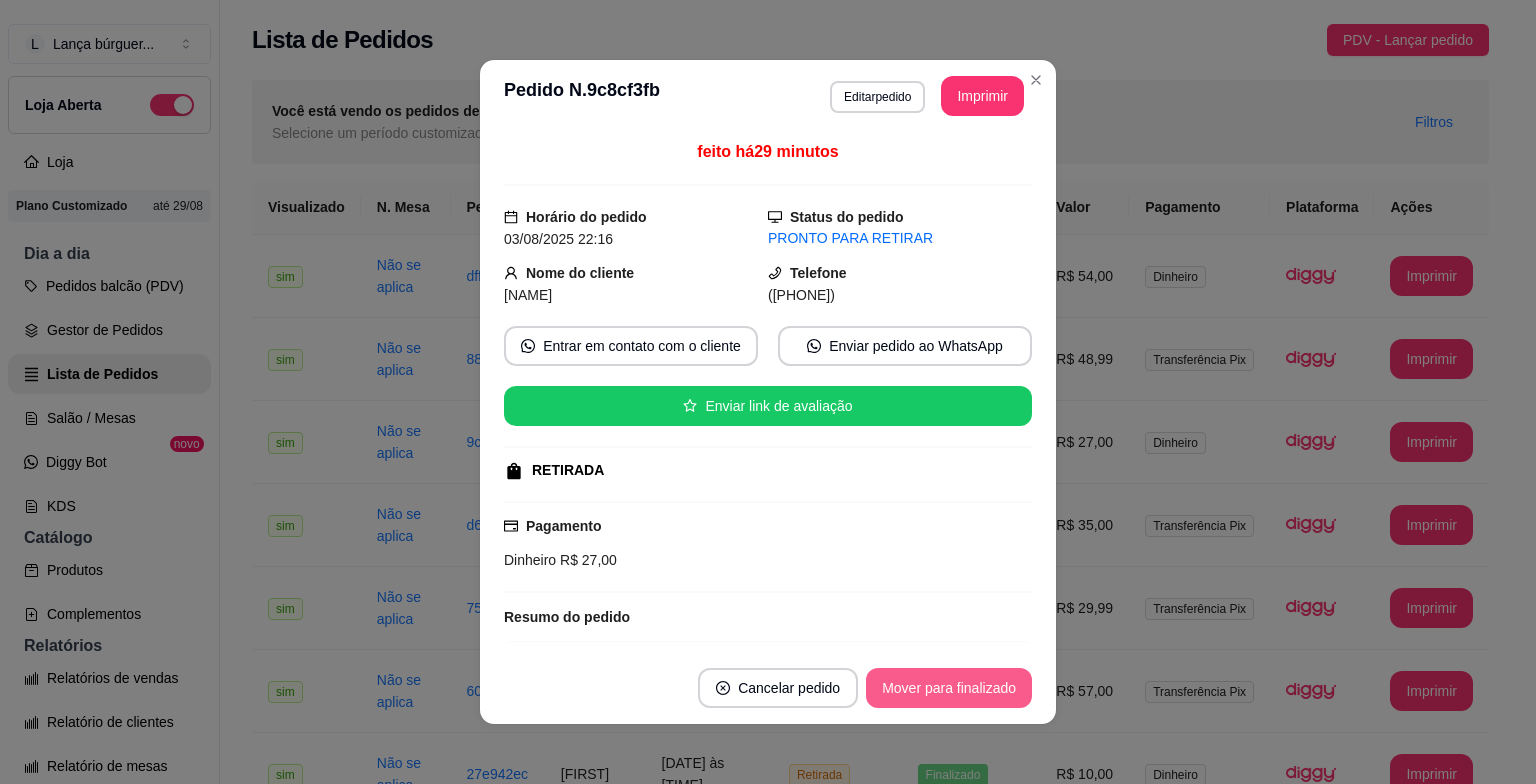 click on "Mover para finalizado" at bounding box center (949, 688) 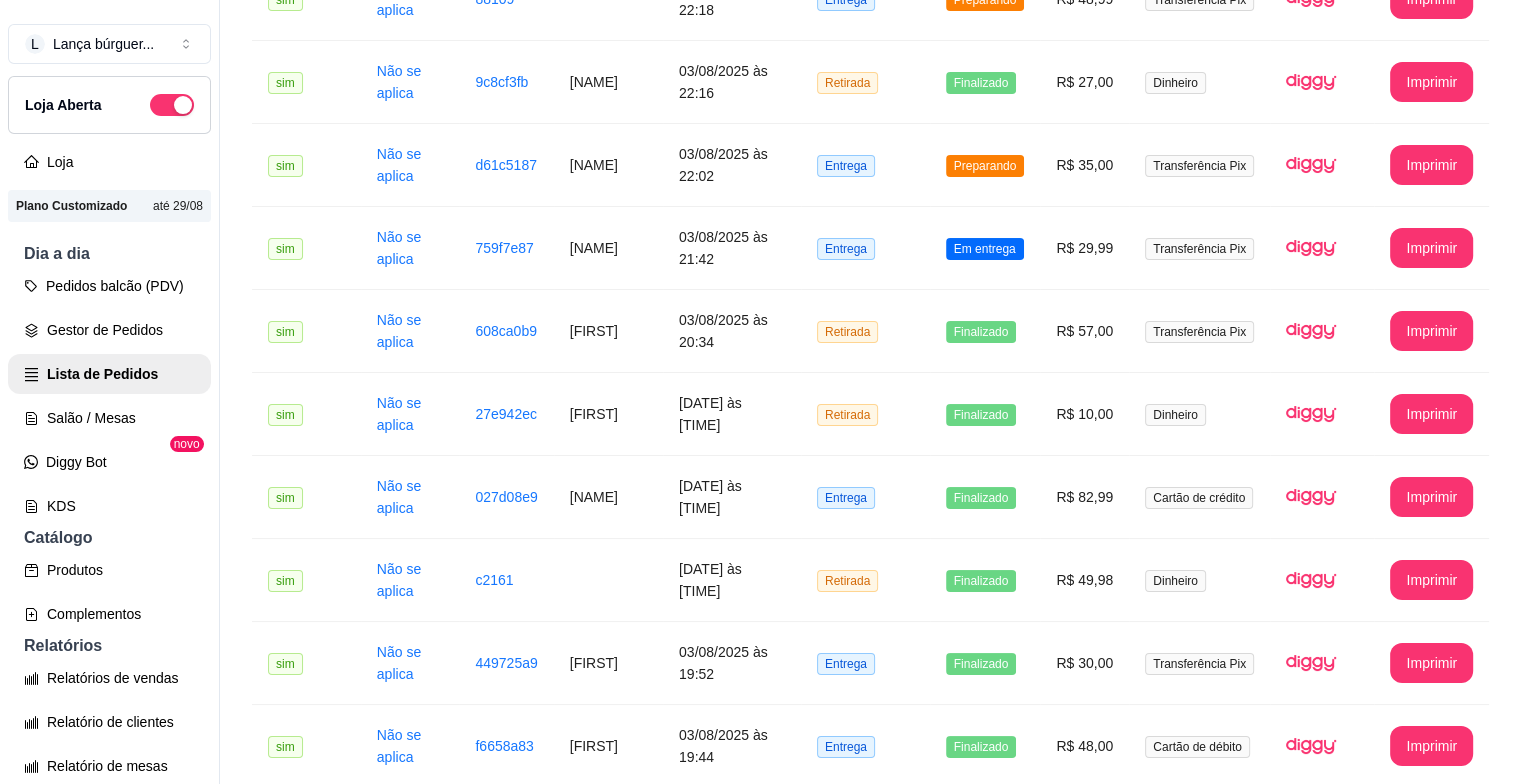 scroll, scrollTop: 400, scrollLeft: 0, axis: vertical 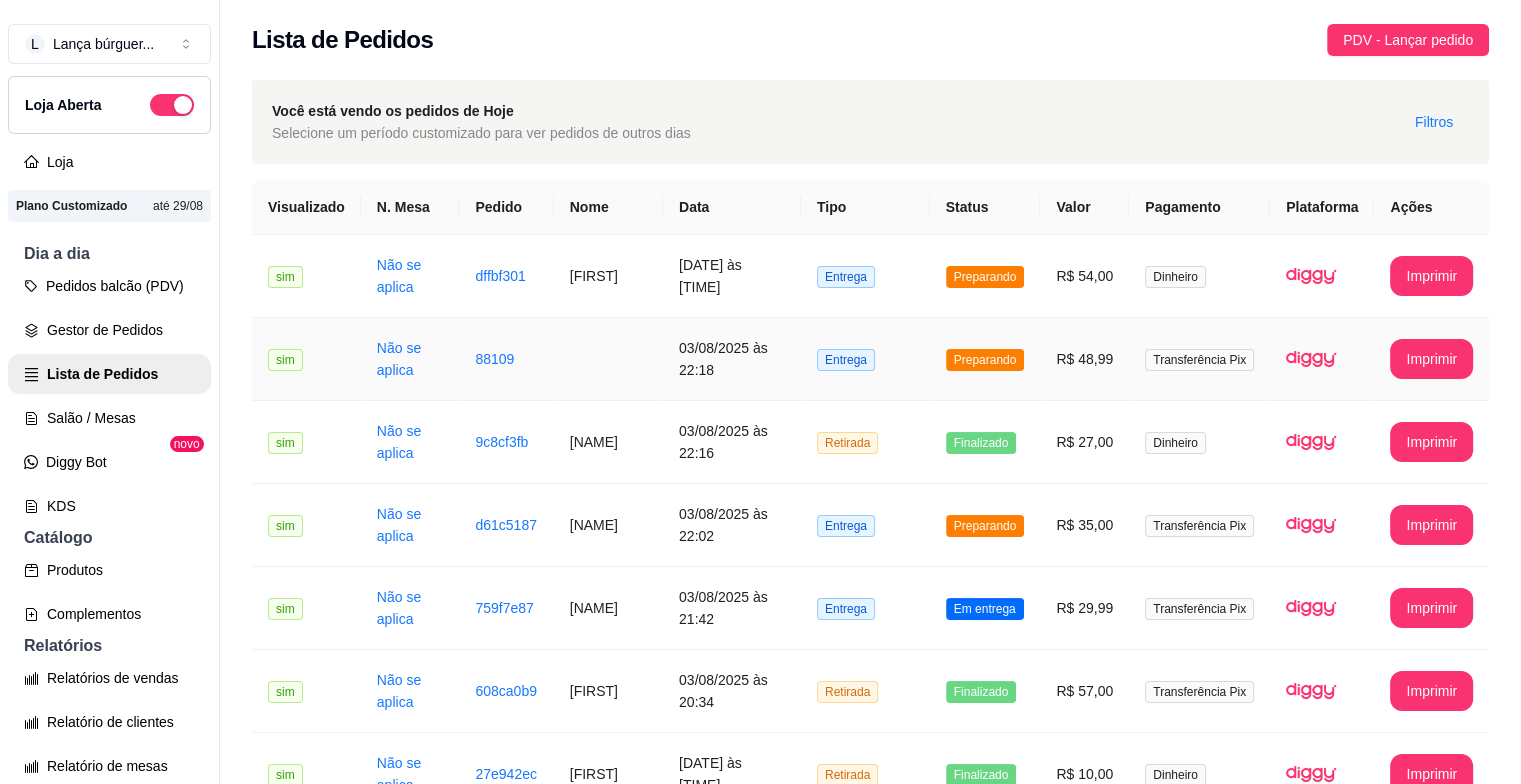click at bounding box center [608, 359] 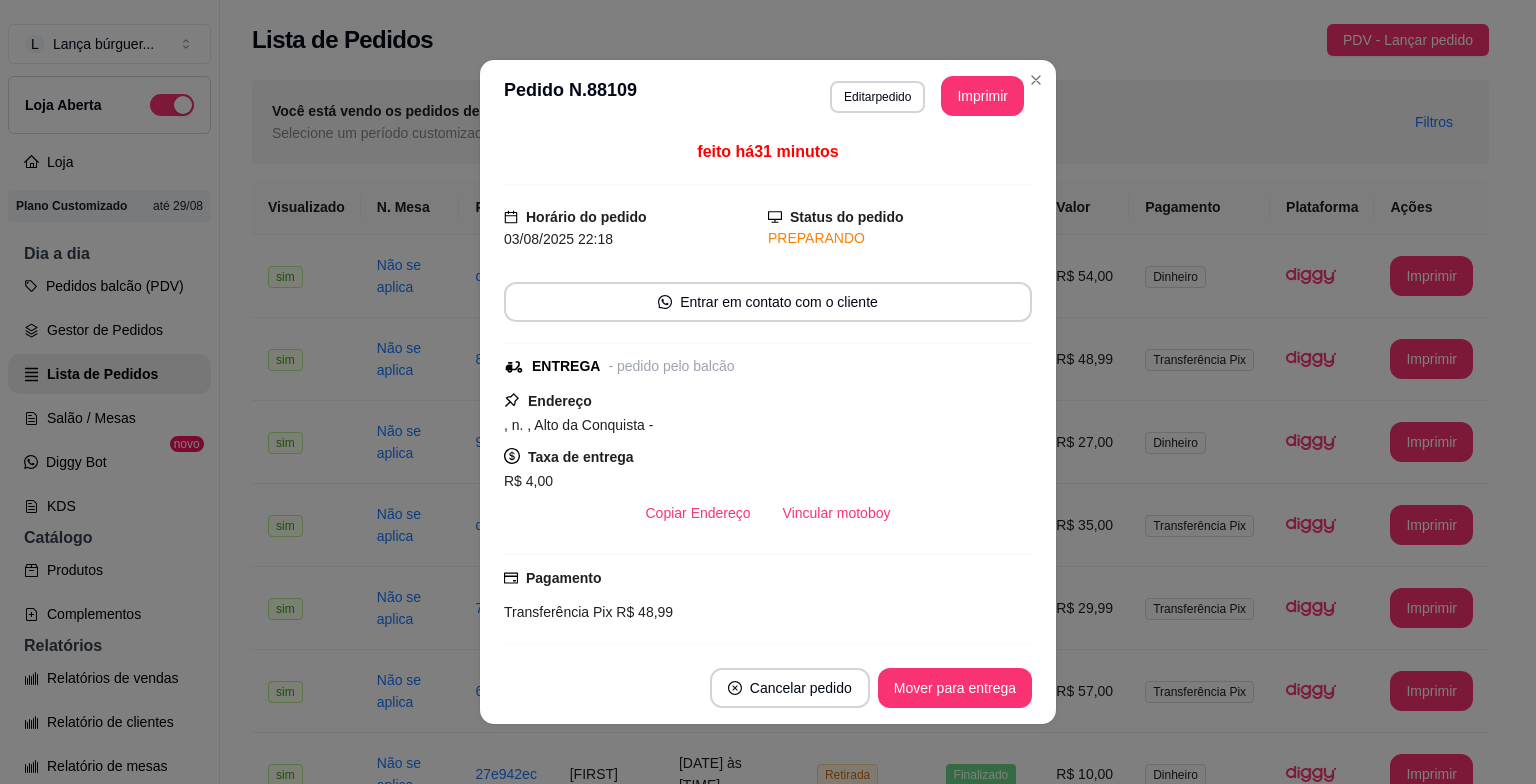 scroll, scrollTop: 440, scrollLeft: 0, axis: vertical 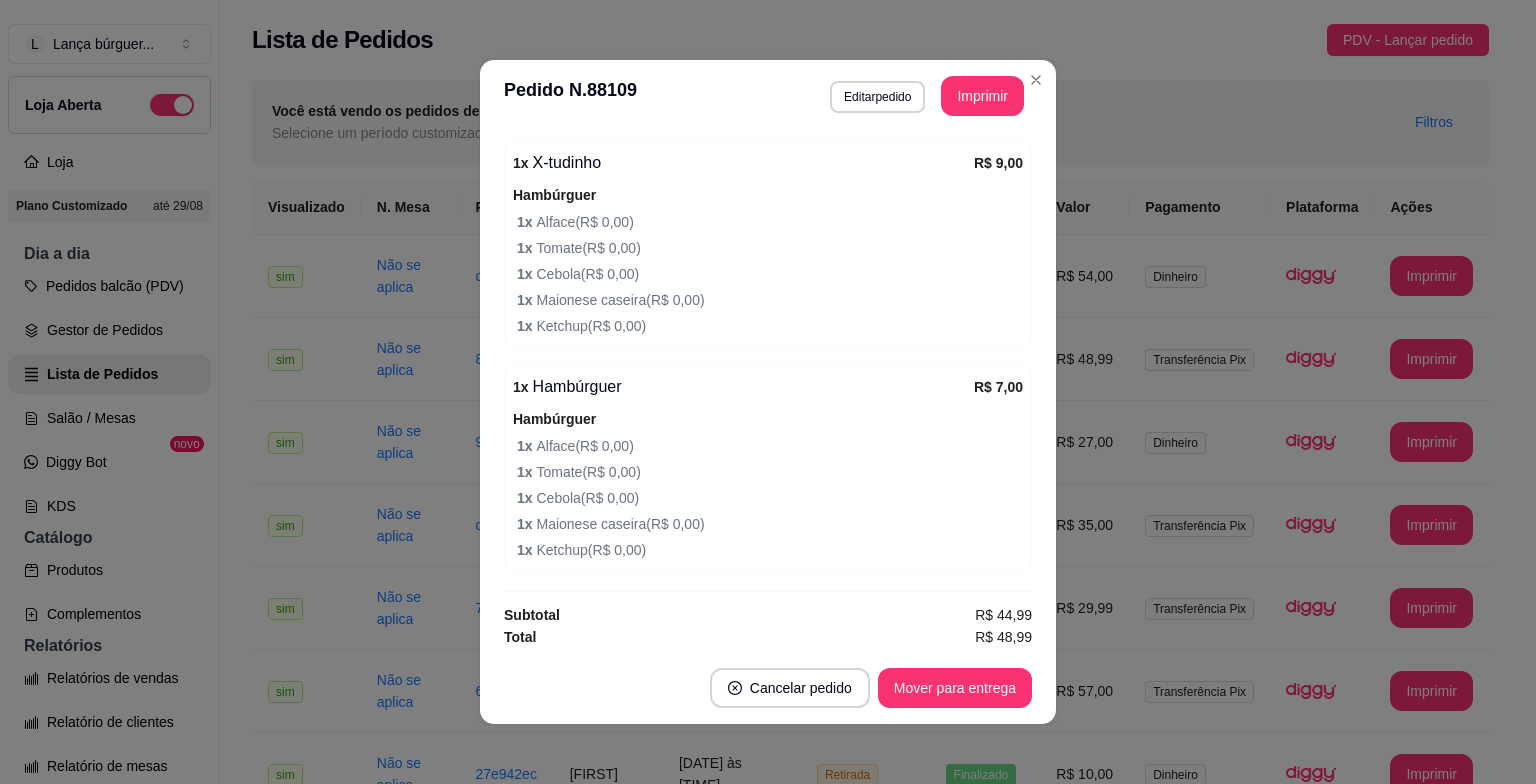 click on "feito há 31 minutos Horário do pedido [DATE] [TIME] Status do pedido PREPARANDO Entrar em contato com o cliente ENTREGA - pedido pelo balcão Endereço , n. , [NEIGHBORHOOD] - Taxa de entrega R$ 4,00 Copiar Endereço Vincular motoboy Pagamento Transferência Pix R$ 48,99 Resumo do pedido 1 x Beirute de frango e carne R$ 28,99 Observações: so carne 1 x X-tudinho R$ 9,00 Hambúrguer 1 x Alface ( R$ 0,00 ) 1 x Tomate ( R$ 0,00 ) 1 x Cebola ( R$ 0,00 ) 1 x Maionese caseira ( R$ 0,00 ) 1 x Ketchup ( R$ 0,00 ) 1 x Hambúrguer R$ 7,00 Hambúrguer 1 x Alface ( R$ 0,00 ) 1 x Tomate ( R$ 0,00 ) 1 x Cebola ( R$ 0,00 ) 1 x Maionese caseira ( R$ 0,00 ) 1 x Ketchup ( R$ 0,00 ) Subtotal R$ 44,99 Total R$ 48,99" at bounding box center (768, 392) 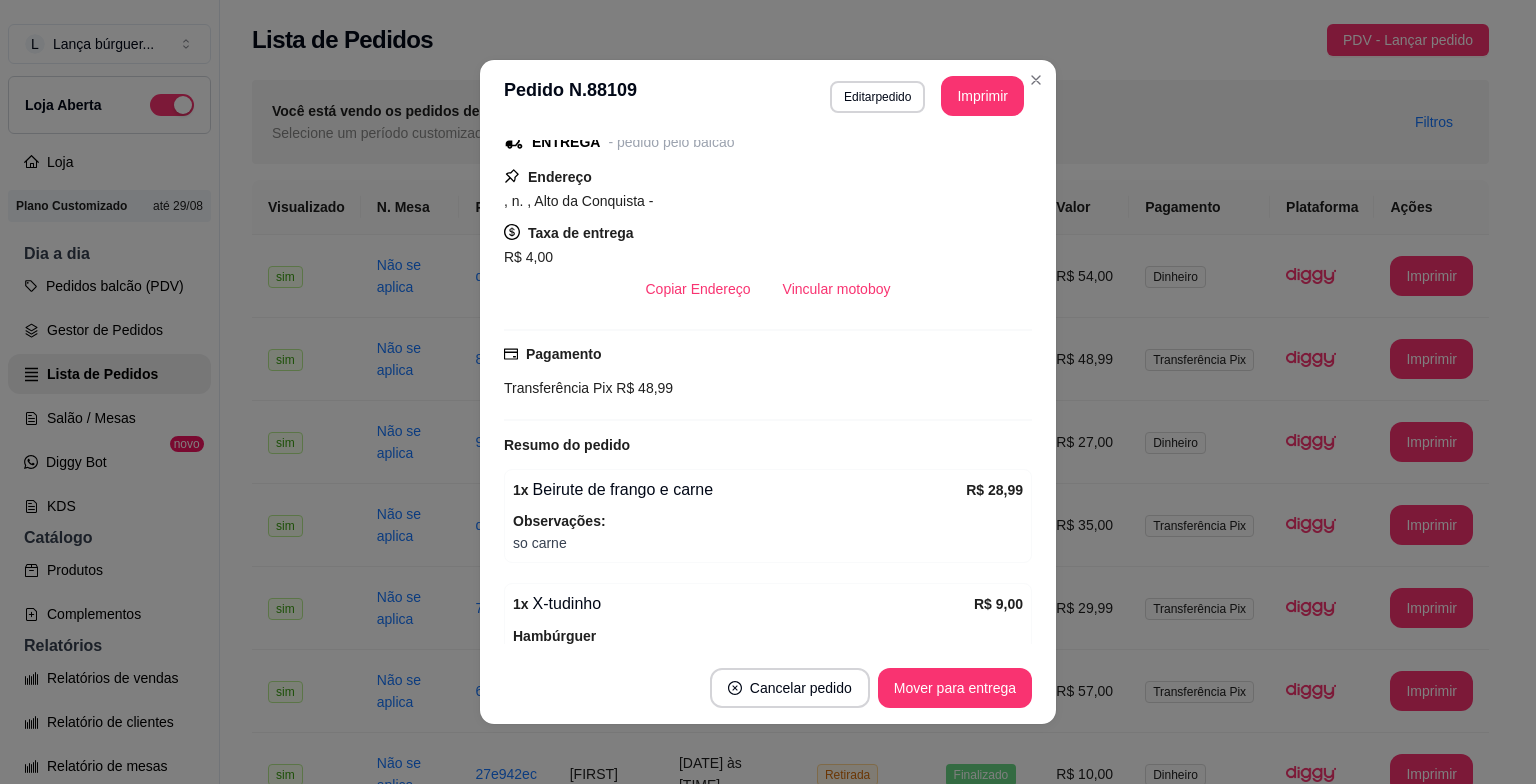 scroll, scrollTop: 0, scrollLeft: 0, axis: both 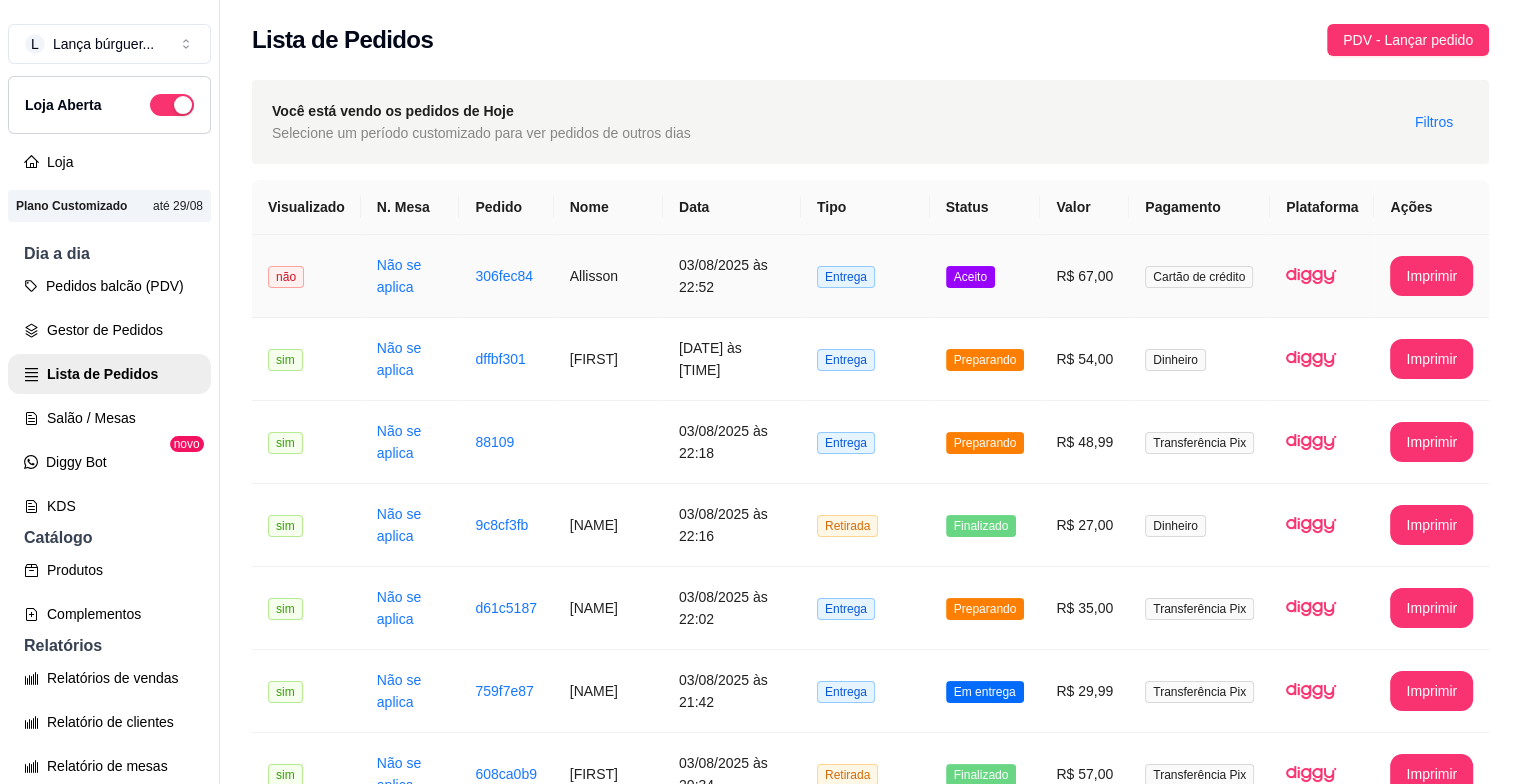 click on "03/08/2025 às 22:52" at bounding box center (732, 276) 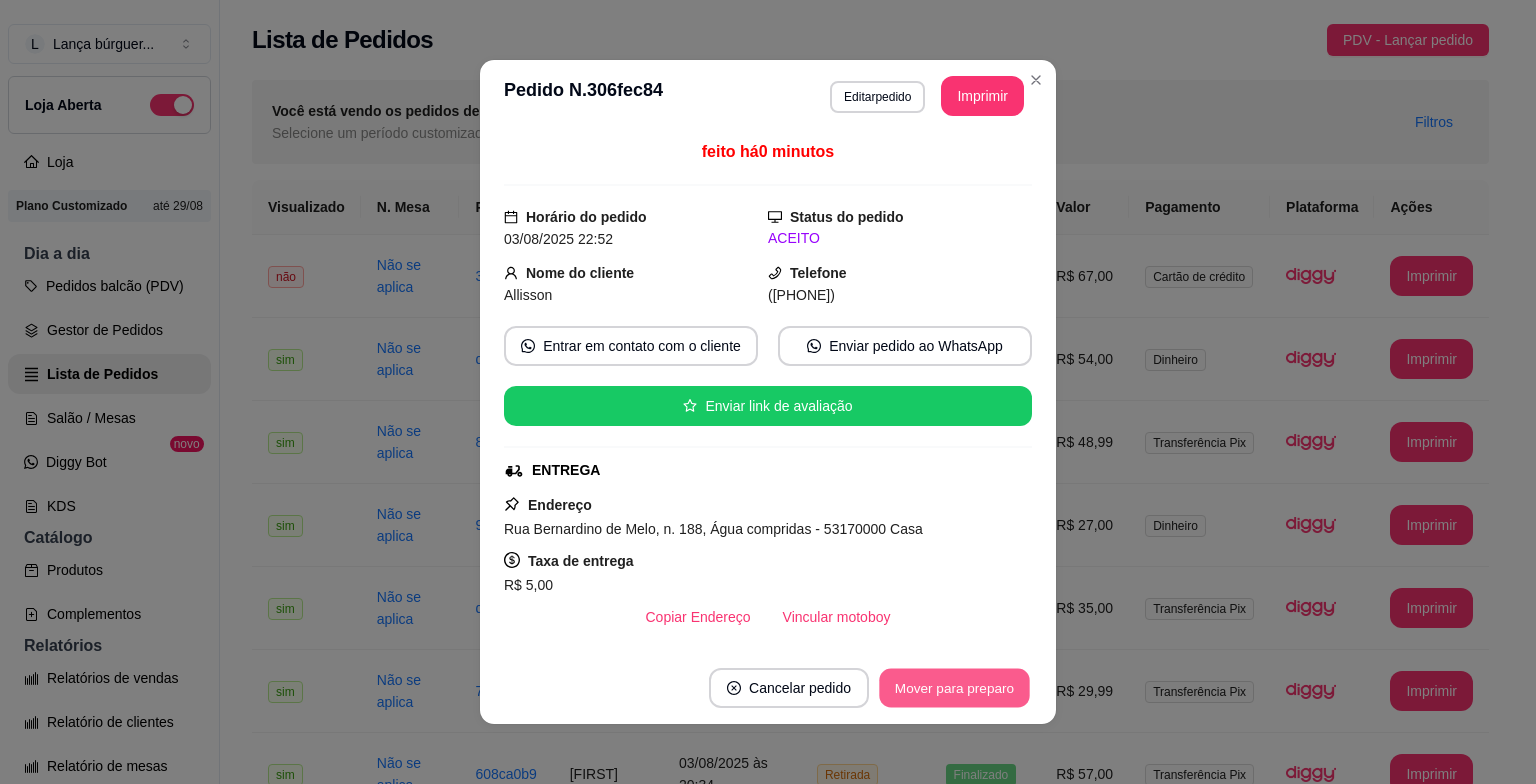 click on "**********" at bounding box center (768, 392) 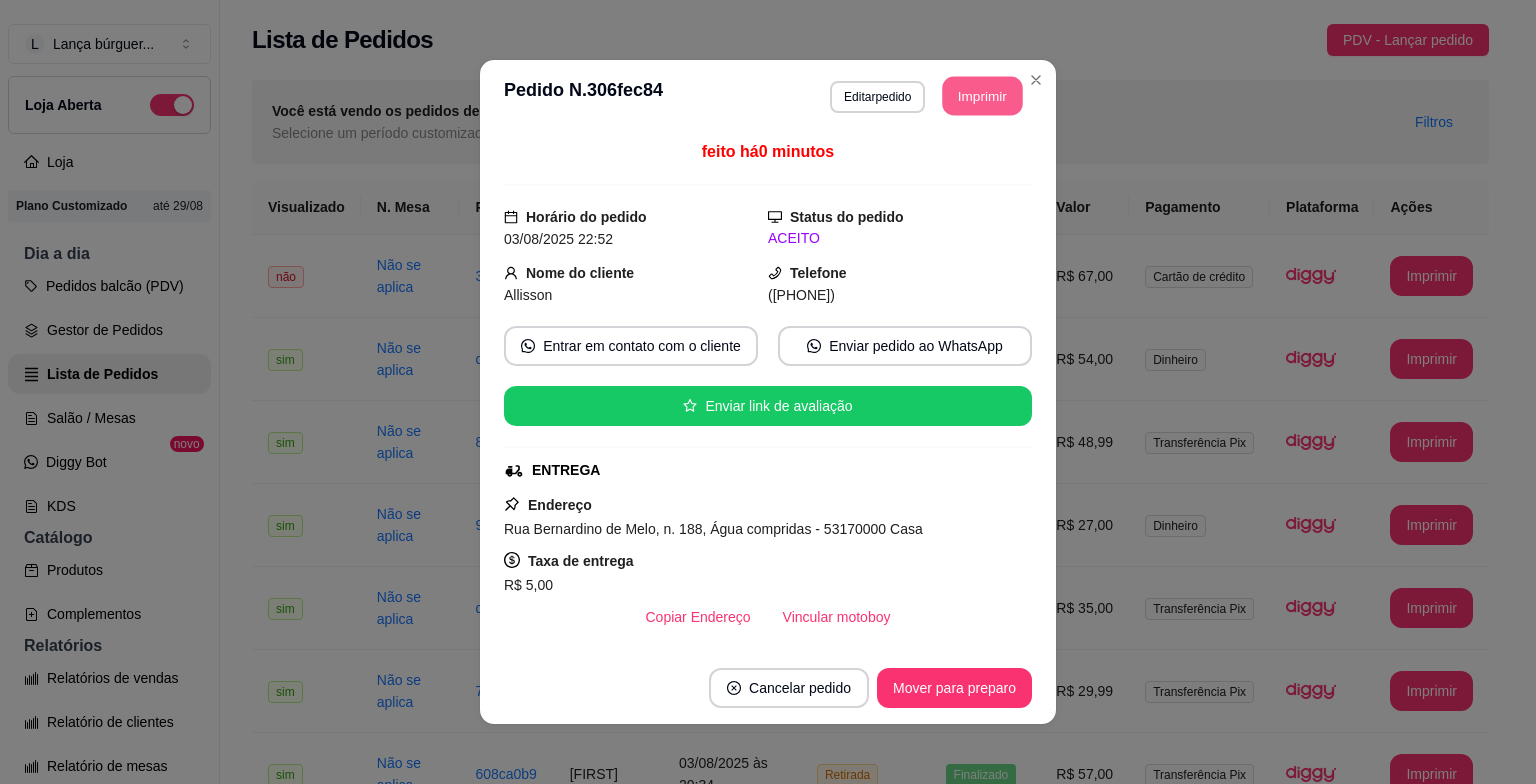 click on "Imprimir" at bounding box center (983, 96) 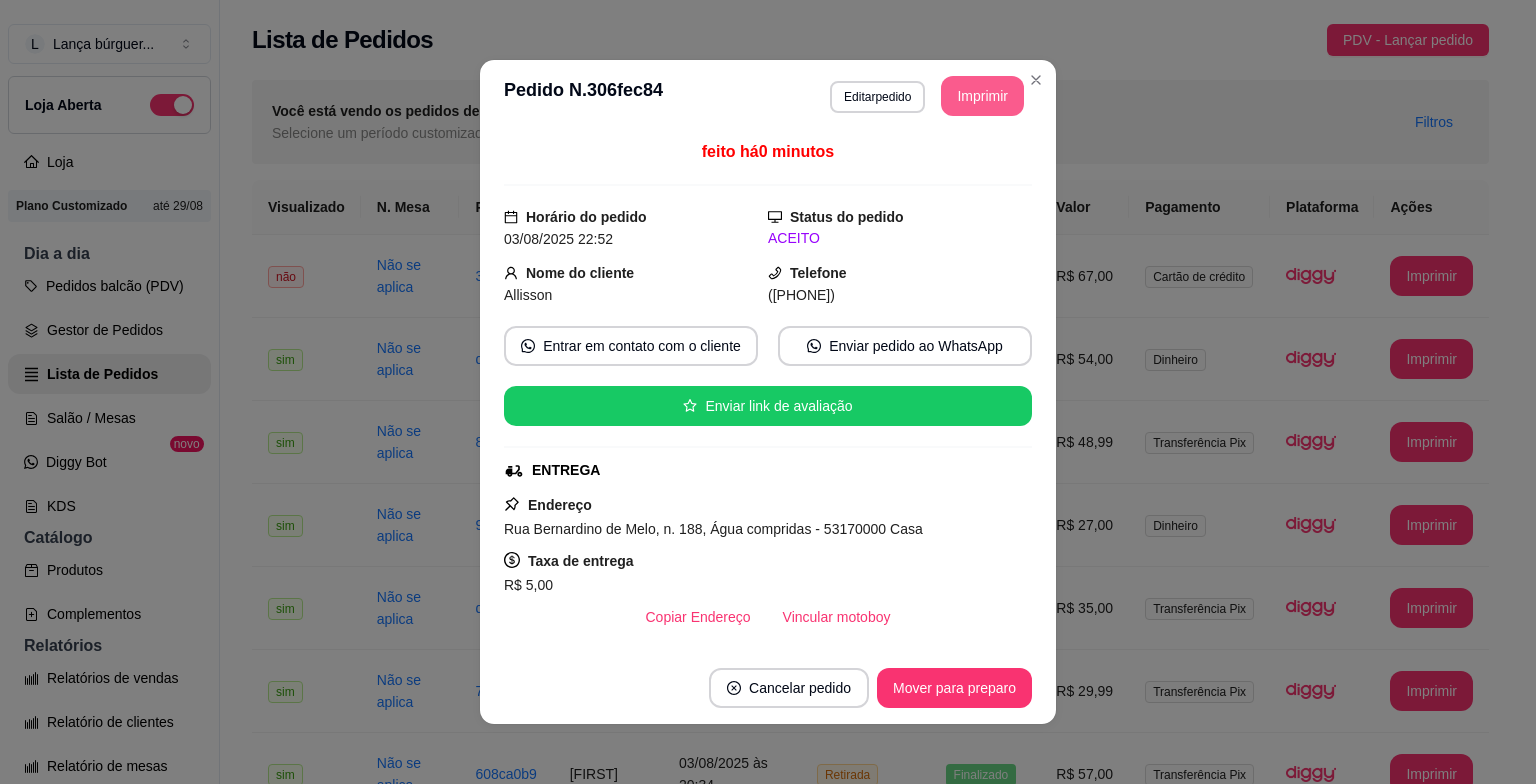 scroll, scrollTop: 0, scrollLeft: 0, axis: both 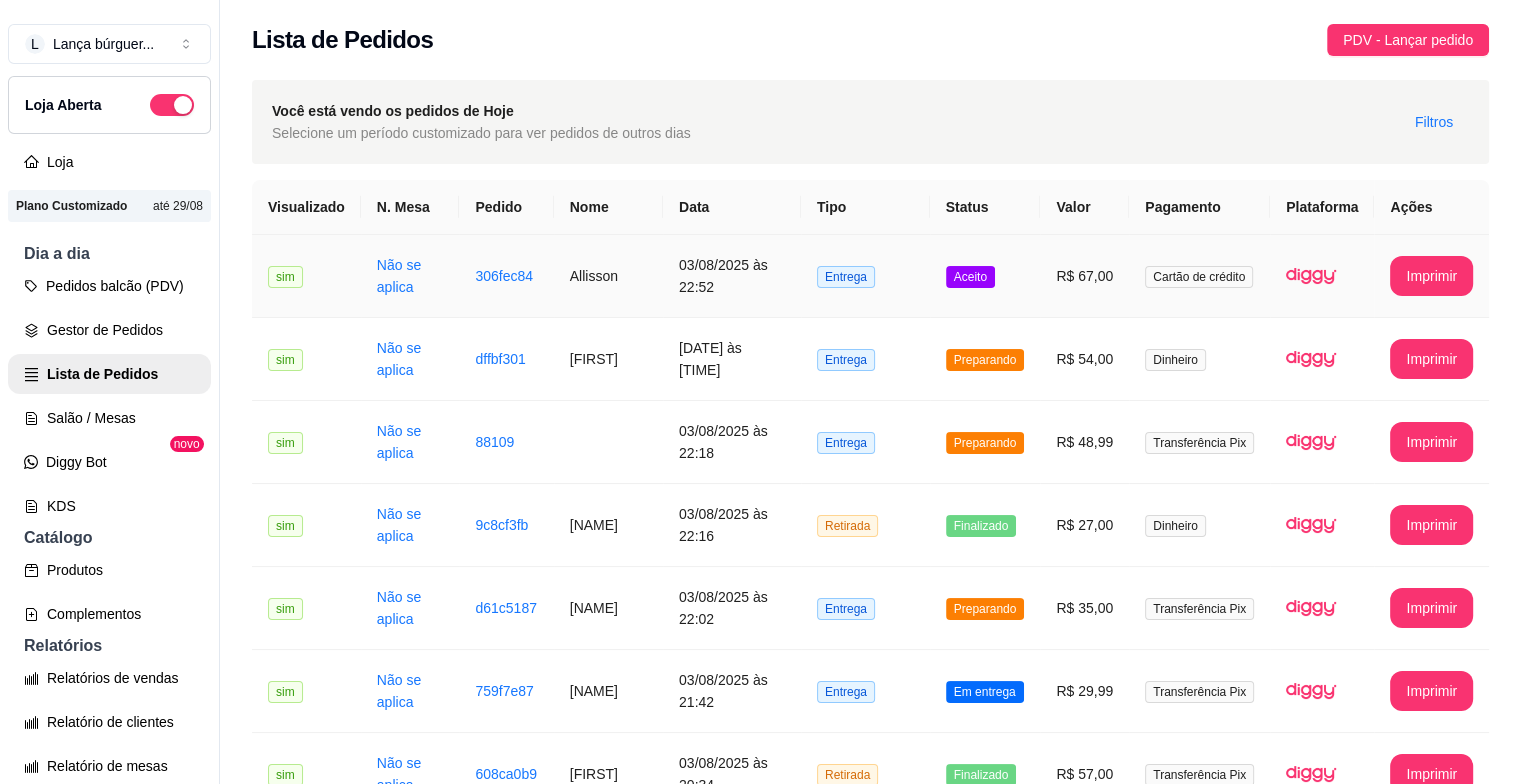click on "03/08/2025 às 22:52" at bounding box center (732, 276) 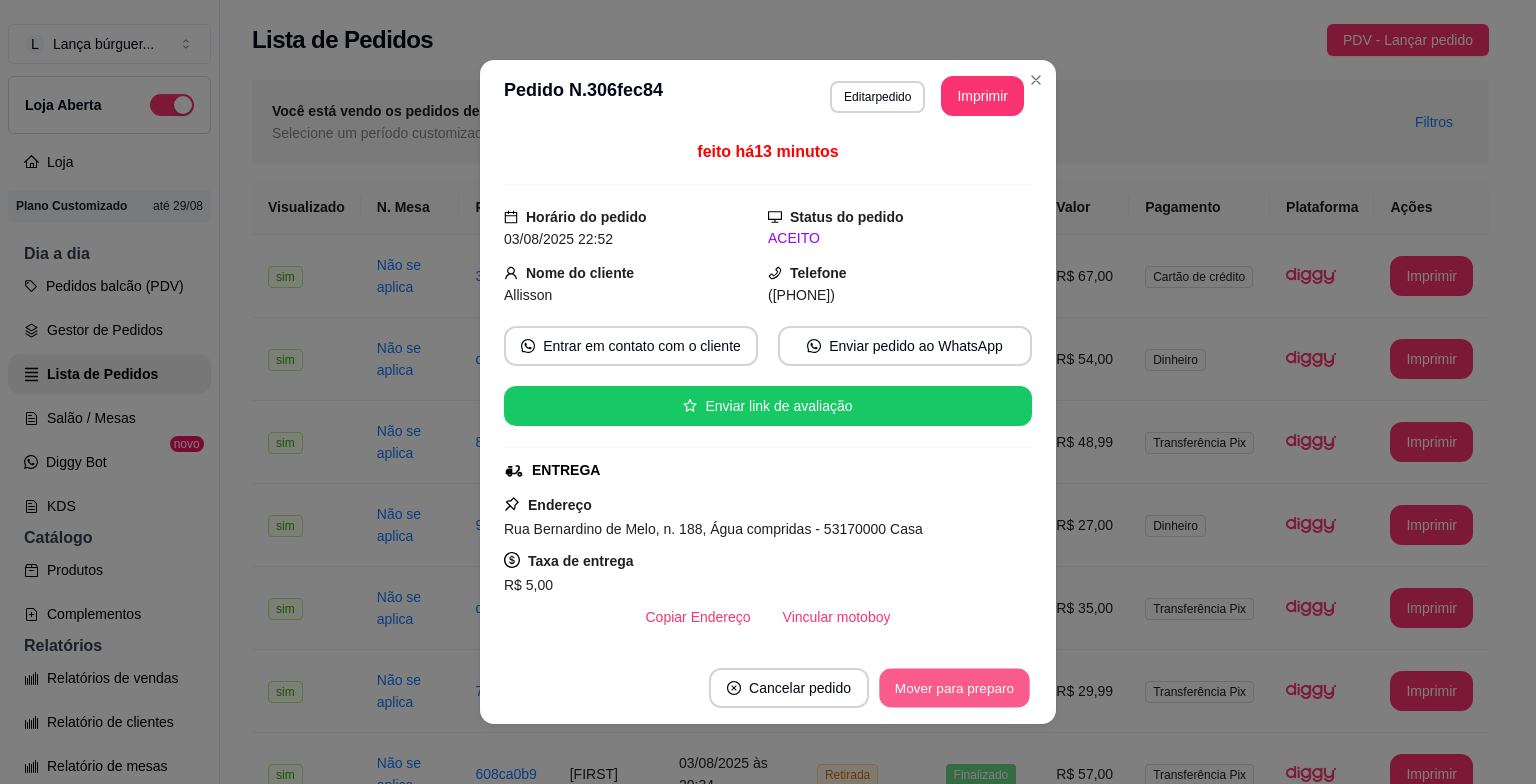 click on "Mover para preparo" at bounding box center [954, 688] 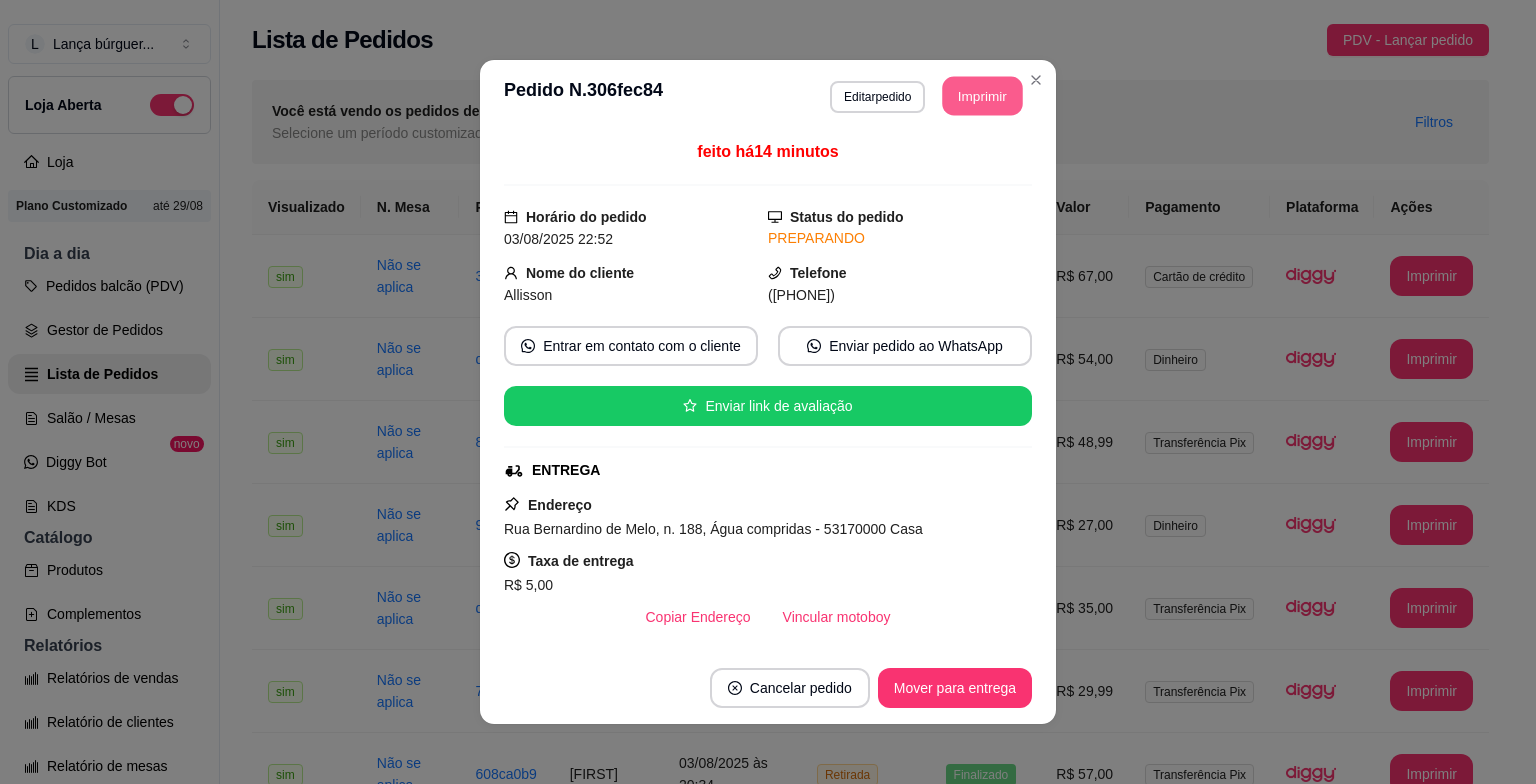 click on "Imprimir" at bounding box center [983, 96] 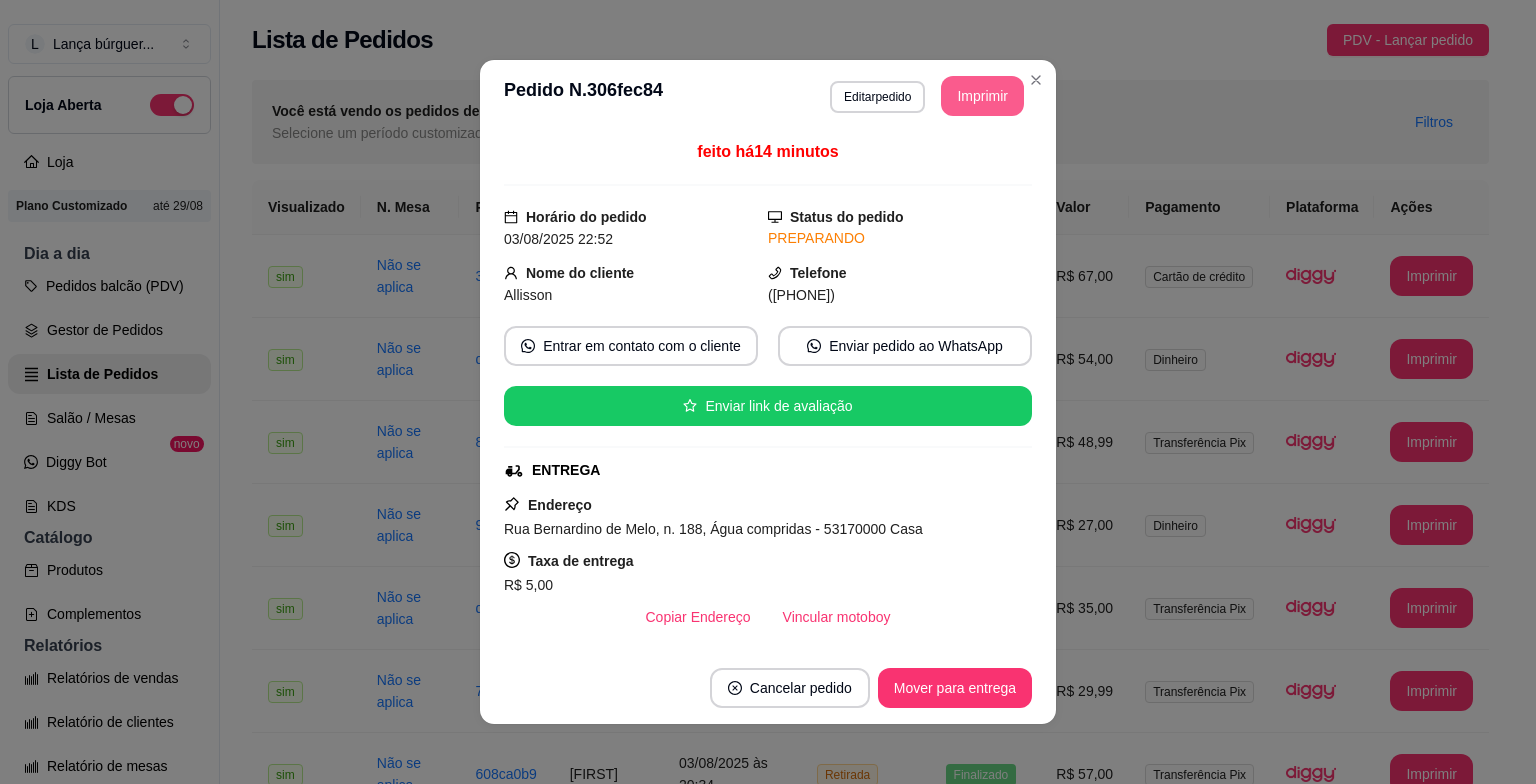 scroll, scrollTop: 0, scrollLeft: 0, axis: both 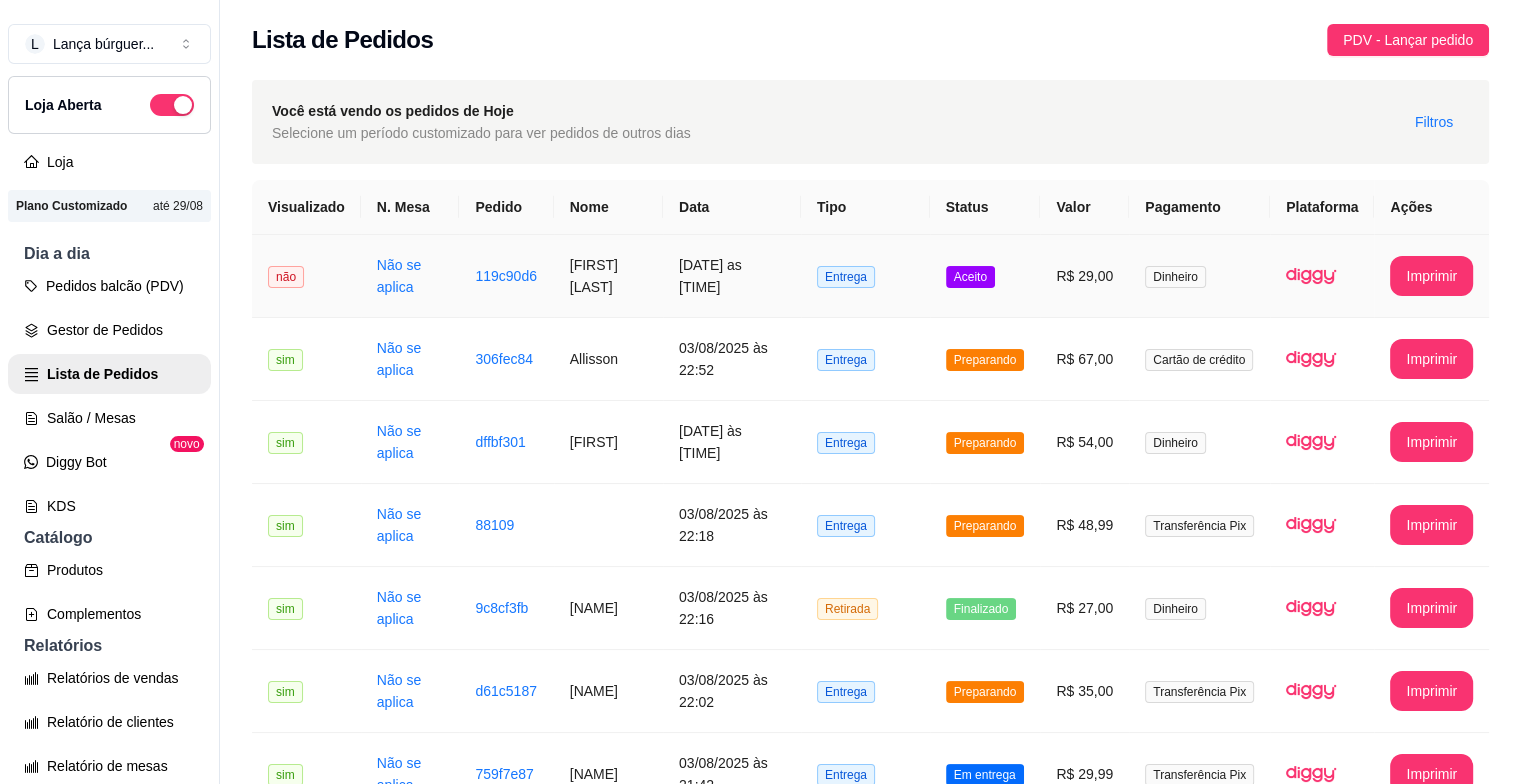 click on "[DATE] as [TIME]" at bounding box center [732, 276] 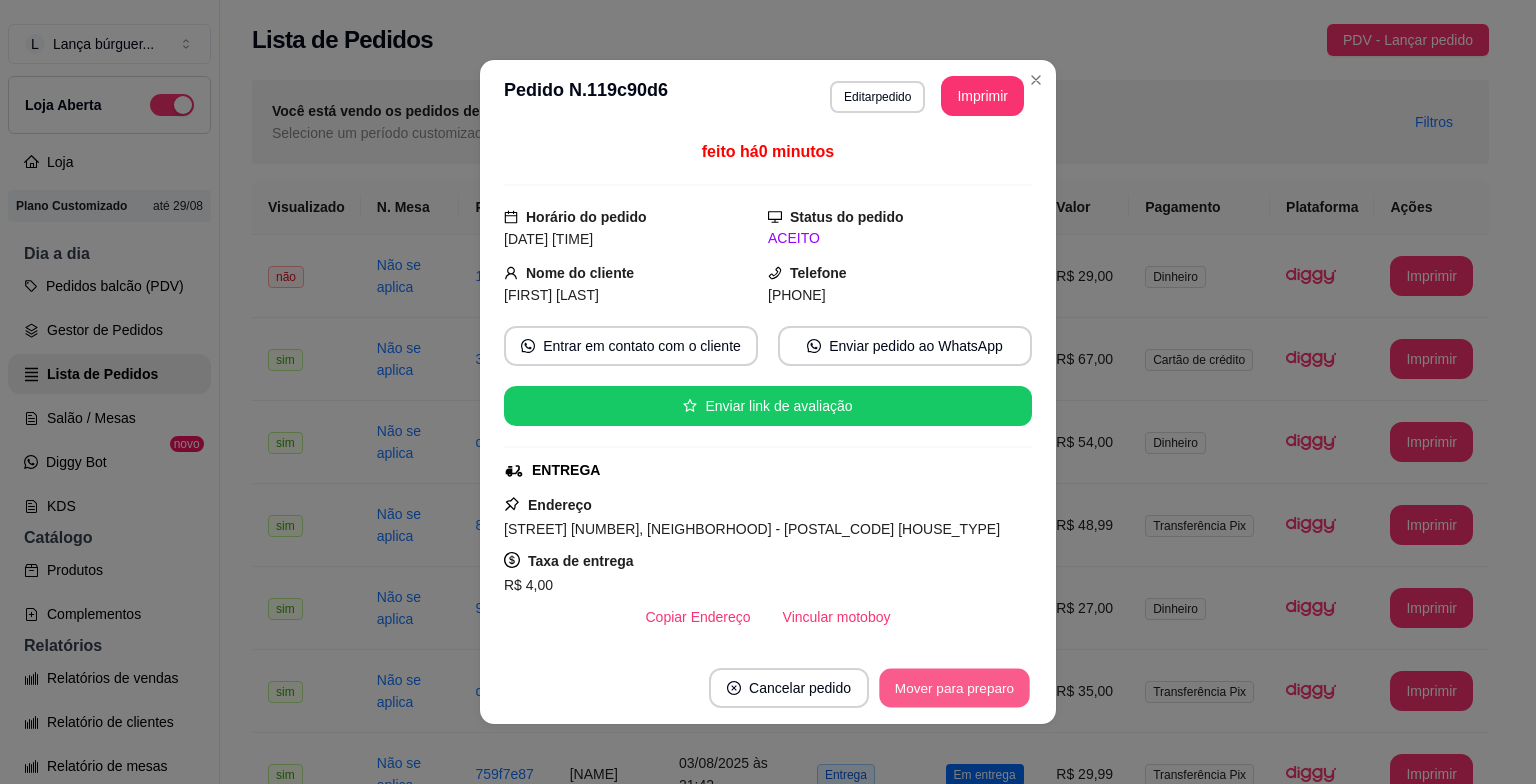 click on "Mover para preparo" at bounding box center [954, 688] 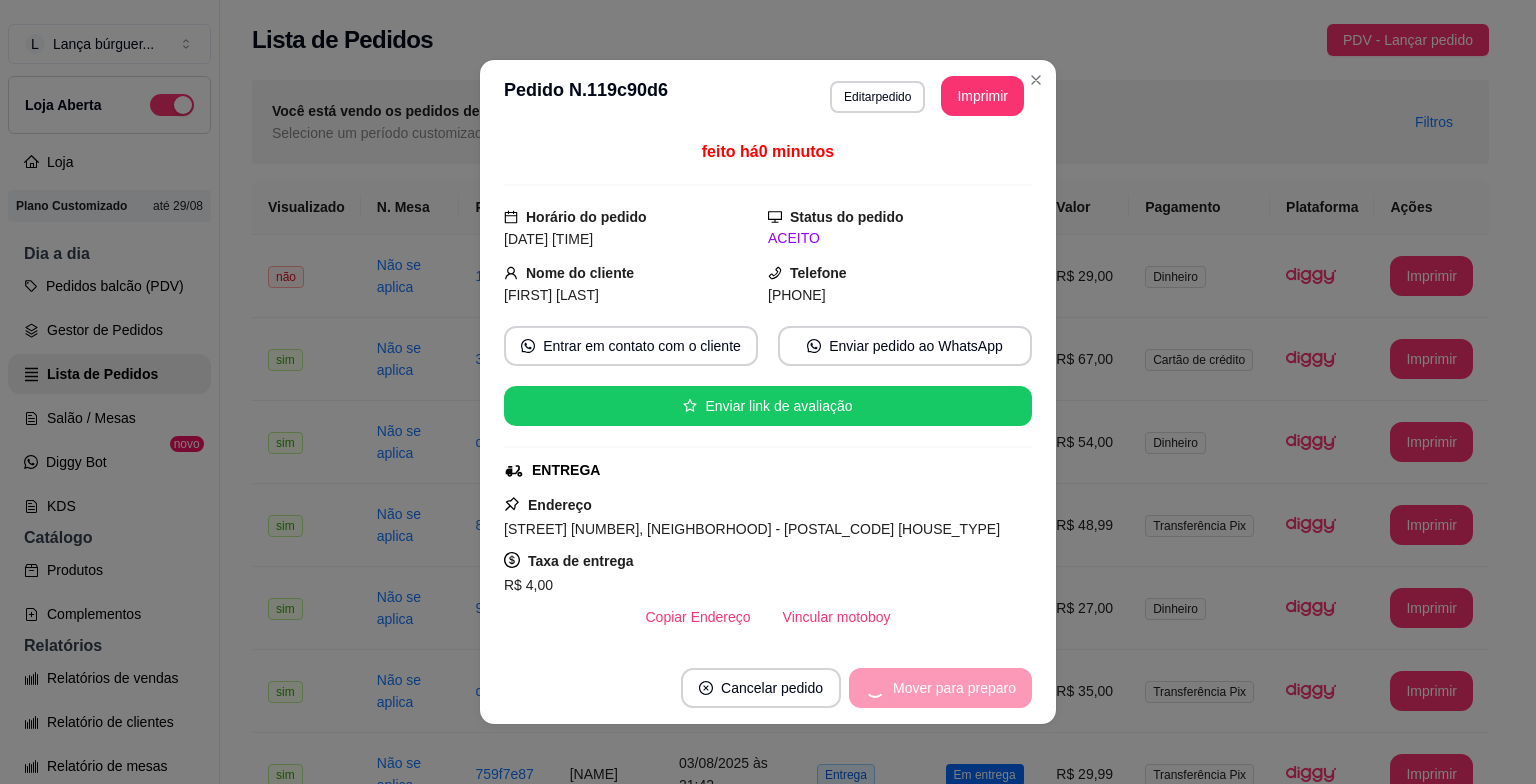 click on "Mover para preparo" at bounding box center [940, 688] 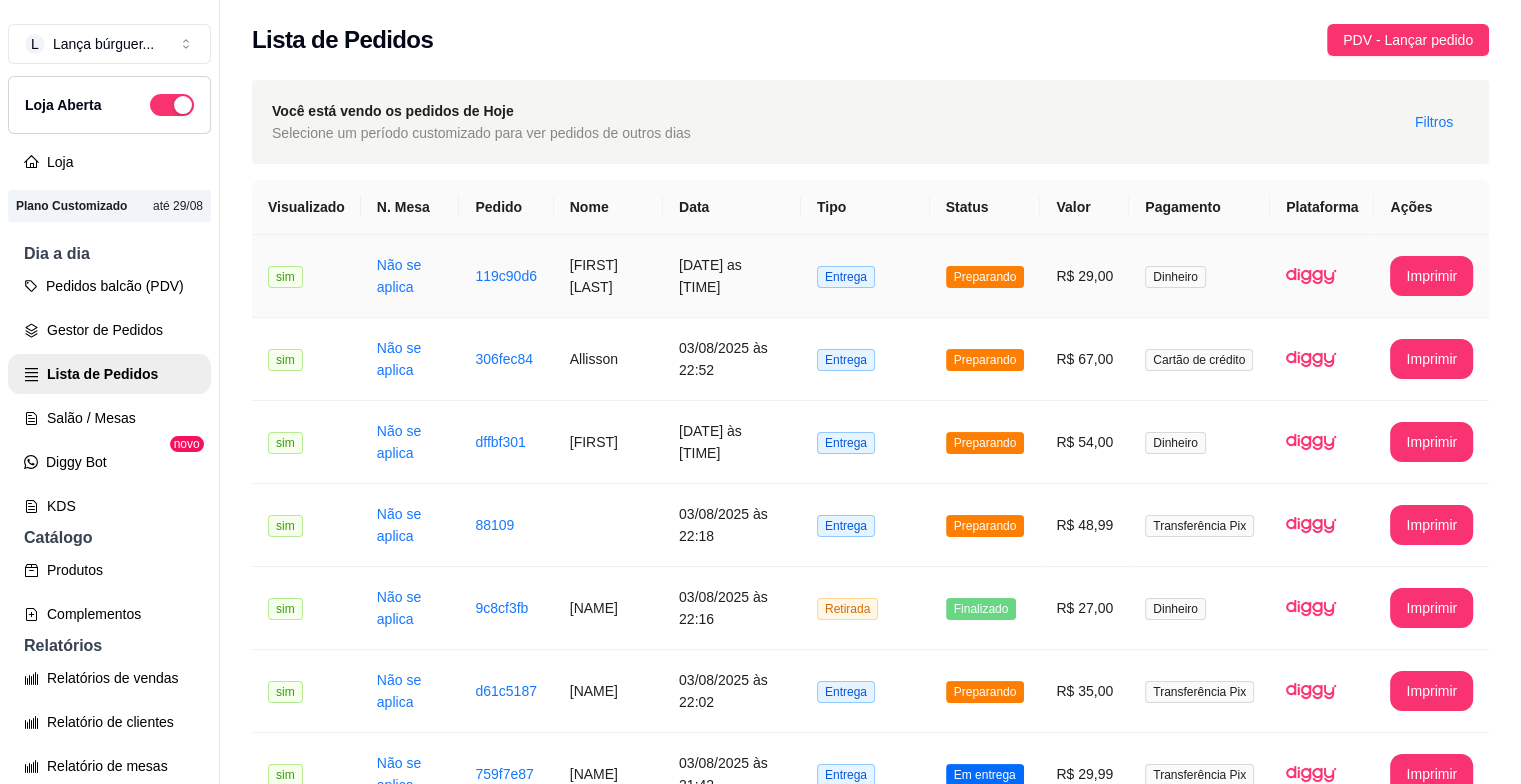 click on "[DATE] as [TIME]" at bounding box center [732, 276] 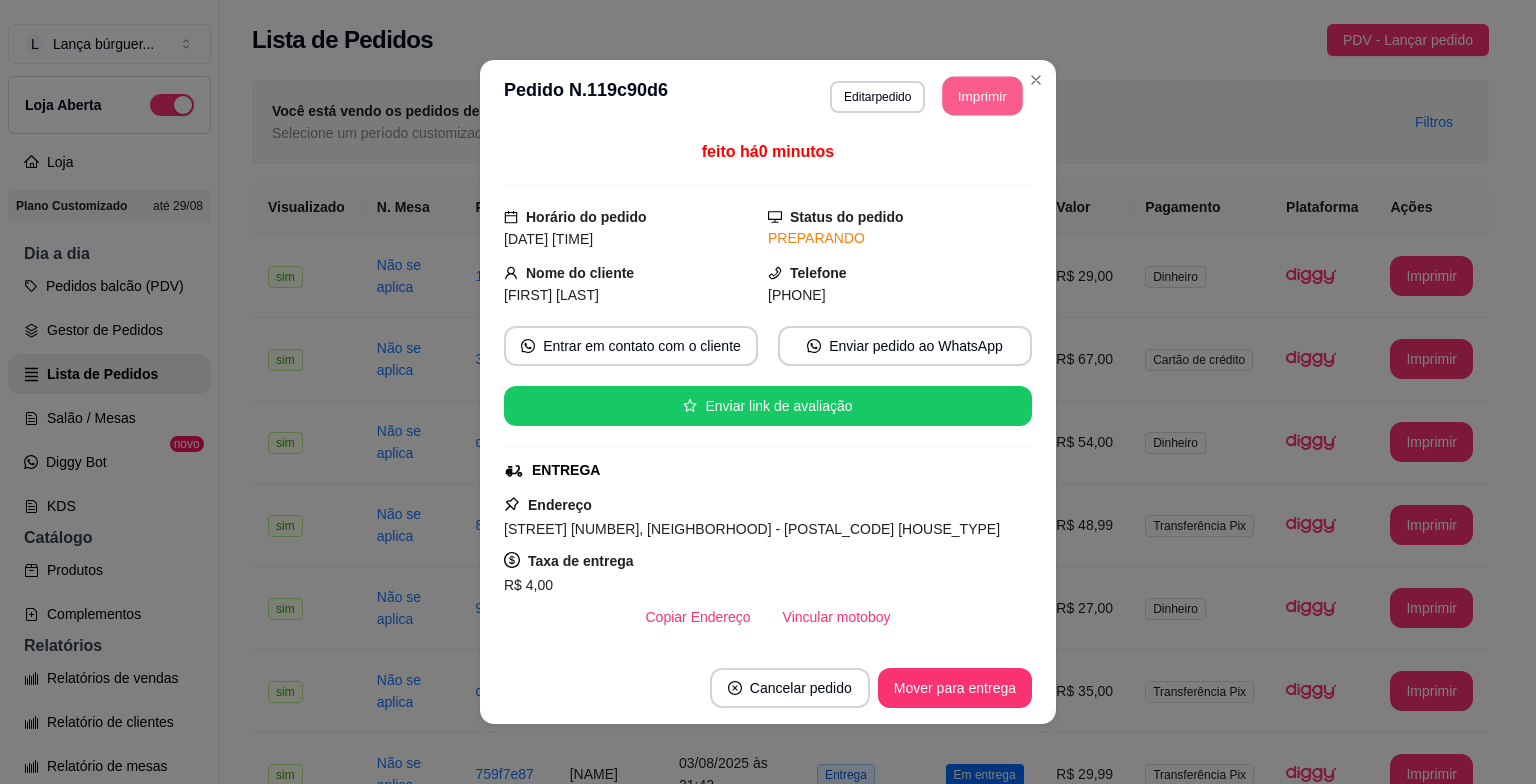click on "Imprimir" at bounding box center (983, 96) 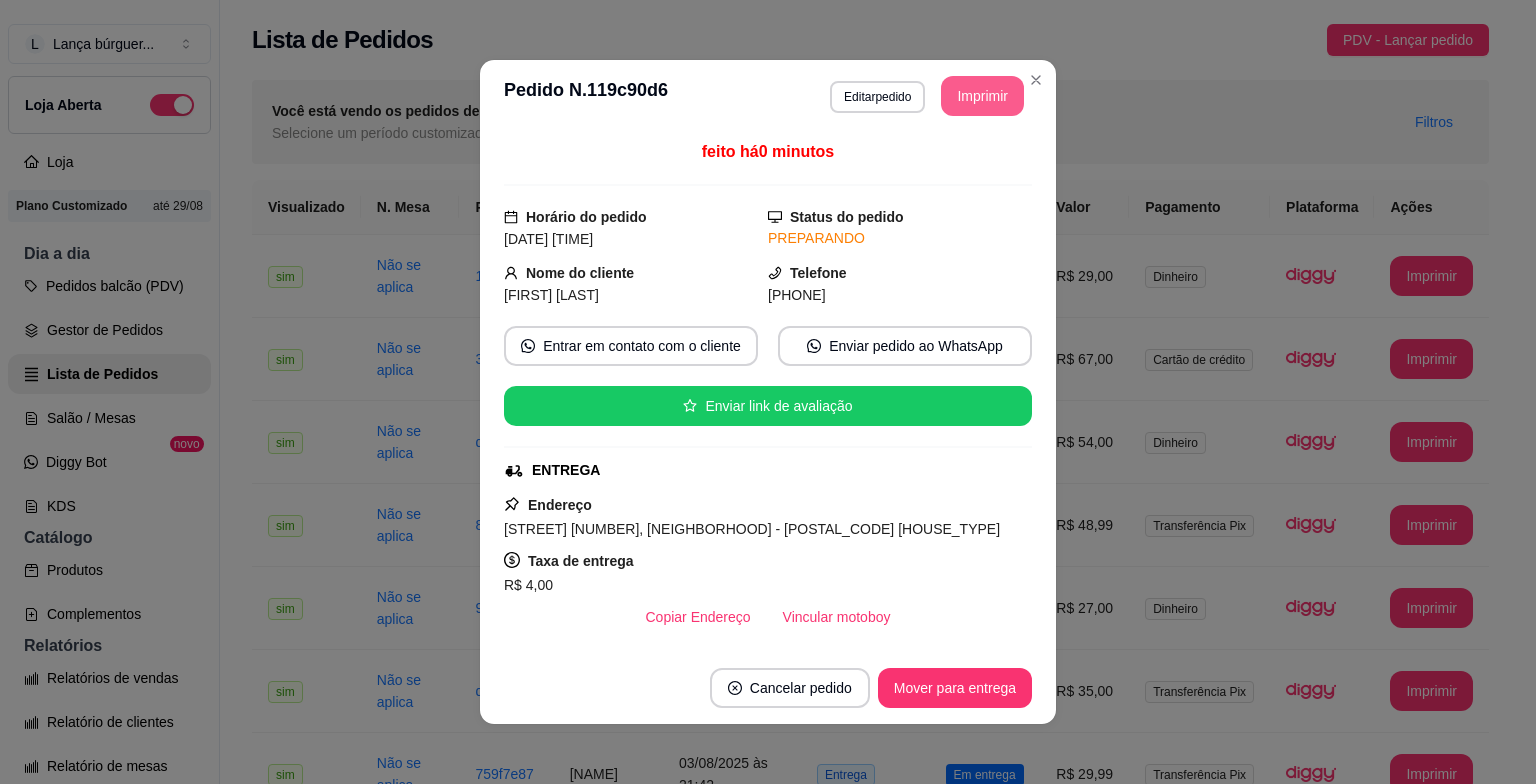 scroll, scrollTop: 0, scrollLeft: 0, axis: both 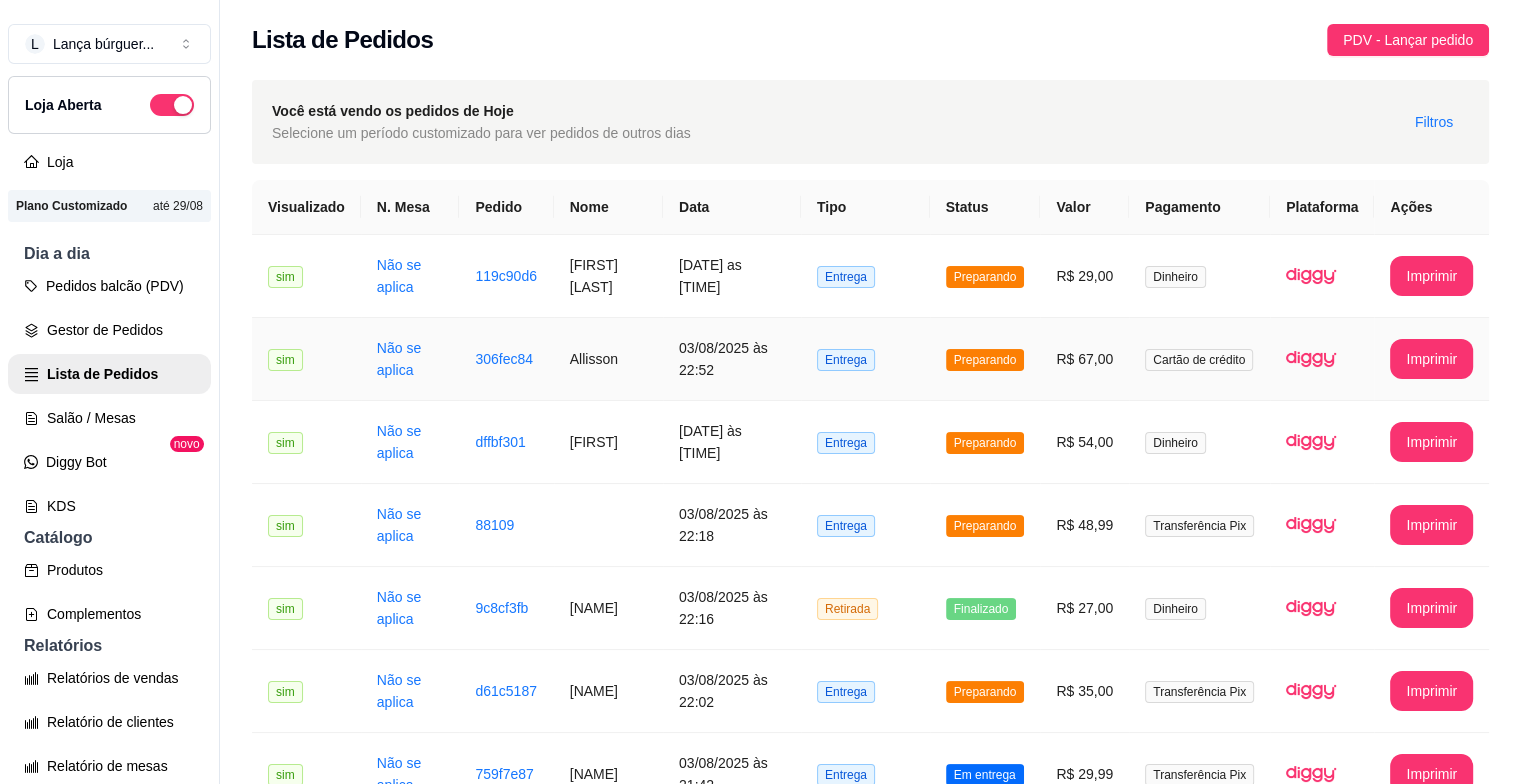 click on "Allisson" at bounding box center [608, 359] 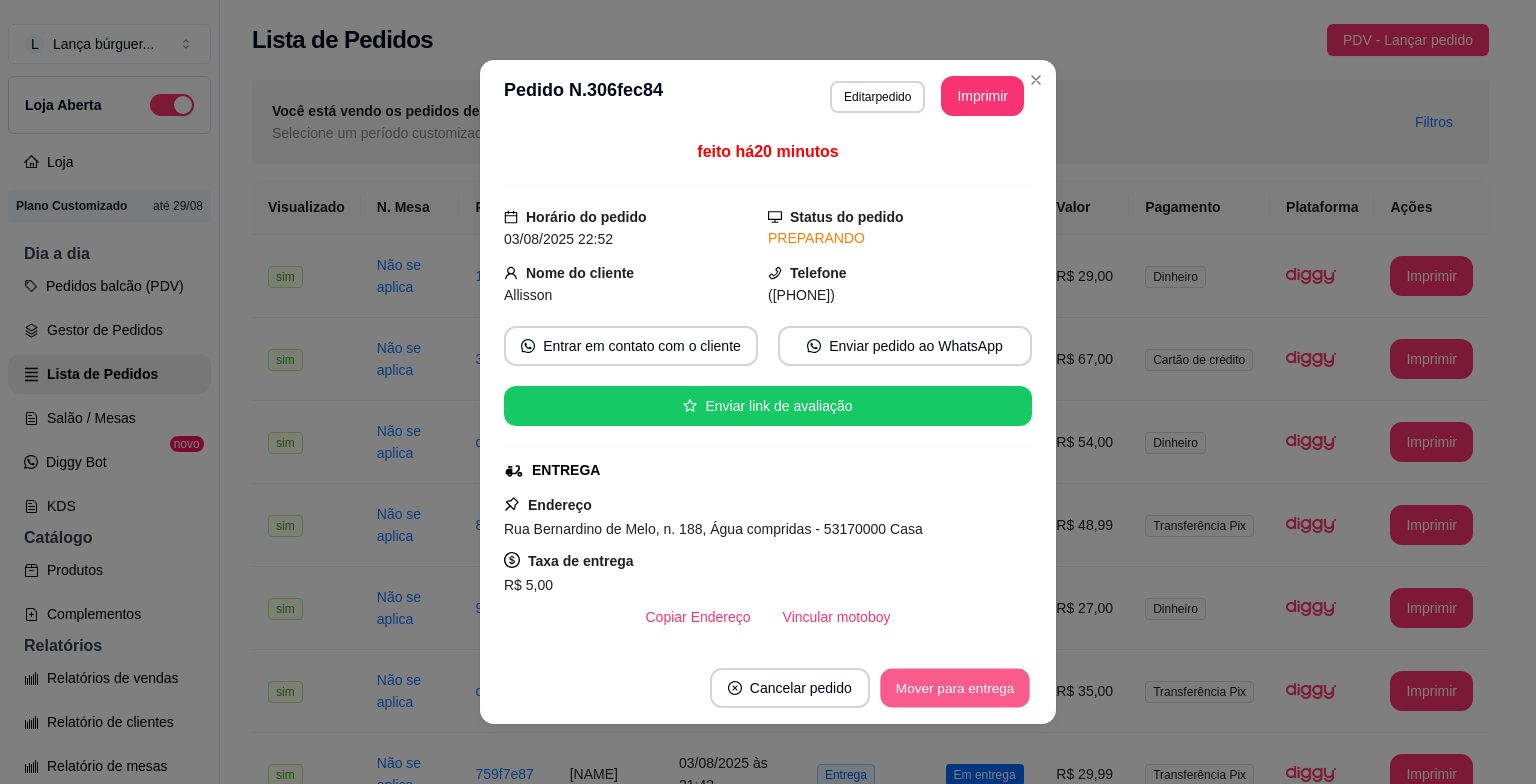 click on "Mover para entrega" at bounding box center [955, 688] 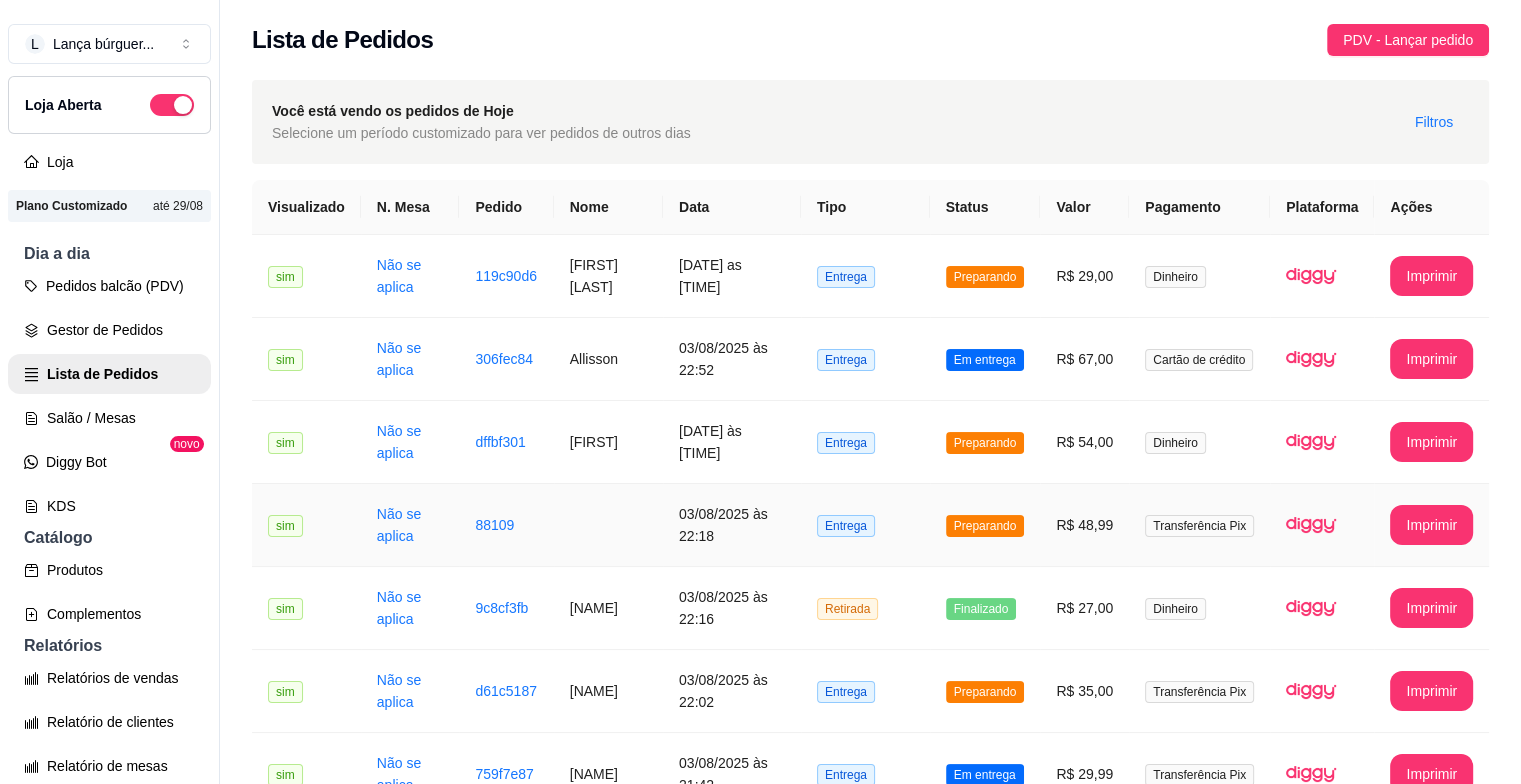 click at bounding box center (608, 525) 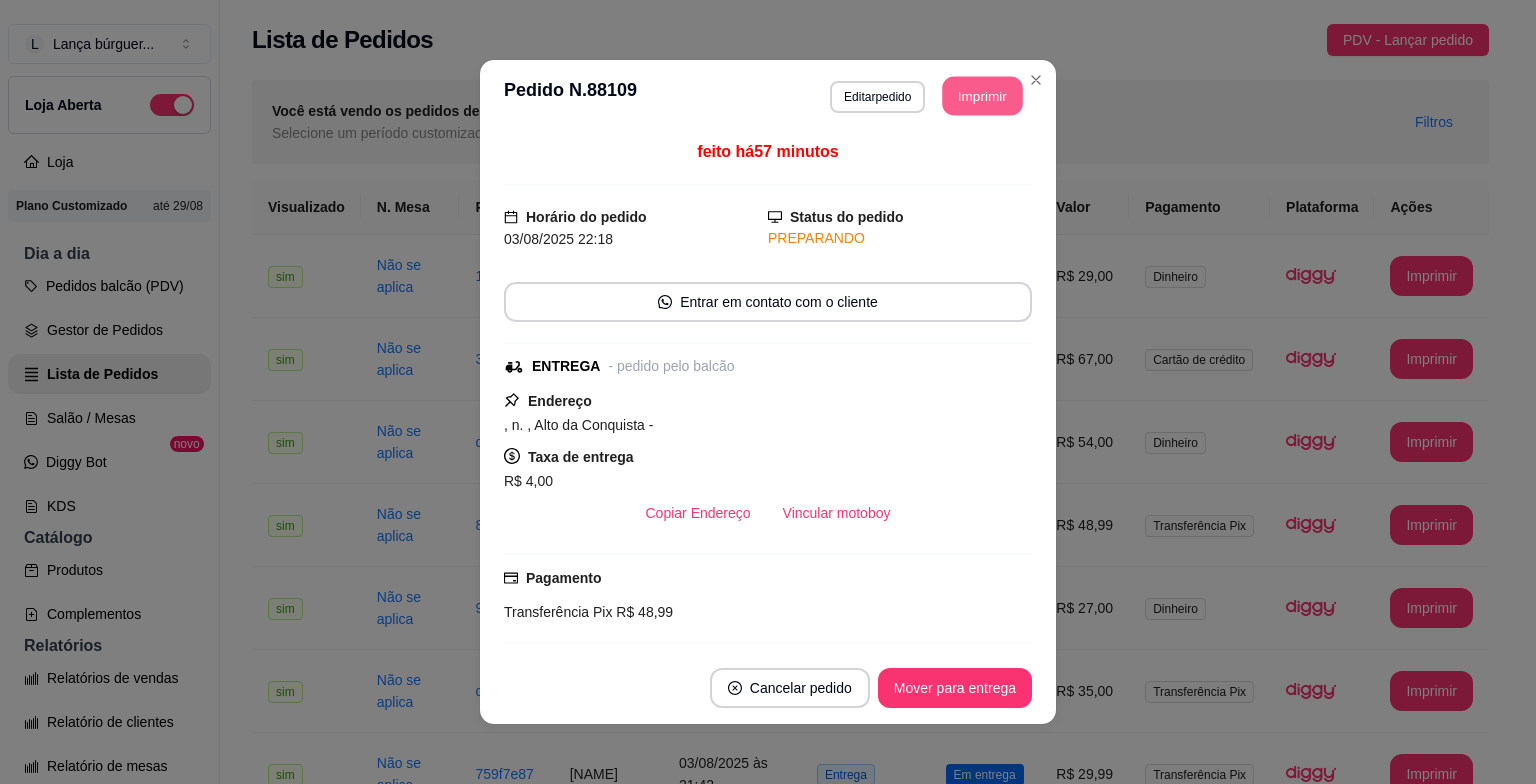 click on "Imprimir" at bounding box center [983, 96] 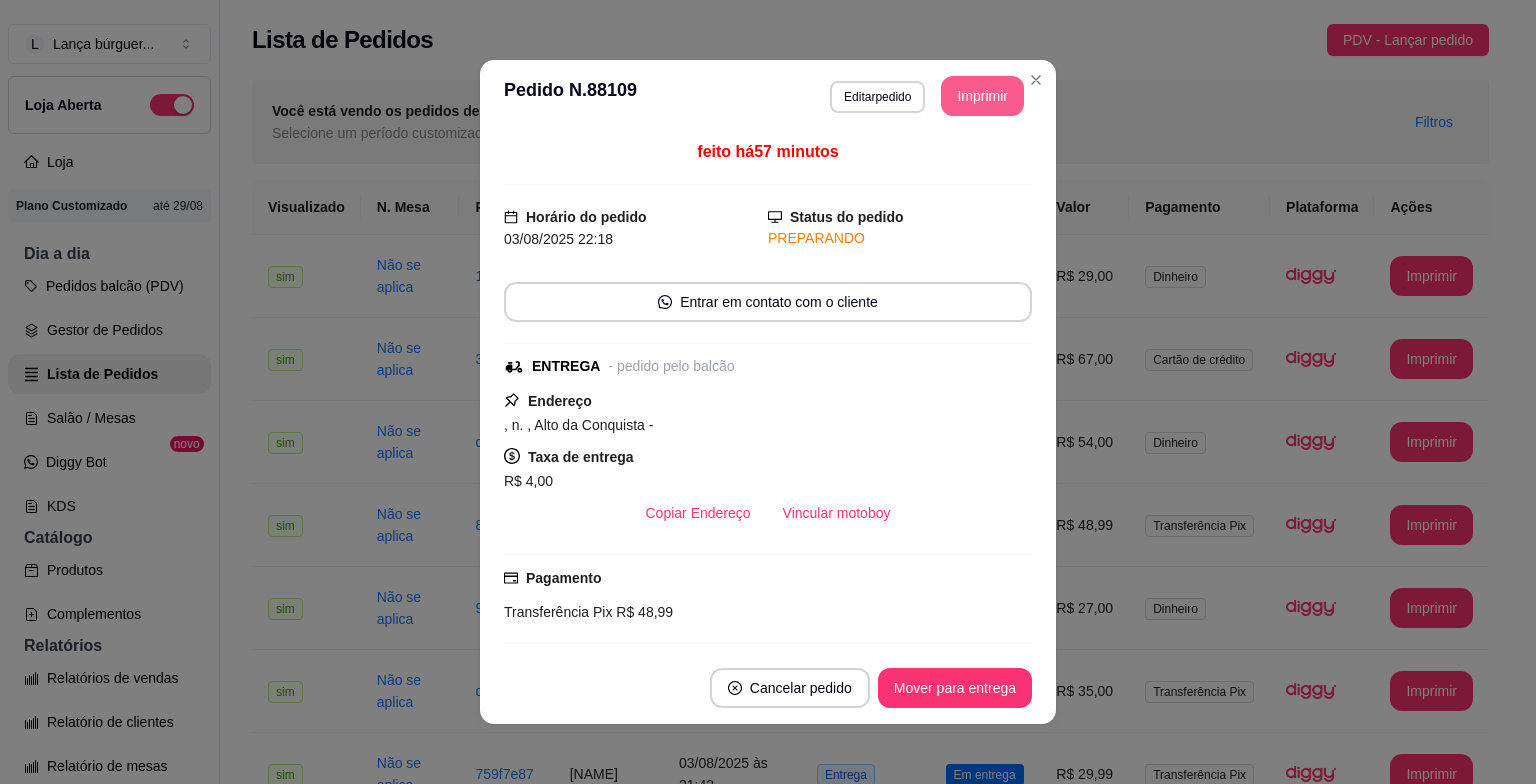scroll, scrollTop: 0, scrollLeft: 0, axis: both 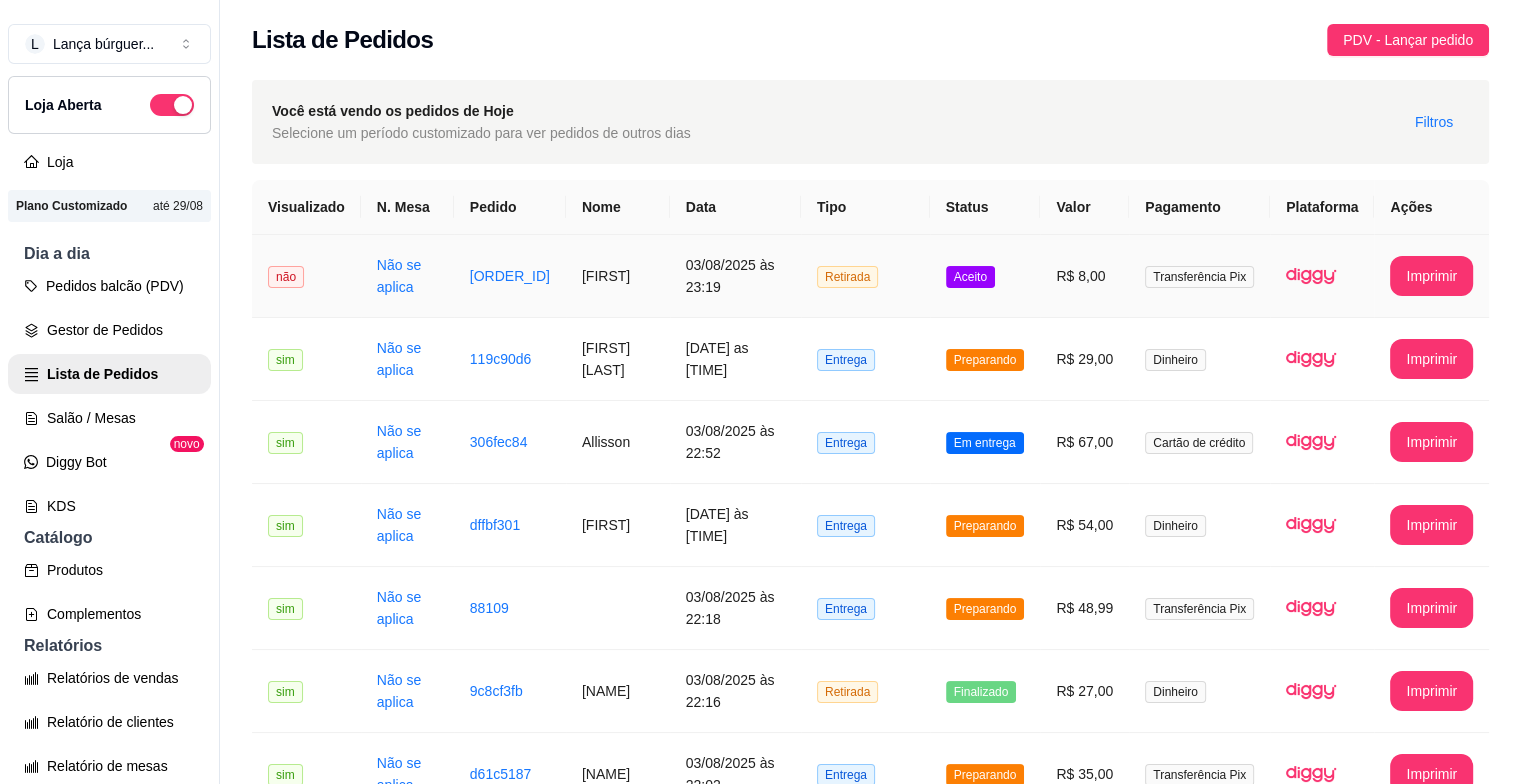 click on "03/08/2025 às 23:19" at bounding box center [735, 276] 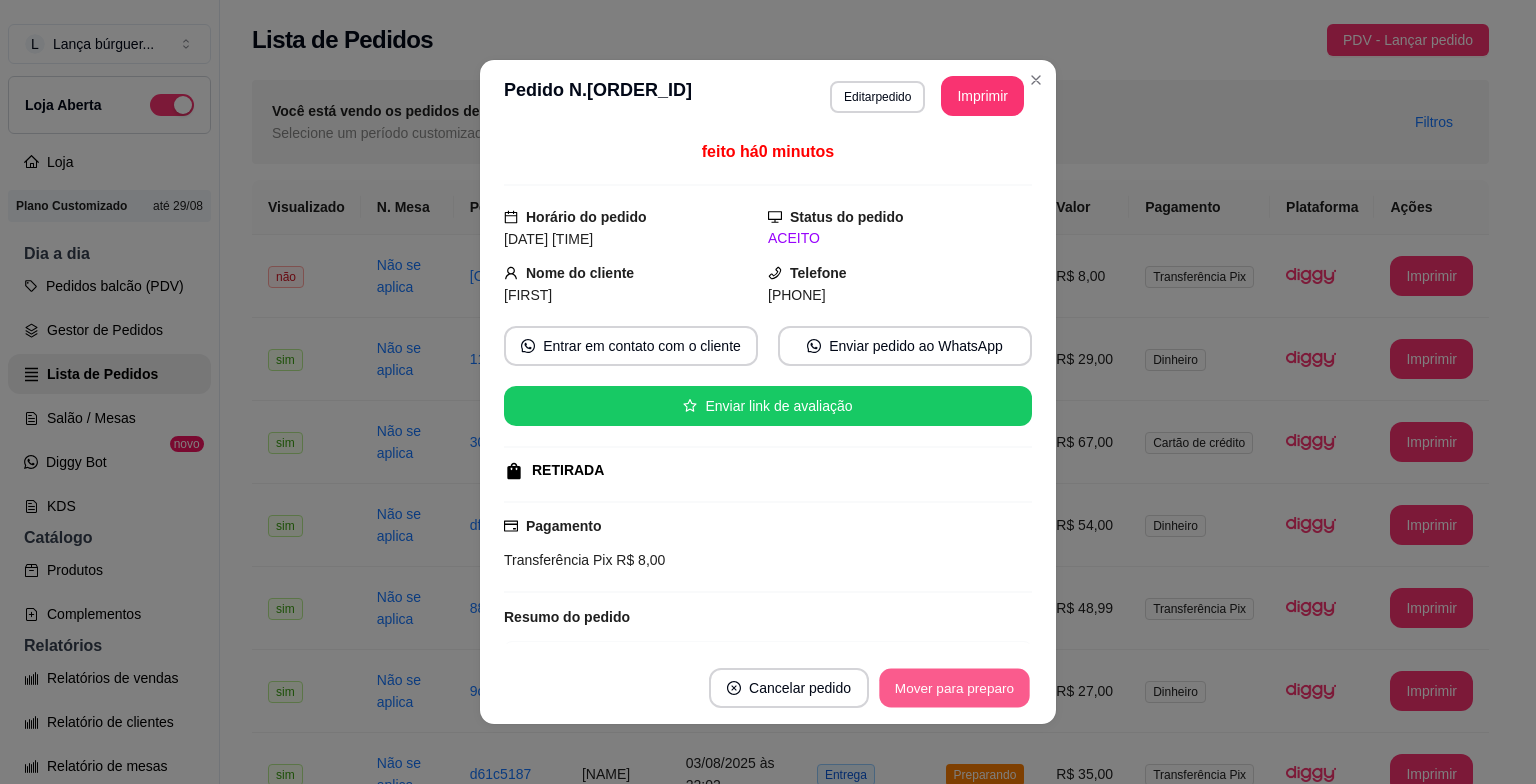click on "Mover para preparo" at bounding box center [954, 688] 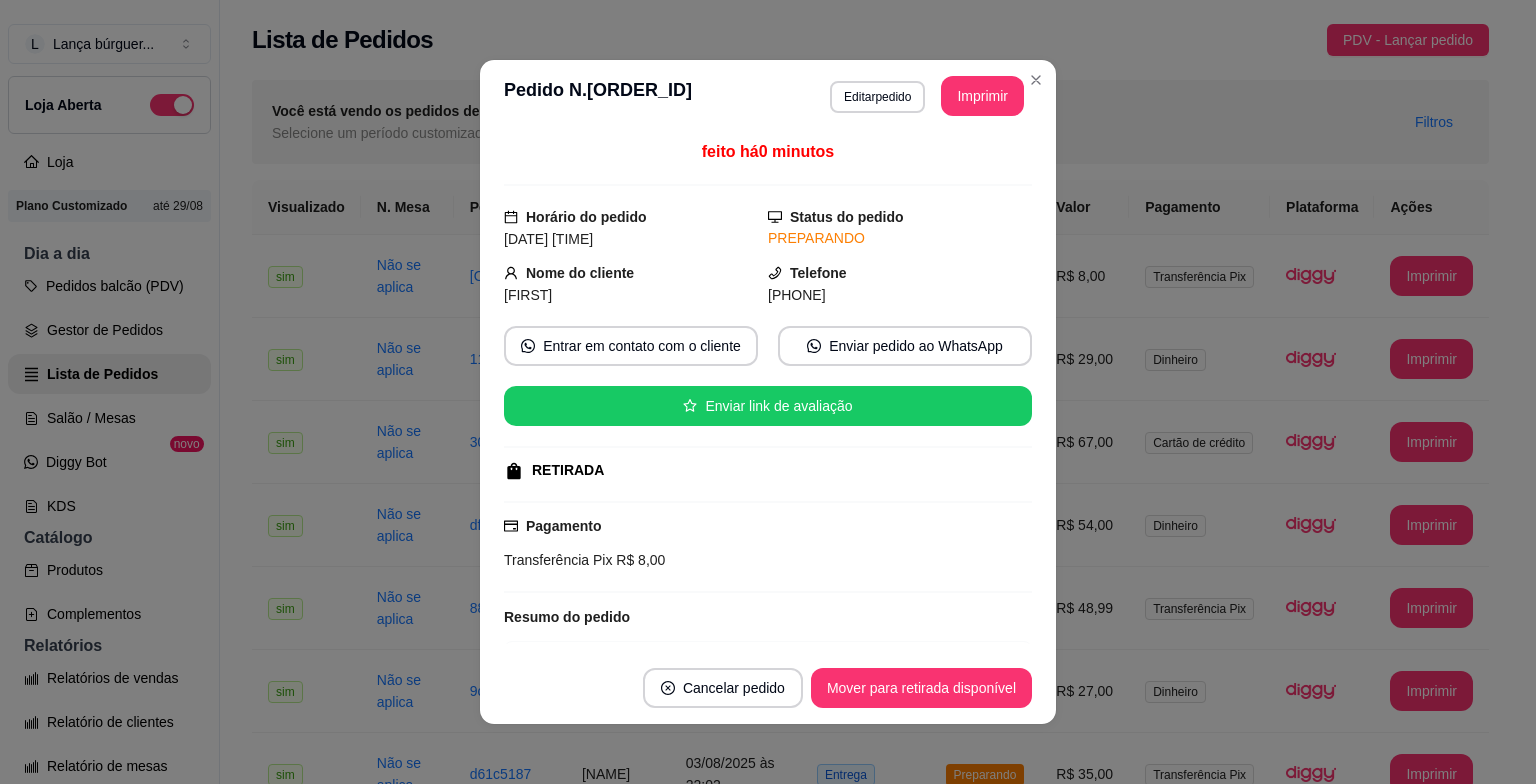 click on "feito há  0   minutos Horário do pedido [DATE] [TIME] Status do pedido PREPARANDO Nome do cliente [NAME] Telefone ([PHONE]) Entrar em contato com o cliente Enviar pedido ao WhatsApp Enviar link de avaliação RETIRADA Pagamento Transferência Pix   R$ 8,00 Resumo do pedido 1 x     Batata frita ( Pequeno ) R$ 8,00 Subtotal R$ 8,00 Total R$ 8,00" at bounding box center (768, 392) 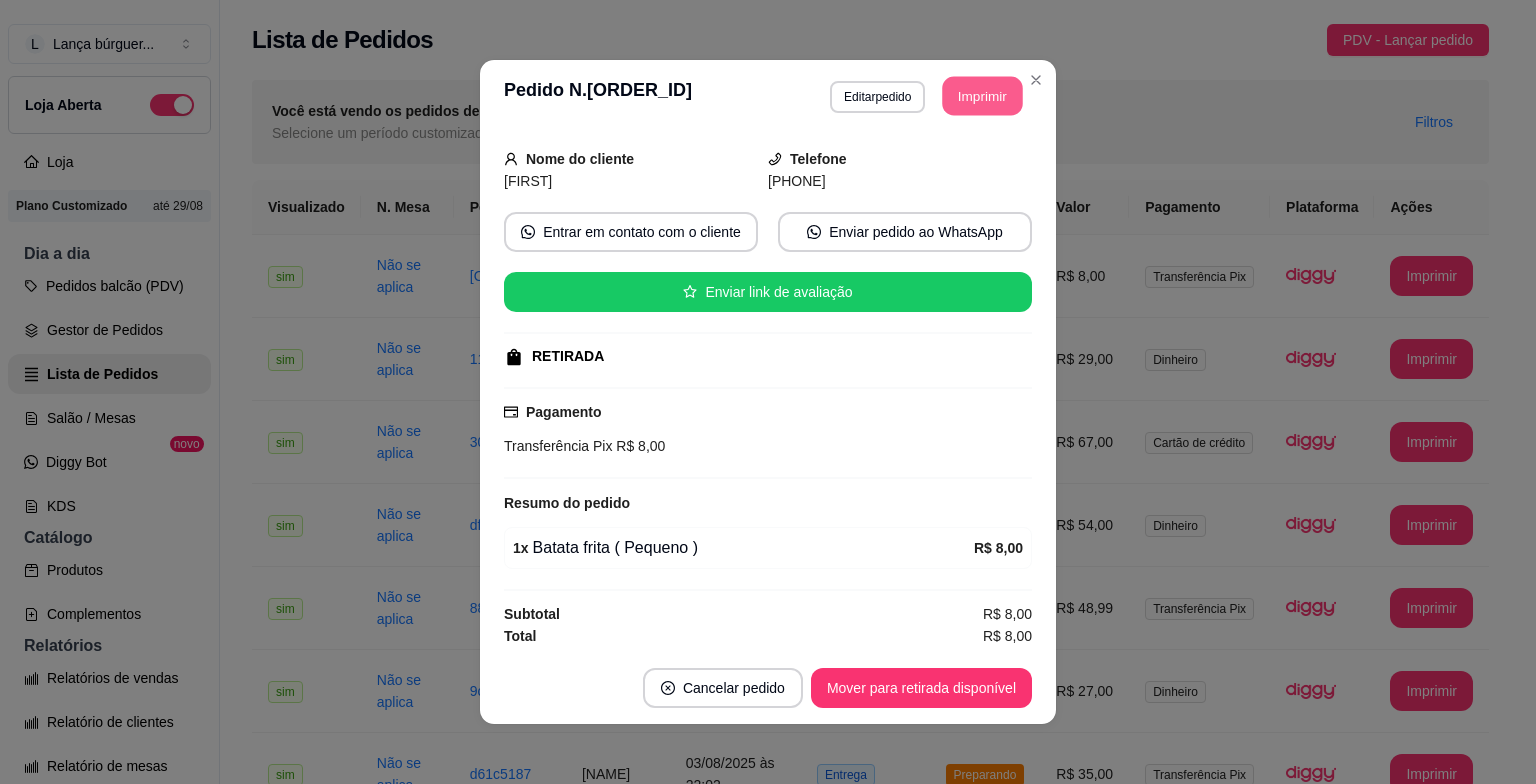 click on "Imprimir" at bounding box center [983, 96] 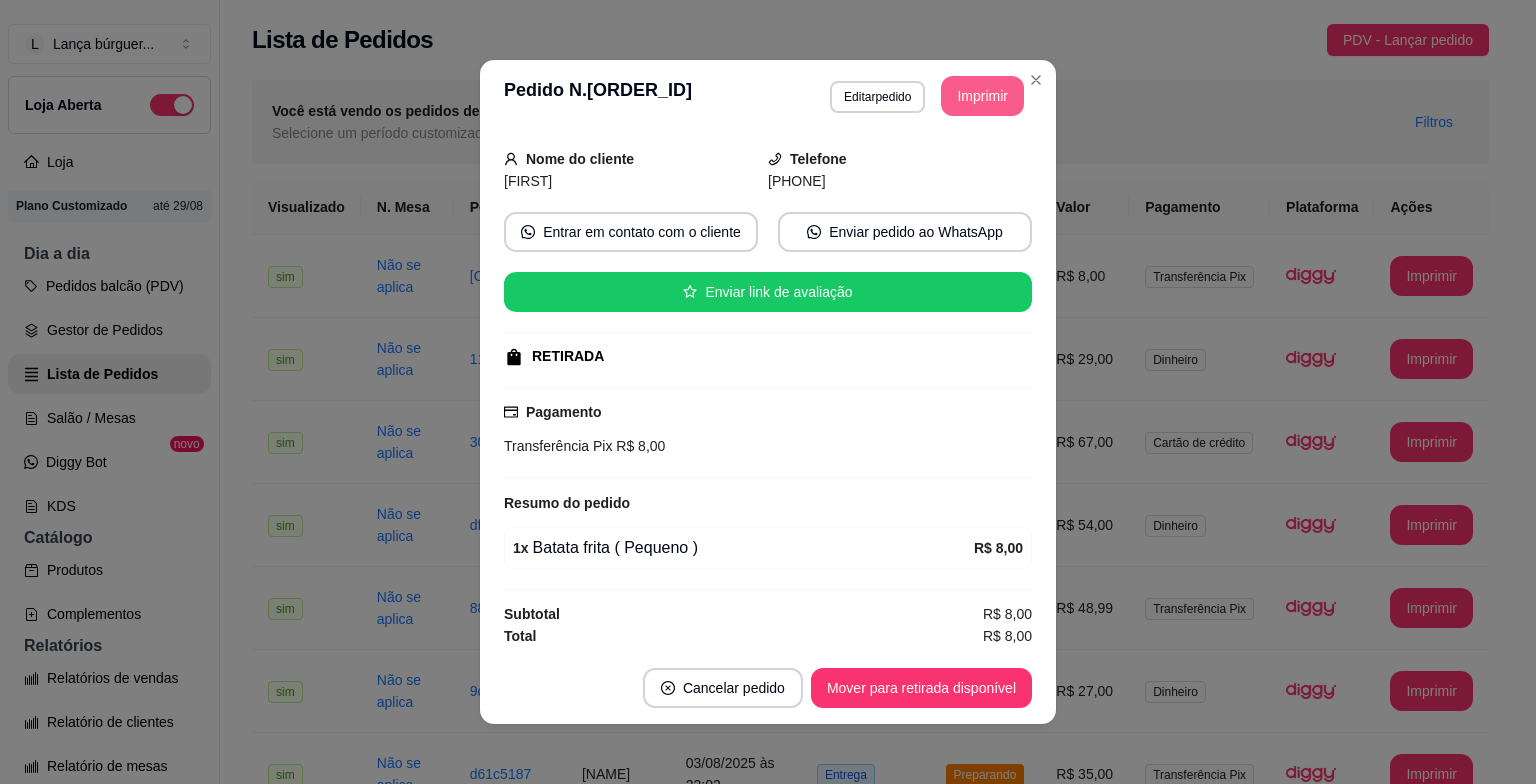 scroll, scrollTop: 0, scrollLeft: 0, axis: both 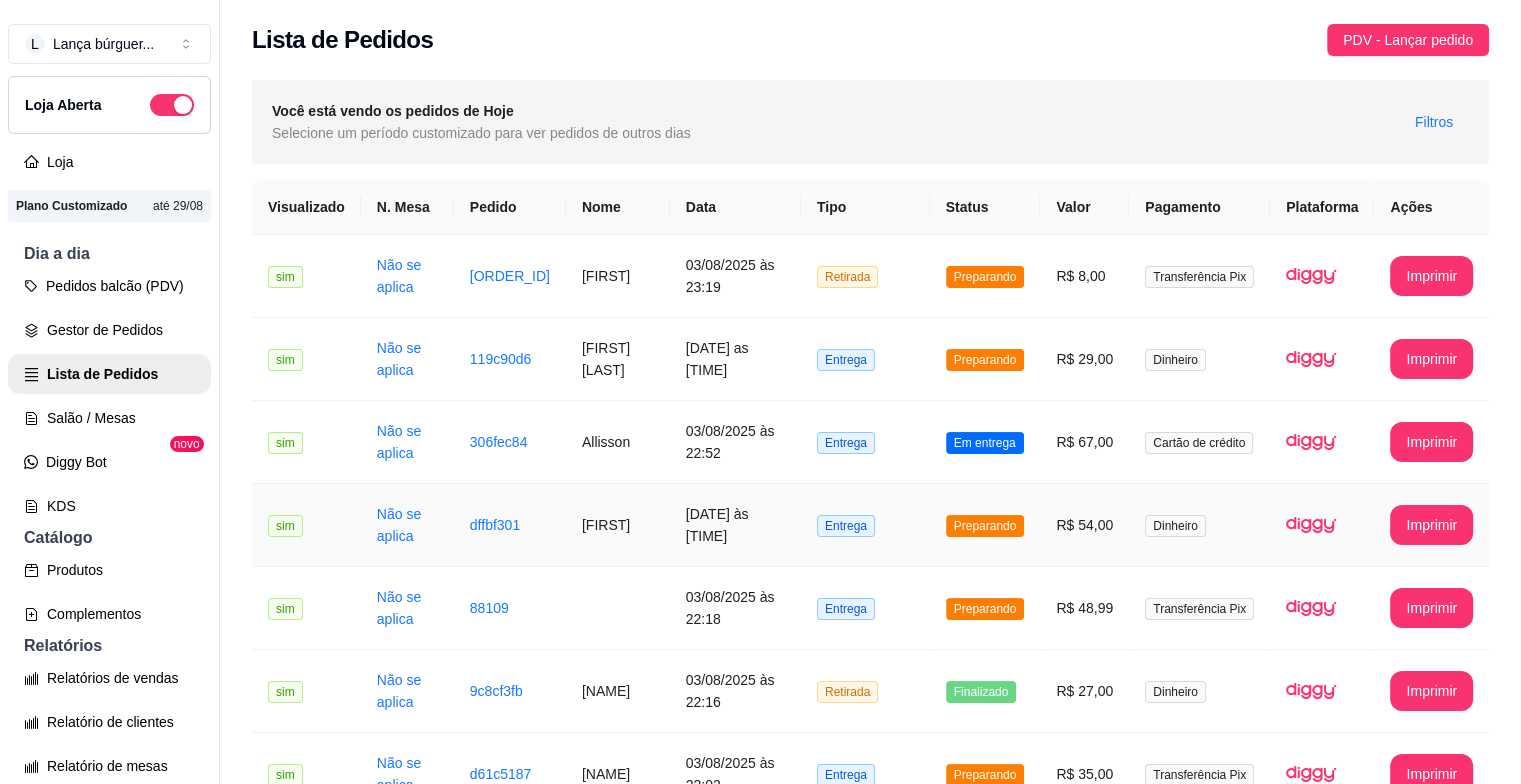 click on "[FIRST]" at bounding box center [618, 525] 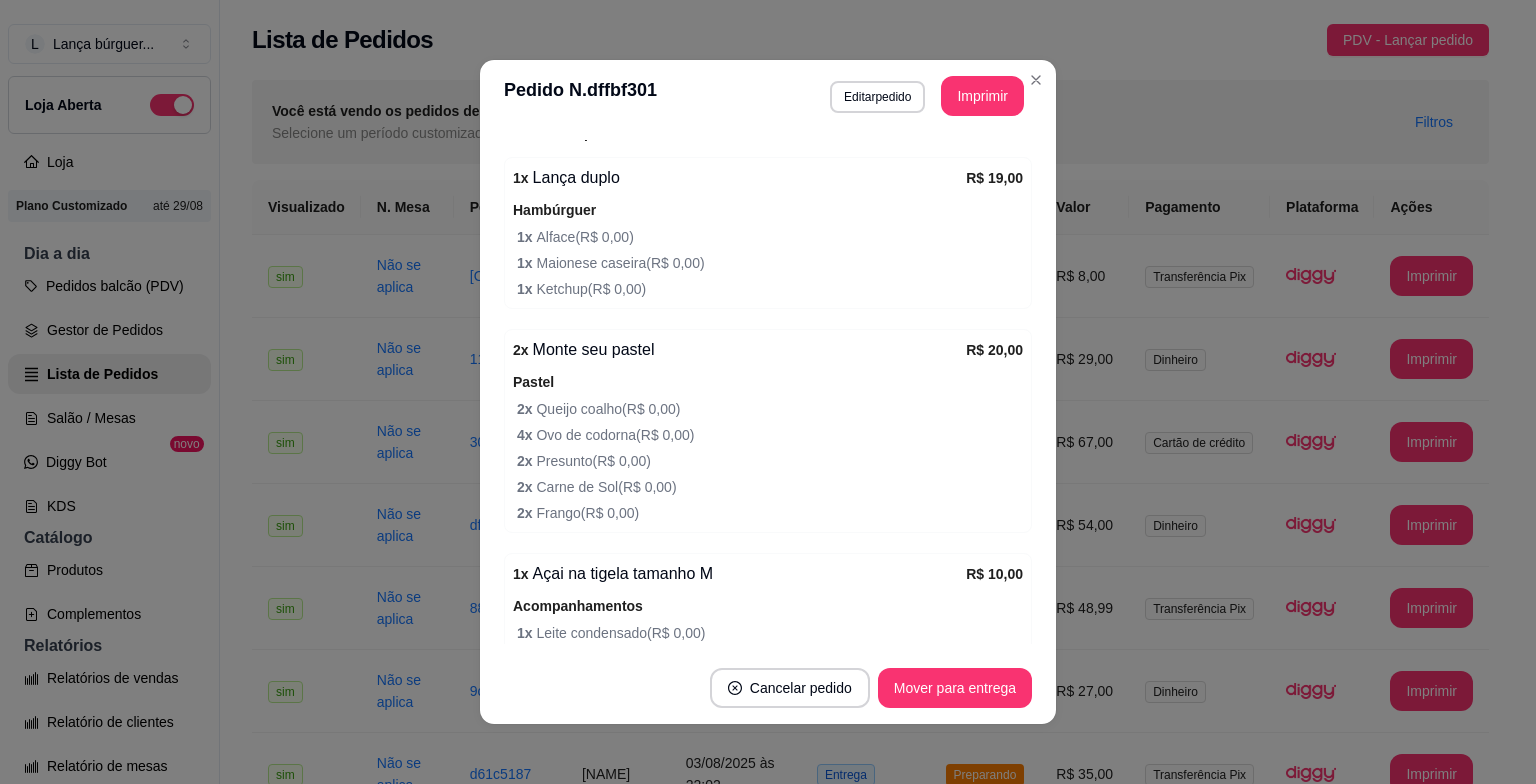 scroll, scrollTop: 680, scrollLeft: 0, axis: vertical 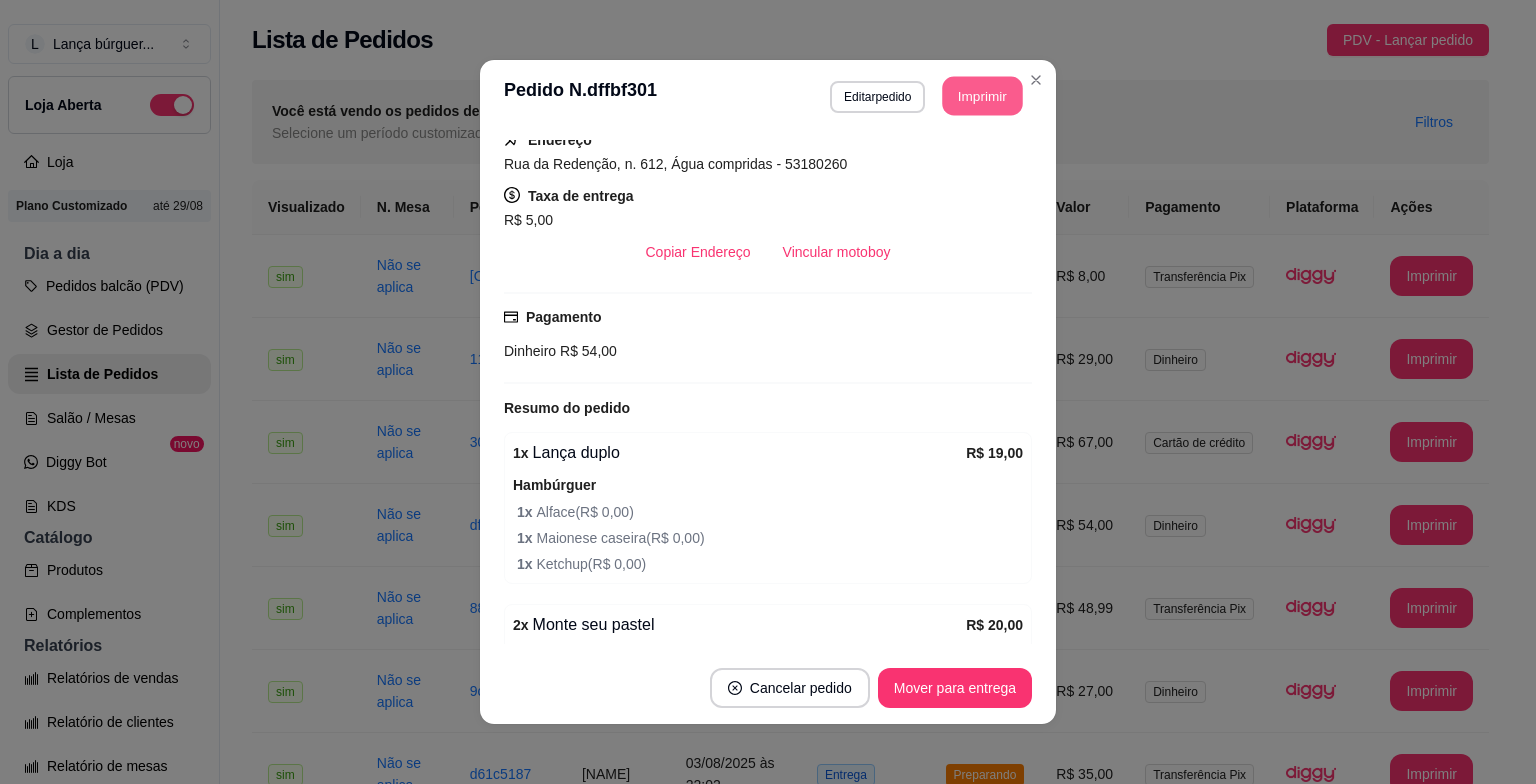 click on "Imprimir" at bounding box center [983, 96] 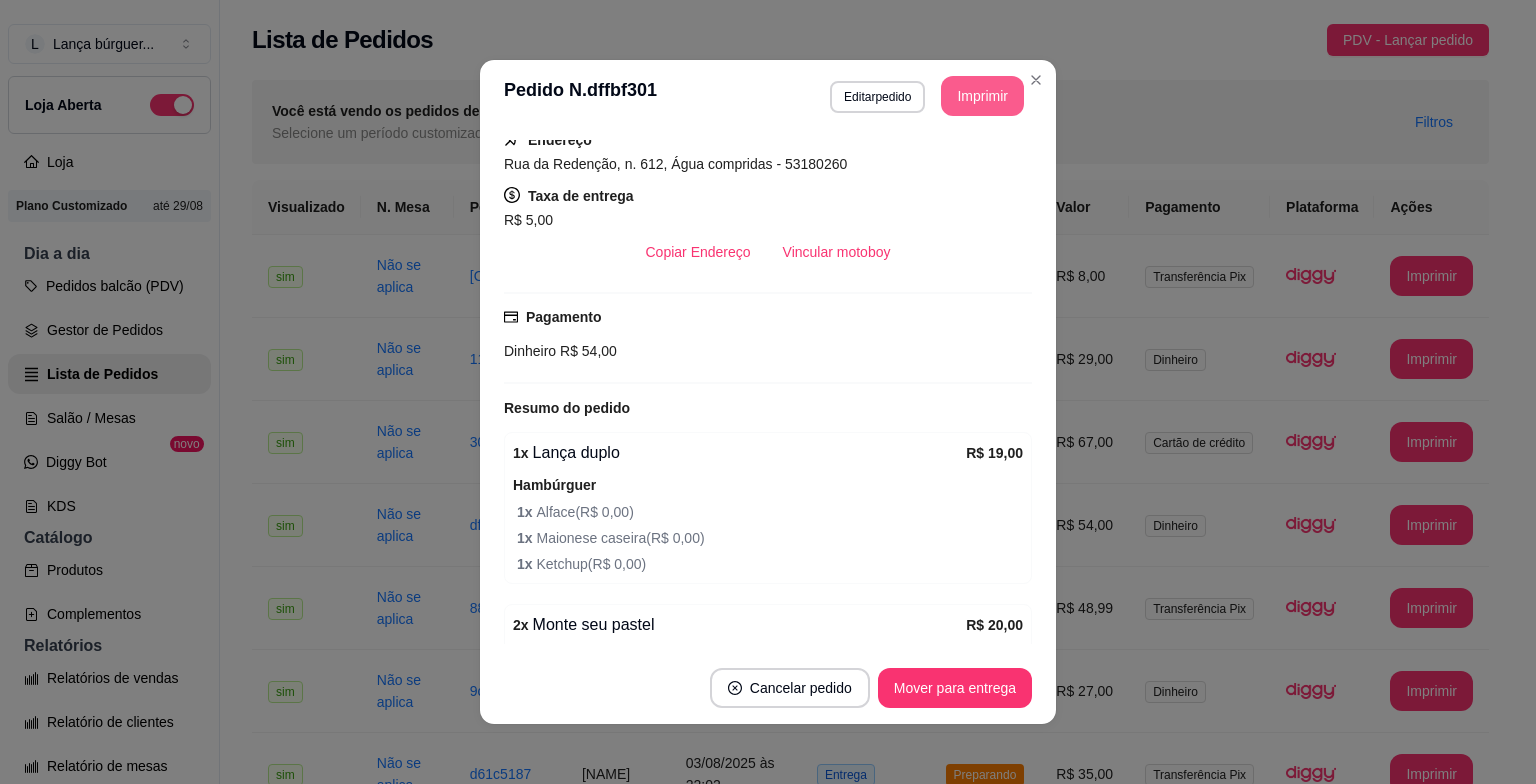 scroll, scrollTop: 0, scrollLeft: 0, axis: both 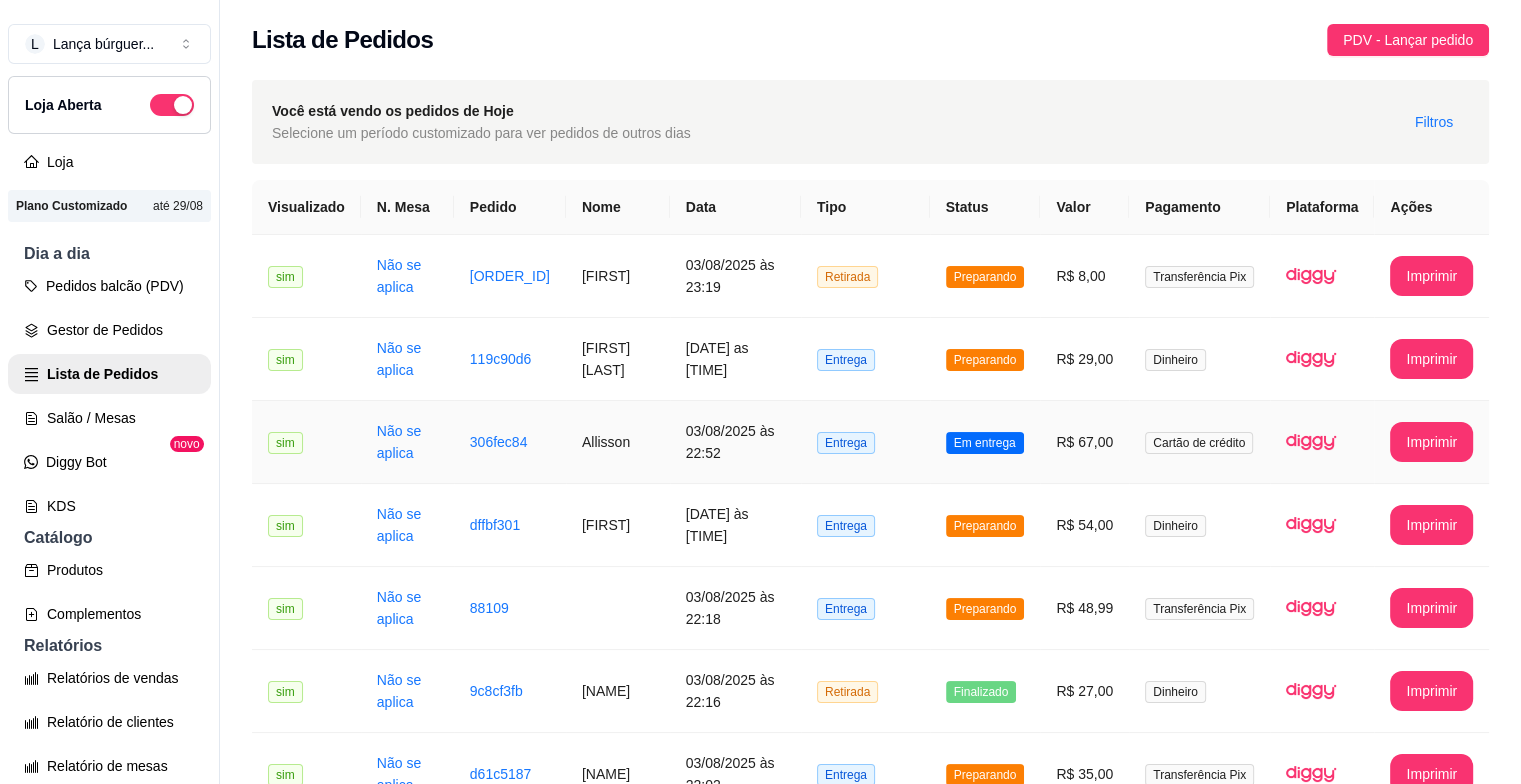 click on "Allisson" at bounding box center (618, 442) 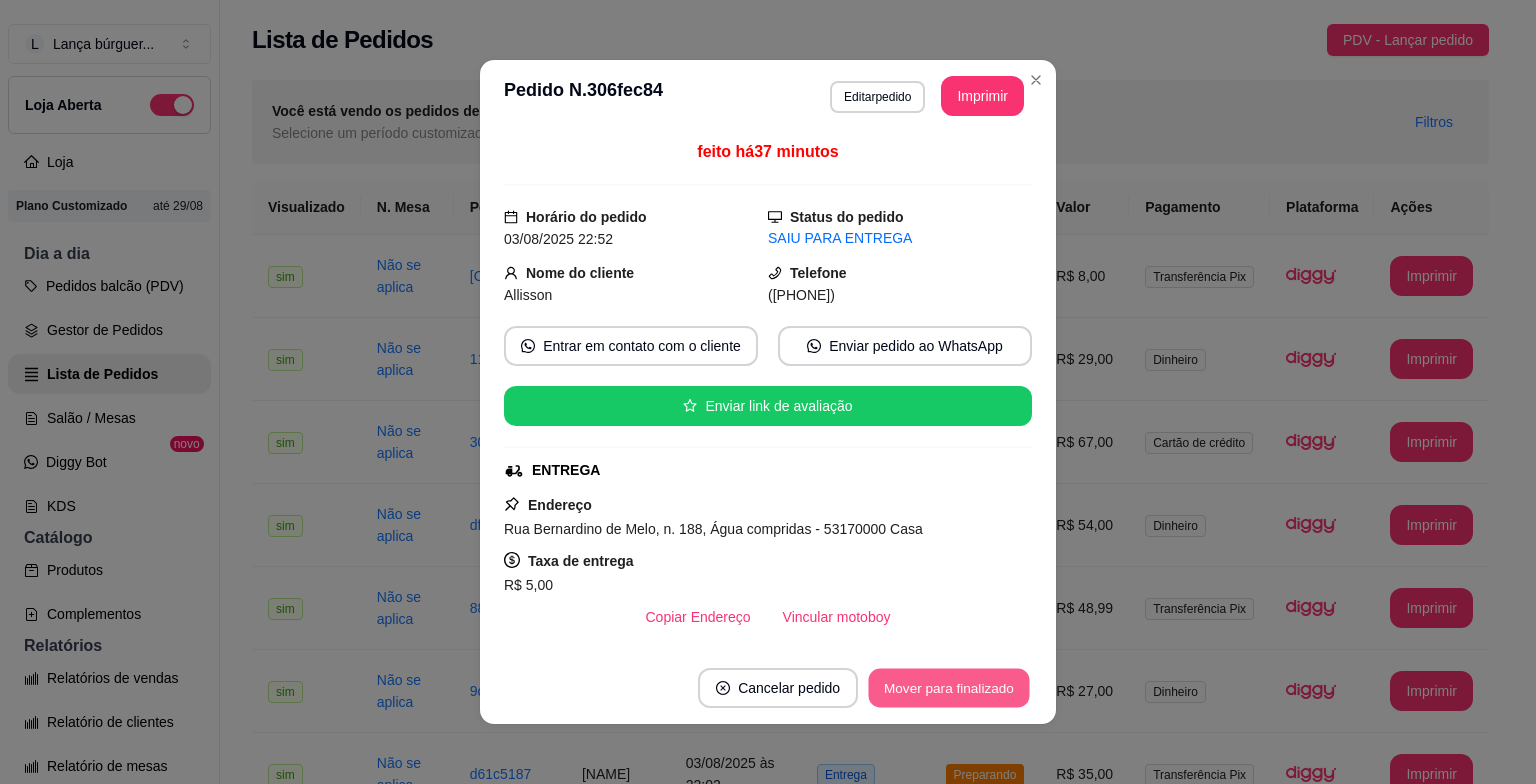 click on "Mover para finalizado" at bounding box center (949, 688) 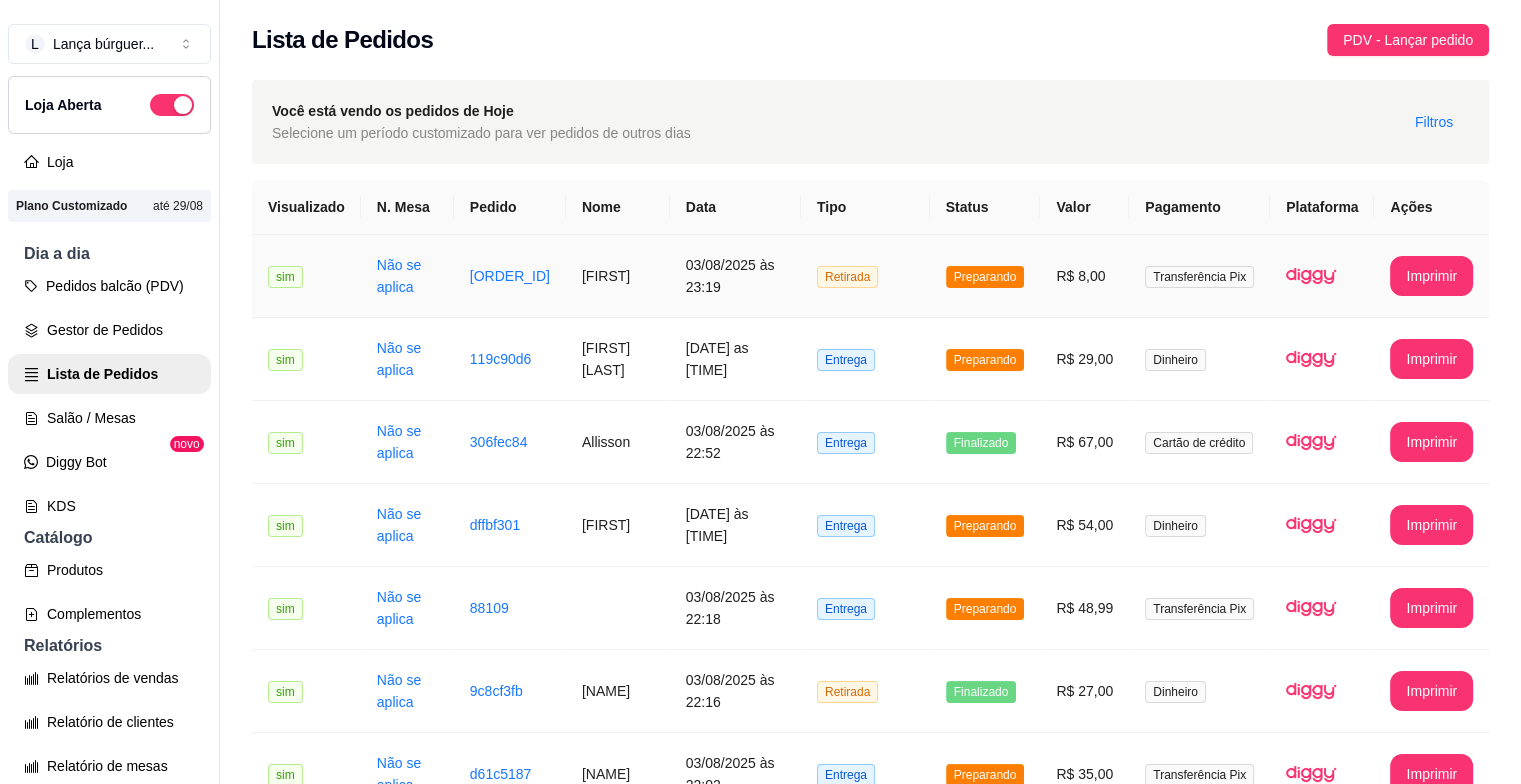 click on "03/08/2025 às 23:19" at bounding box center [735, 276] 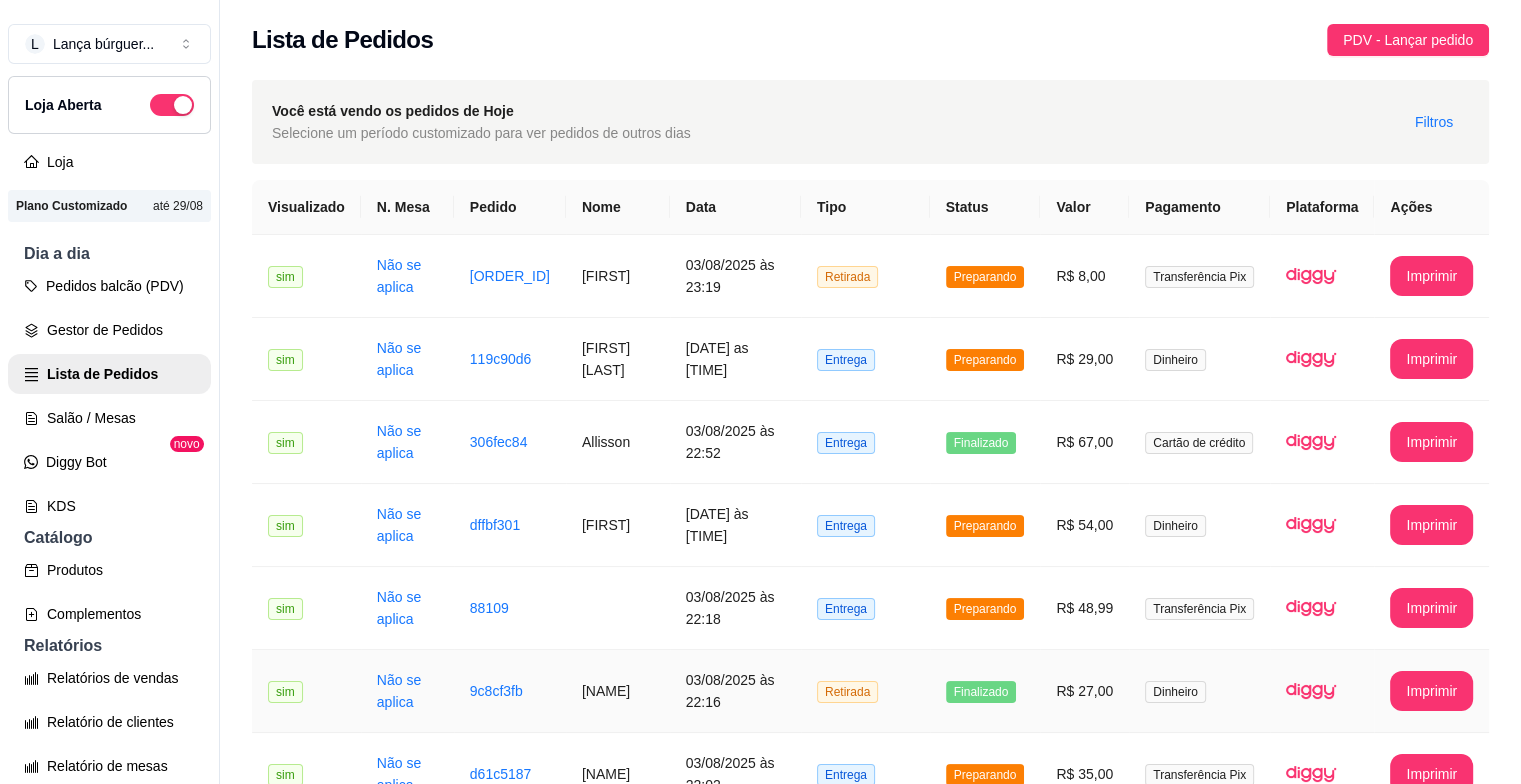 click on "03/08/2025 às 22:16" at bounding box center [735, 691] 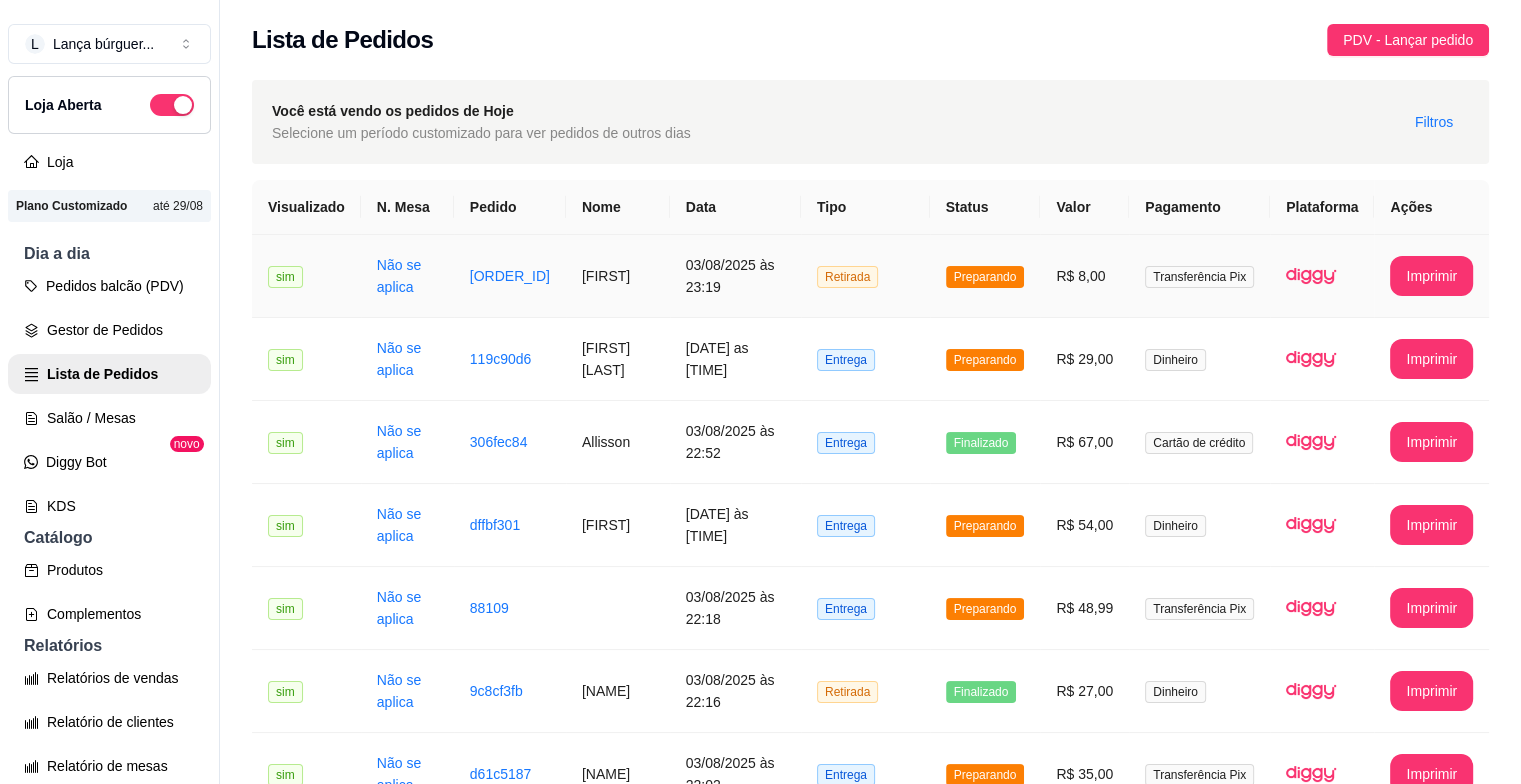 click on "[FIRST]" at bounding box center [618, 276] 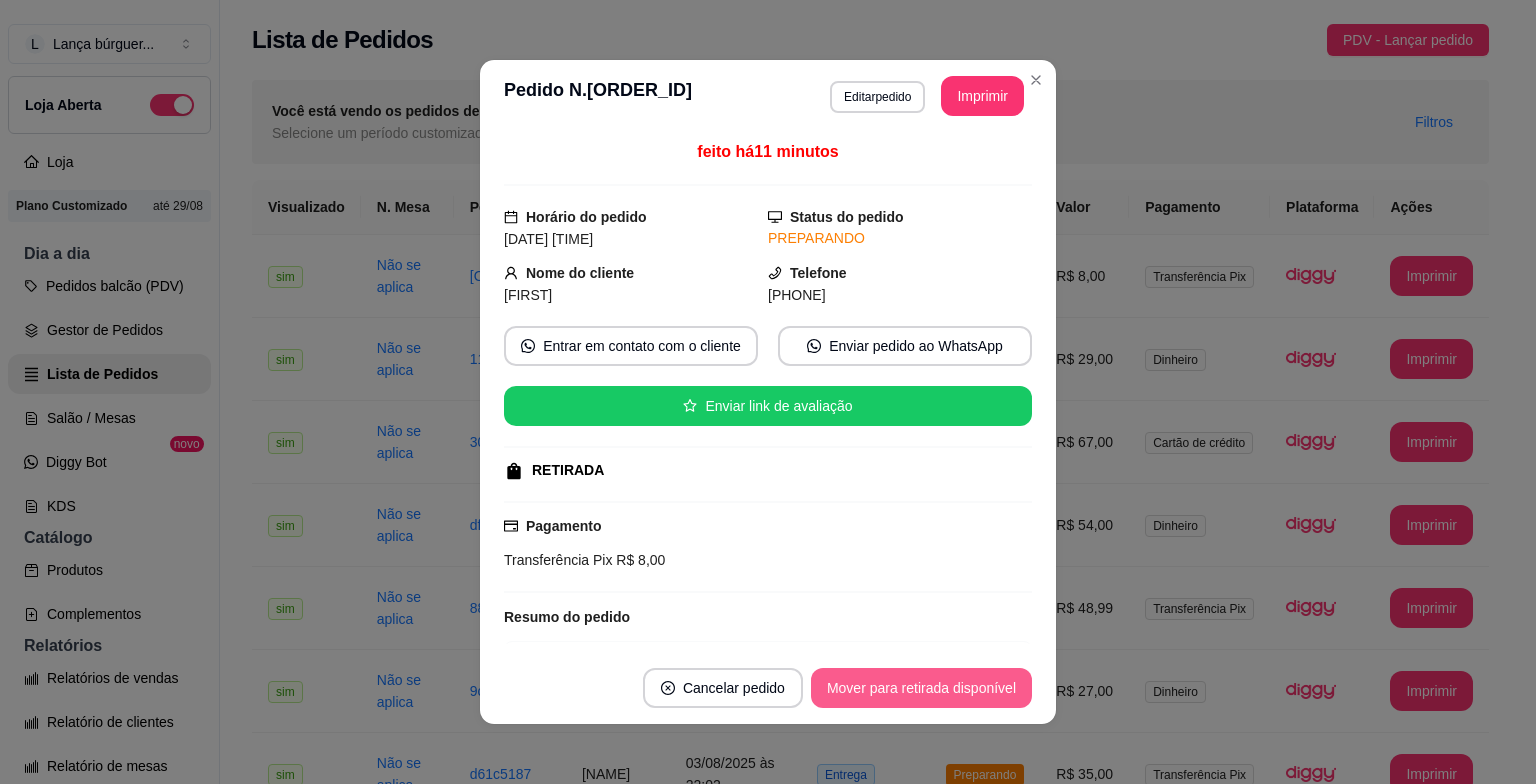 click on "Mover para retirada disponível" at bounding box center (921, 688) 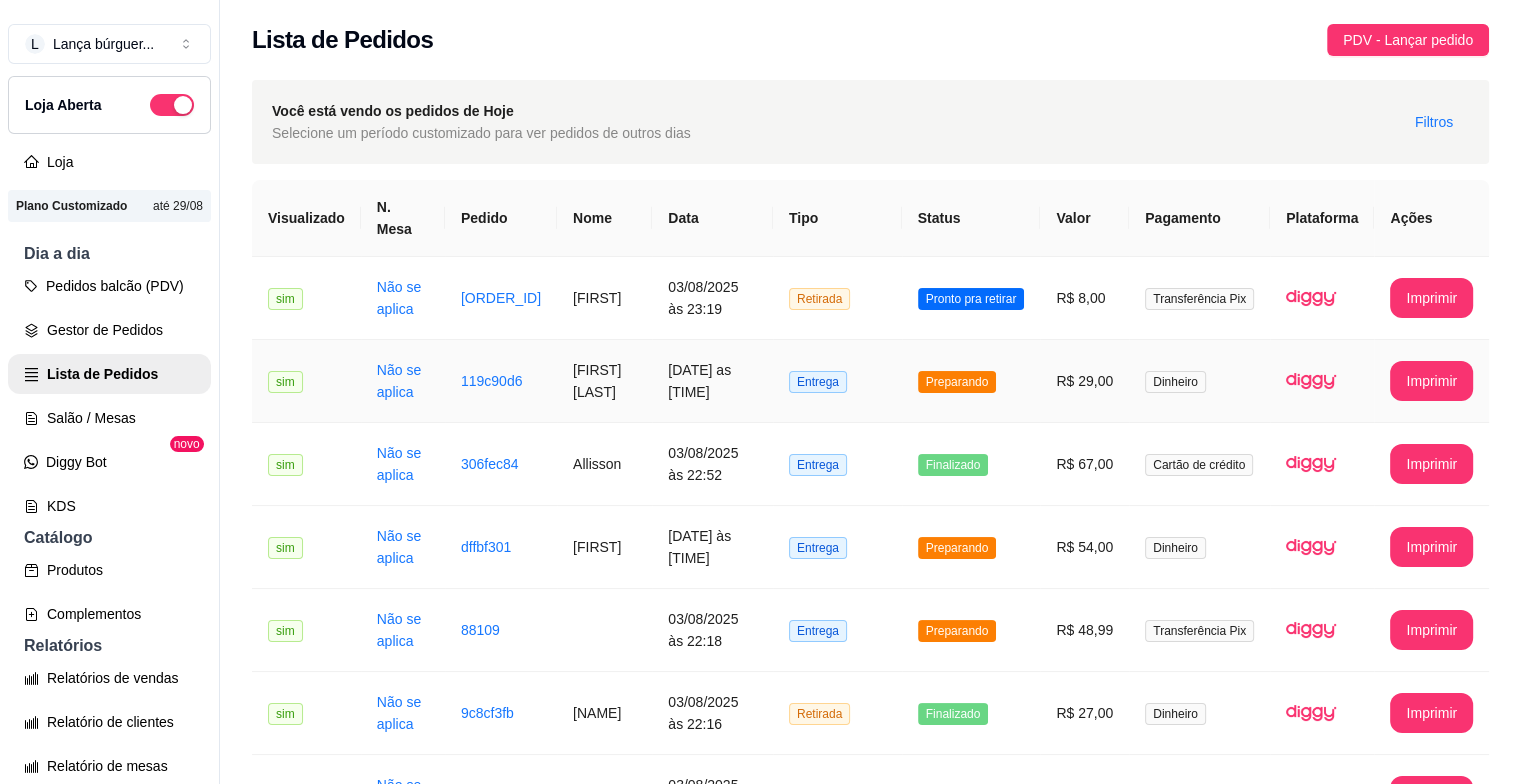click on "[FIRST] [LAST]" at bounding box center (604, 381) 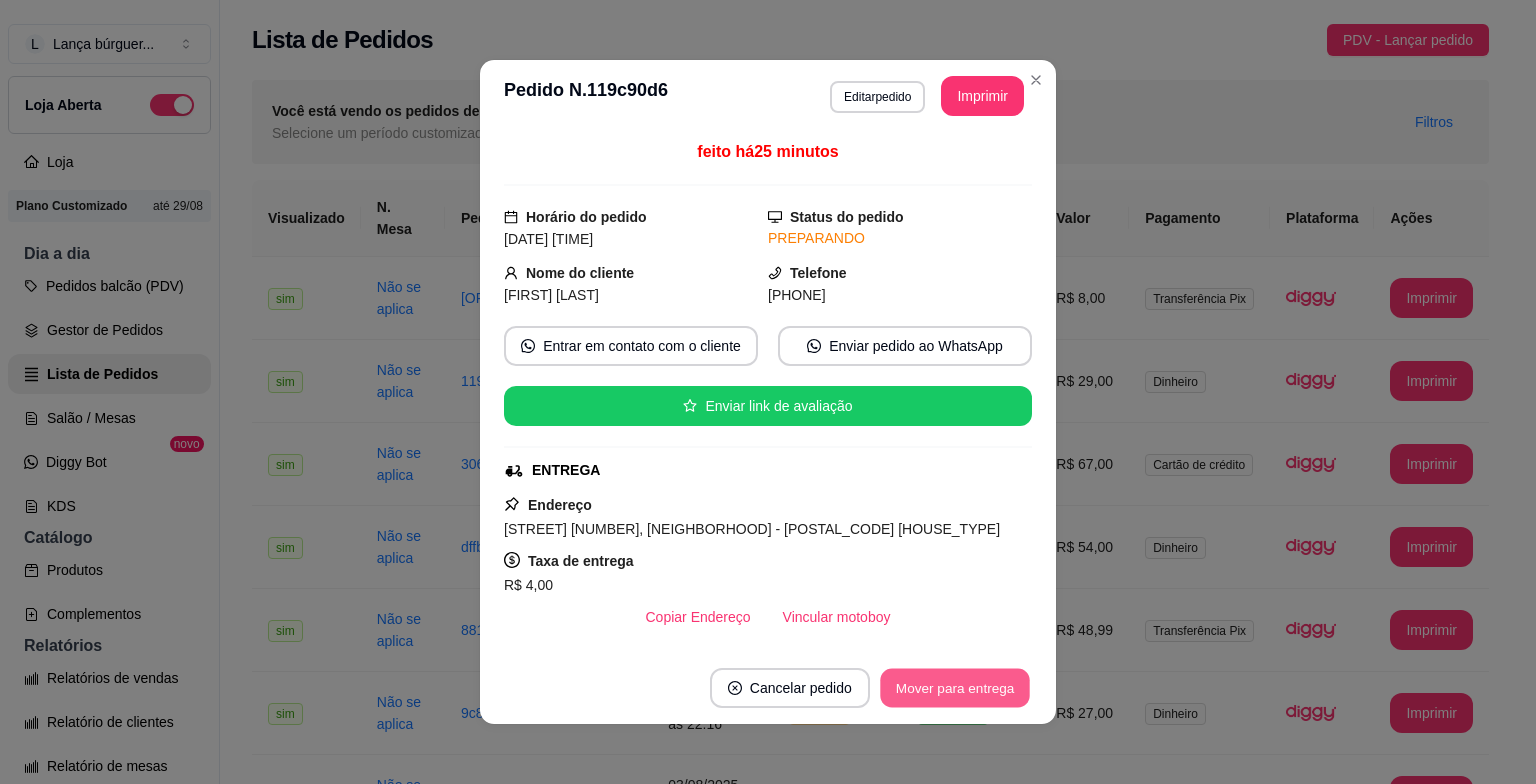 click on "Mover para entrega" at bounding box center (955, 688) 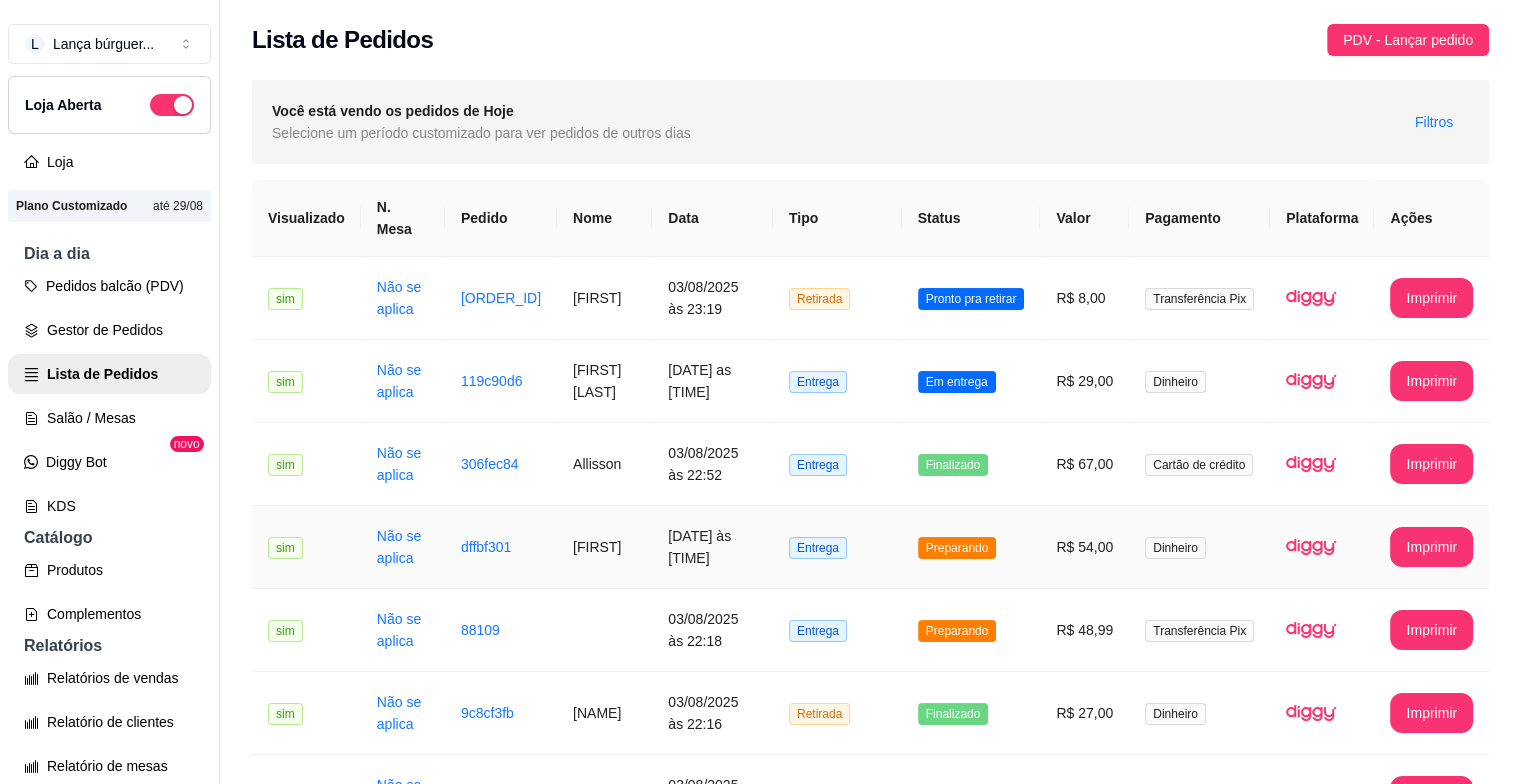 click on "[DATE] às [TIME]" at bounding box center (712, 547) 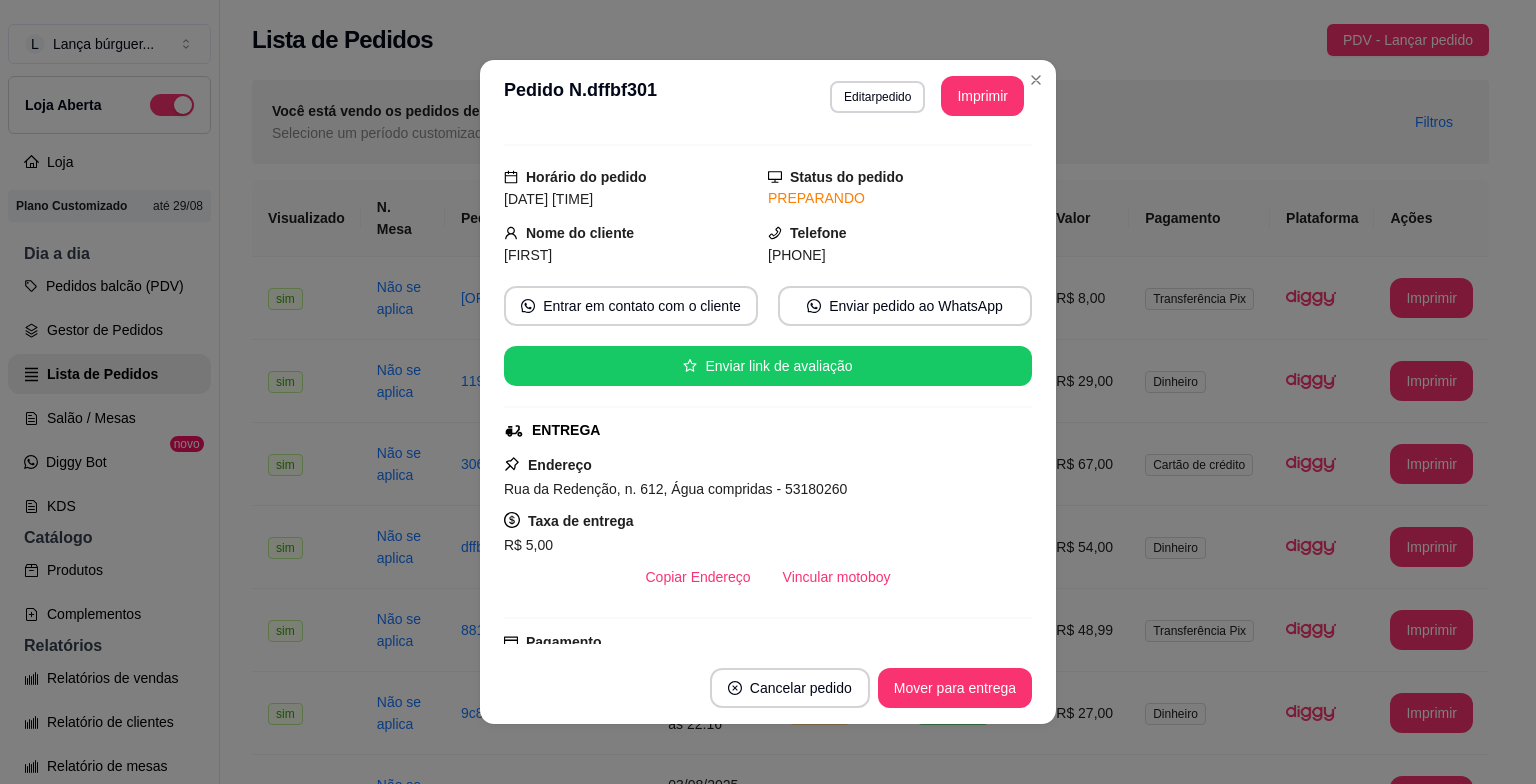 scroll, scrollTop: 80, scrollLeft: 0, axis: vertical 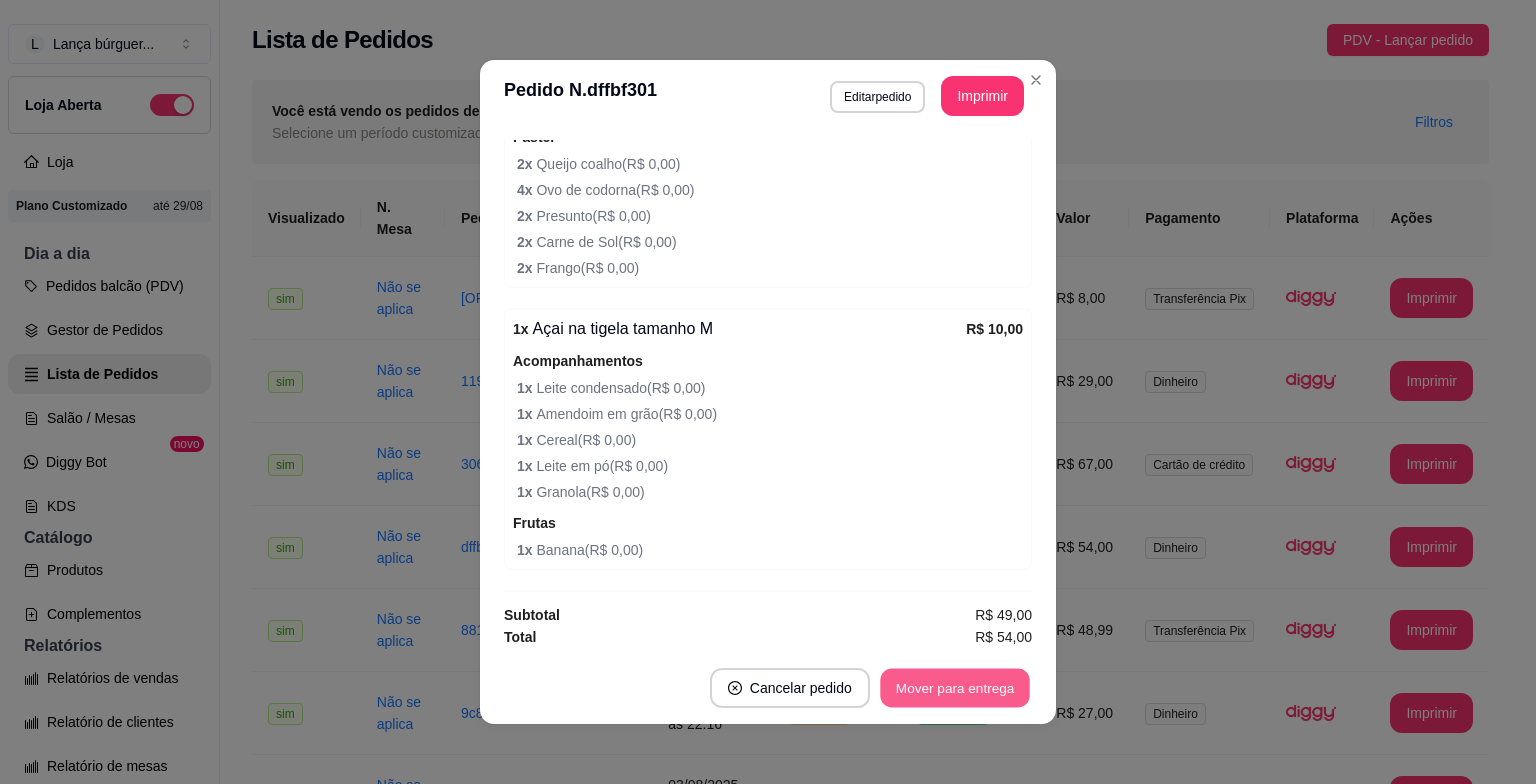 click on "Mover para entrega" at bounding box center (955, 688) 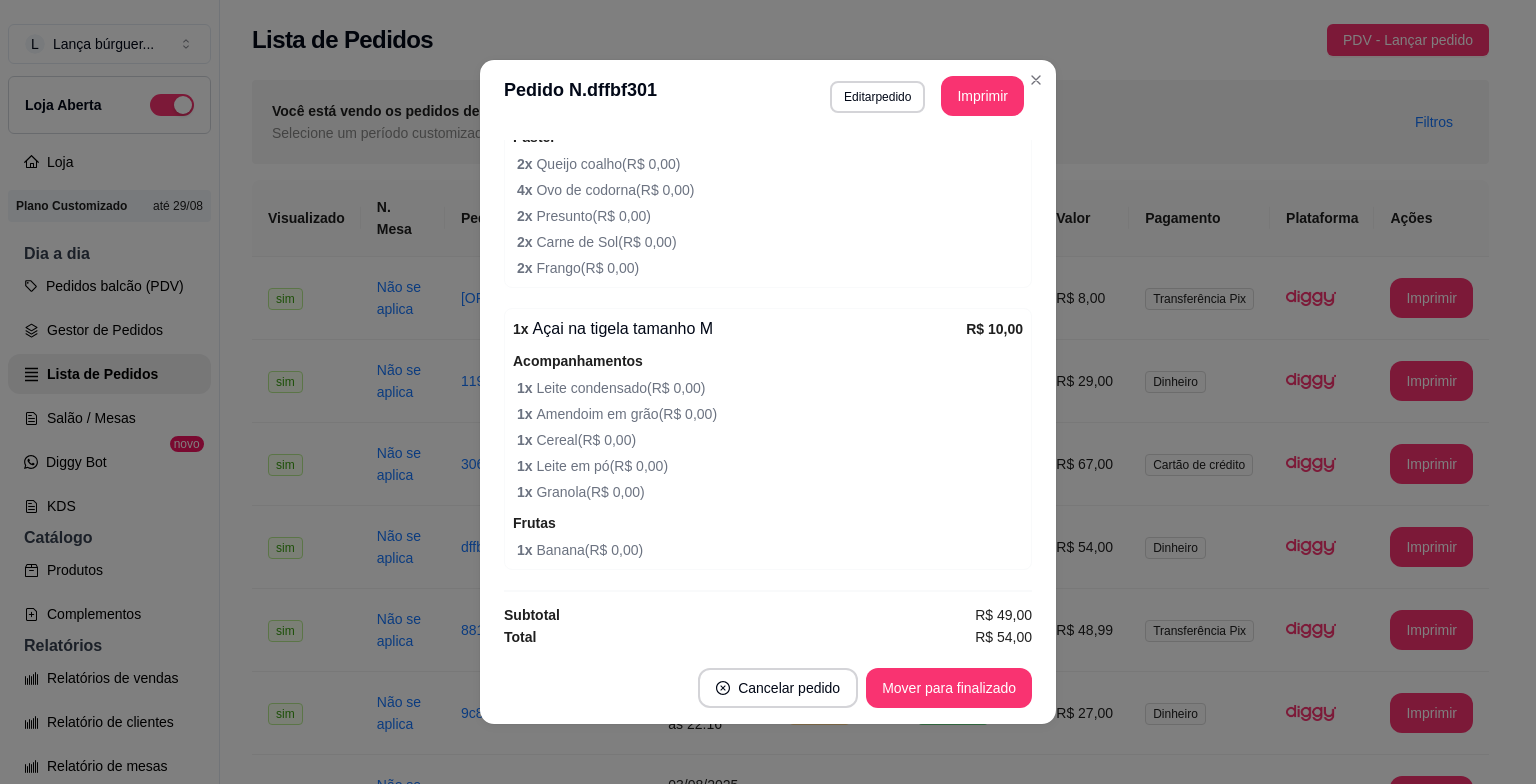 scroll, scrollTop: 444, scrollLeft: 0, axis: vertical 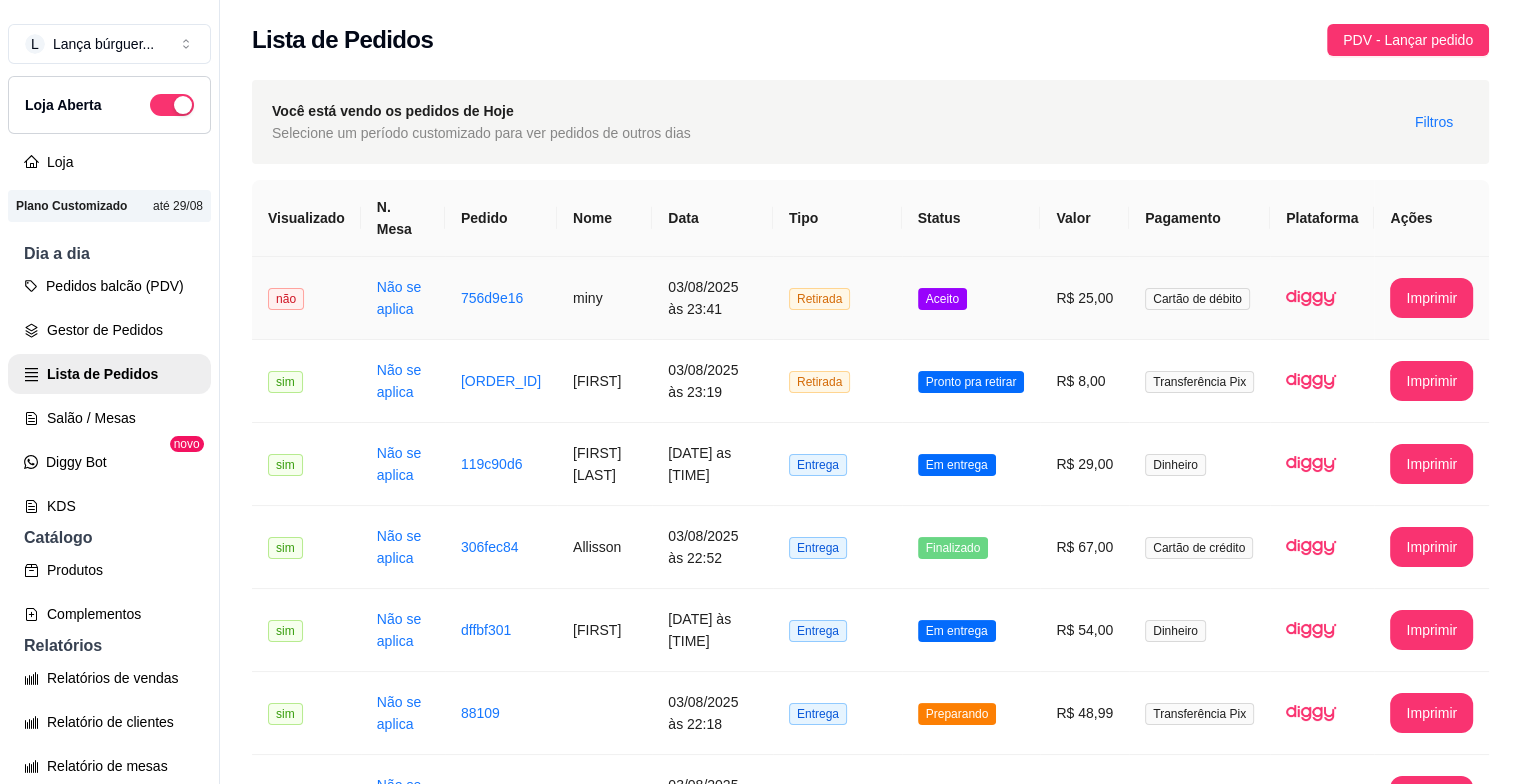 click on "03/08/2025 às 23:41" at bounding box center [712, 298] 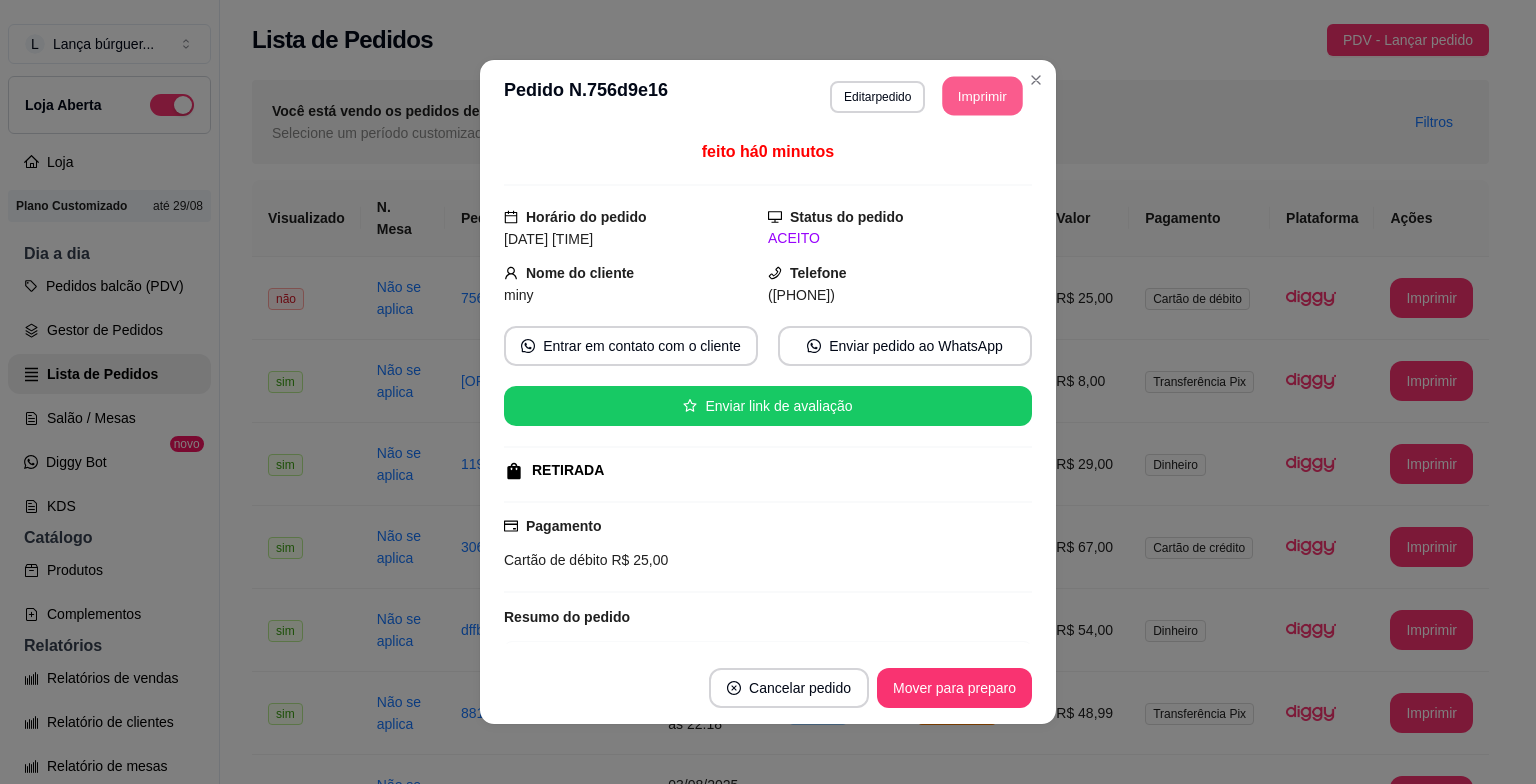 click on "Imprimir" at bounding box center (983, 96) 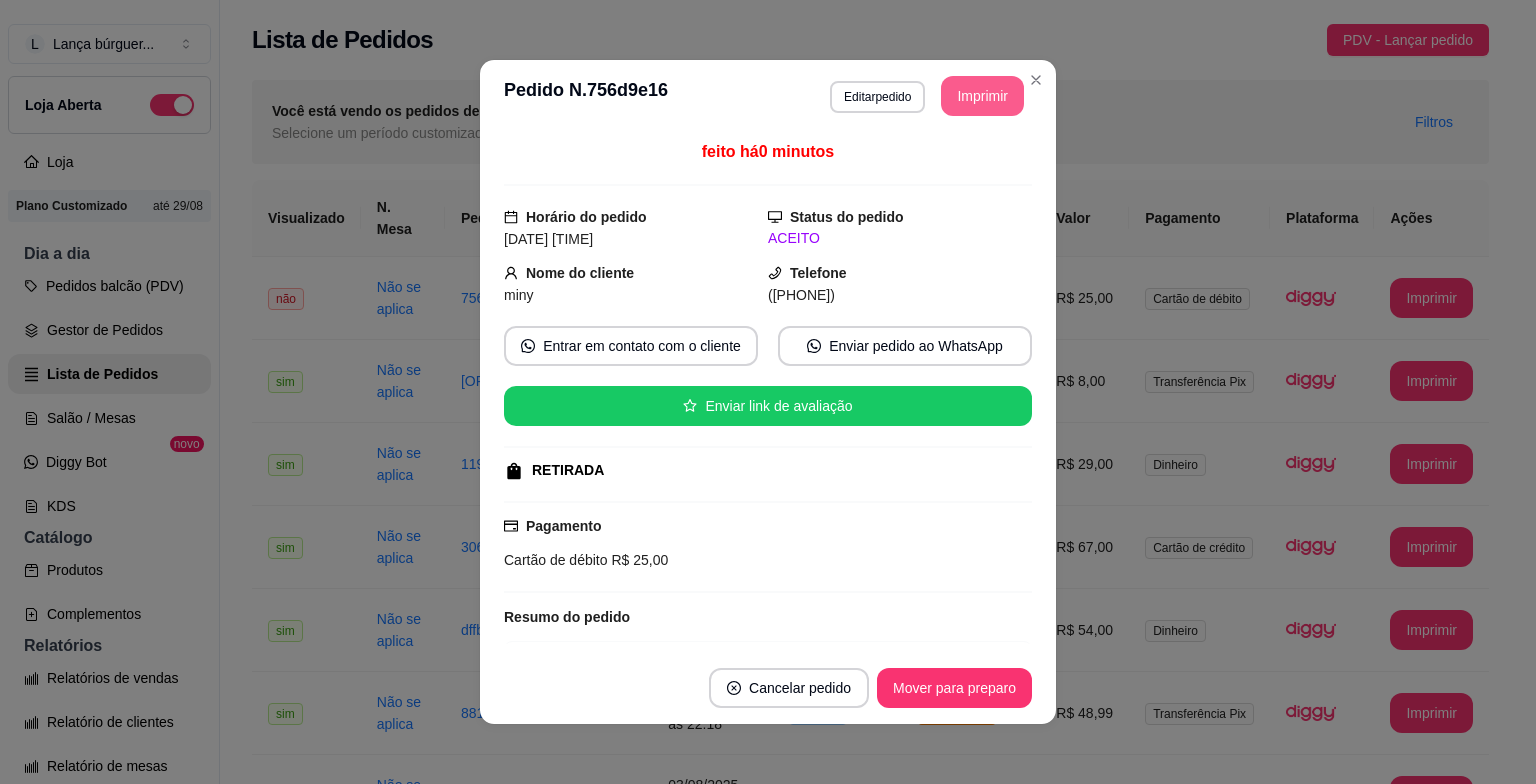 scroll, scrollTop: 0, scrollLeft: 0, axis: both 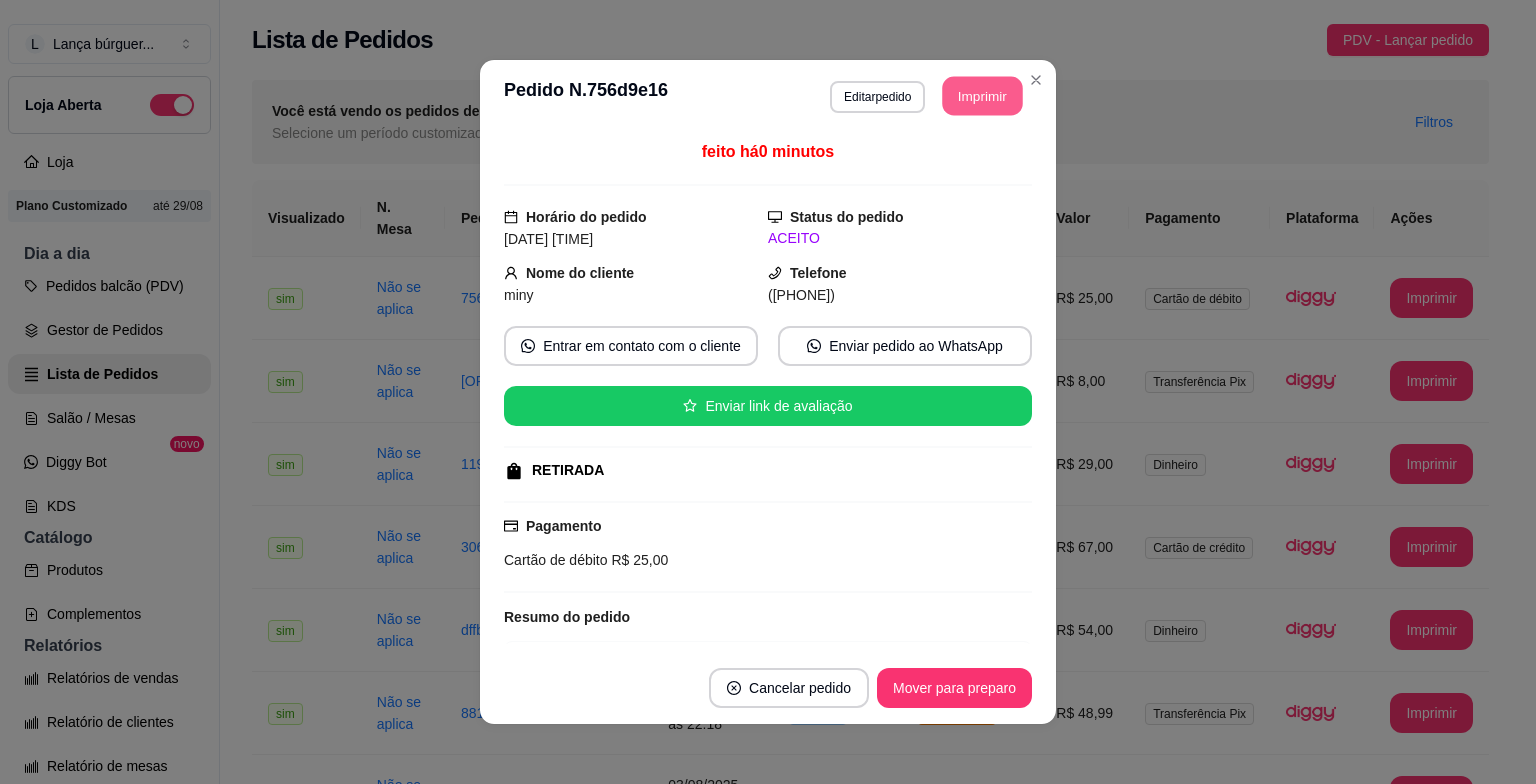 click on "Imprimir" at bounding box center [983, 96] 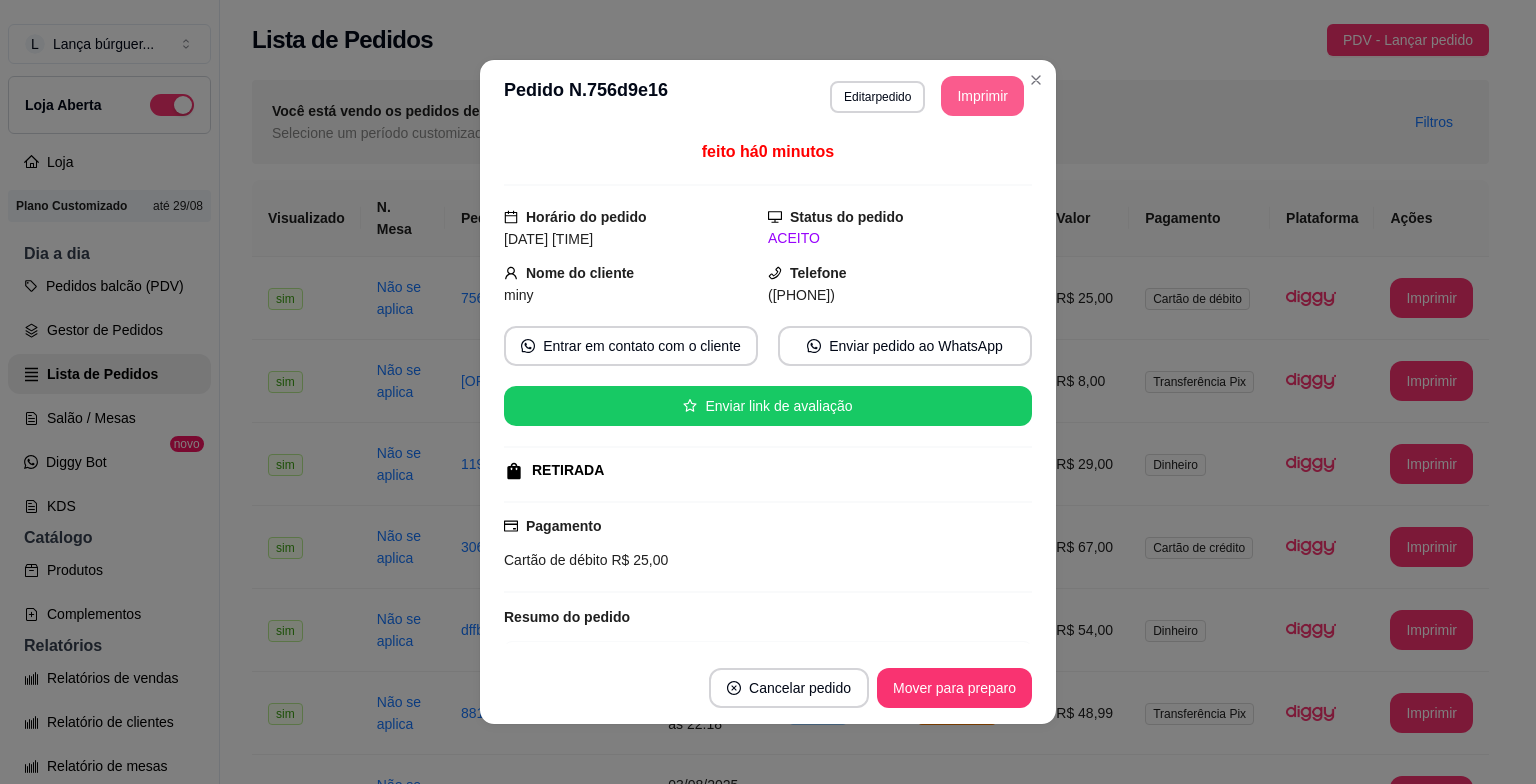 scroll, scrollTop: 0, scrollLeft: 0, axis: both 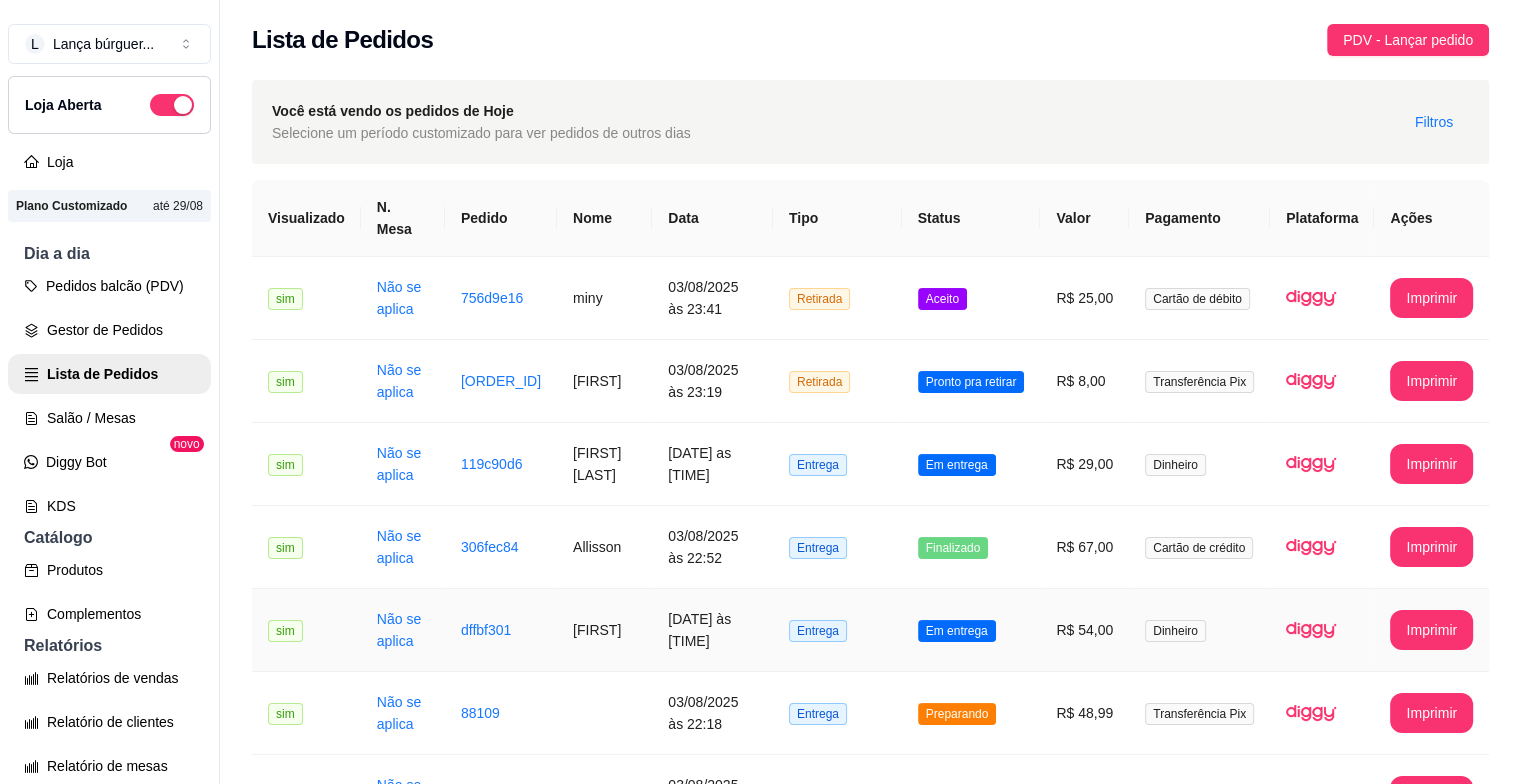 click on "[FIRST]" at bounding box center [604, 630] 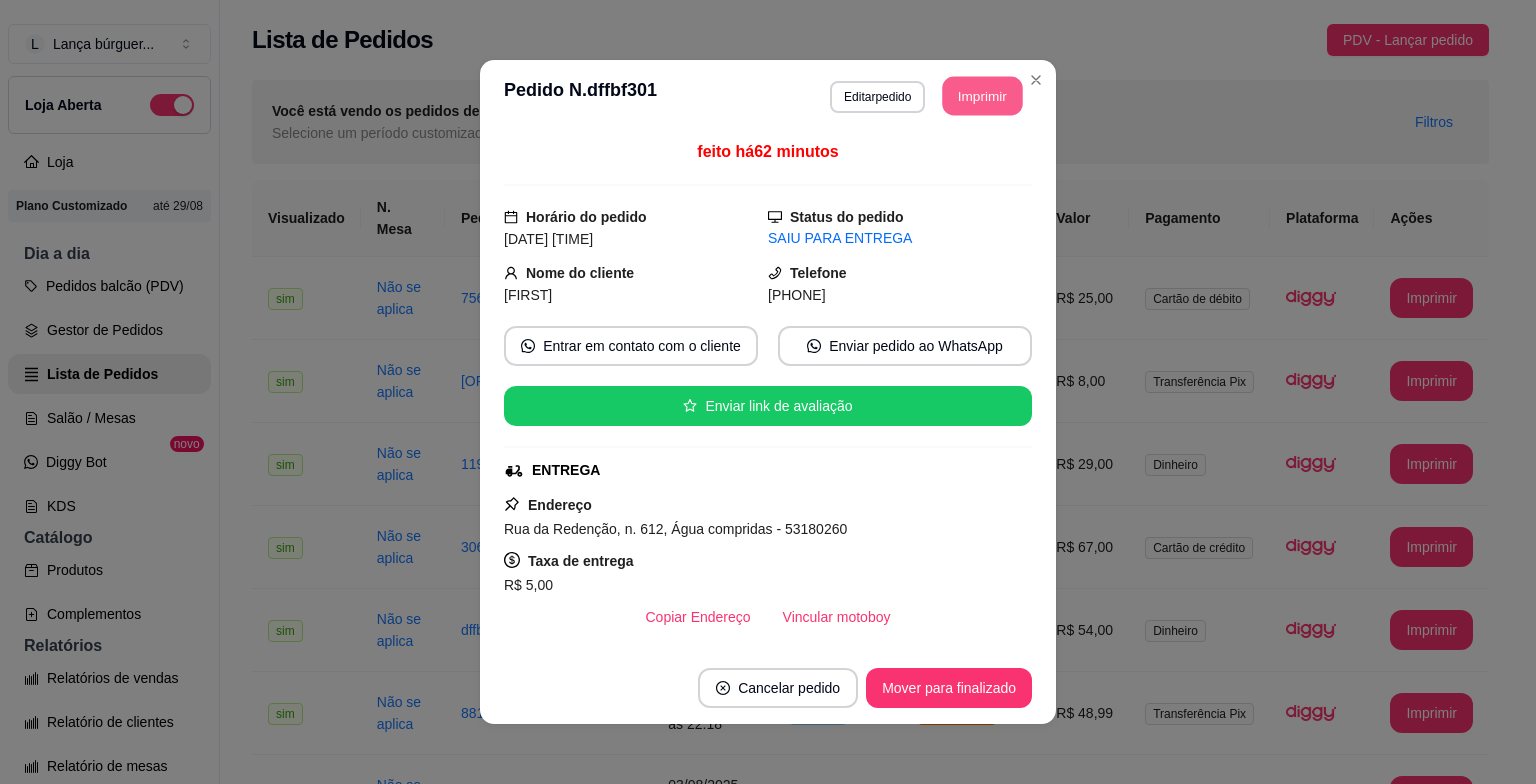 click on "Imprimir" at bounding box center (983, 96) 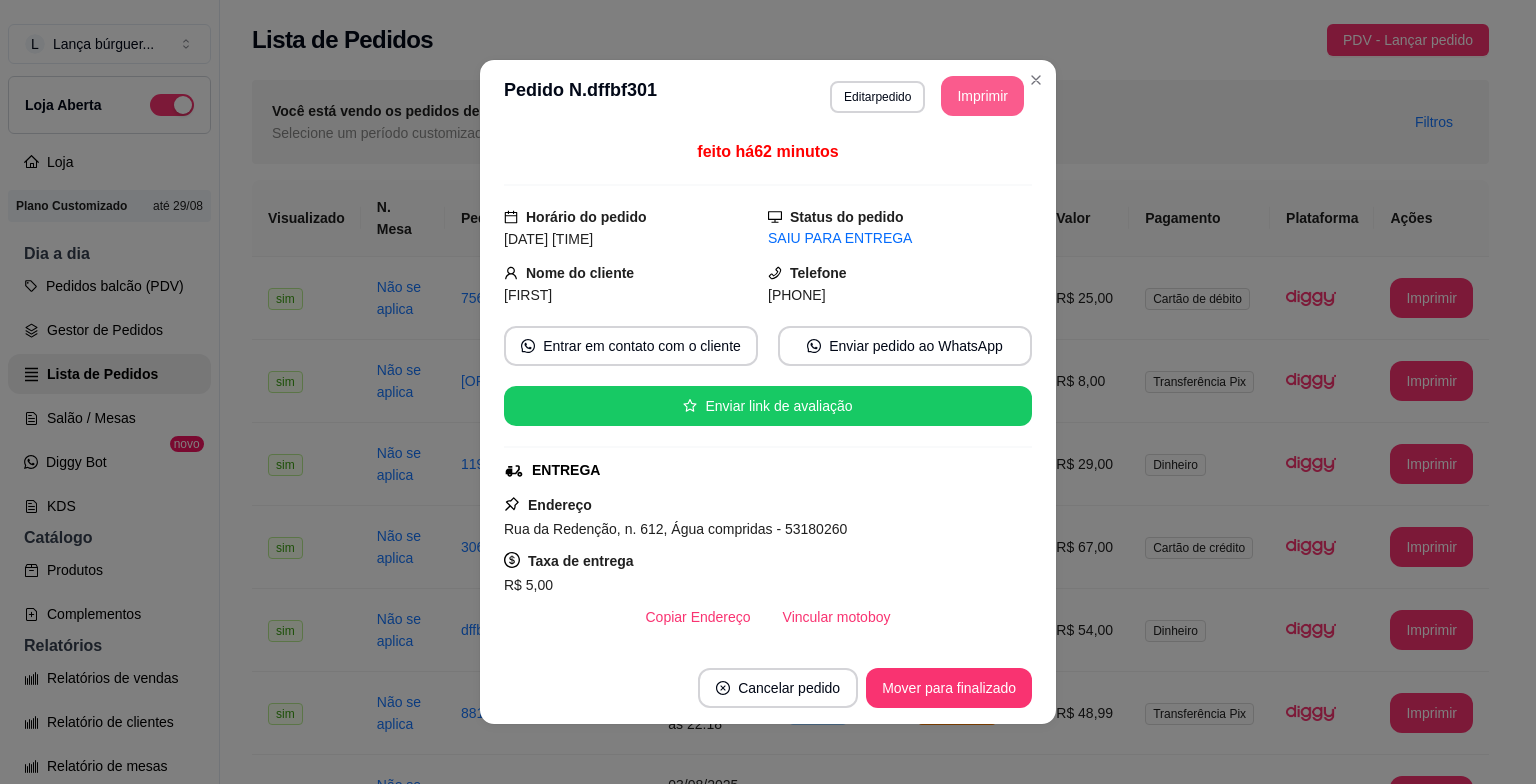 scroll, scrollTop: 0, scrollLeft: 0, axis: both 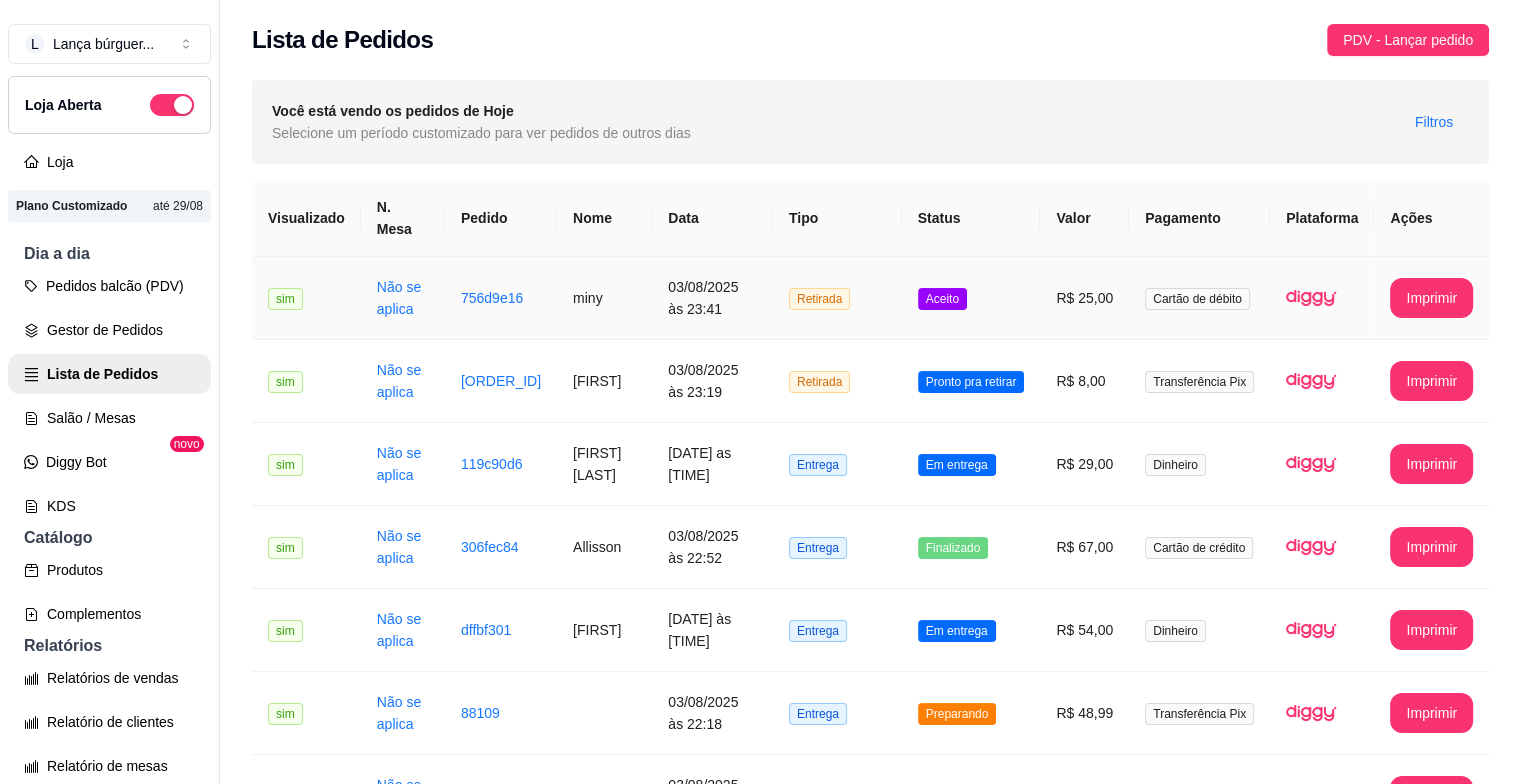 click on "miny" at bounding box center [604, 298] 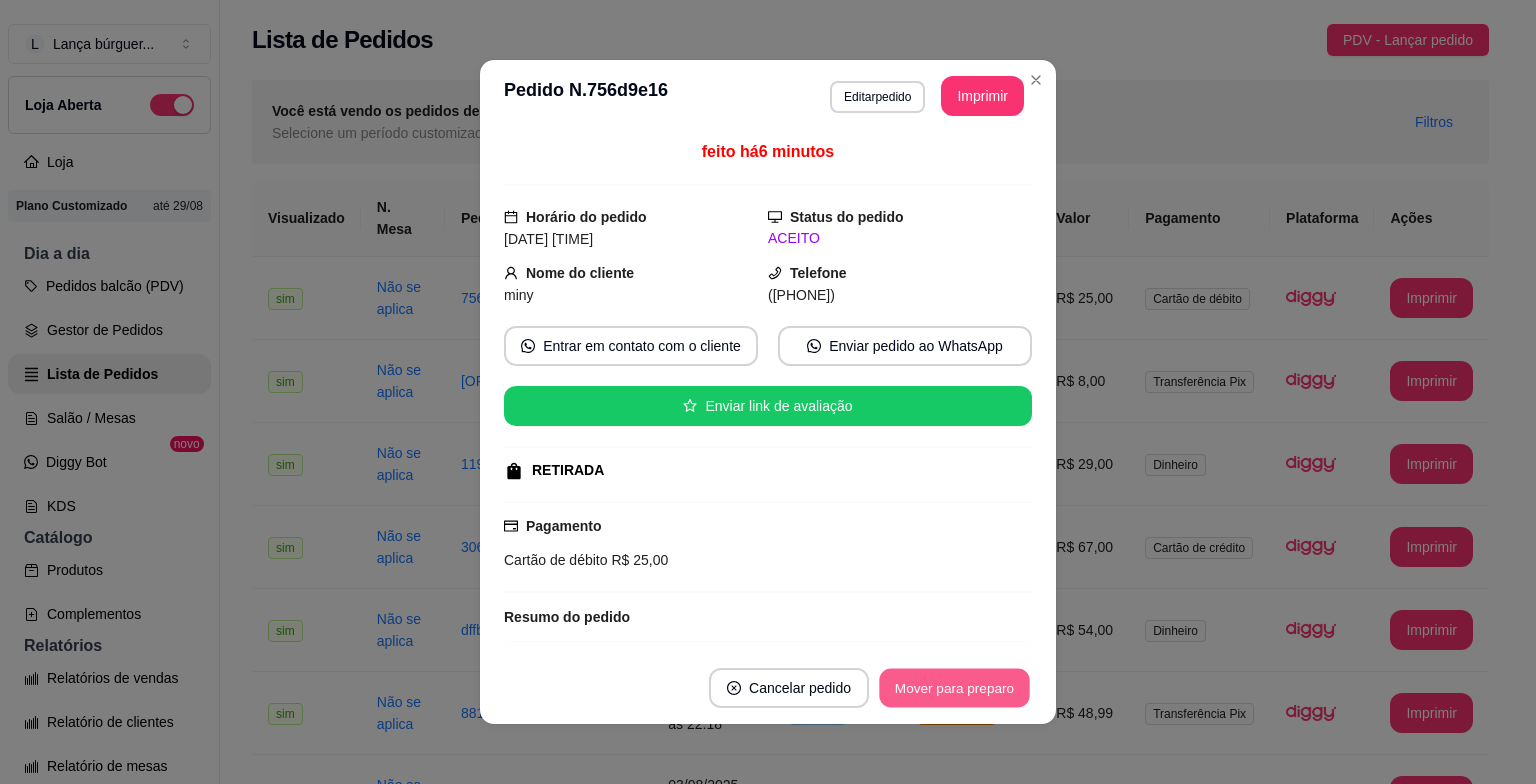click on "Mover para preparo" at bounding box center [954, 688] 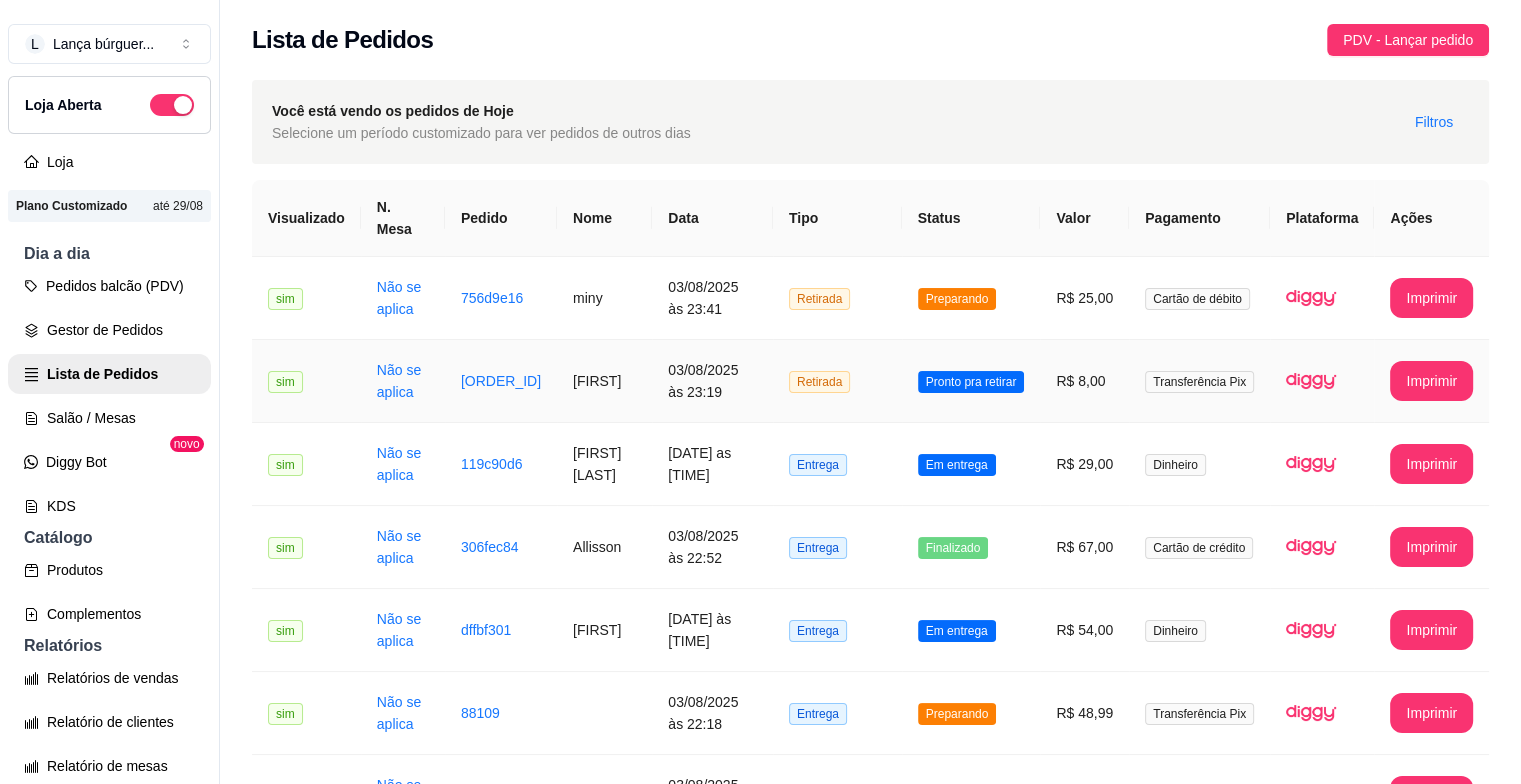 click on "03/08/2025 às 23:19" at bounding box center [712, 381] 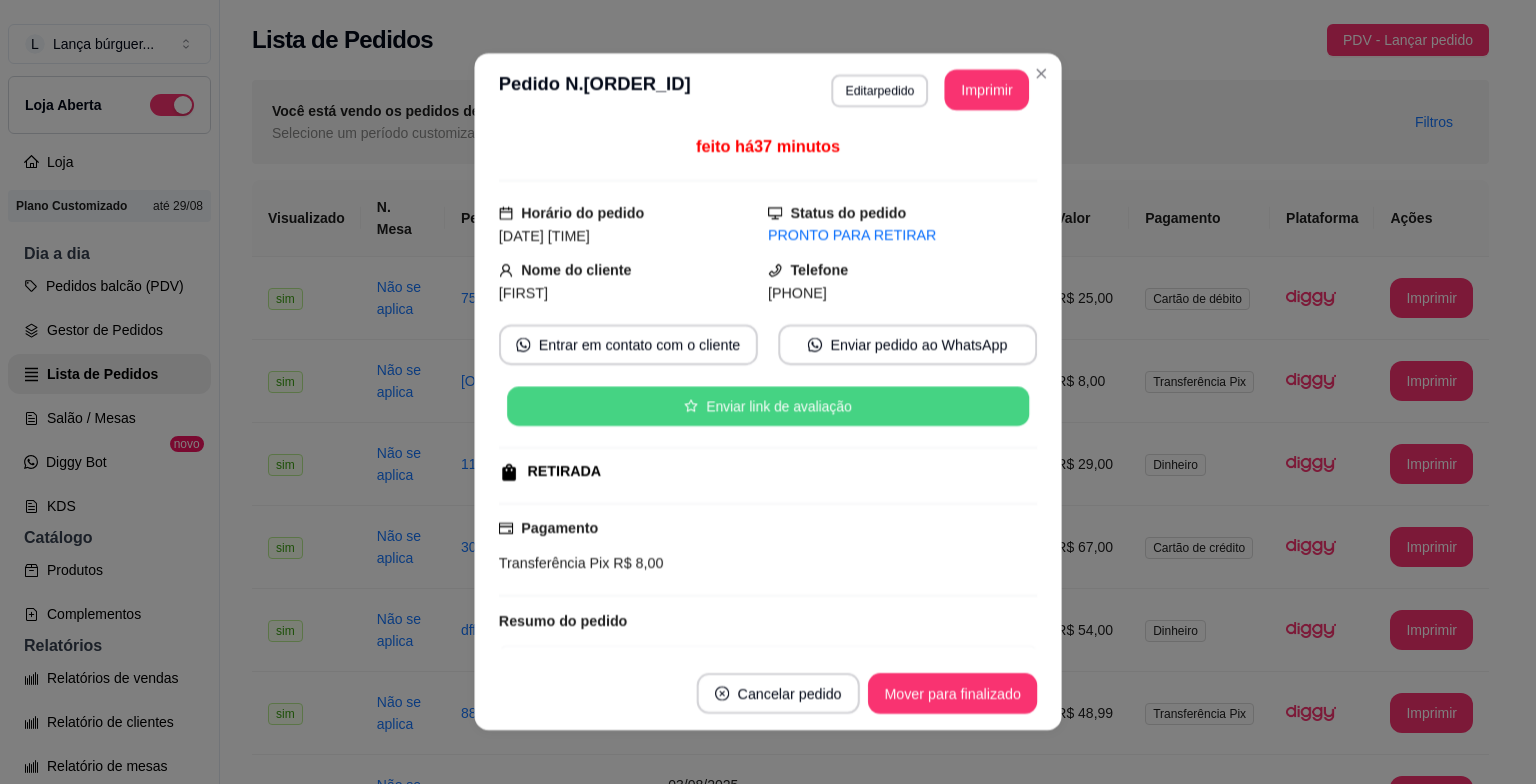 click on "Enviar link de avaliação" at bounding box center [768, 406] 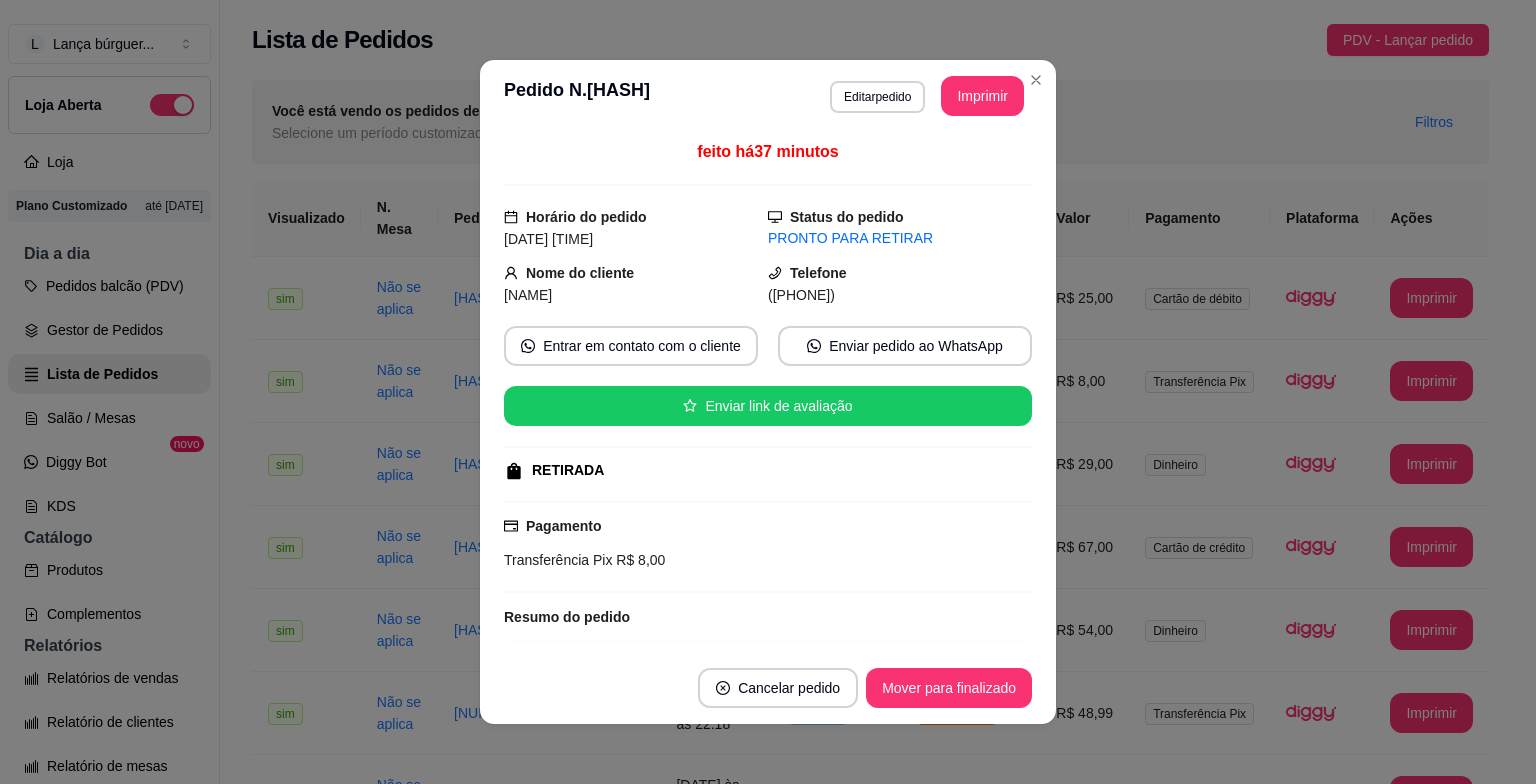 scroll, scrollTop: 0, scrollLeft: 0, axis: both 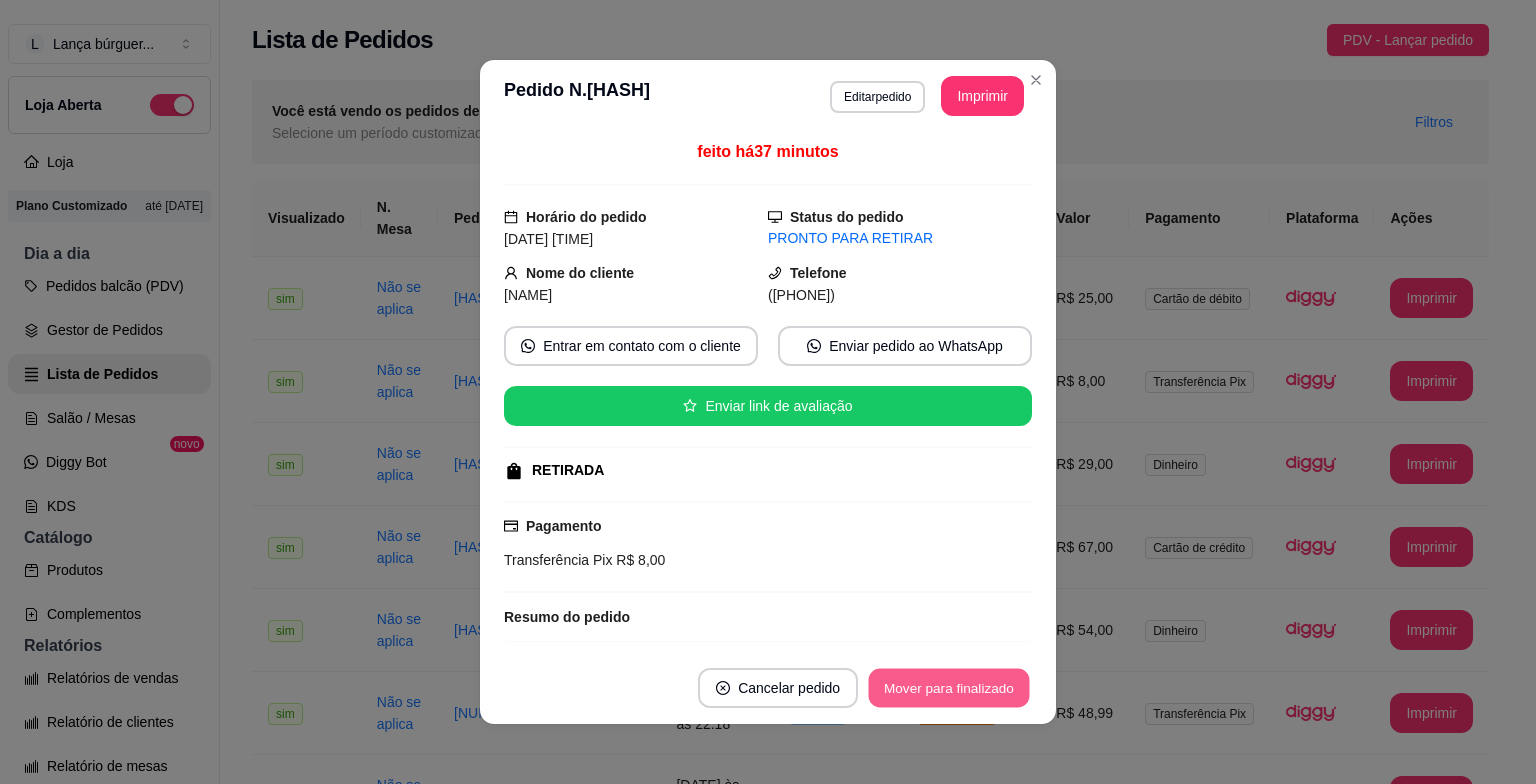click on "Mover para finalizado" at bounding box center [949, 688] 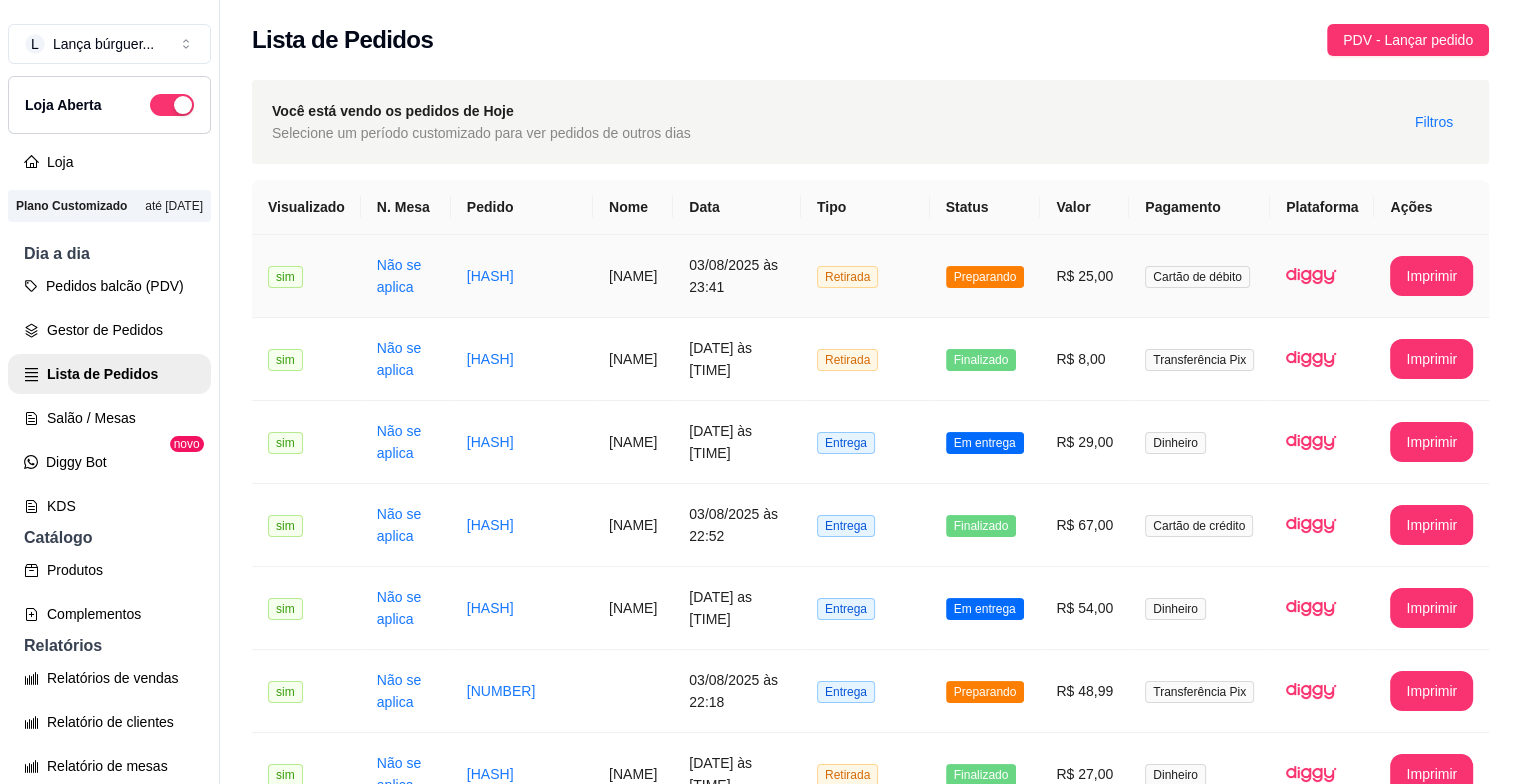 click on "03/08/2025 às 23:41" at bounding box center (737, 276) 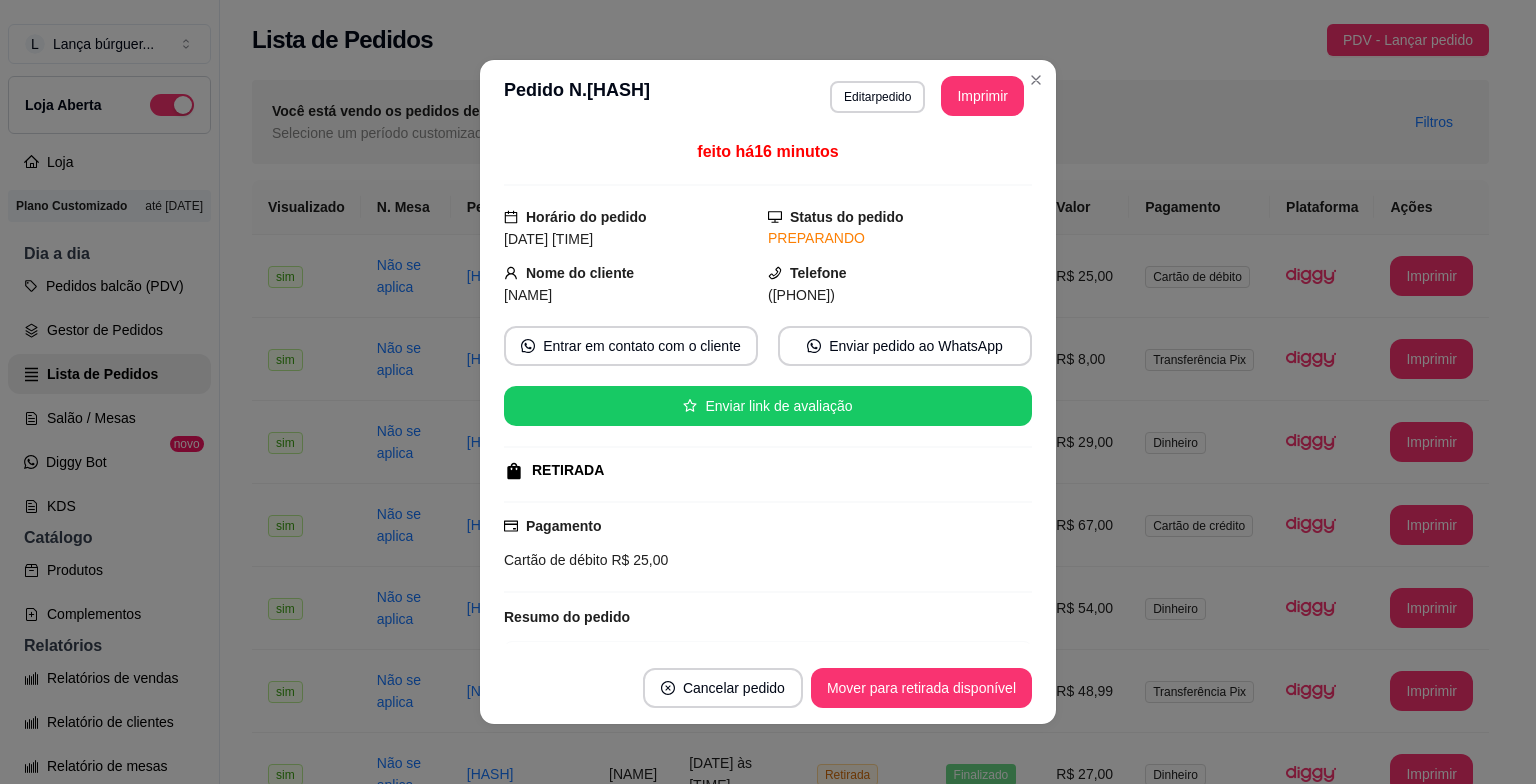 click on "feito há  16   minutos Horário do pedido 03/08/2025 23:41 Status do pedido PREPARANDO Nome do cliente miny Telefone (81) 9 8939-8973 Entrar em contato com o cliente Enviar pedido ao WhatsApp Enviar link de avaliação RETIRADA Pagamento Cartão de débito   R$ 25,00 Resumo do pedido 1 x     Pizza de calabresa R$ 25,00 Subtotal R$ 25,00 Total R$ 25,00" at bounding box center (768, 392) 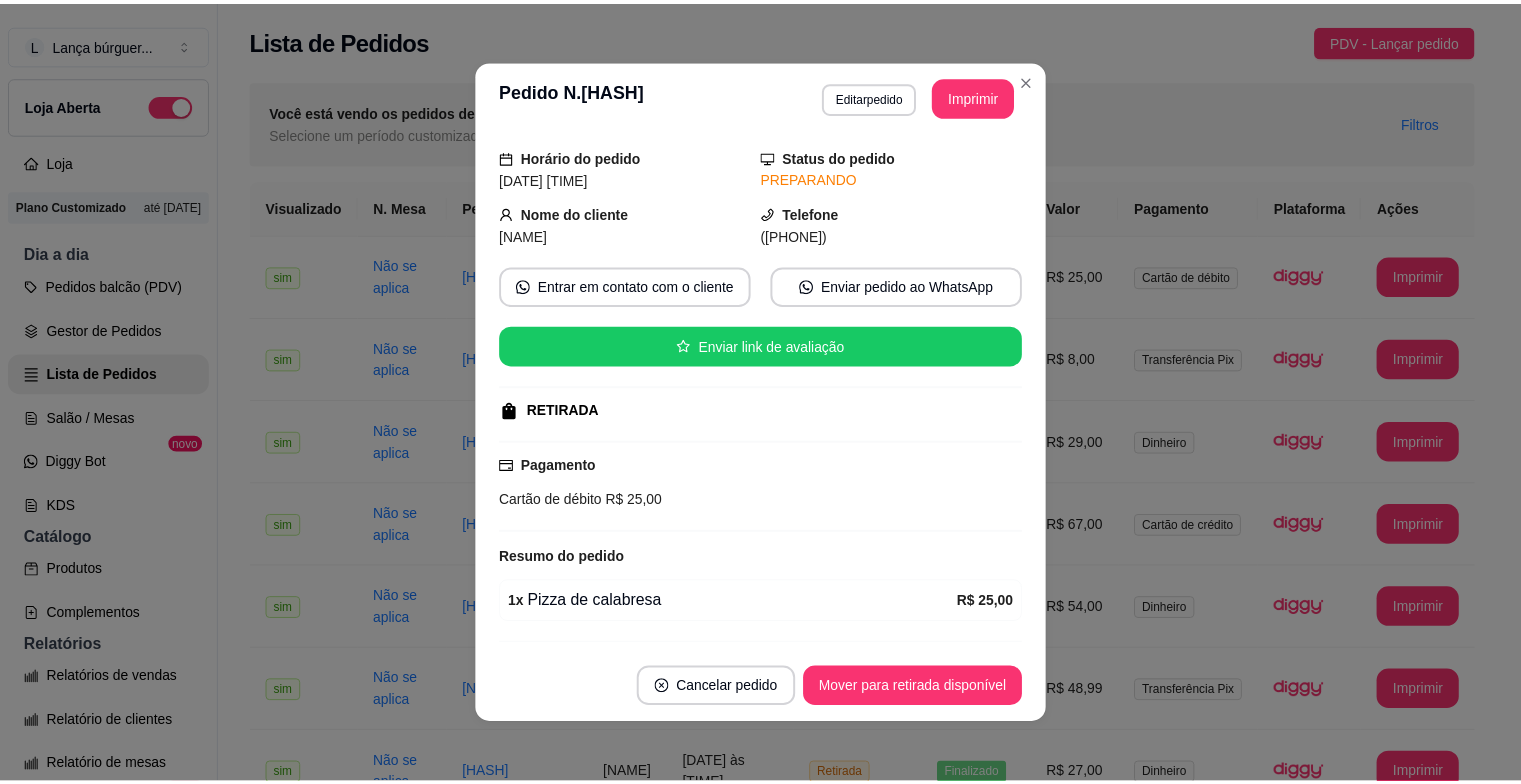 scroll, scrollTop: 114, scrollLeft: 0, axis: vertical 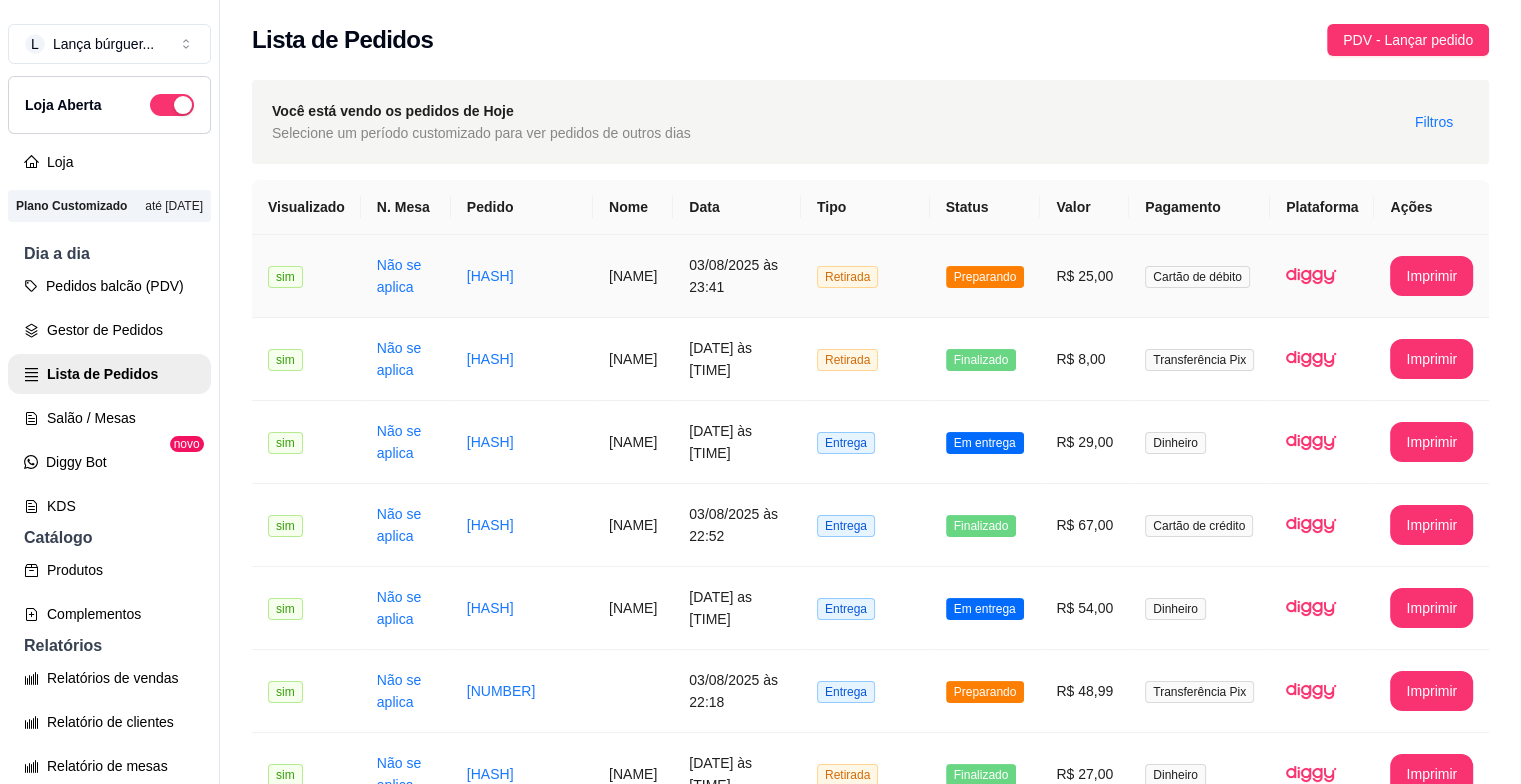 click on "miny" at bounding box center [633, 276] 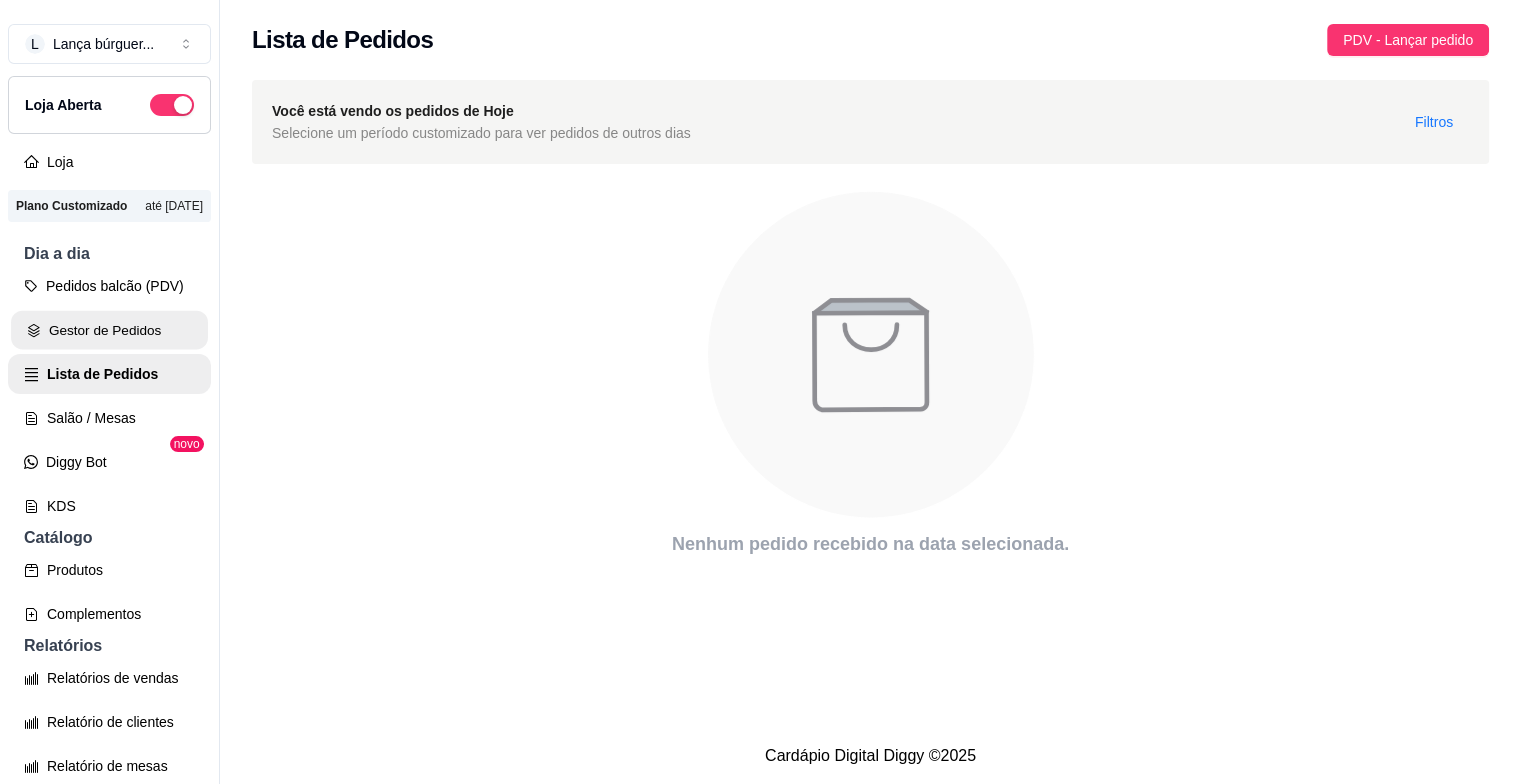 click on "Gestor de Pedidos" at bounding box center [109, 330] 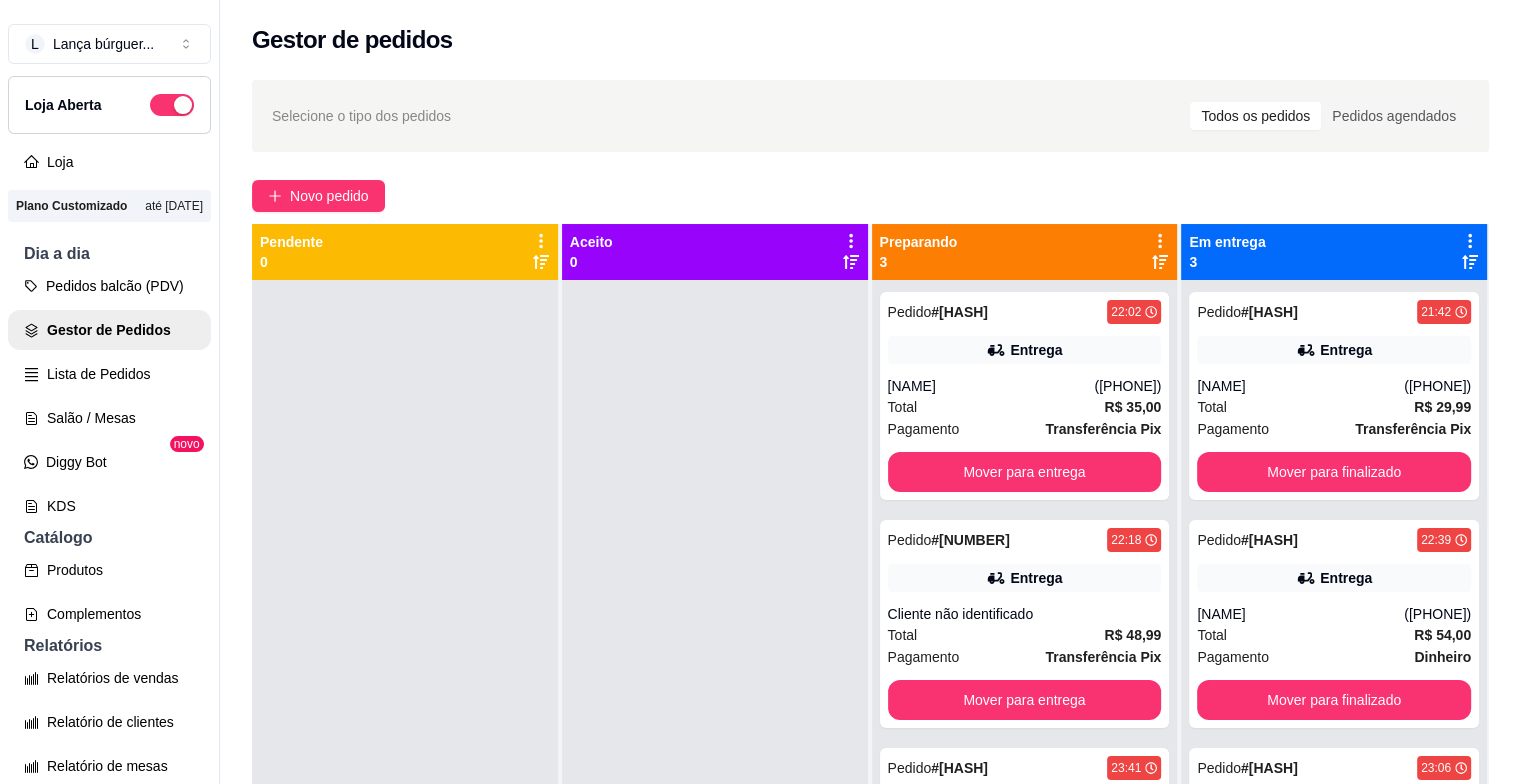 scroll, scrollTop: 319, scrollLeft: 0, axis: vertical 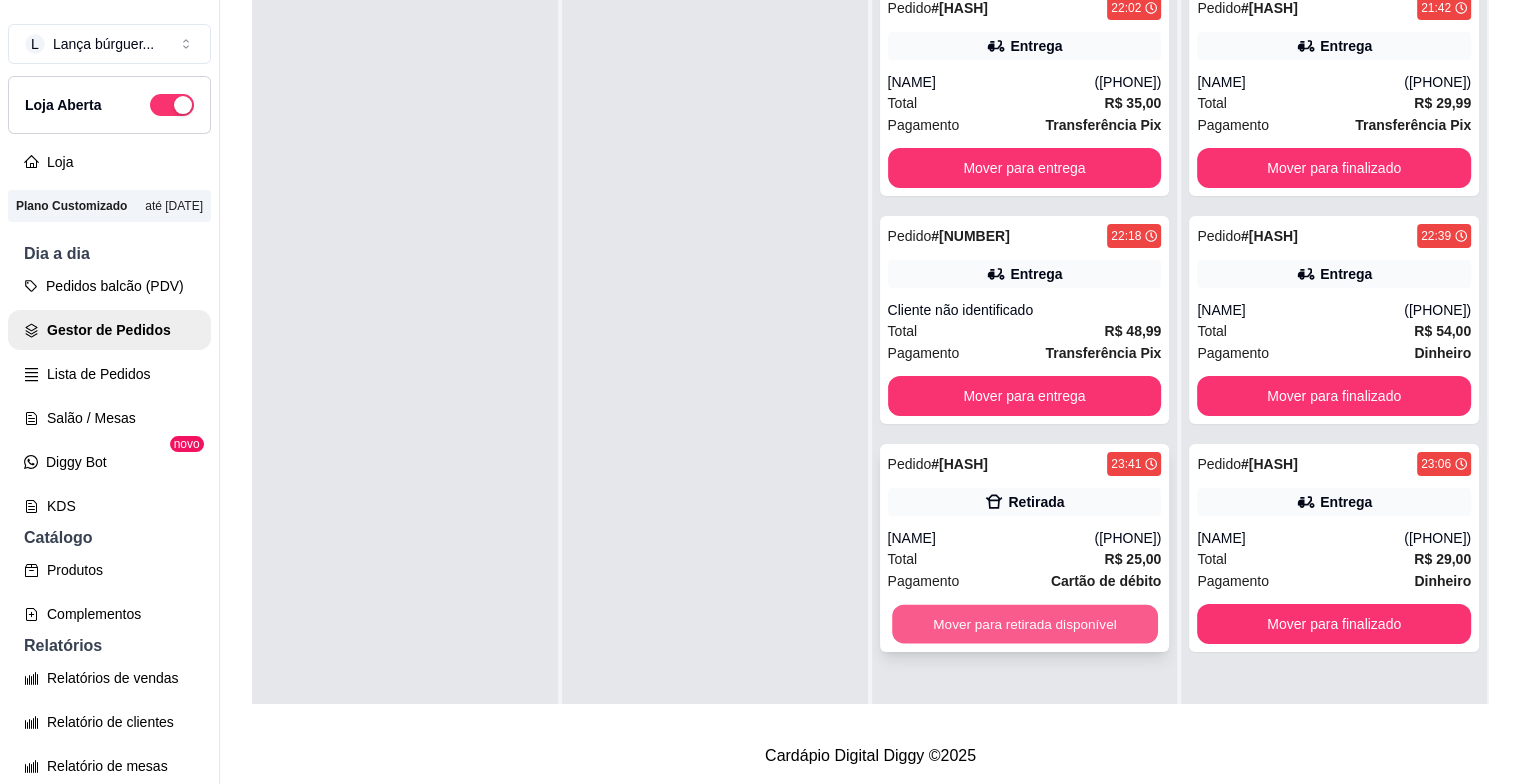 click on "Mover para retirada disponível" at bounding box center (1025, 624) 